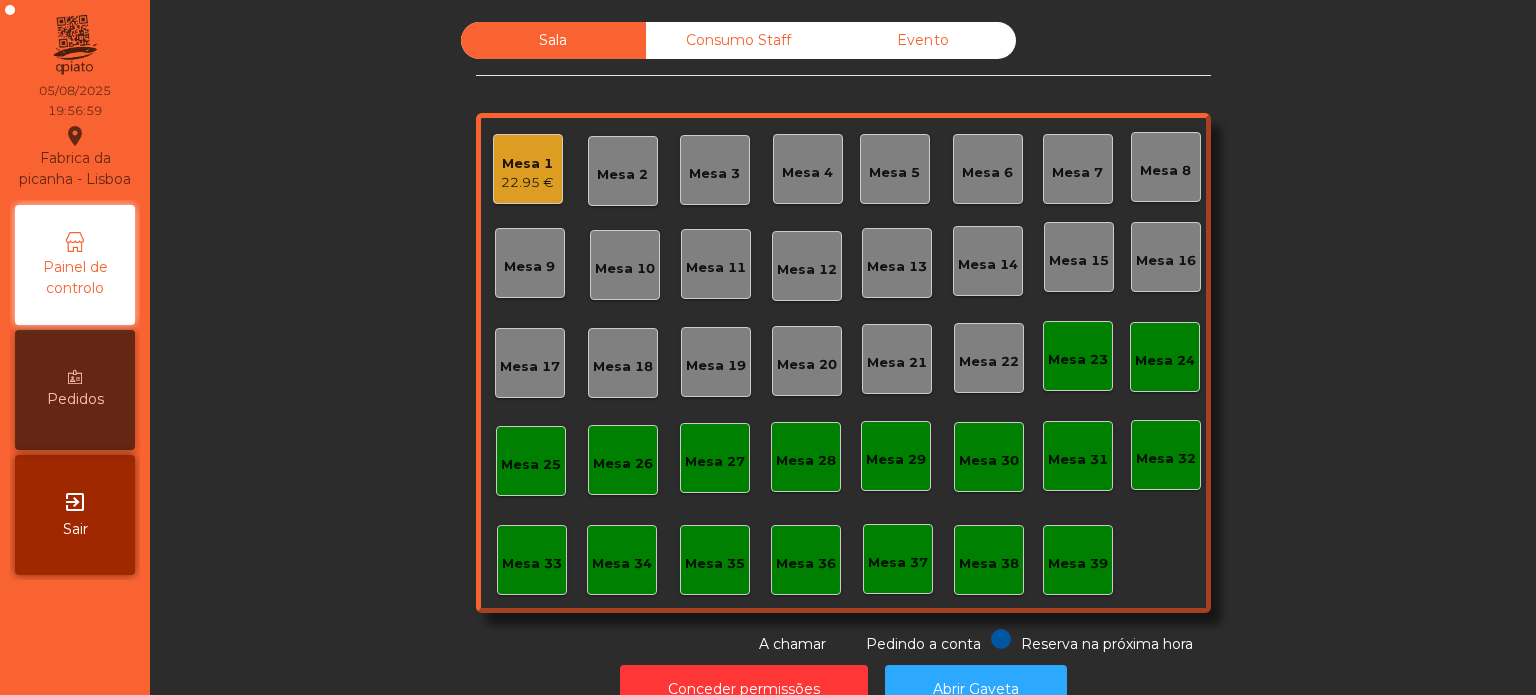 scroll, scrollTop: 0, scrollLeft: 0, axis: both 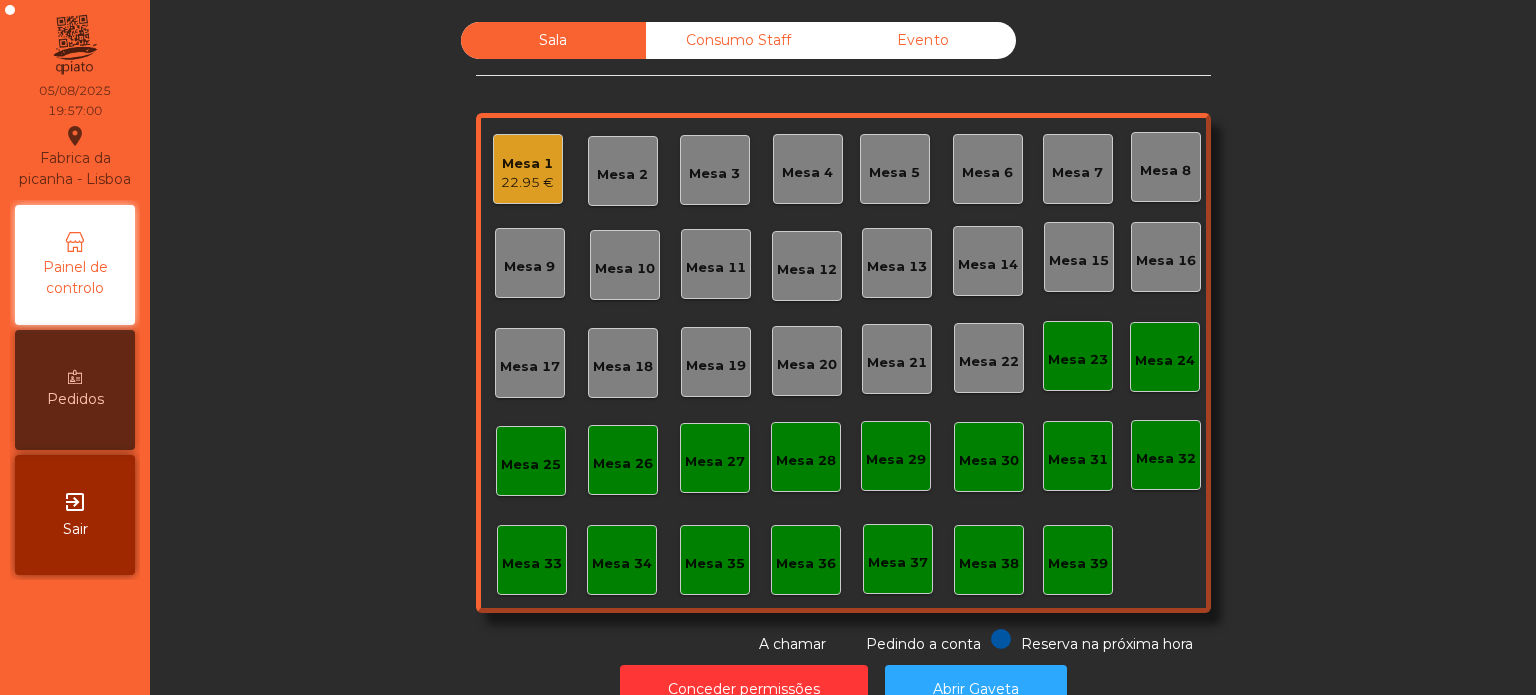 click on "Mesa 6" 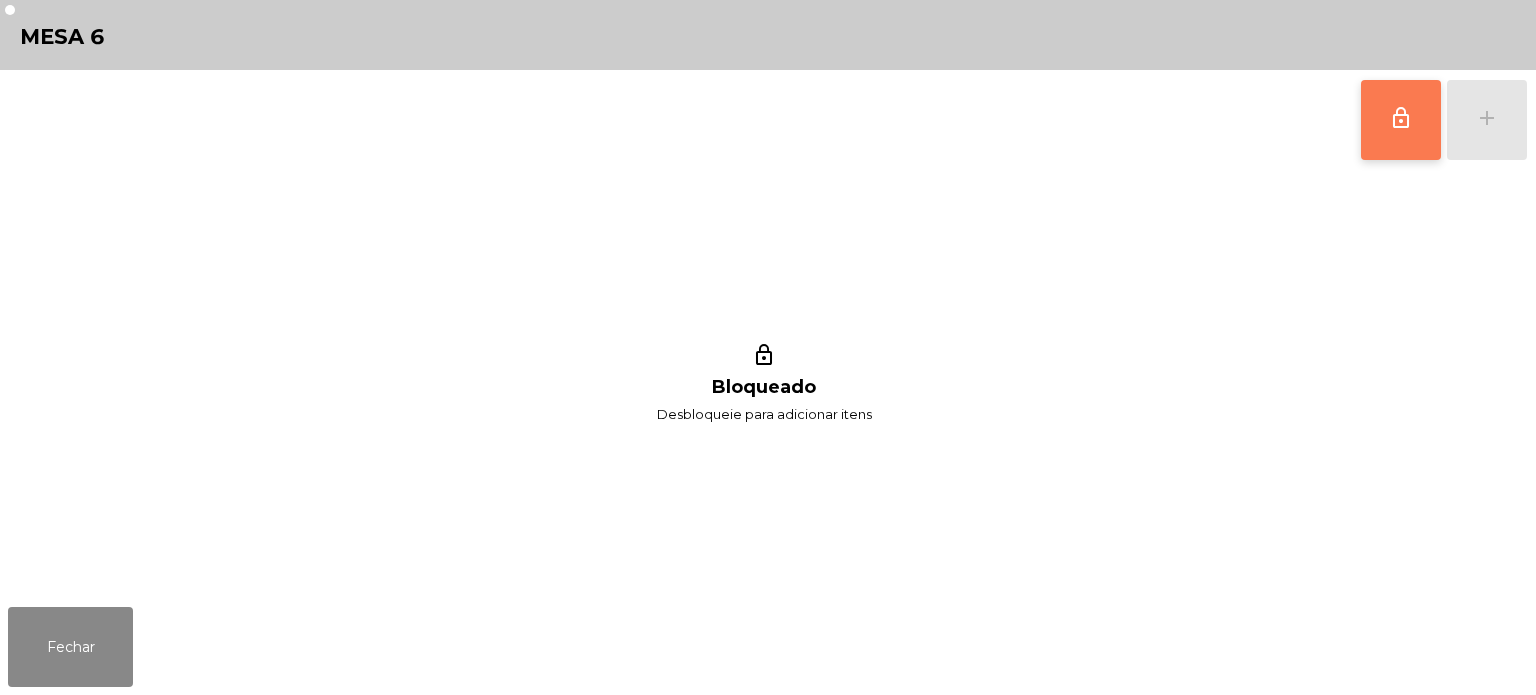 click on "lock_outline" 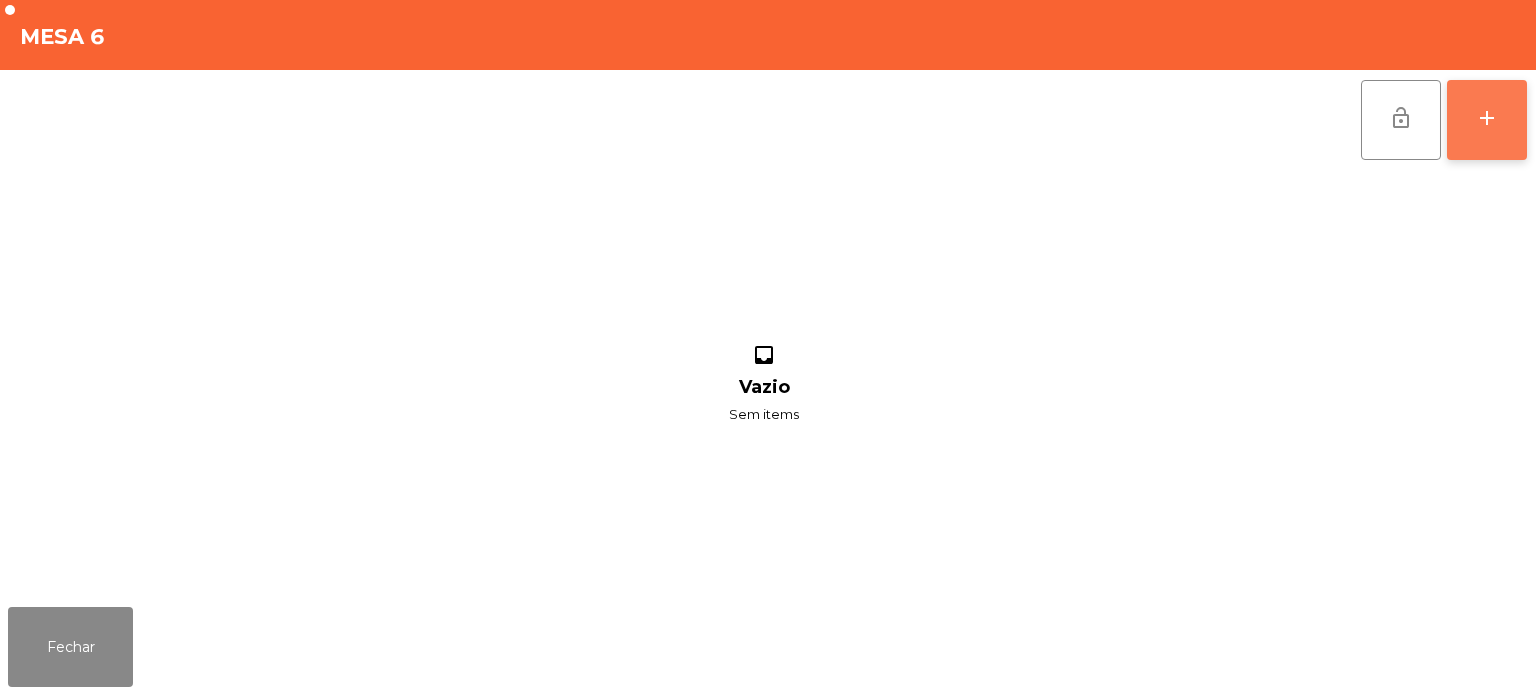 click on "add" 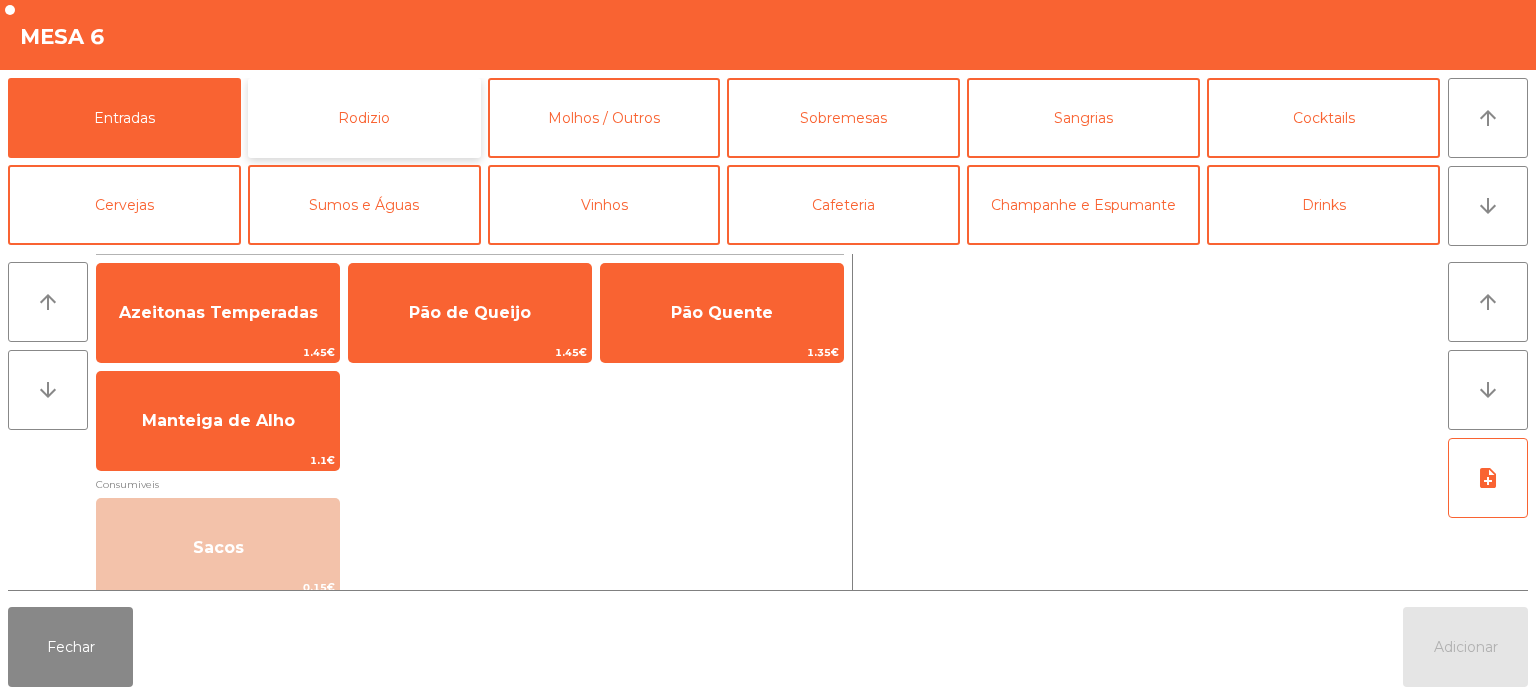 click on "Rodizio" 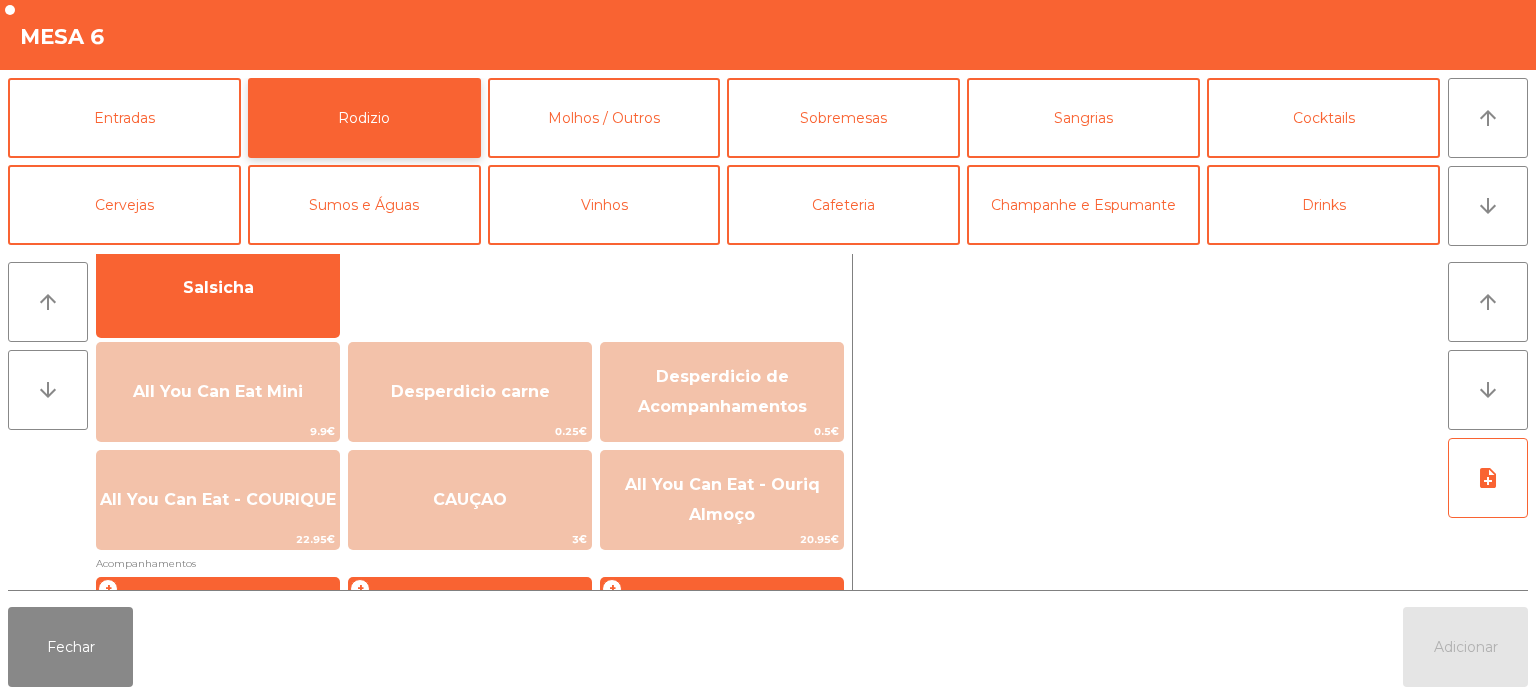scroll, scrollTop: 161, scrollLeft: 0, axis: vertical 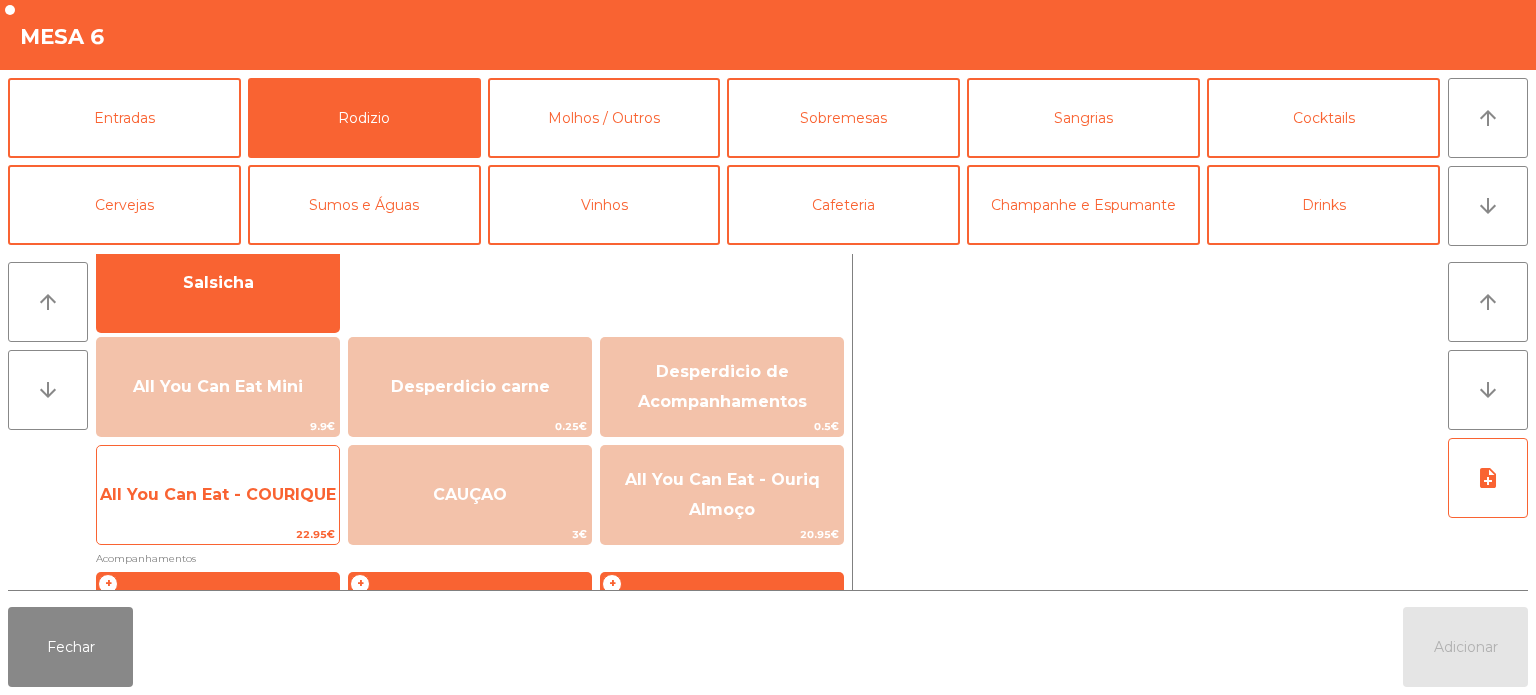 click on "All You Can Eat - COURIQUE" 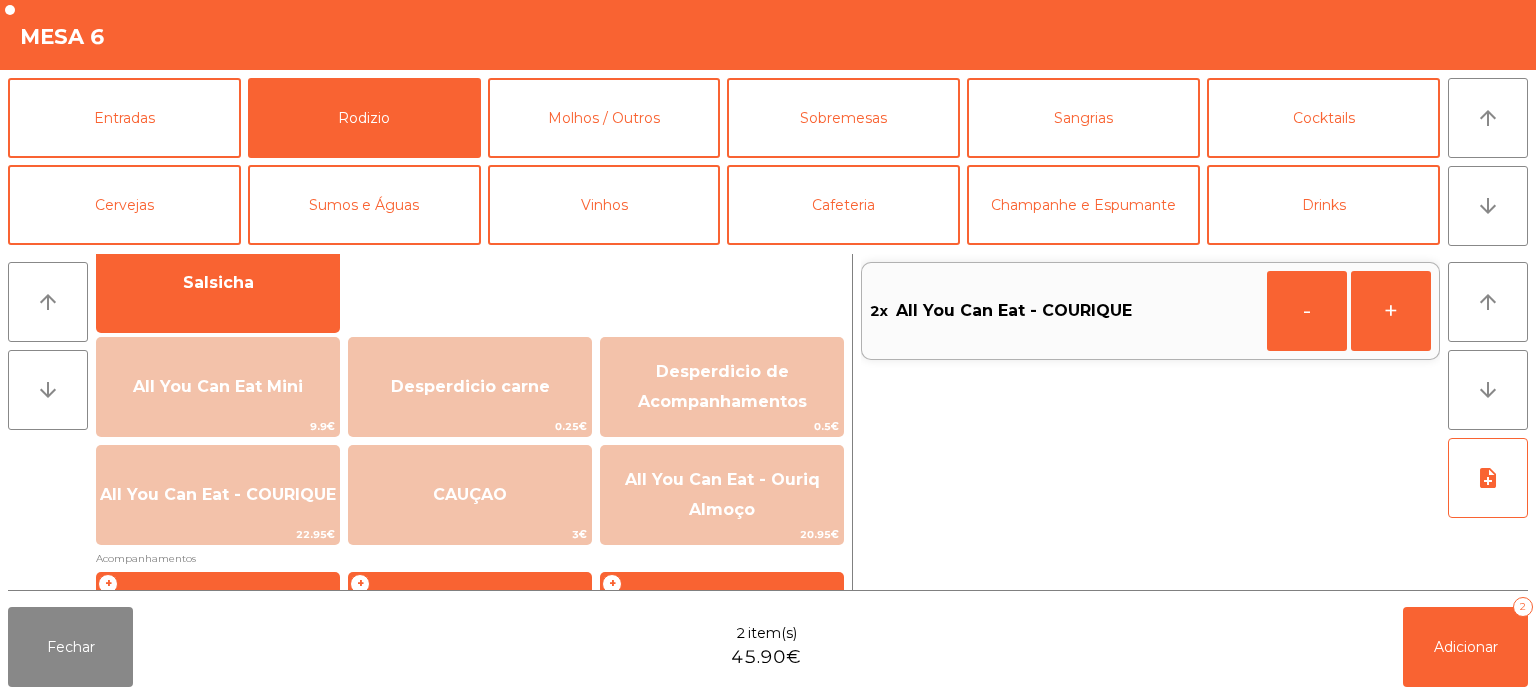 click on "Fechar  2 item(s)  45.90€   Adicionar   2" 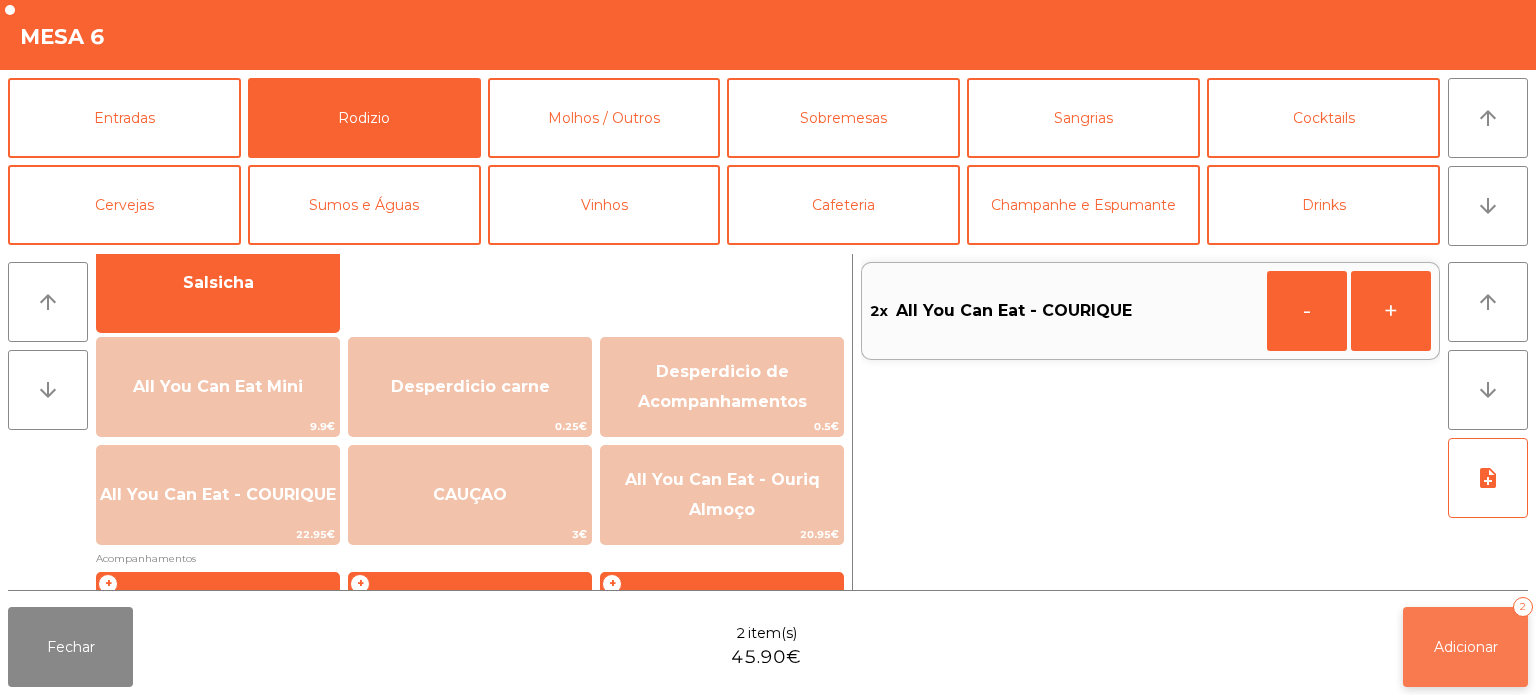 click on "Adicionar" 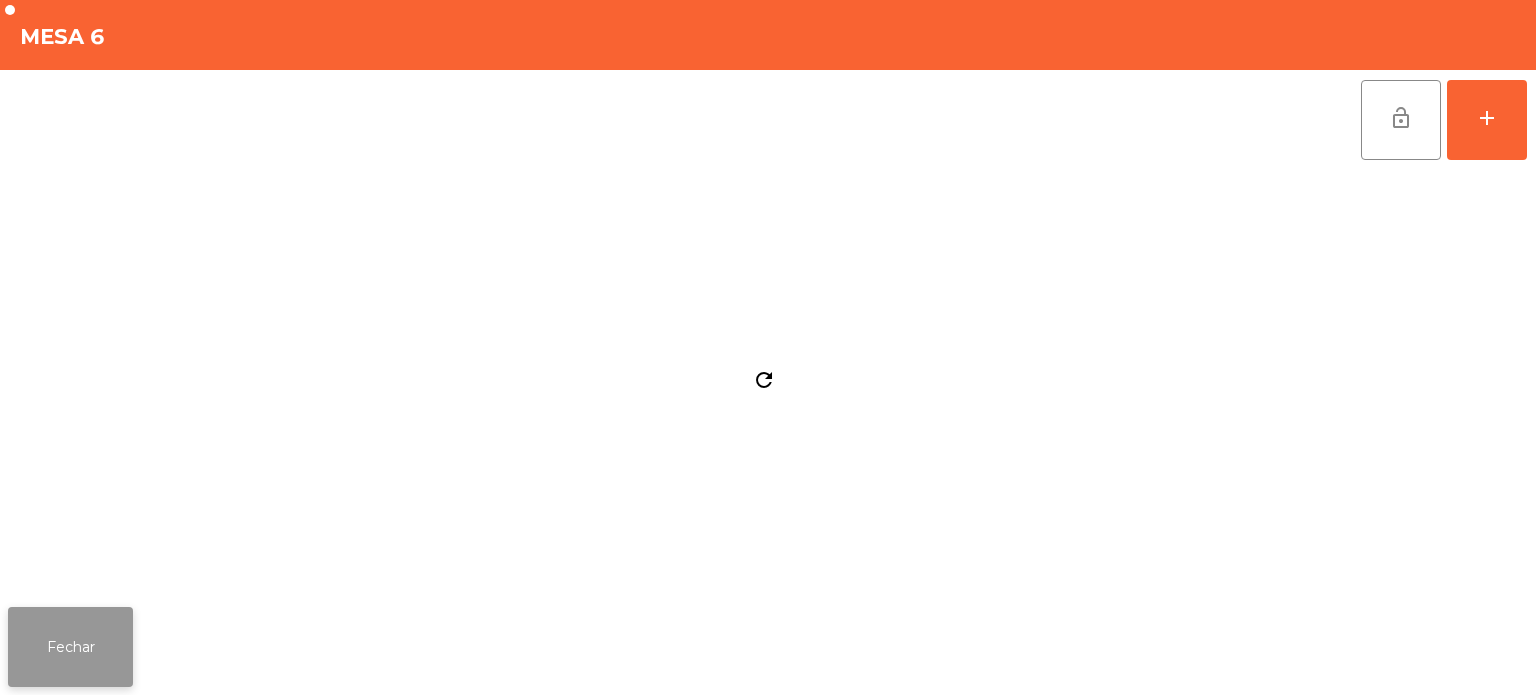click on "Fechar" 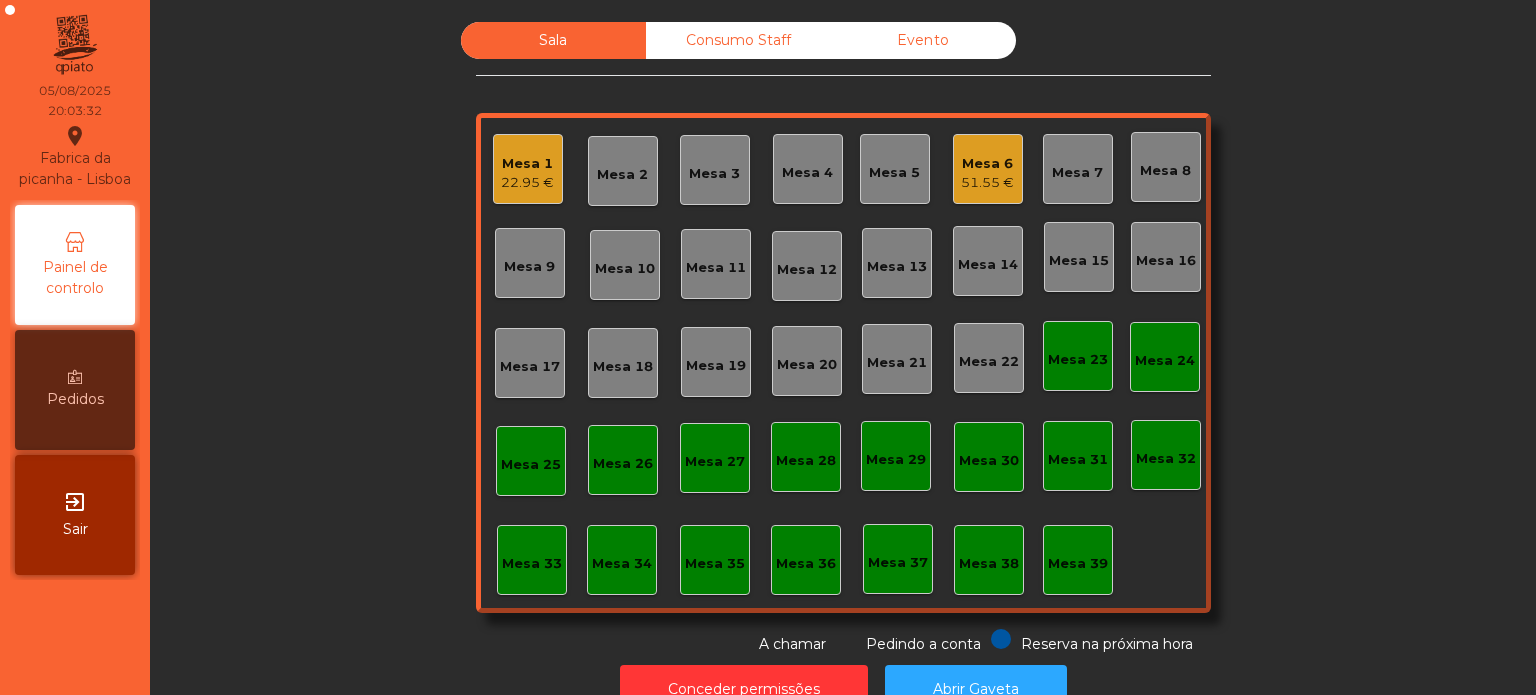 click on "Sala   Consumo Staff   Evento   Mesa 1   [PRICE]   Mesa 2   Mesa 3   Mesa 4   Mesa 5   Mesa 6   [PRICE]   Mesa 7   Mesa 8   Mesa 9   Mesa 10   Mesa 11   Mesa 12   Mesa 13   Mesa 14   Mesa 15   Mesa 16   Mesa 17   Mesa 18   Mesa 19   Mesa 20   Mesa 21   Mesa 22   Mesa 23   Mesa 24   Mesa 25   Mesa 26   Mesa 27   Mesa 28   Mesa 29   Mesa 30   Mesa 31   Mesa 32   Mesa 33   Mesa 34   Mesa 35   Mesa 36   Mesa 37   Mesa 38   Mesa 39  Reserva na próxima hora Pedindo a conta A chamar" 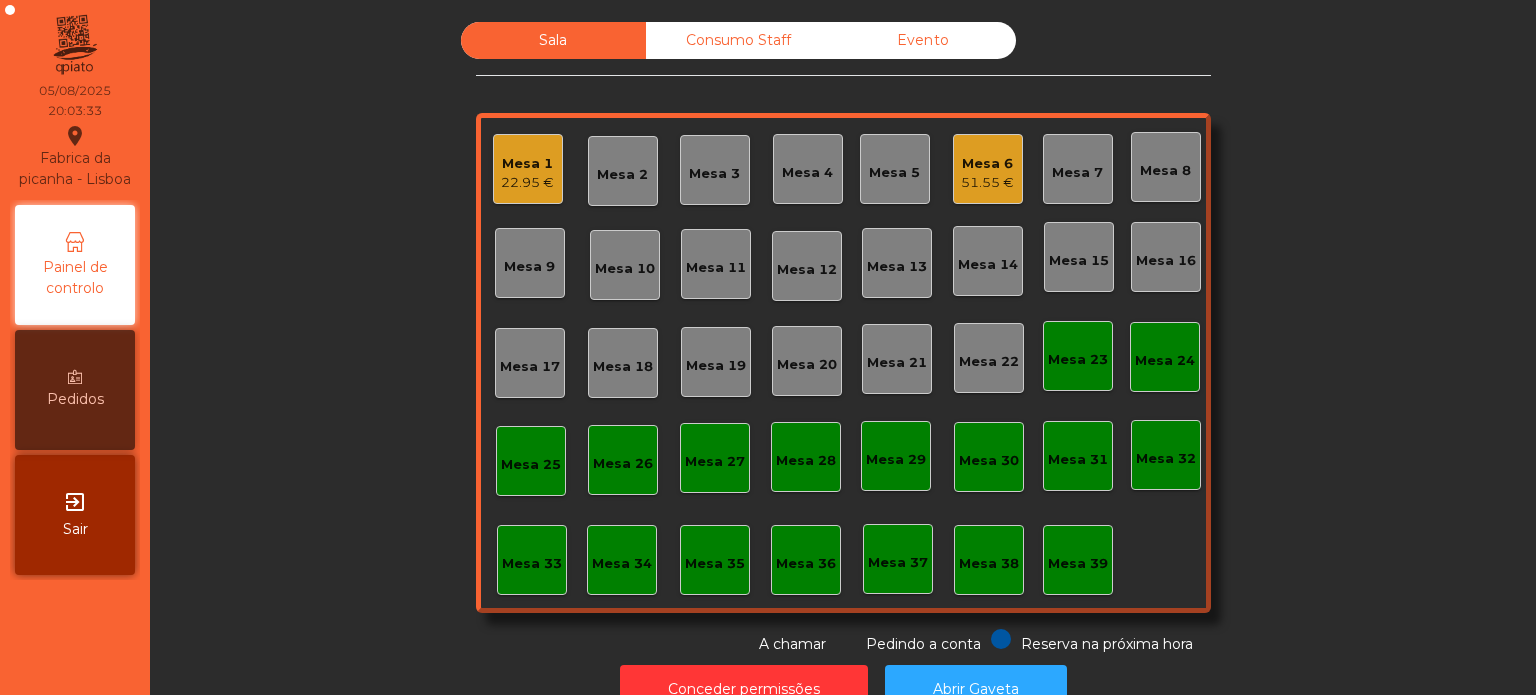 click on "Mesa 1   22.95 €" 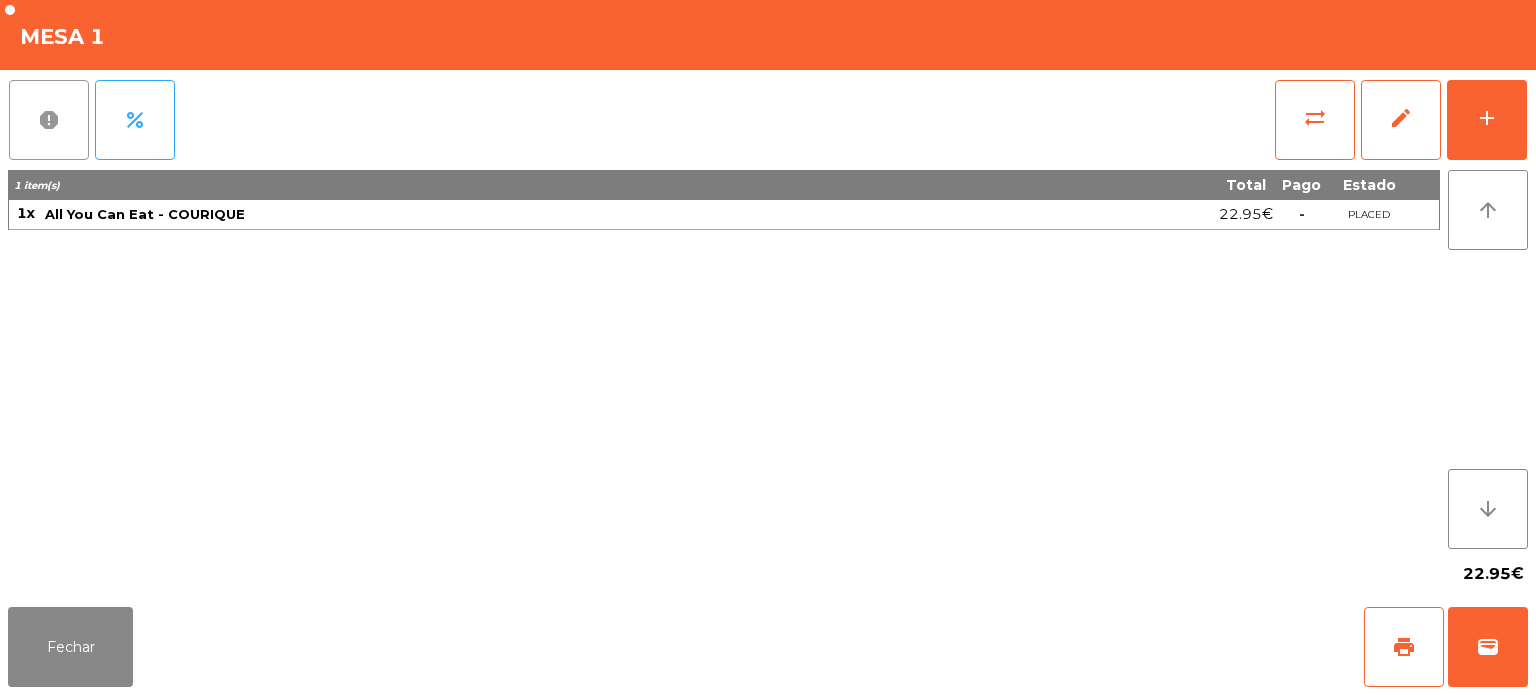 click on "report" 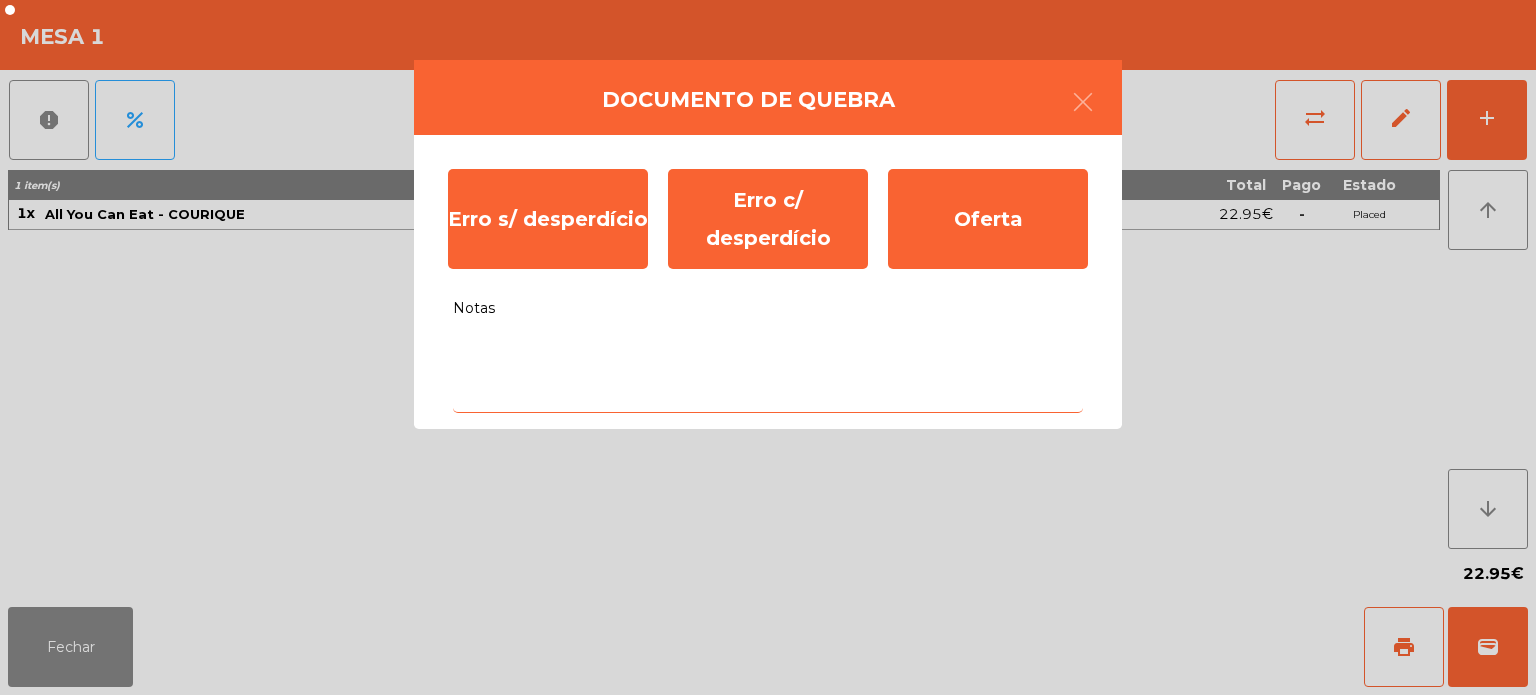 click on "Notas" at bounding box center (768, 371) 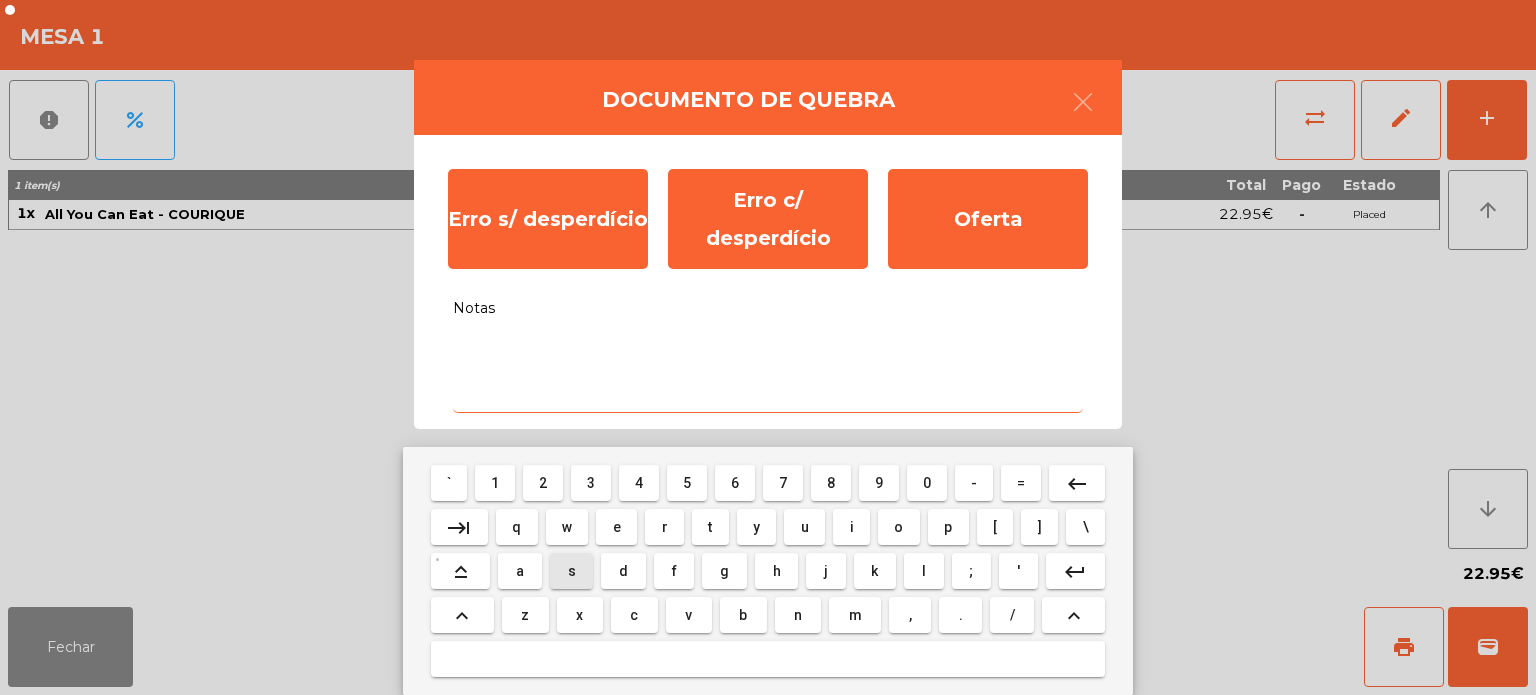 click on "s" at bounding box center [572, 571] 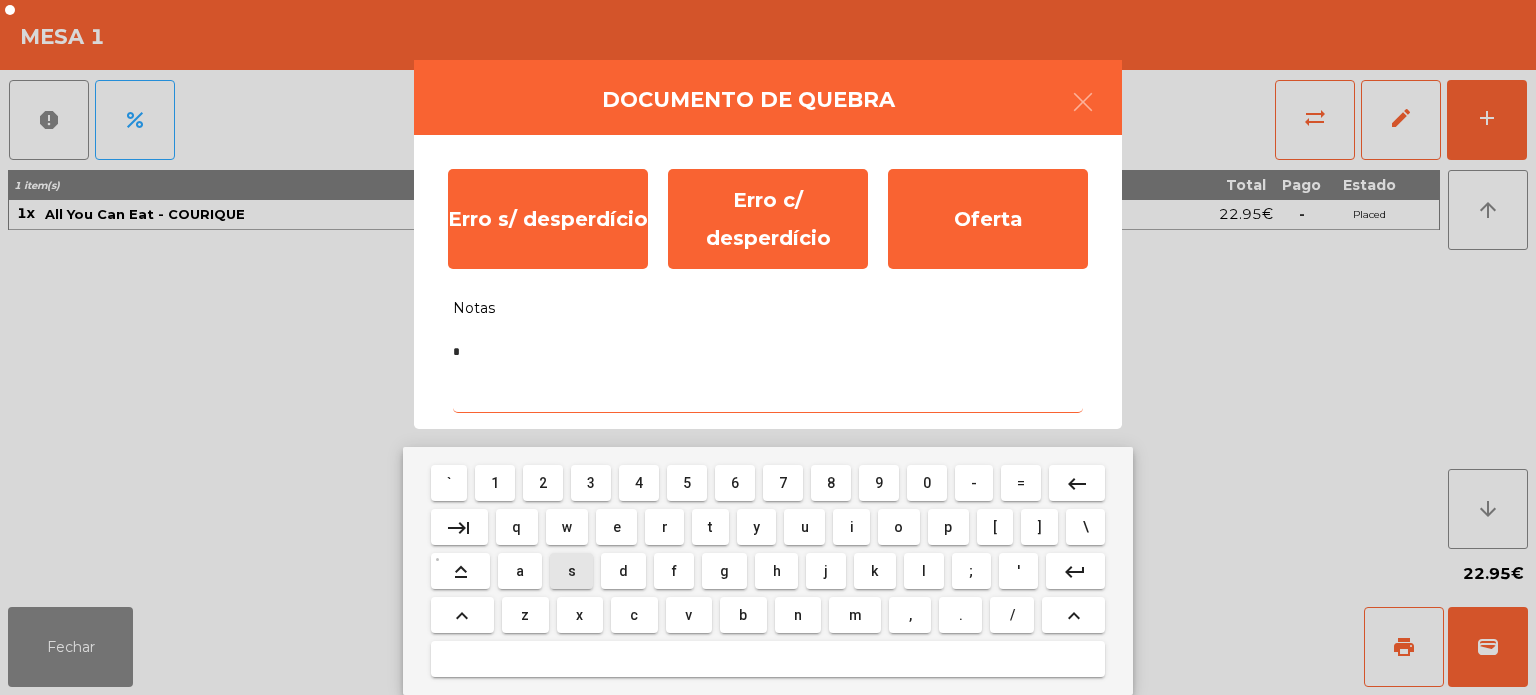 click on "e" at bounding box center (617, 527) 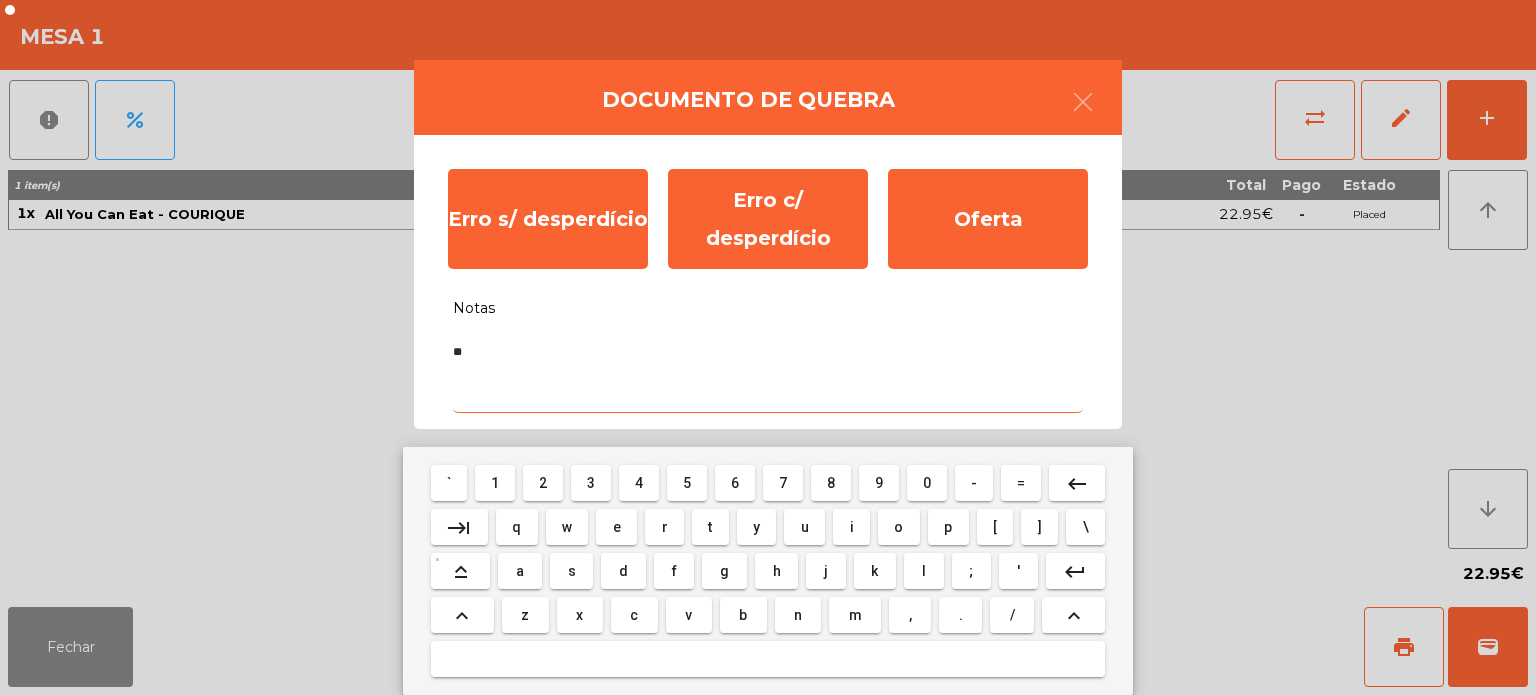 click on "m" at bounding box center [855, 615] 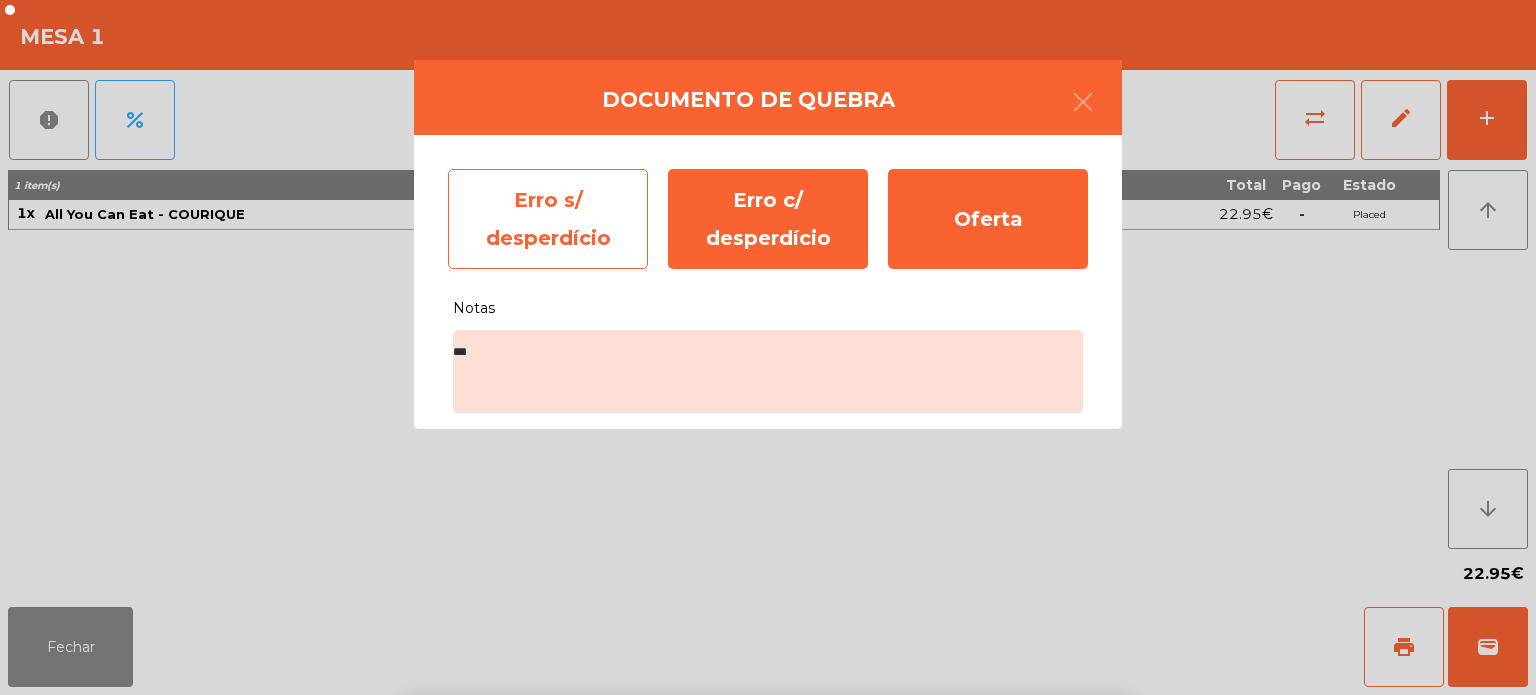 click on "Erro s/ desperdício" 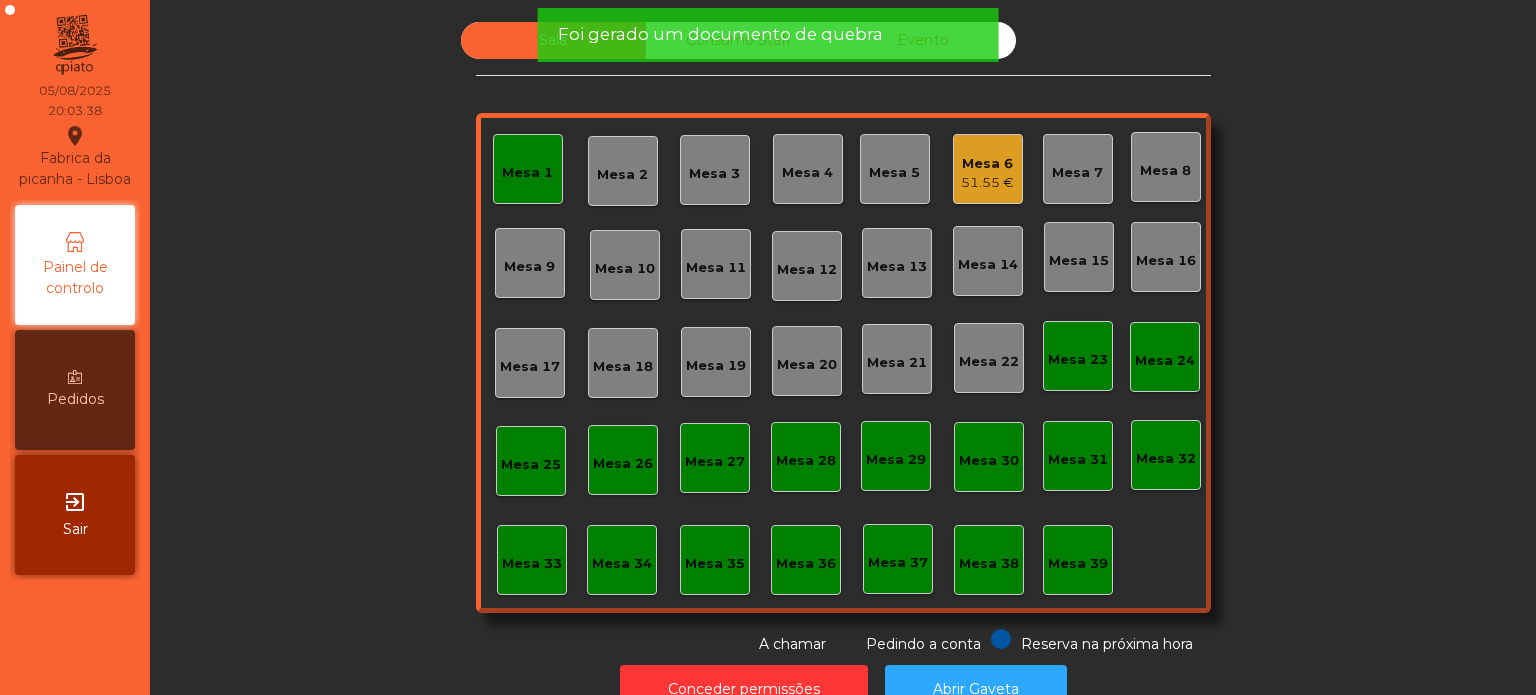 click on "Mesa 1" 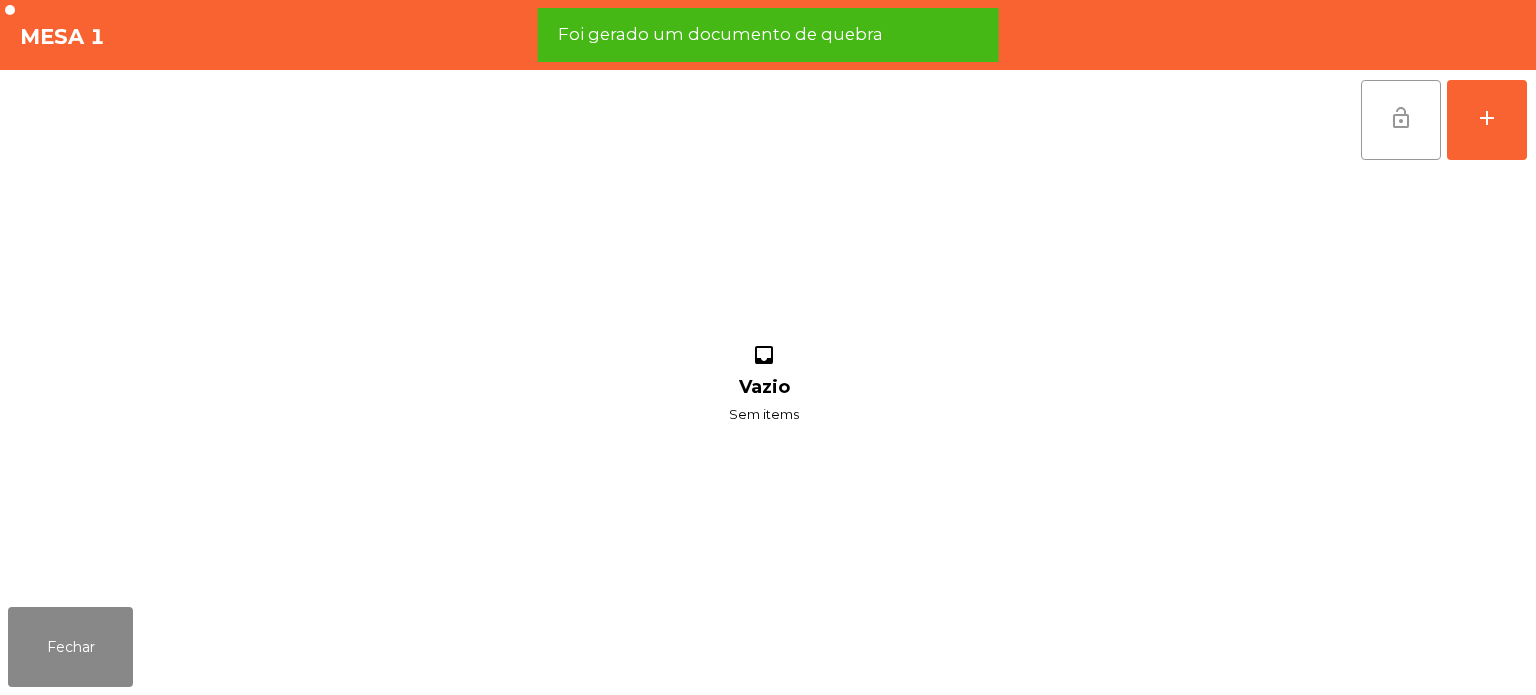click on "lock_open" 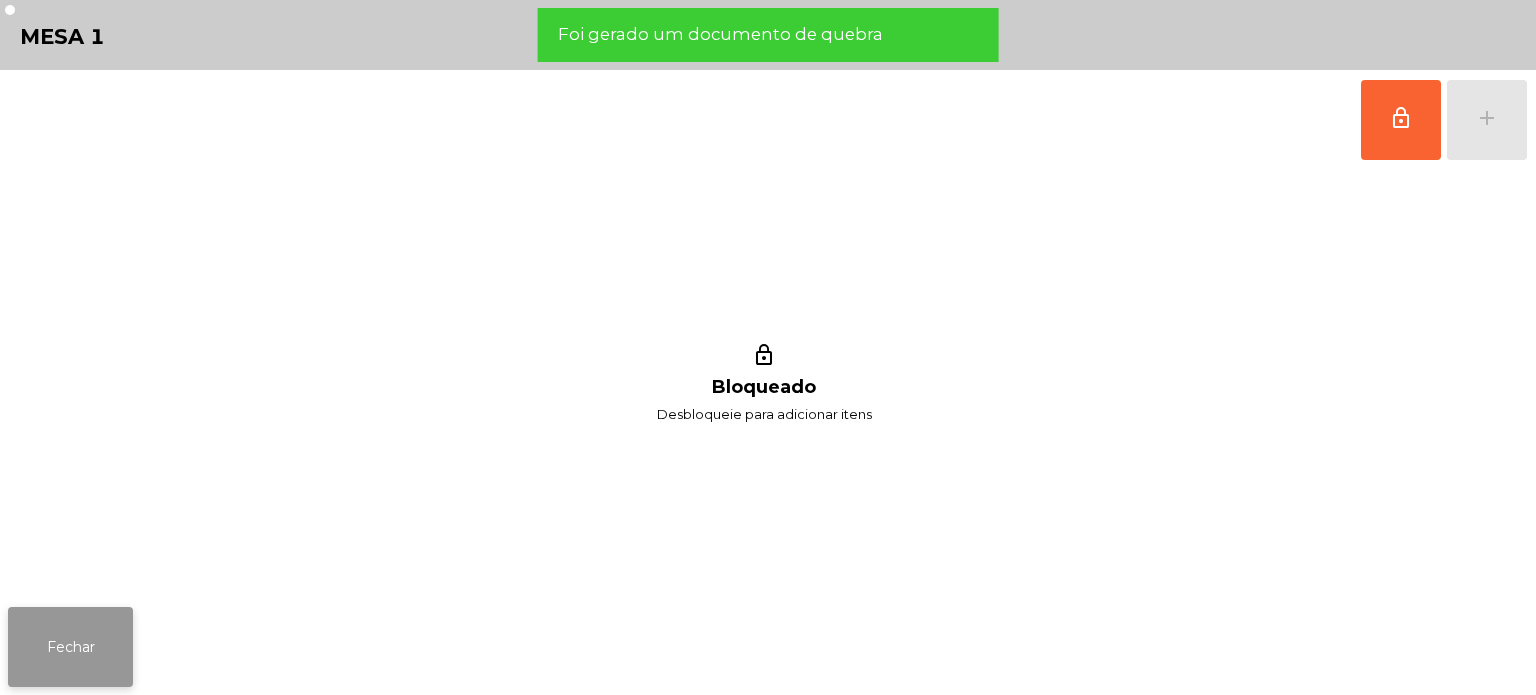 click on "Fechar" 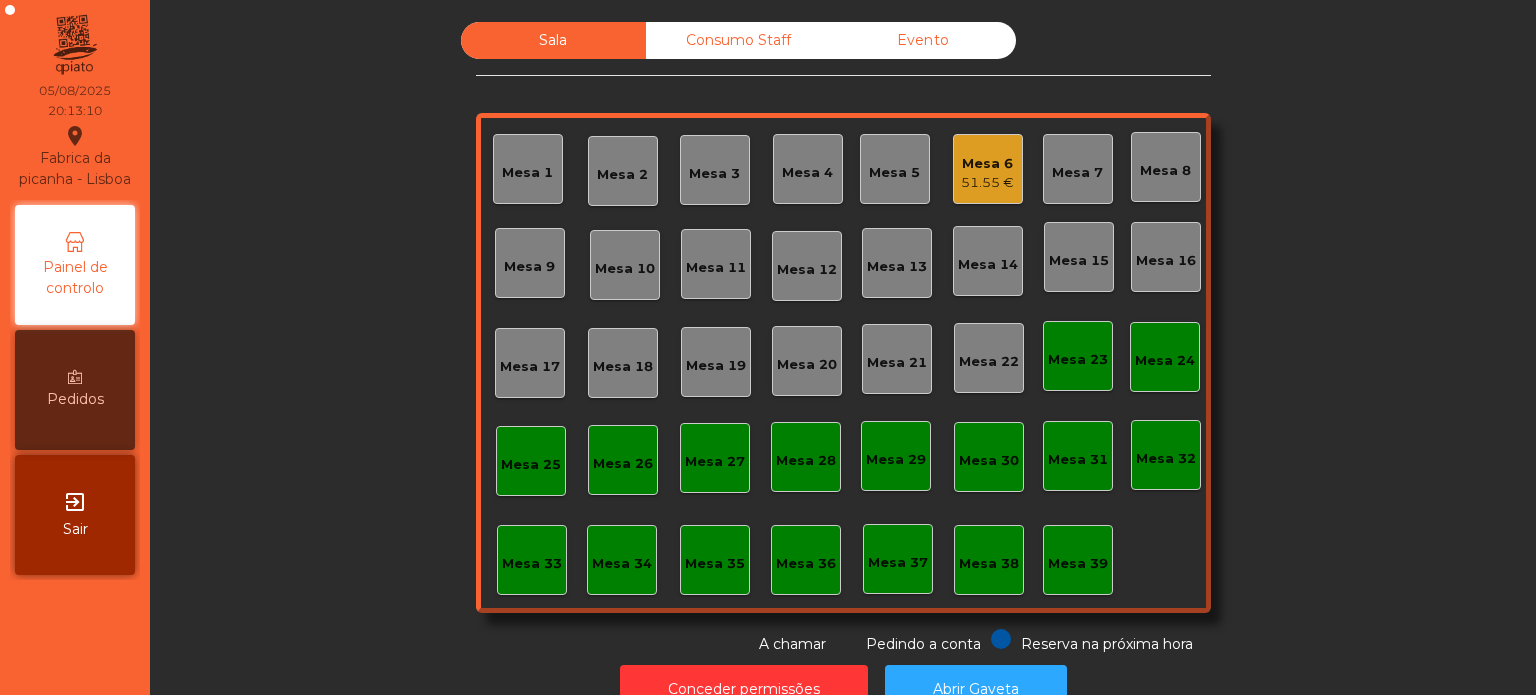 click on "Mesa 6" 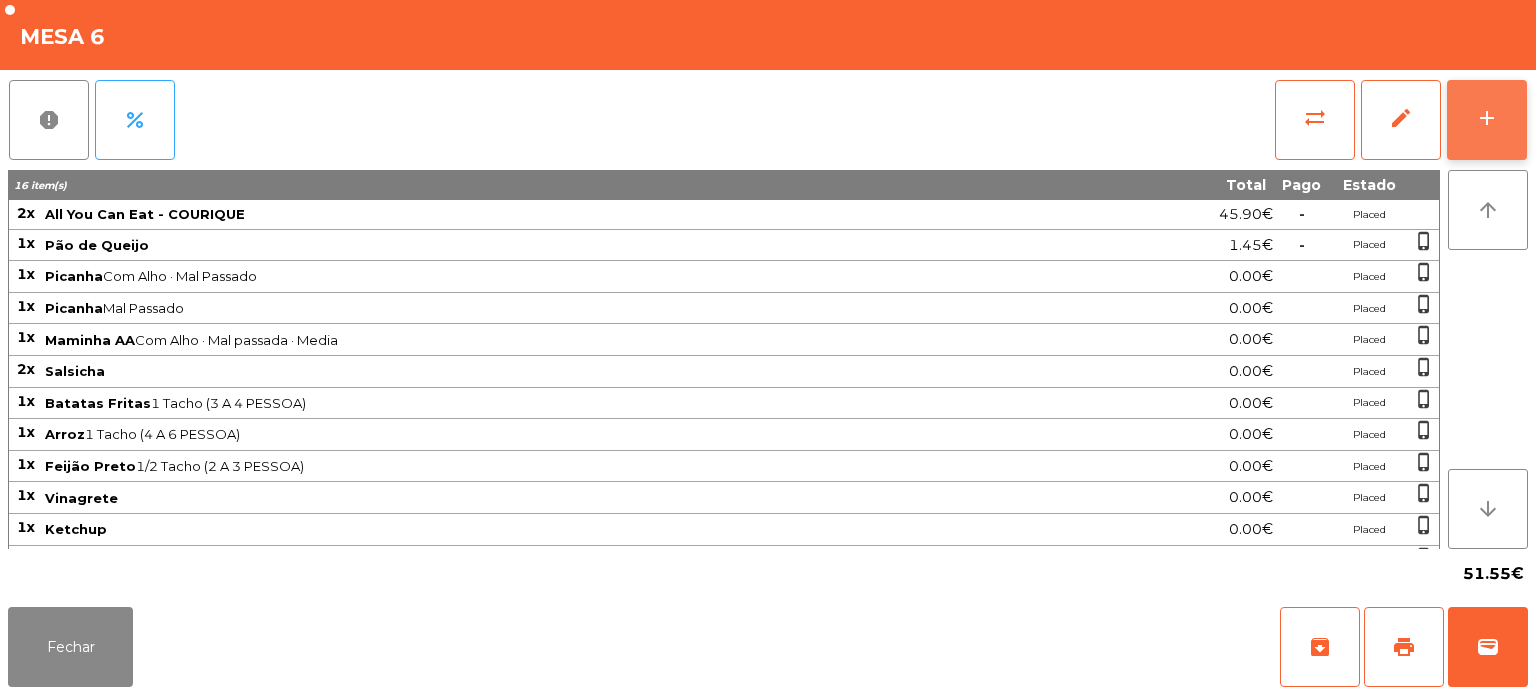 click on "add" 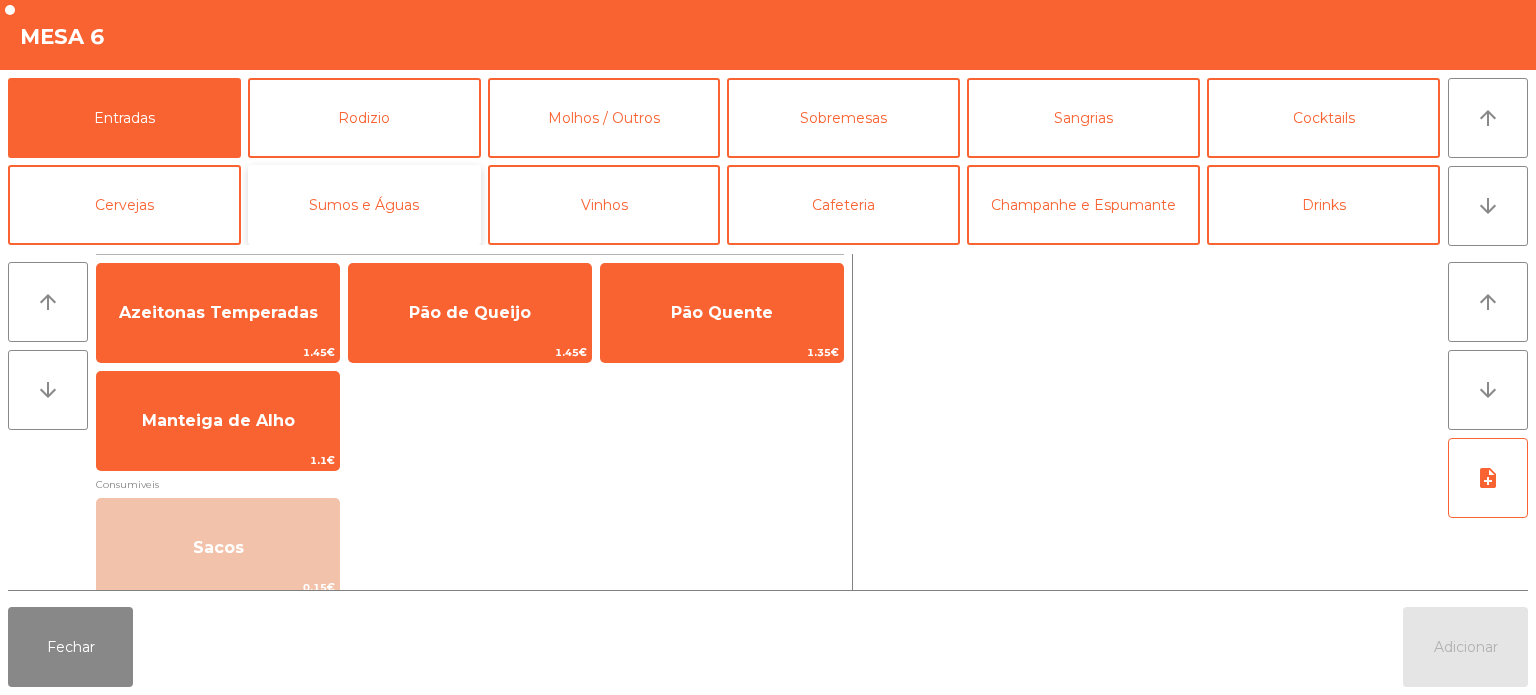 click on "Sumos e Águas" 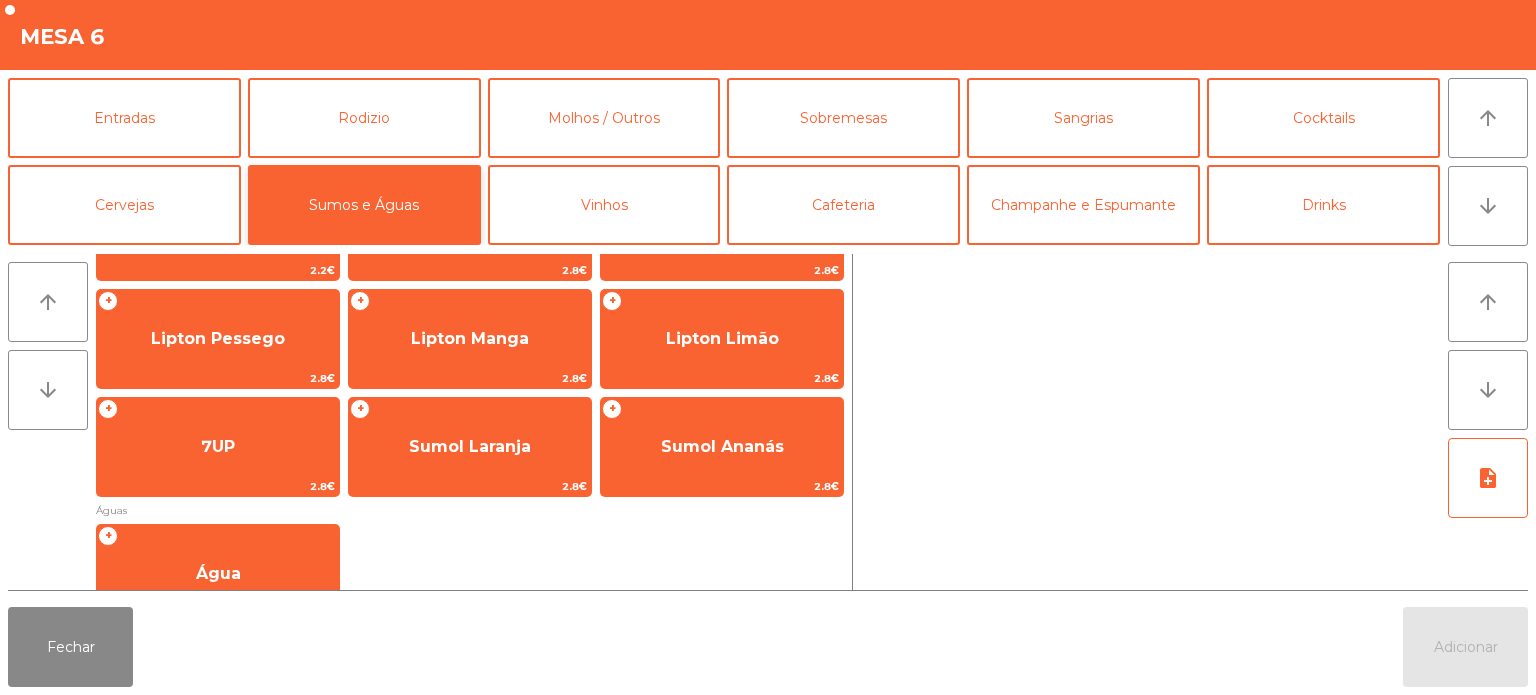 scroll, scrollTop: 256, scrollLeft: 0, axis: vertical 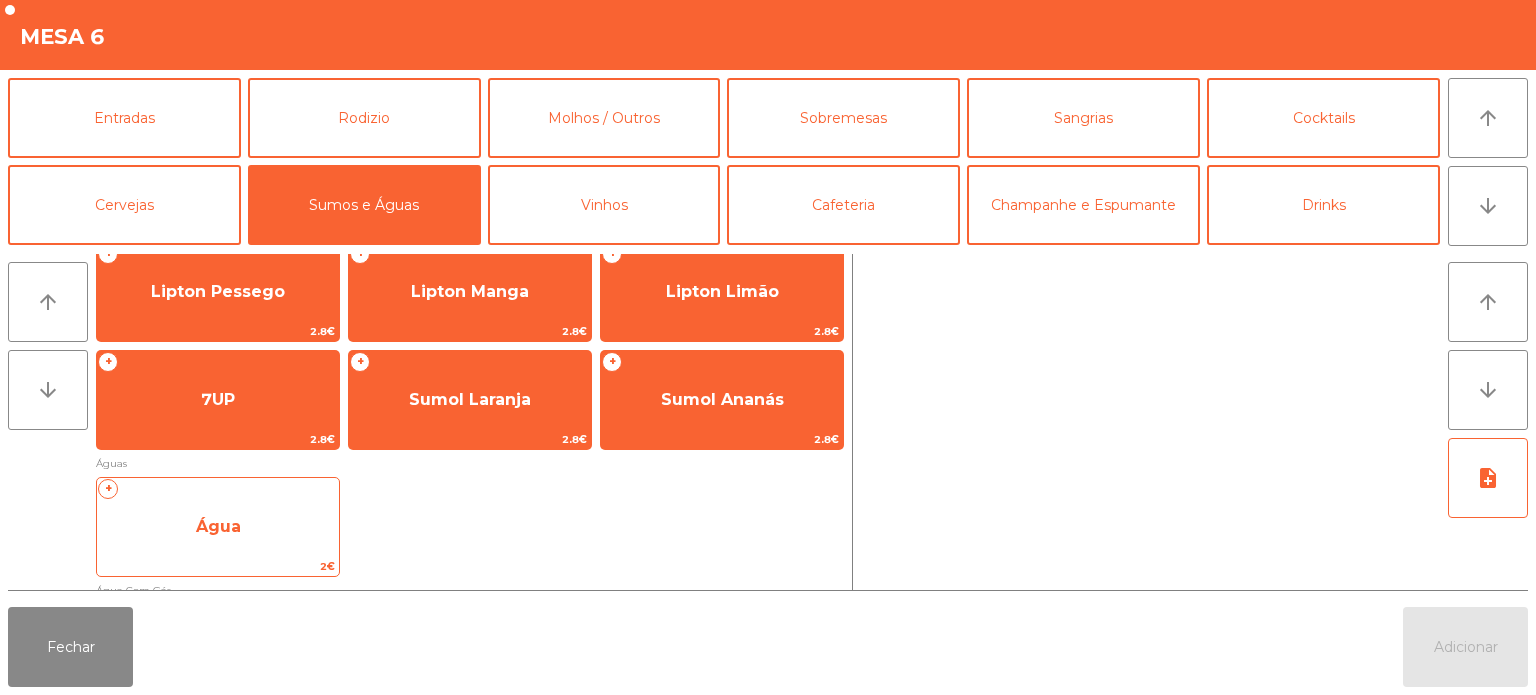 click on "Água" 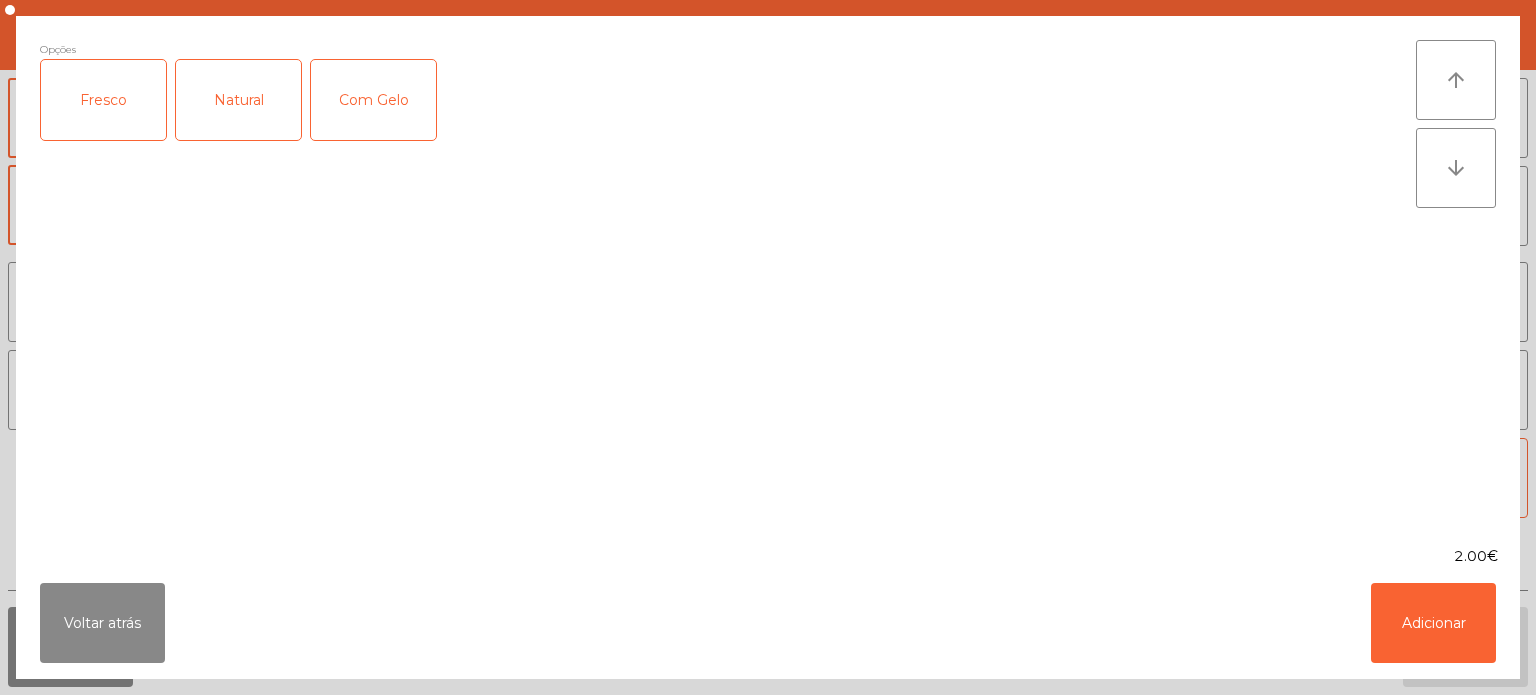 click on "Fresco" 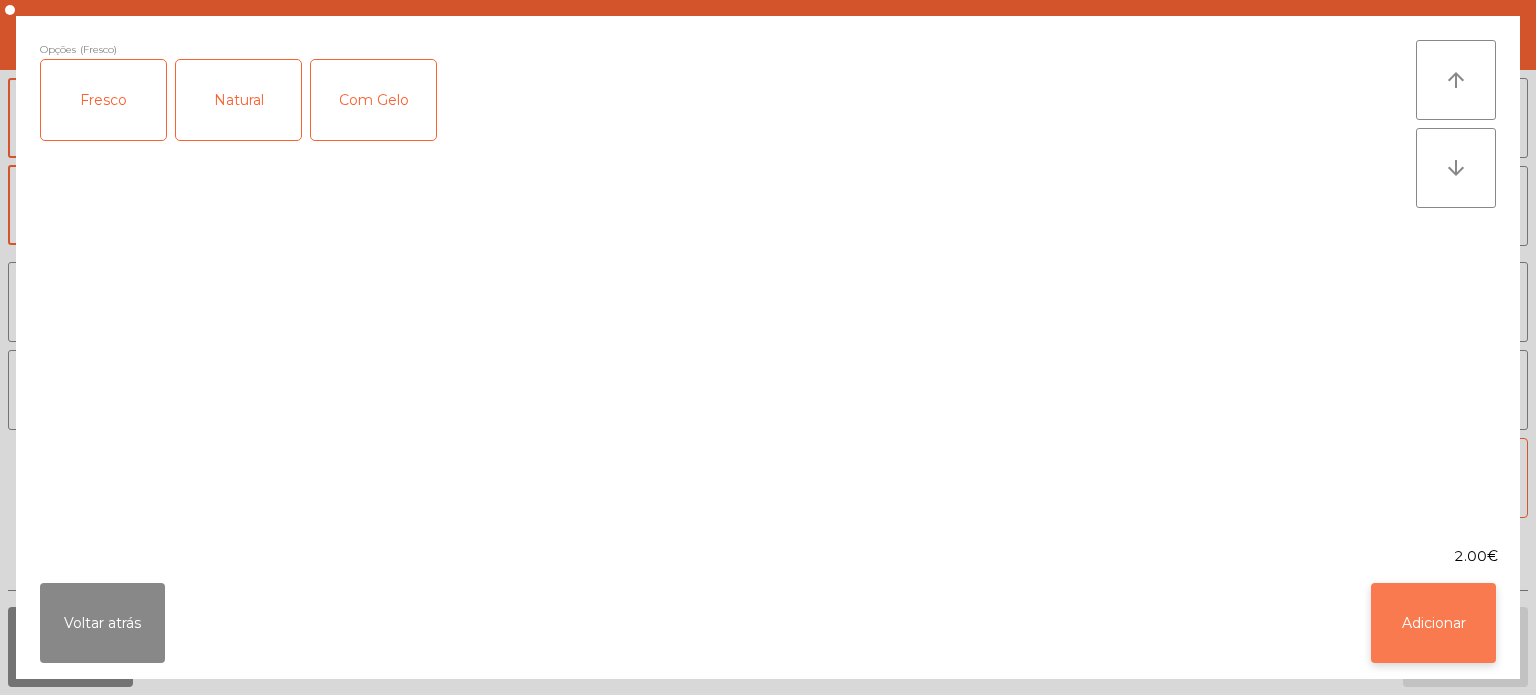 click on "Adicionar" 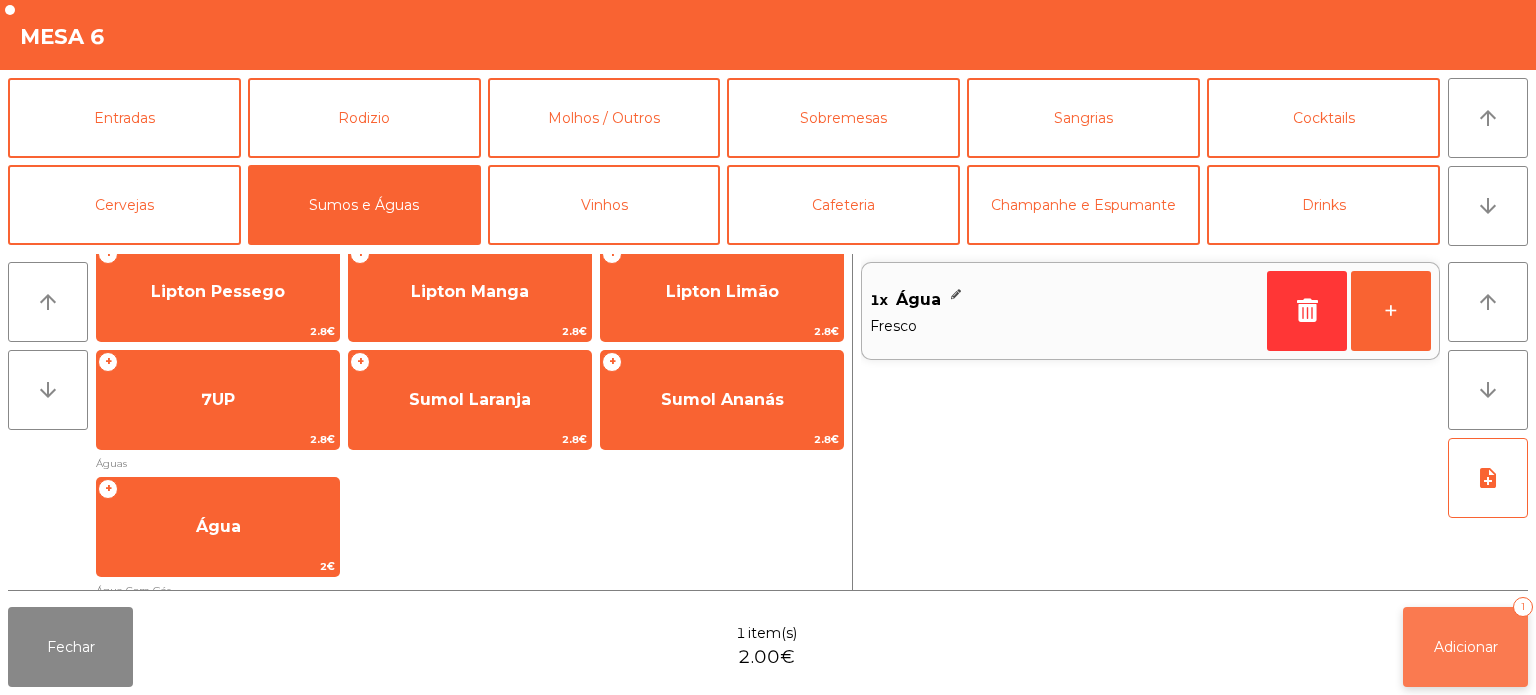 click on "Adicionar   1" 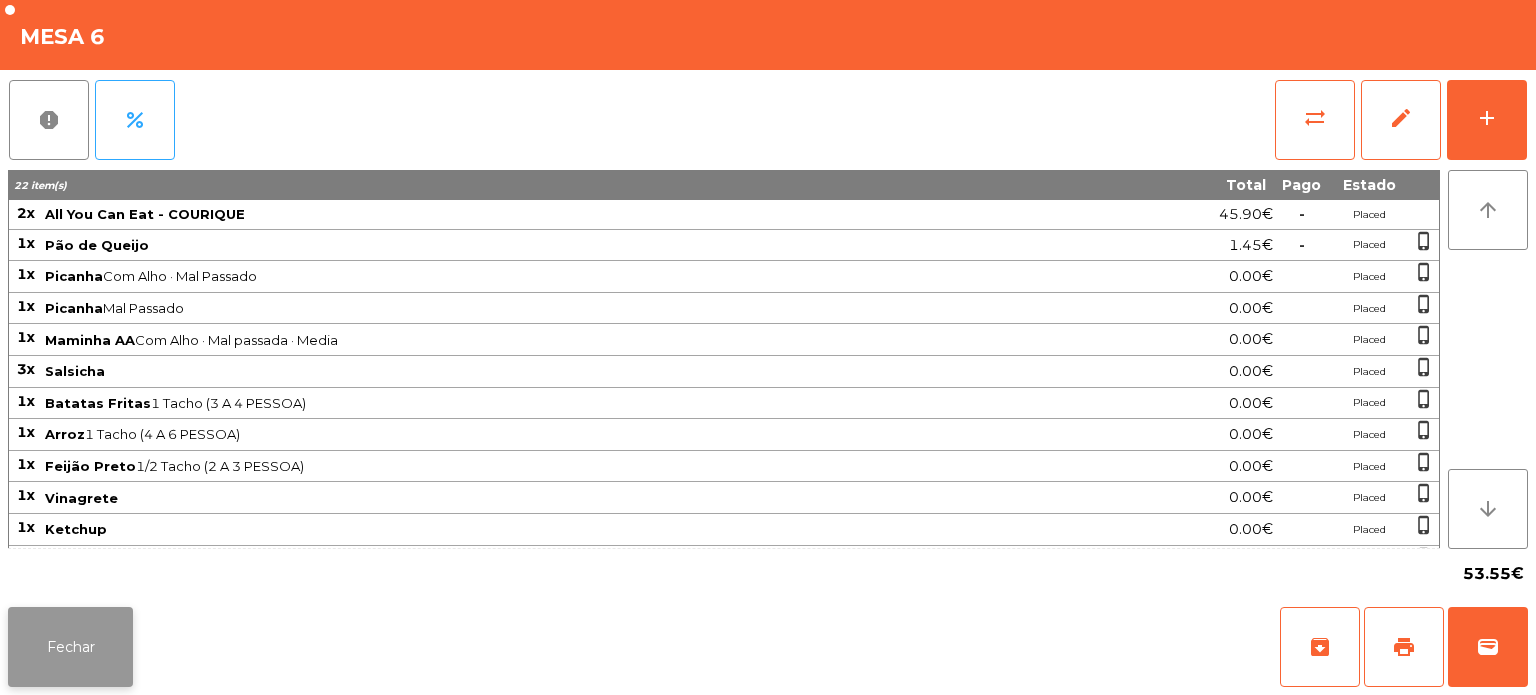 click on "Fechar" 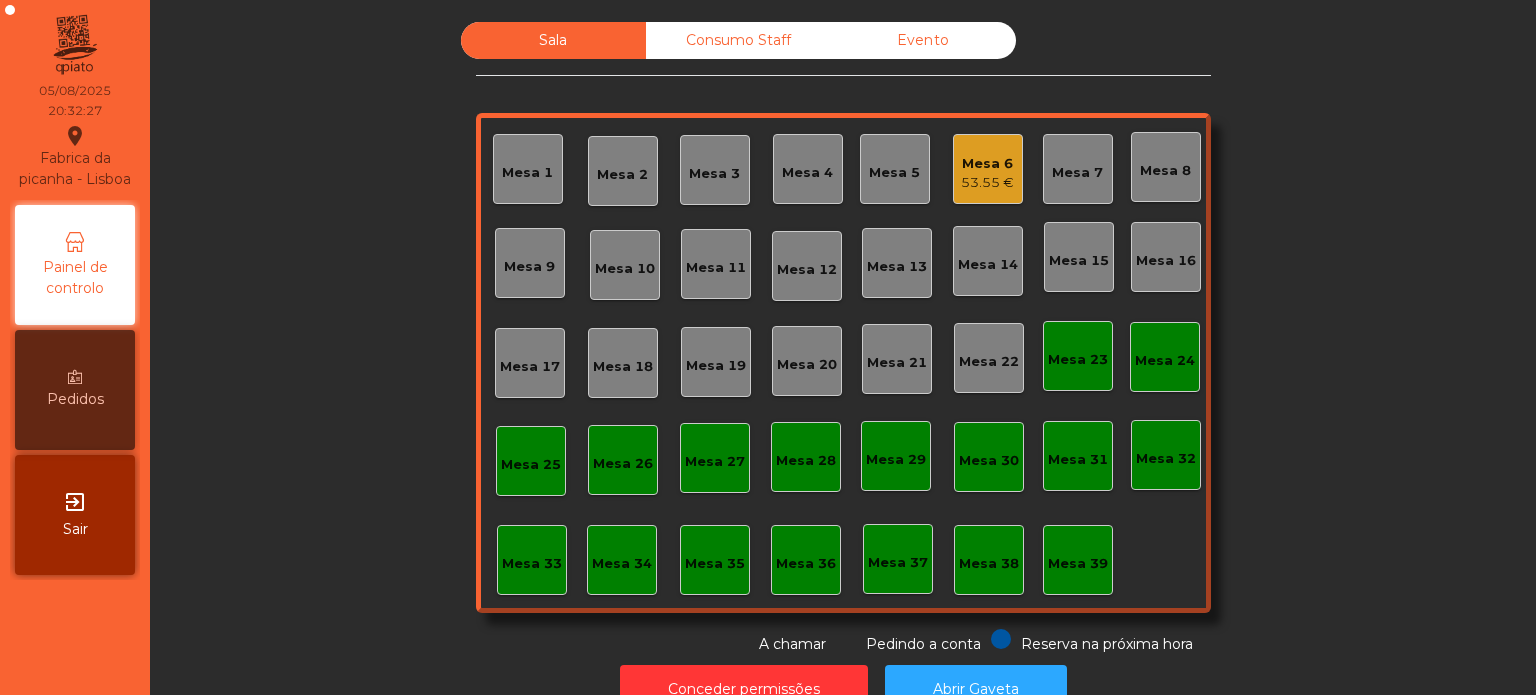click on "Mesa 39" 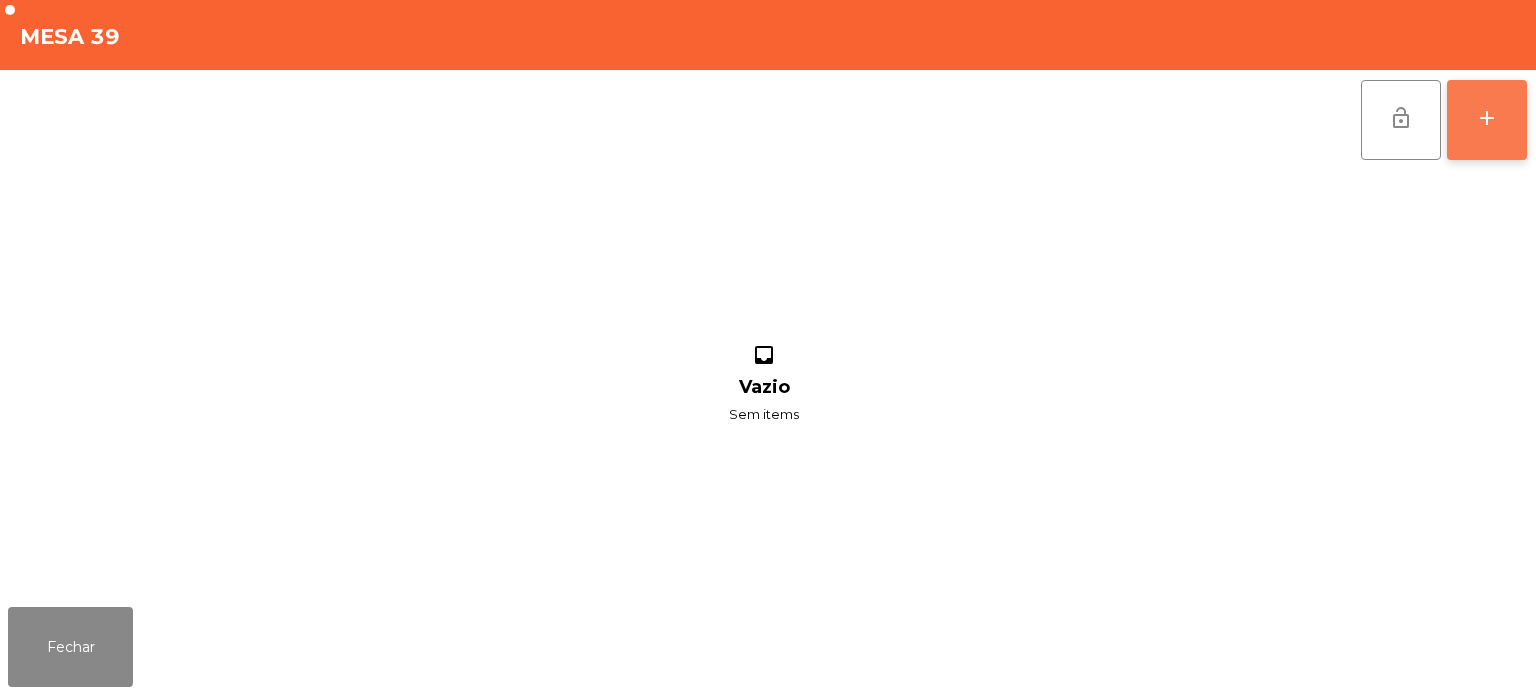 click on "add" 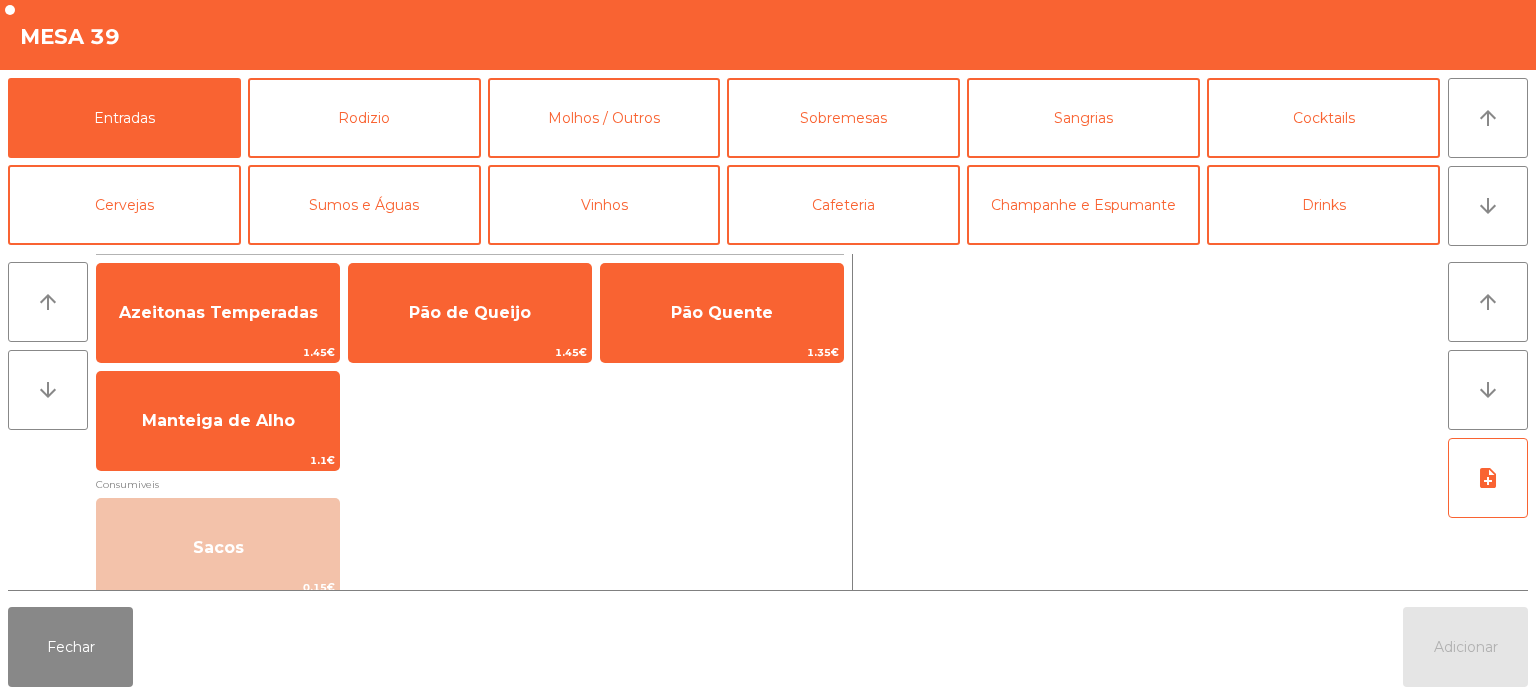 scroll, scrollTop: 15, scrollLeft: 0, axis: vertical 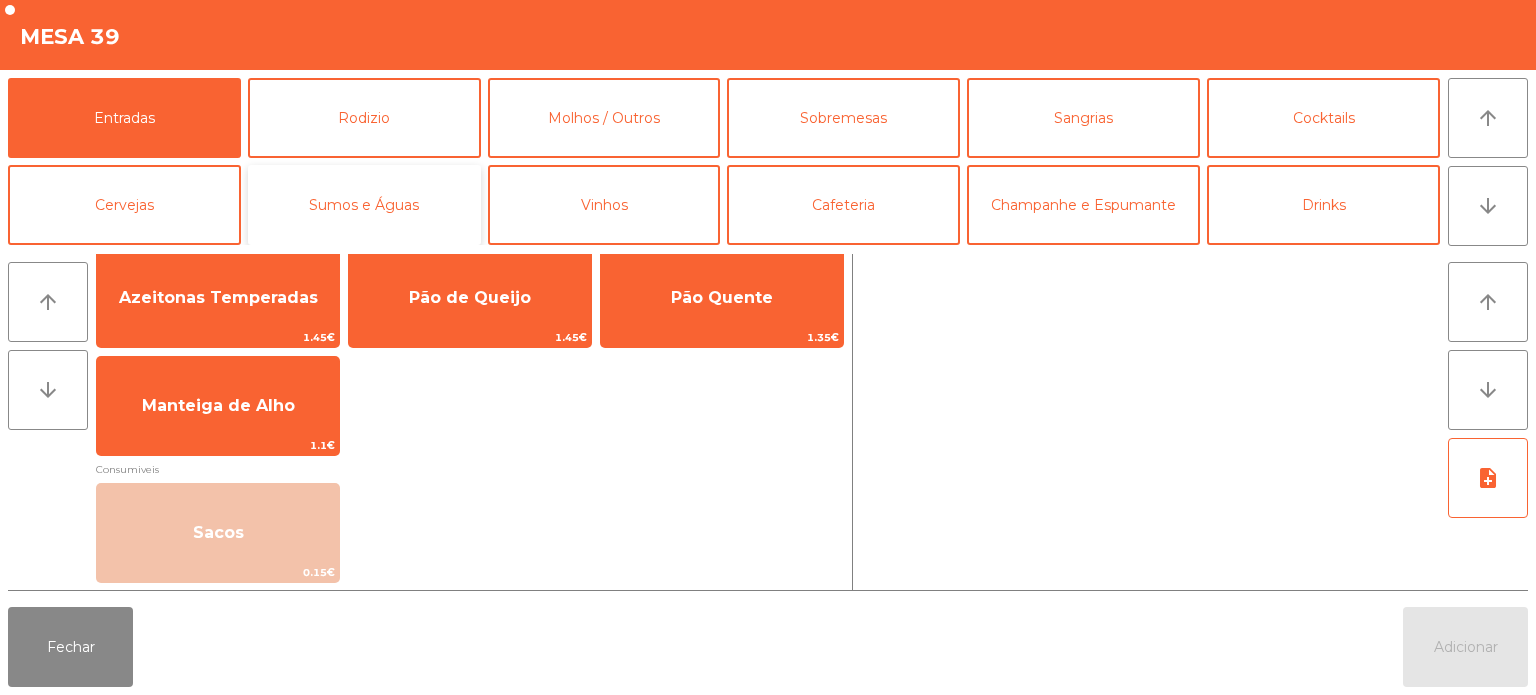 click on "Sumos e Águas" 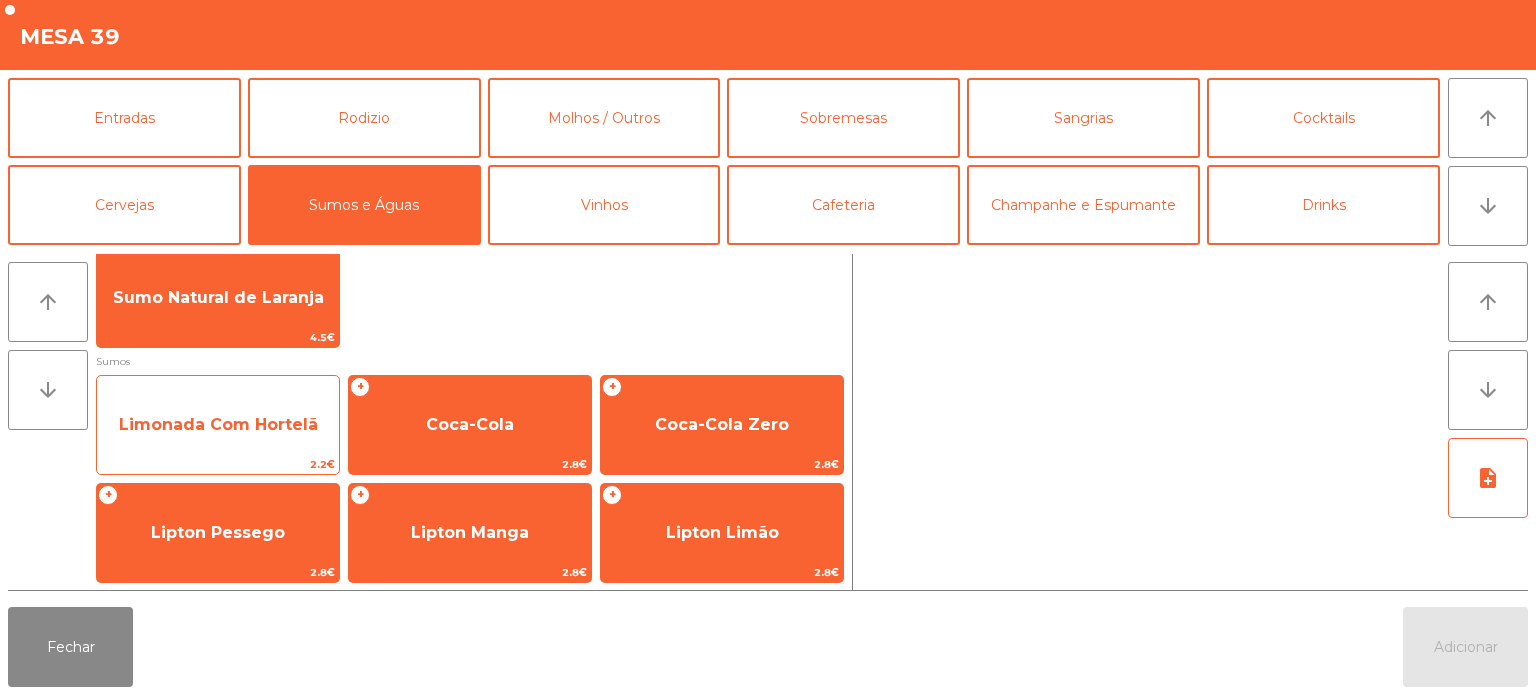 click on "Limonada Com Hortelã" 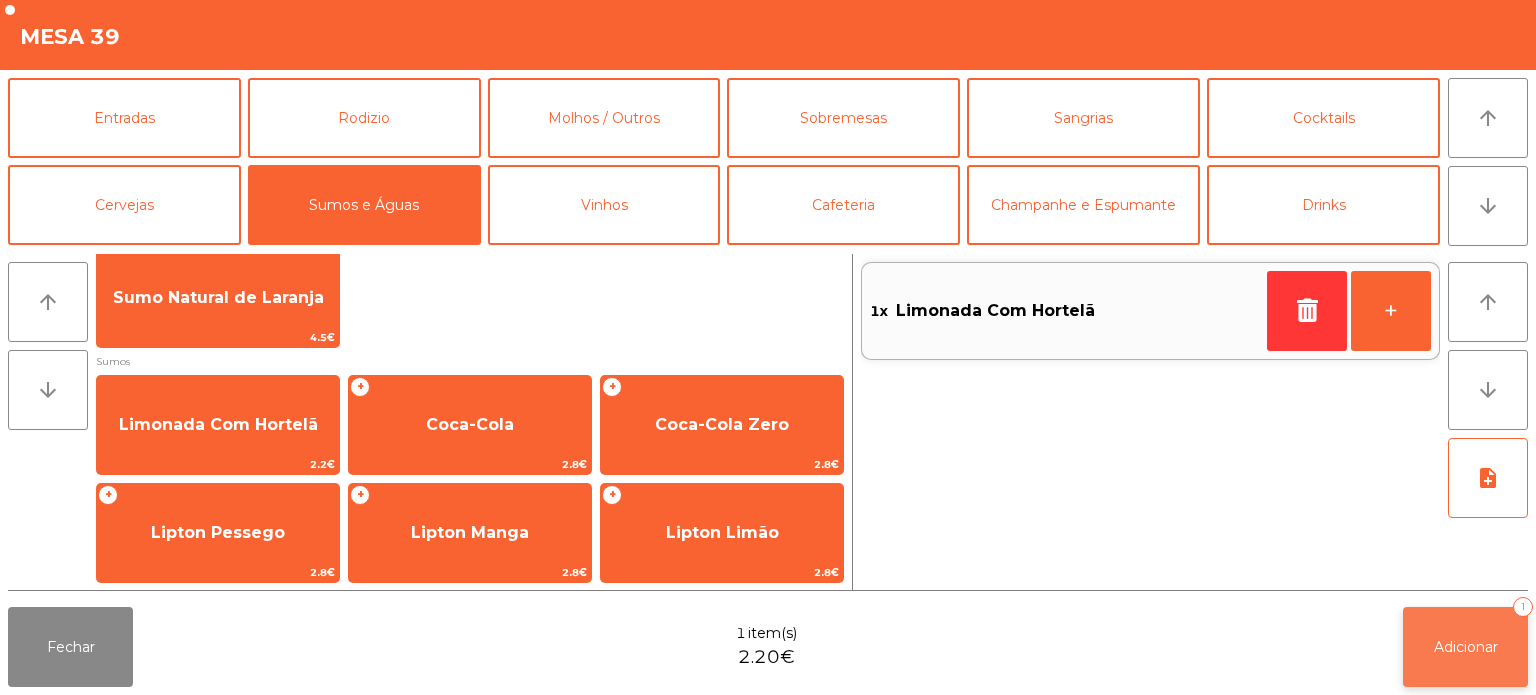 click on "Adicionar   1" 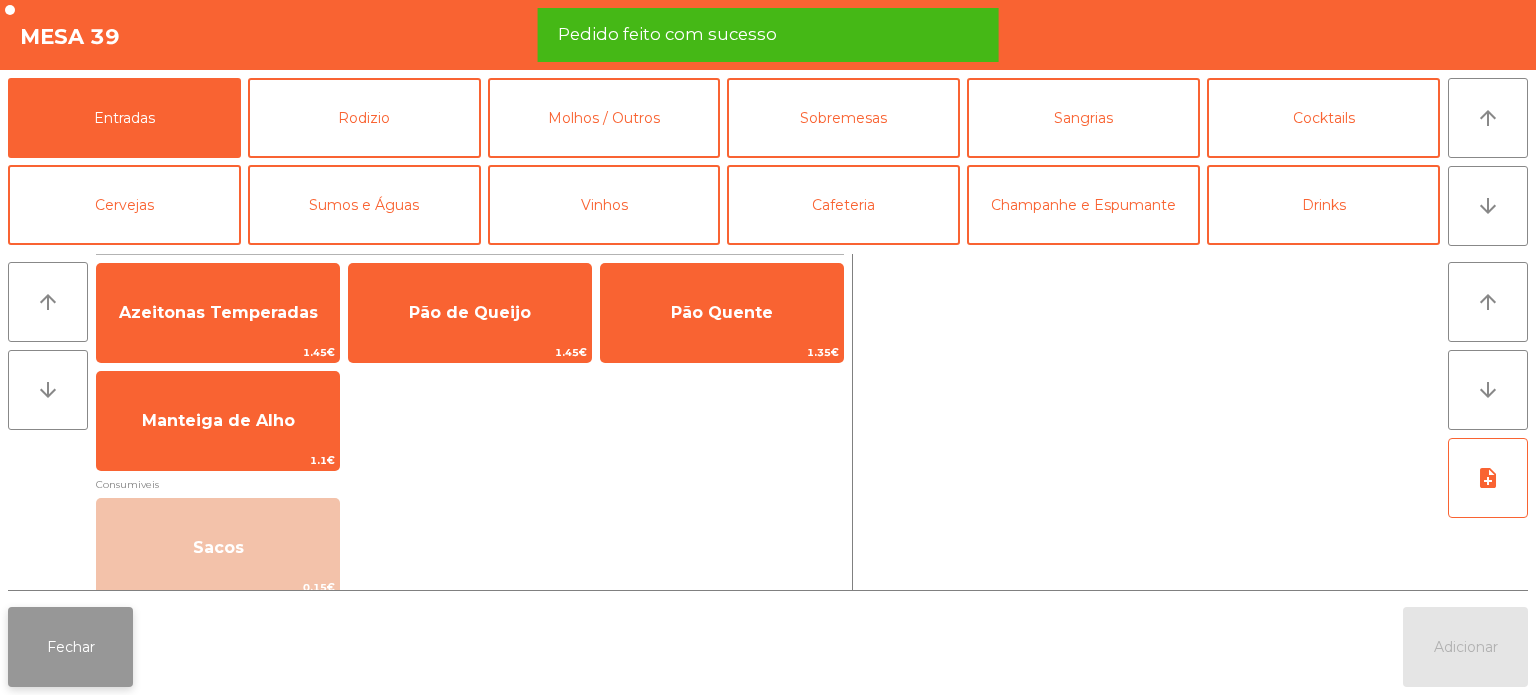 click on "Fechar" 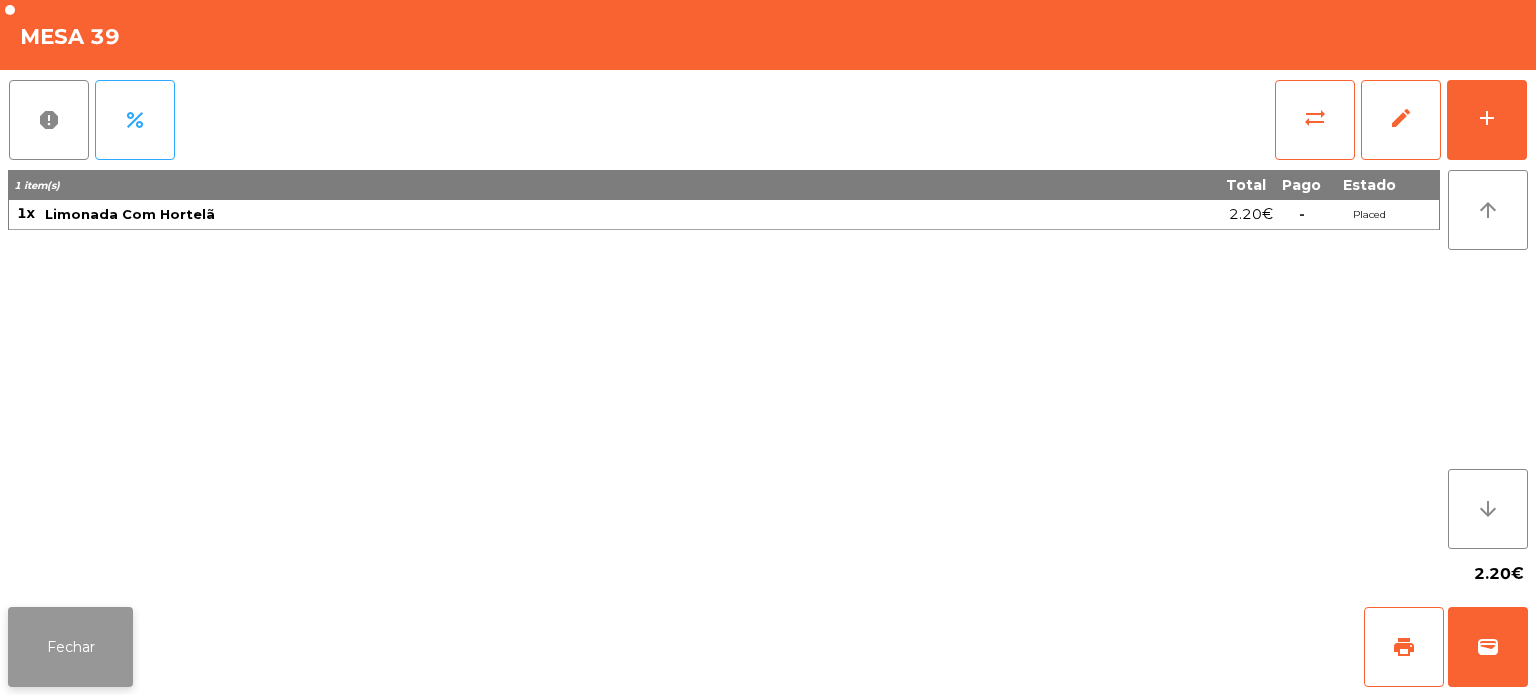 click on "Fechar" 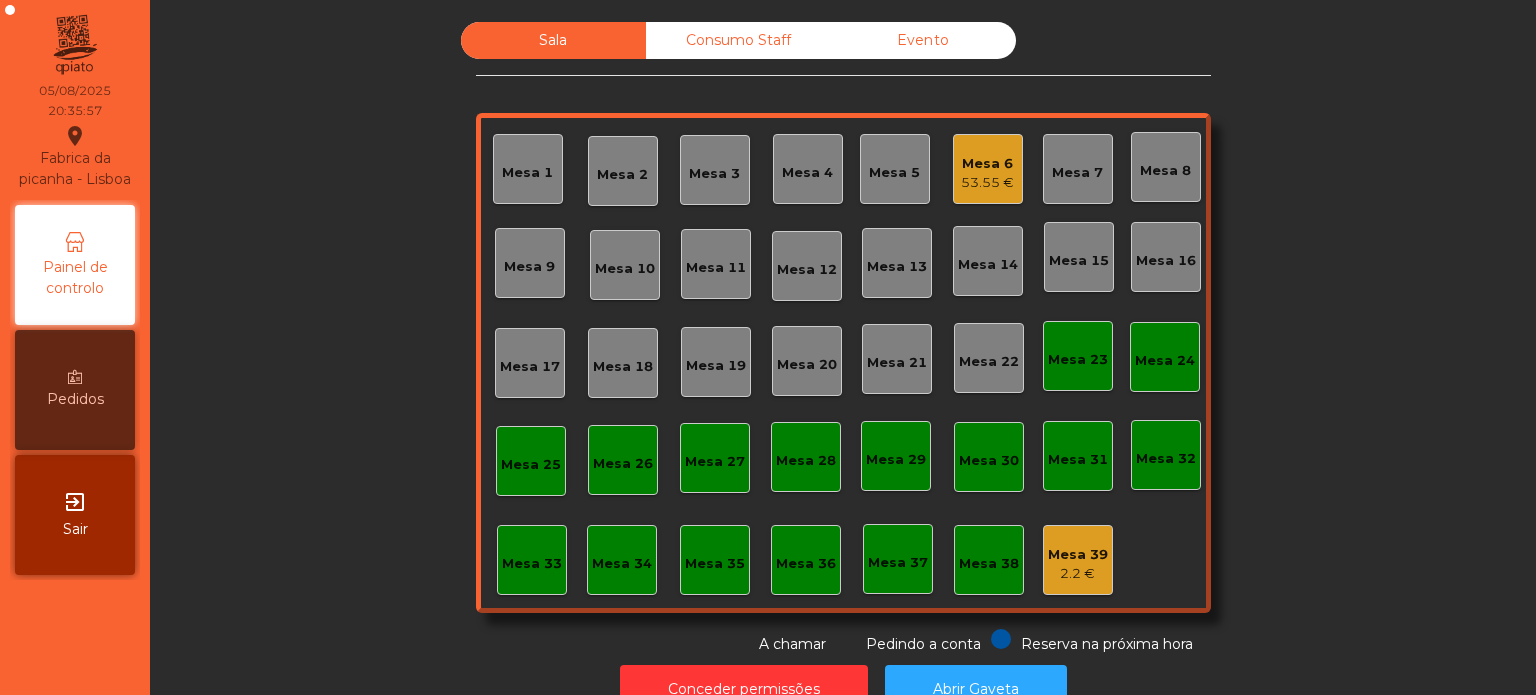 click on "Mesa 6   [PRICE]" 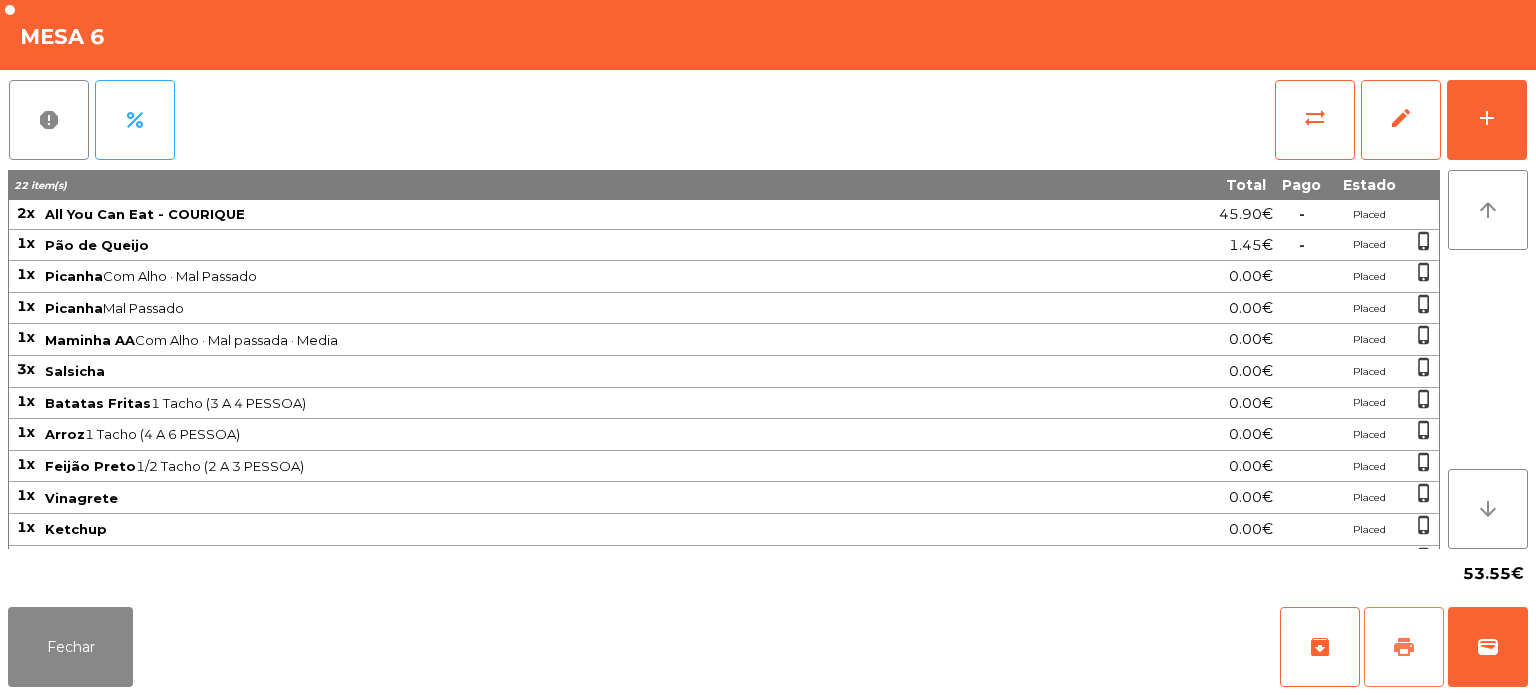 click on "print" 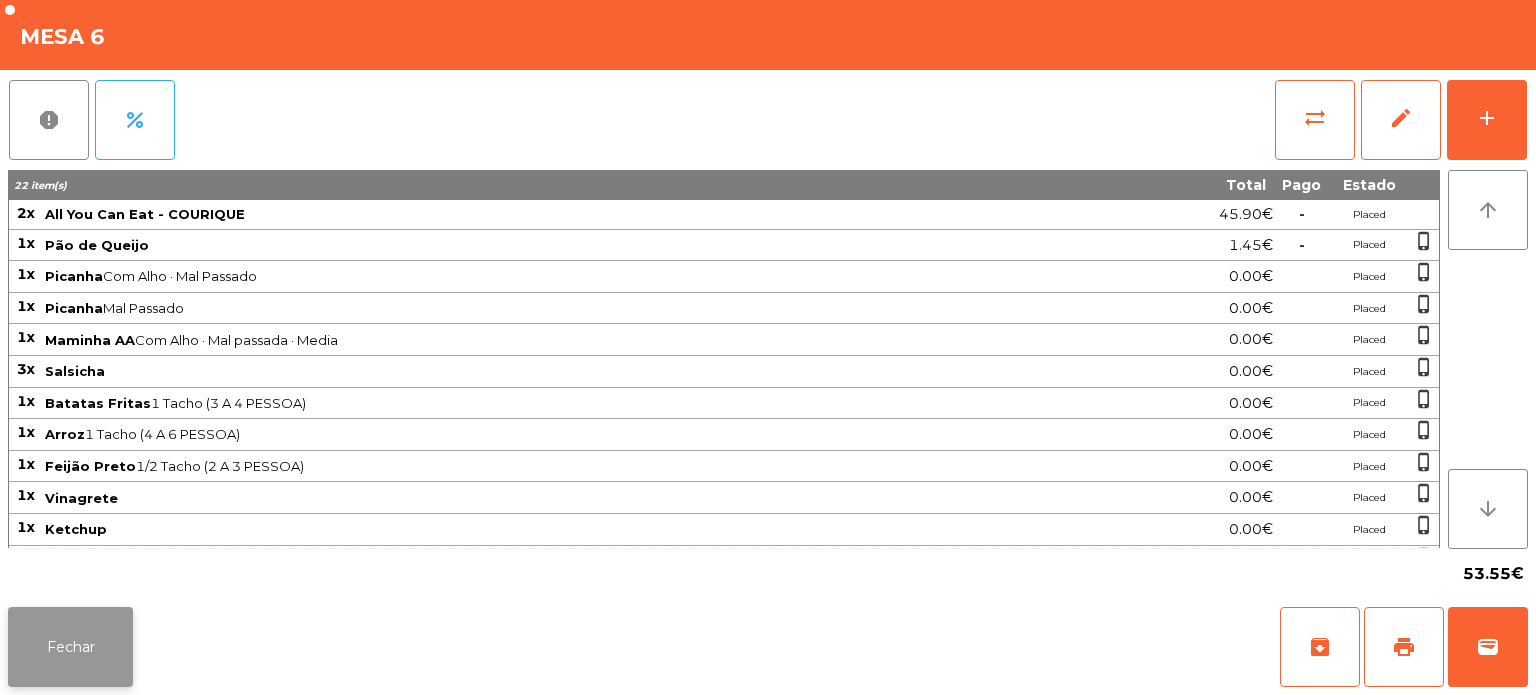 click on "Fechar" 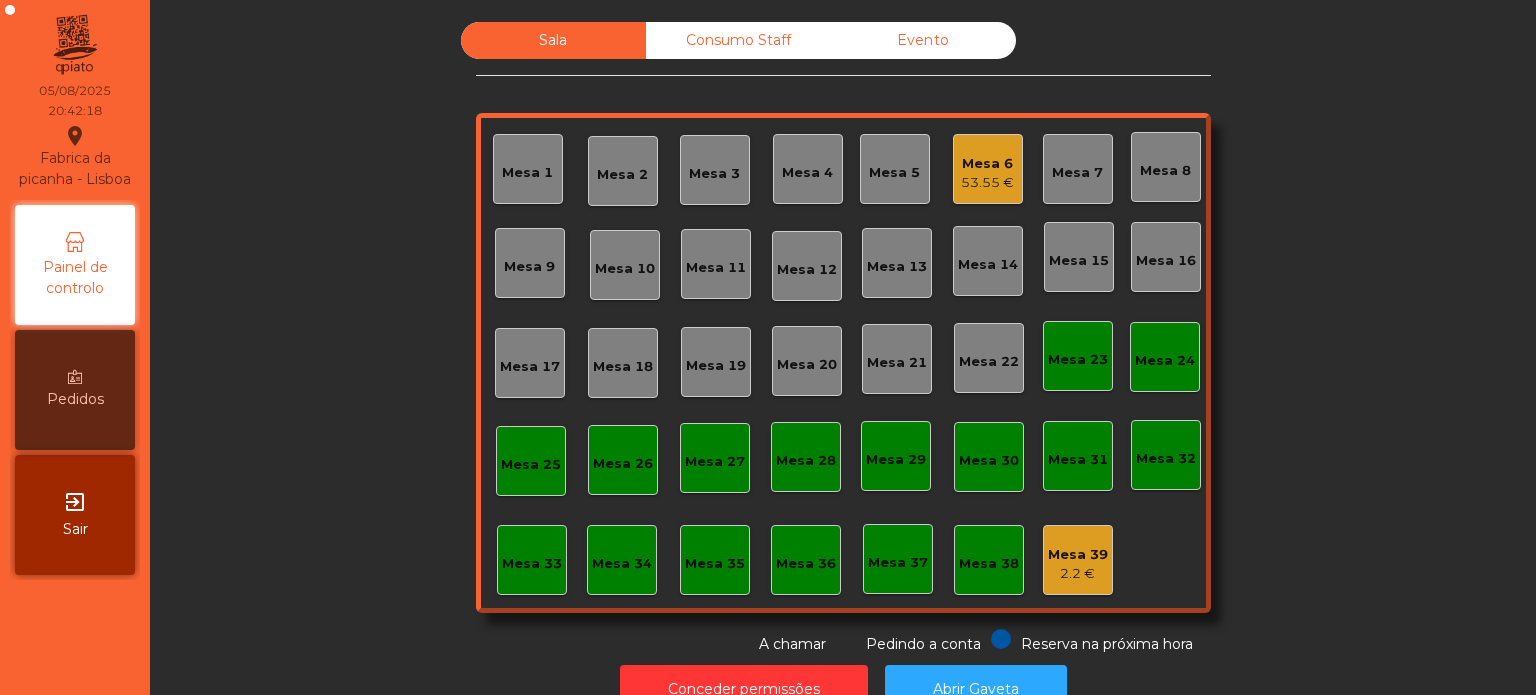 click on "Consumo Staff" 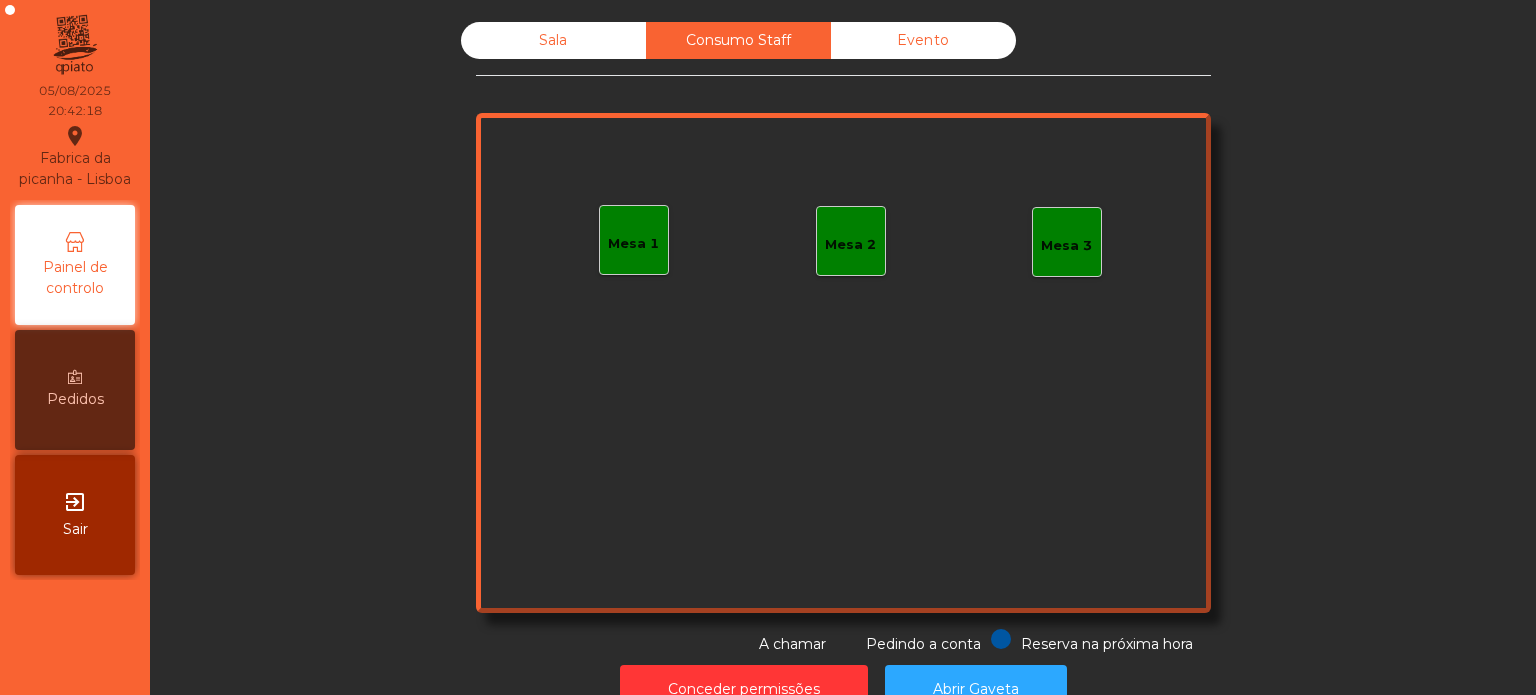 click on "Sala" 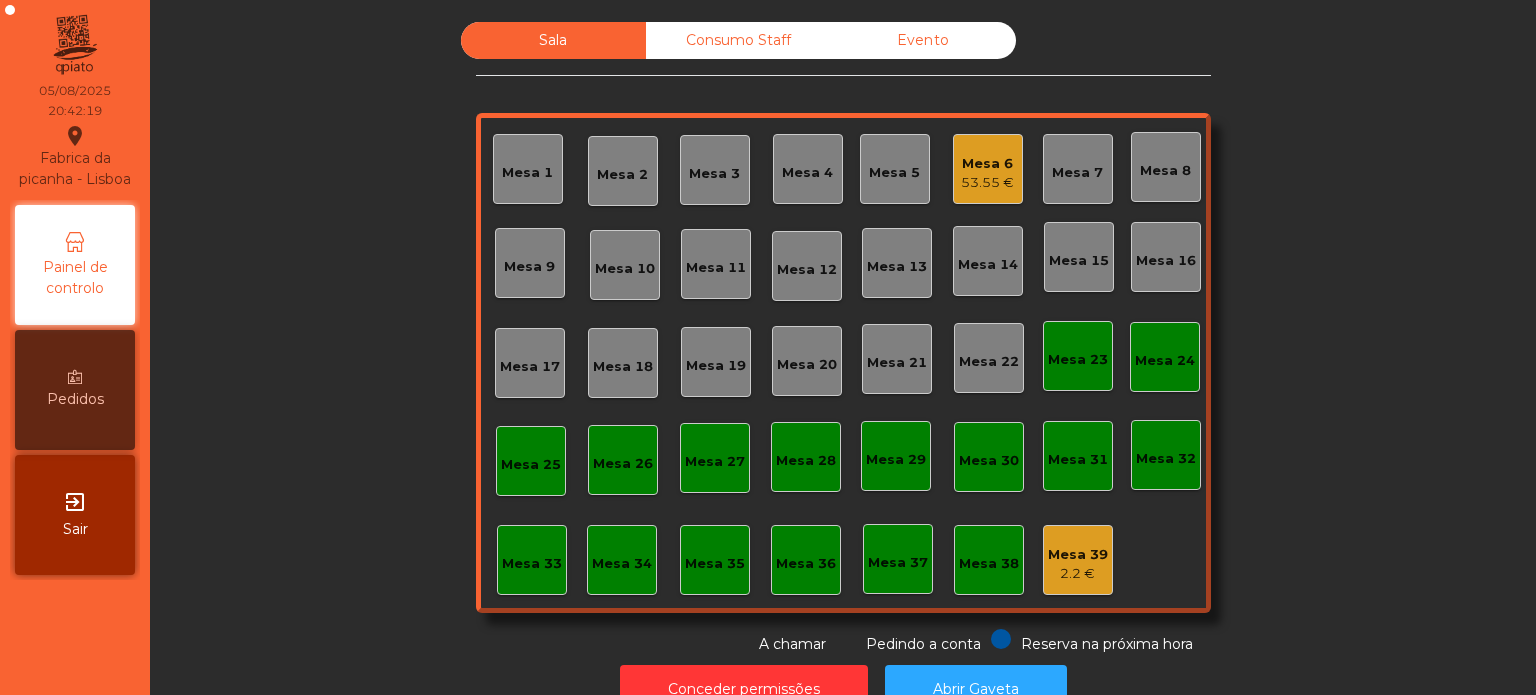click on "Mesa 34" 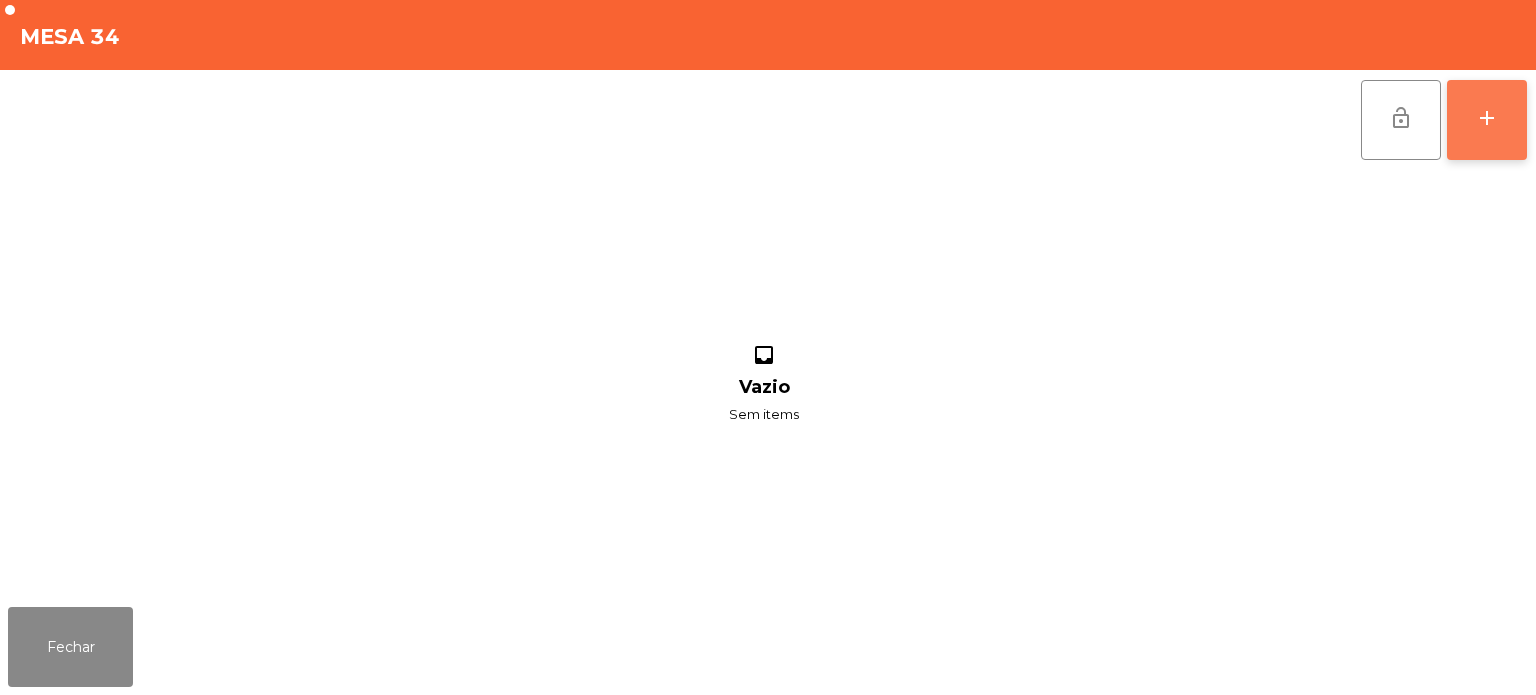 click on "add" 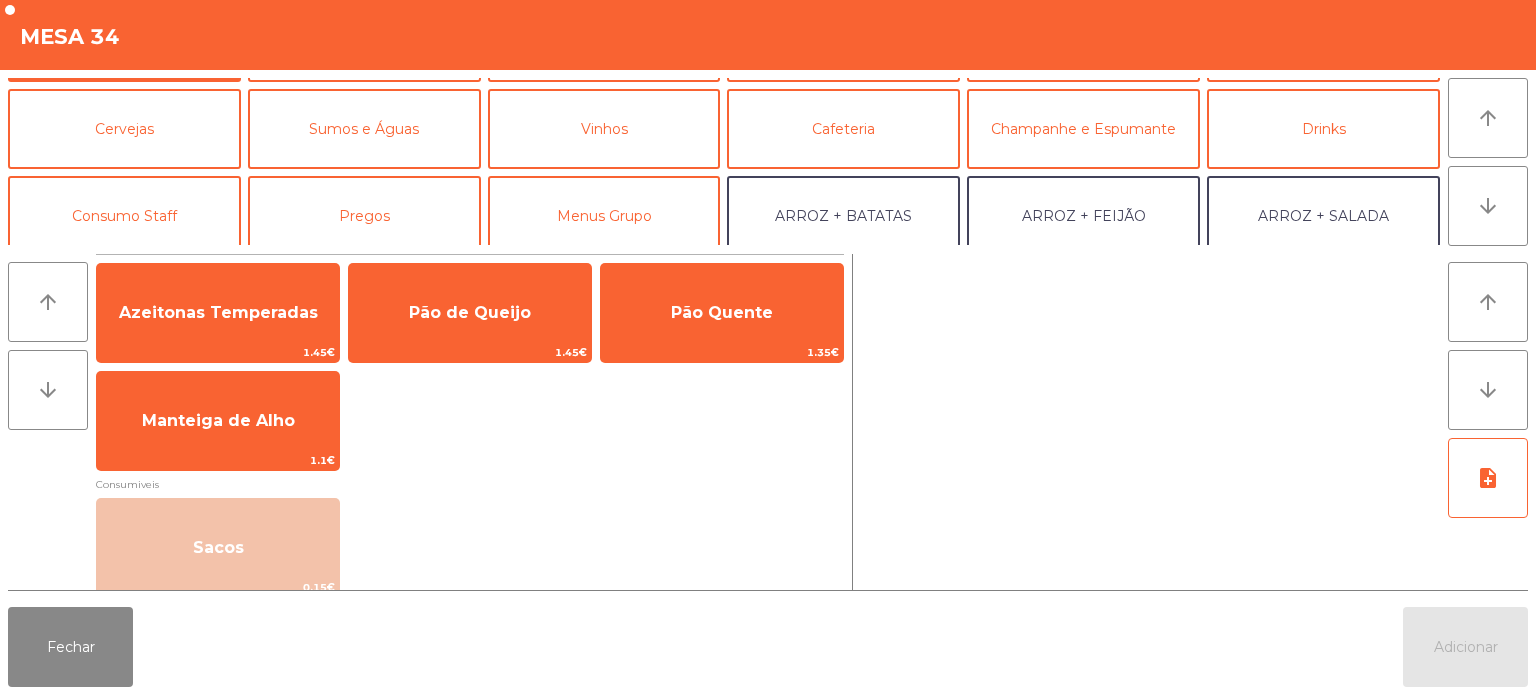 scroll, scrollTop: 92, scrollLeft: 0, axis: vertical 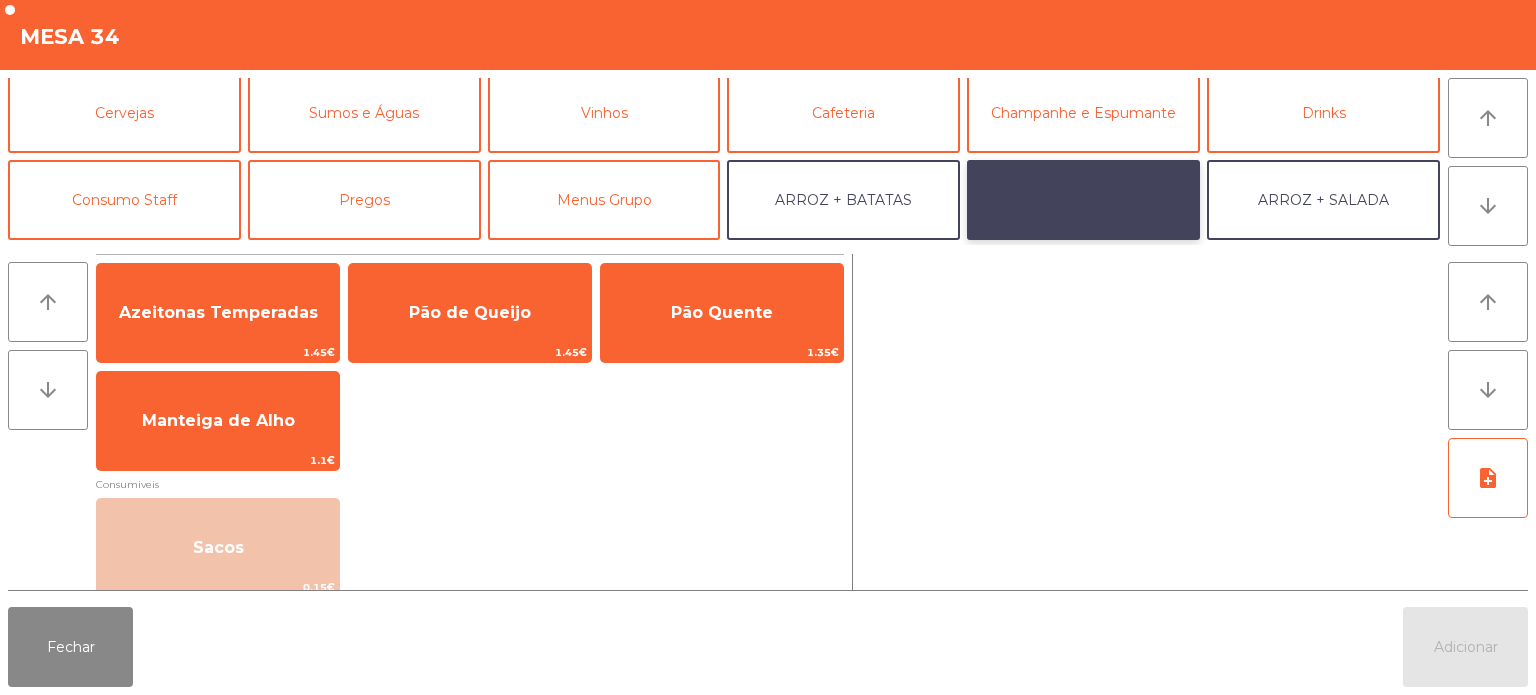 click on "ARROZ + FEIJÃO" 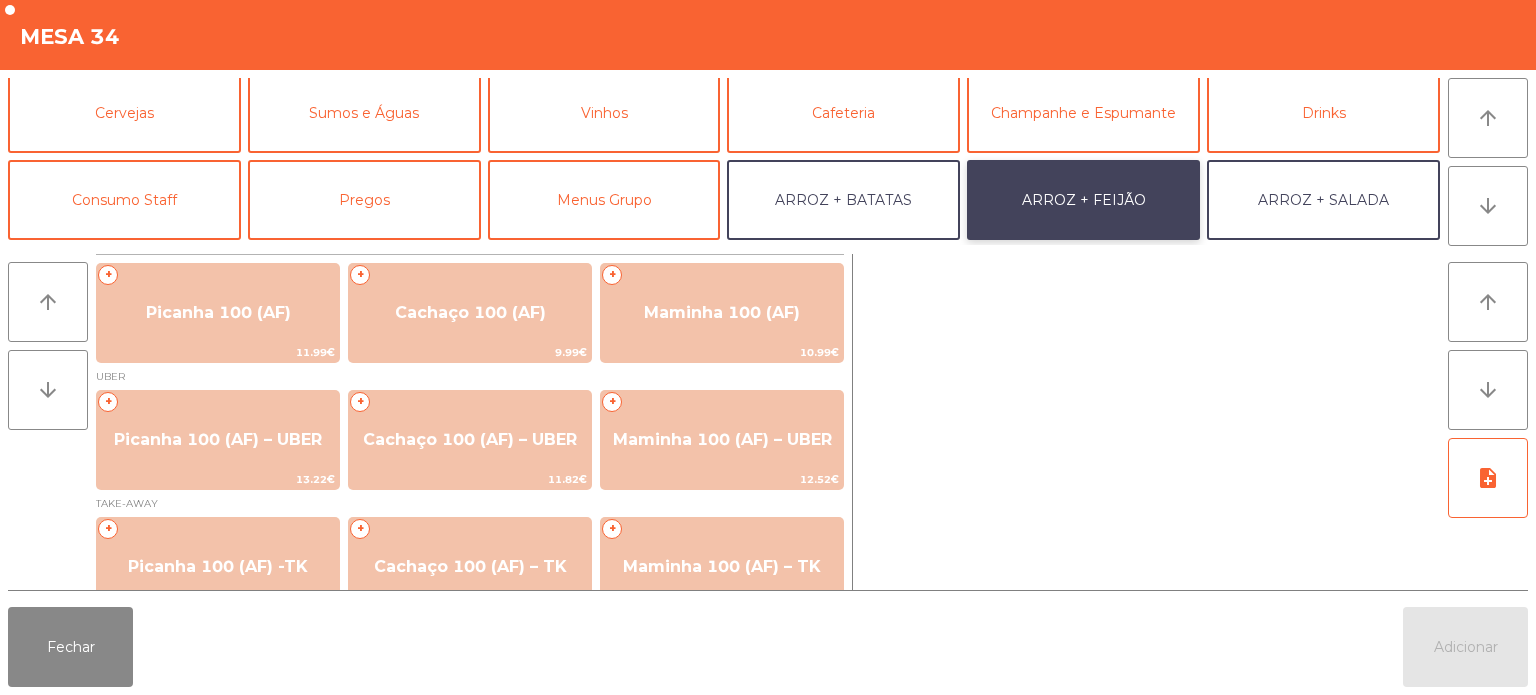 scroll, scrollTop: 34, scrollLeft: 0, axis: vertical 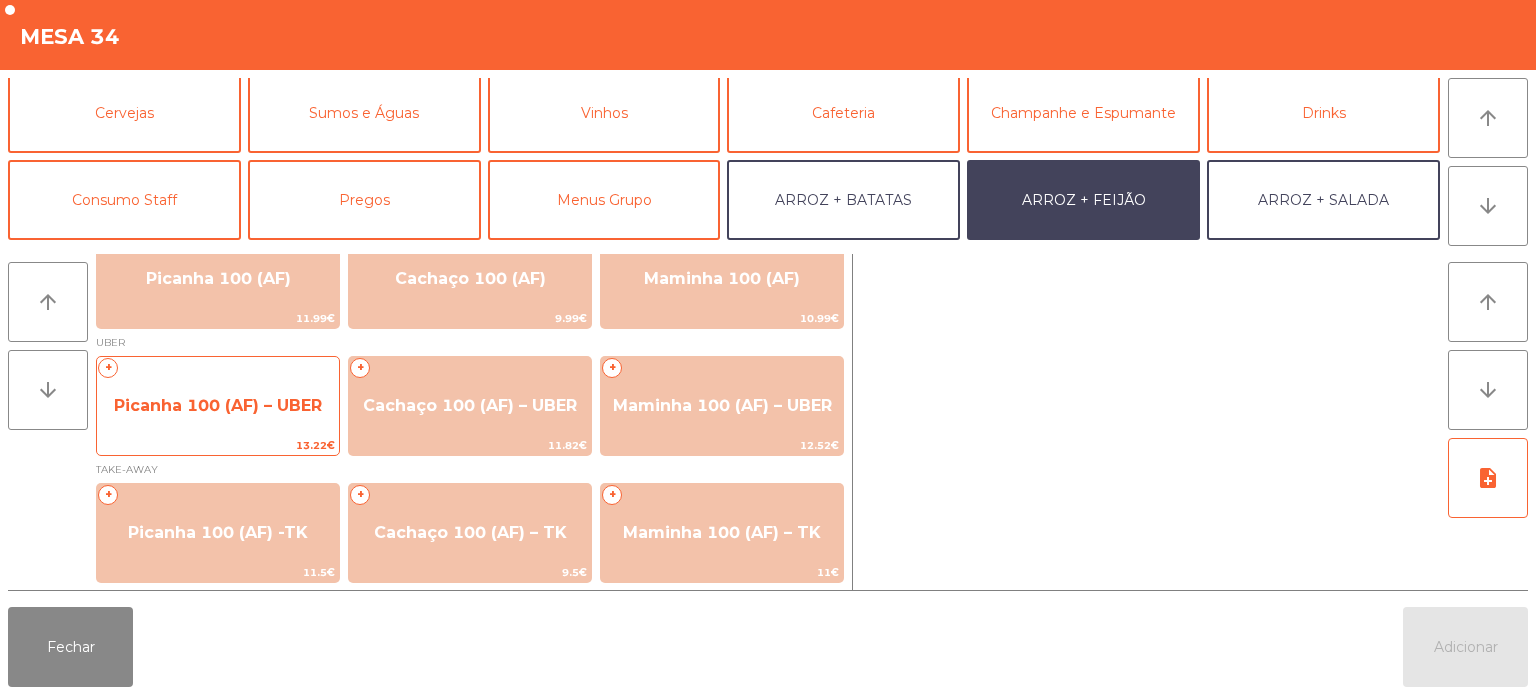 click on "Picanha 100 (AF) – UBER" 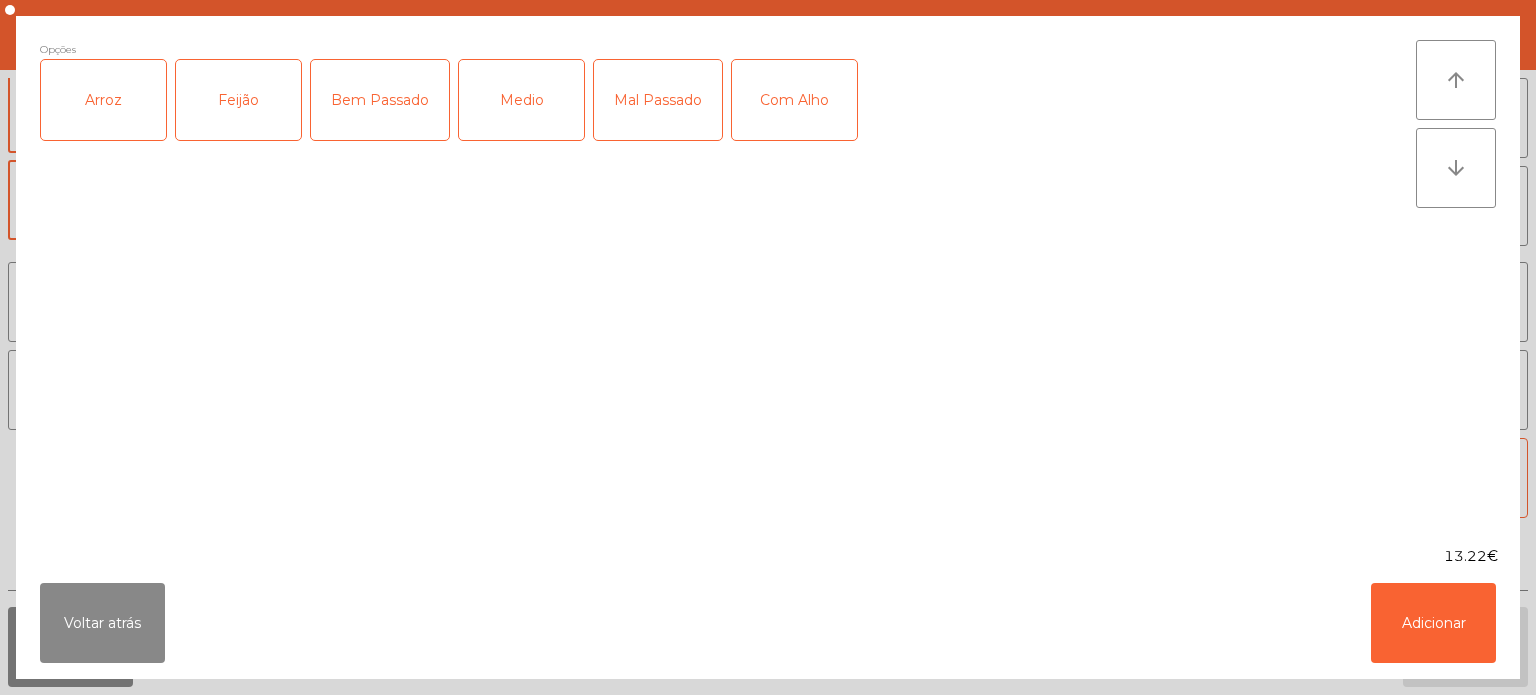click on "Arroz" 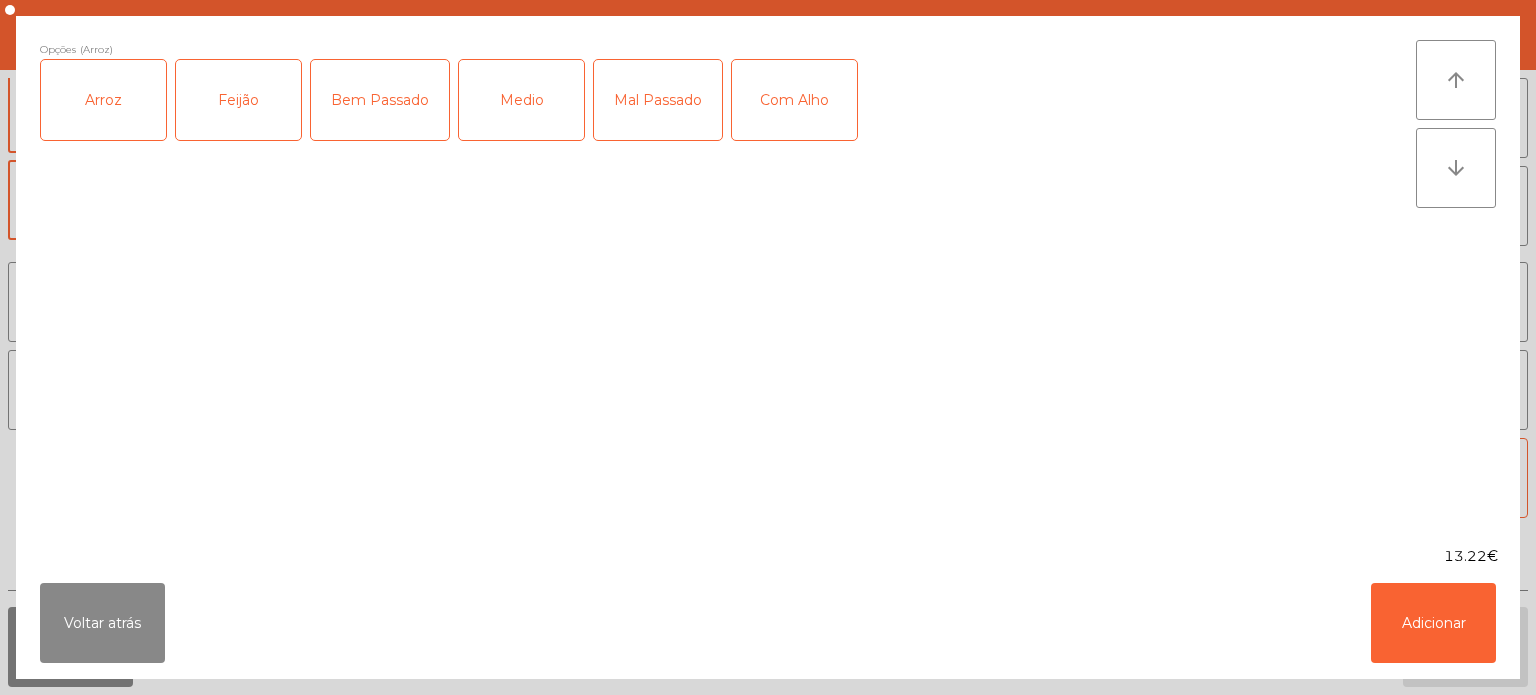 click on "Feijão" 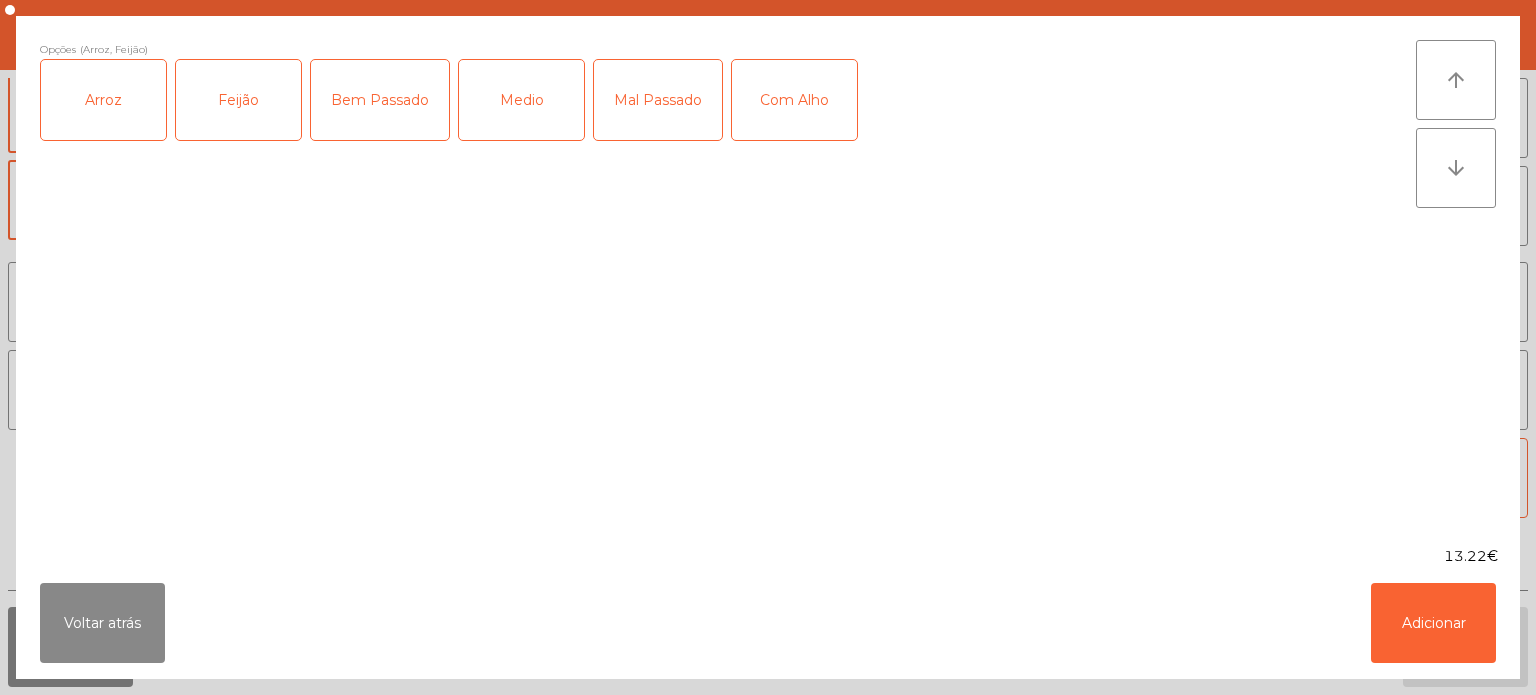 click on "Medio" 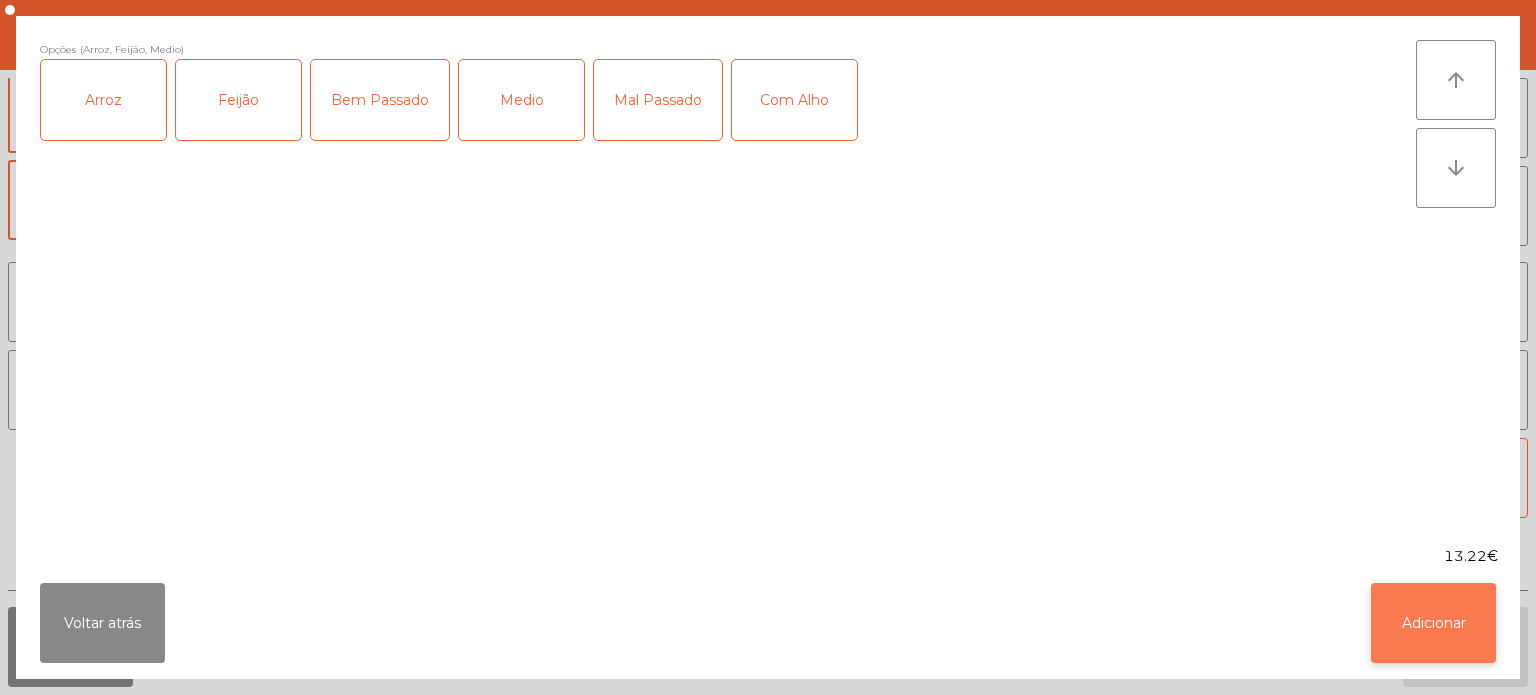 click on "Adicionar" 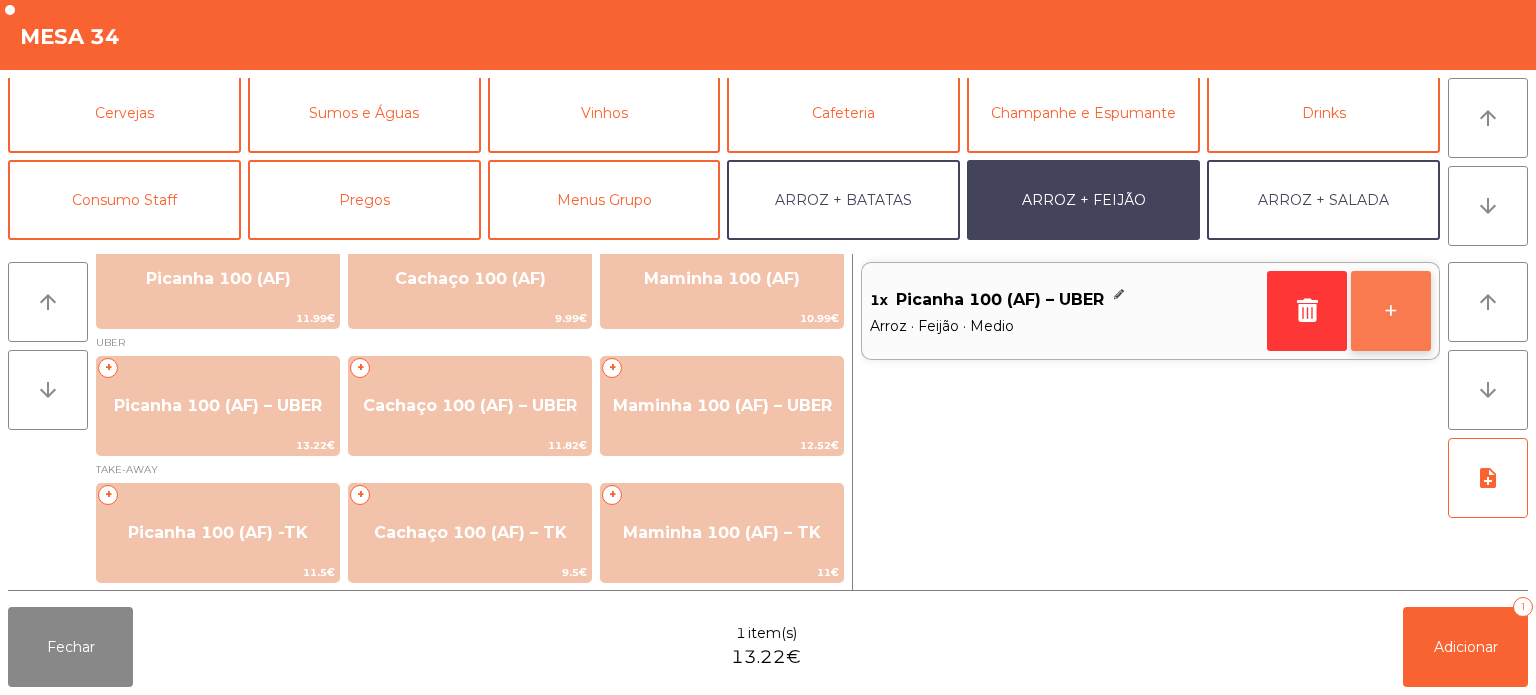 click on "+" 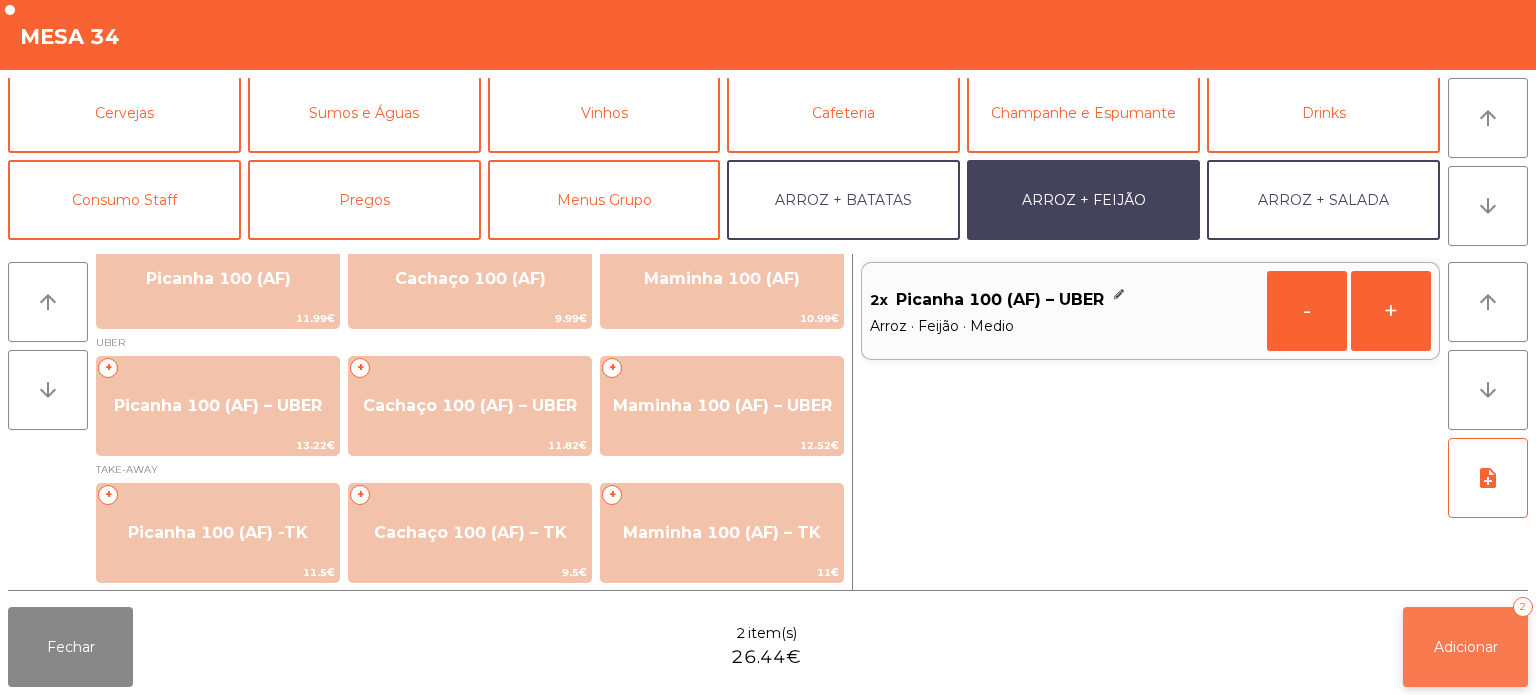 click on "Adicionar" 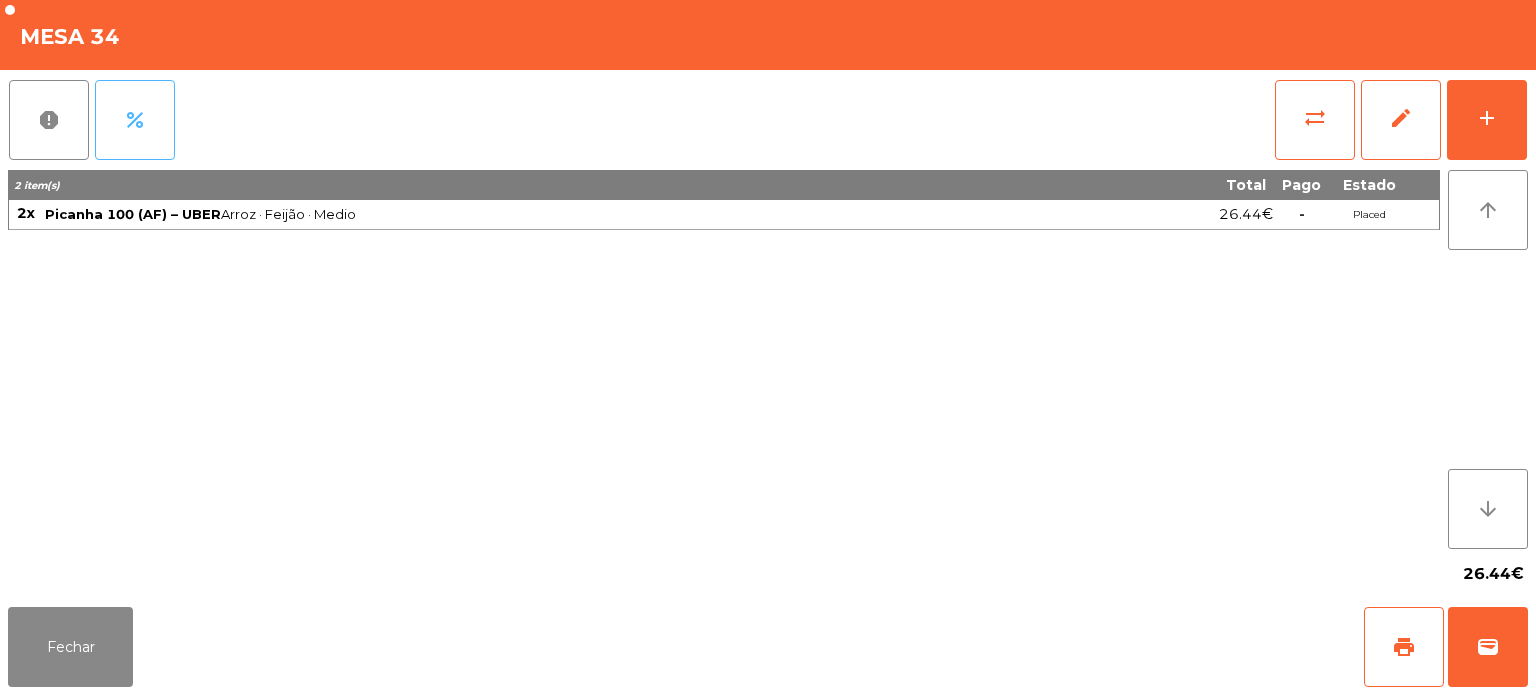 click on "percent" 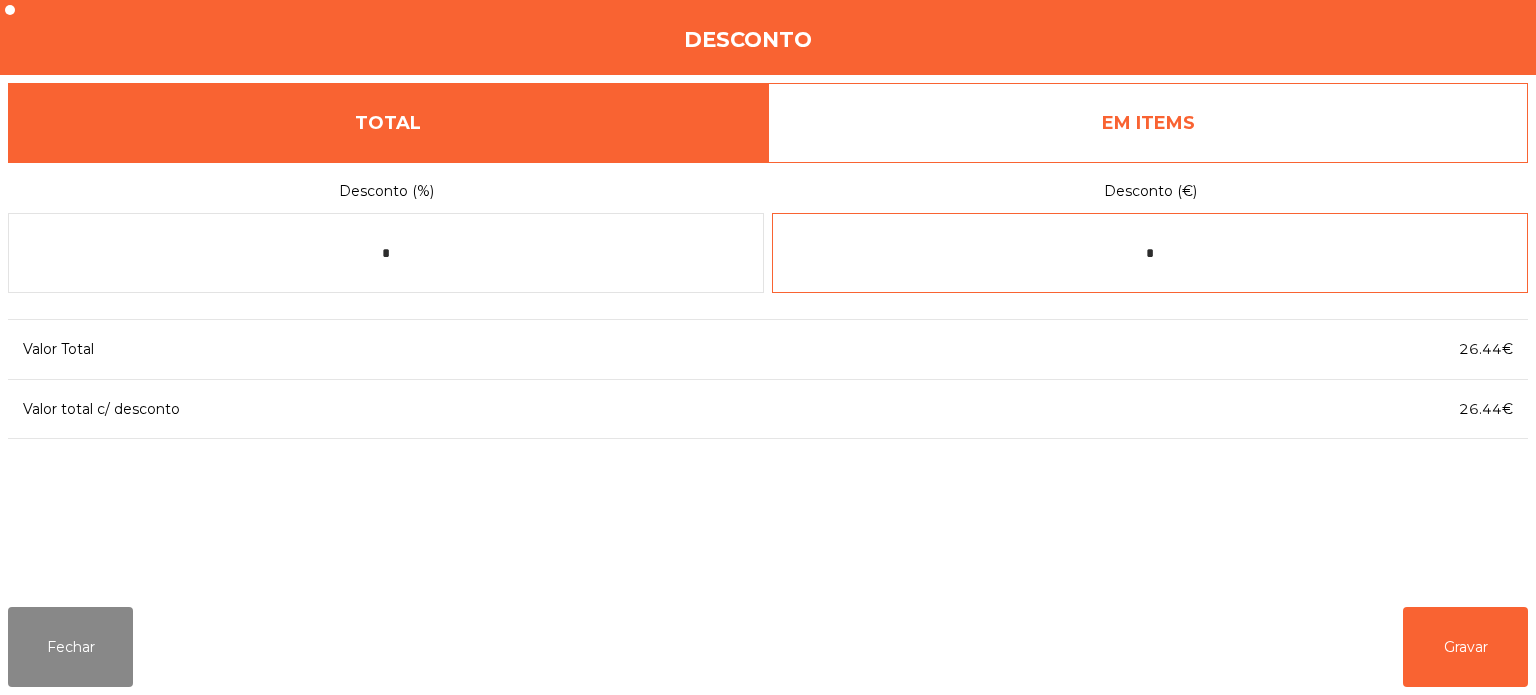 click on "*" at bounding box center (1150, 253) 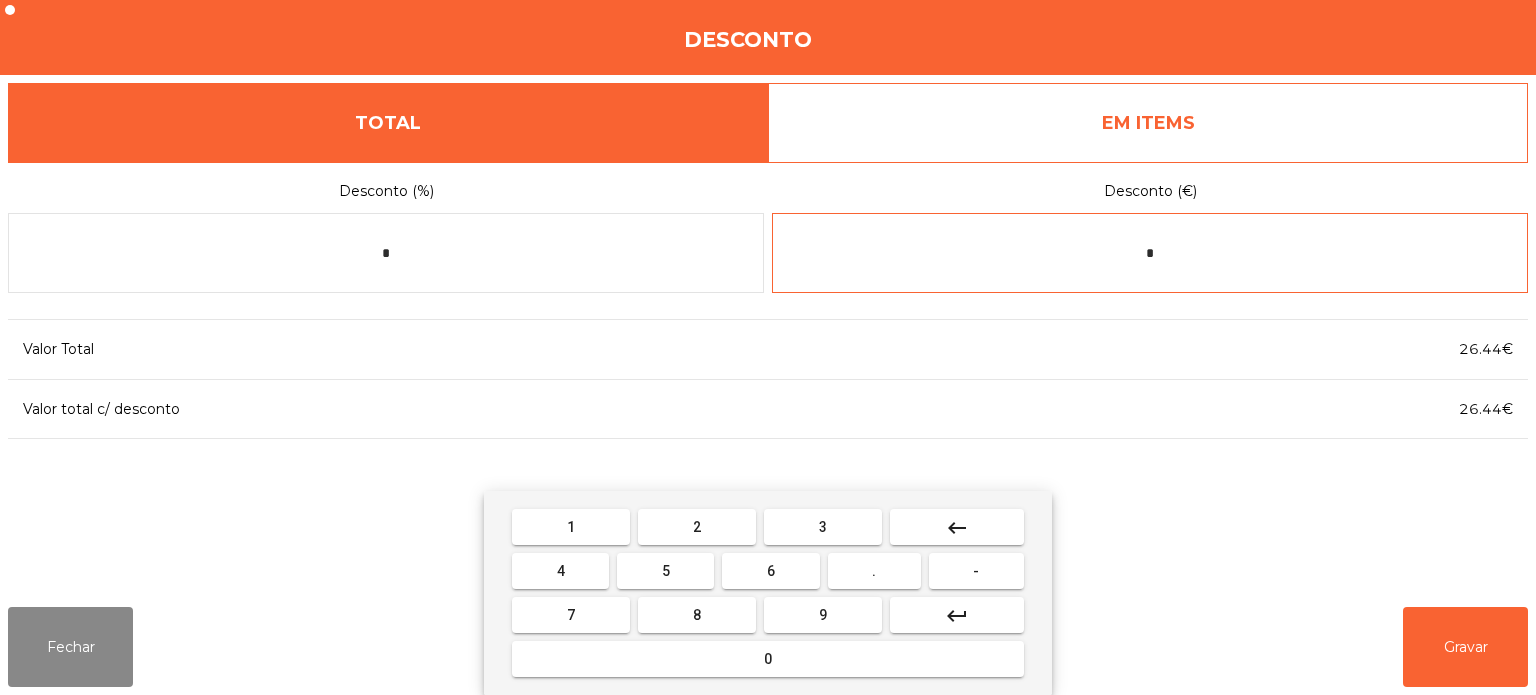 click on "0" at bounding box center [768, 659] 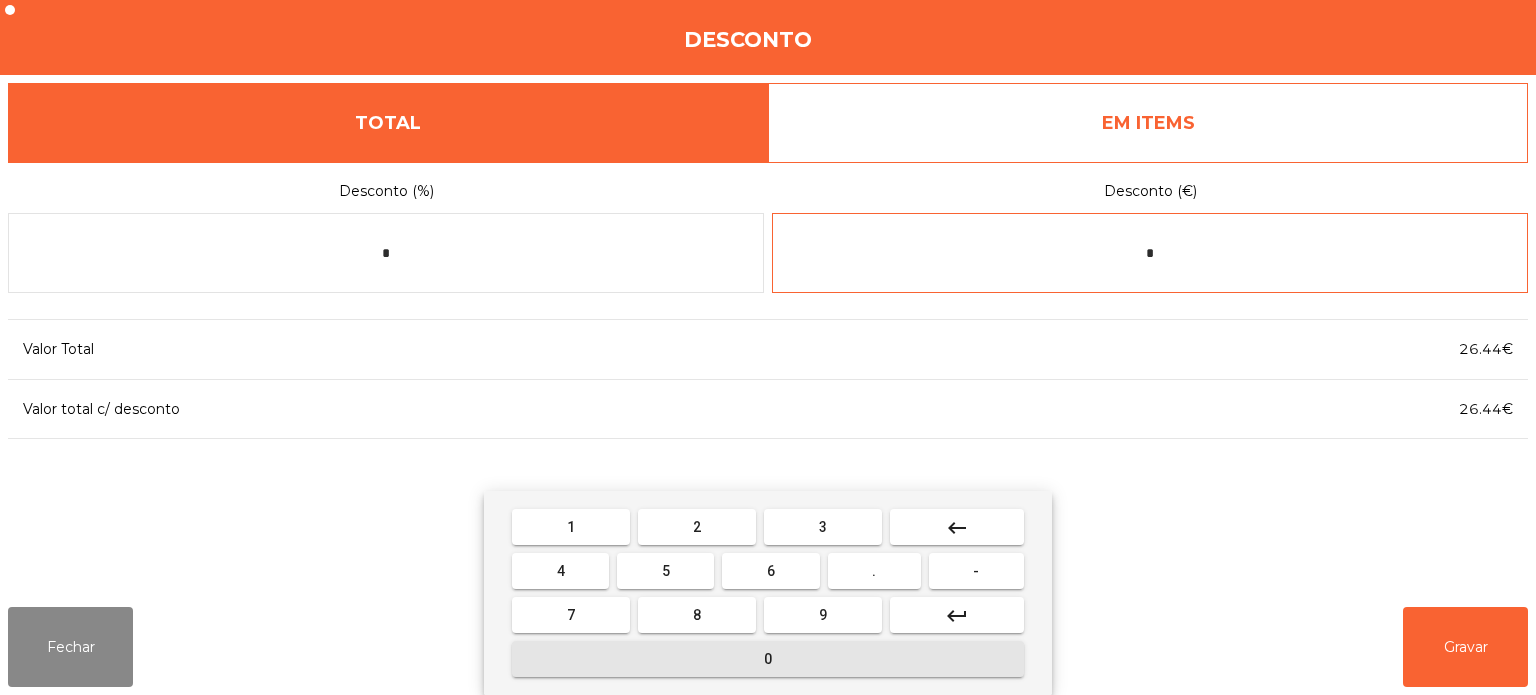 click on "0" at bounding box center [768, 659] 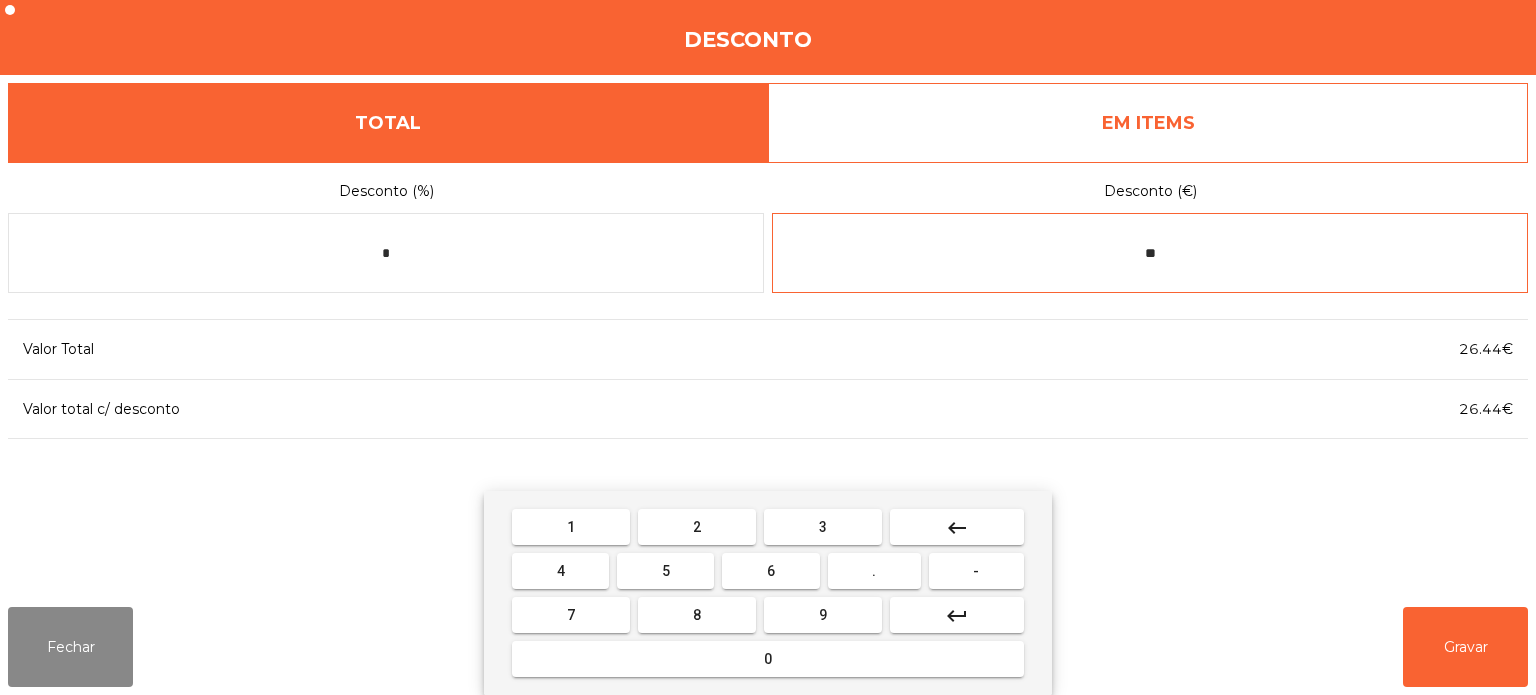 click on "1" at bounding box center (571, 527) 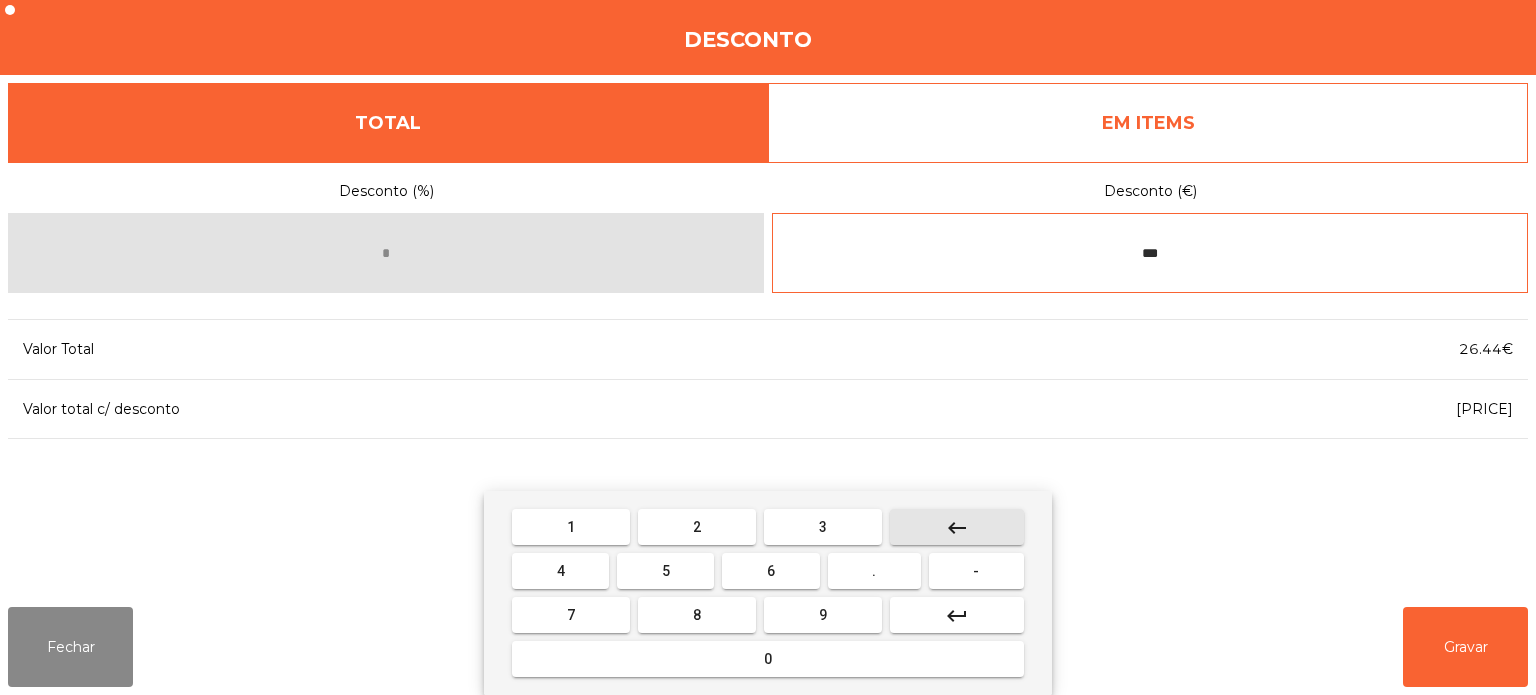 click on "keyboard_backspace" at bounding box center (957, 528) 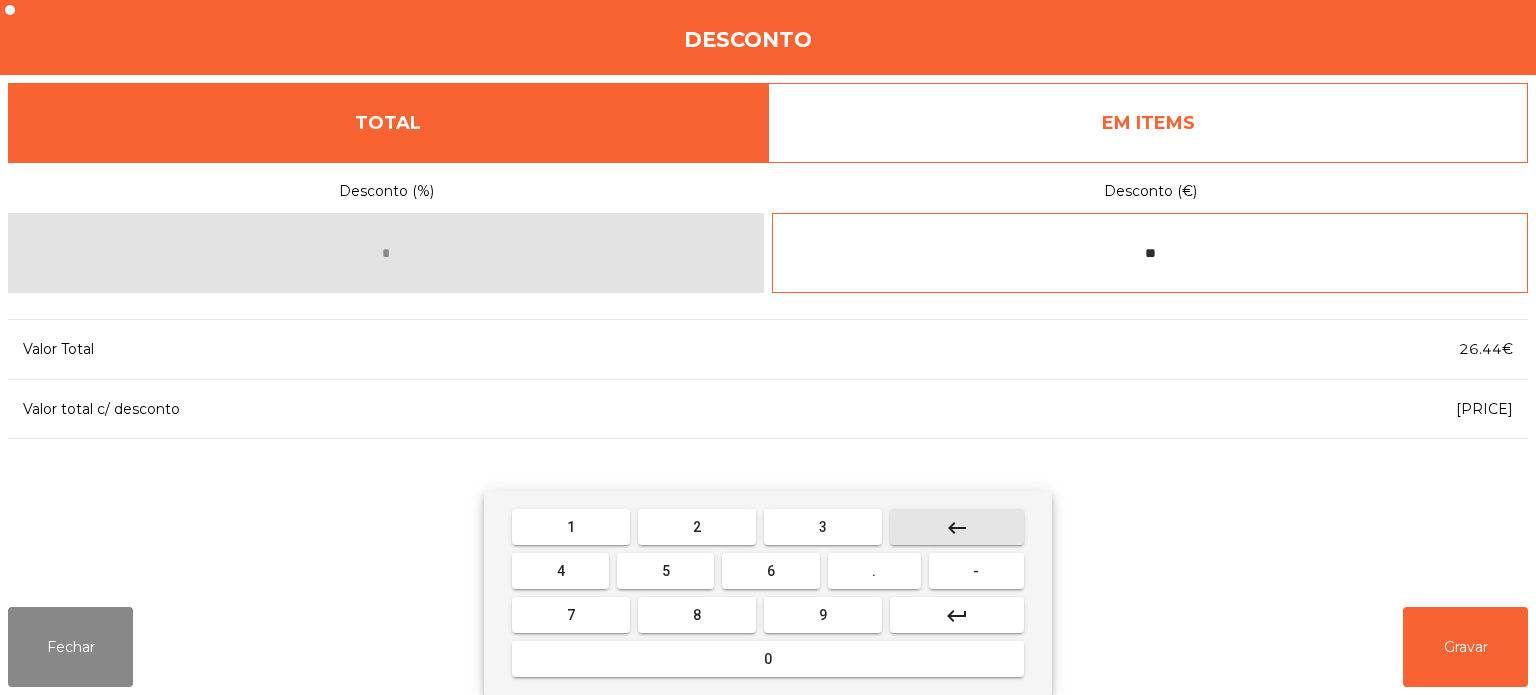 click on "keyboard_backspace" at bounding box center (957, 528) 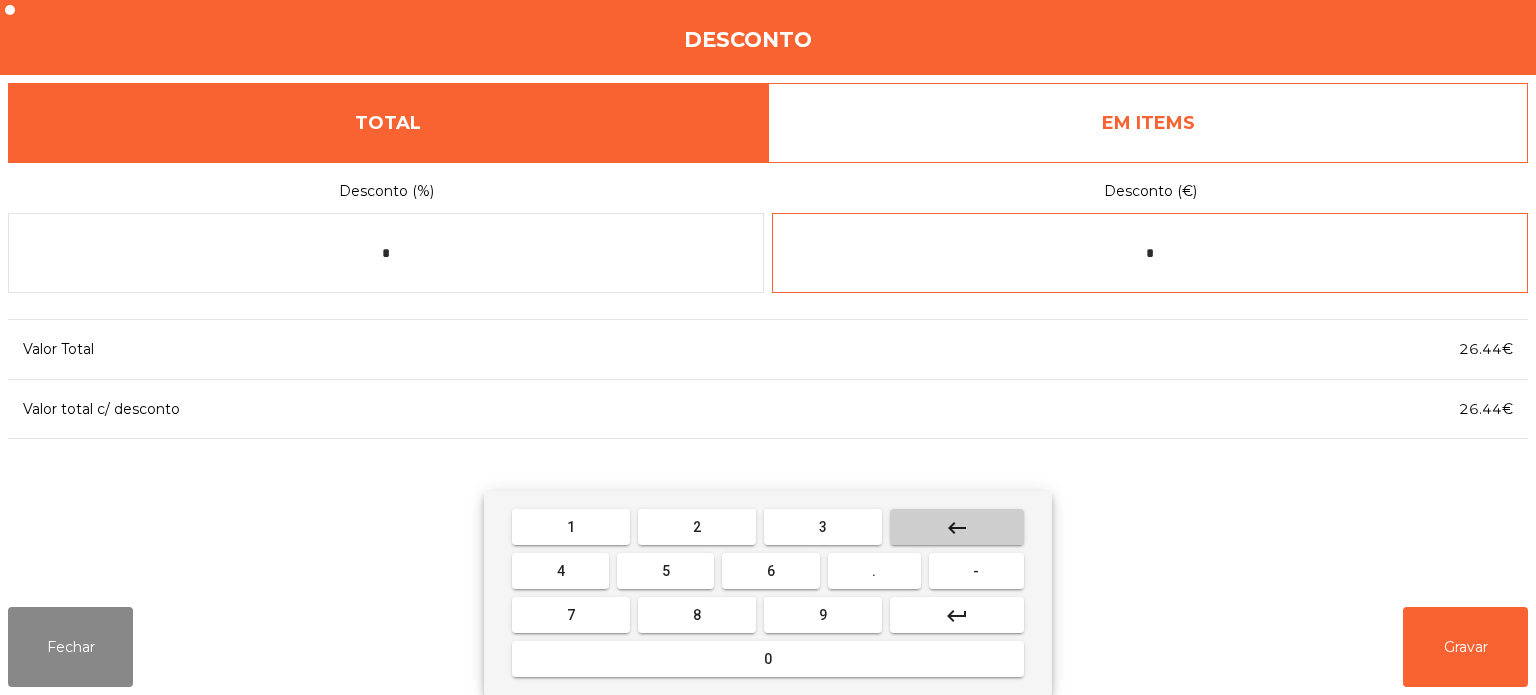 click on "keyboard_backspace" at bounding box center (957, 528) 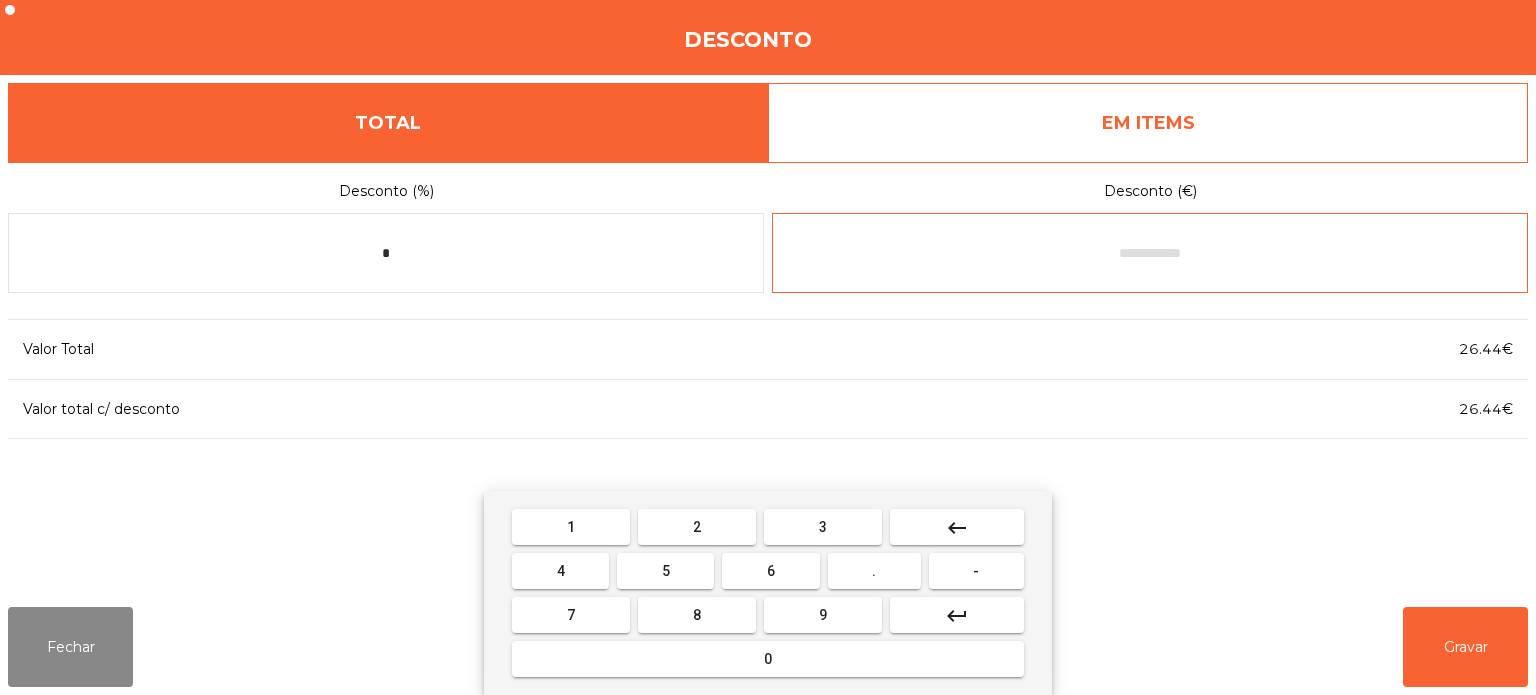click on "1" at bounding box center (571, 527) 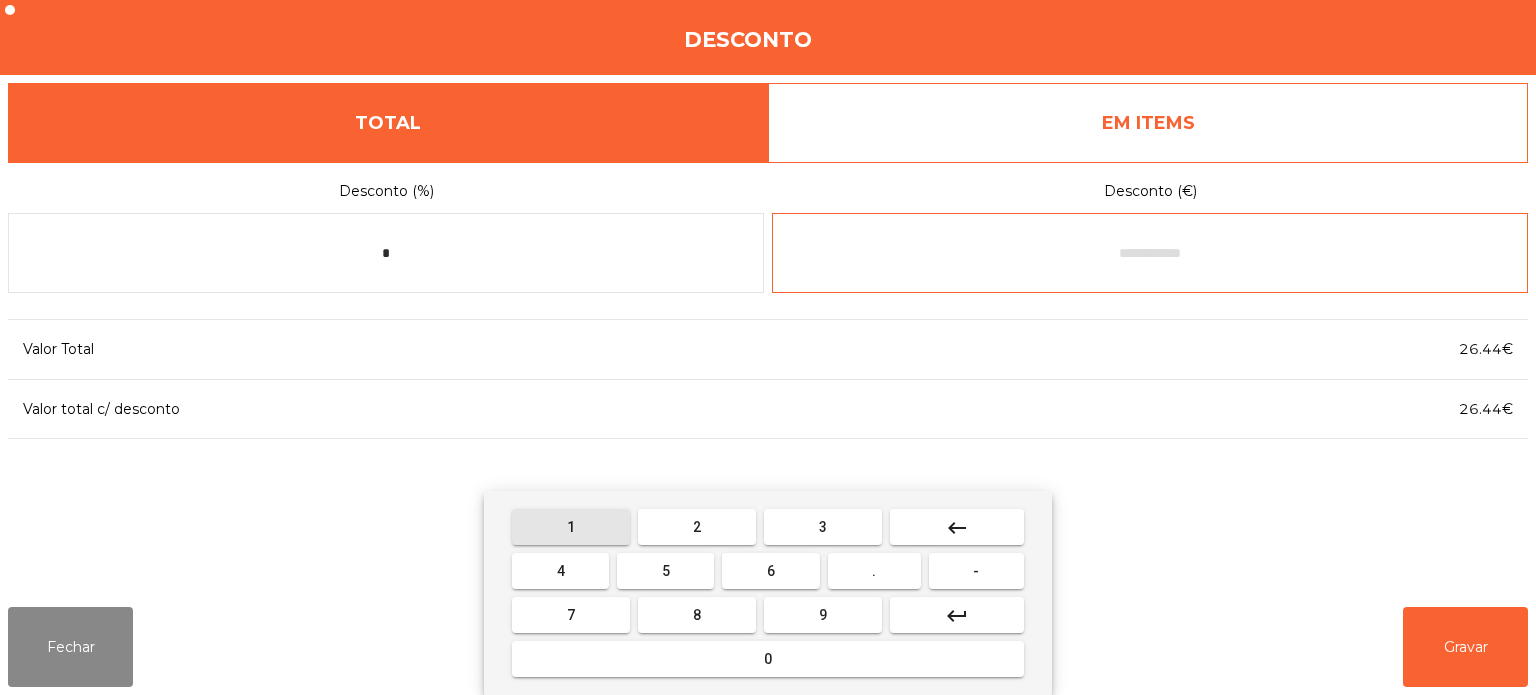 type on "*" 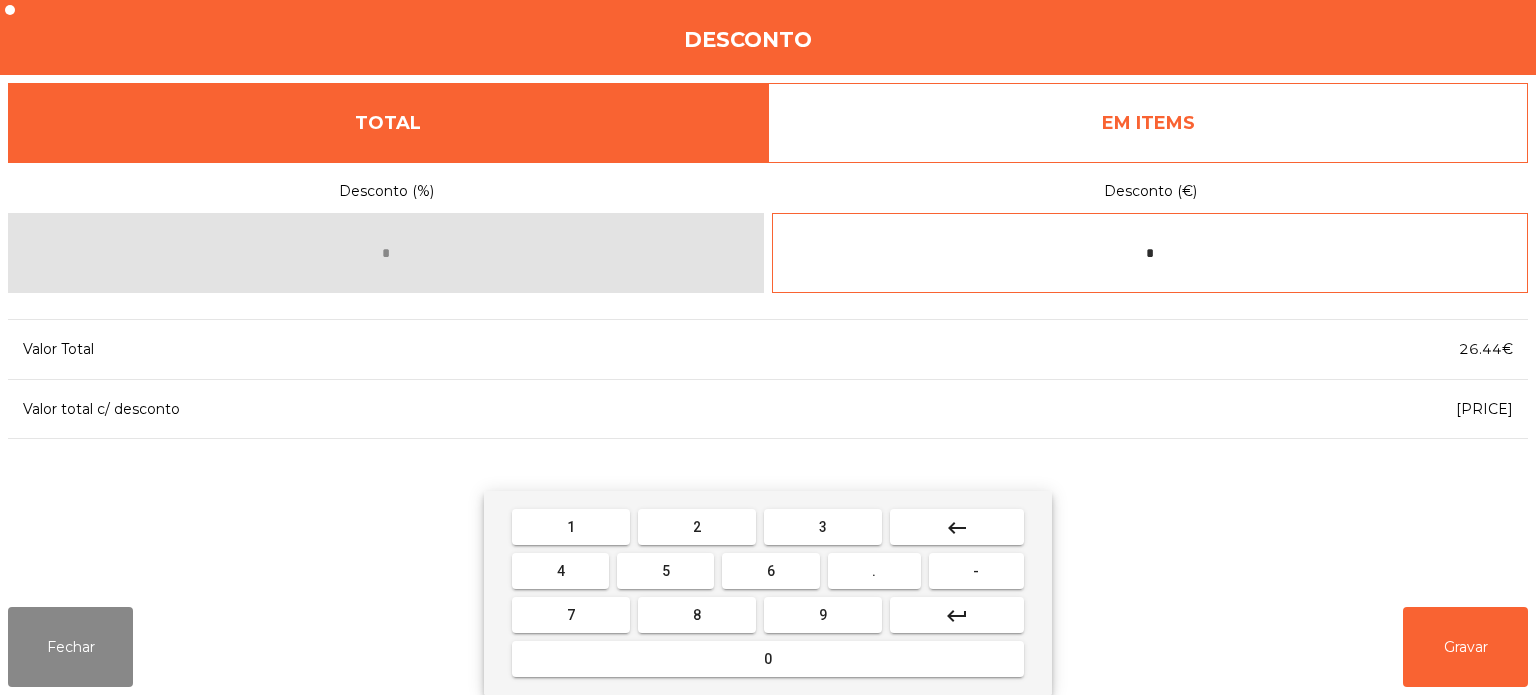 click on "keyboard_backspace" at bounding box center (957, 527) 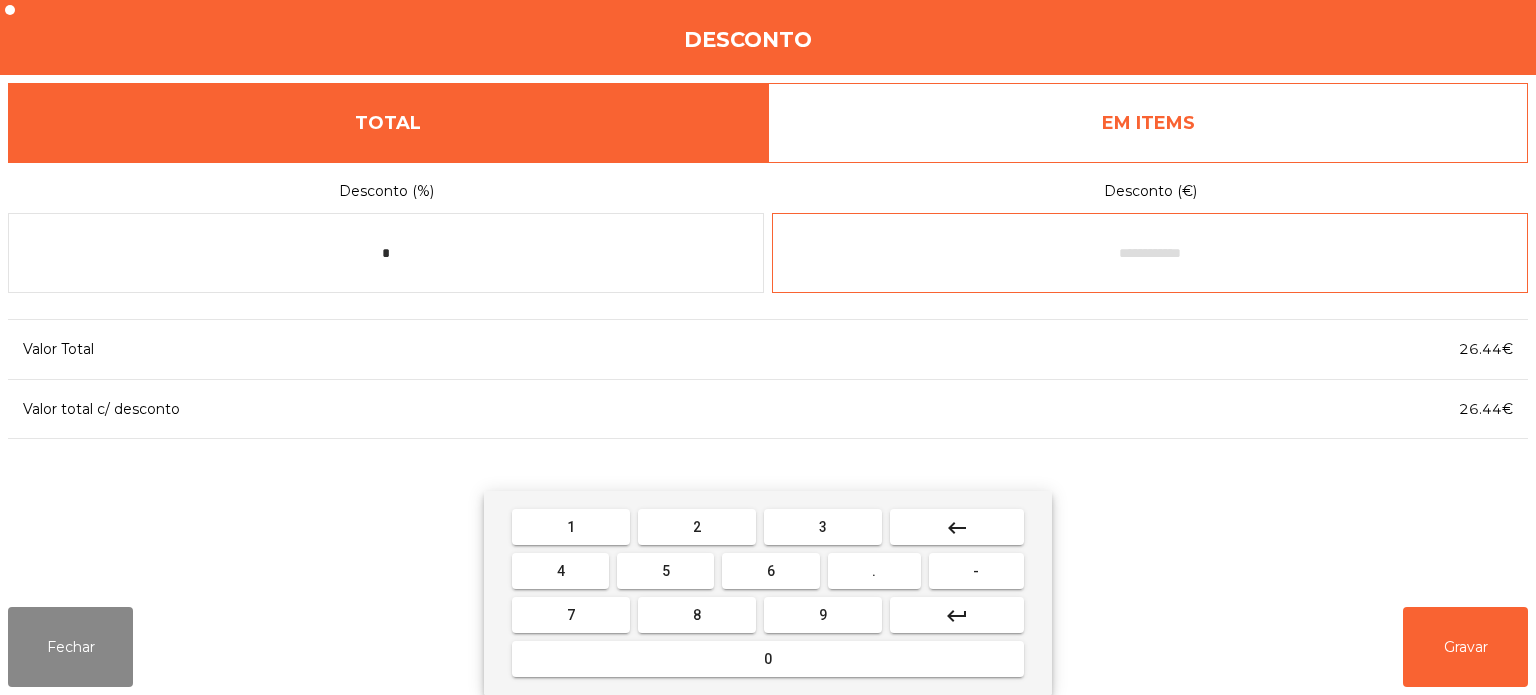 click on "0" at bounding box center (768, 659) 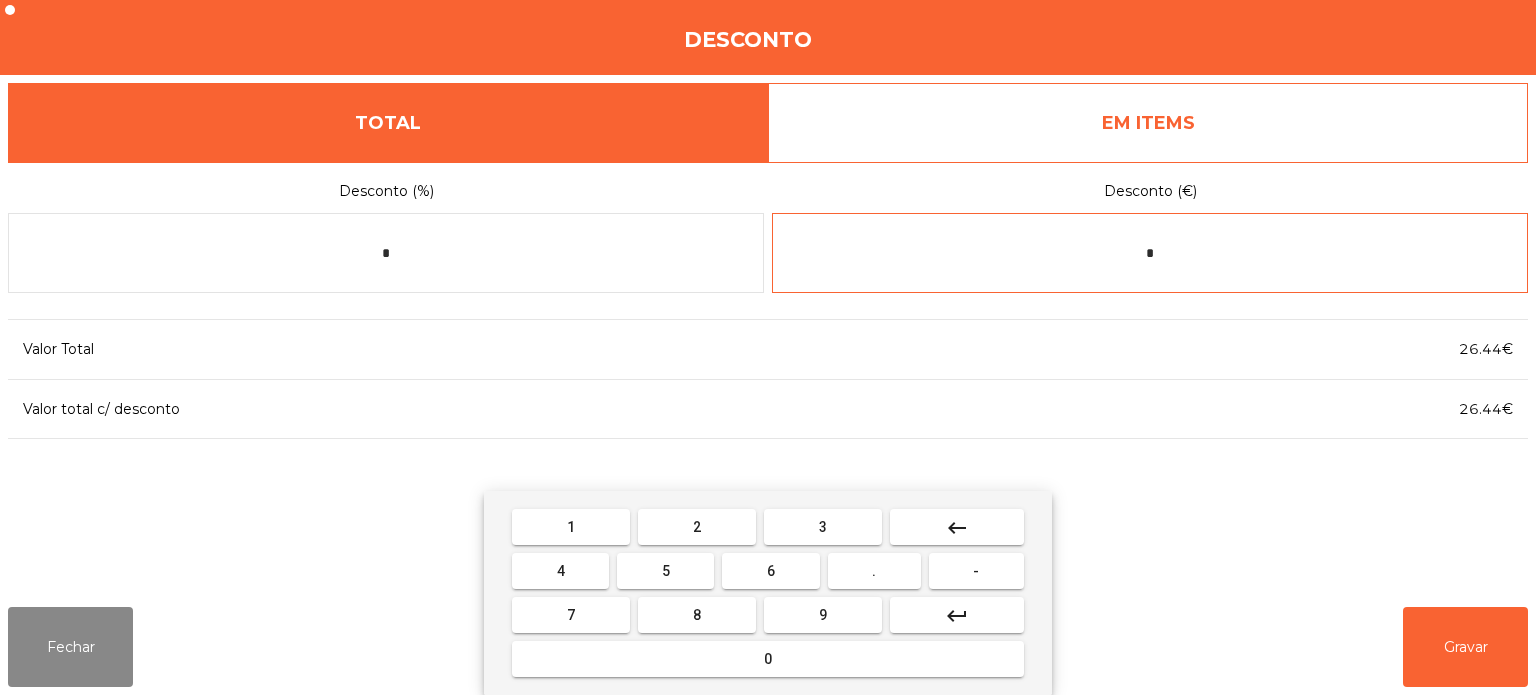 click on "." at bounding box center (874, 571) 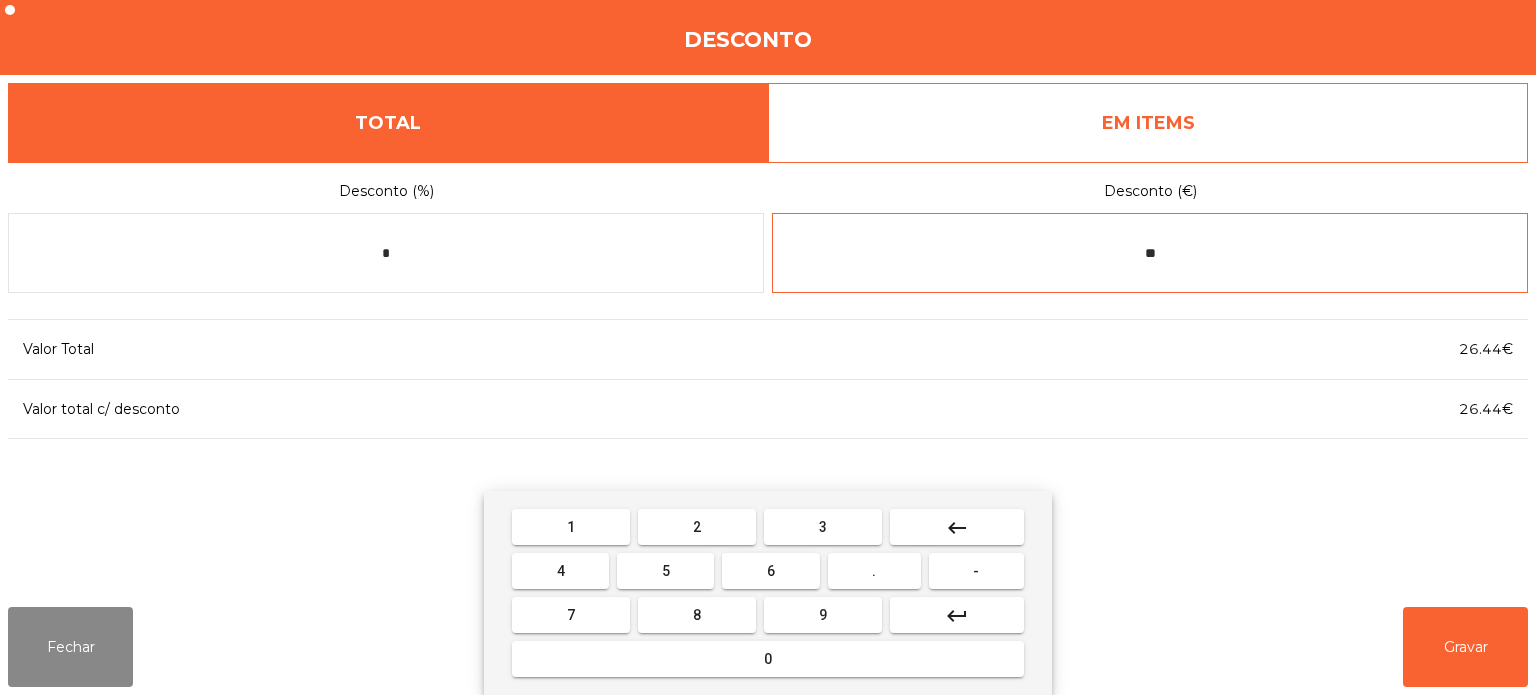 click on "1" at bounding box center (571, 527) 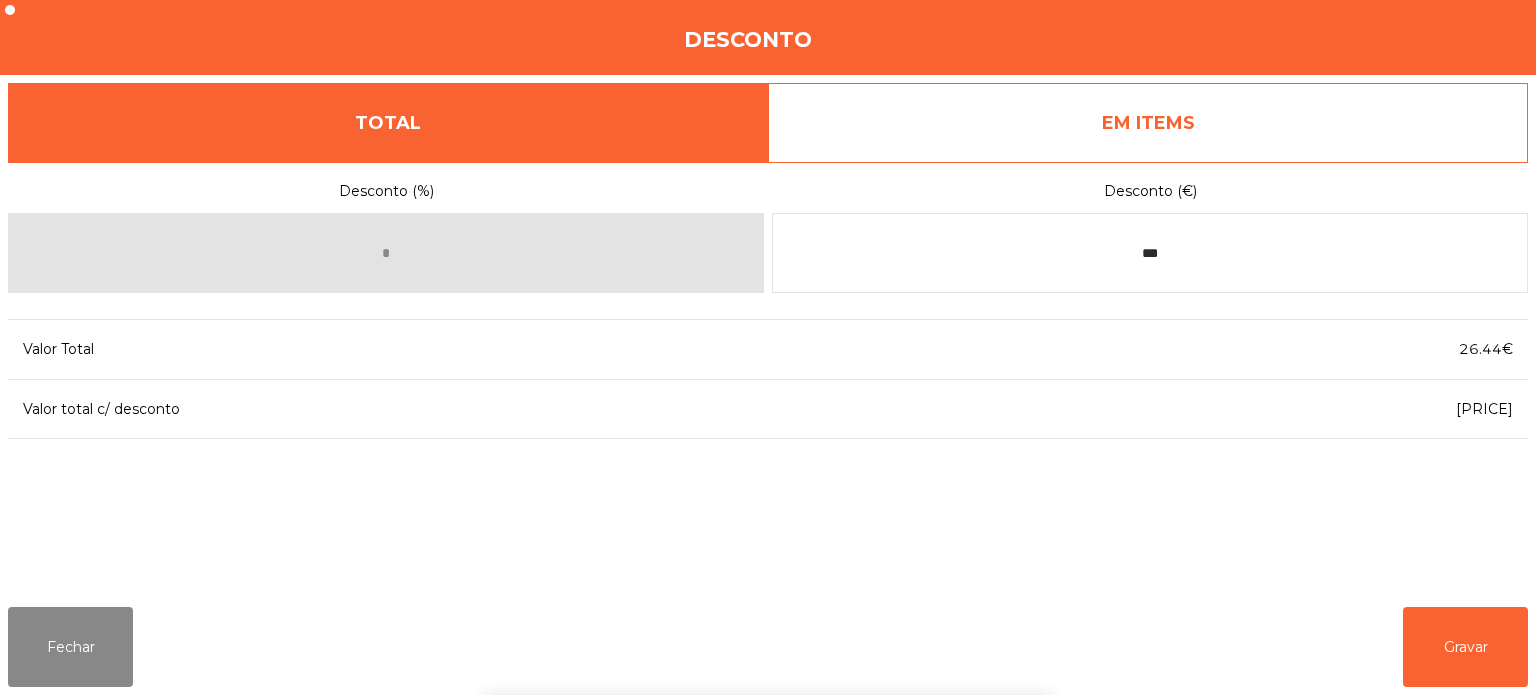 click on "1 2 3 keyboard_backspace 4 5 6 . - 7 8 9 keyboard_return 0" at bounding box center (768, 593) 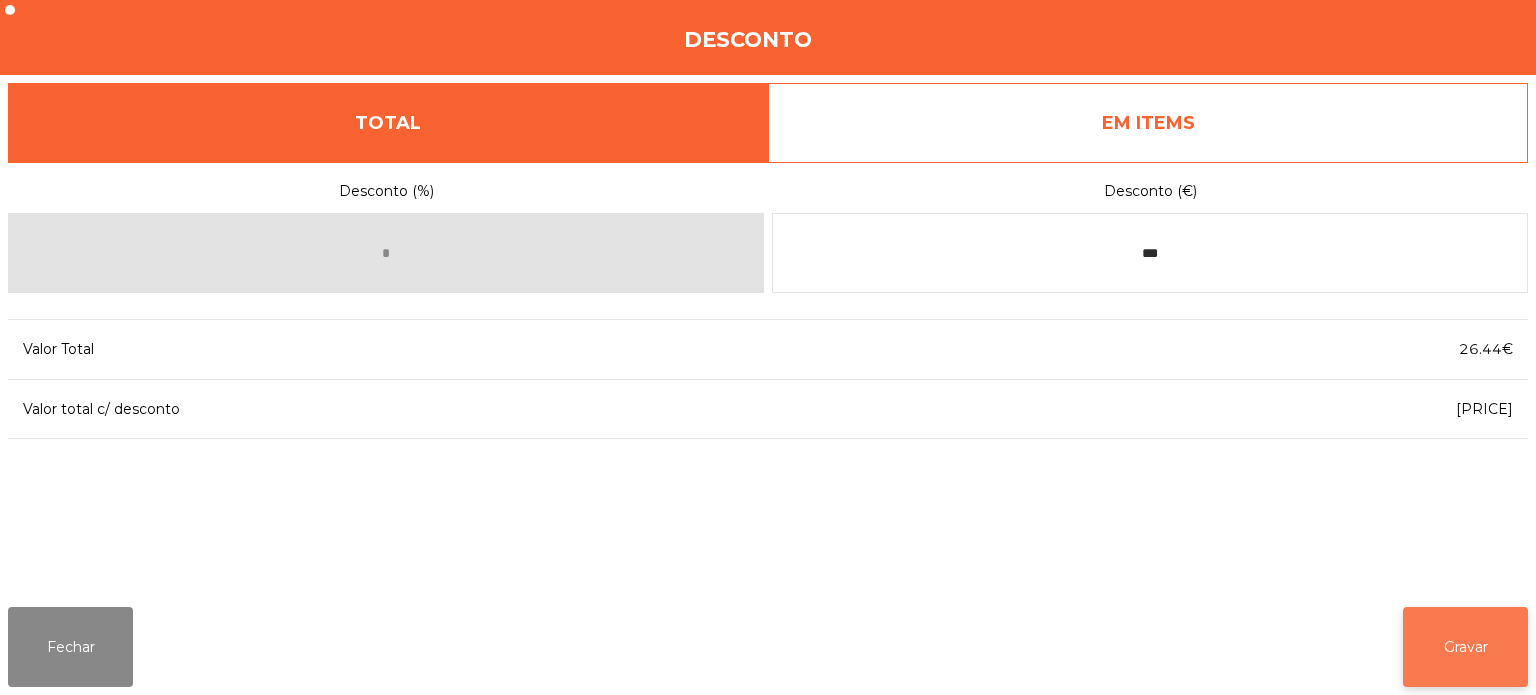 click on "Gravar" 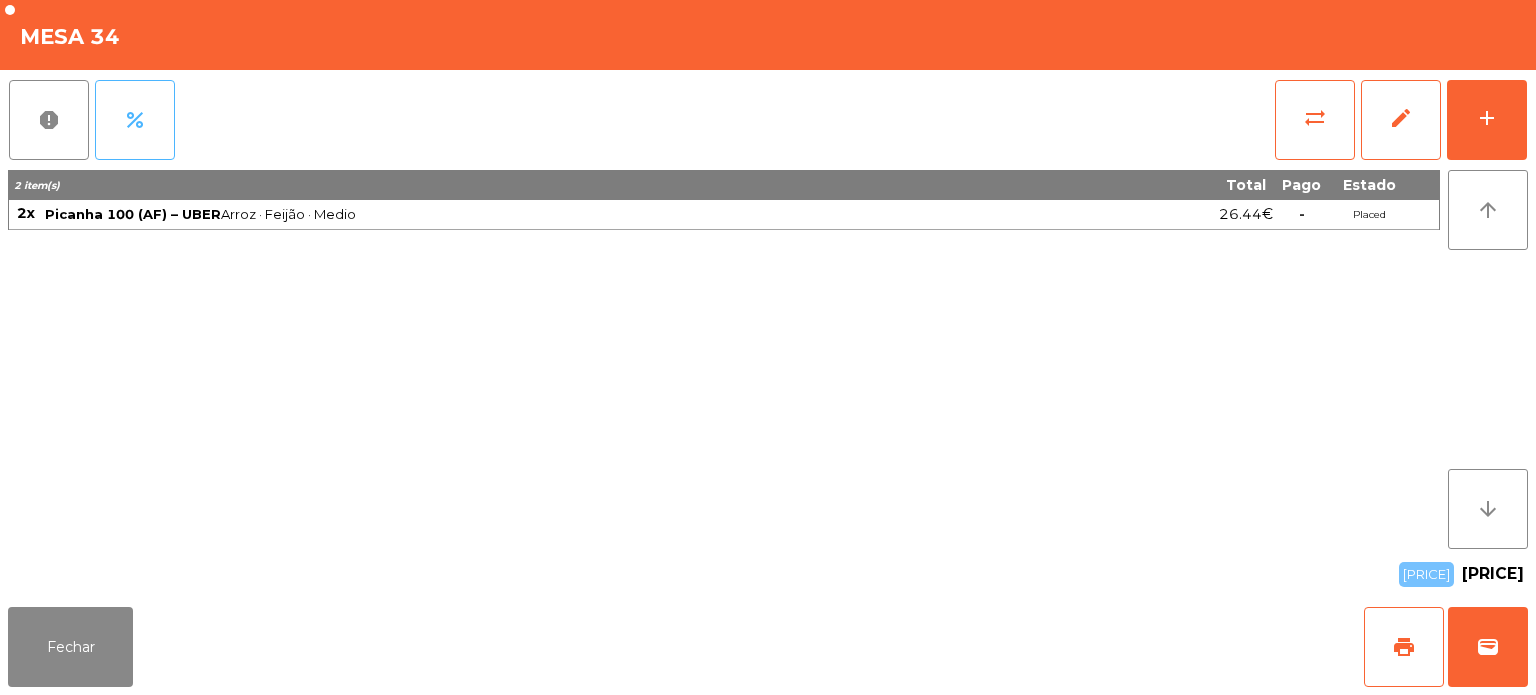 click on "percent" 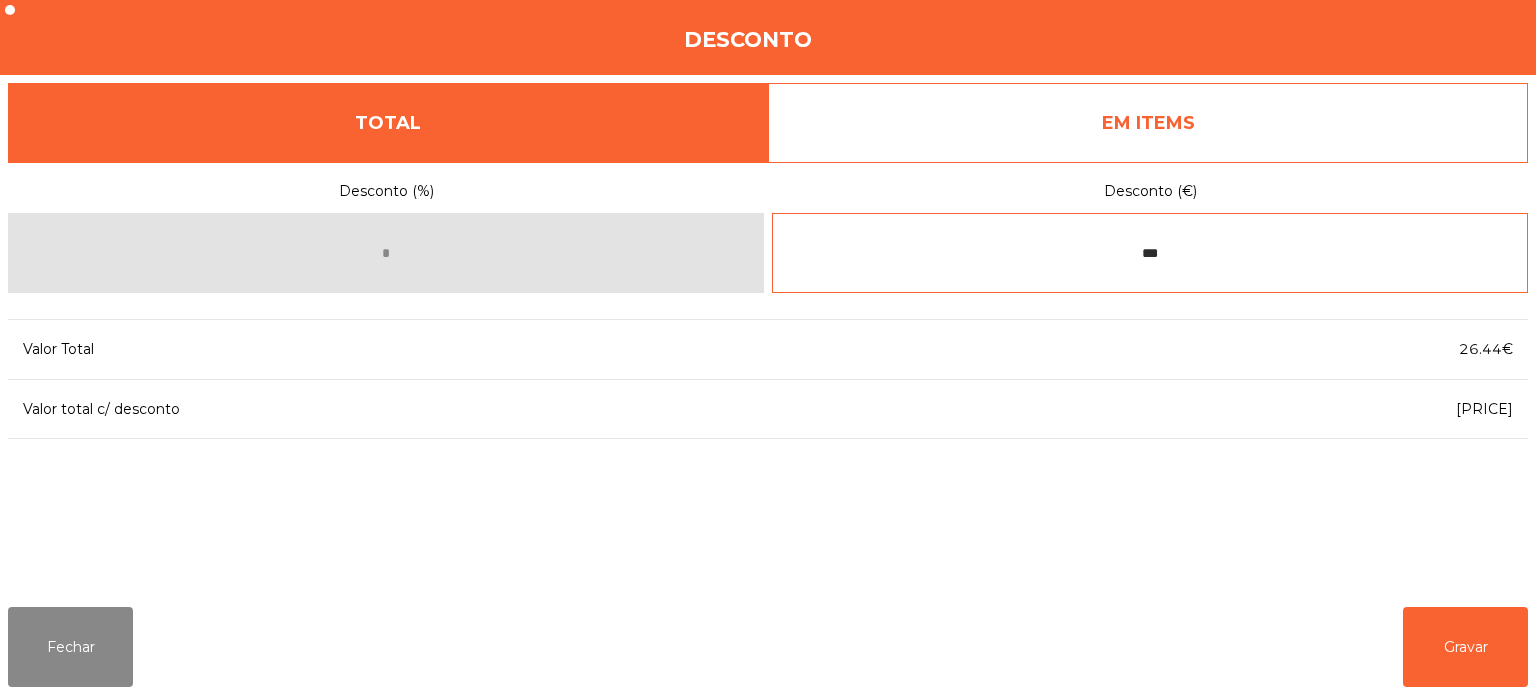 click on "***" at bounding box center (1150, 253) 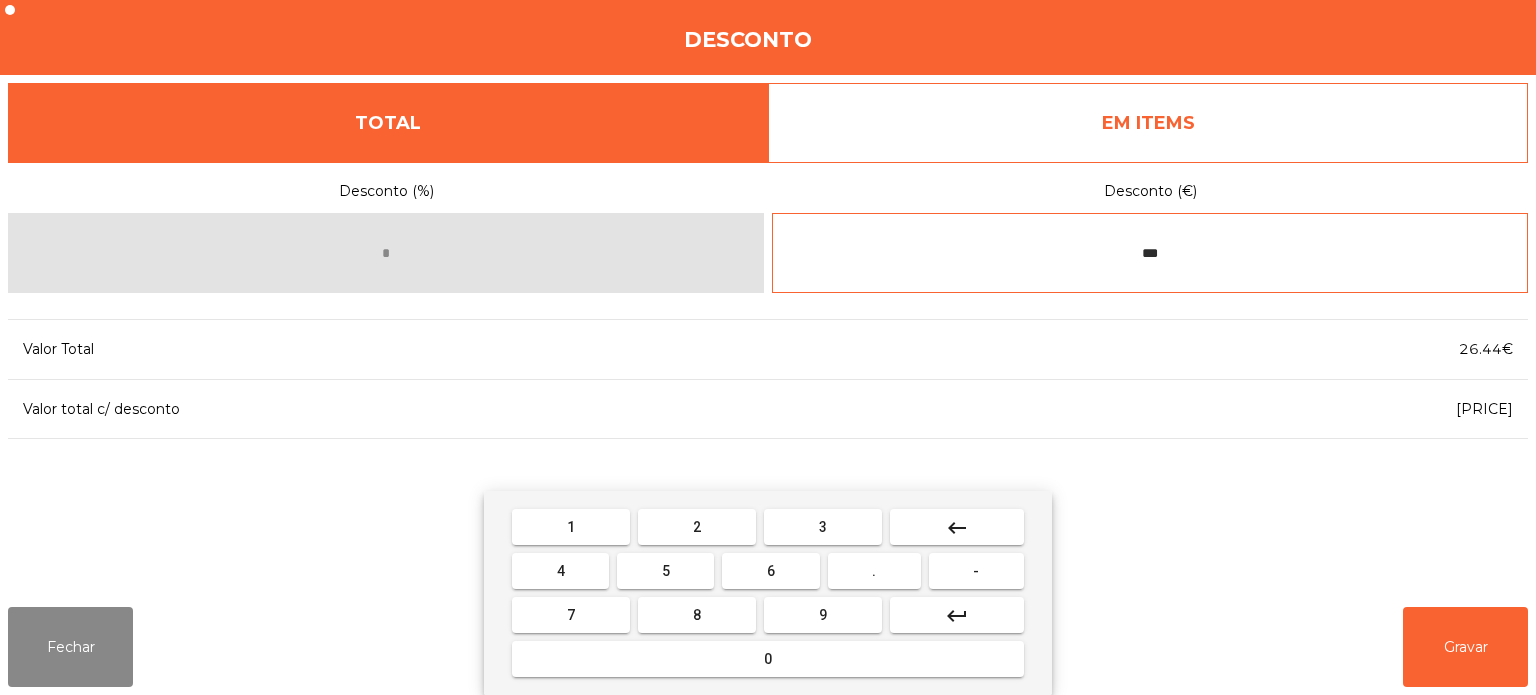 click on "keyboard_backspace" at bounding box center (957, 528) 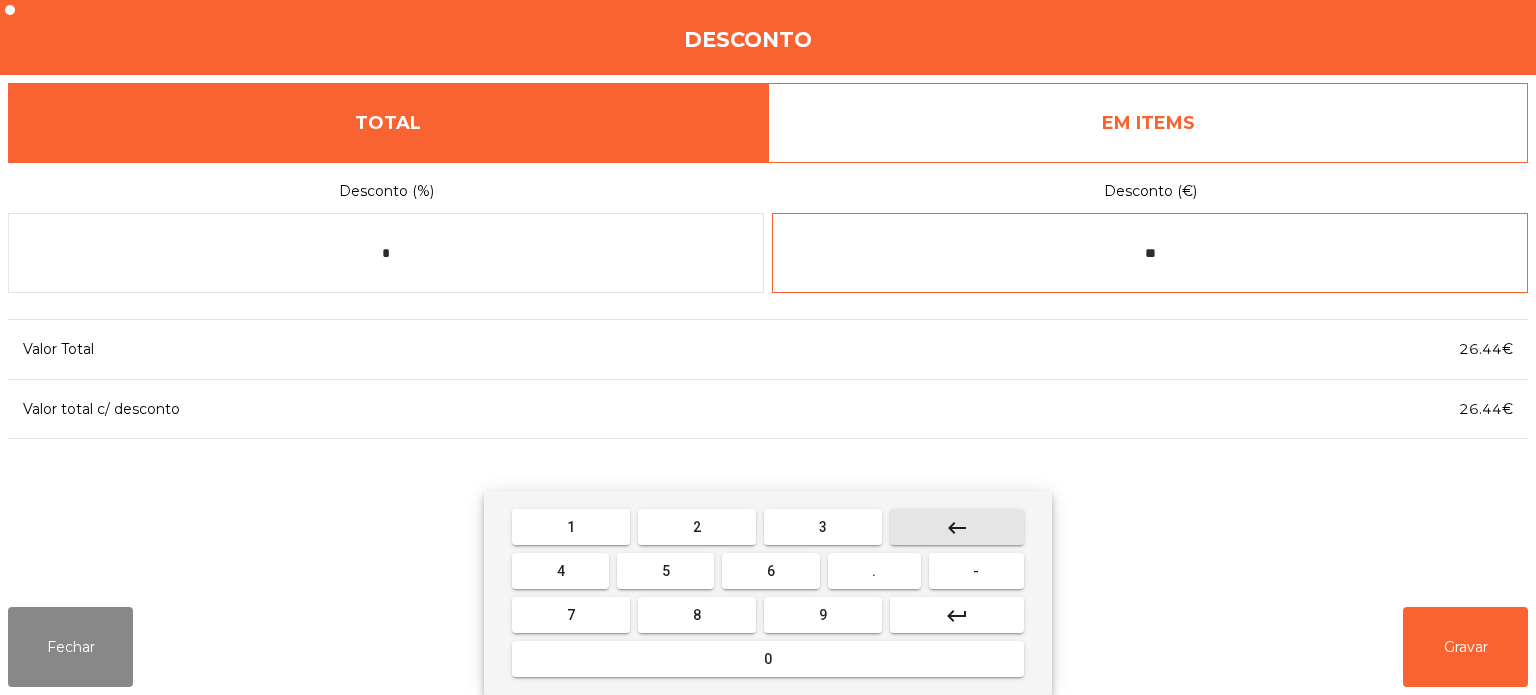 click on "keyboard_backspace" at bounding box center (957, 528) 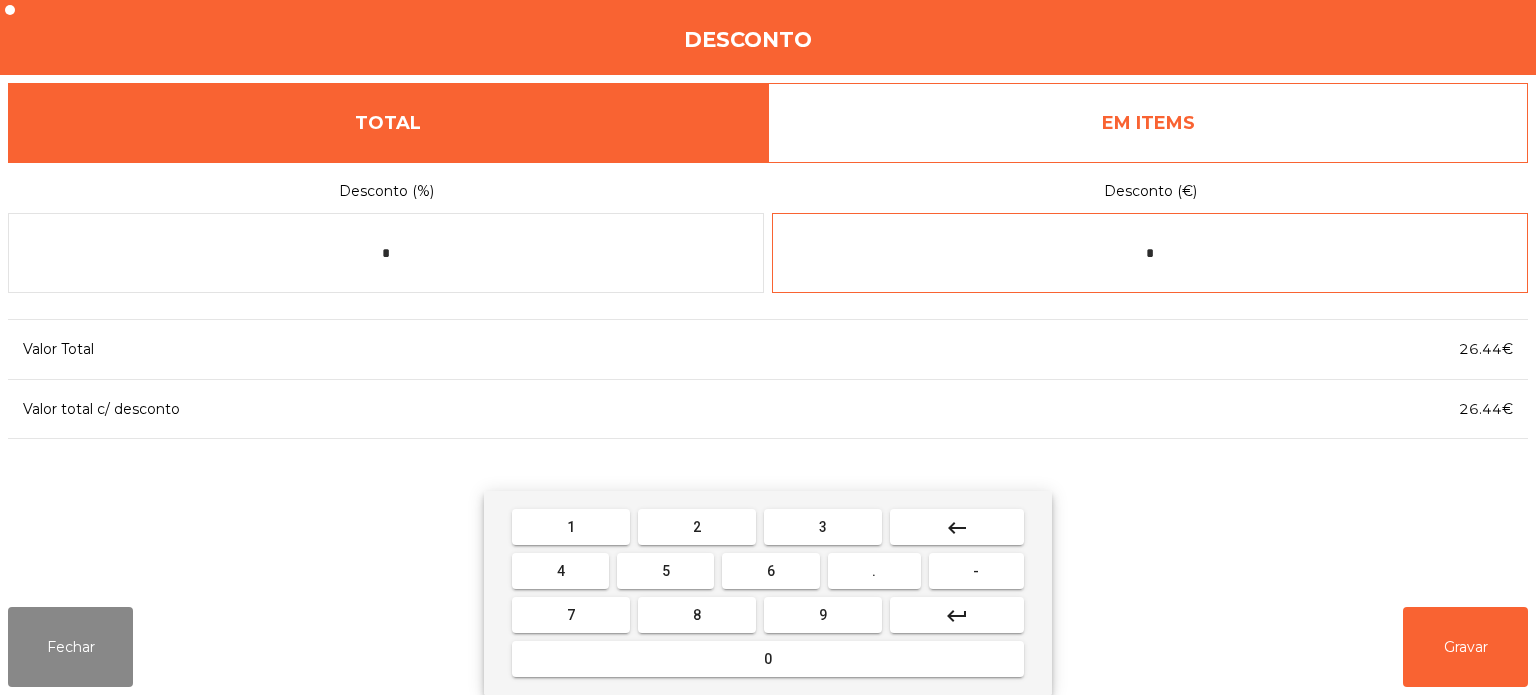 click on "keyboard_backspace" at bounding box center (957, 528) 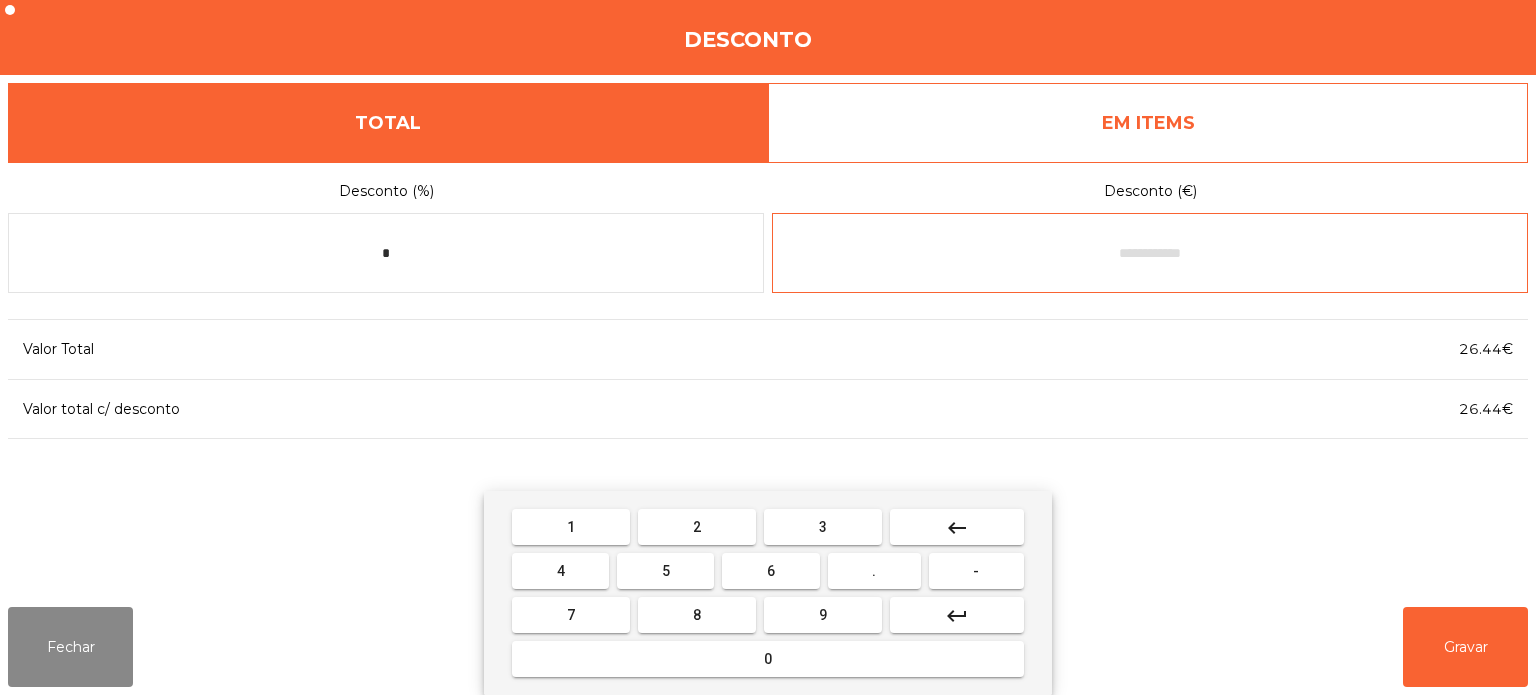 click on "0" at bounding box center (768, 659) 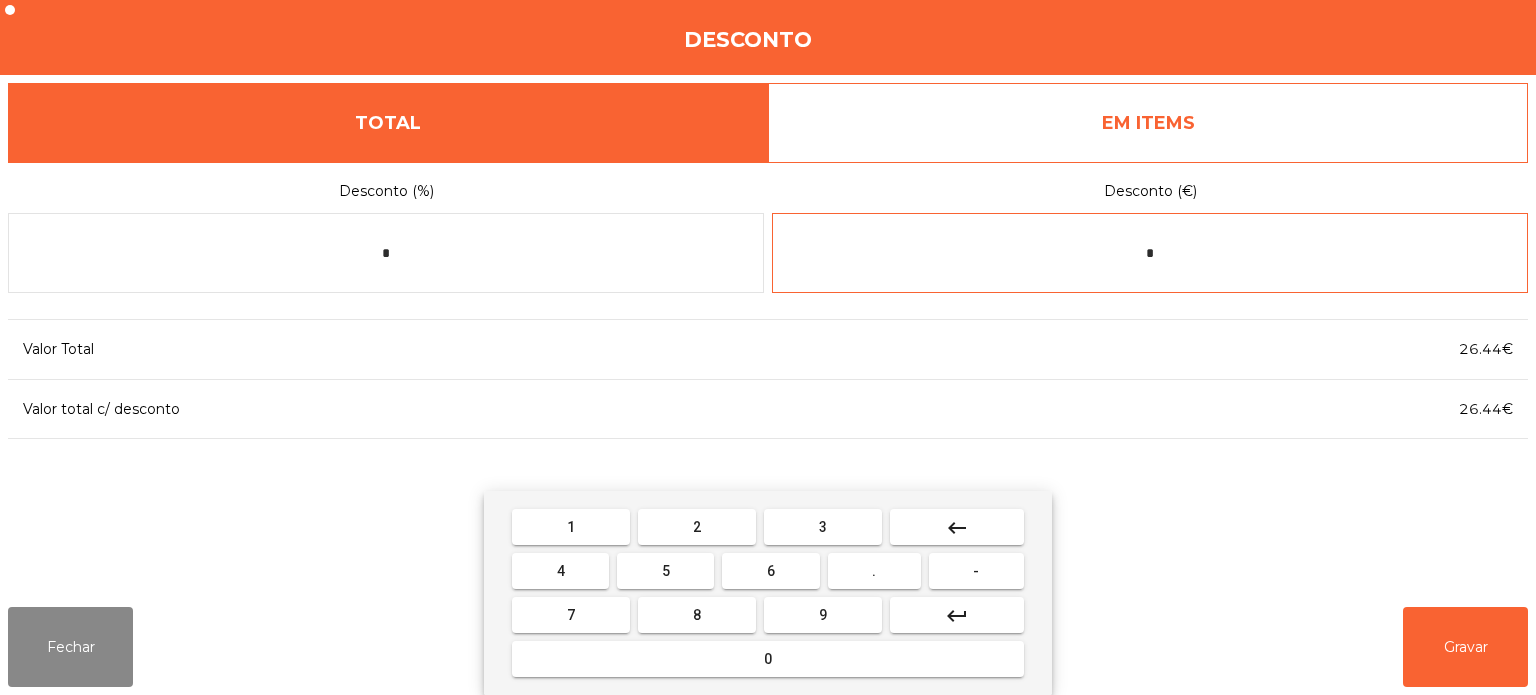 click on "." at bounding box center [874, 571] 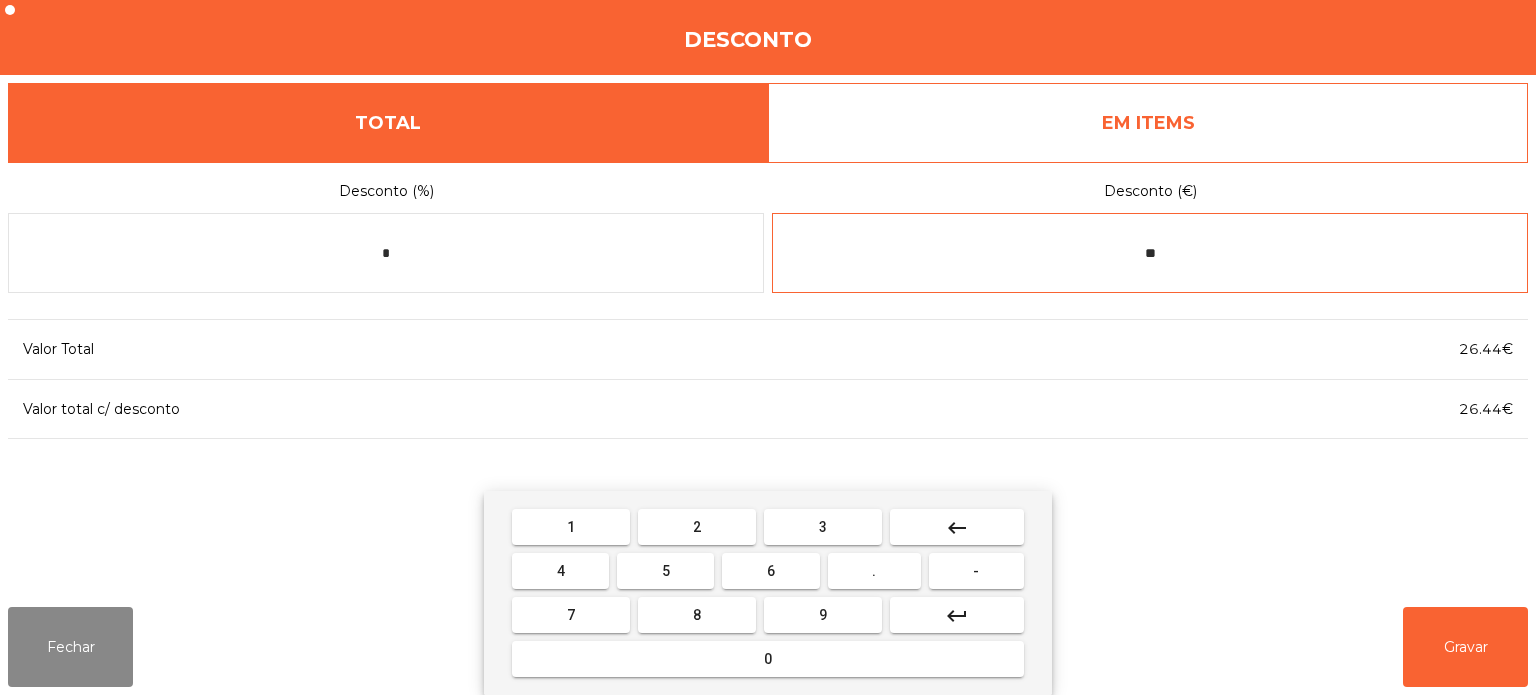 click on "9" at bounding box center [823, 615] 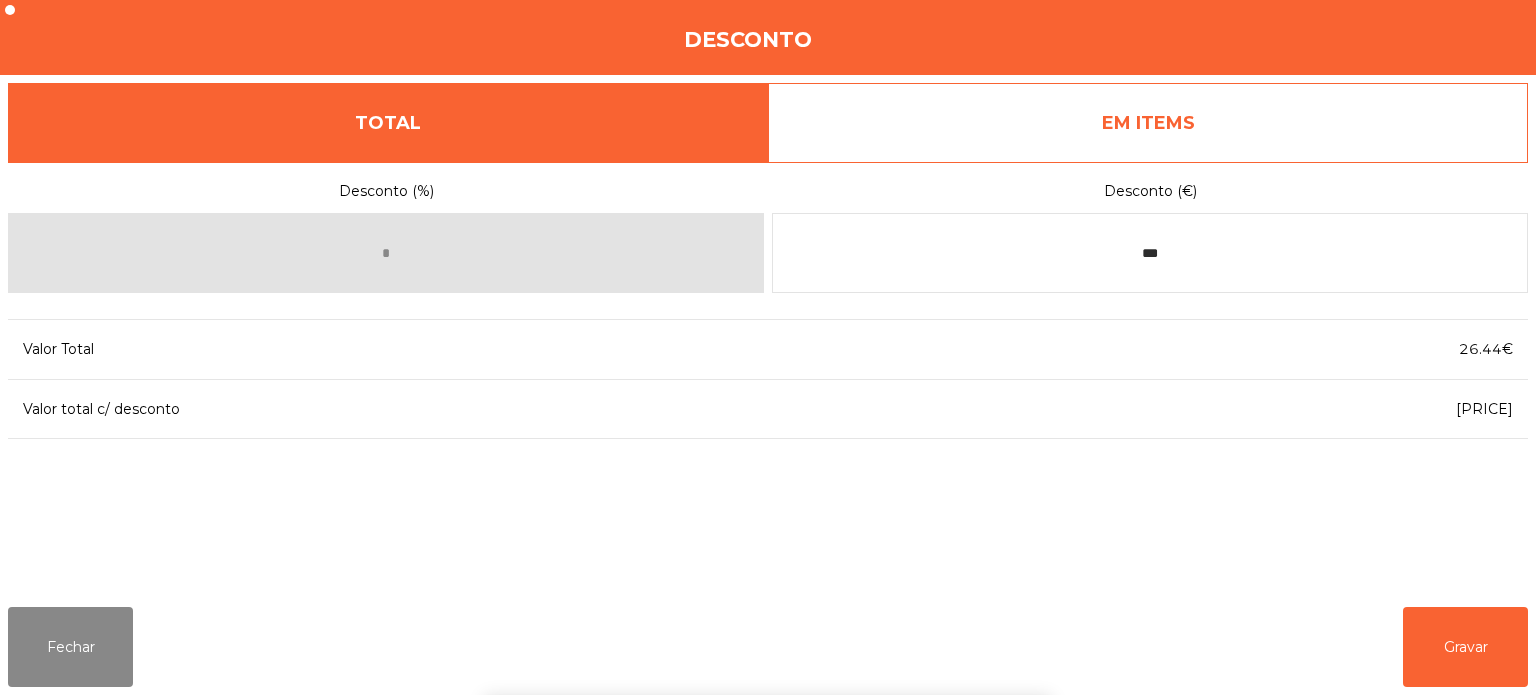 click on "1 2 3 keyboard_backspace 4 5 6 . - 7 8 9 keyboard_return 0" at bounding box center [768, 593] 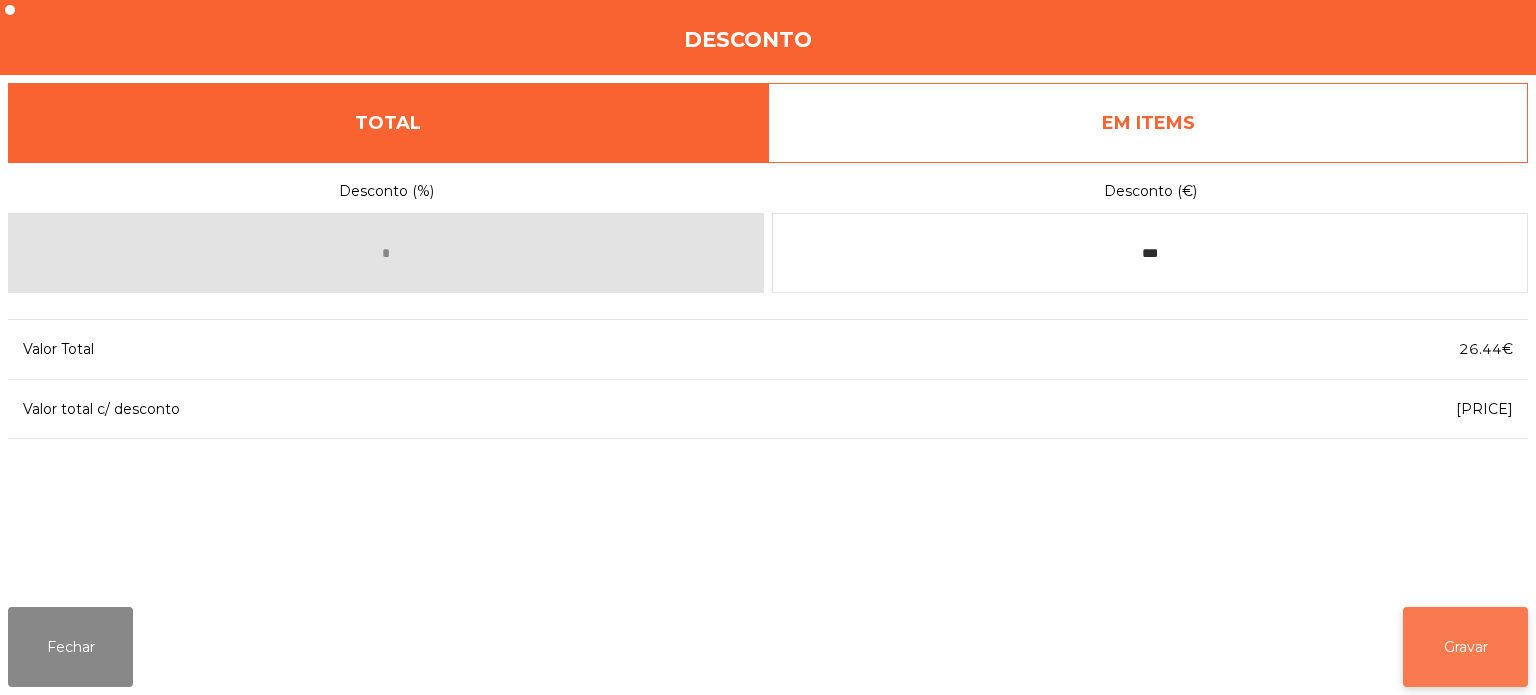 click on "Gravar" 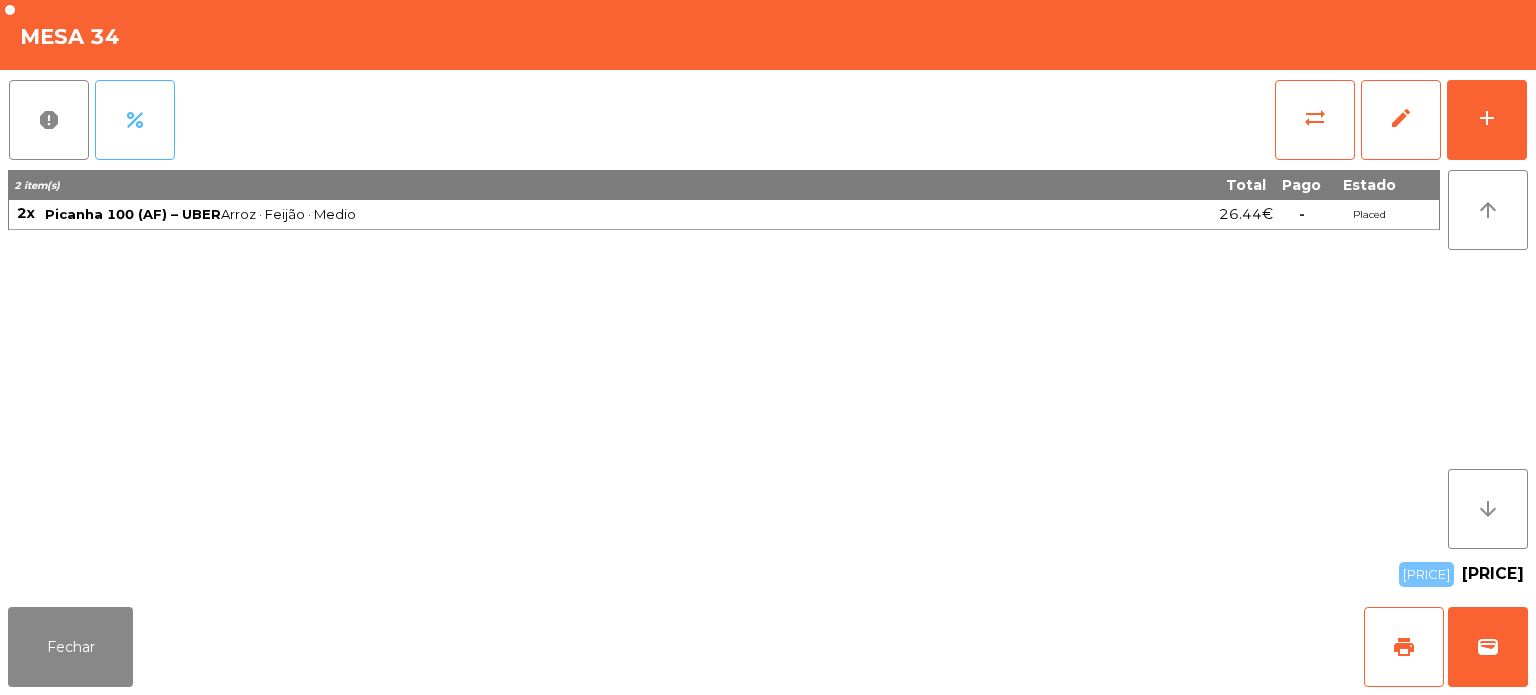 click on "percent" 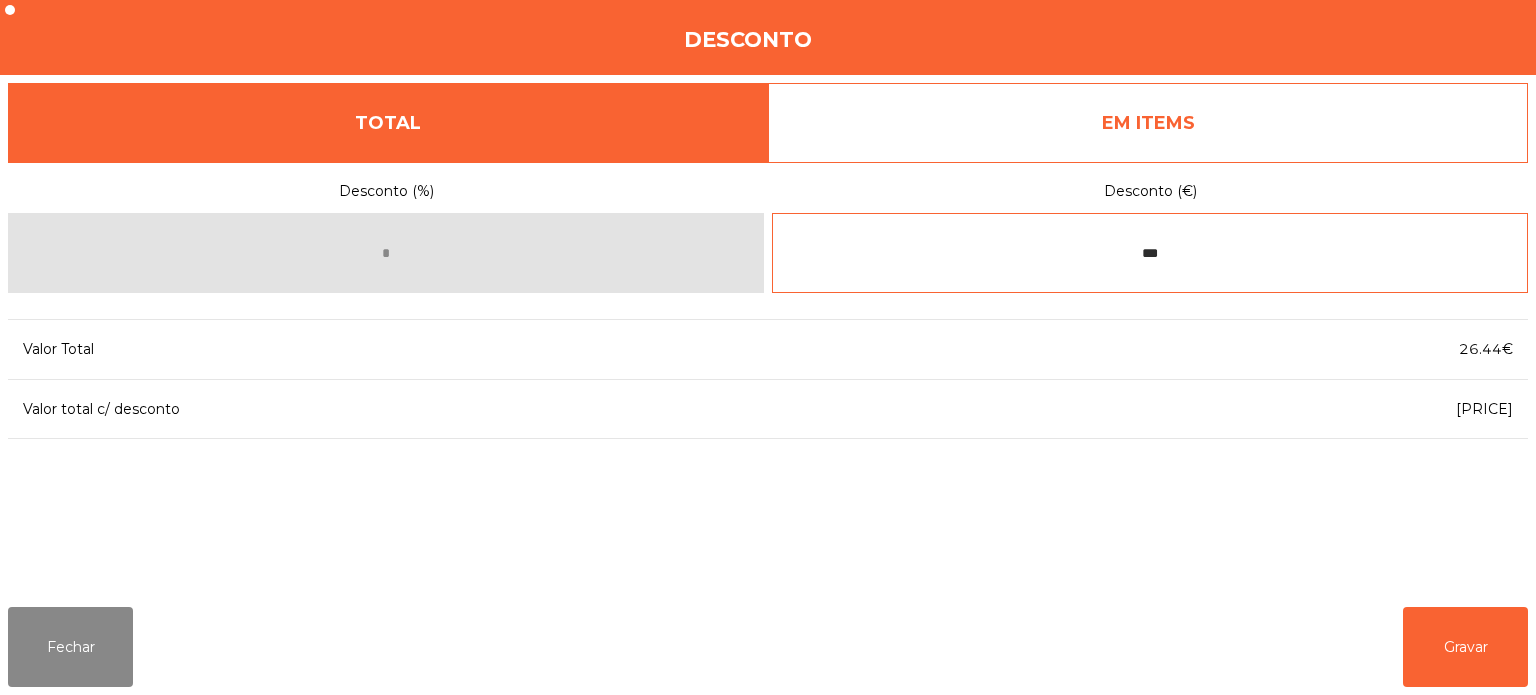 click on "***" at bounding box center (1150, 253) 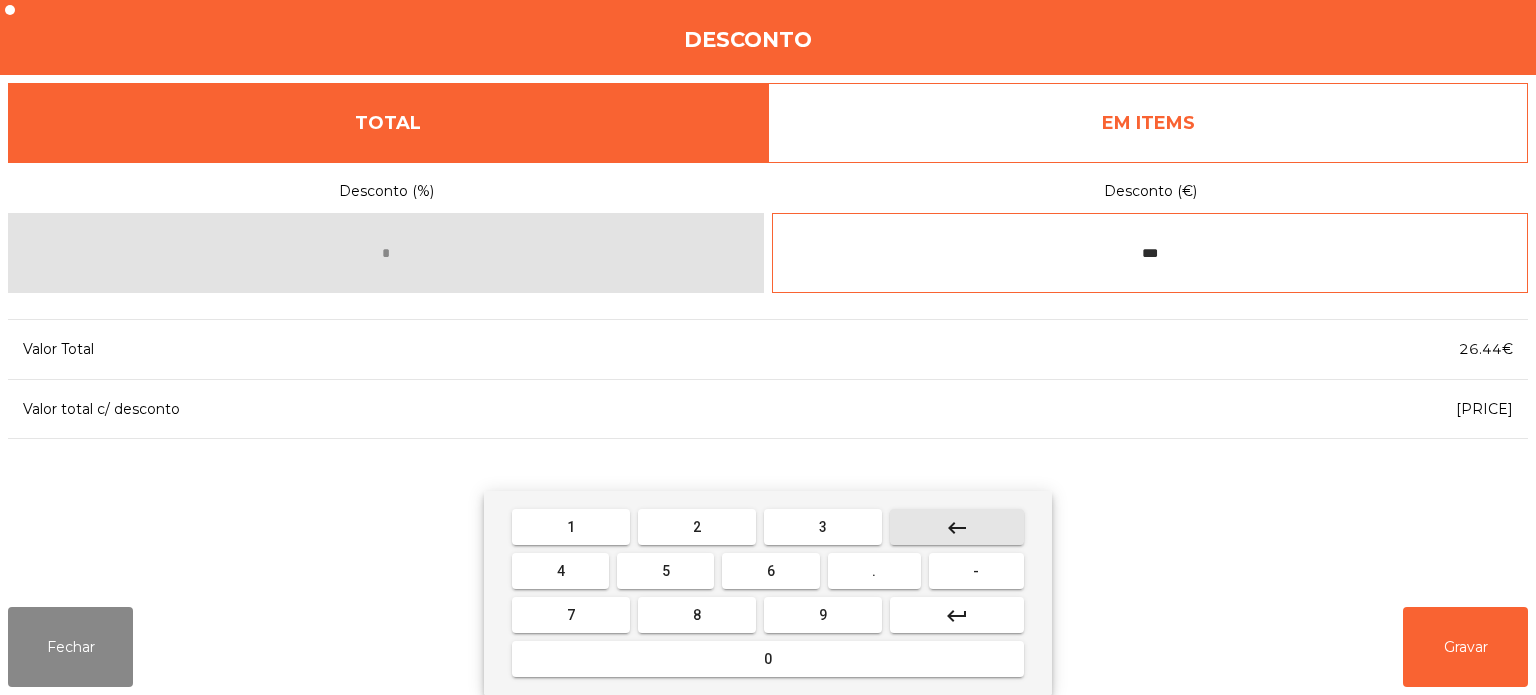 click on "keyboard_backspace" at bounding box center [957, 527] 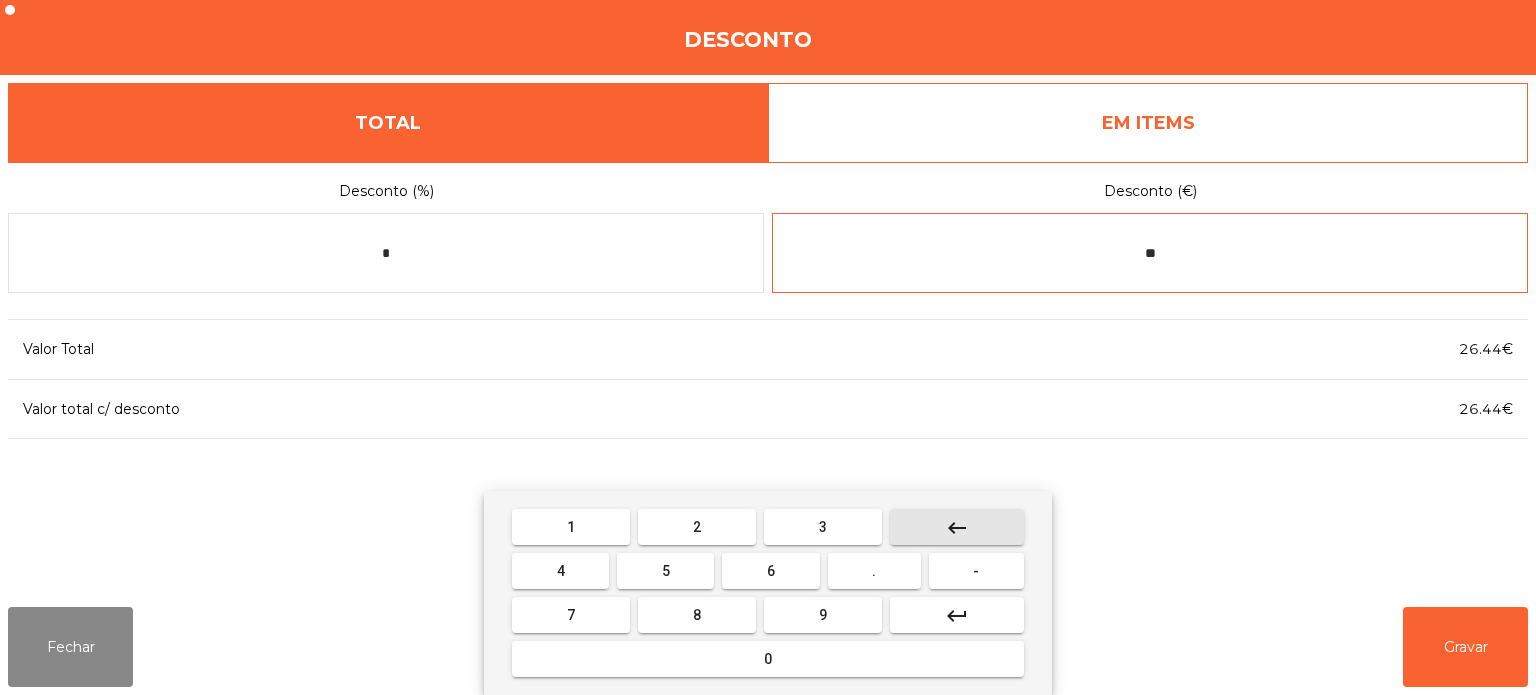 click on "keyboard_backspace" at bounding box center [957, 527] 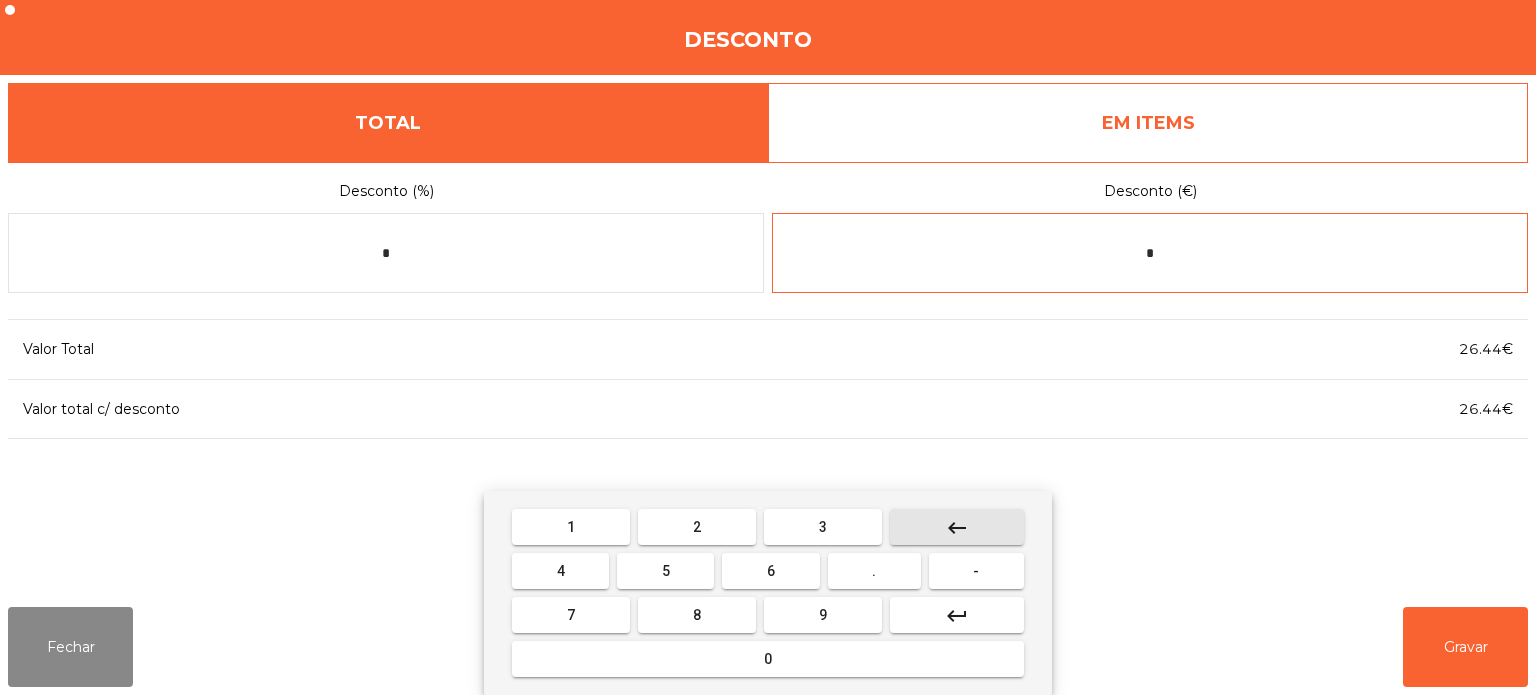 click on "keyboard_backspace" at bounding box center [957, 527] 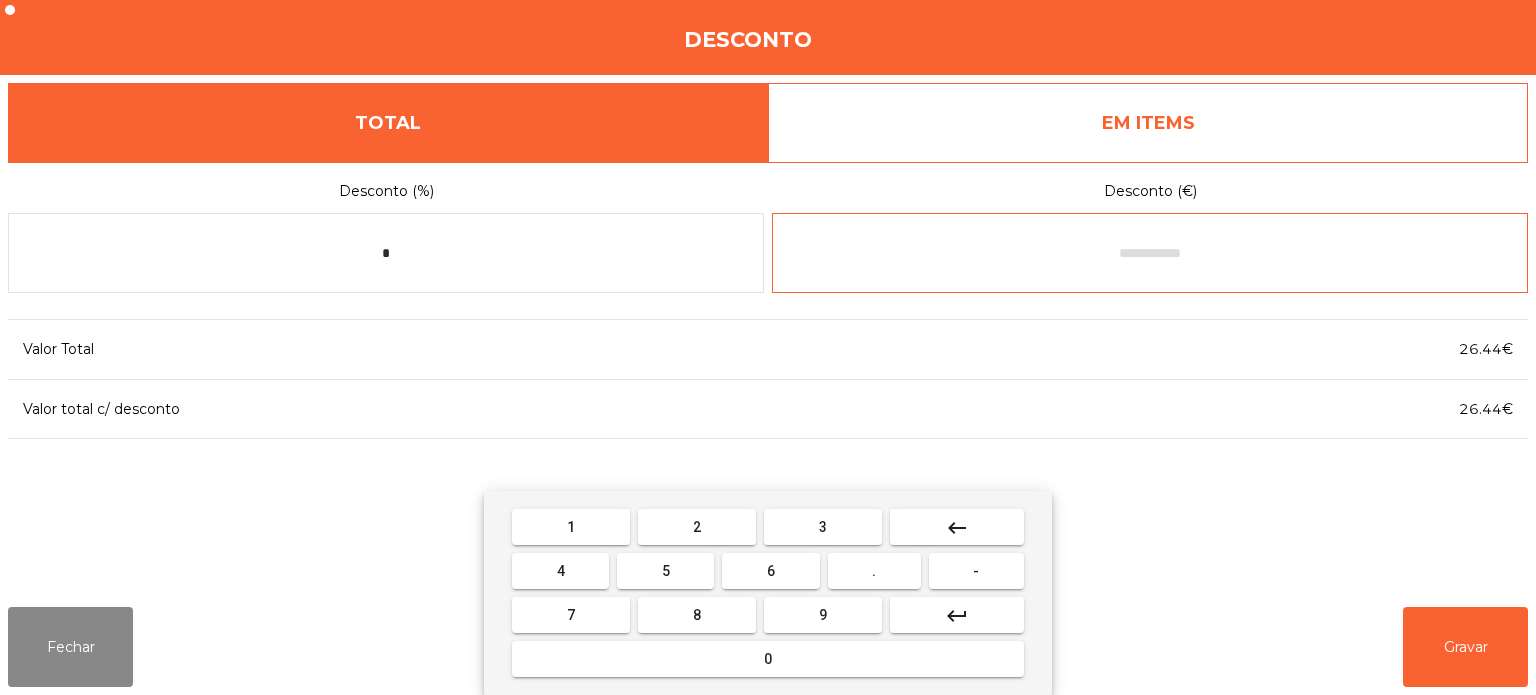 click on "0" at bounding box center [768, 659] 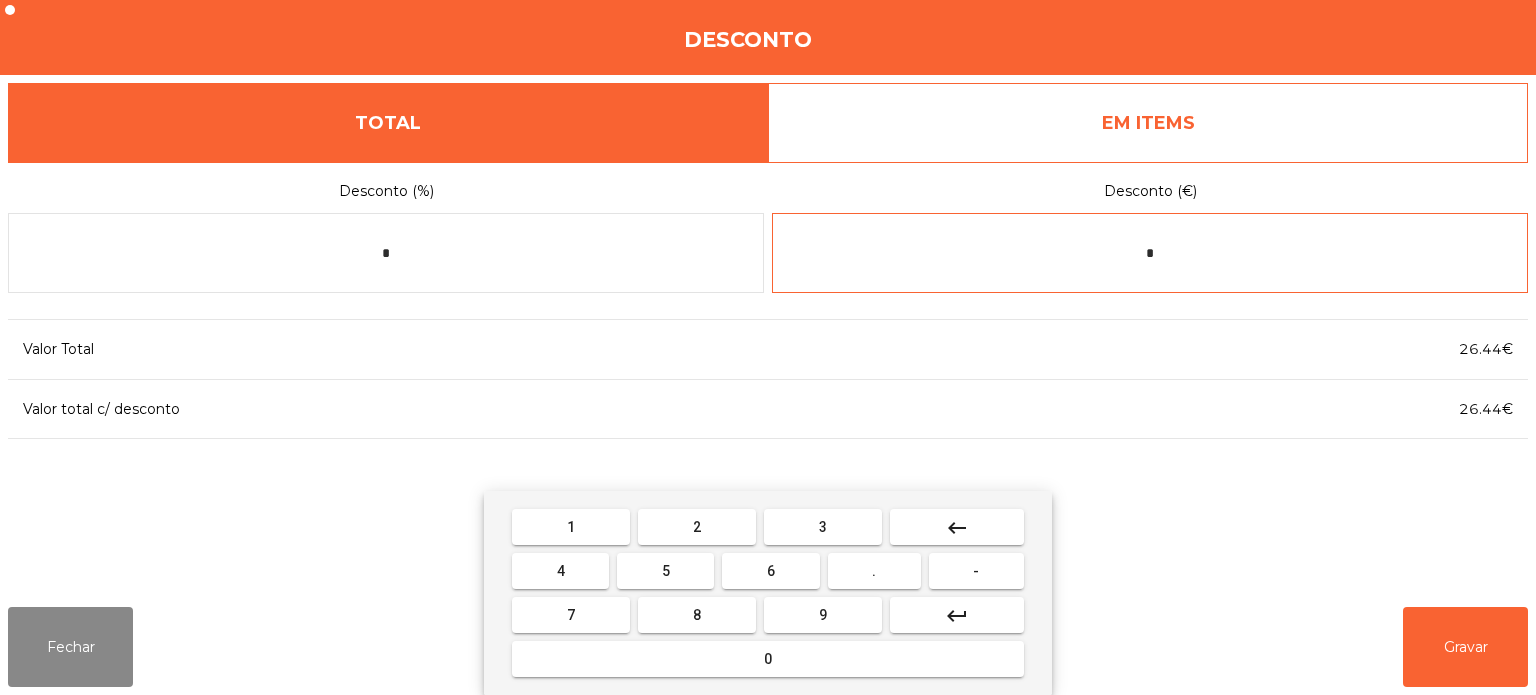 click on "." at bounding box center [874, 571] 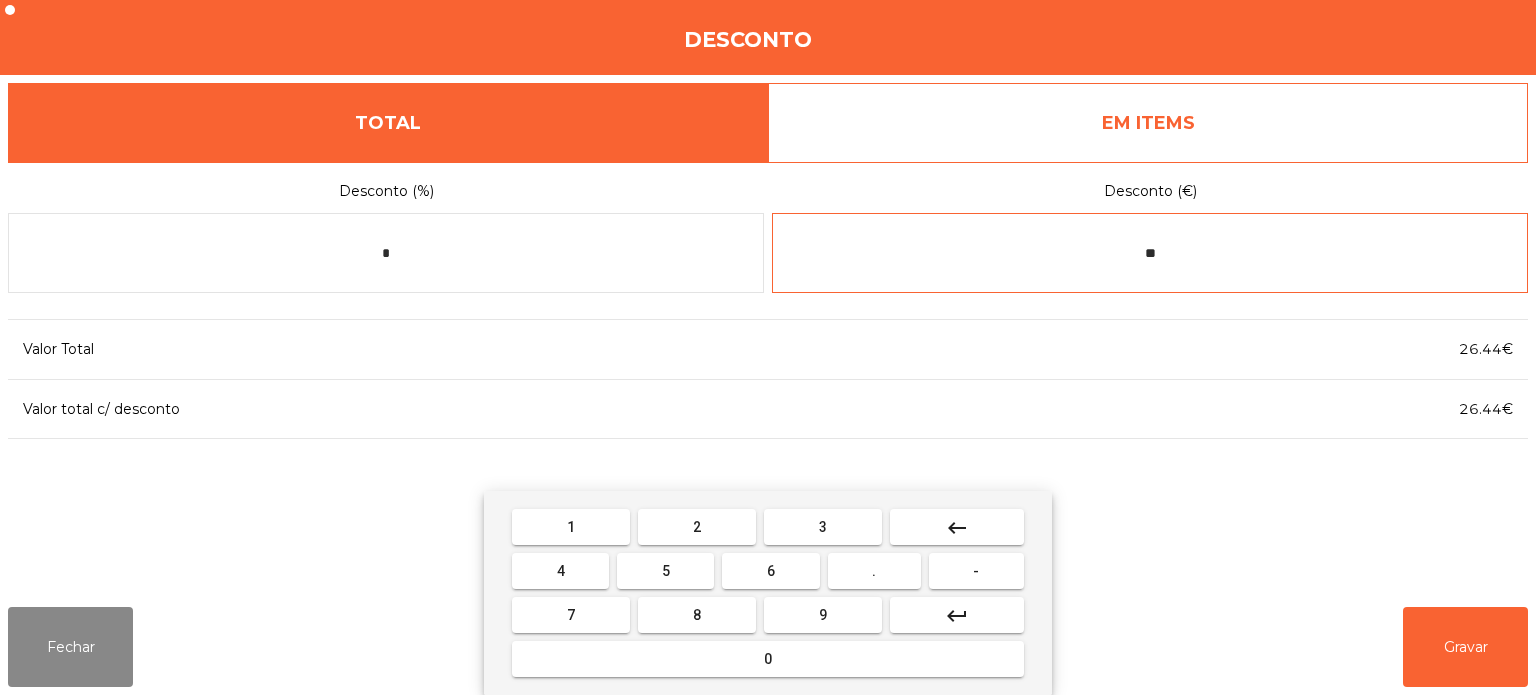click on "1" at bounding box center [571, 527] 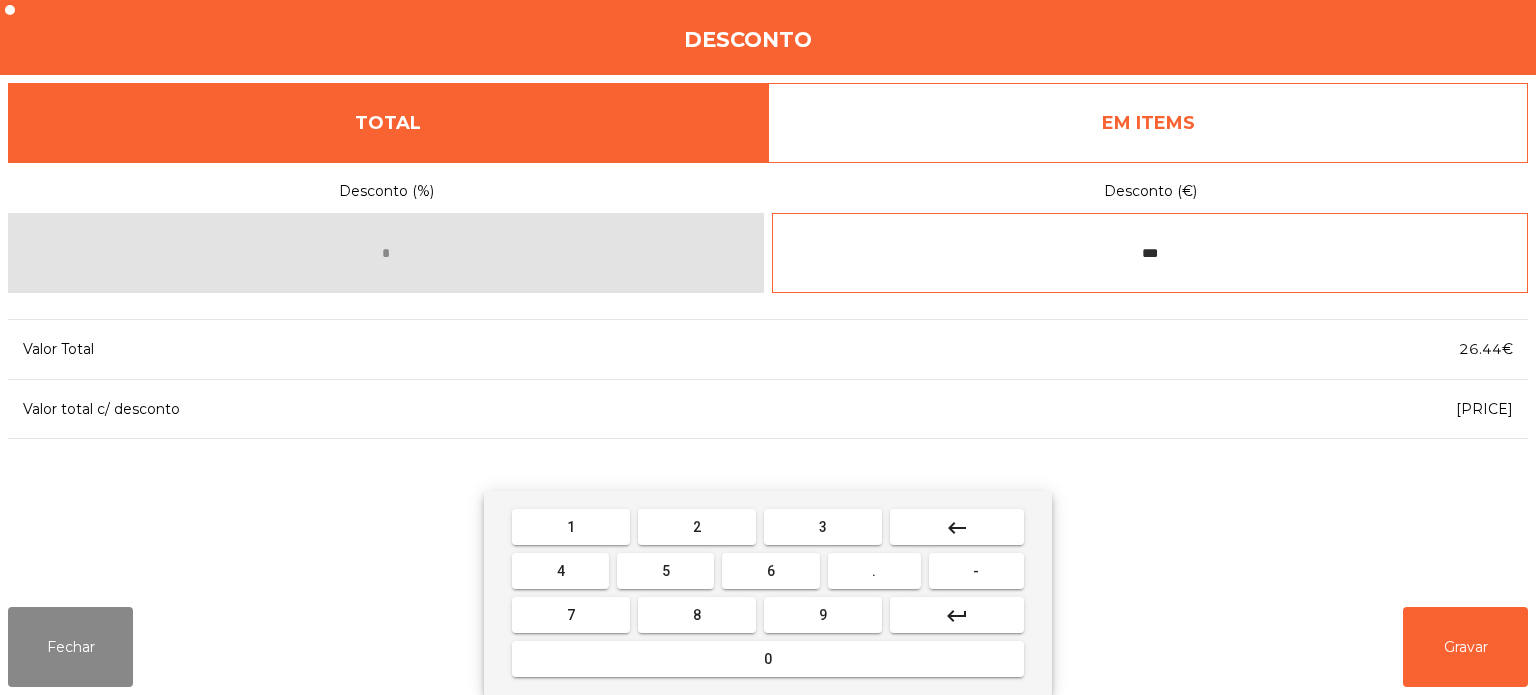 click on "0" at bounding box center (768, 659) 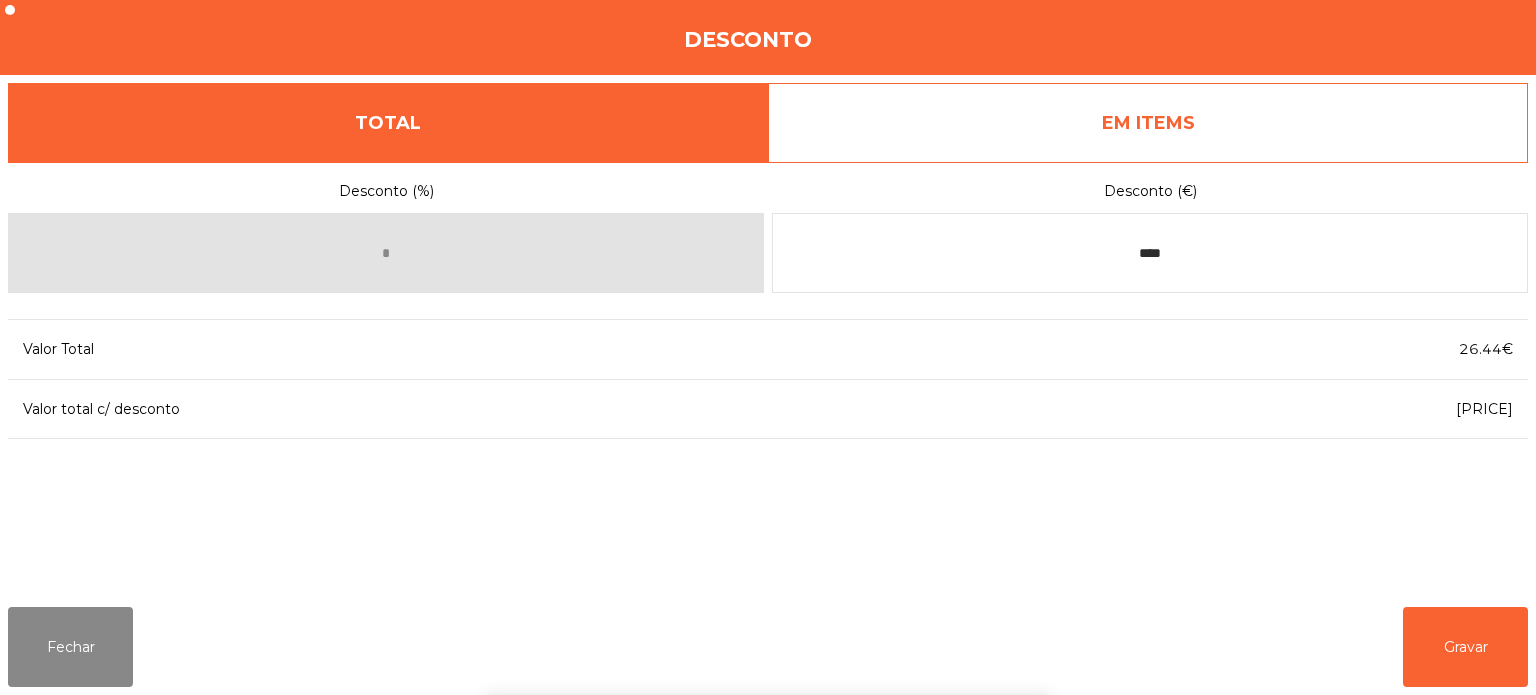 click on "1 2 3 keyboard_backspace 4 5 6 . - 7 8 9 keyboard_return 0" at bounding box center (768, 593) 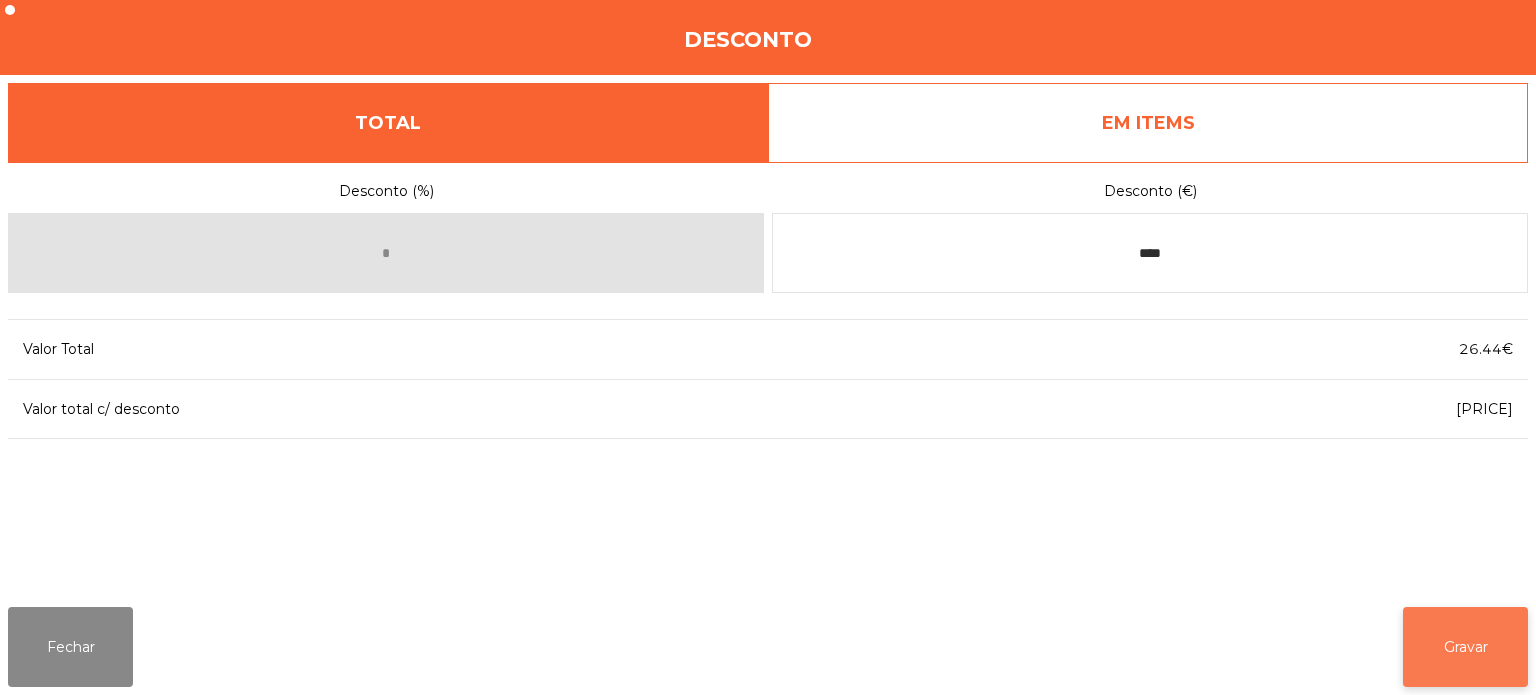 click on "Gravar" 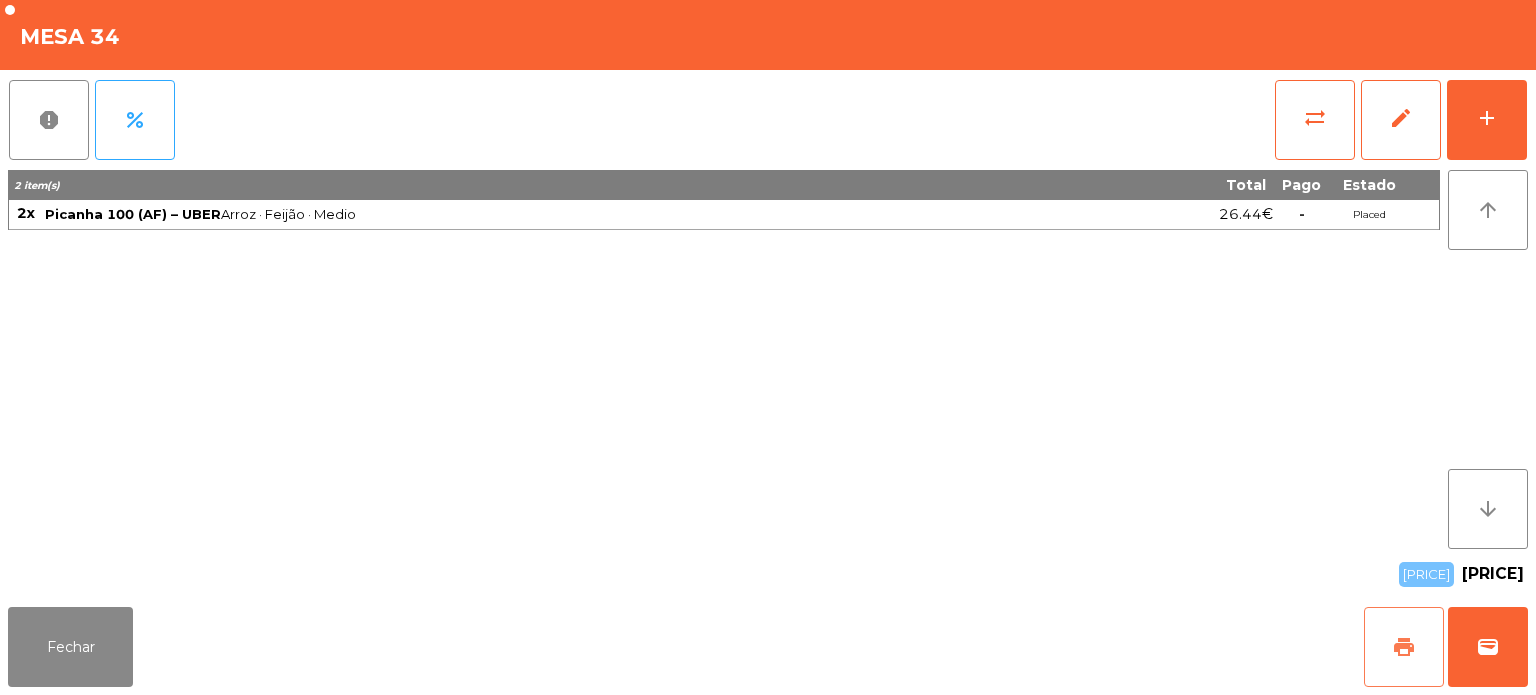 click on "print" 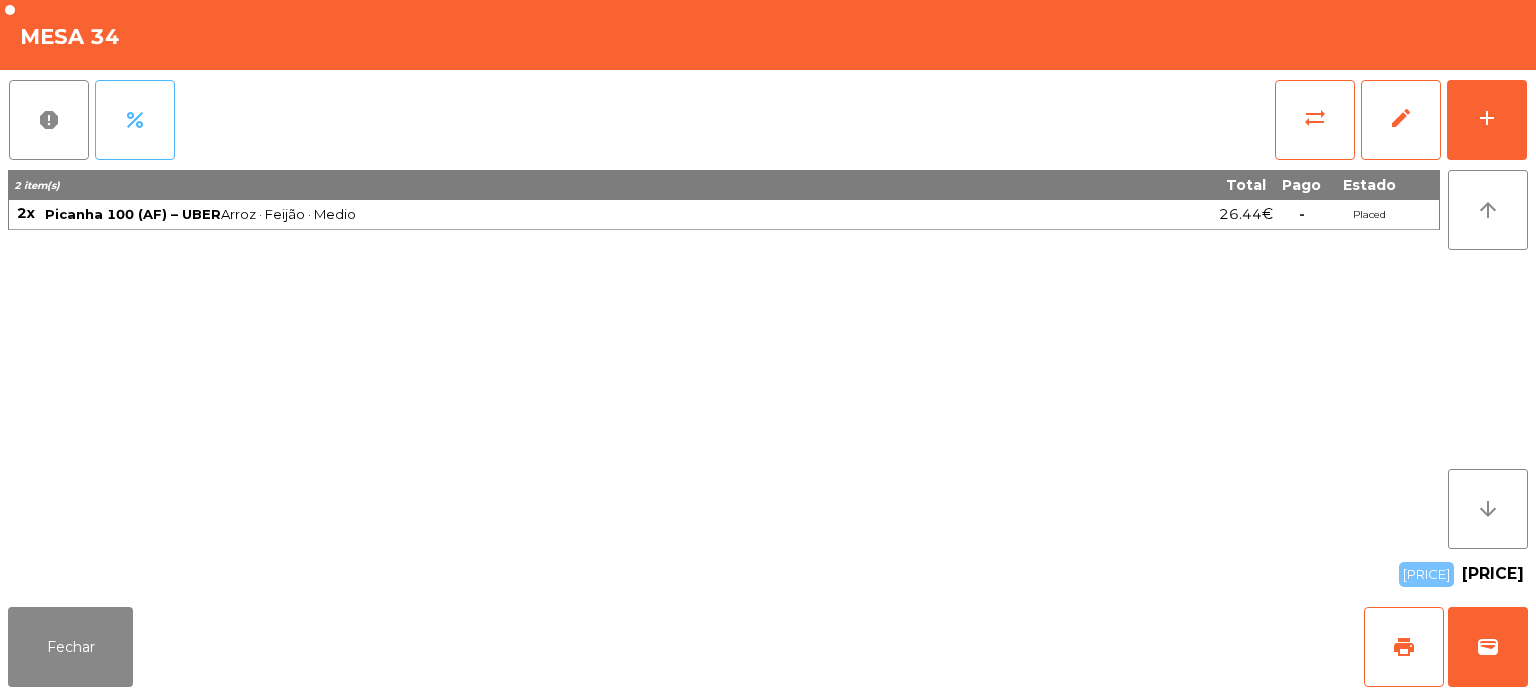 click on "percent" 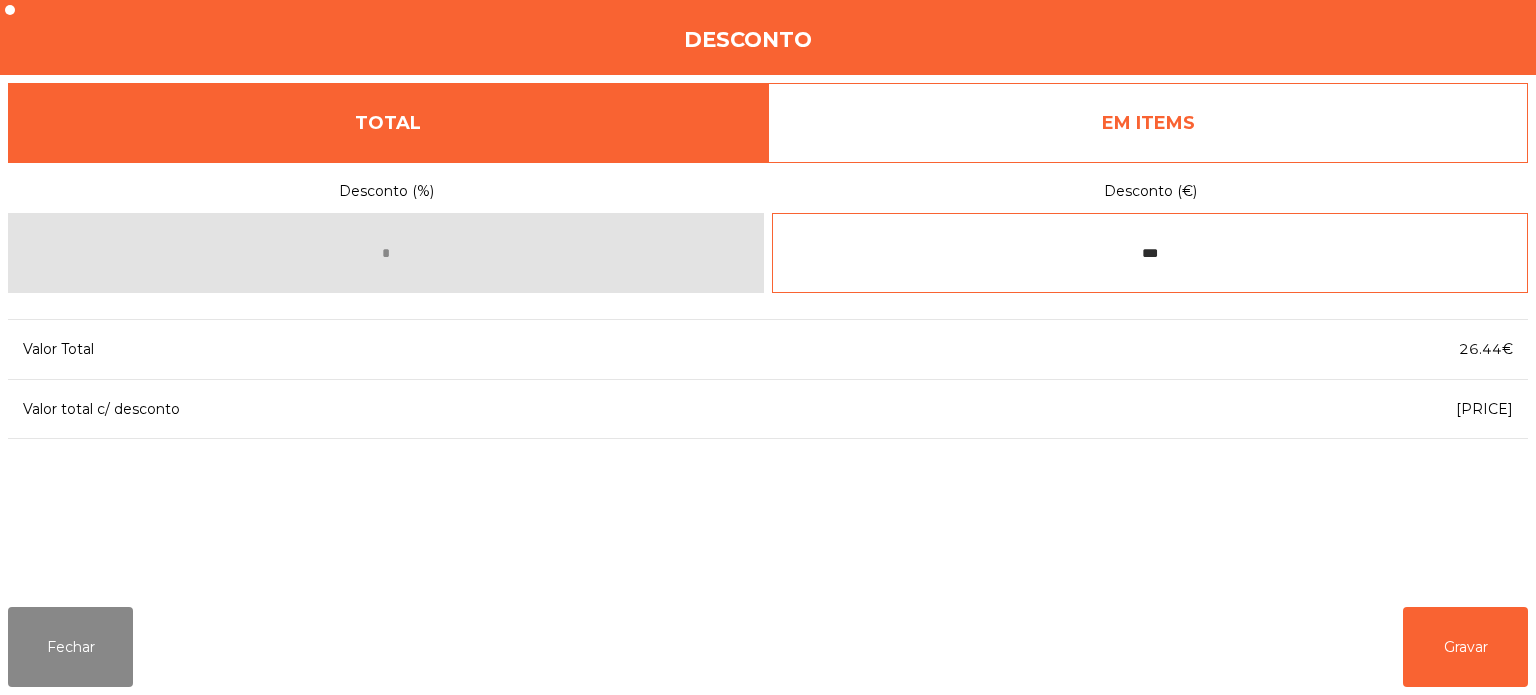 click on "***" at bounding box center [1150, 253] 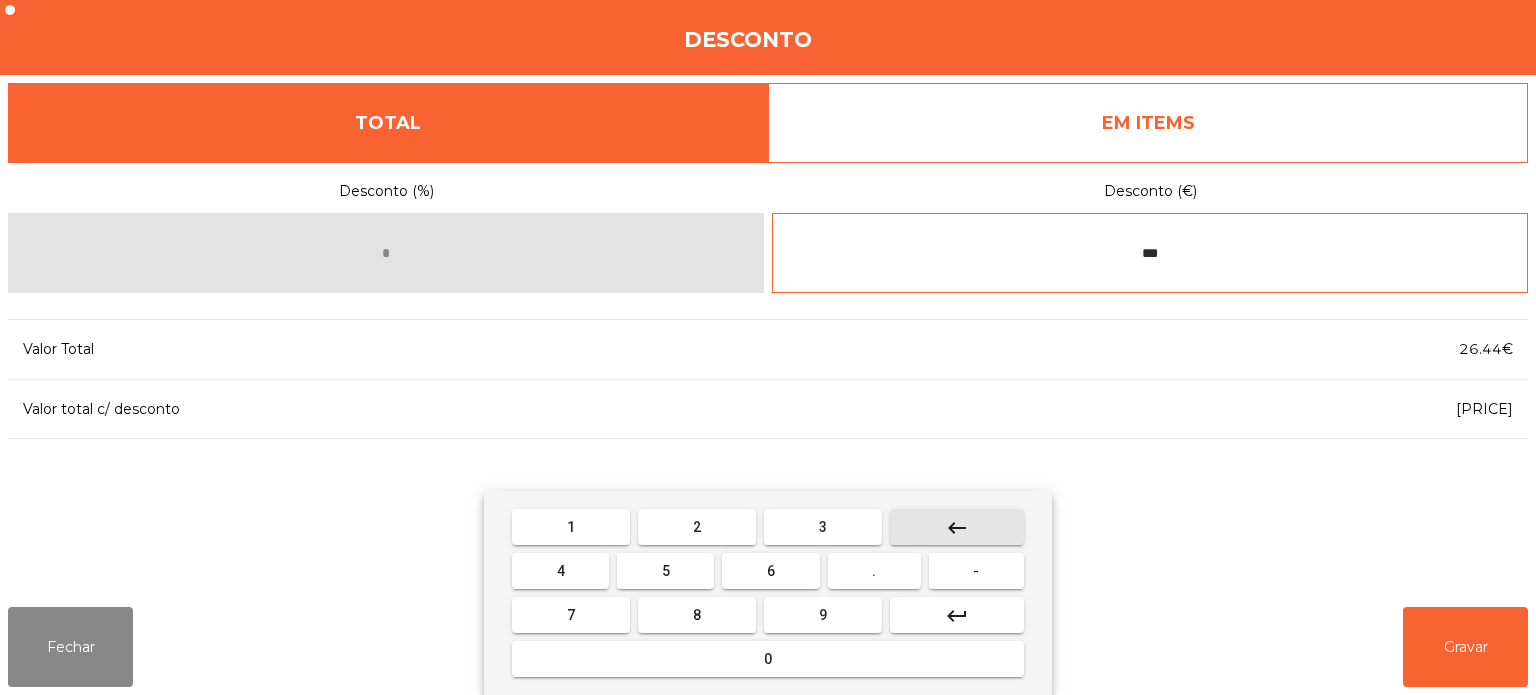 click on "keyboard_backspace" at bounding box center [957, 528] 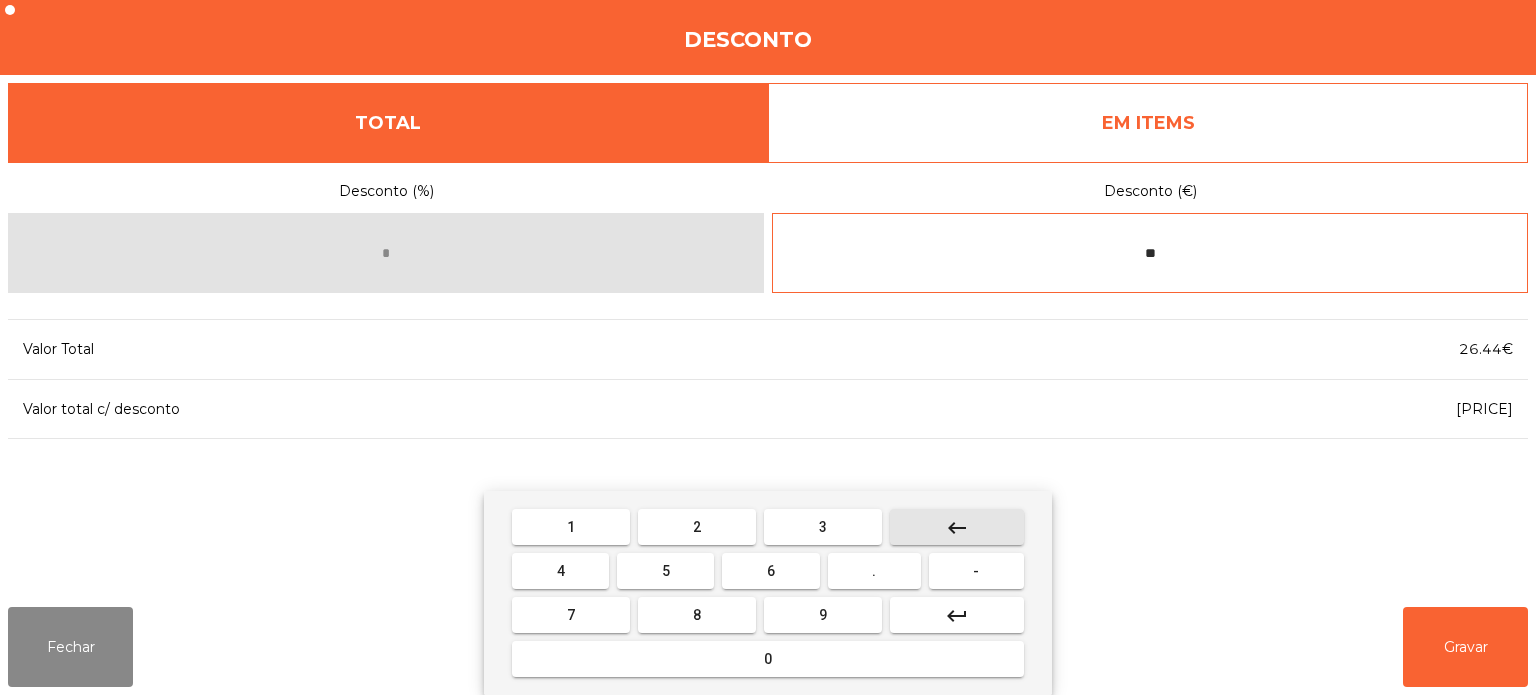 click on "keyboard_backspace" at bounding box center (957, 528) 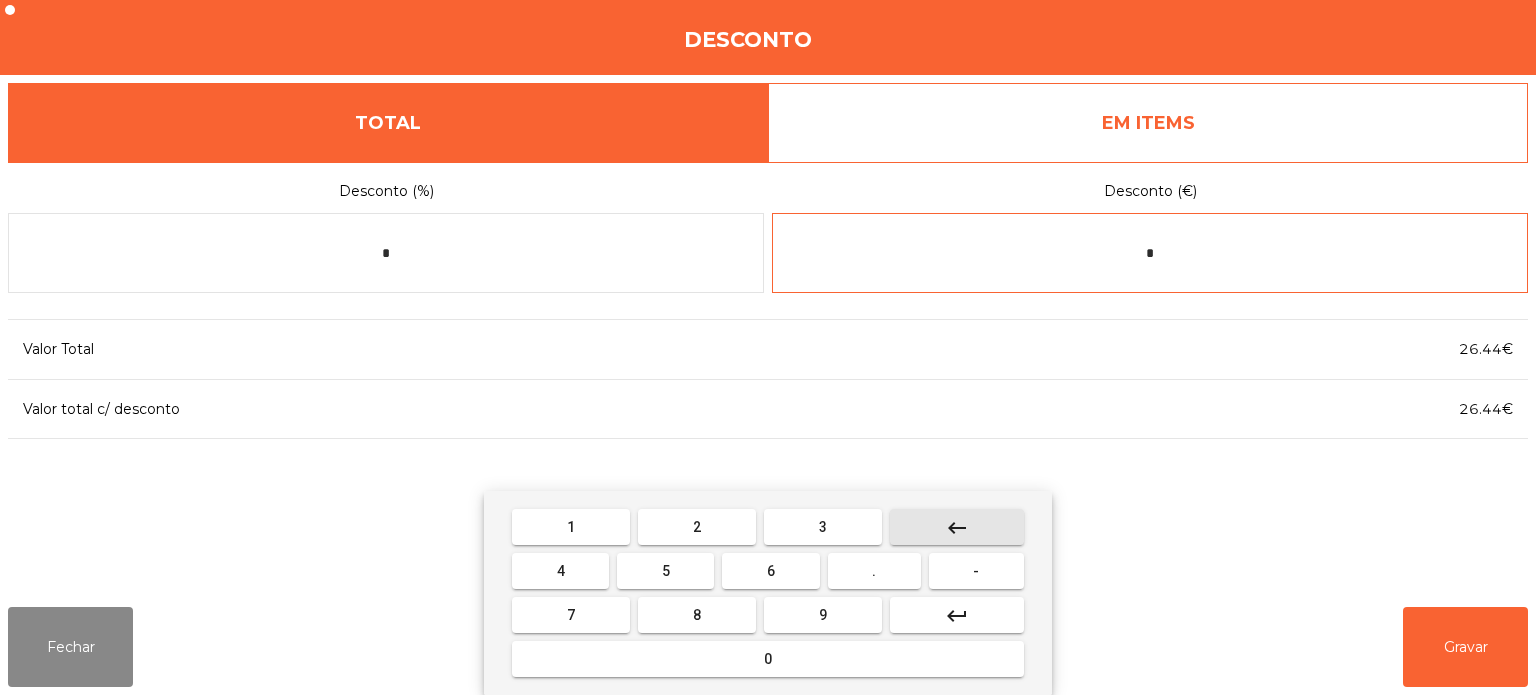 click on "keyboard_backspace" at bounding box center (957, 527) 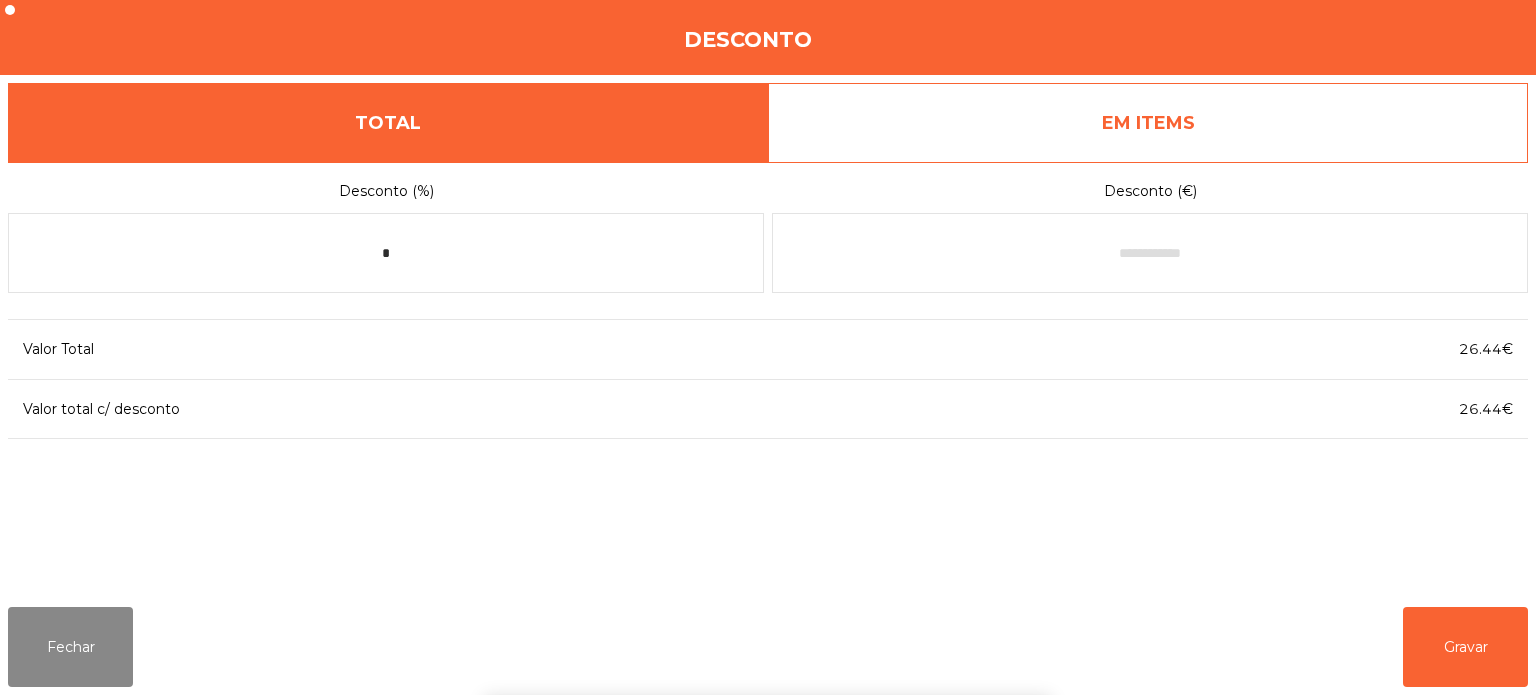 click on "1 2 3 keyboard_backspace 4 5 6 . - 7 8 9 keyboard_return 0" at bounding box center (768, 593) 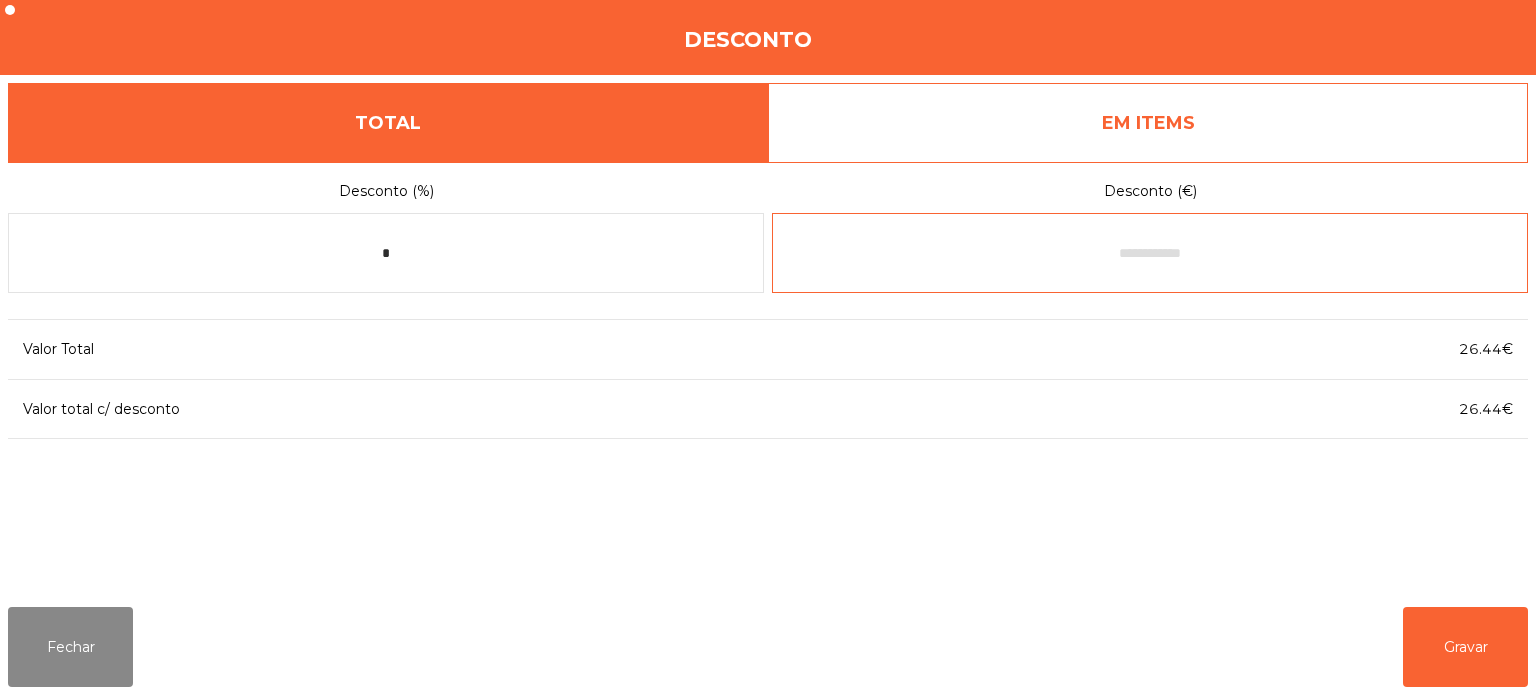 click at bounding box center (1150, 253) 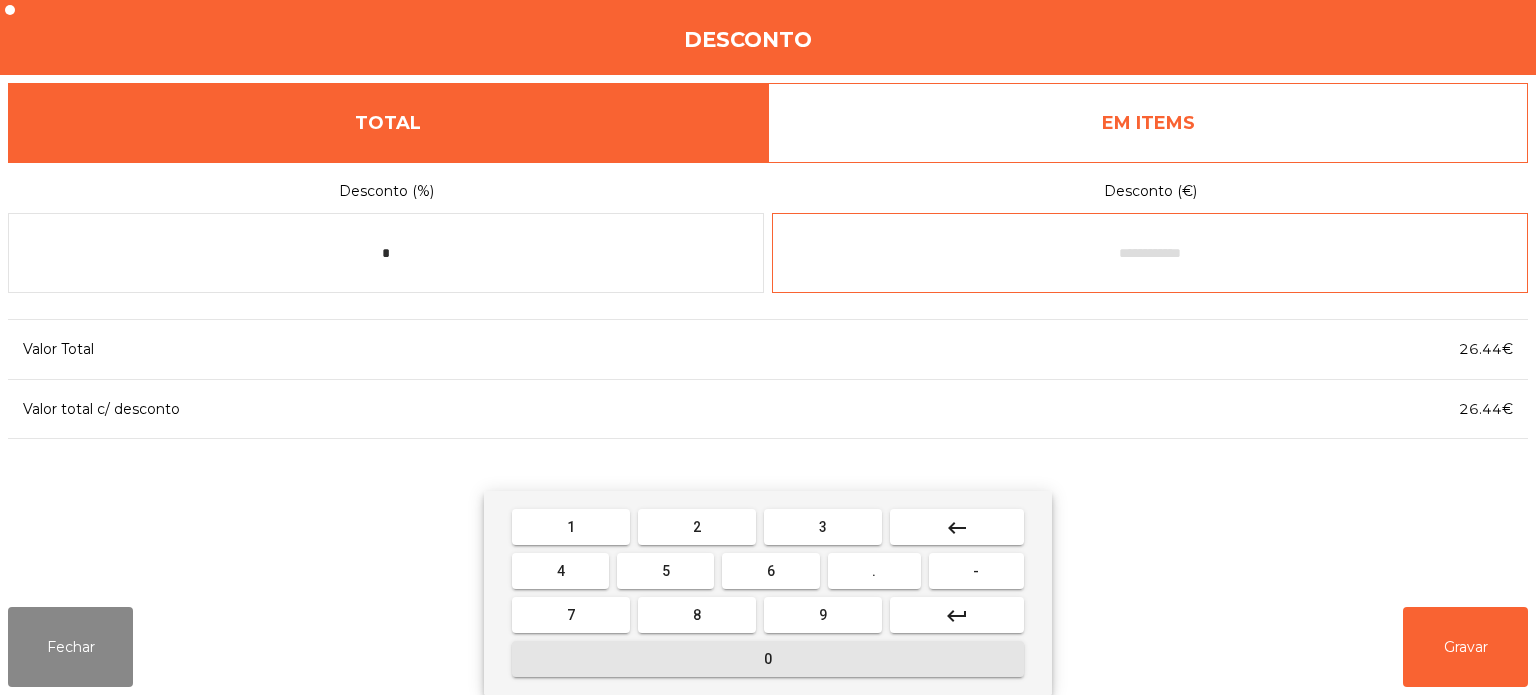click on "0" at bounding box center [768, 659] 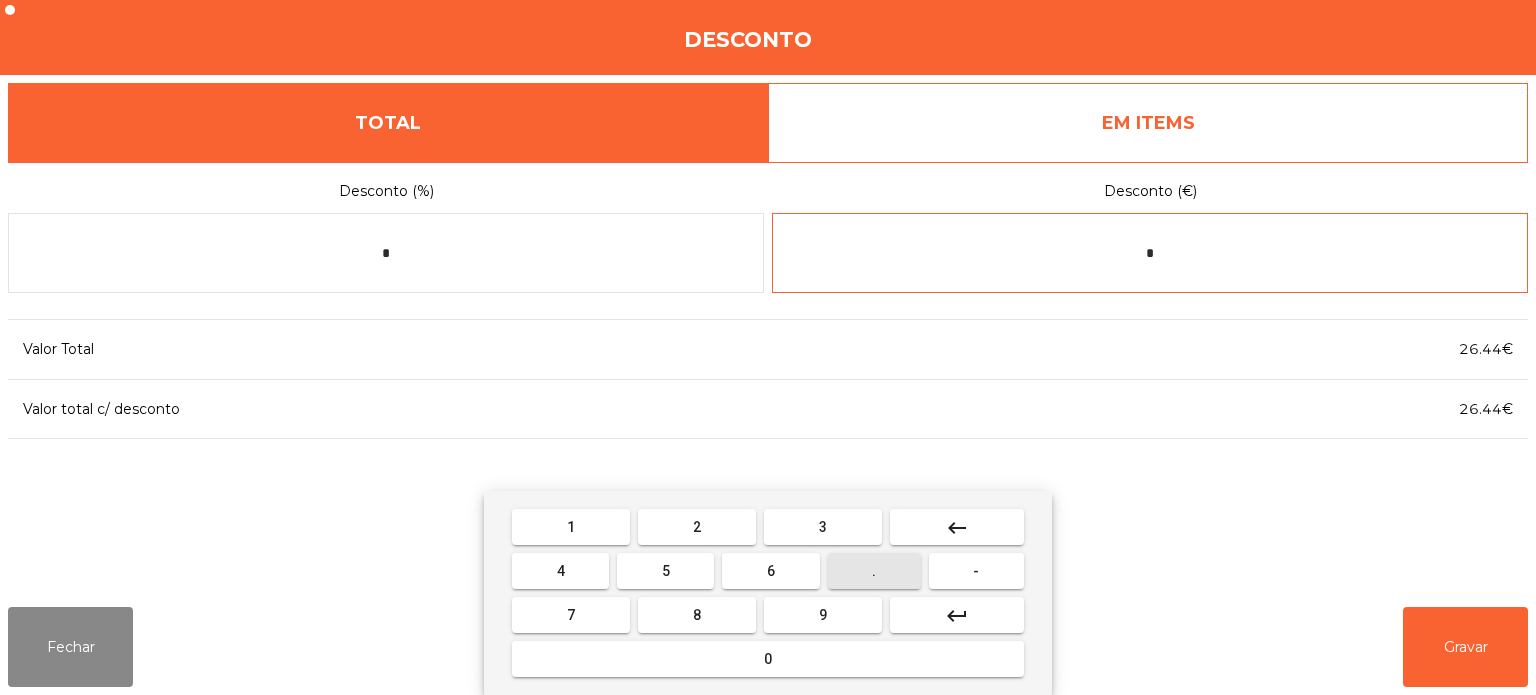 click on "." at bounding box center (874, 571) 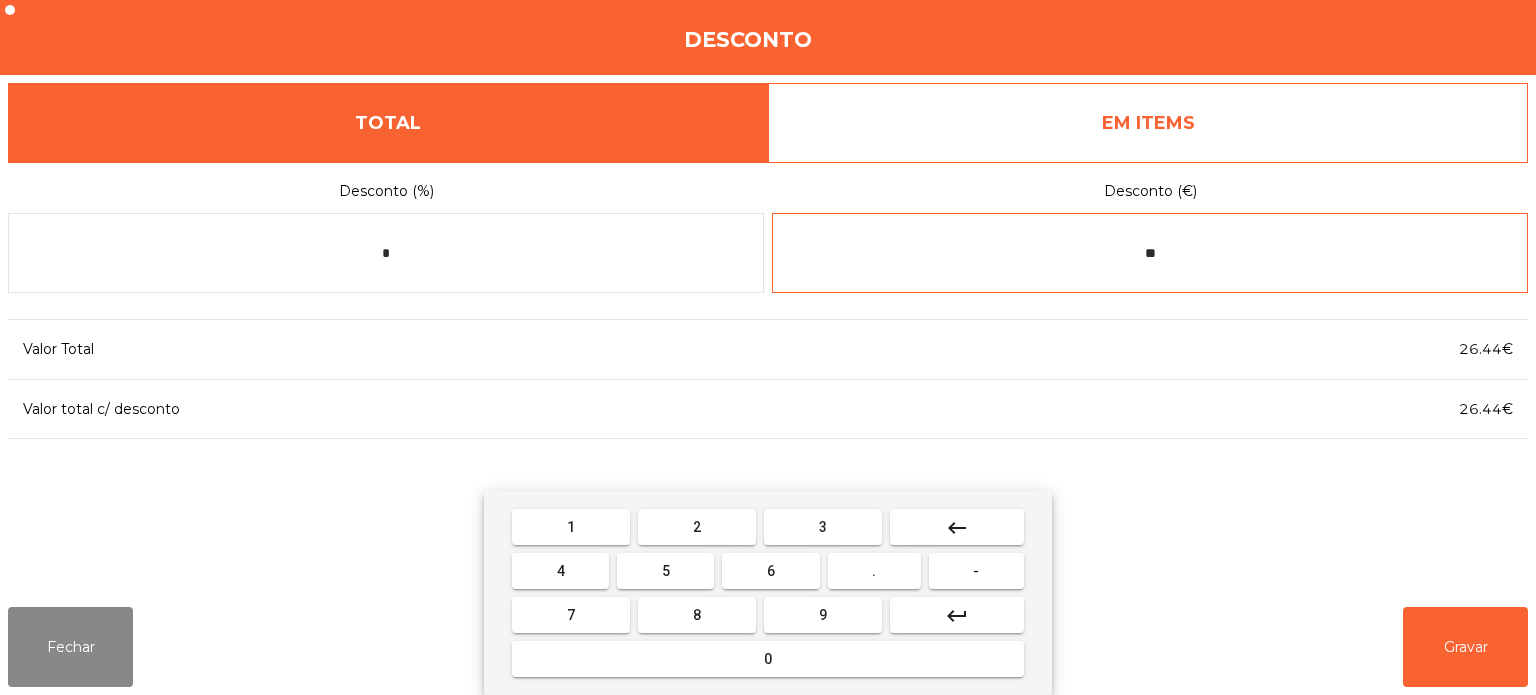 click on "0" at bounding box center (768, 659) 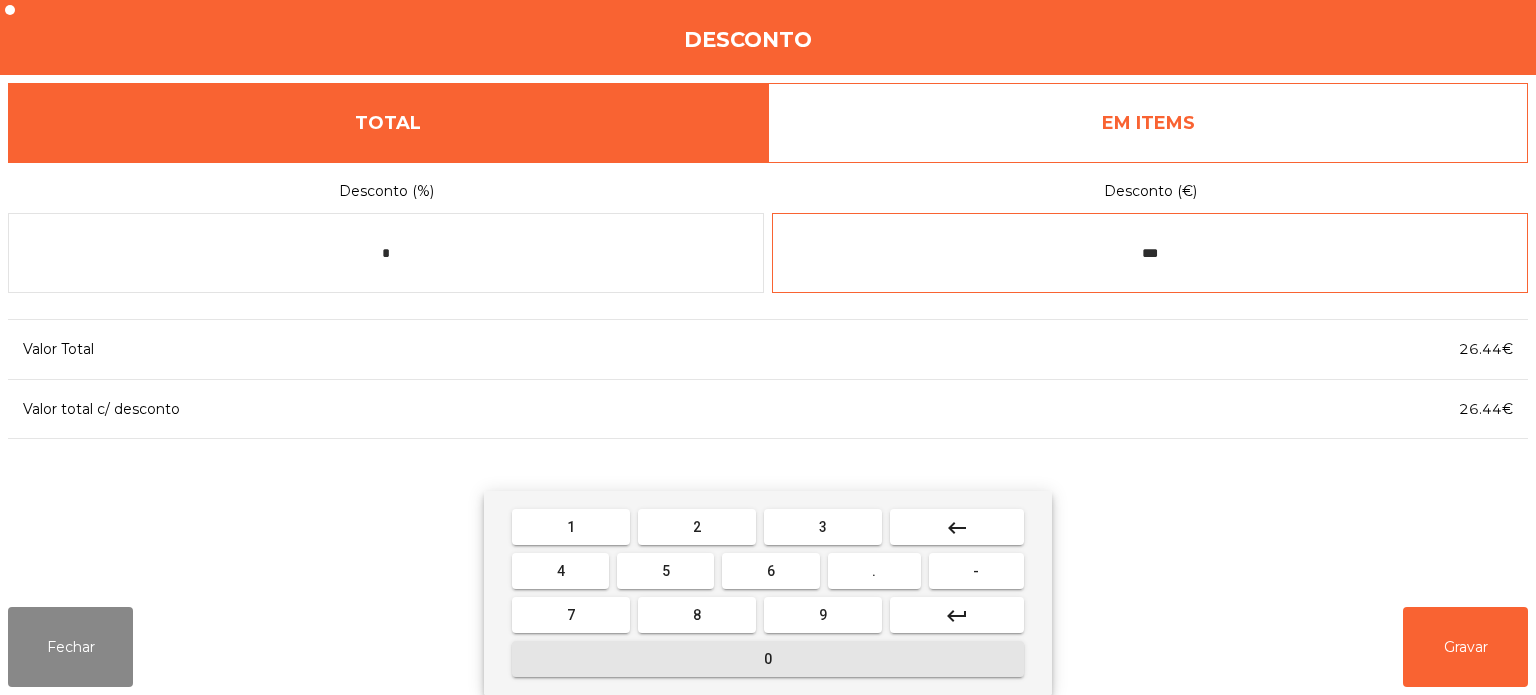 click on "1" at bounding box center [571, 527] 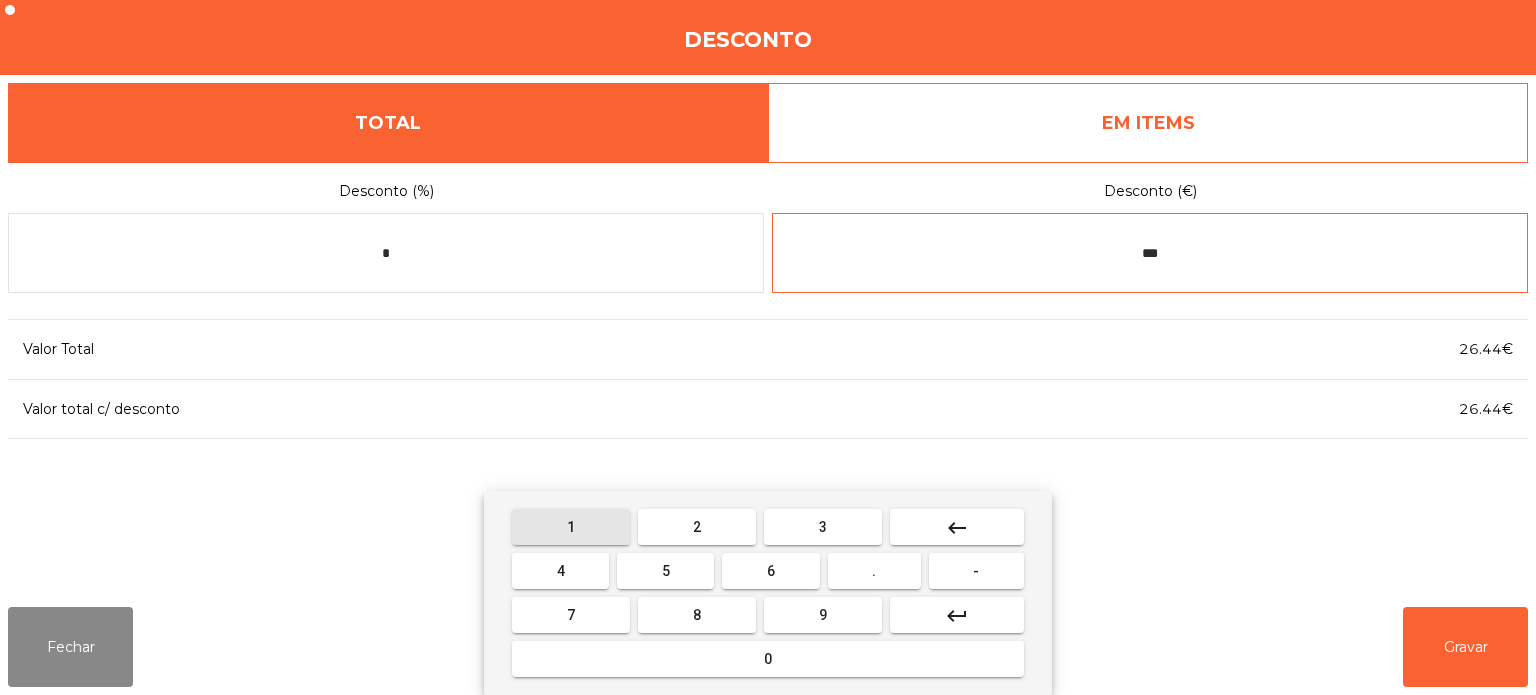 type on "****" 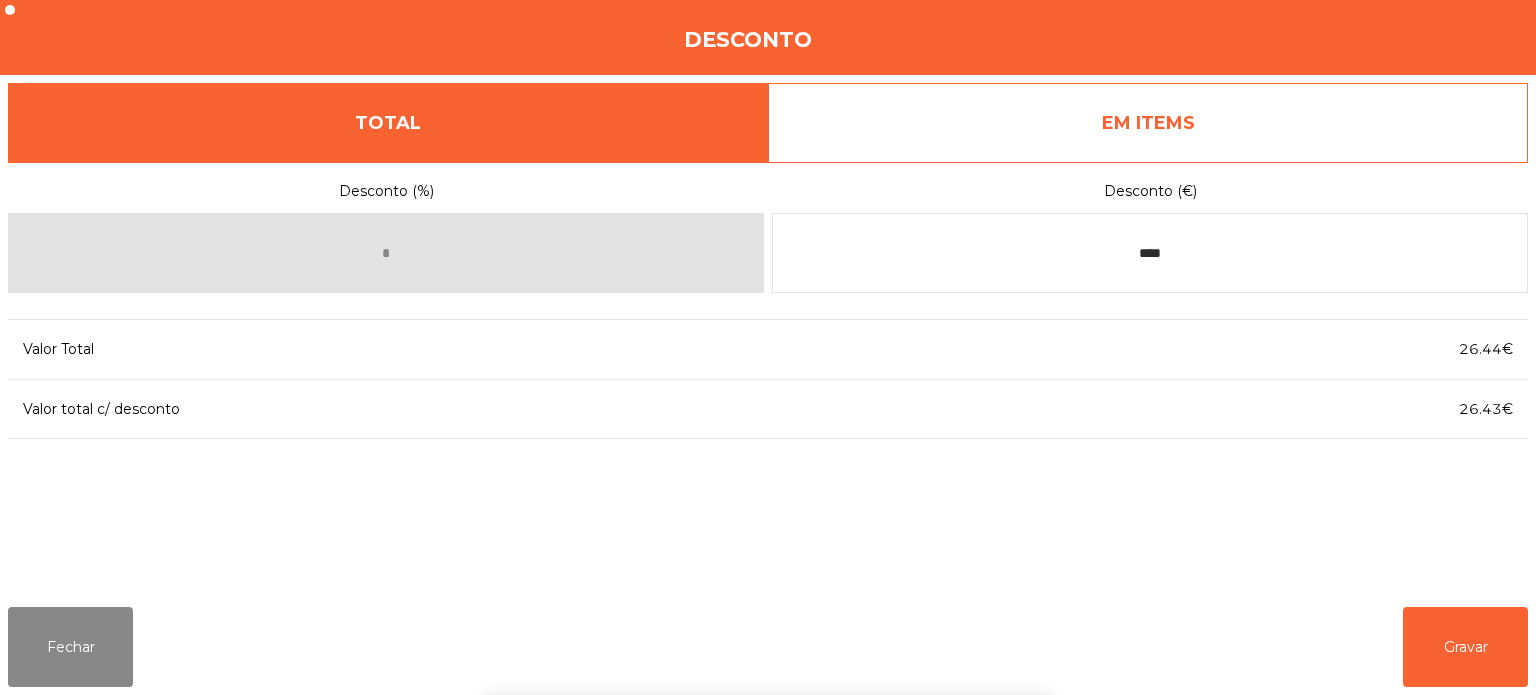 click on "1 2 3 keyboard_backspace 4 5 6 . - 7 8 9 keyboard_return 0" at bounding box center (768, 593) 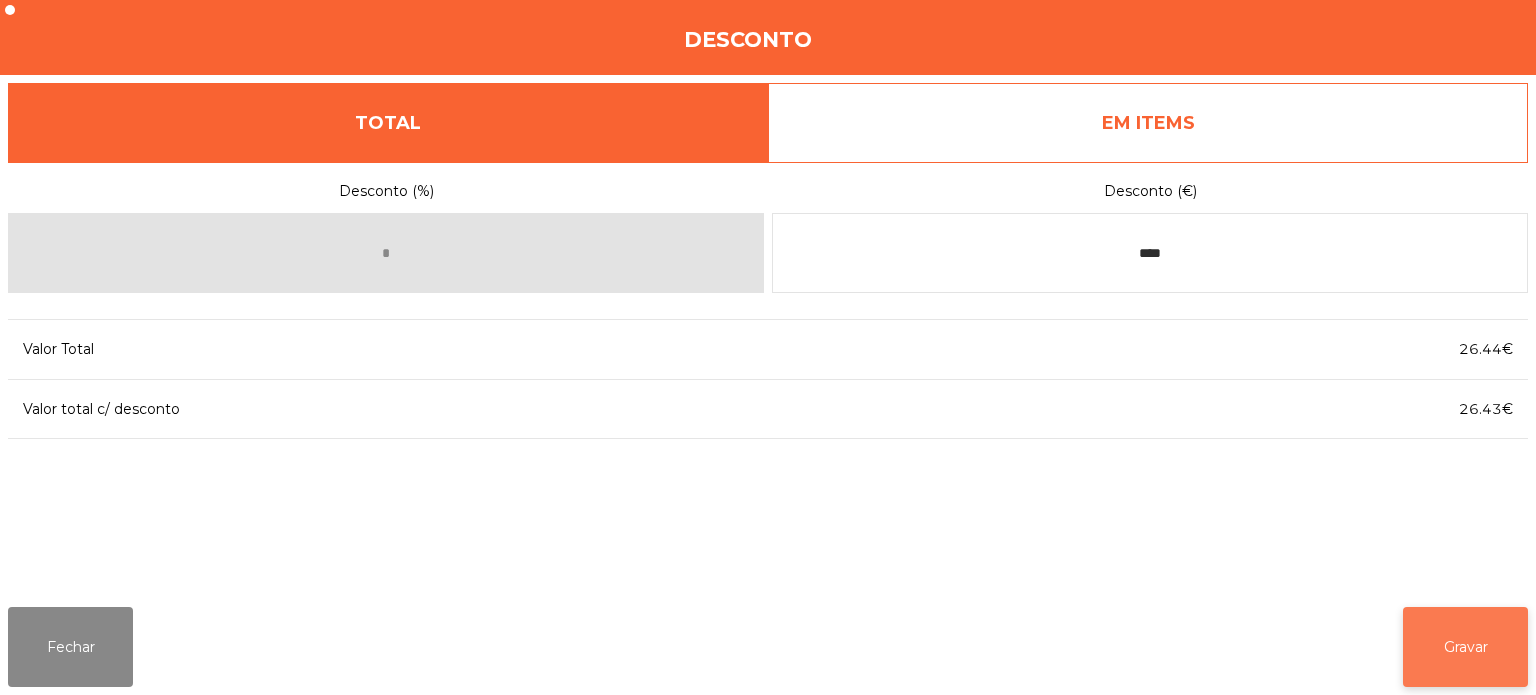 click on "Gravar" 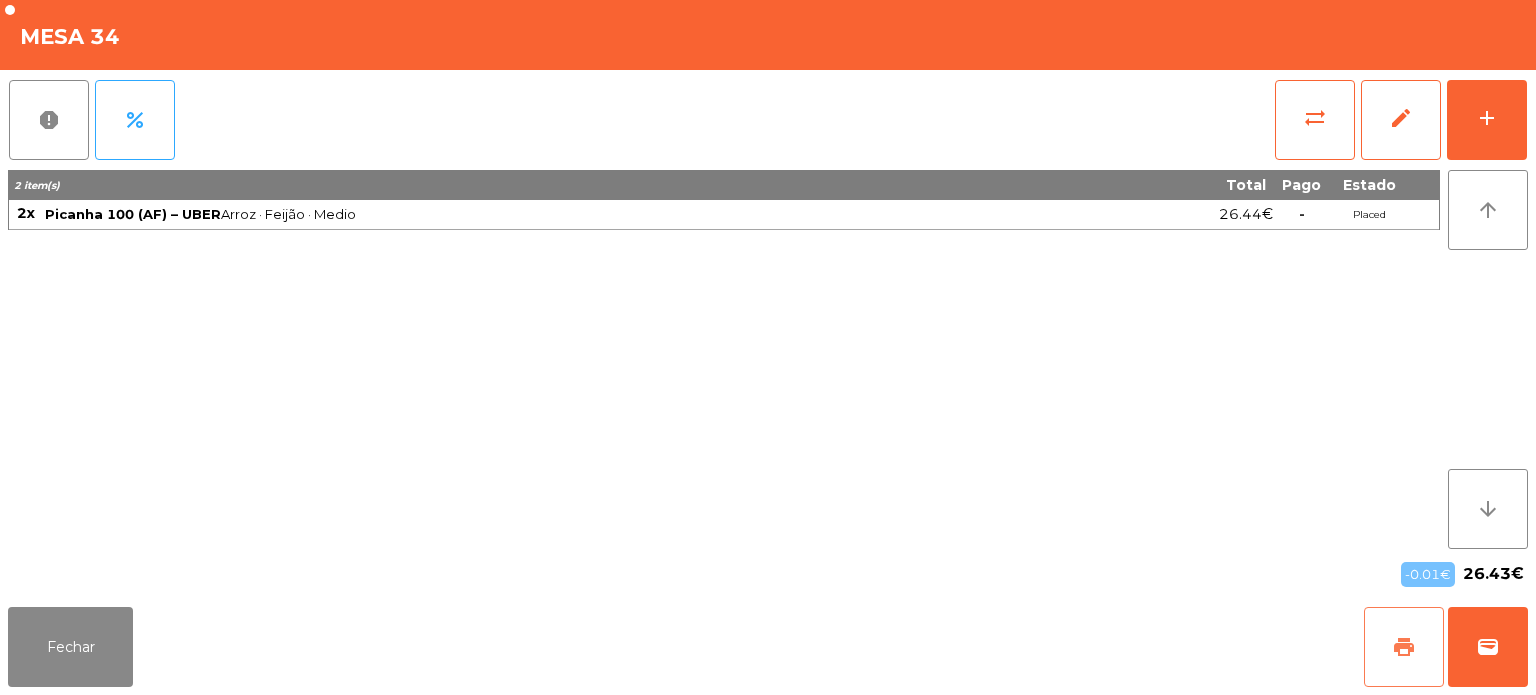 click on "print" 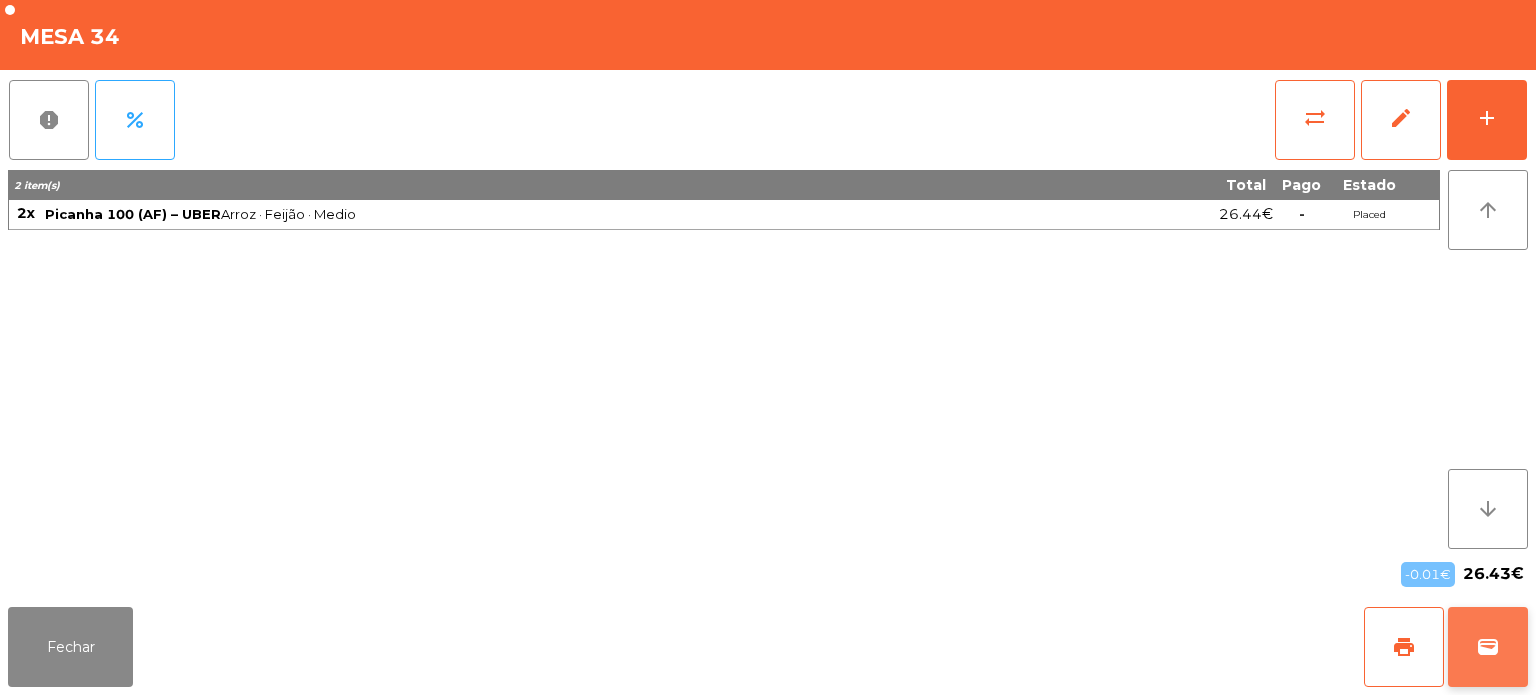 click on "wallet" 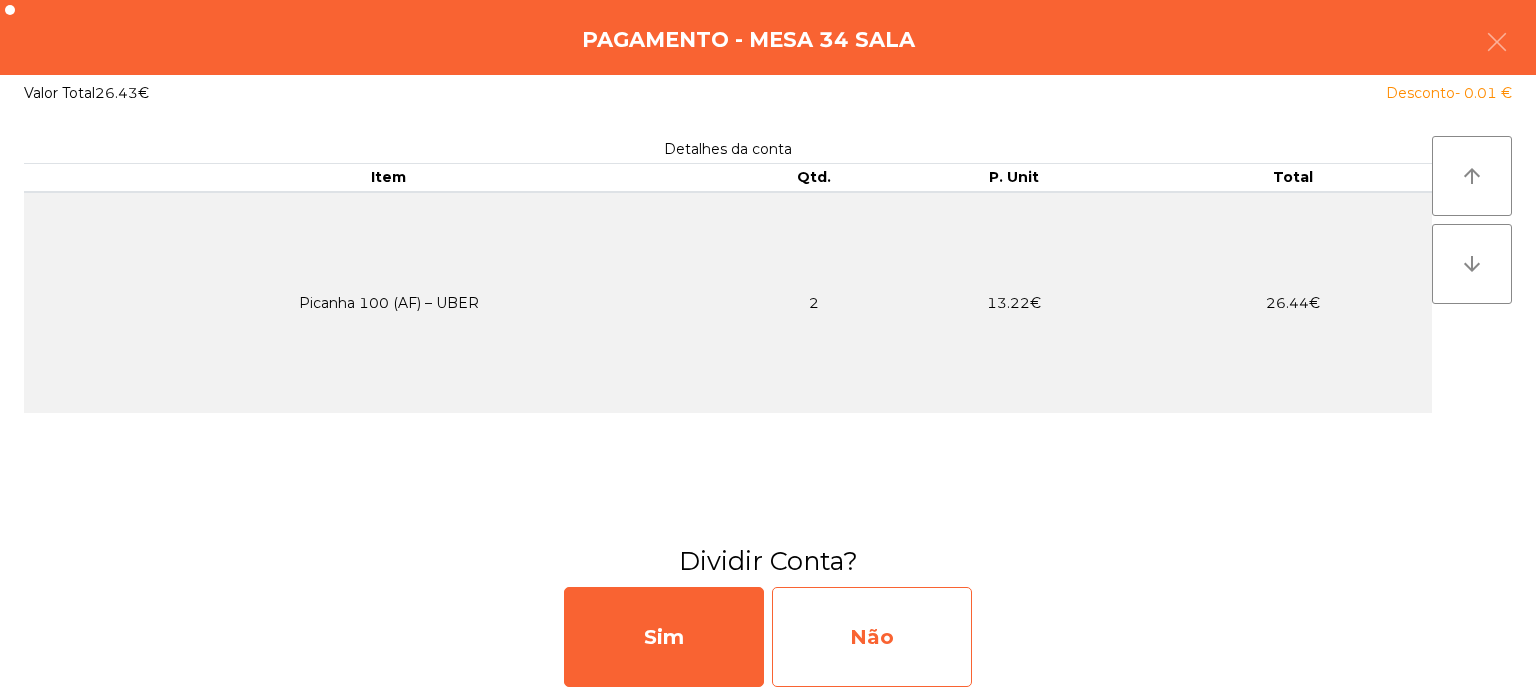 click on "Não" 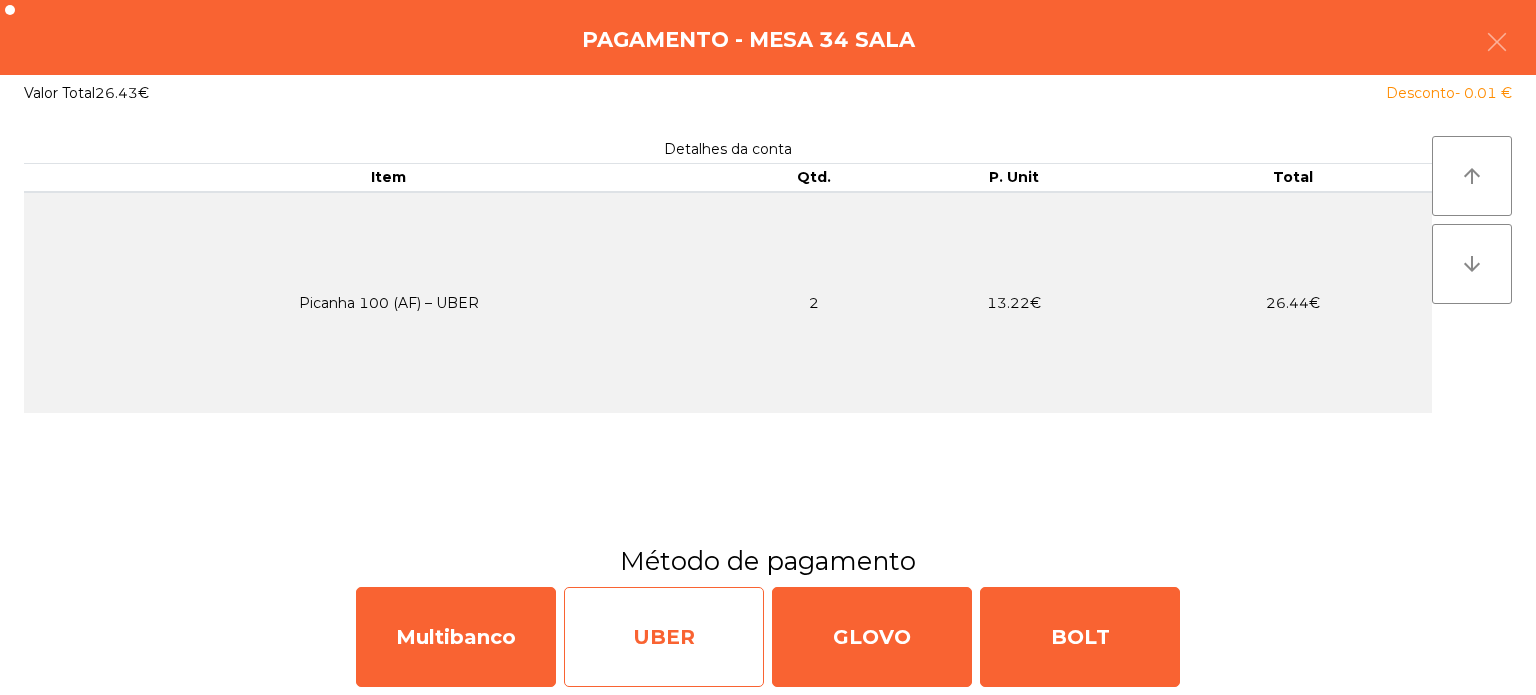click on "UBER" 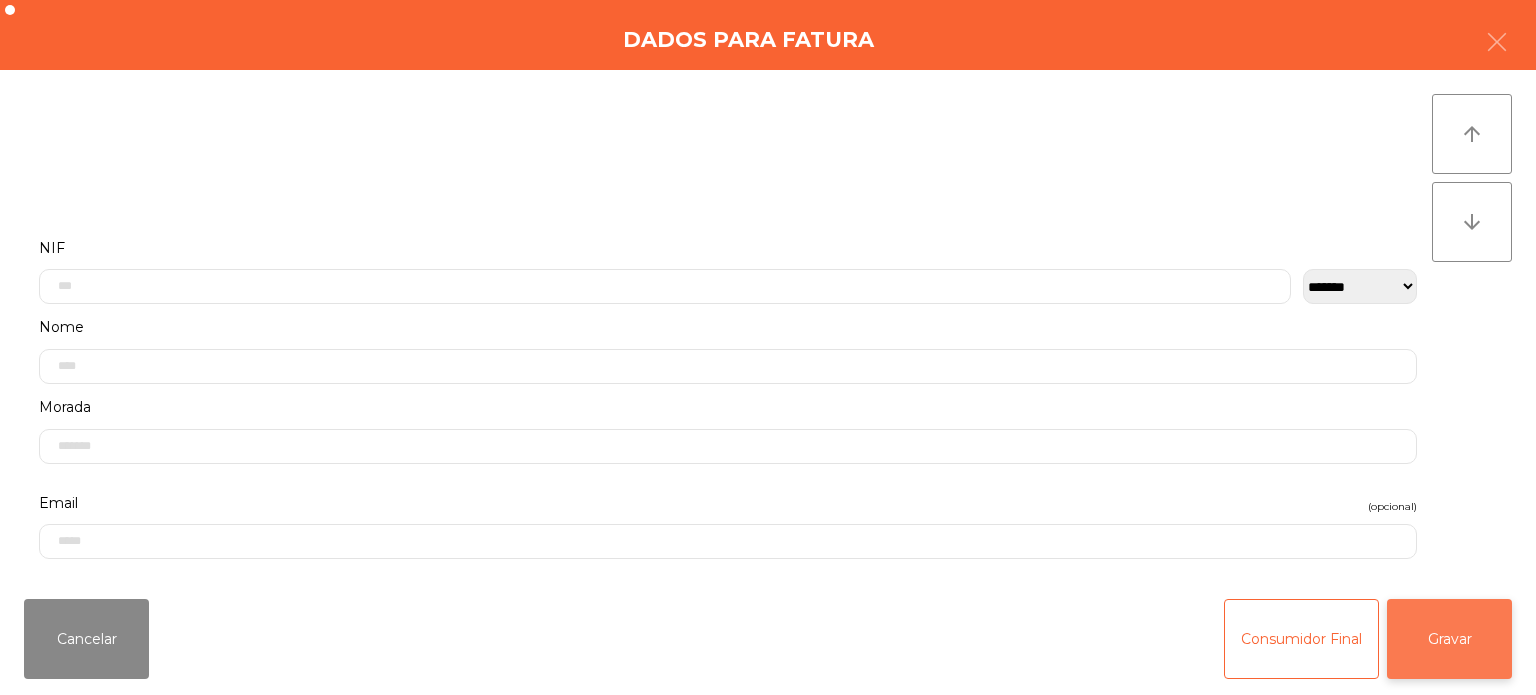 click on "Gravar" 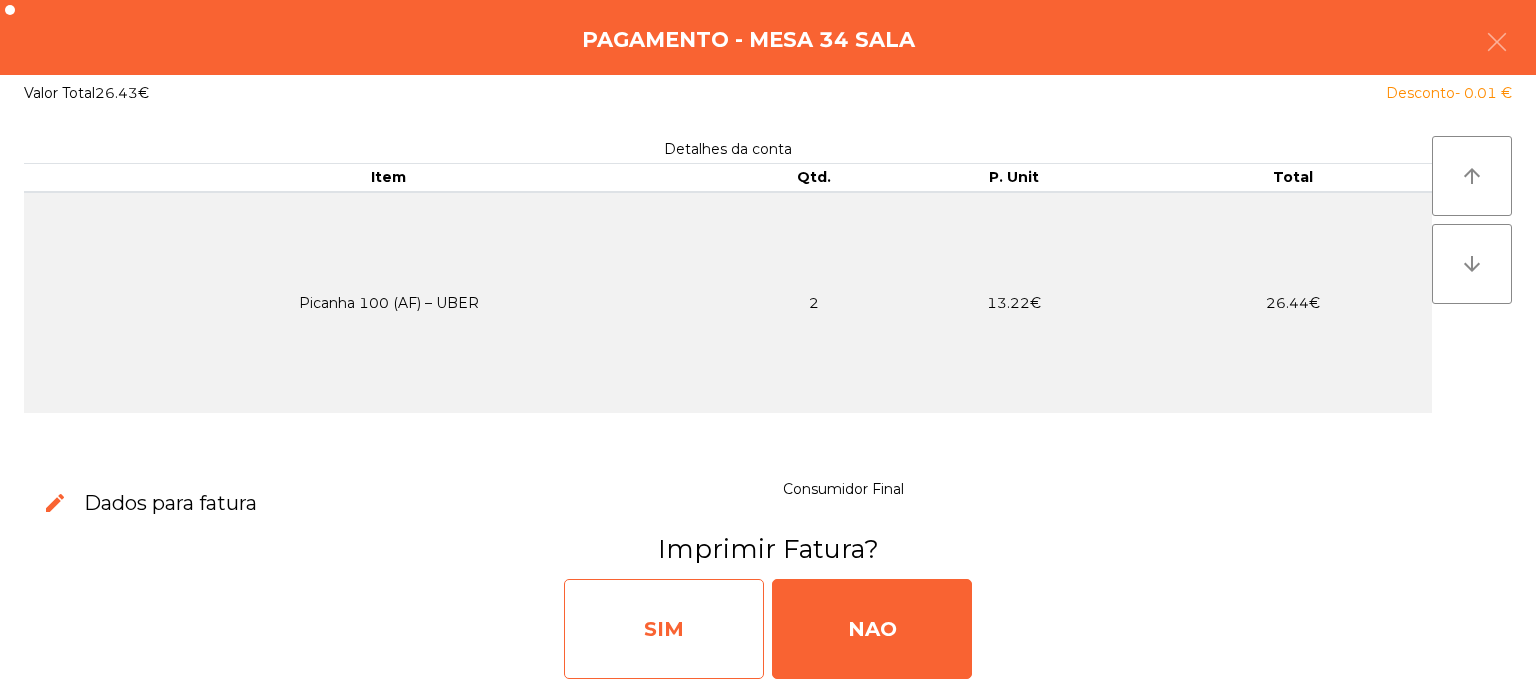 click on "SIM" 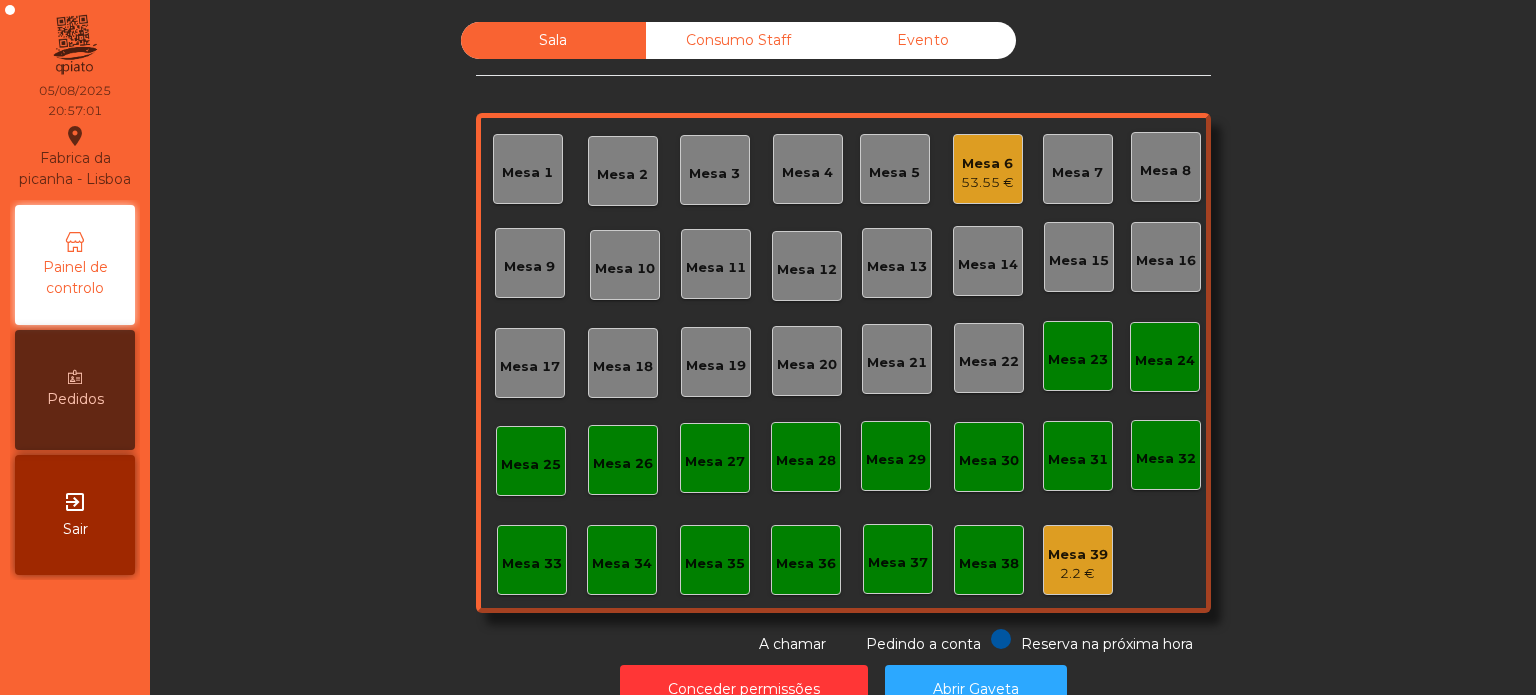 click on "Mesa 33" 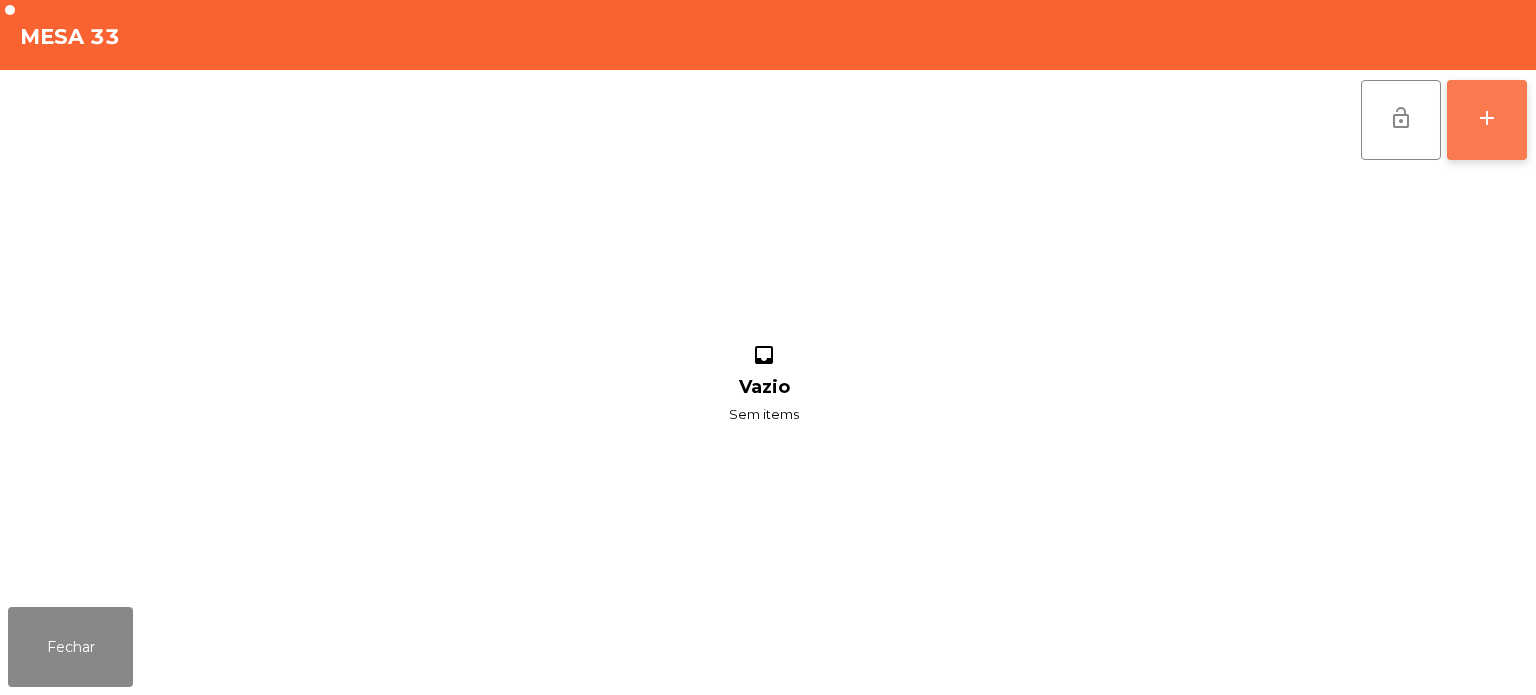 click on "add" 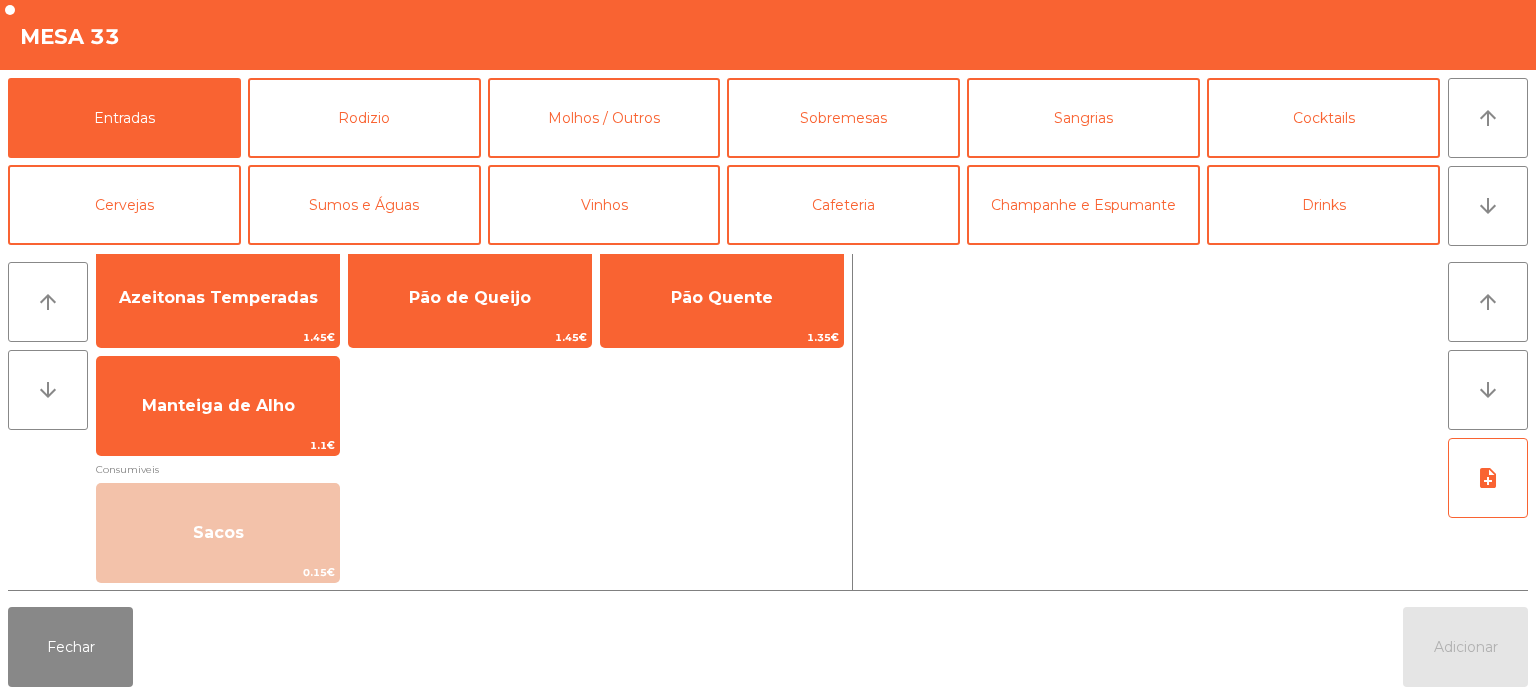 scroll, scrollTop: 11, scrollLeft: 0, axis: vertical 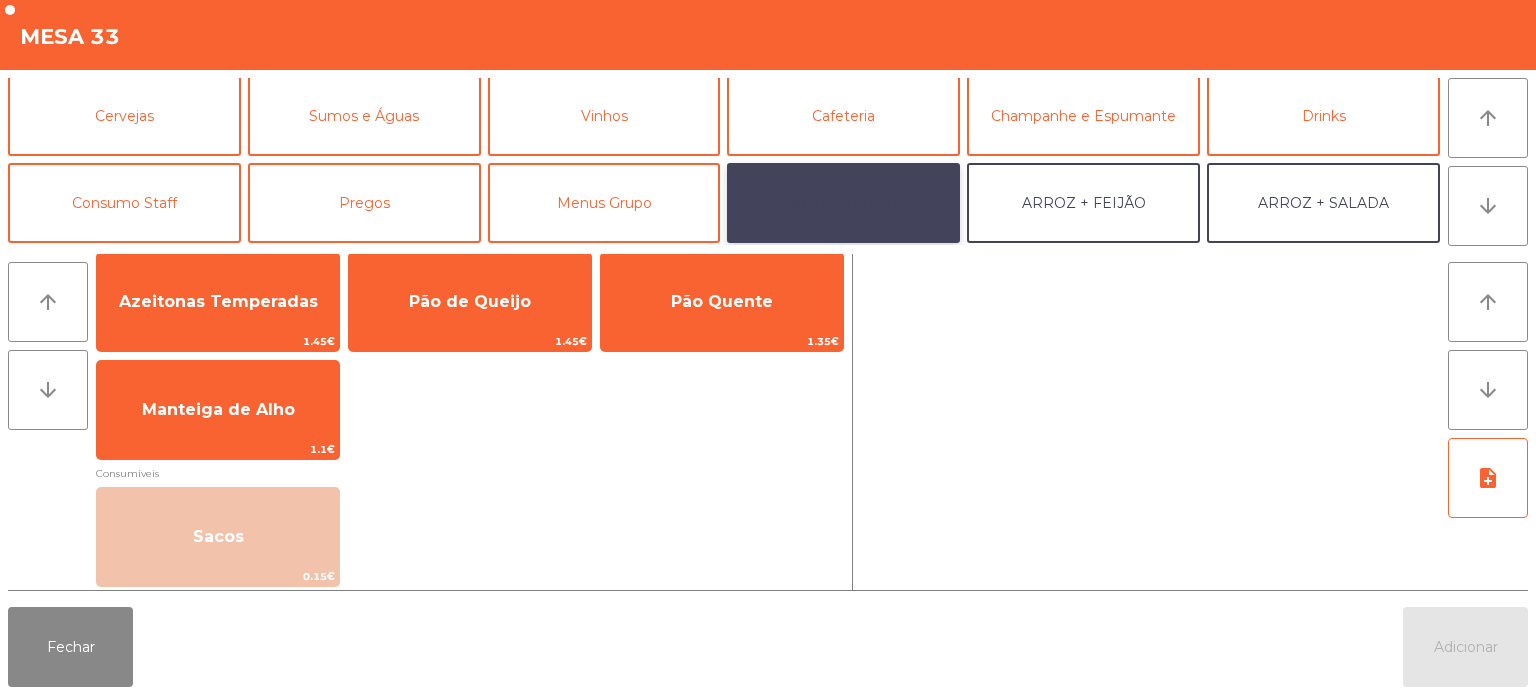 click on "ARROZ + BATATAS" 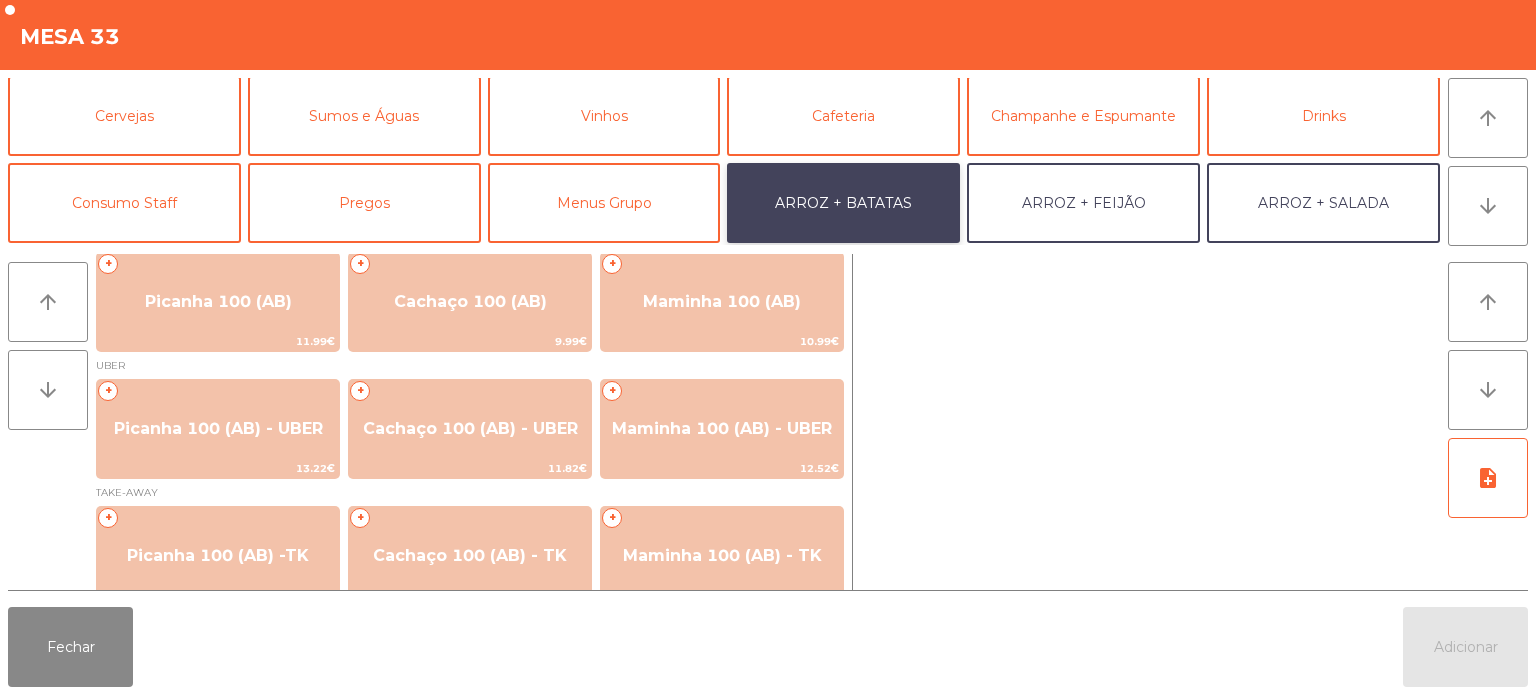 scroll, scrollTop: 34, scrollLeft: 0, axis: vertical 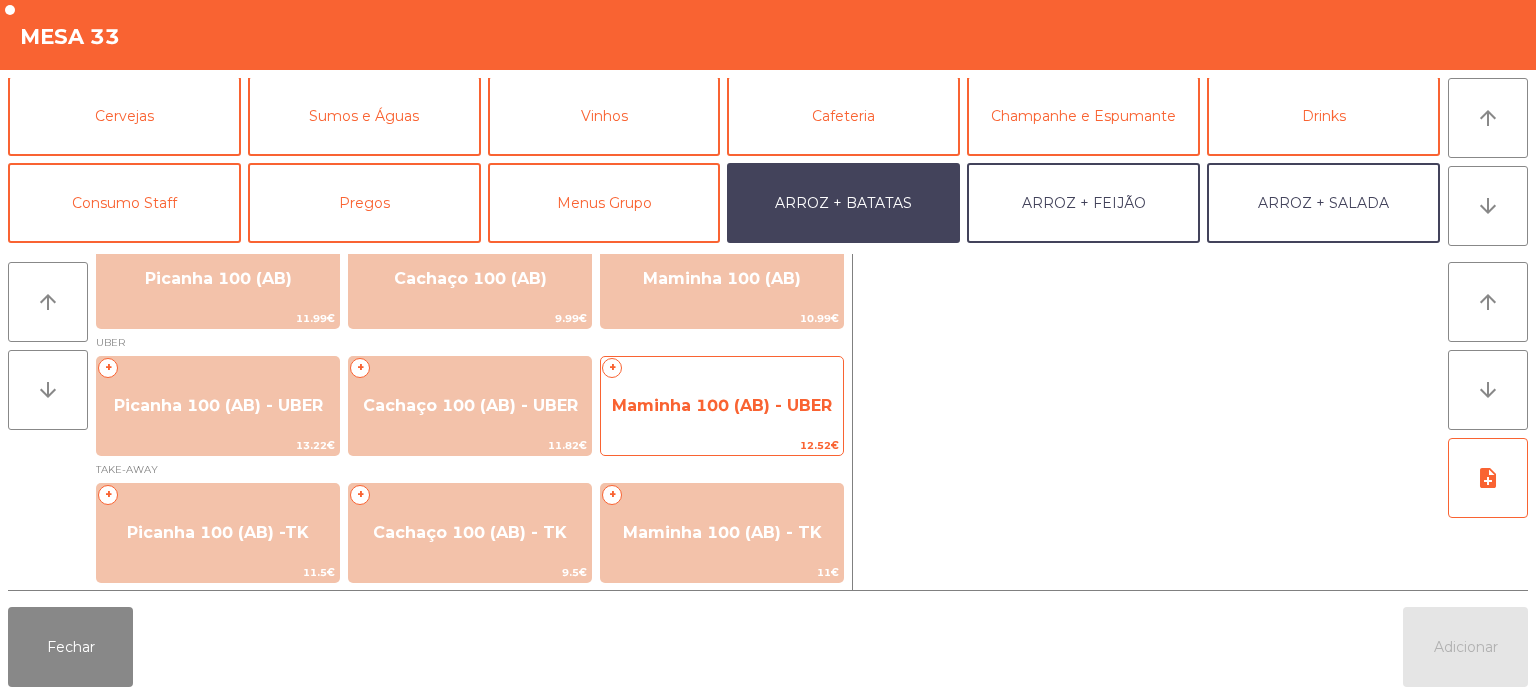 click on "Maminha 100 (AB) - UBER" 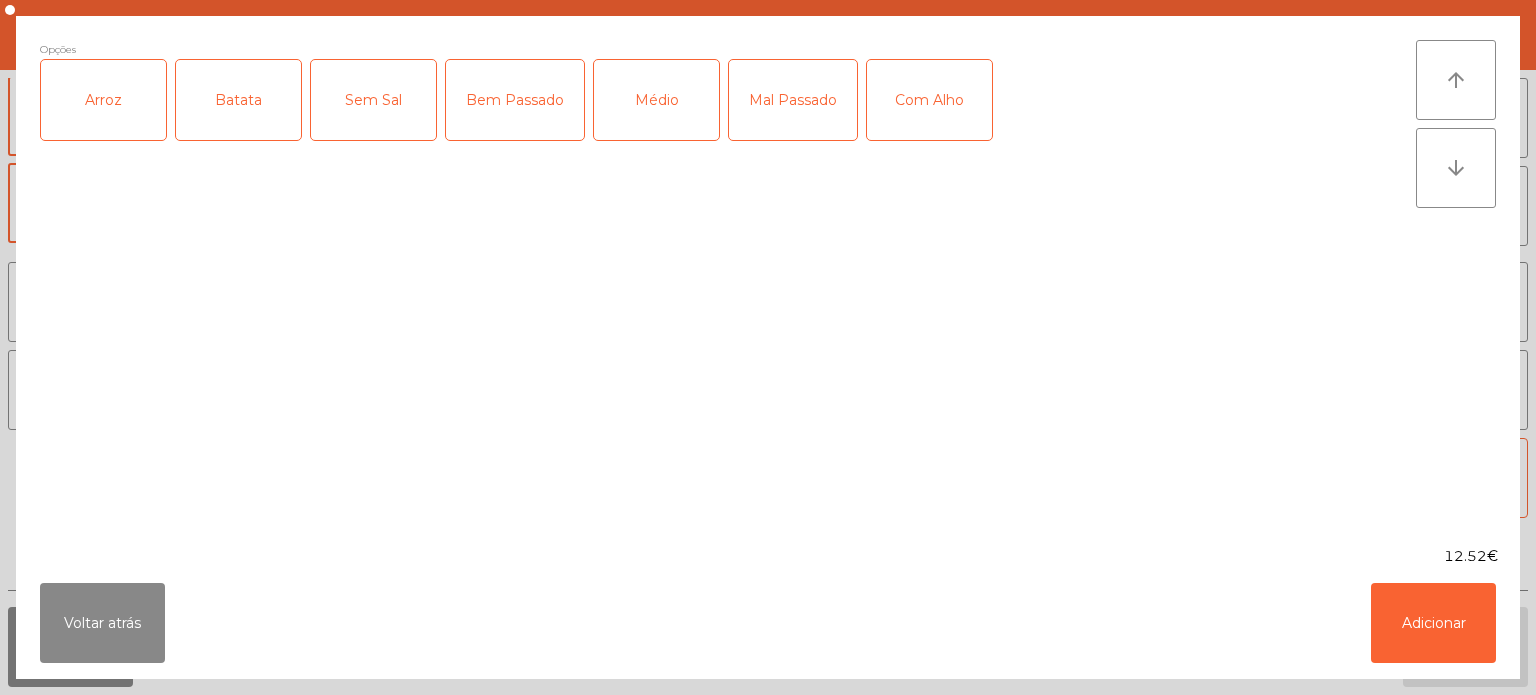 click on "Arroz" 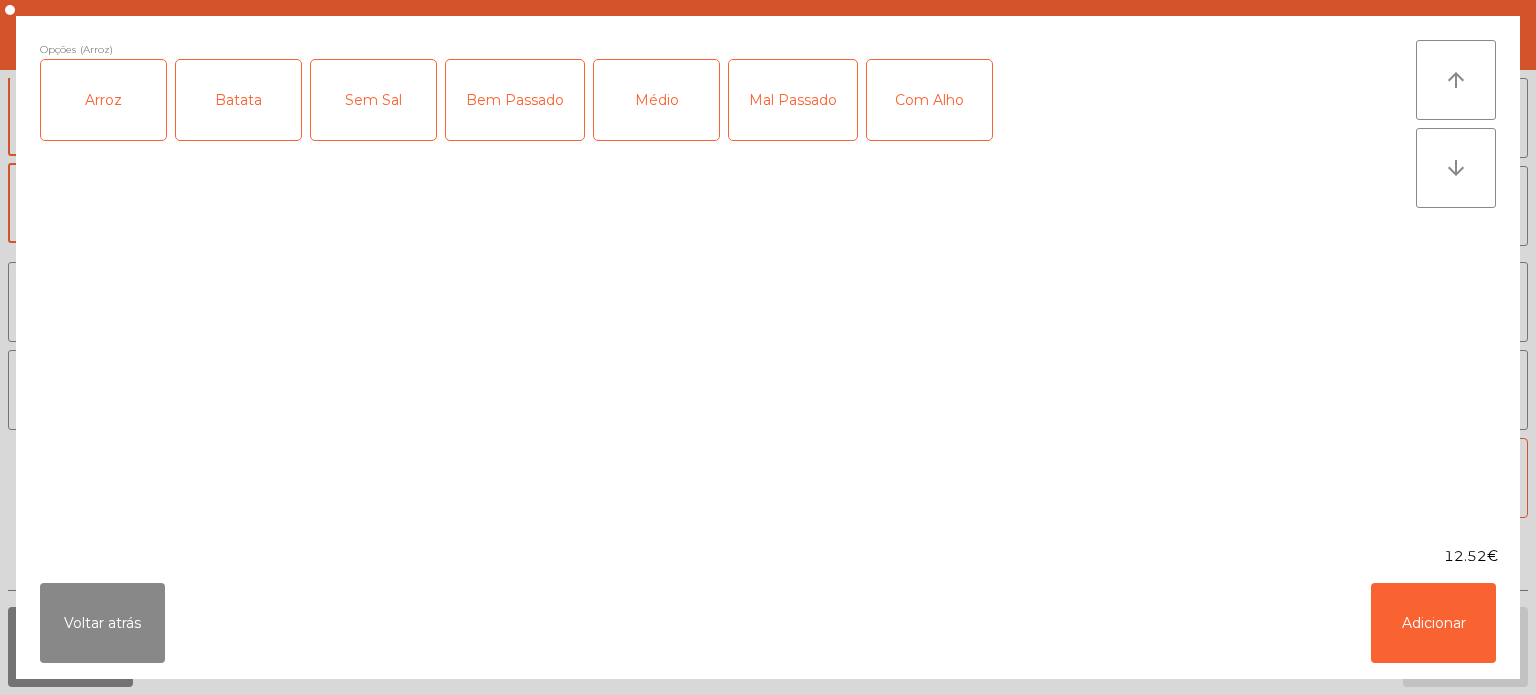 click on "Batata" 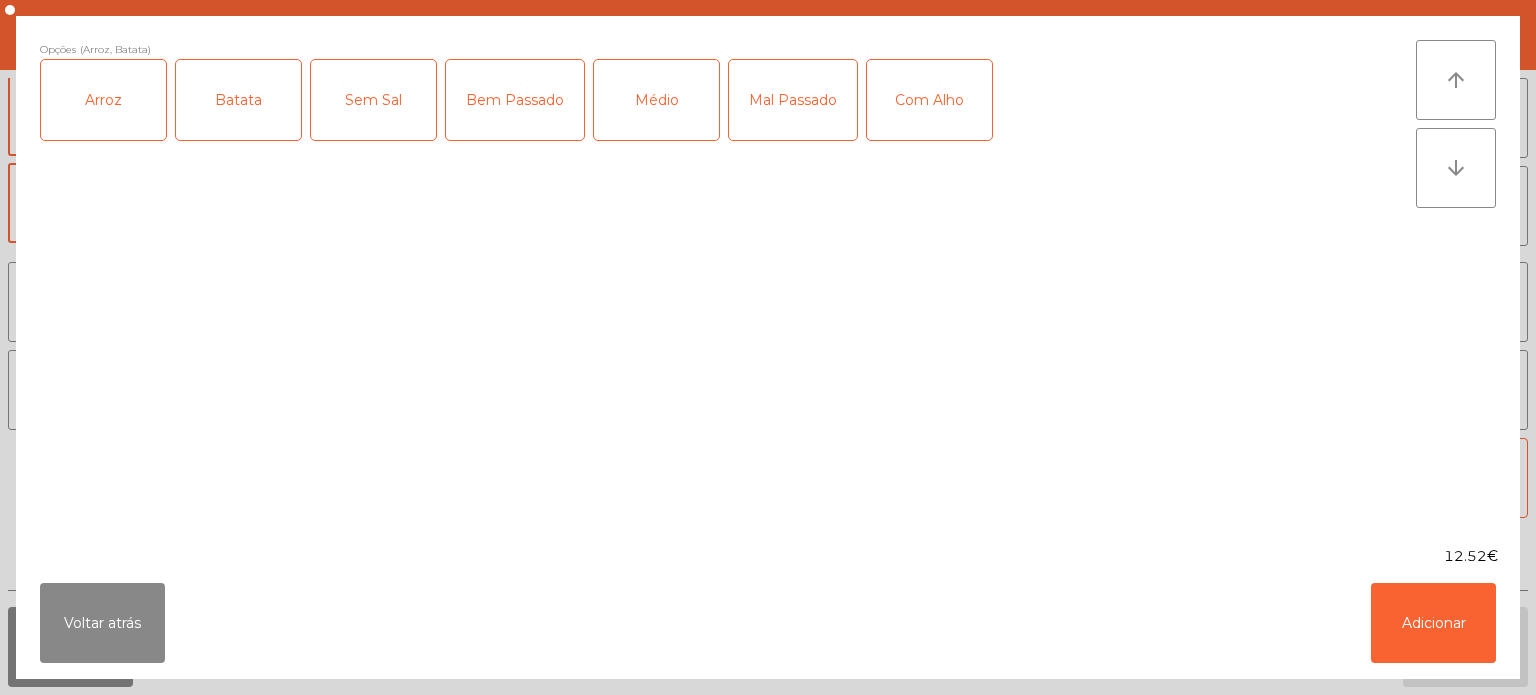 click on "Bem Passado" 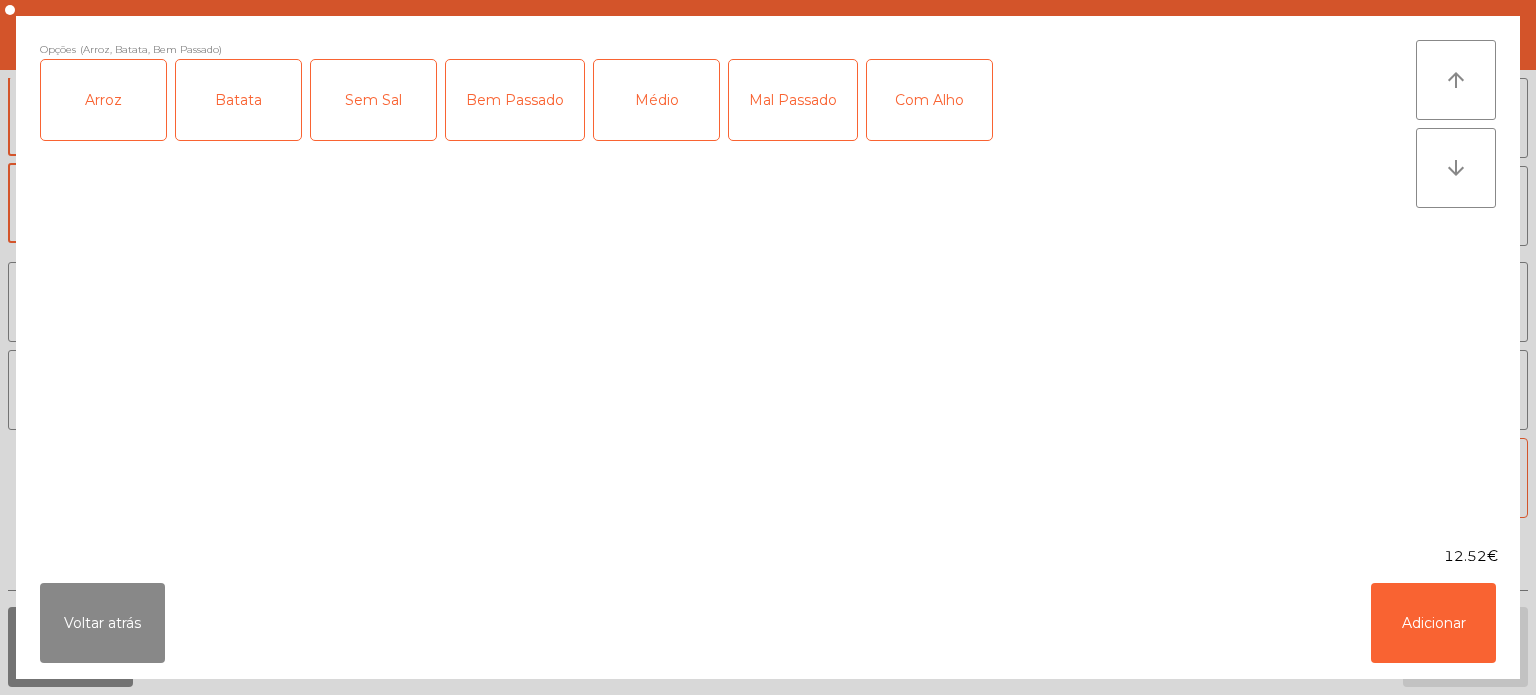 click on "Médio" 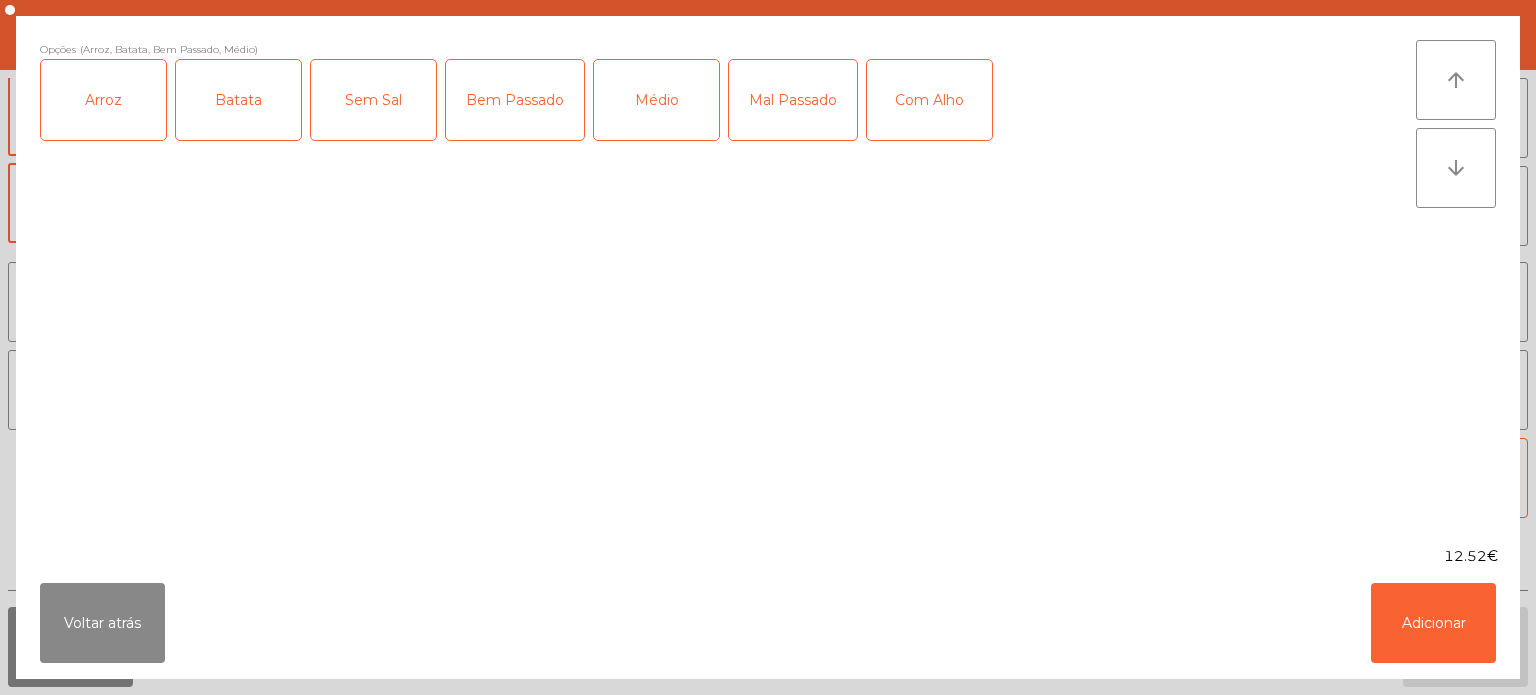 click on "Médio" 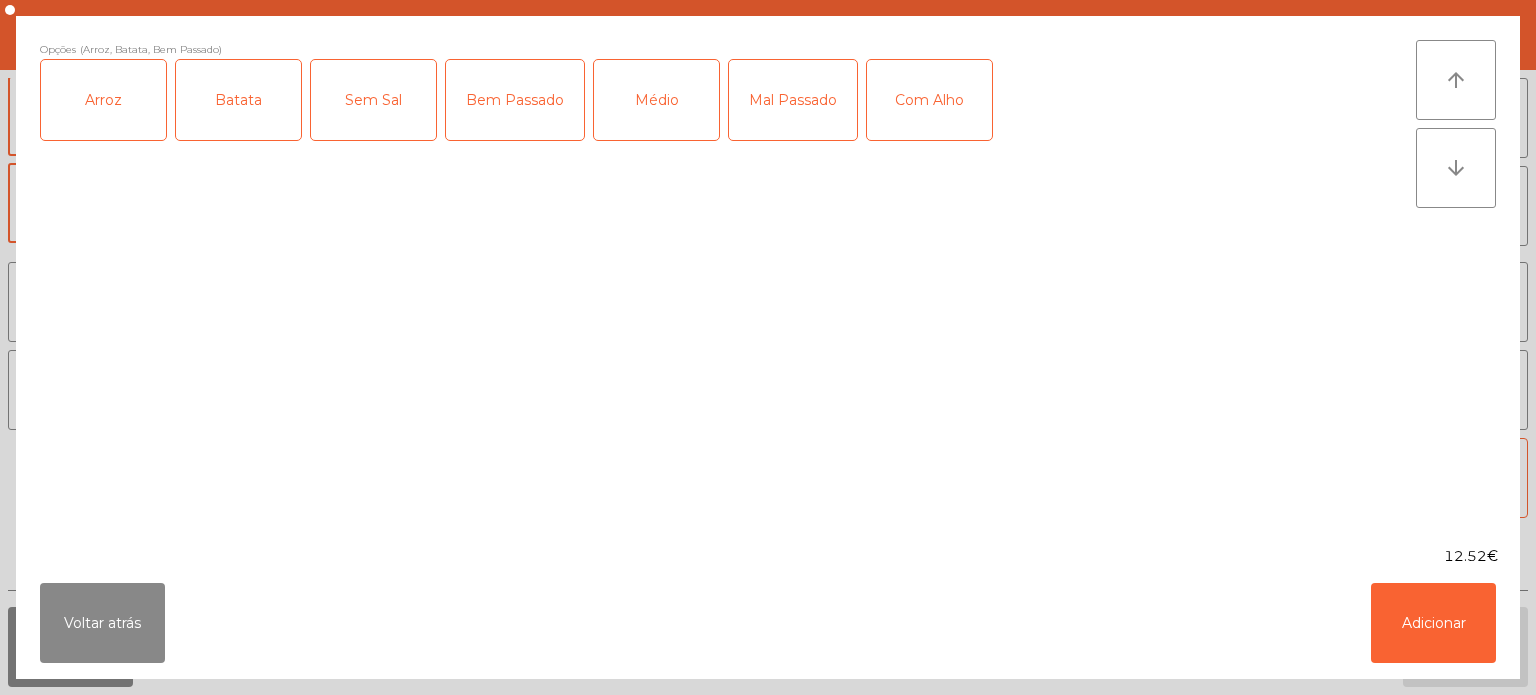 click on "Com Alho" 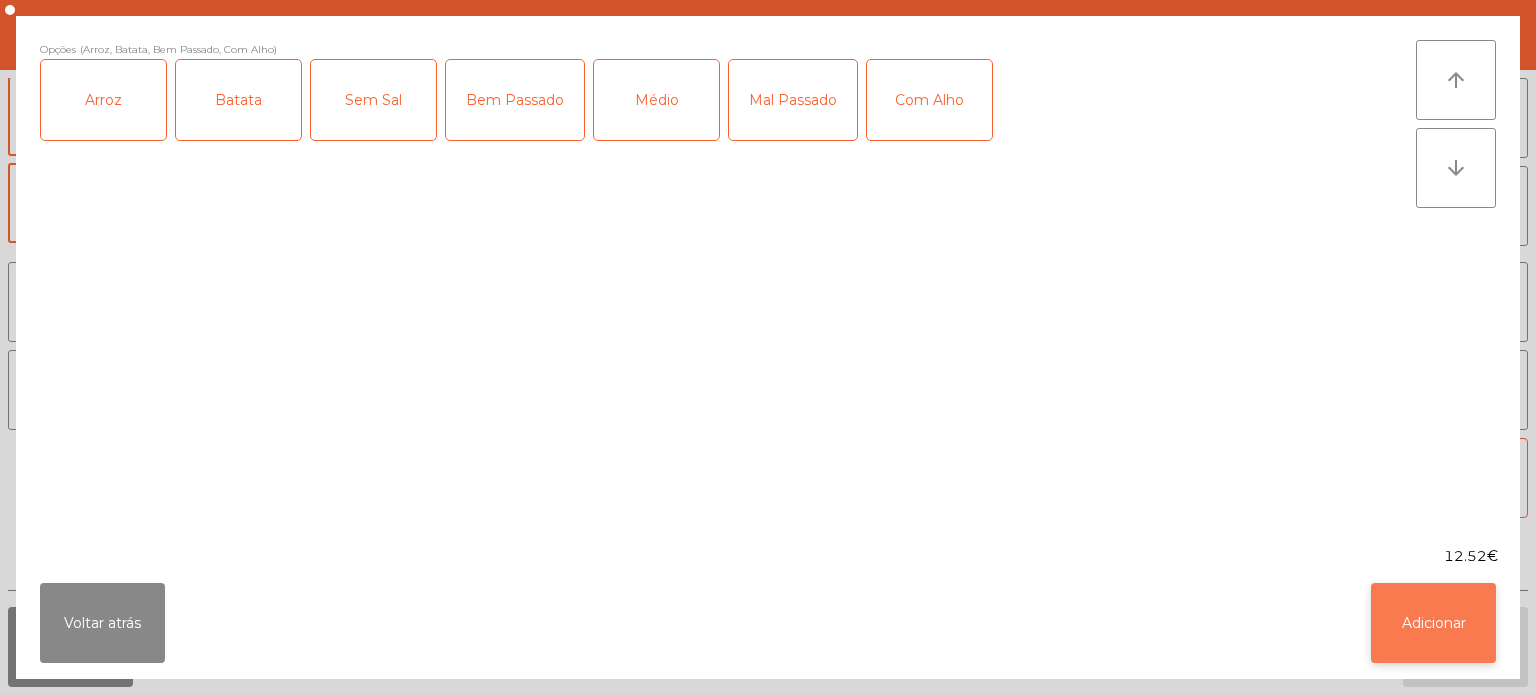 click on "Adicionar" 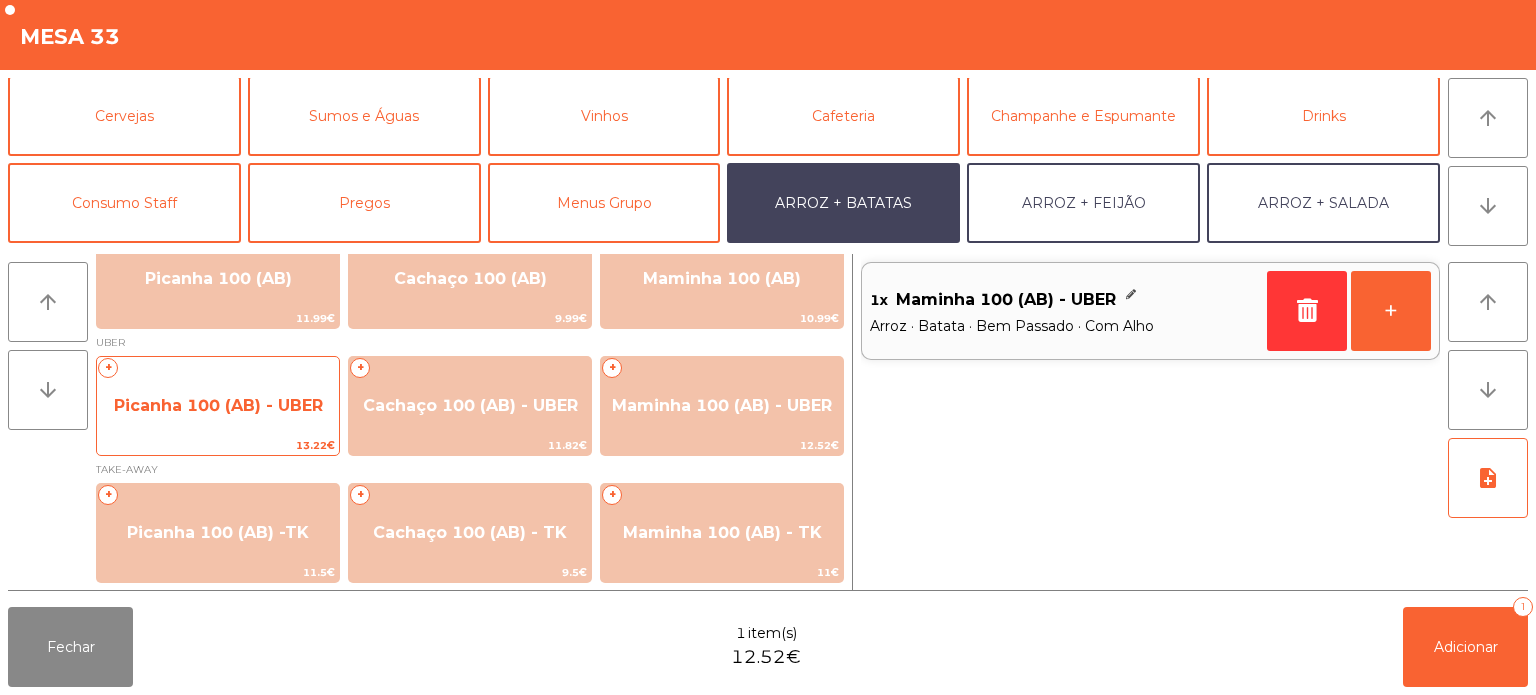 click on "Picanha 100 (AB) - UBER" 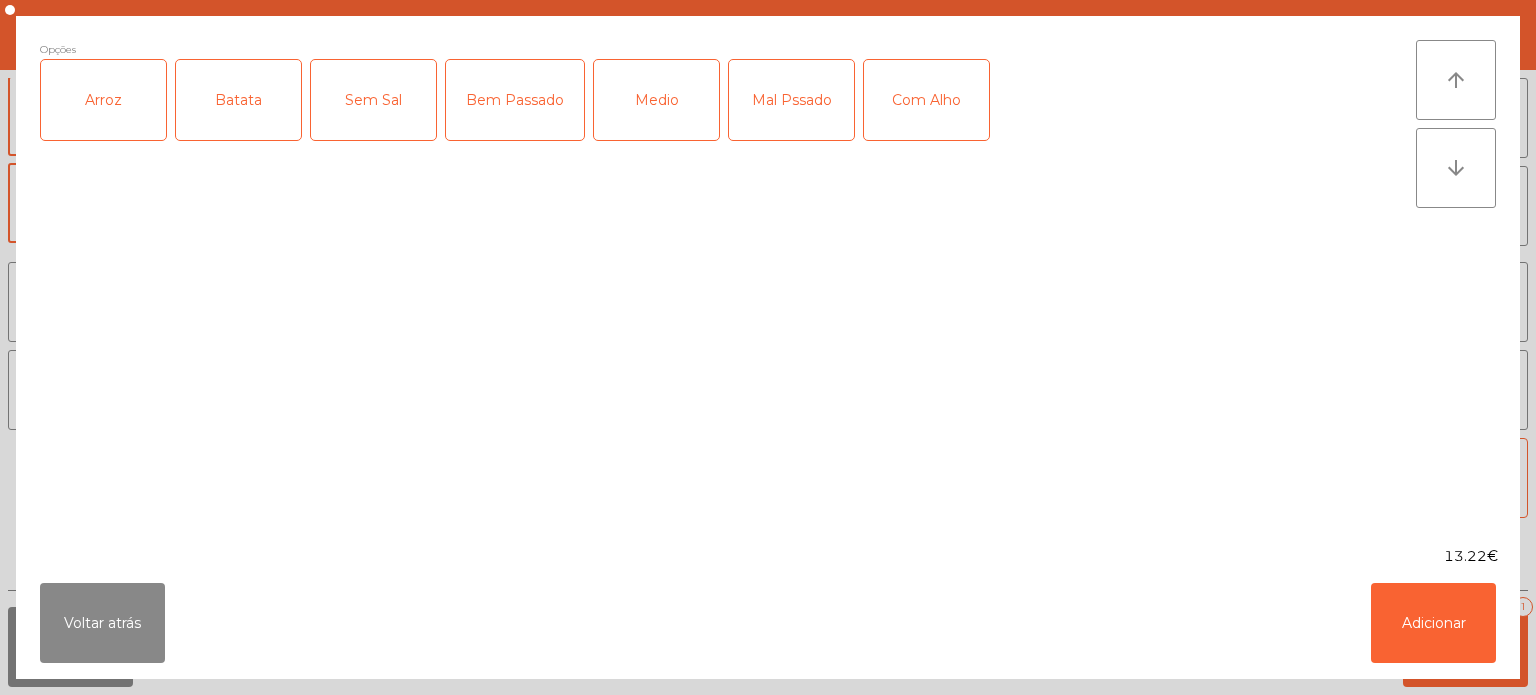 click on "Arroz" 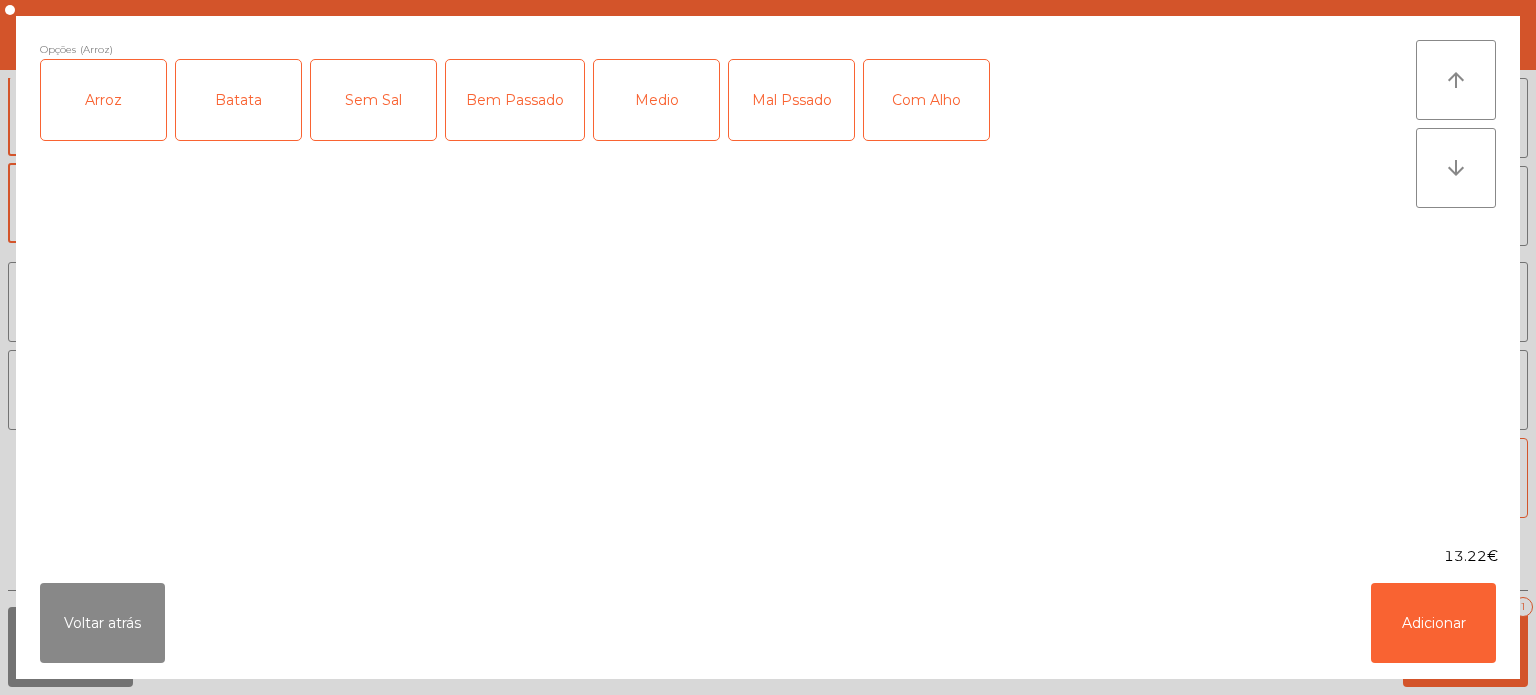 click on "Batata" 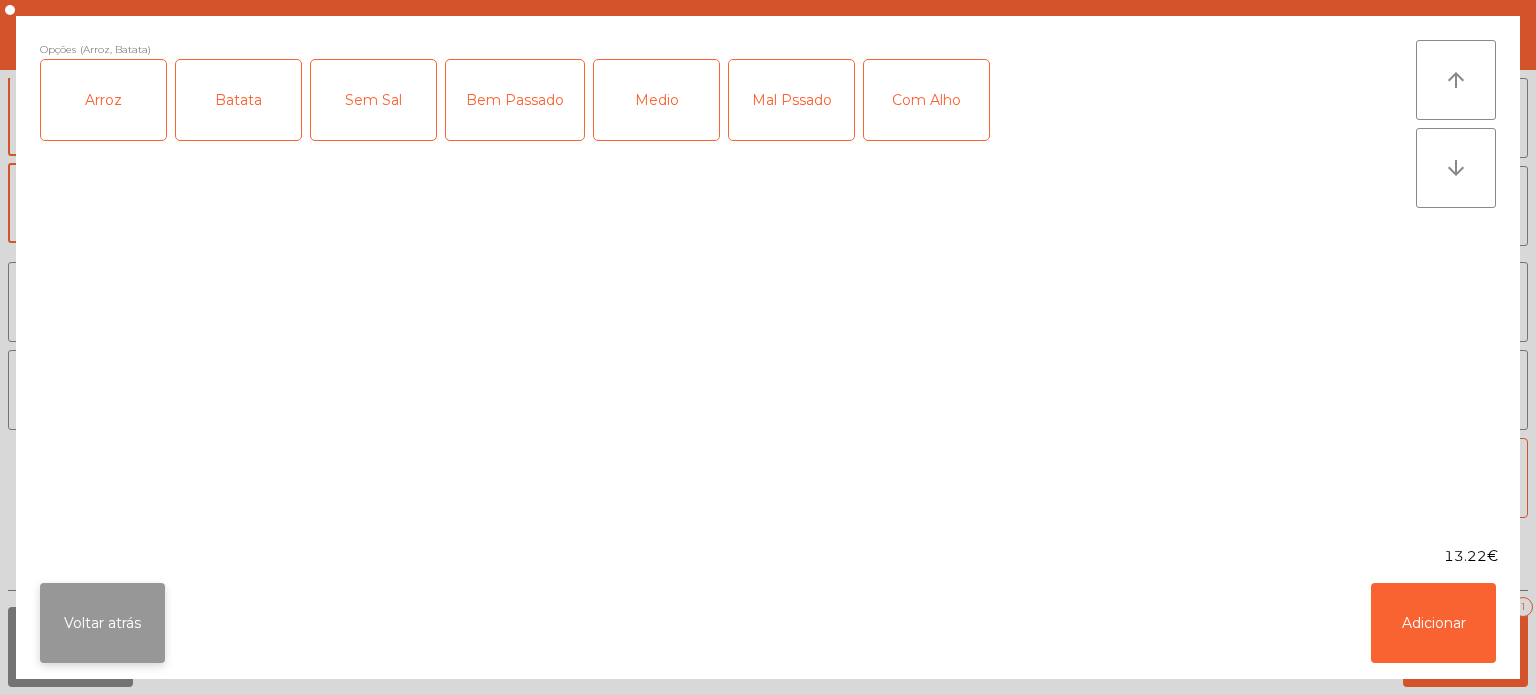 click on "Voltar atrás" 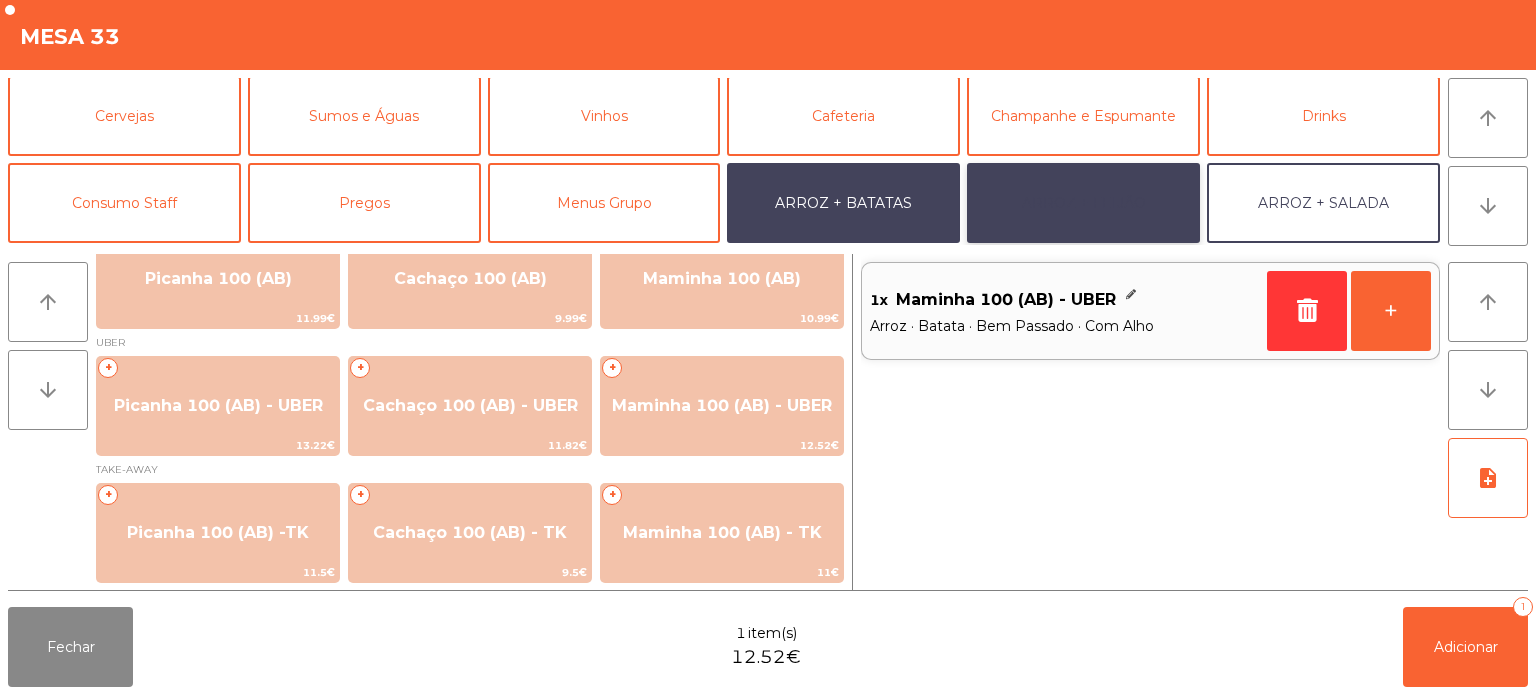 click on "ARROZ + FEIJÃO" 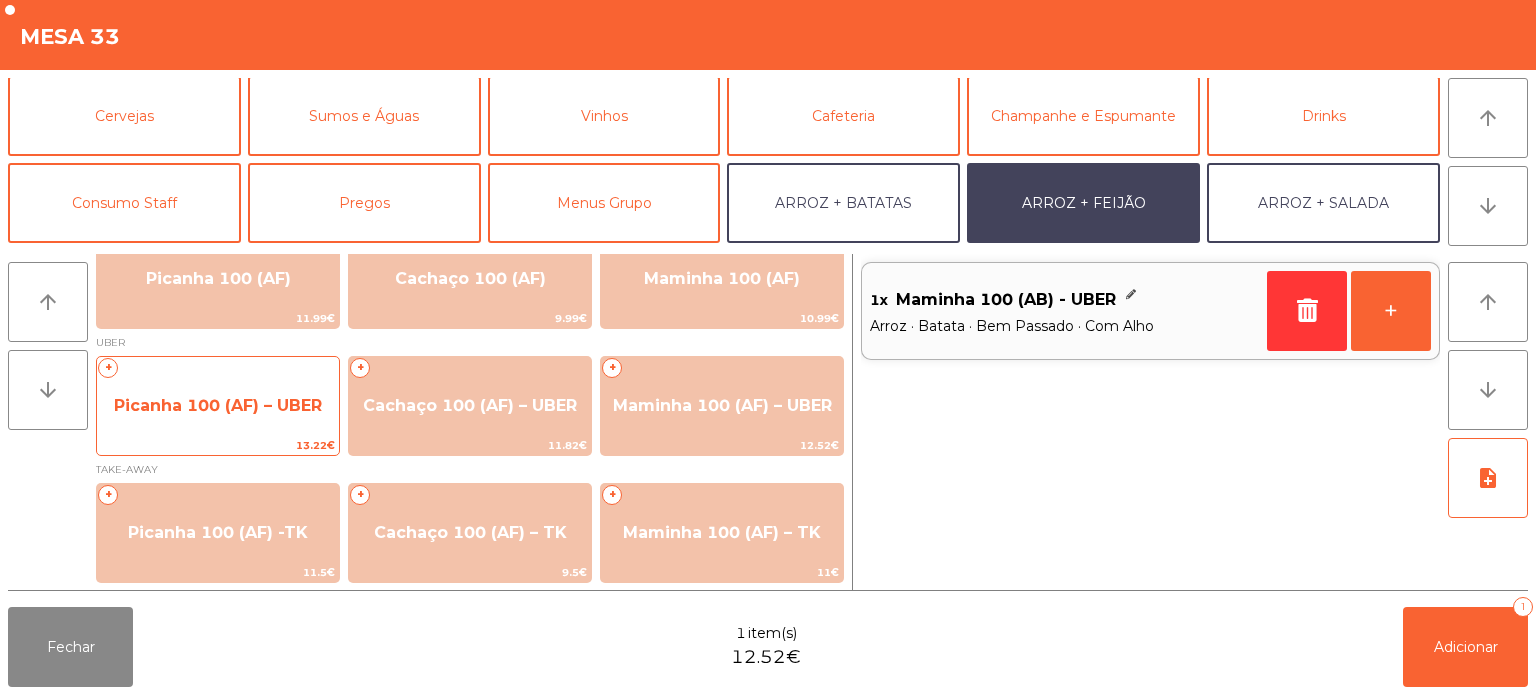 click on "Picanha 100 (AF) – UBER" 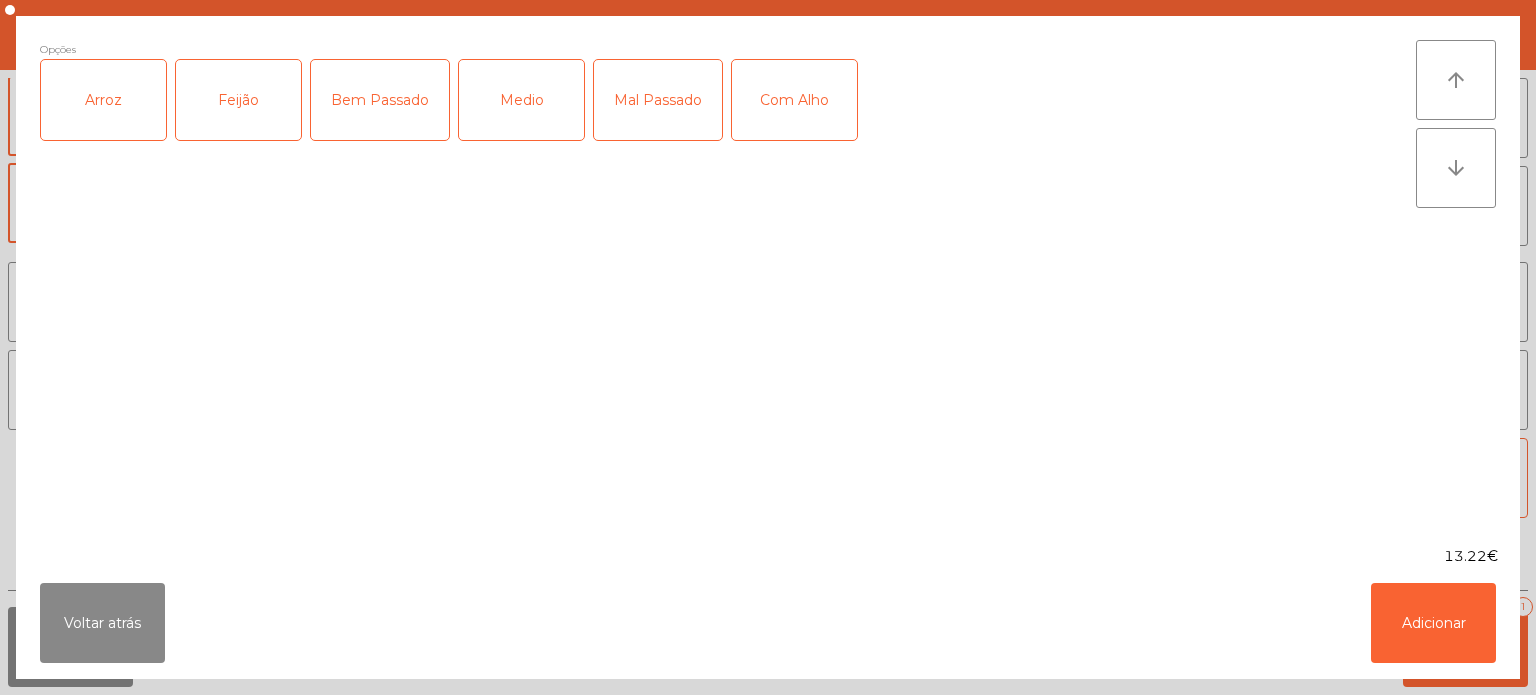 click on "Arroz" 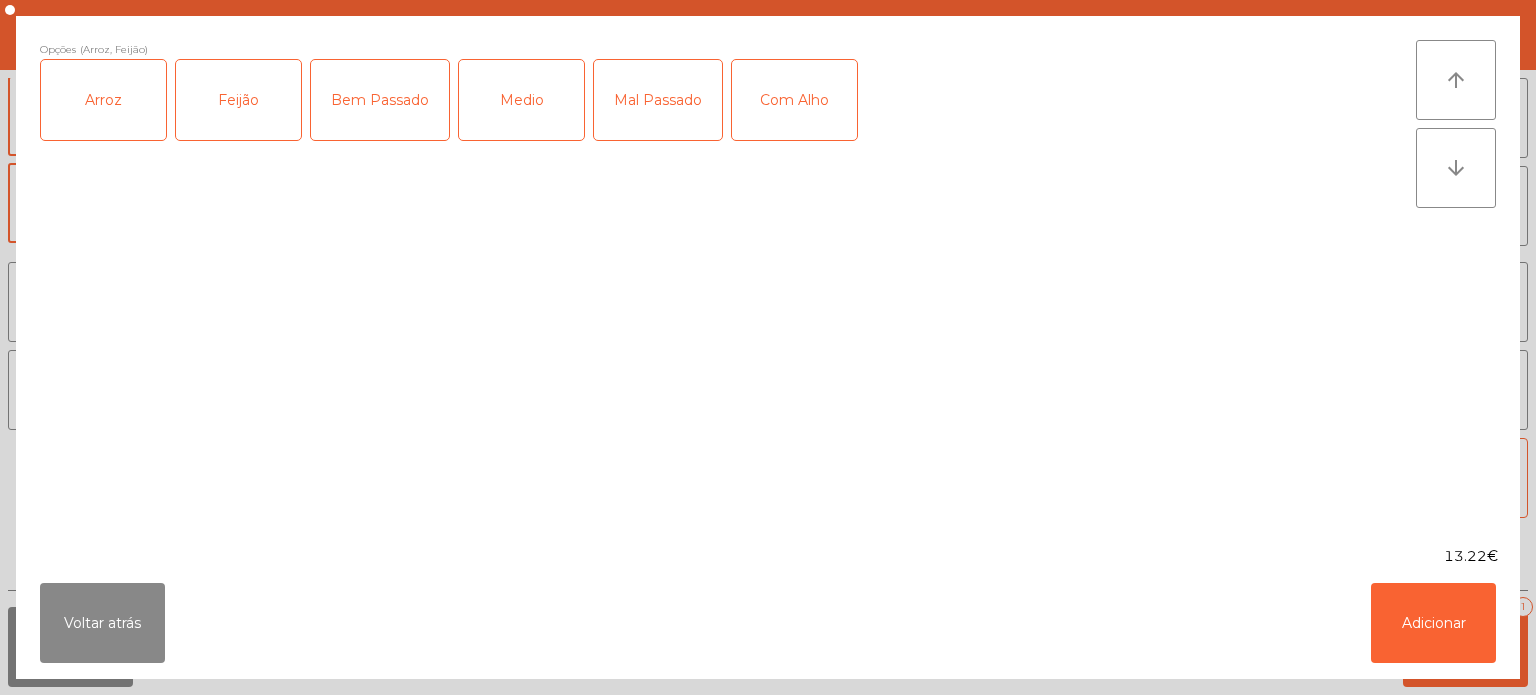 click on "Com Alho" 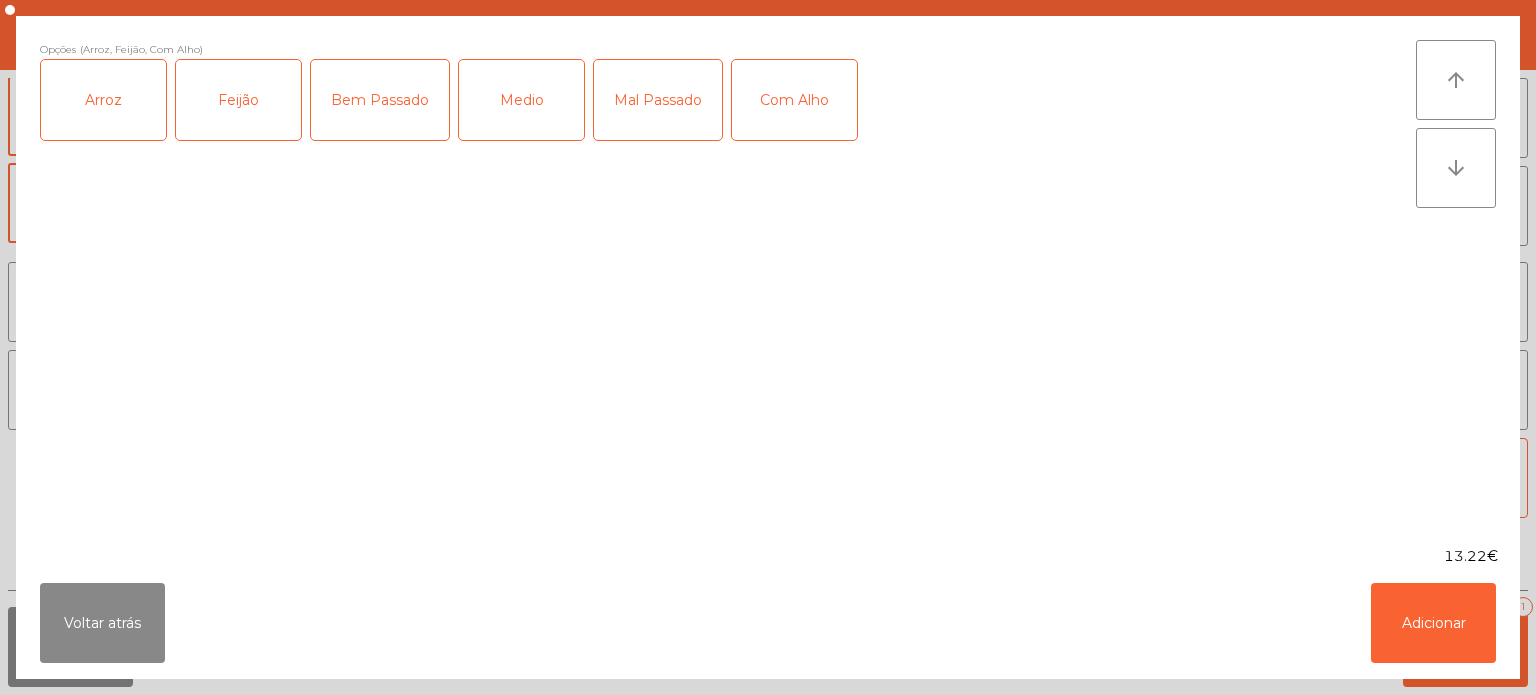 click on "Bem Passado" 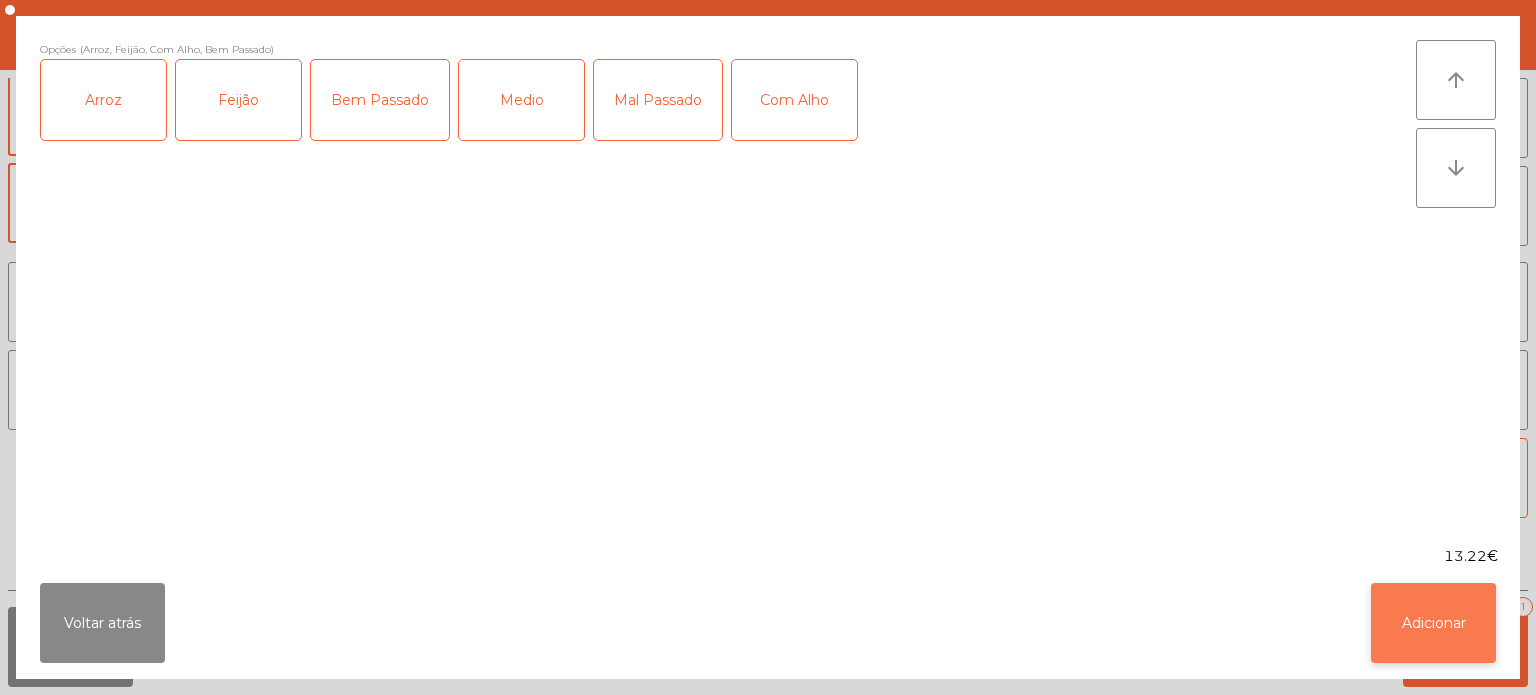 click on "Adicionar" 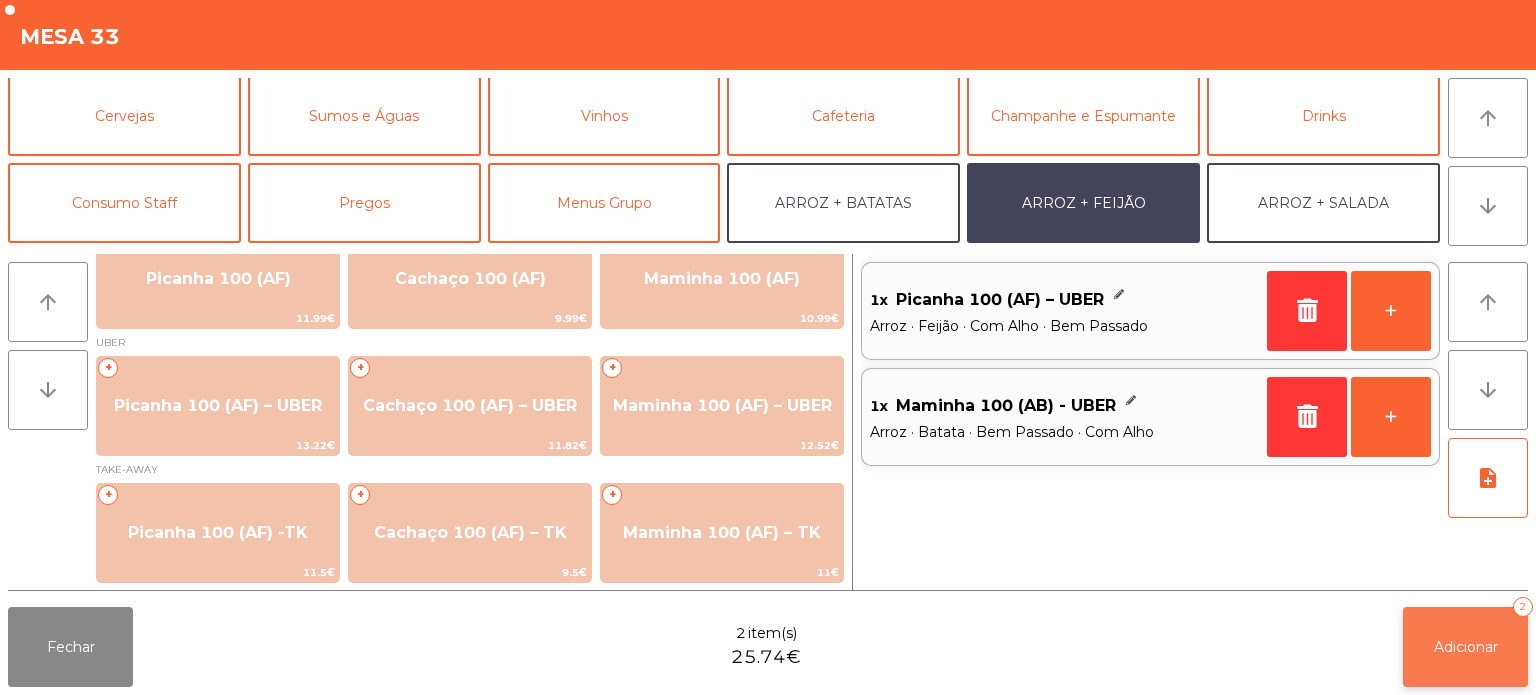 click on "Adicionar" 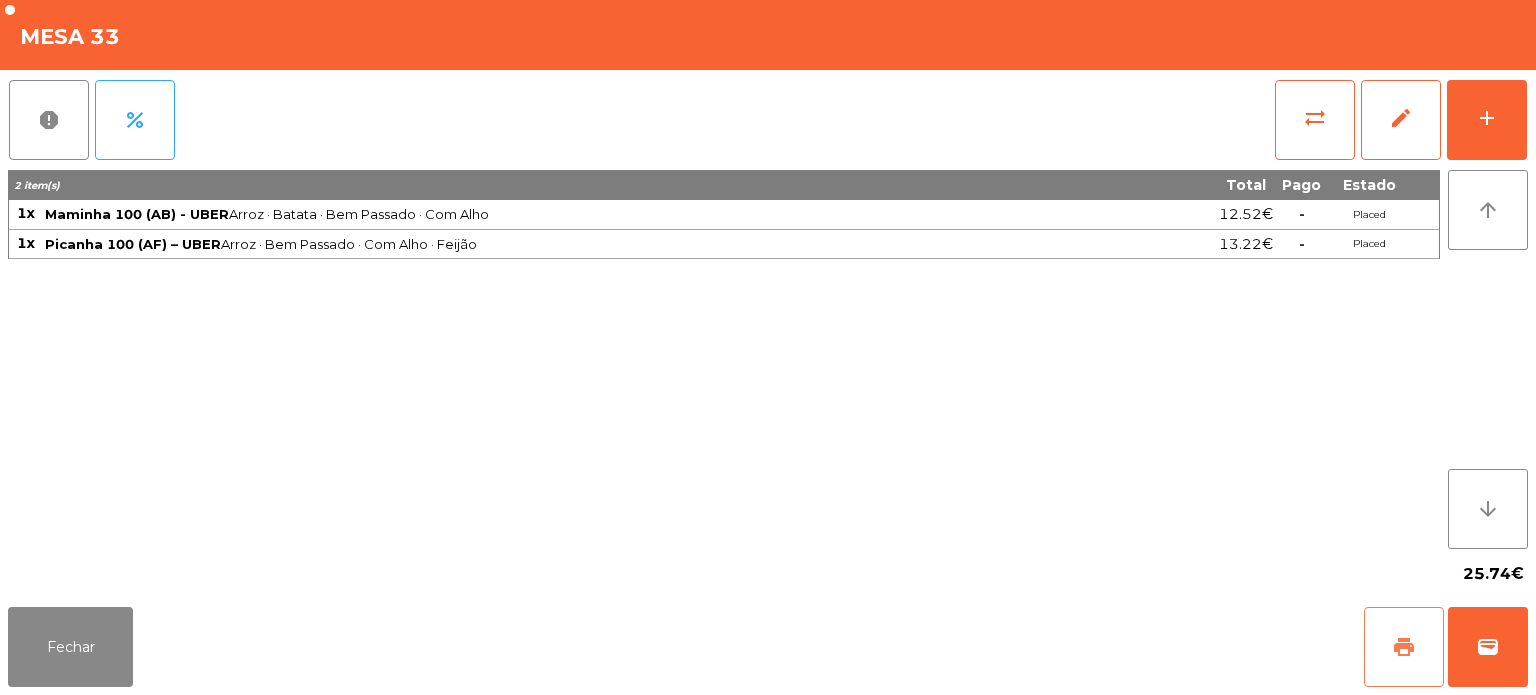 click on "print" 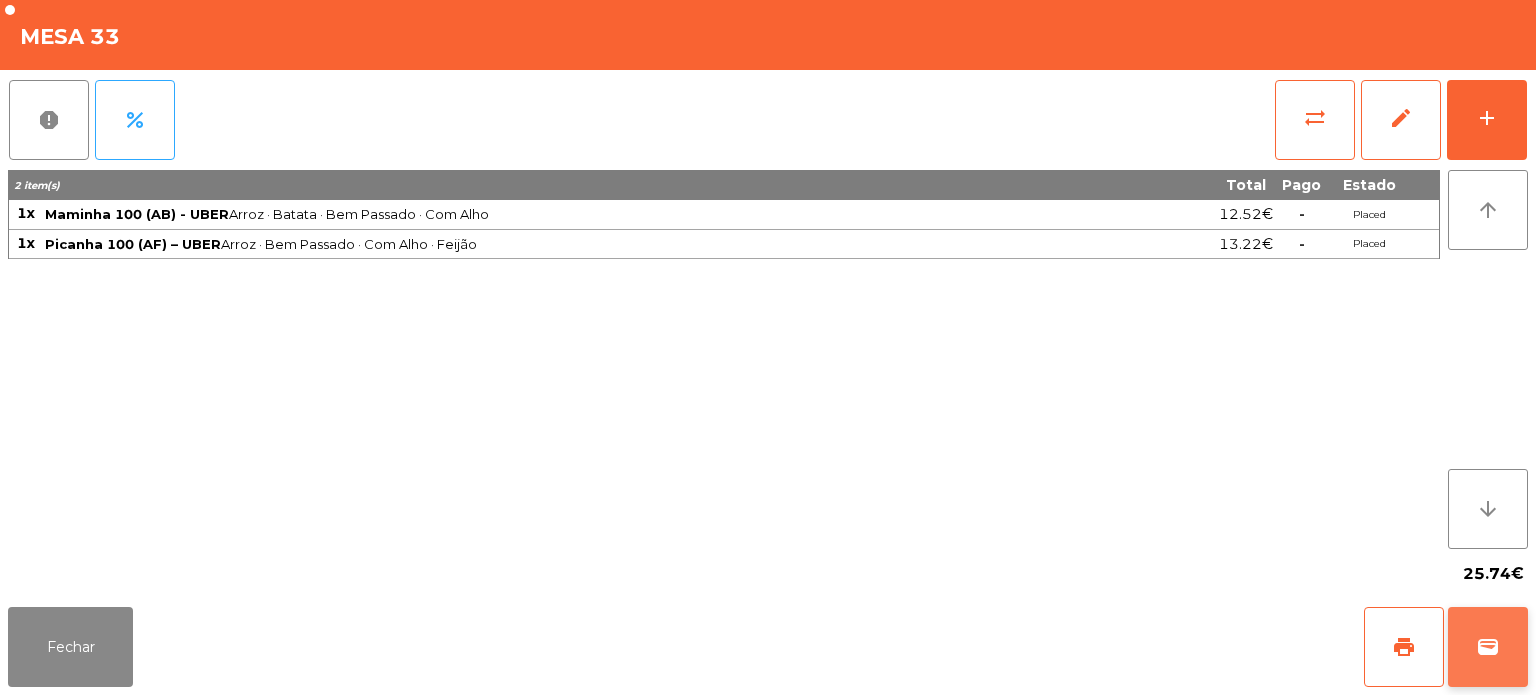 click on "wallet" 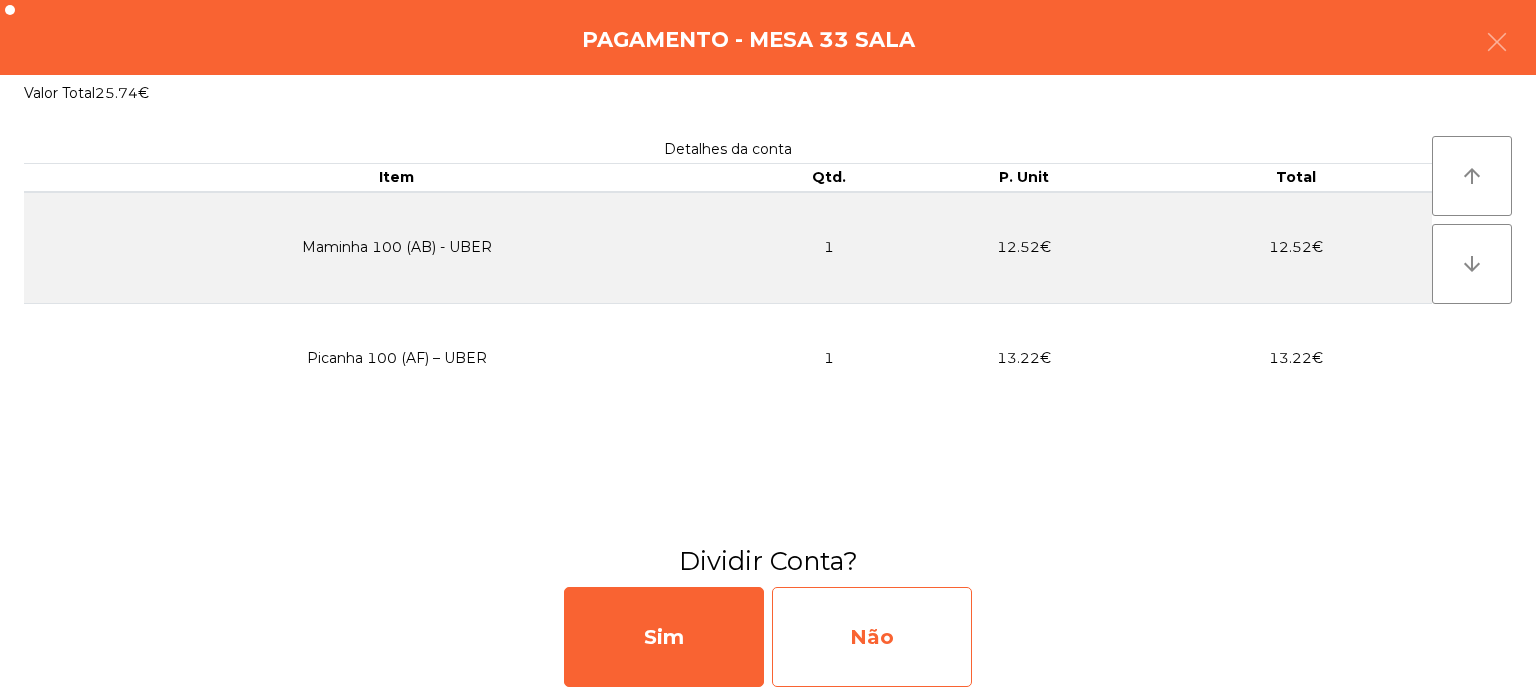 click on "Não" 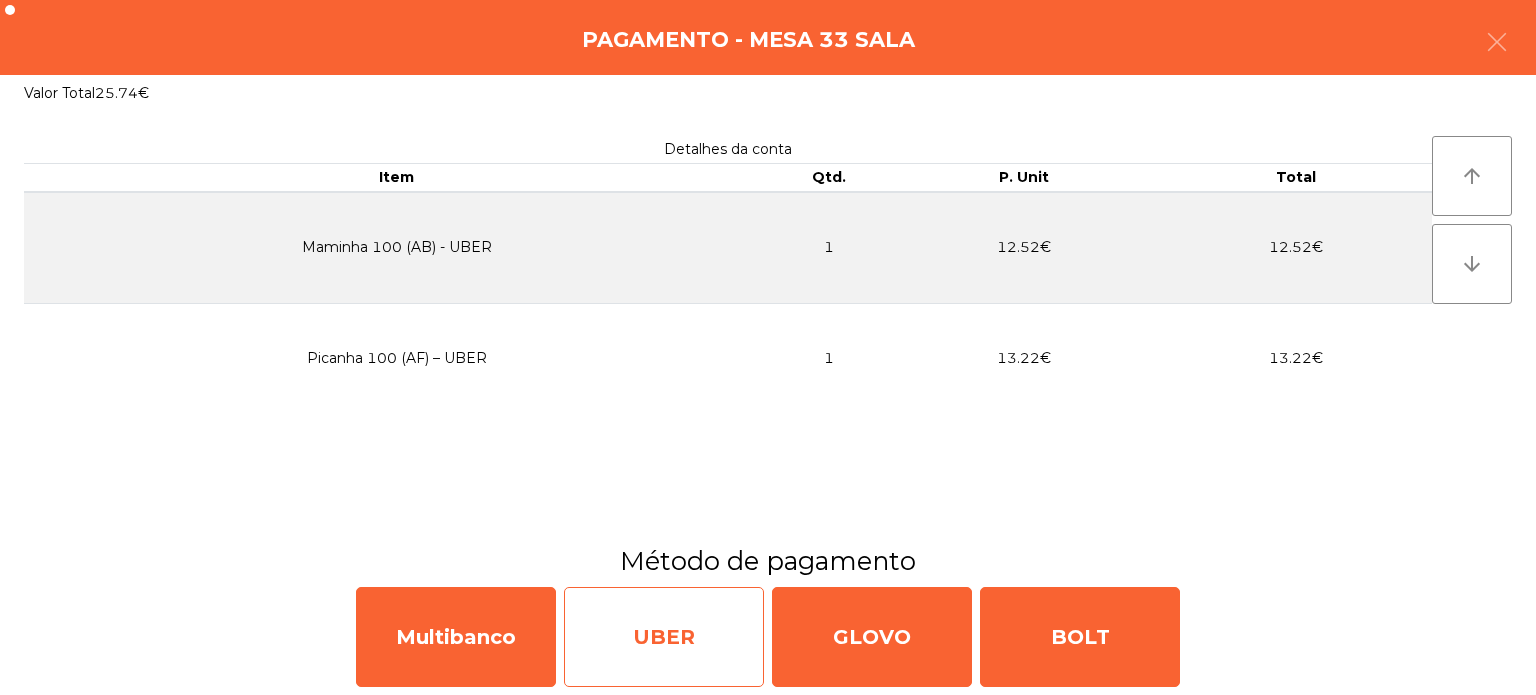 click on "UBER" 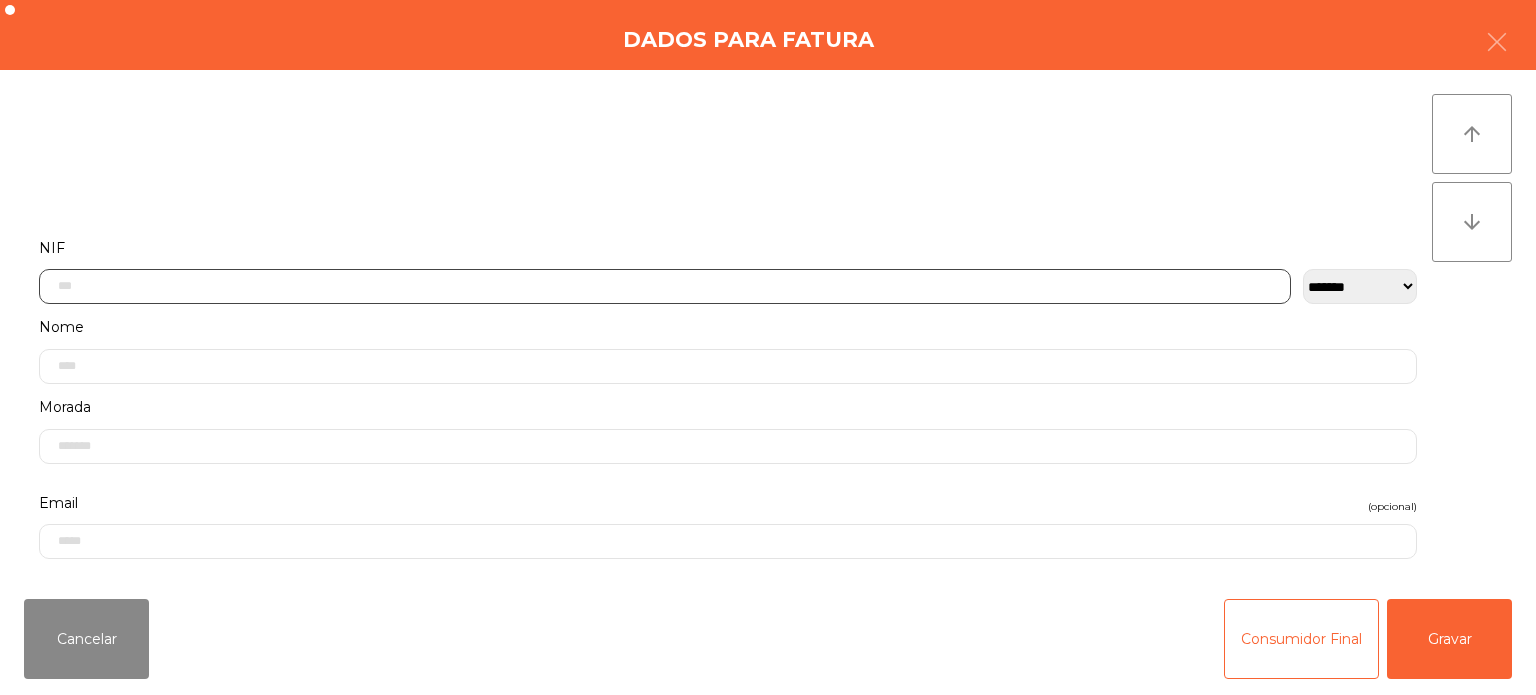 click 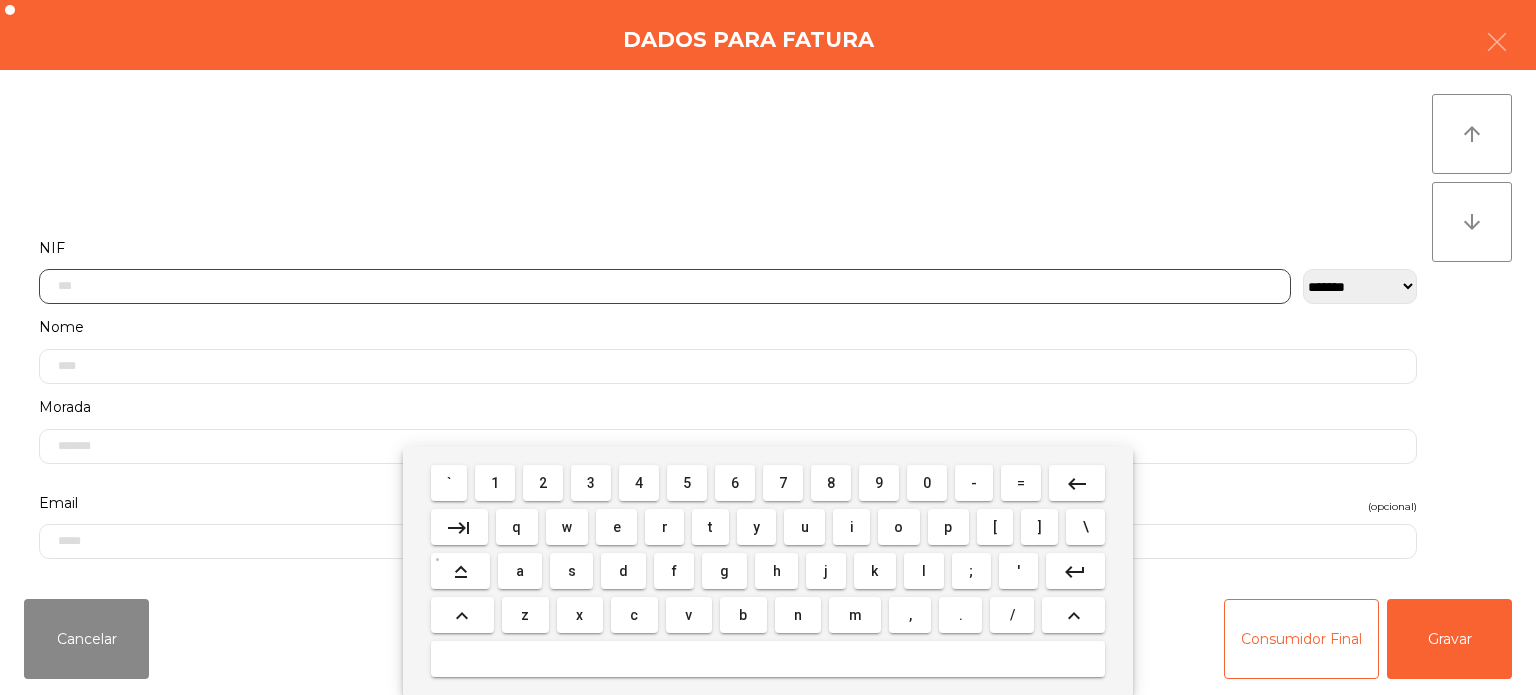 scroll, scrollTop: 139, scrollLeft: 0, axis: vertical 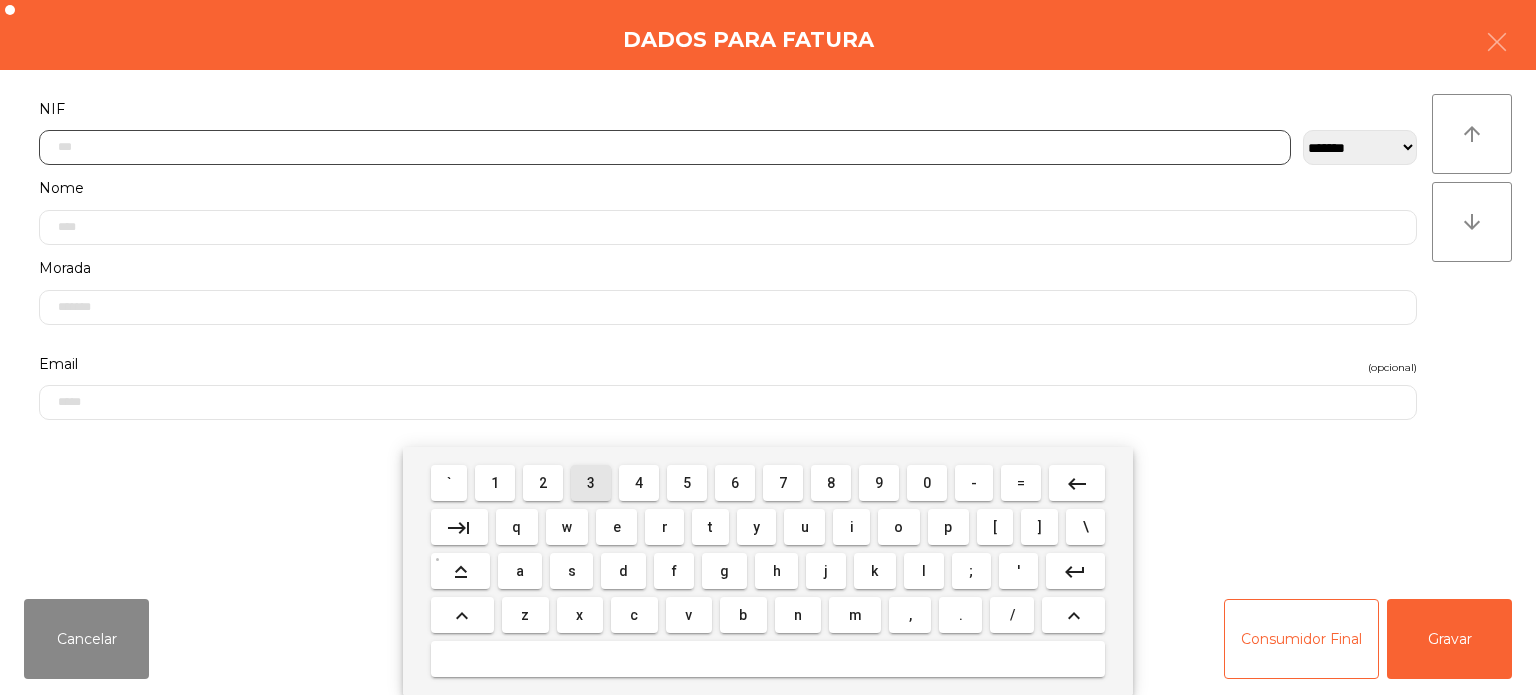 click on "3" at bounding box center [591, 483] 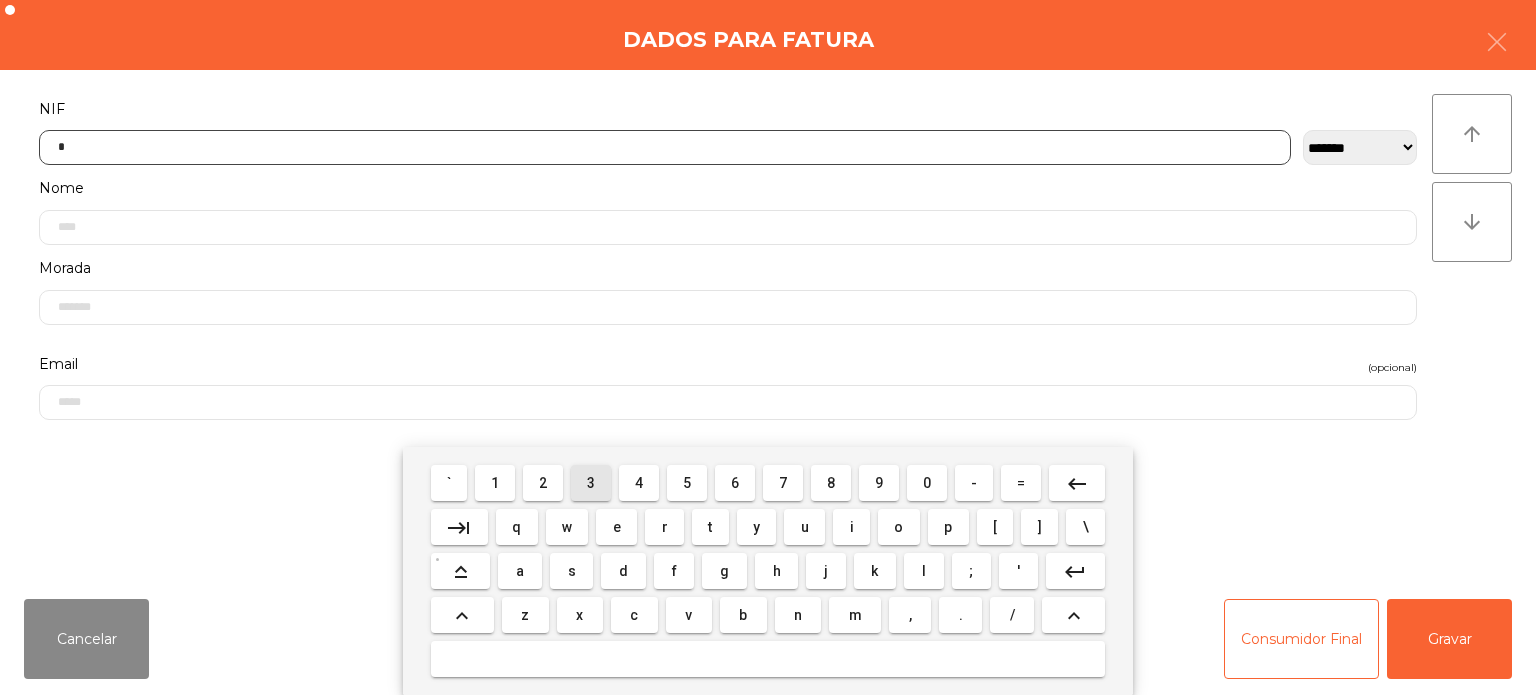 click on "2" at bounding box center (543, 483) 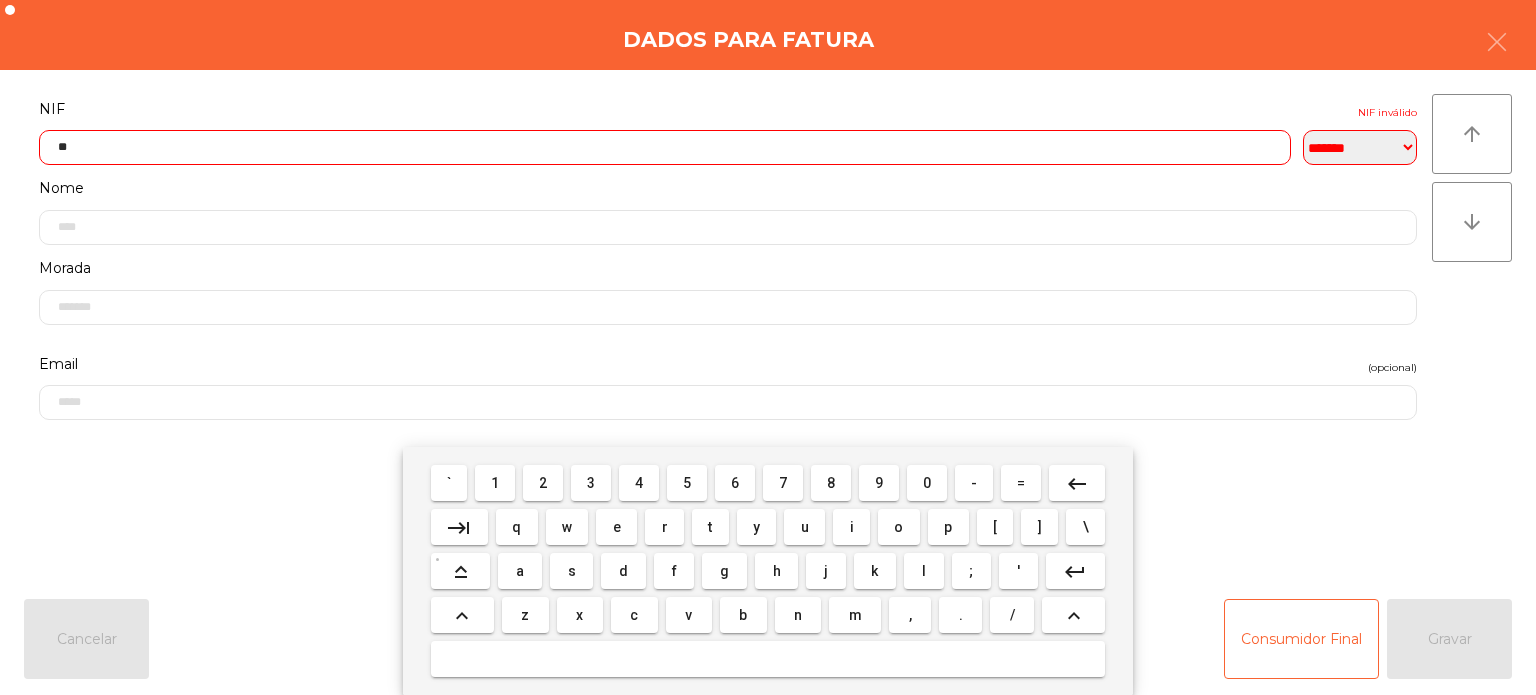 click on "9" at bounding box center [879, 483] 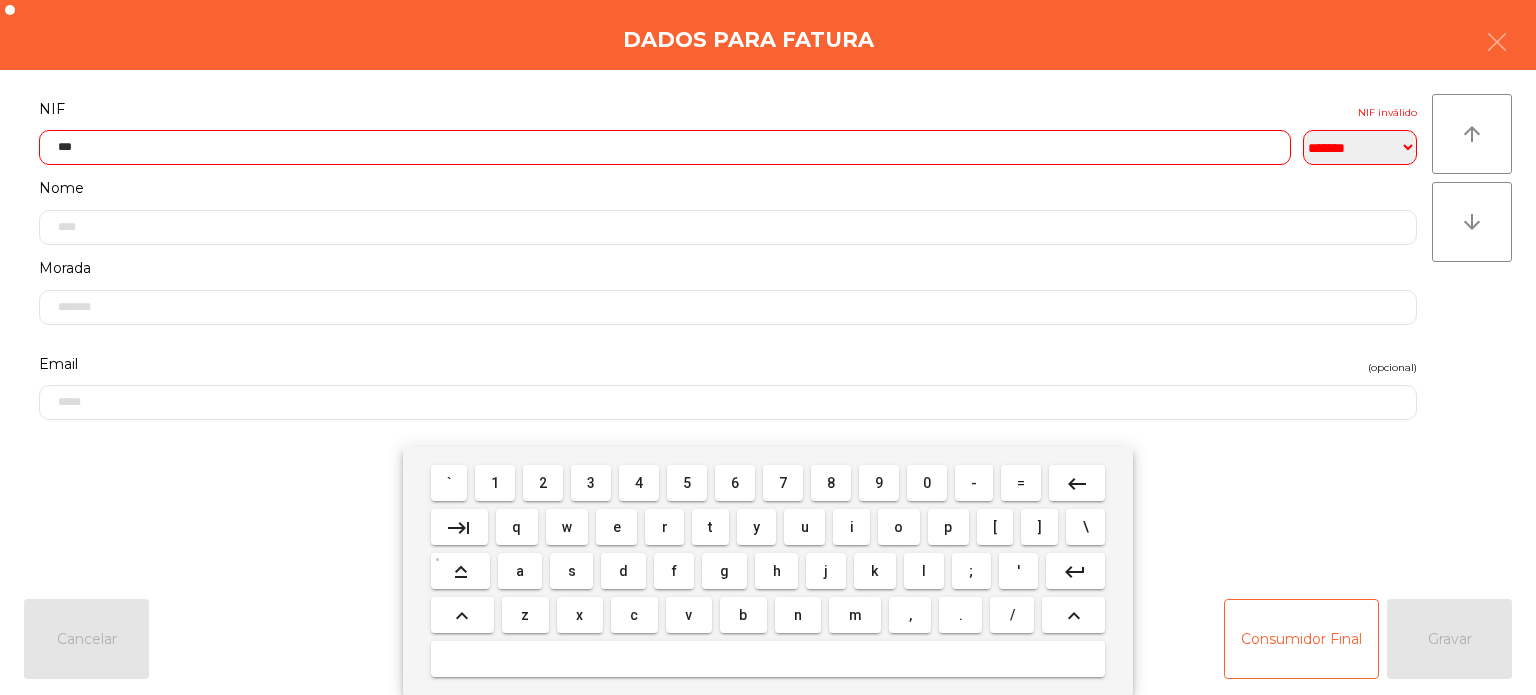 click on "keyboard_backspace" at bounding box center (1077, 484) 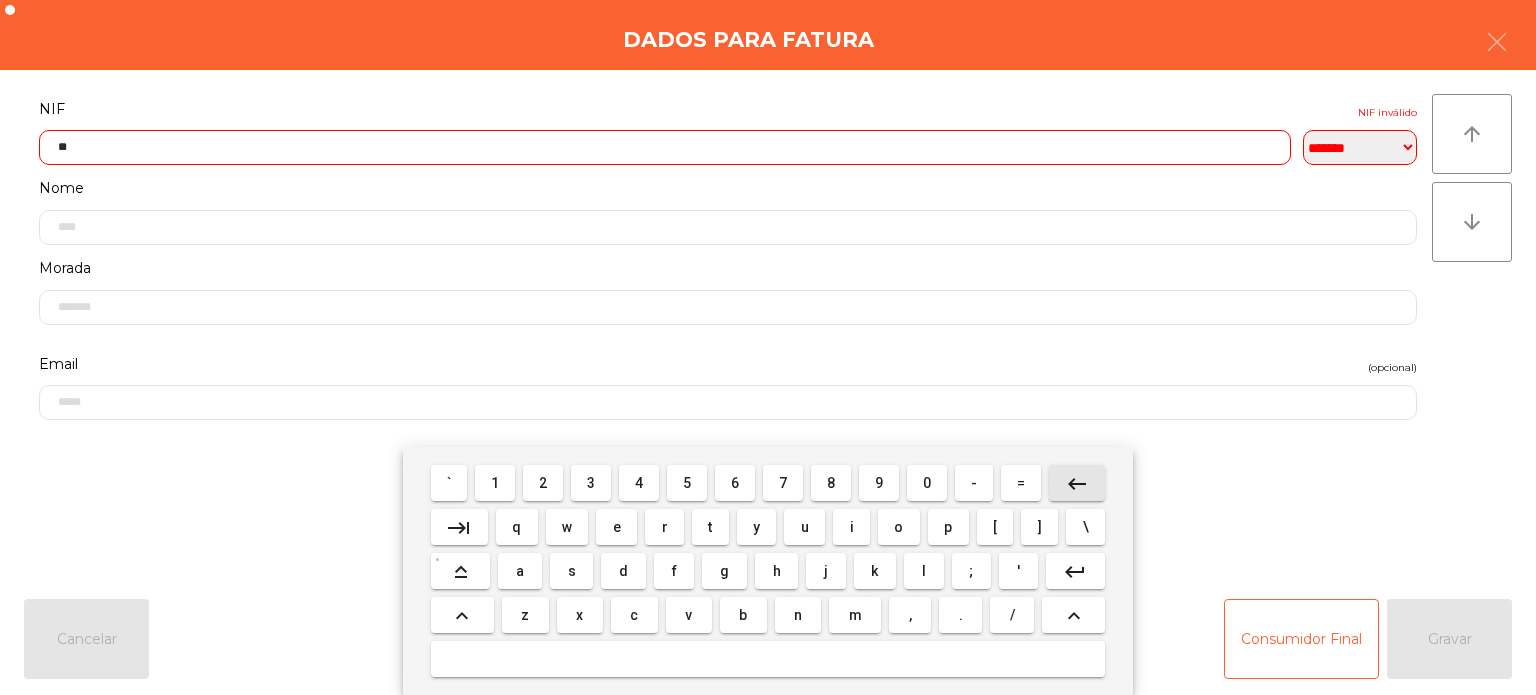 click on "0" at bounding box center (927, 483) 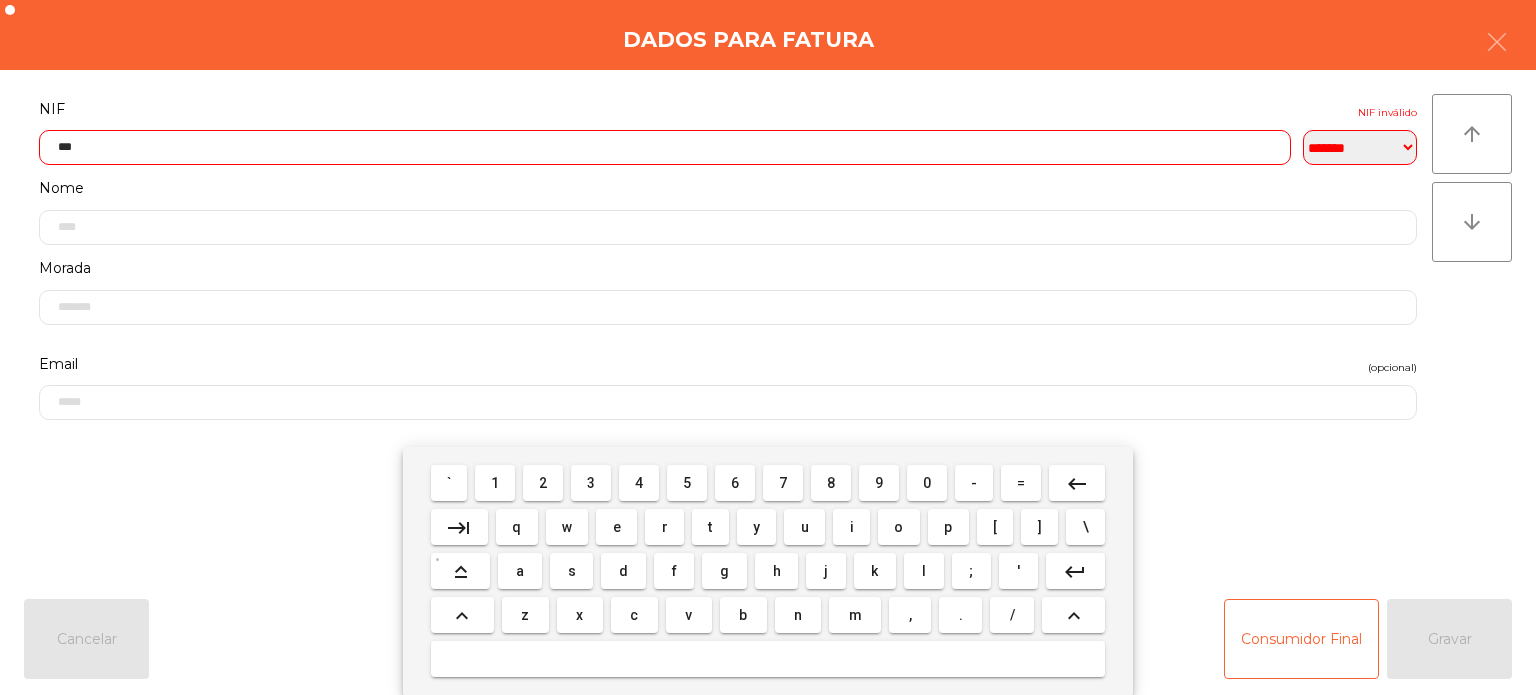 click on "1" at bounding box center [495, 483] 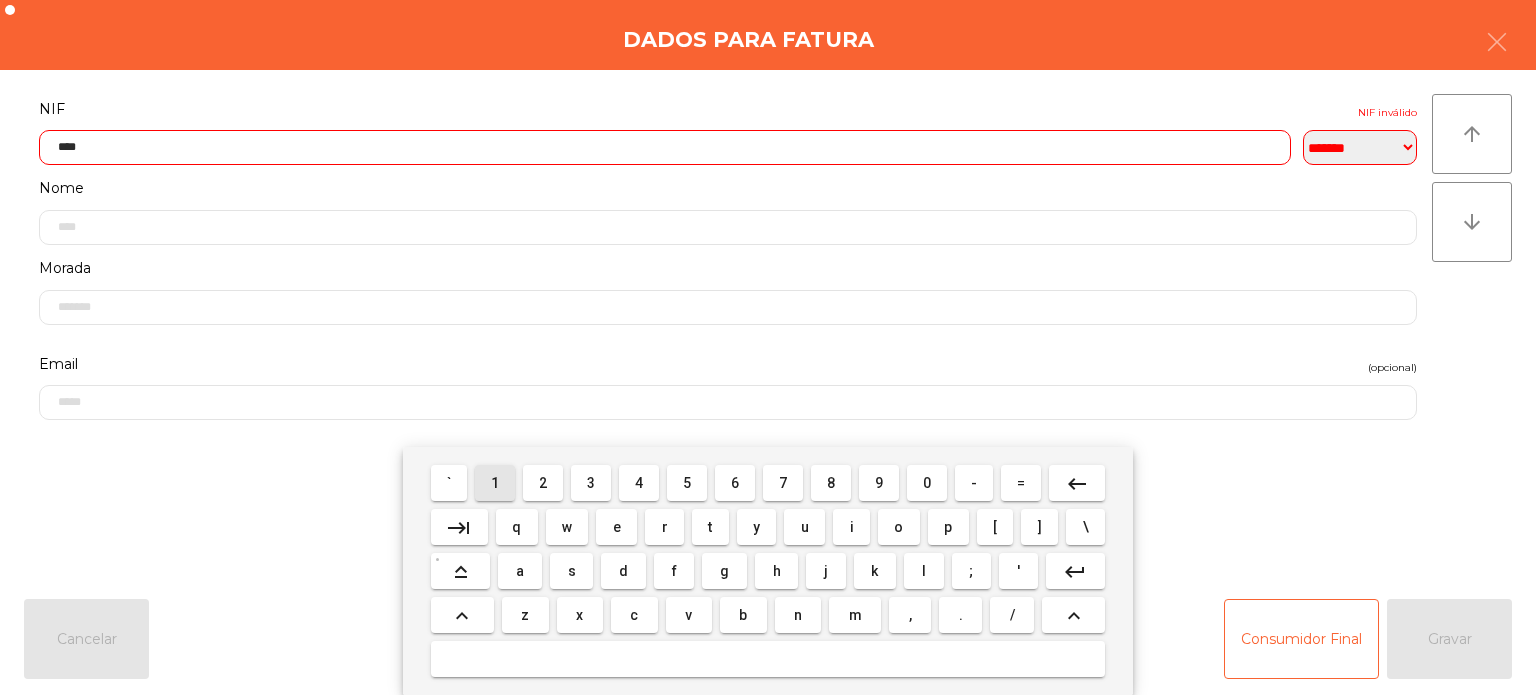 click on "2" at bounding box center (543, 483) 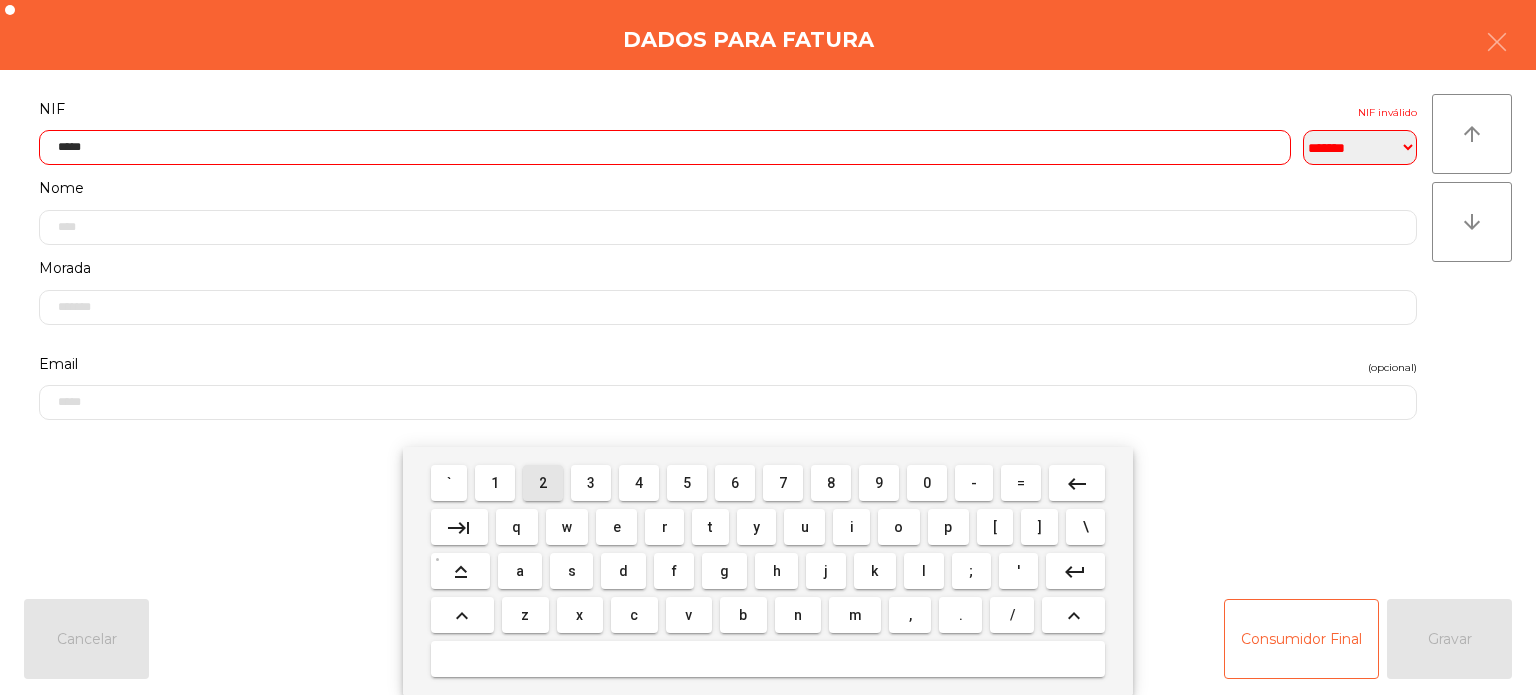 click on "1" at bounding box center (495, 483) 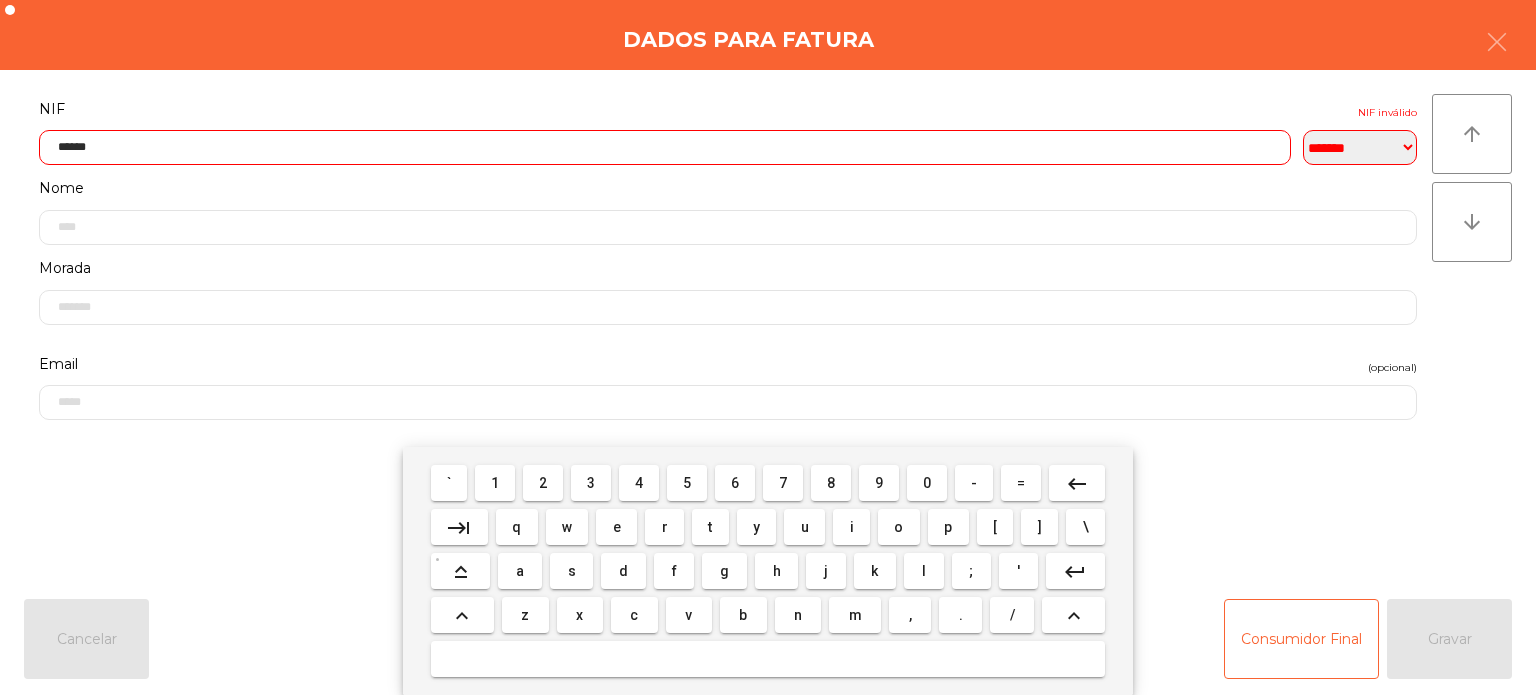 click on "6" at bounding box center [735, 483] 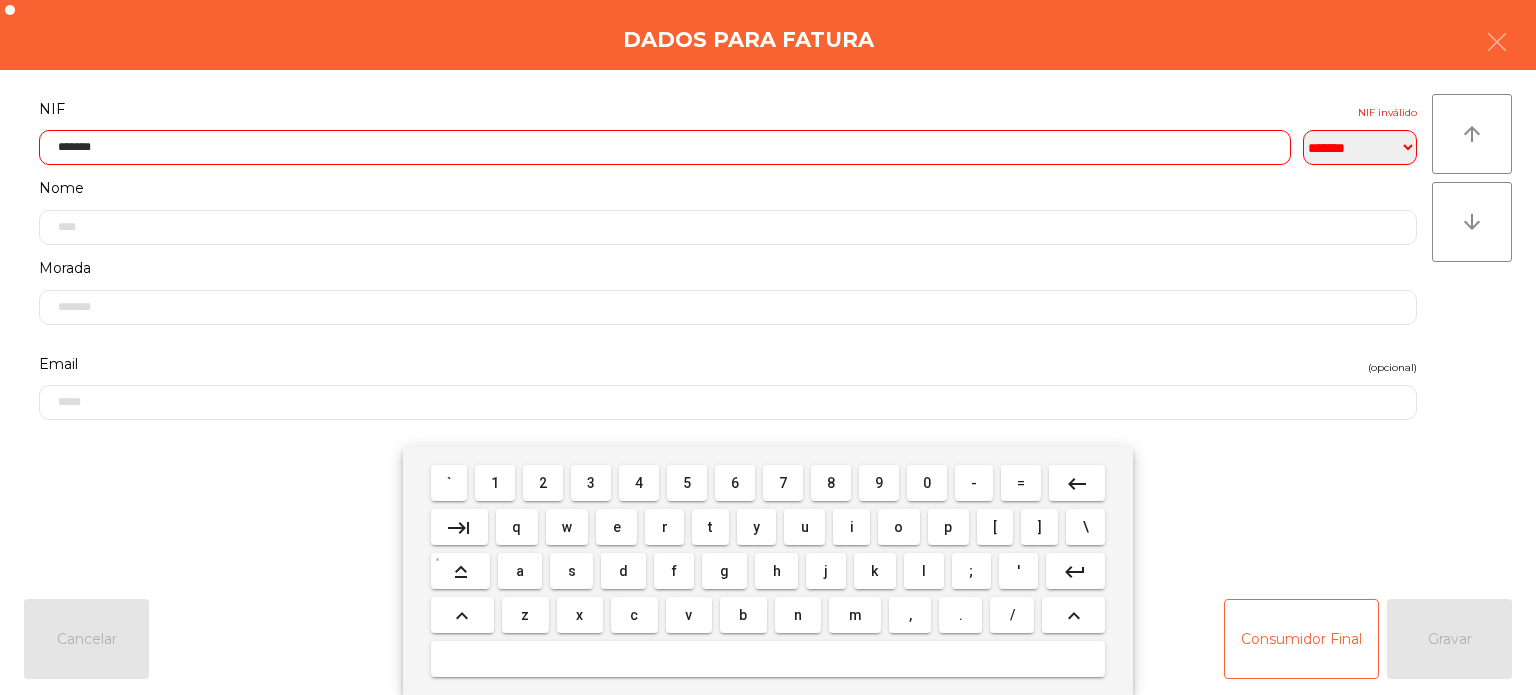 click on "0" at bounding box center (927, 483) 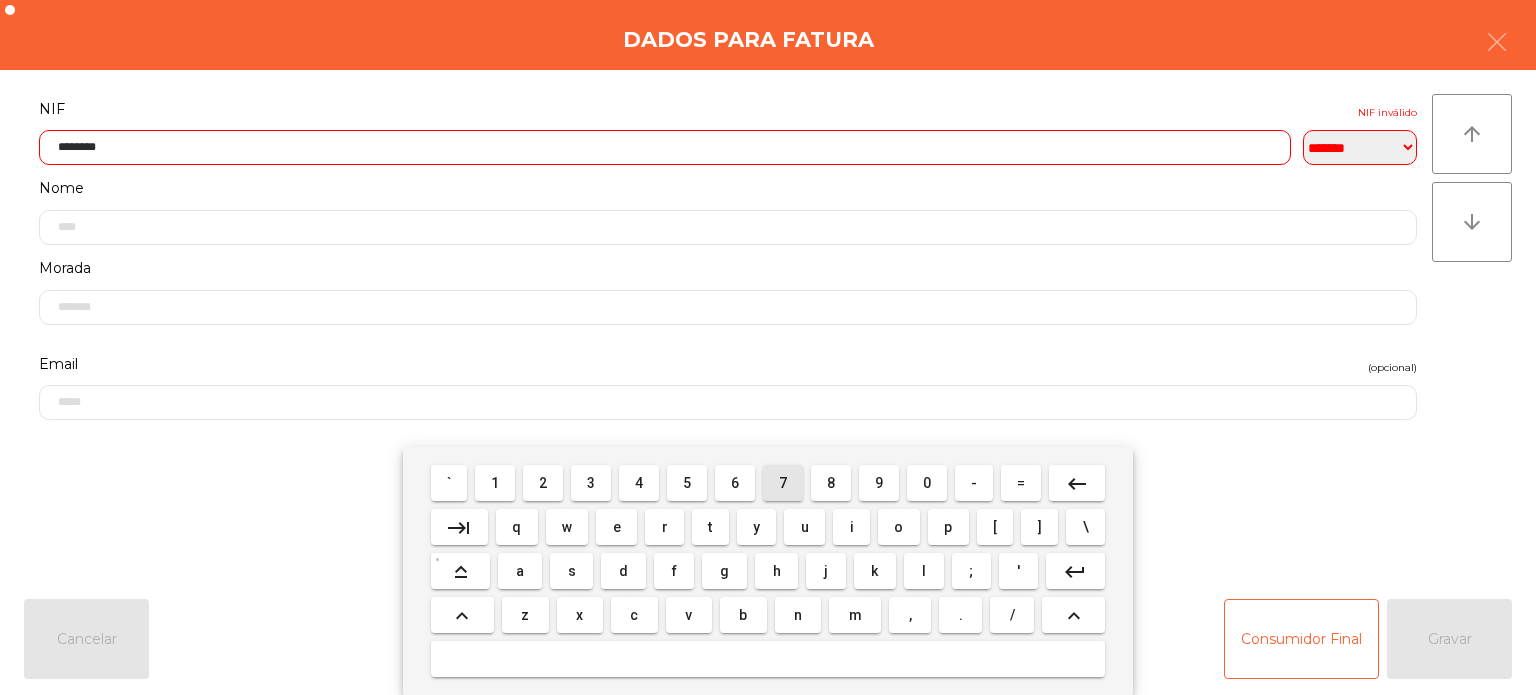 click on "7" at bounding box center (783, 483) 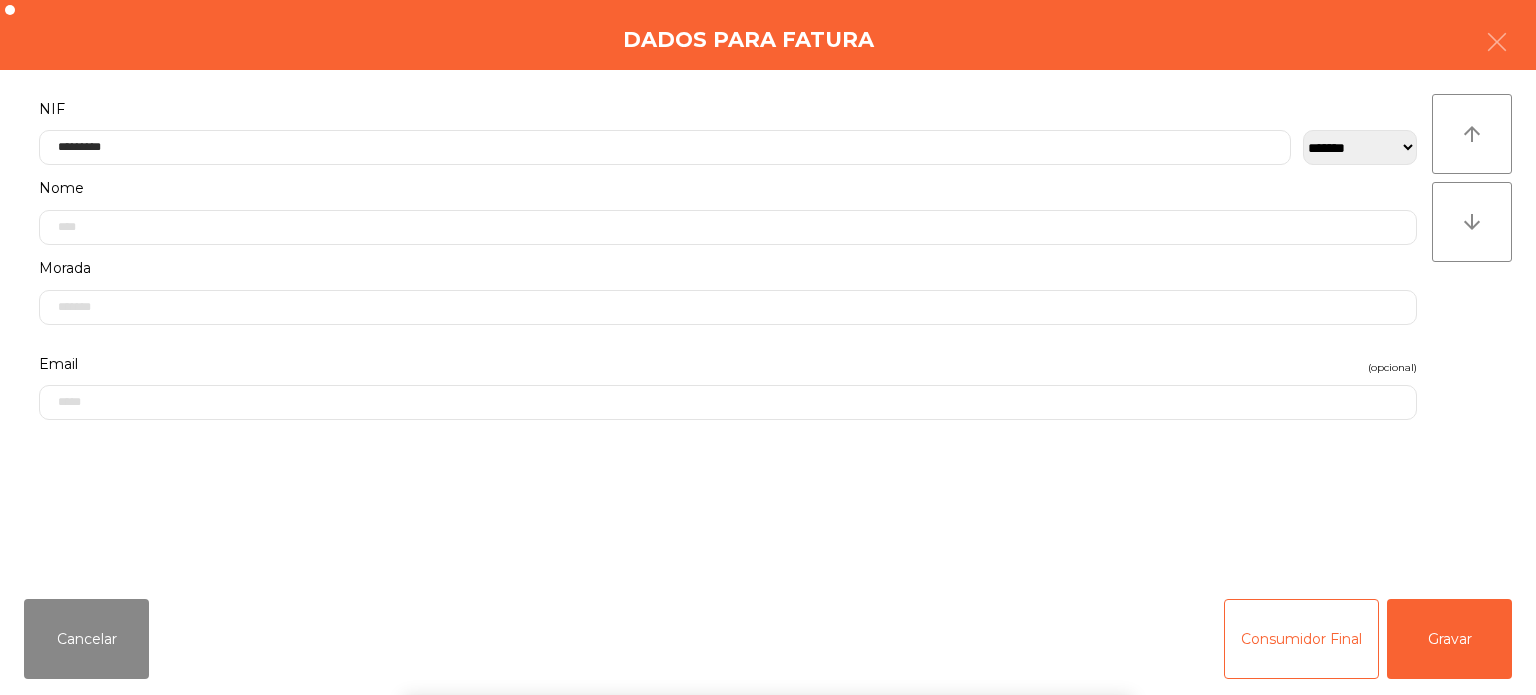 click on "` 1 2 3 4 5 6 7 8 9 0 - = keyboard_backspace keyboard_tab q w e r t y u i o p [ ] \ keyboard_capslock a s d f g h j k l ; ' keyboard_return keyboard_arrow_up z x c v b n m , . / keyboard_arrow_up" at bounding box center (768, 571) 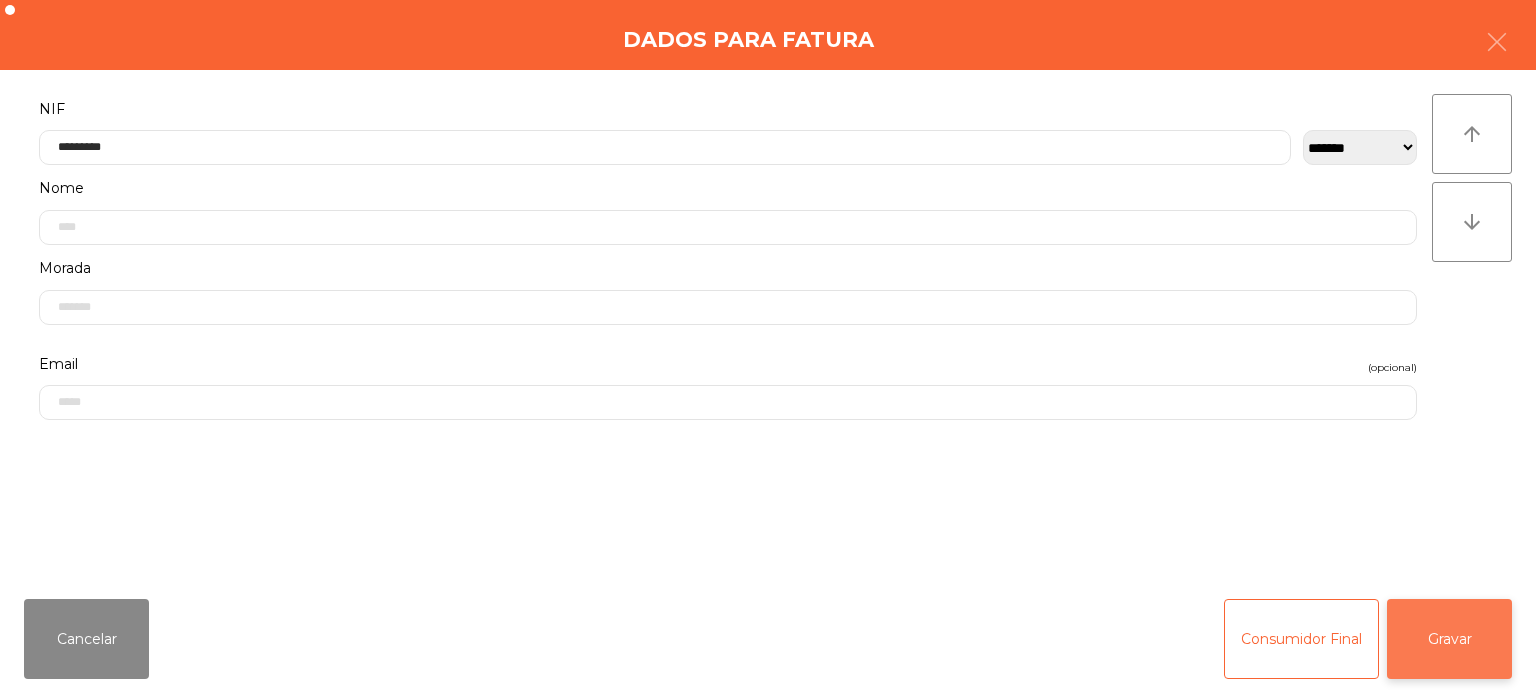 click on "Gravar" 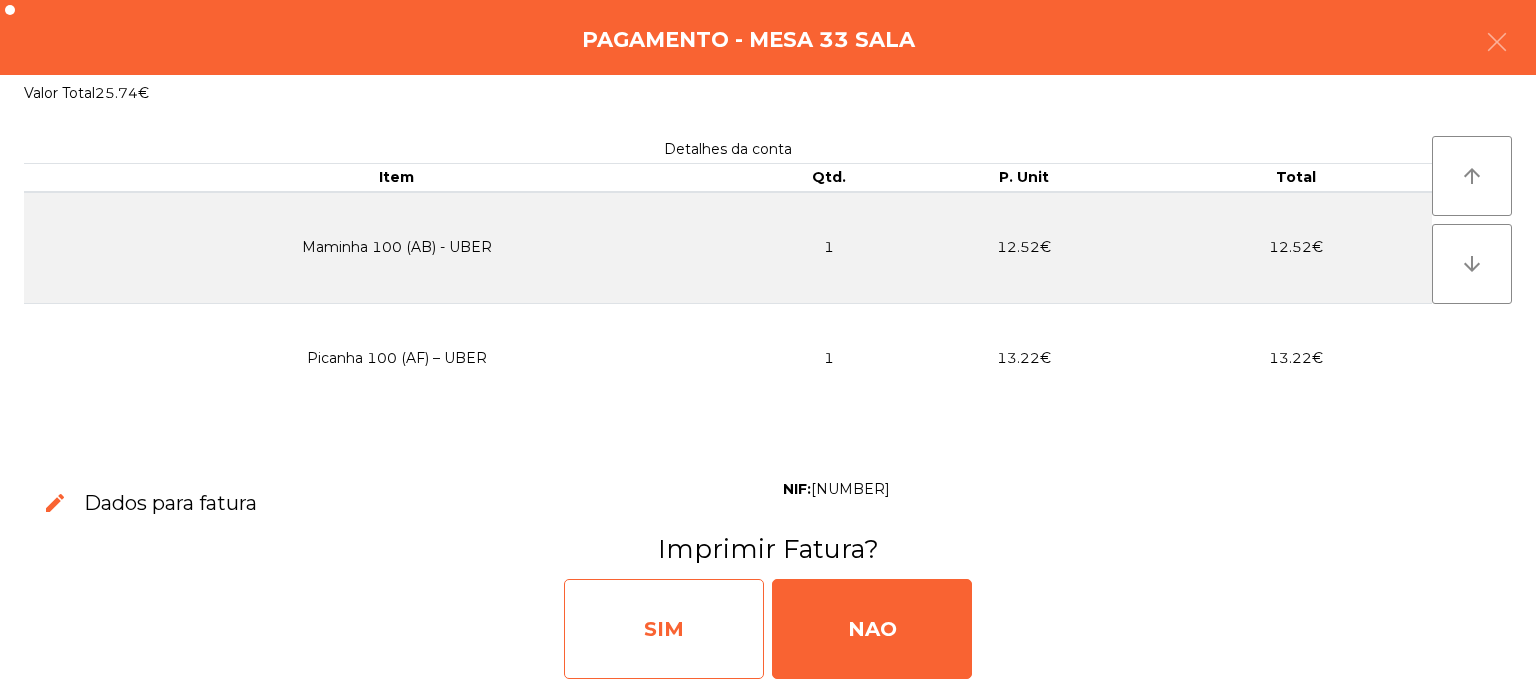 click on "SIM" 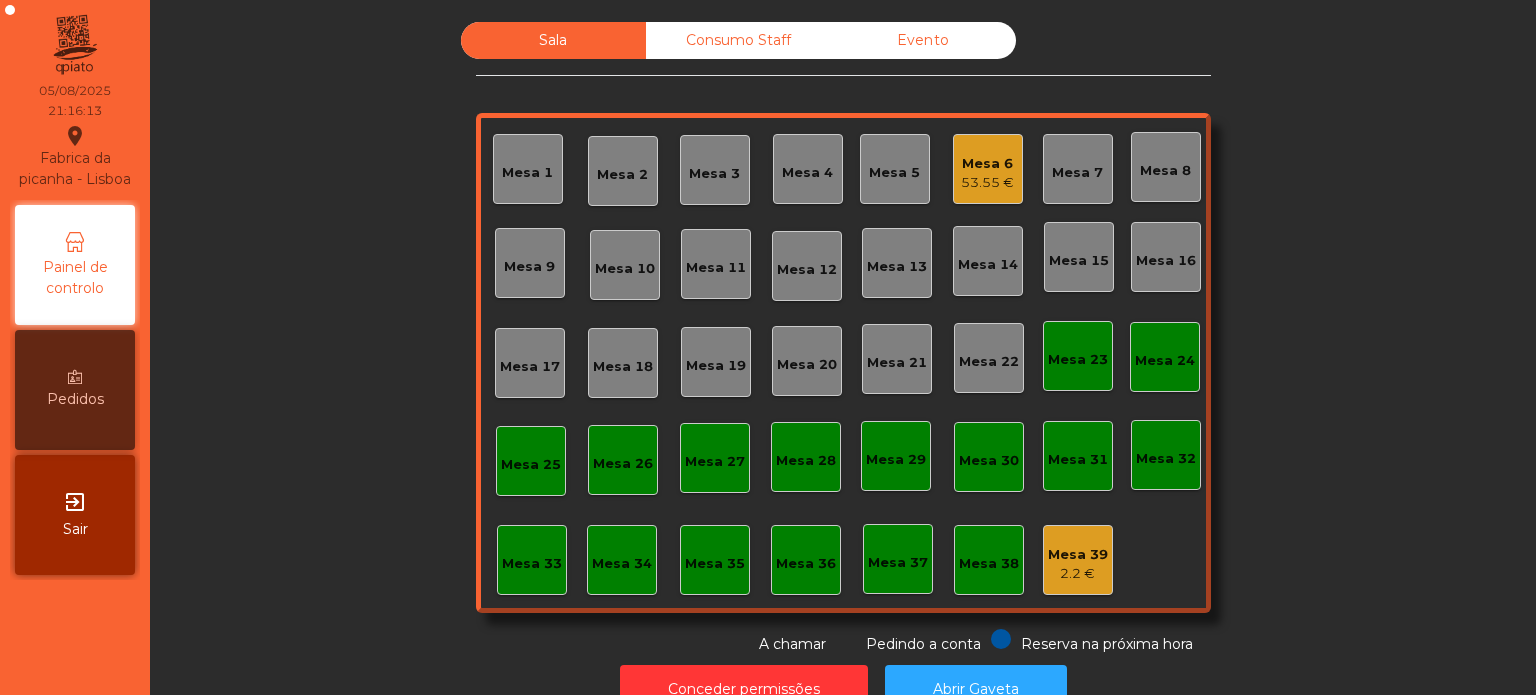 click on "Mesa 17" 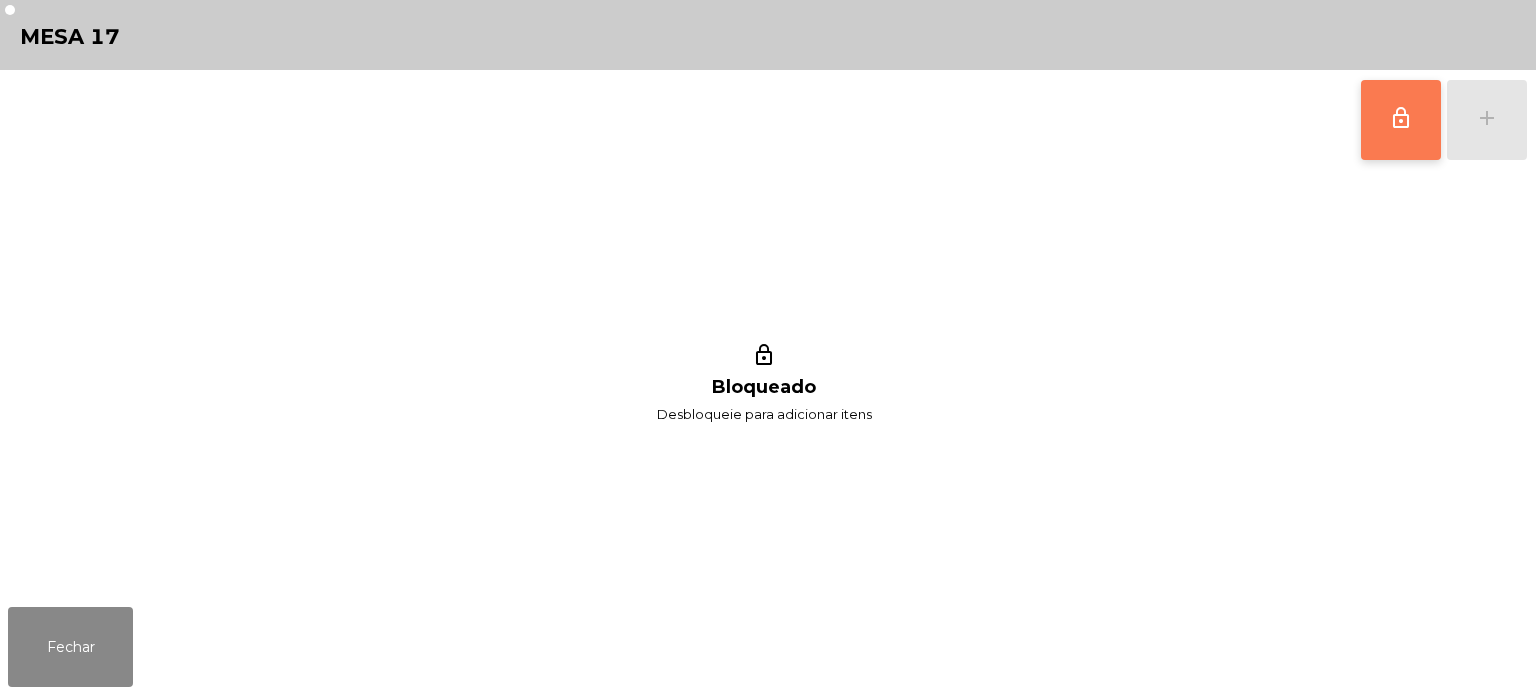 click on "lock_outline" 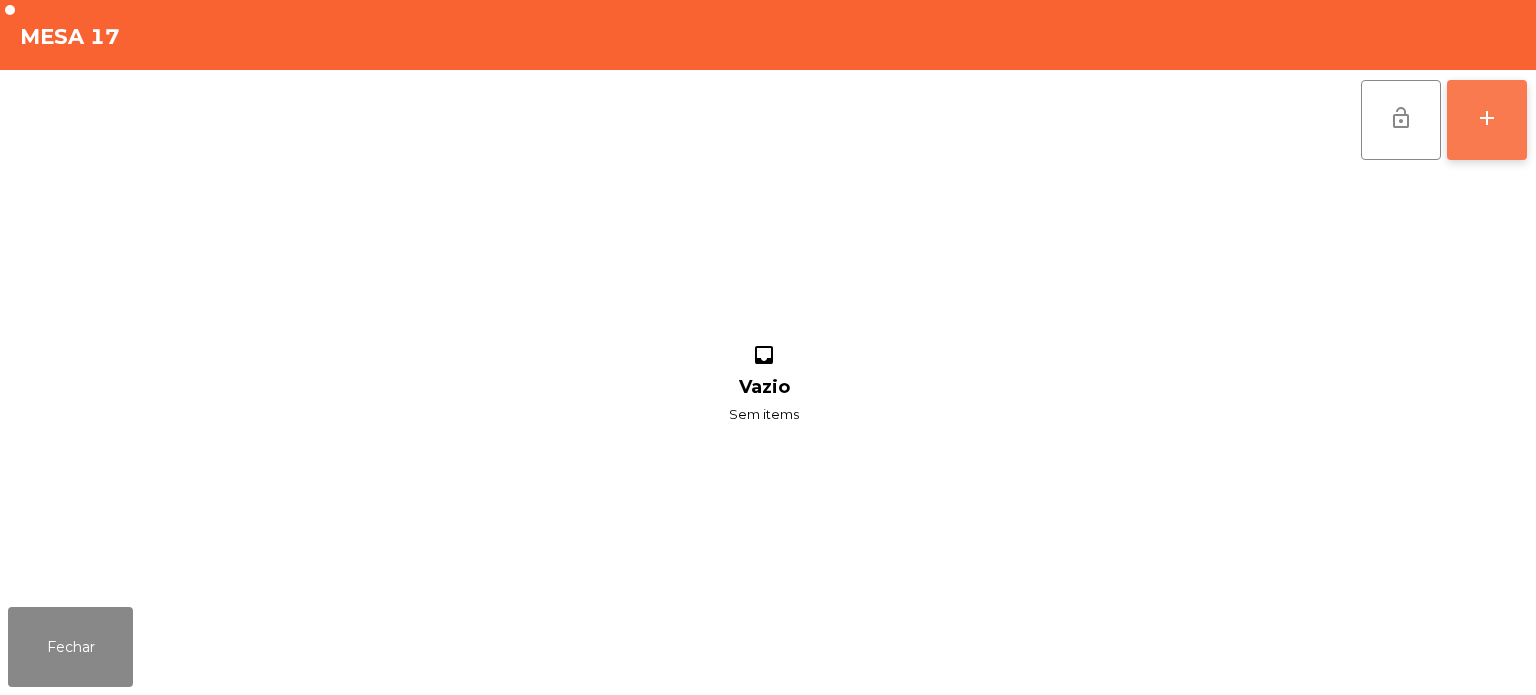click on "add" 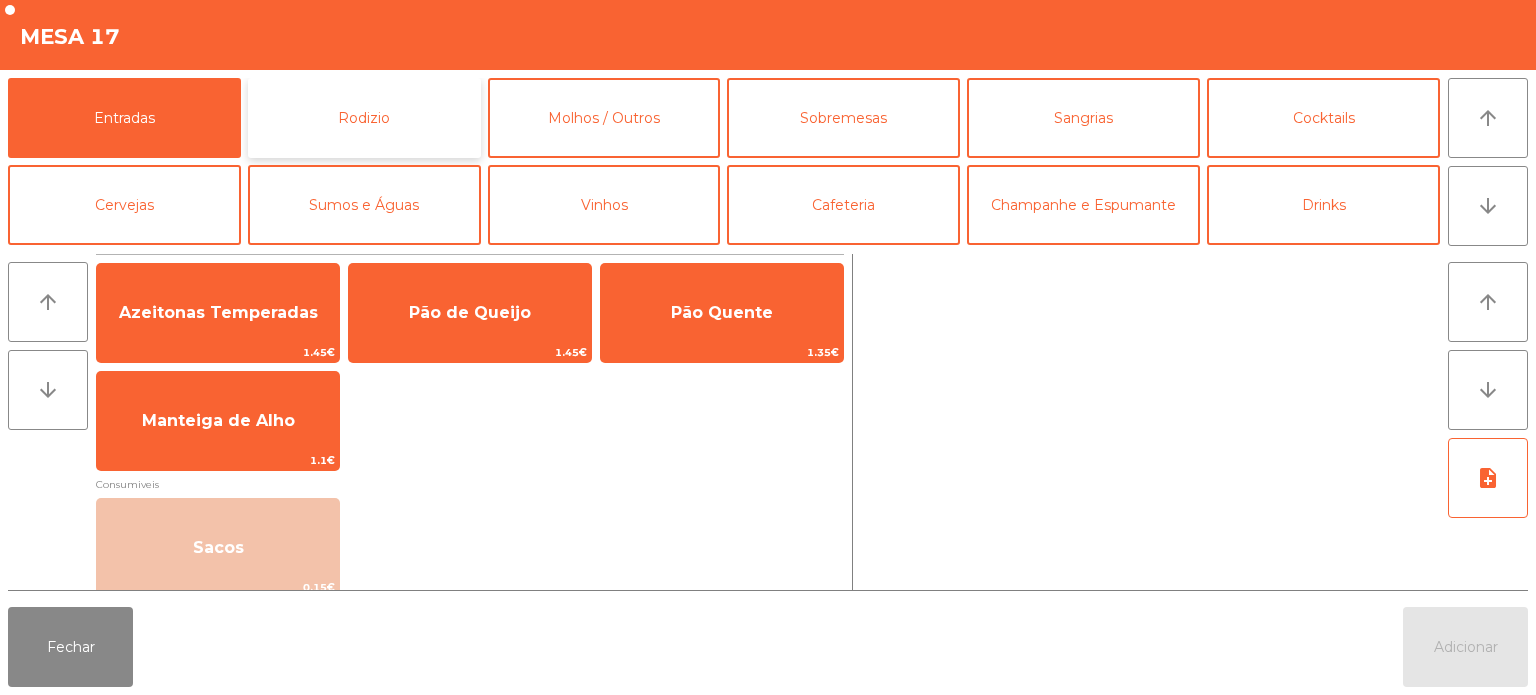 click on "Rodizio" 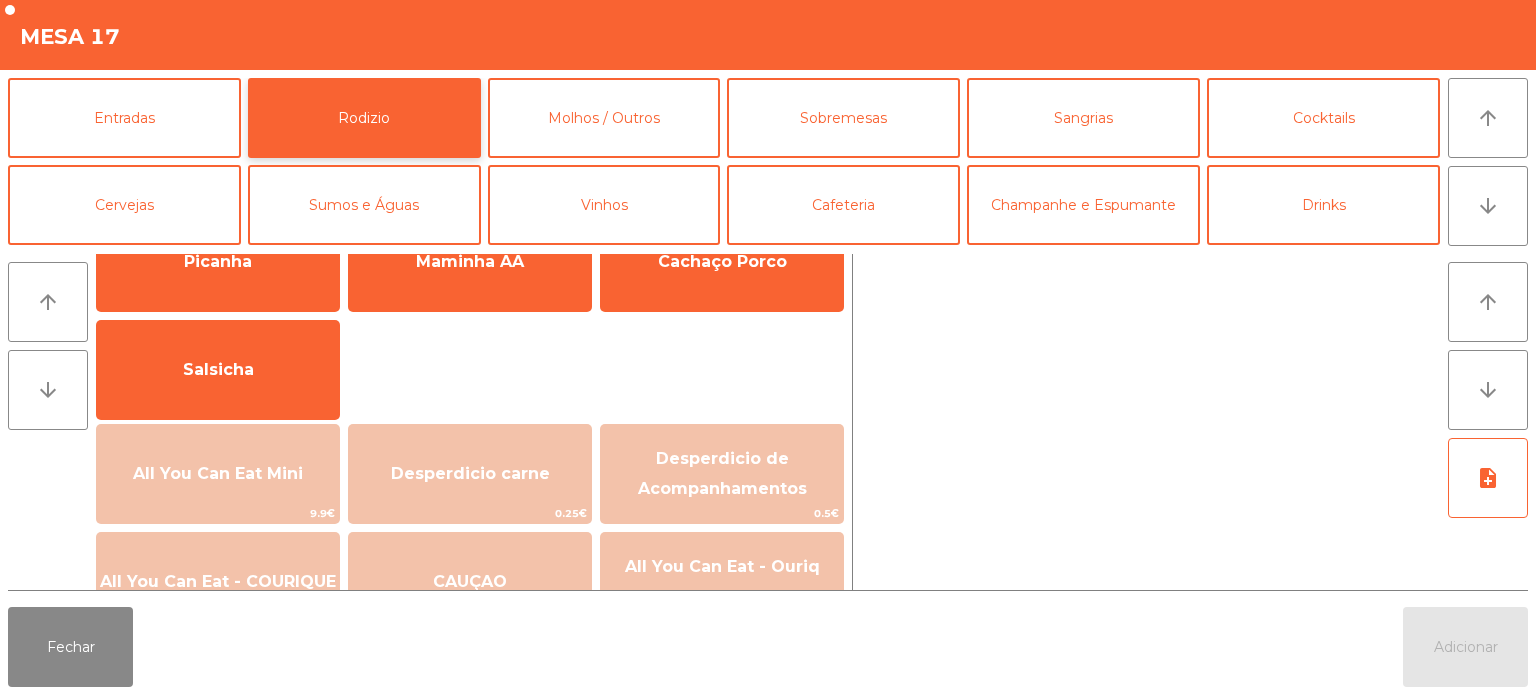 scroll, scrollTop: 80, scrollLeft: 0, axis: vertical 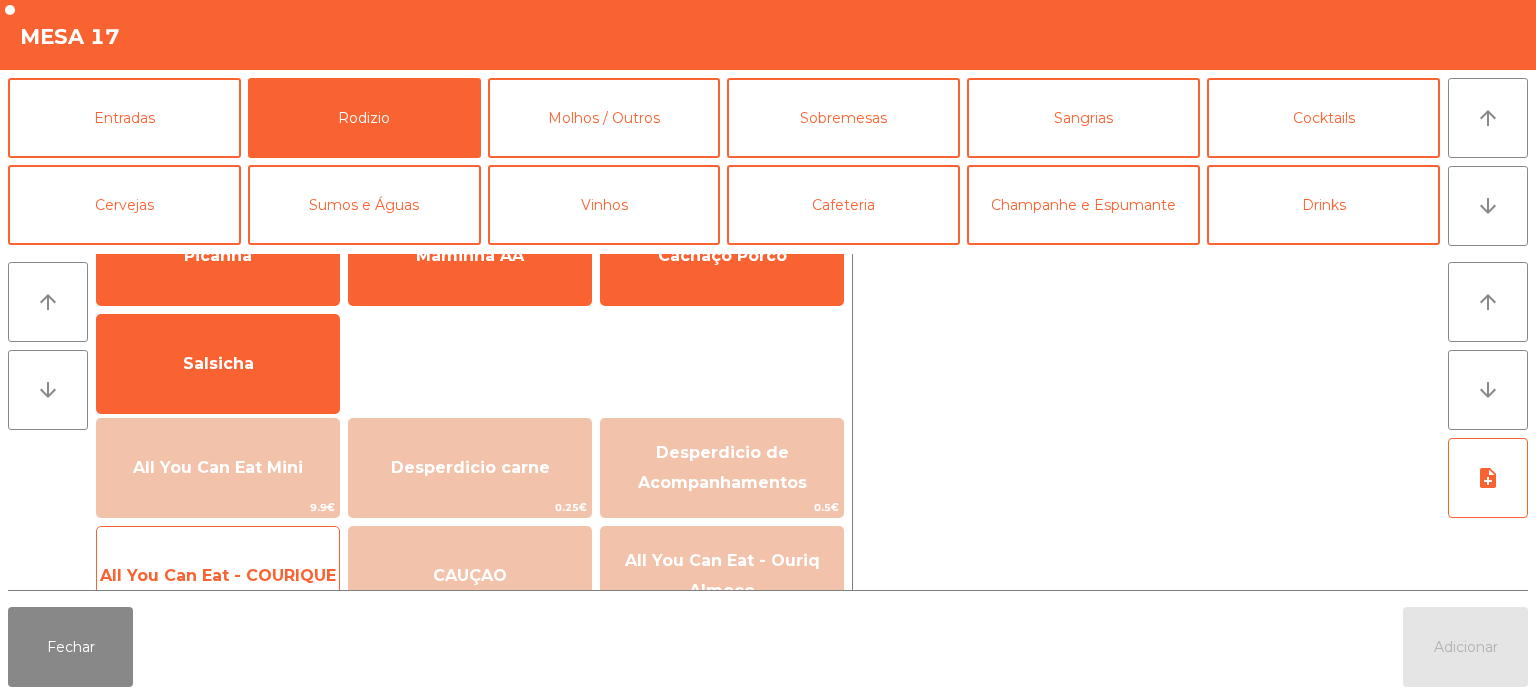 click on "All You Can Eat - COURIQUE" 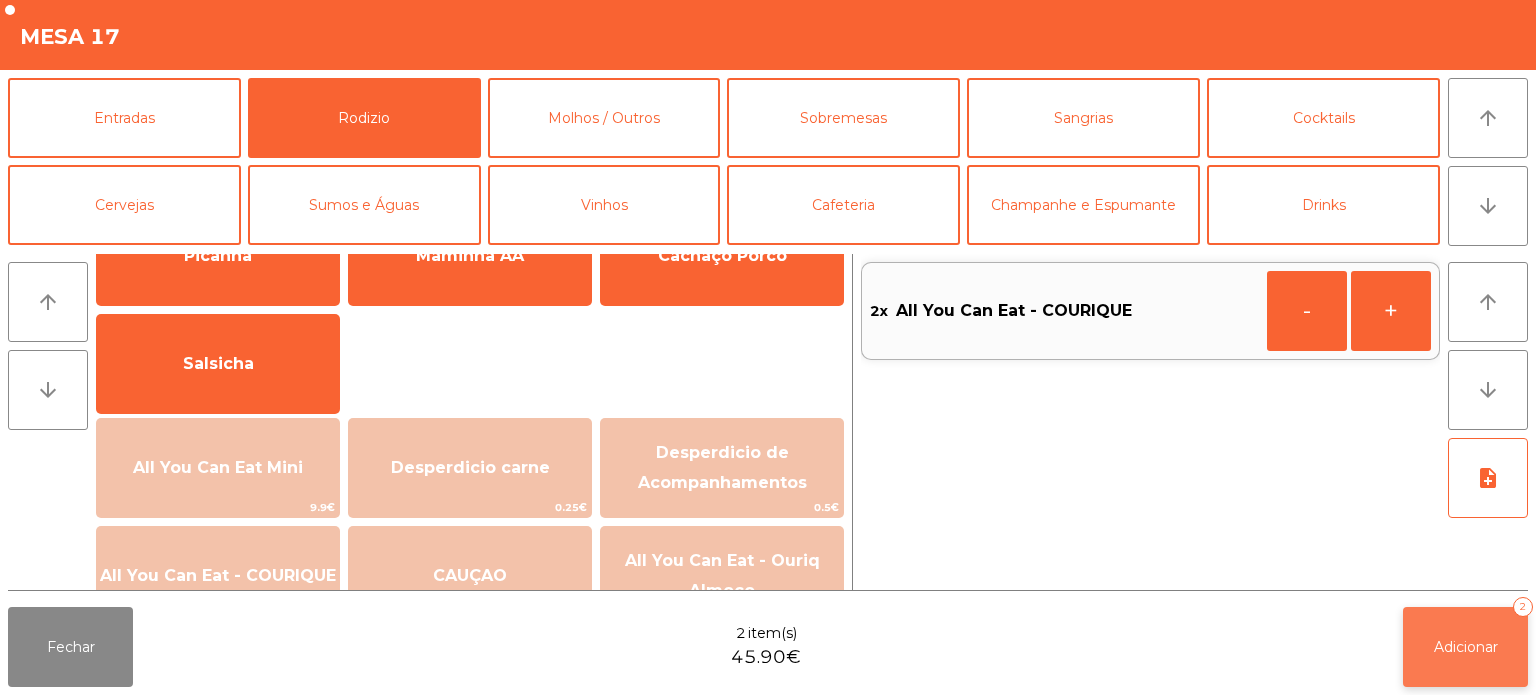 click on "Adicionar   2" 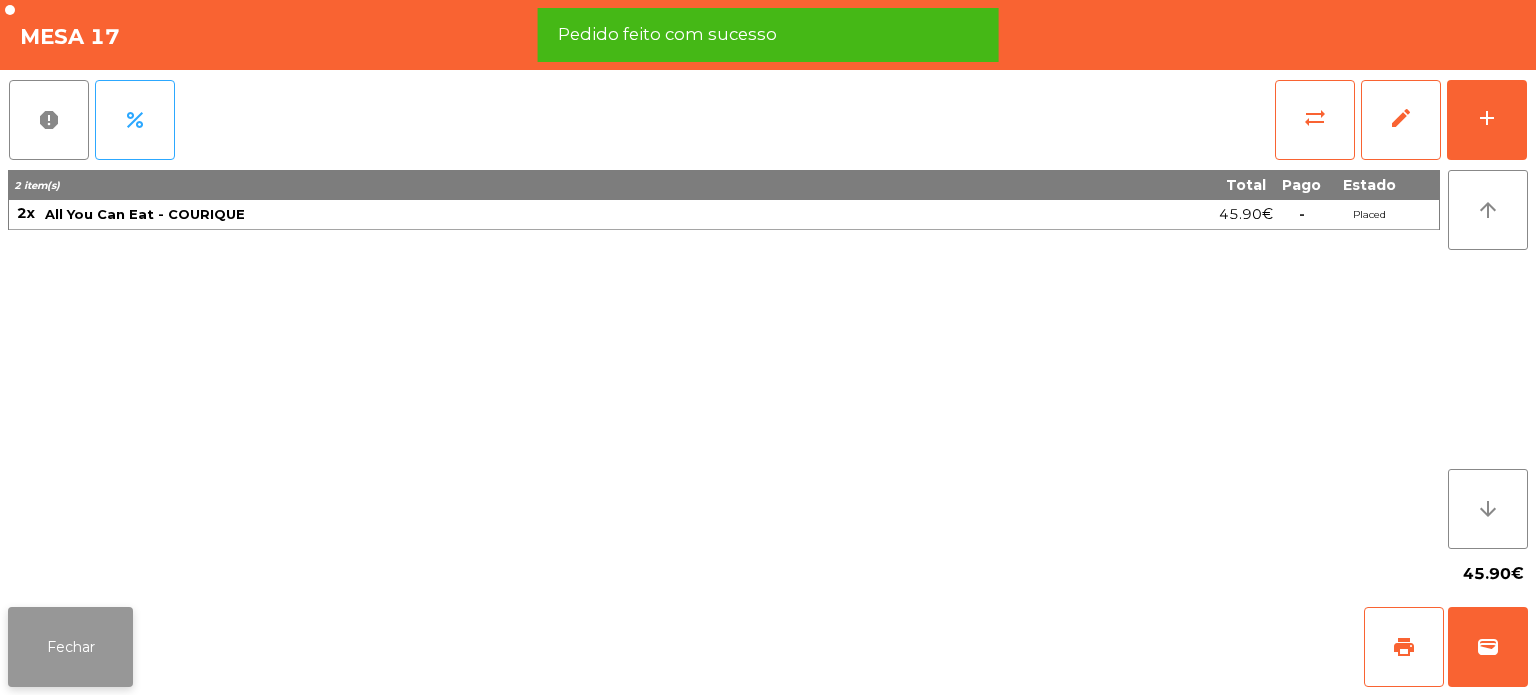 click on "Fechar" 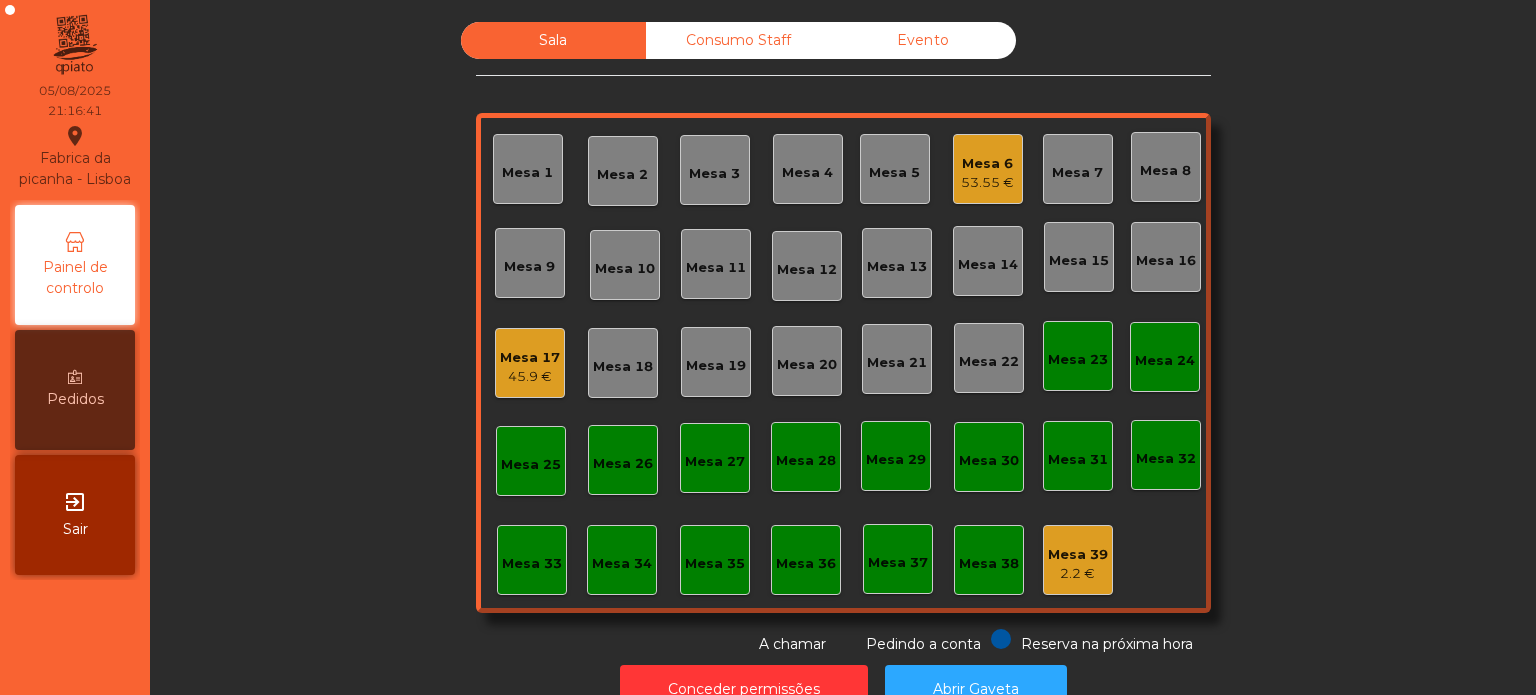 click on "Sala   Consumo Staff   Evento   Mesa 1   Mesa 2   Mesa 3   Mesa 4   Mesa 5   Mesa 6   [PRICE]   Mesa 7   Mesa 8   Mesa 9   Mesa 10   Mesa 11   Mesa 12   Mesa 13   Mesa 14   Mesa 15   Mesa 16   Mesa 17   [PRICE]   Mesa 18   Mesa 19   Mesa 20   Mesa 21   Mesa 22   Mesa 23   Mesa 24   Mesa 25   Mesa 26   Mesa 27   Mesa 28   Mesa 29   Mesa 30   Mesa 31   Mesa 32   Mesa 33   Mesa 34   Mesa 35   Mesa 36   Mesa 37   Mesa 38   Mesa 39   [PRICE]  Reserva na próxima hora Pedindo a conta A chamar" 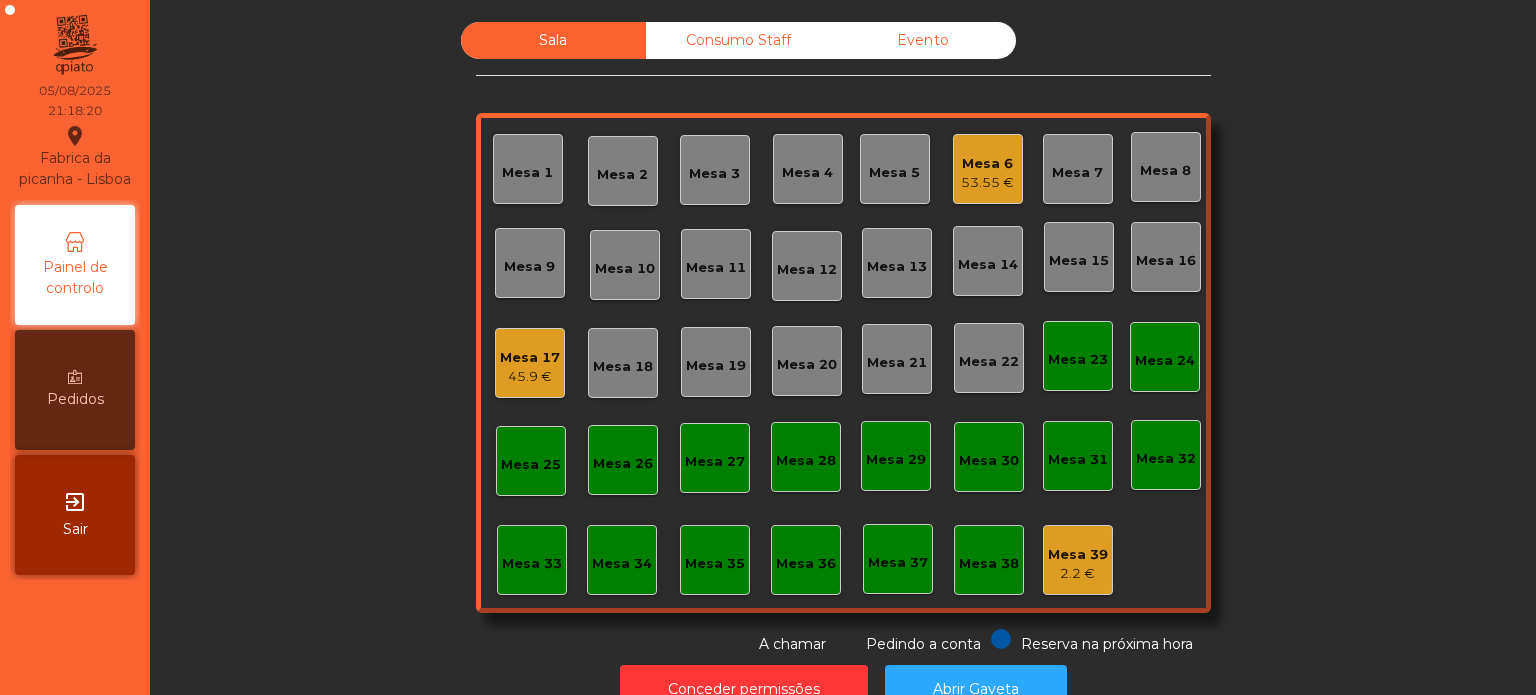 click on "Mesa 39" 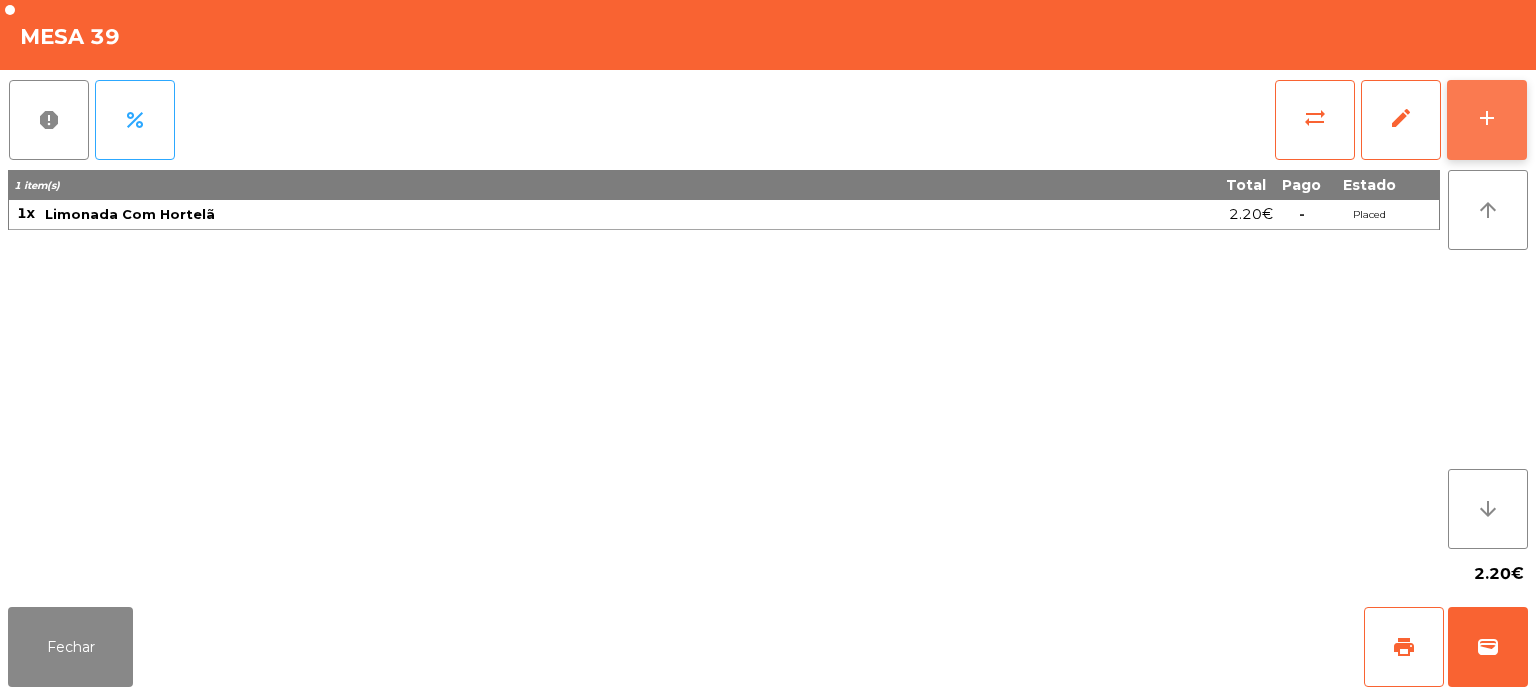 click on "add" 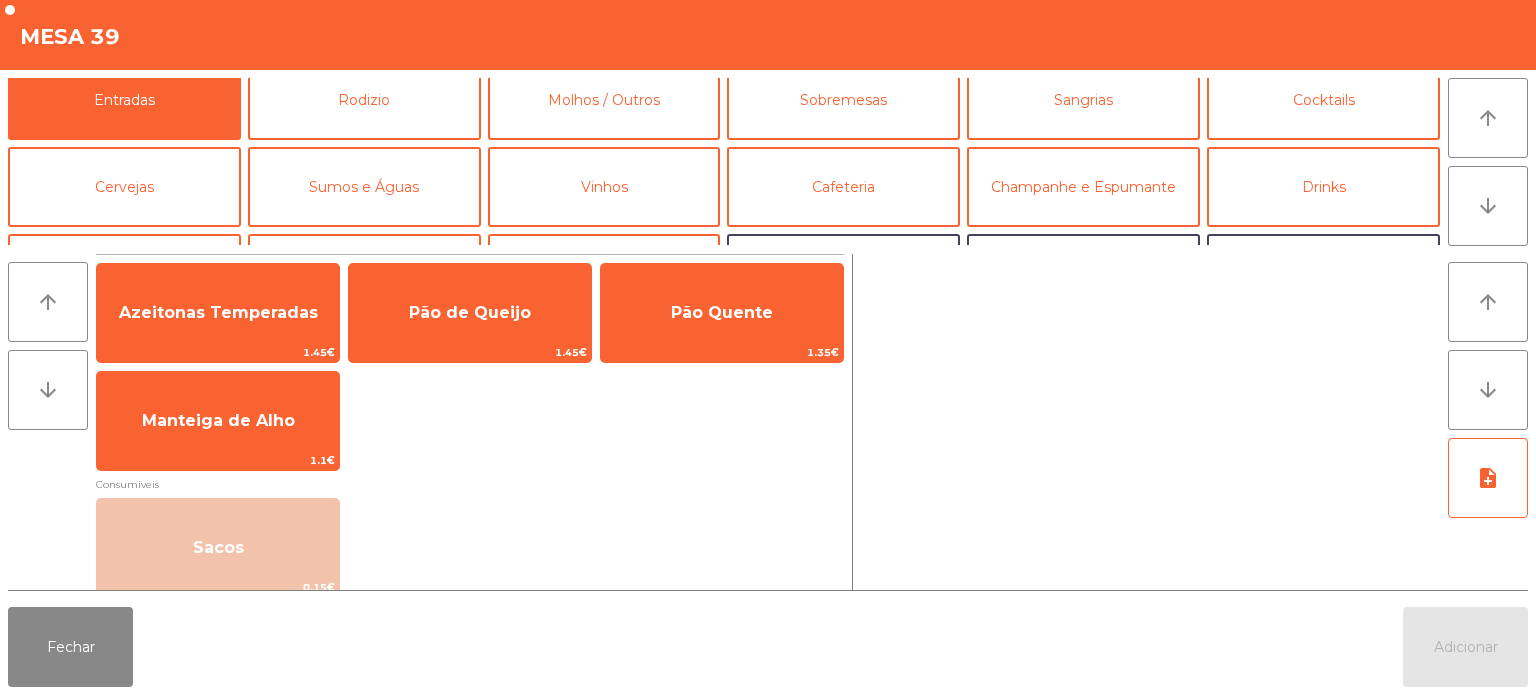 scroll, scrollTop: 16, scrollLeft: 0, axis: vertical 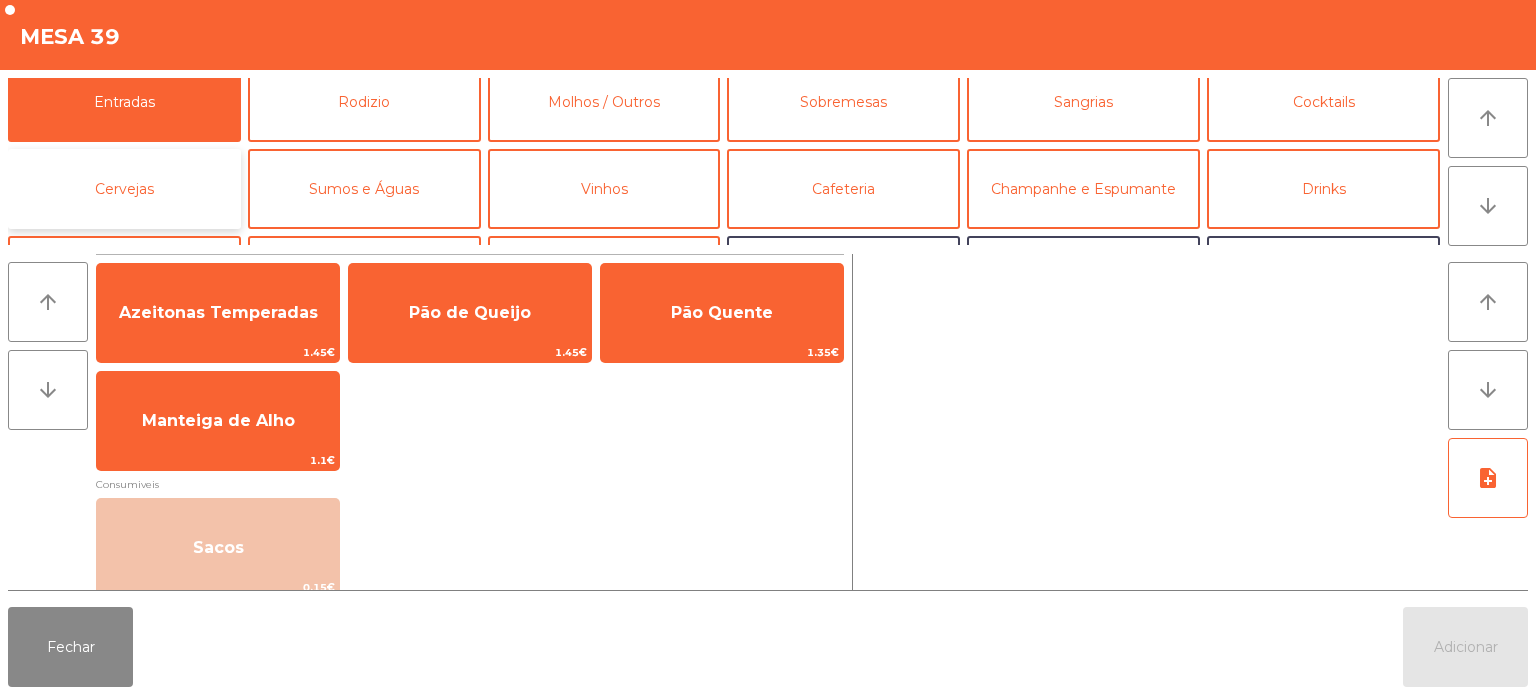 click on "Cervejas" 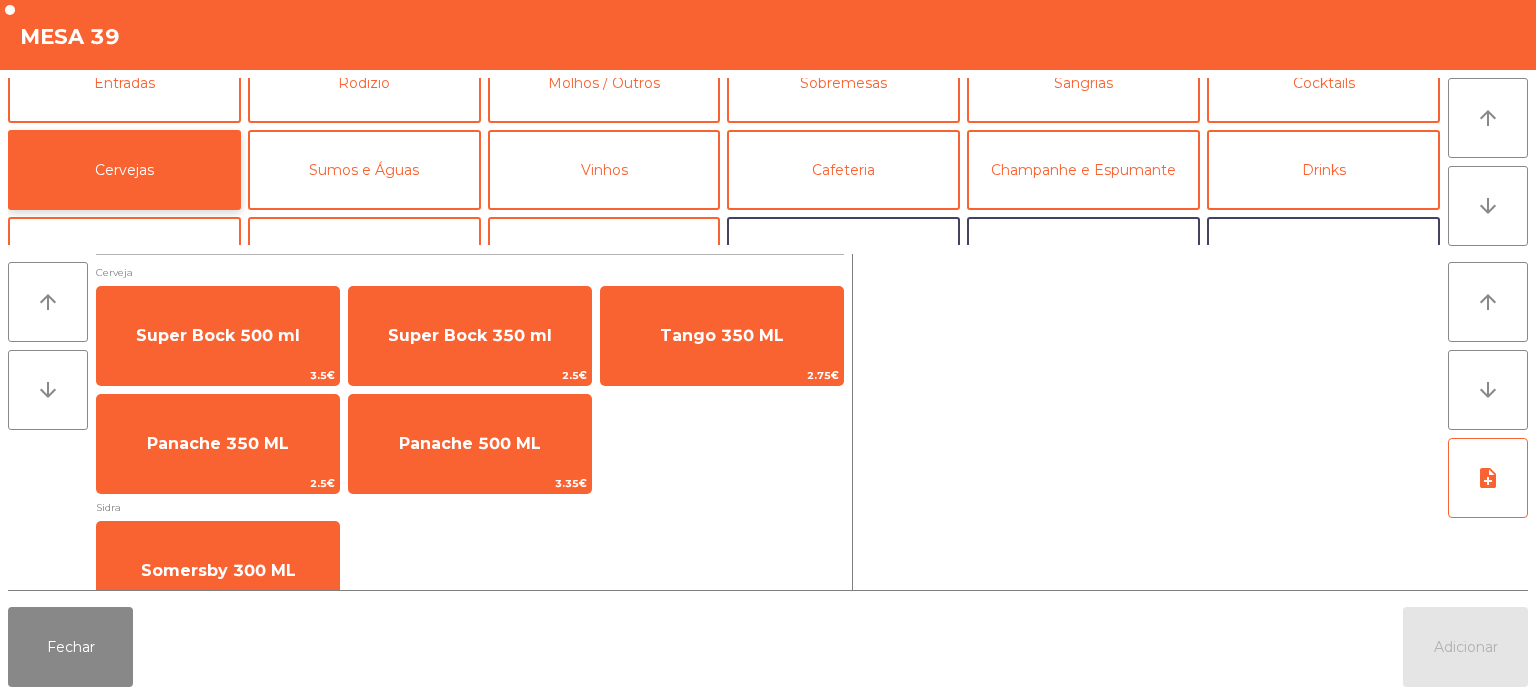 scroll, scrollTop: 42, scrollLeft: 0, axis: vertical 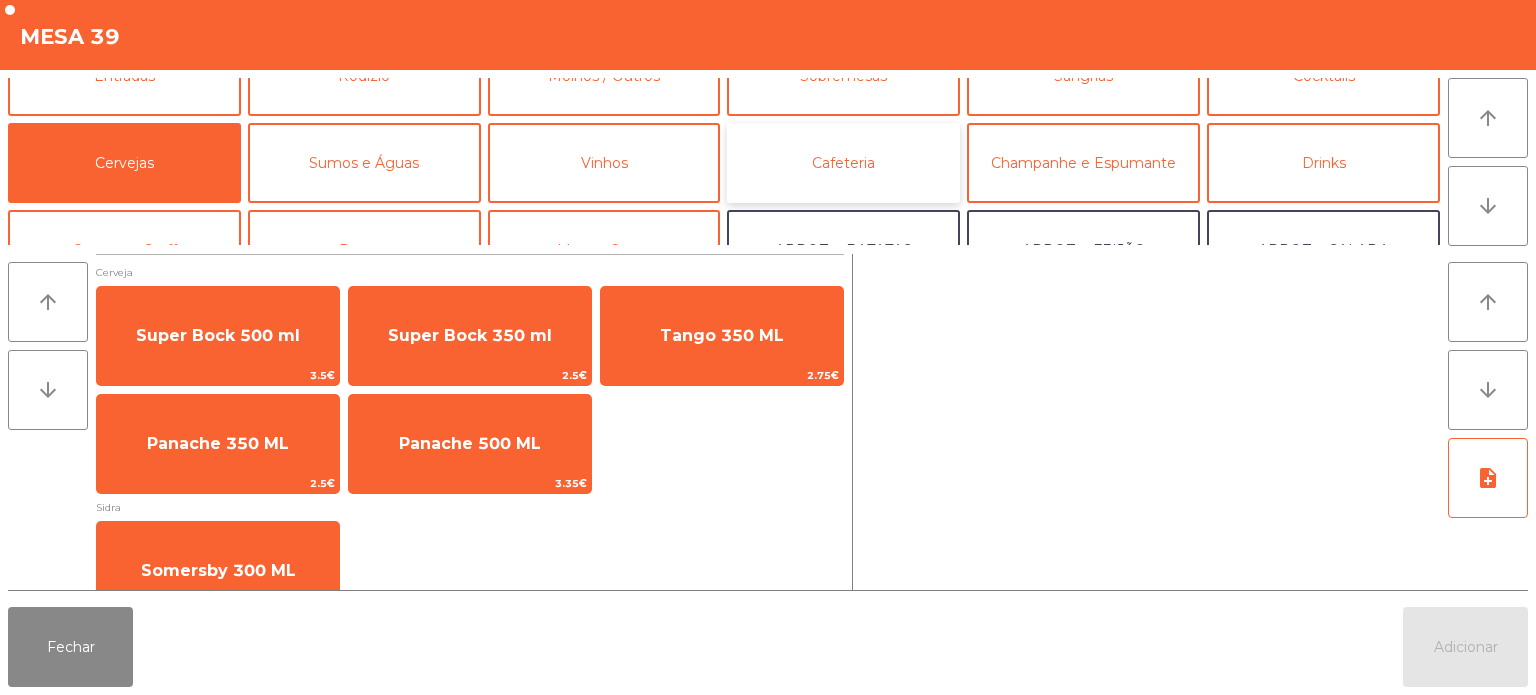 click on "Cafeteria" 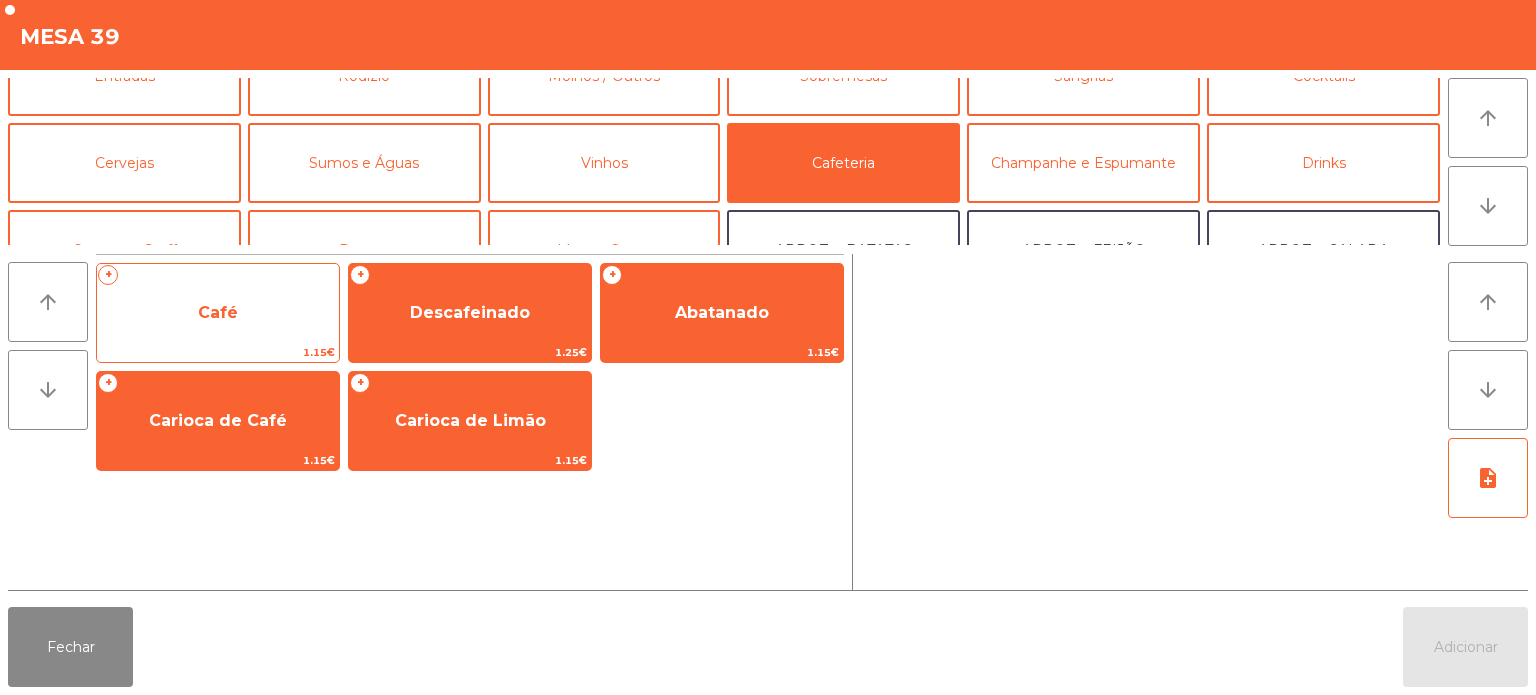 click on "Café" 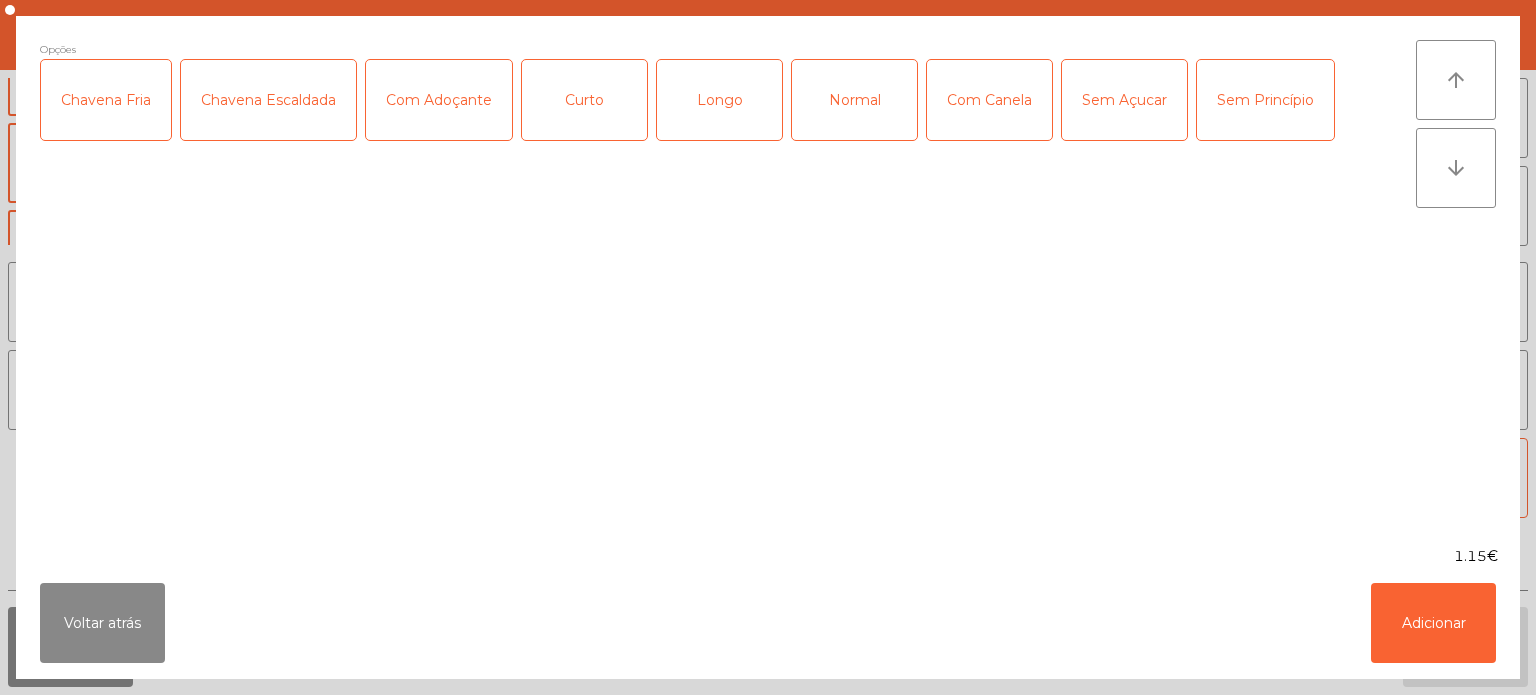 click on "Opções  Chavena Fria   Chavena Escaldada   Com Adoçante   Curto   Longo   Normal   Com Canela   Sem Açucar   Sem Princípio" 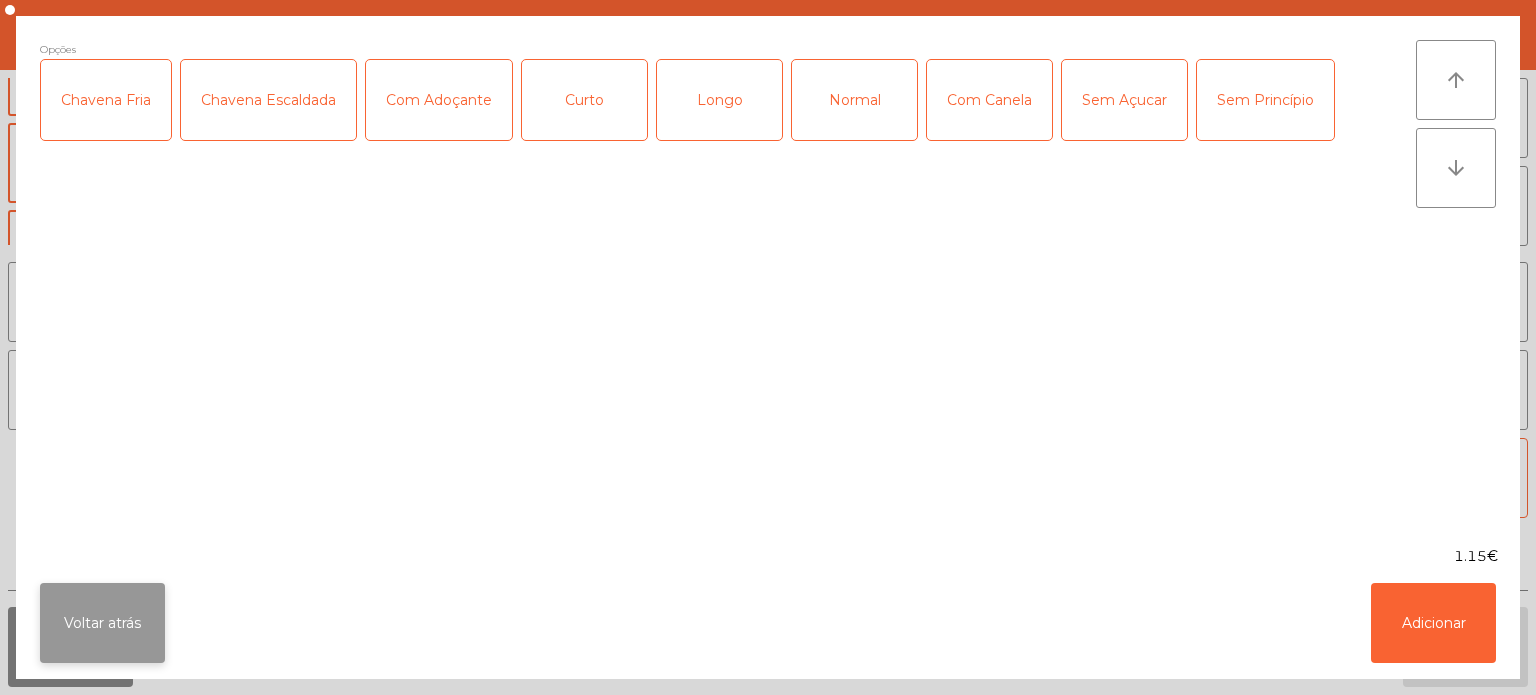 click on "Voltar atrás" 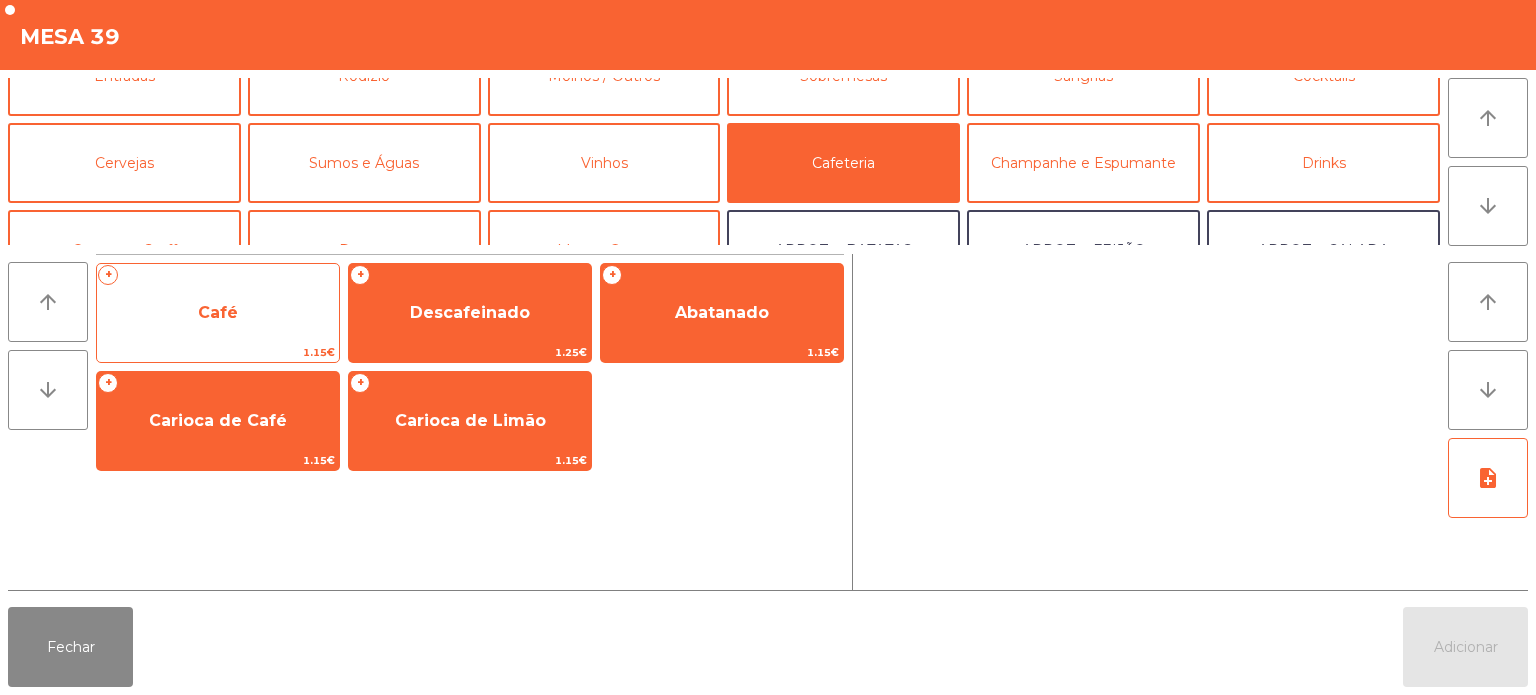 click on "Café" 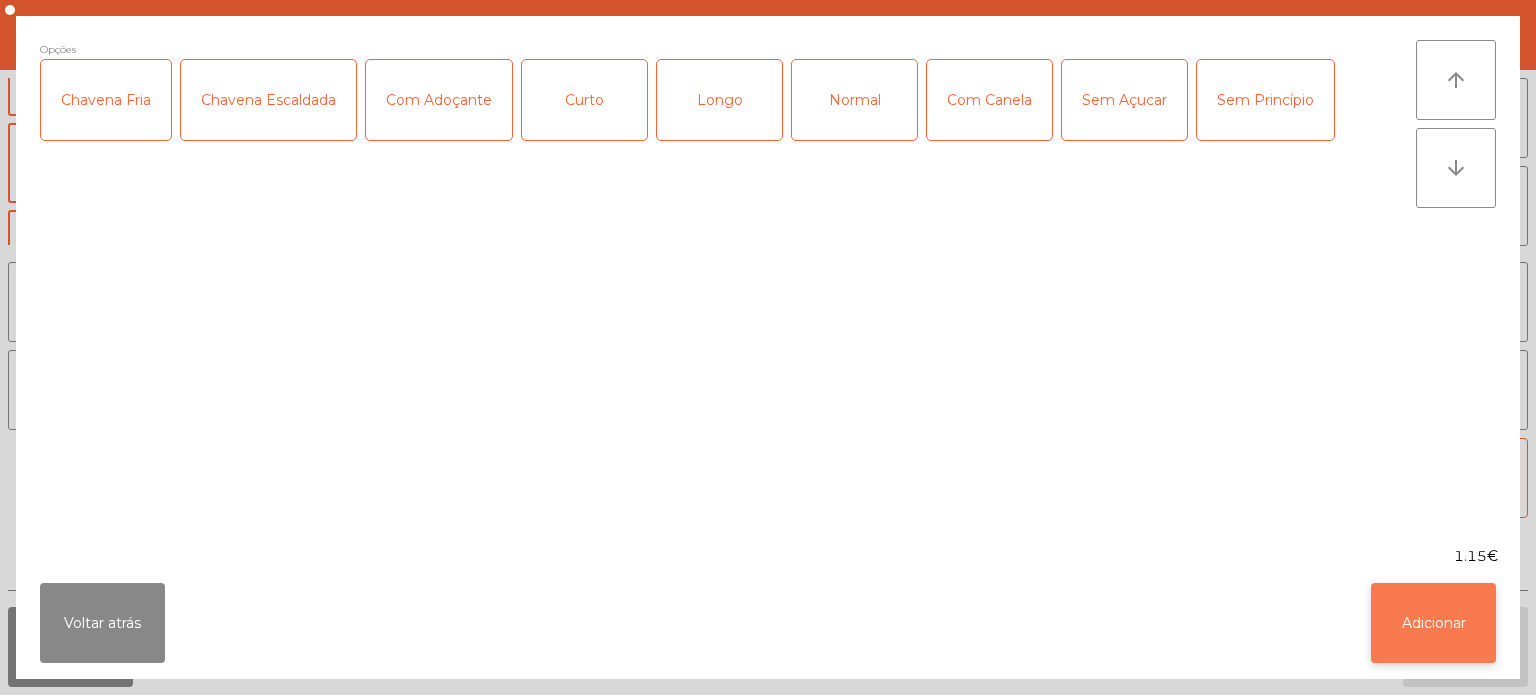 click on "Adicionar" 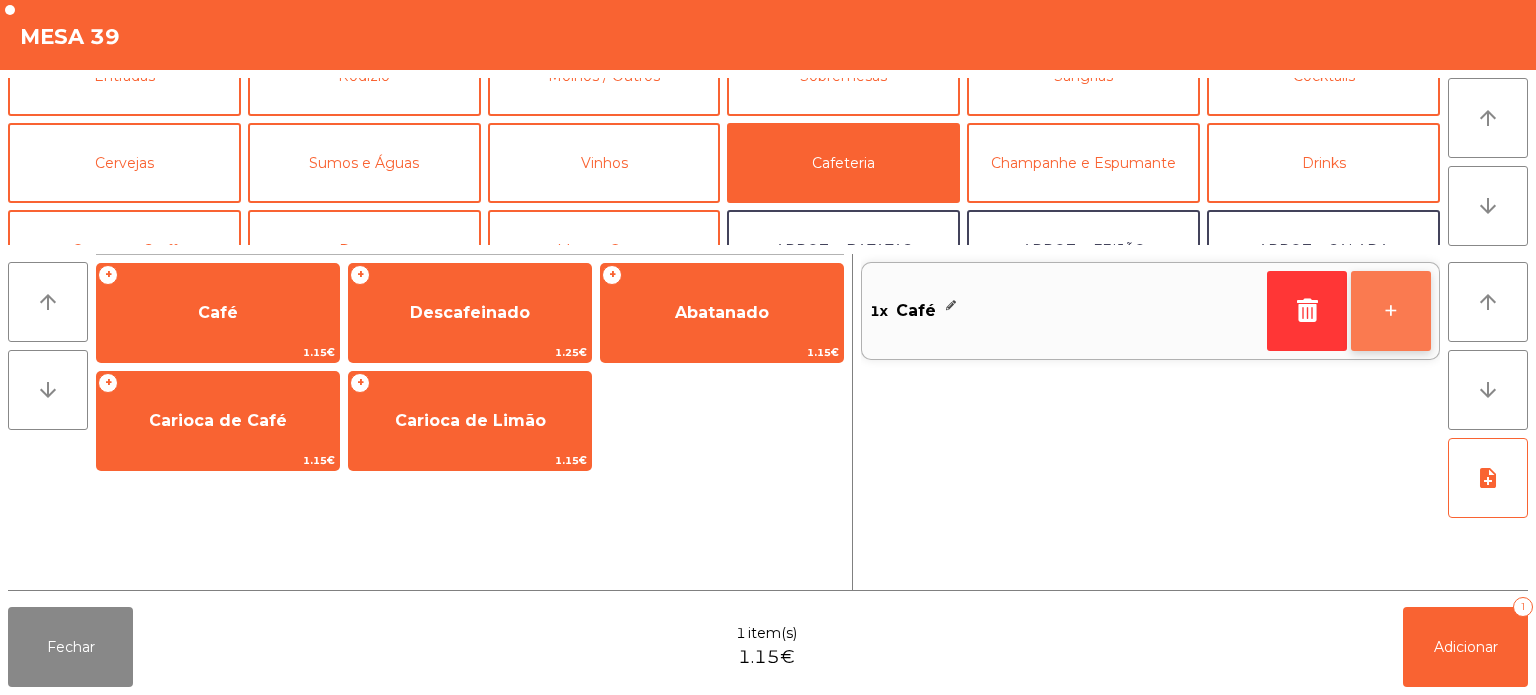 click on "+" 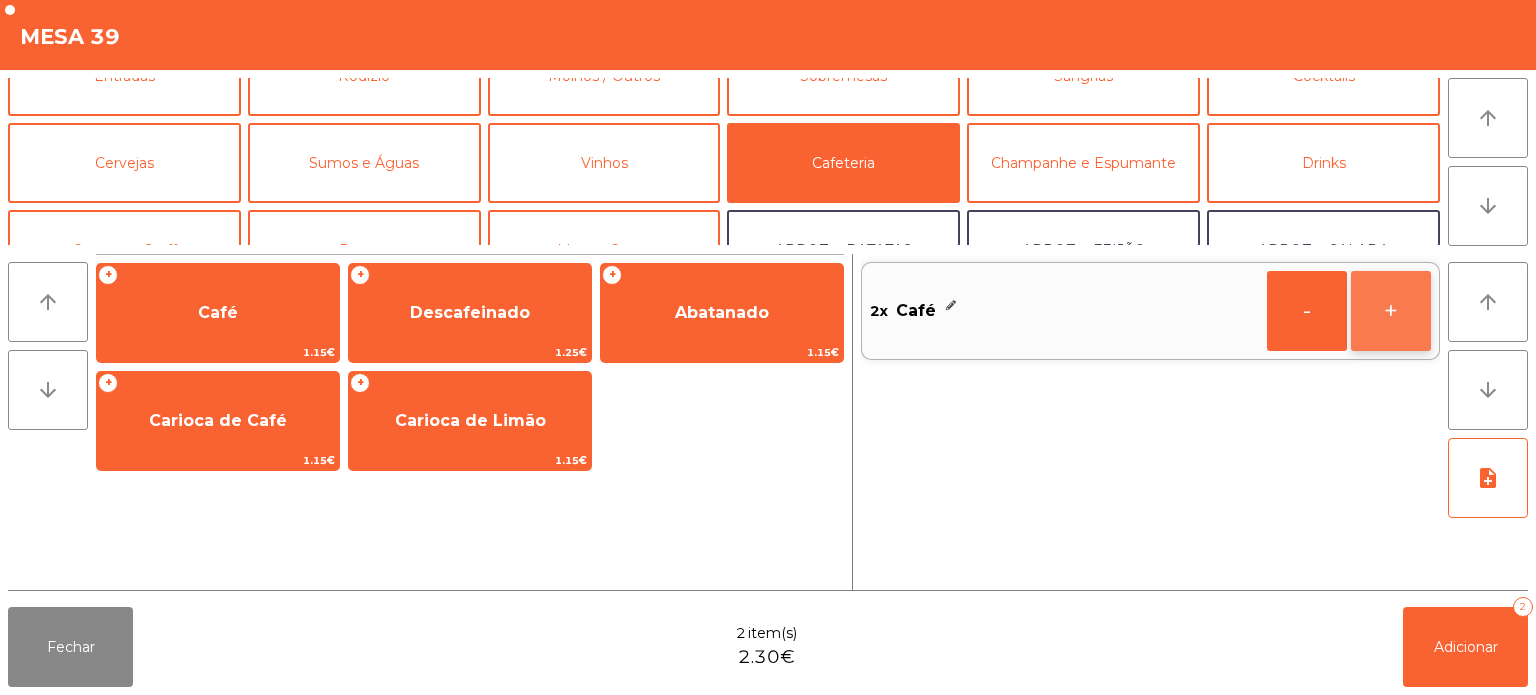 click on "+" 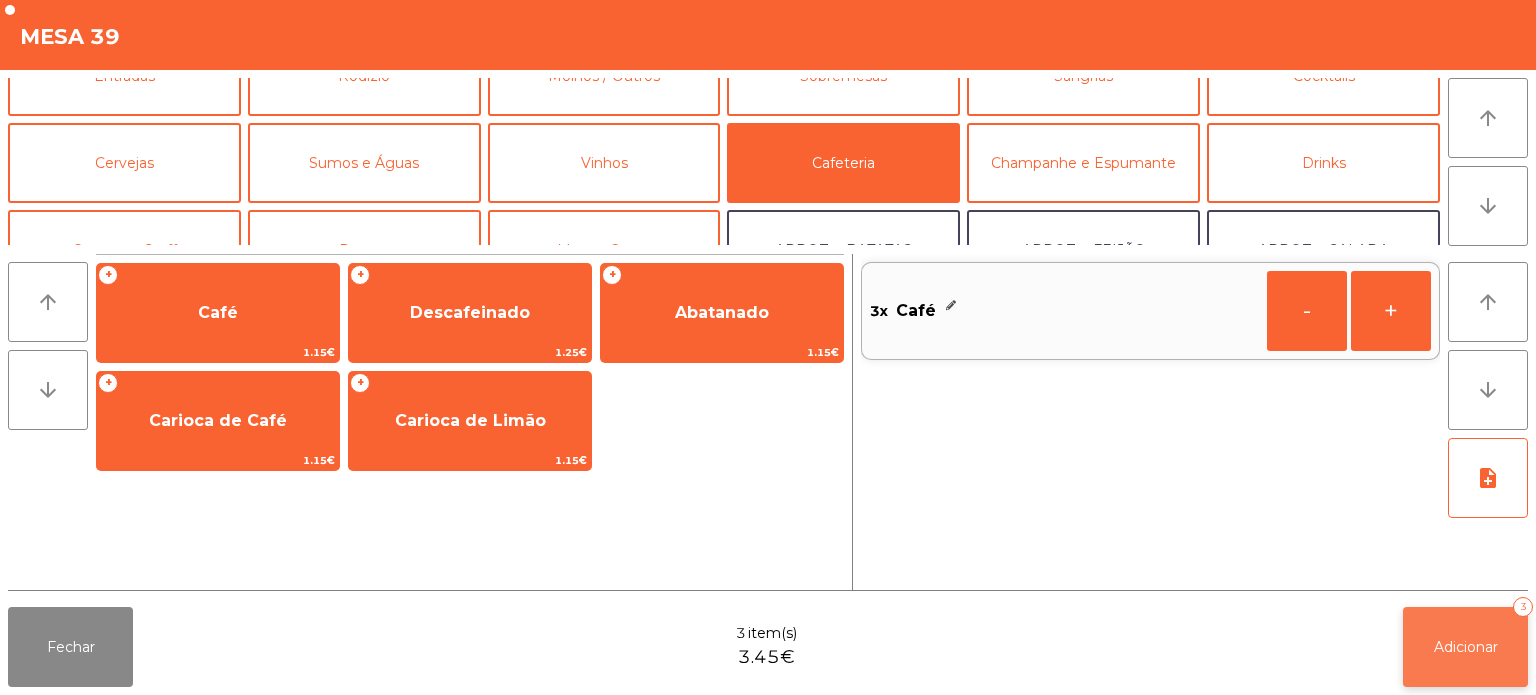 click on "Adicionar" 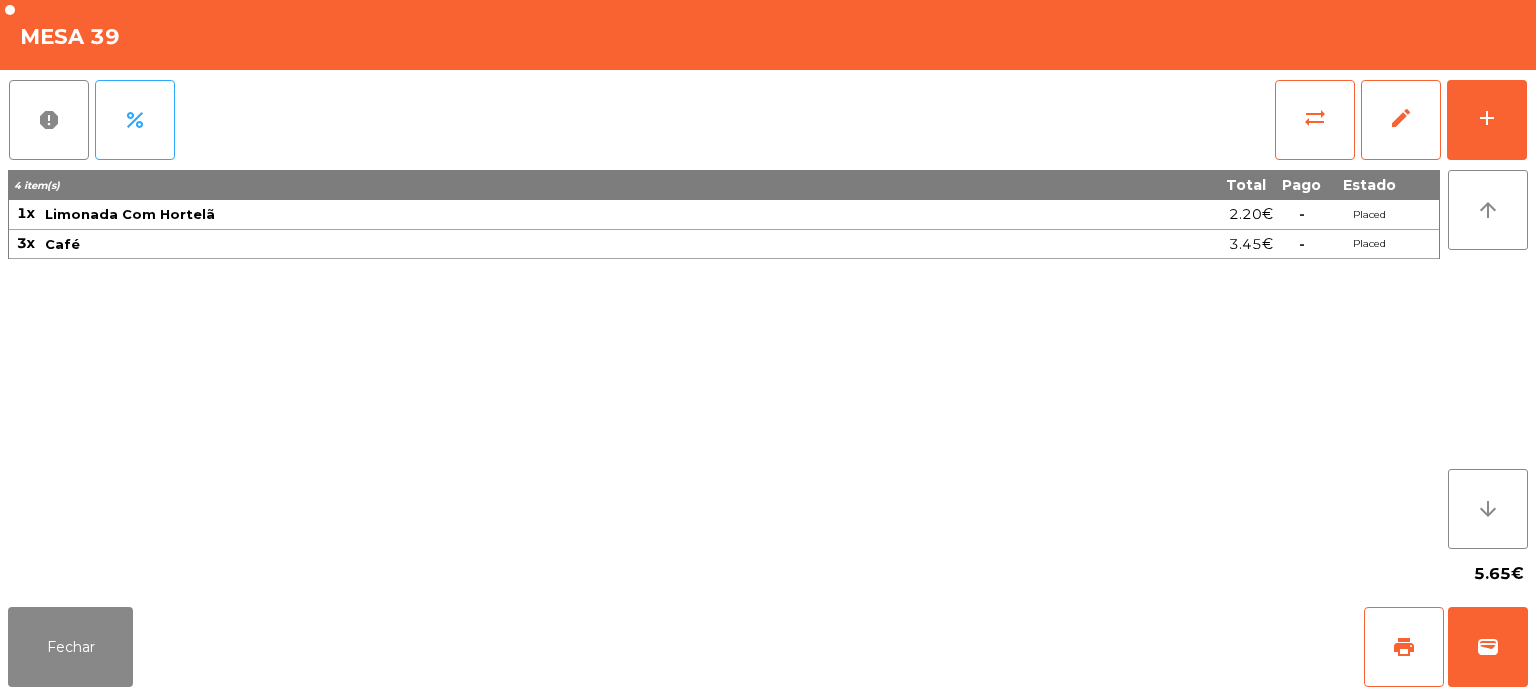 click on "5.65€" 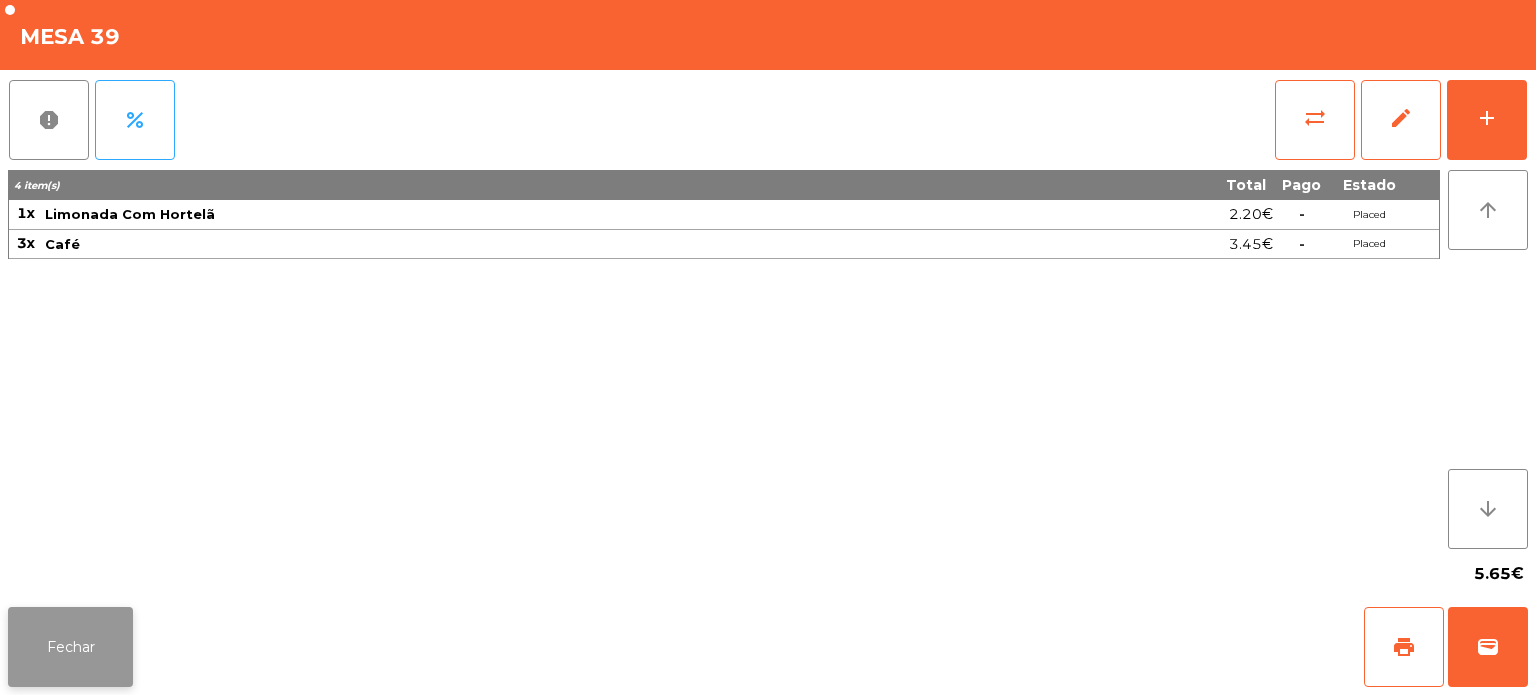 click on "Fechar" 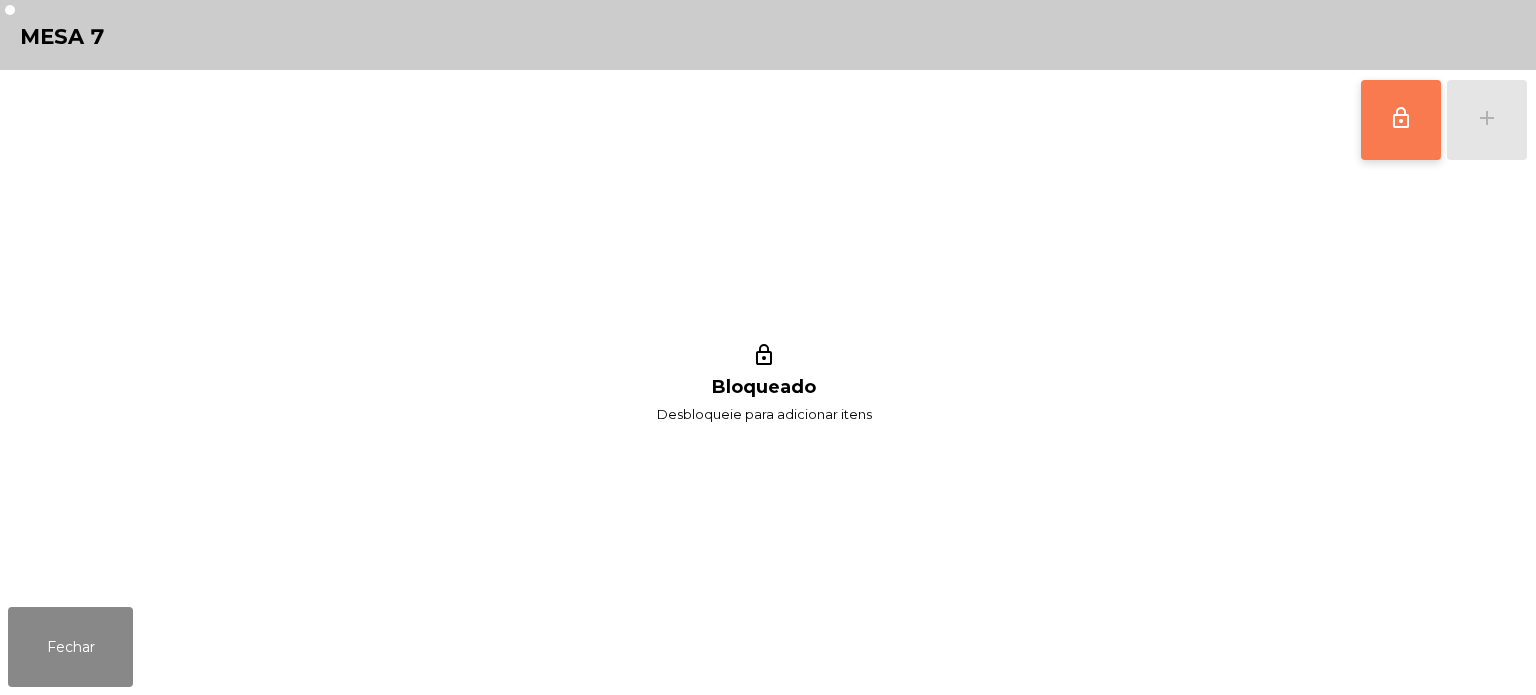 click on "lock_outline" 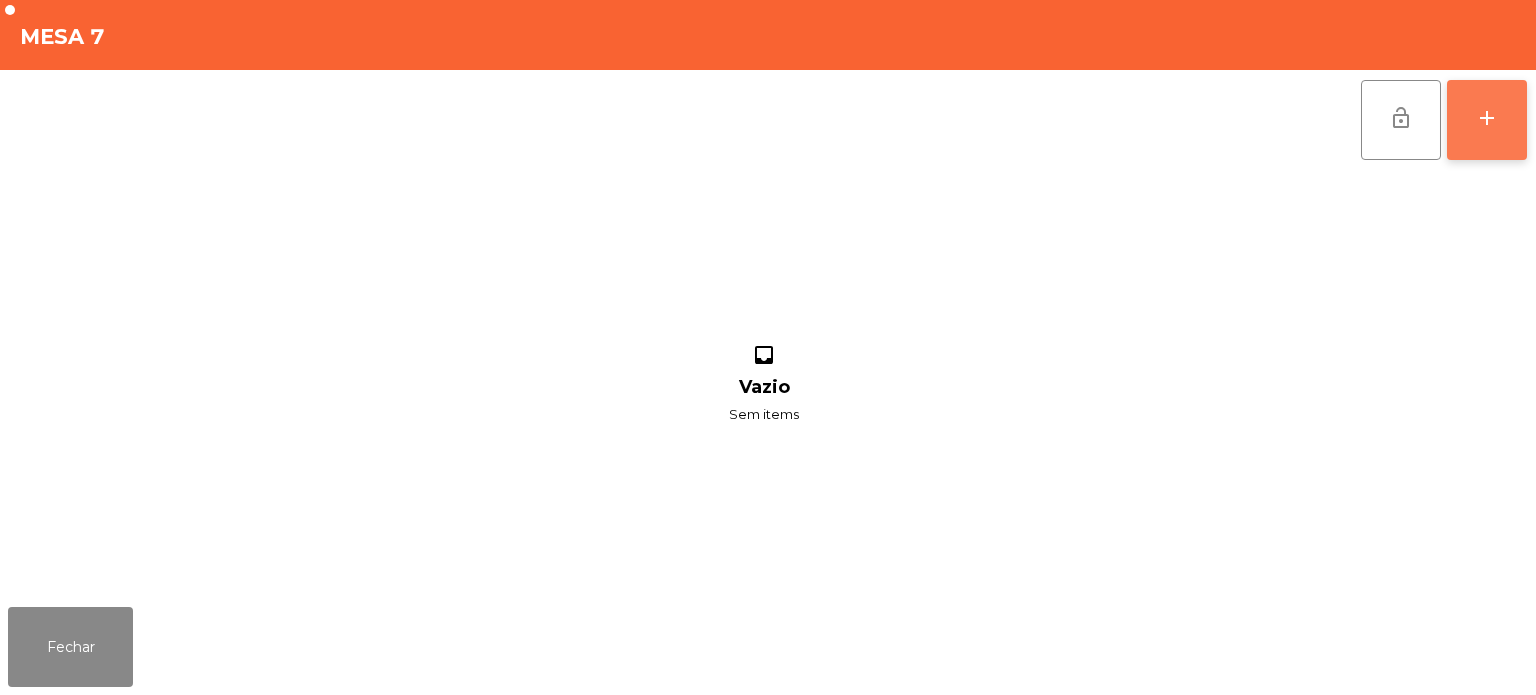click on "add" 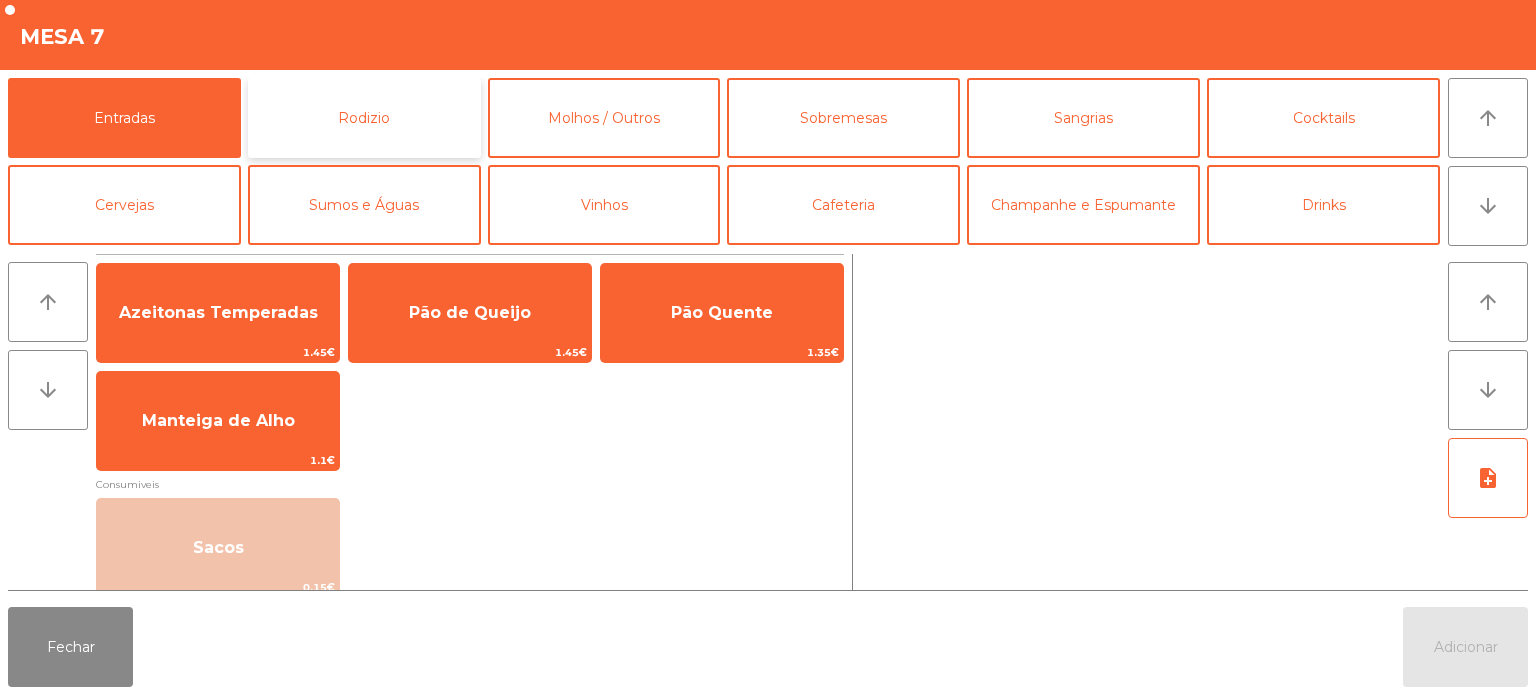 click on "Rodizio" 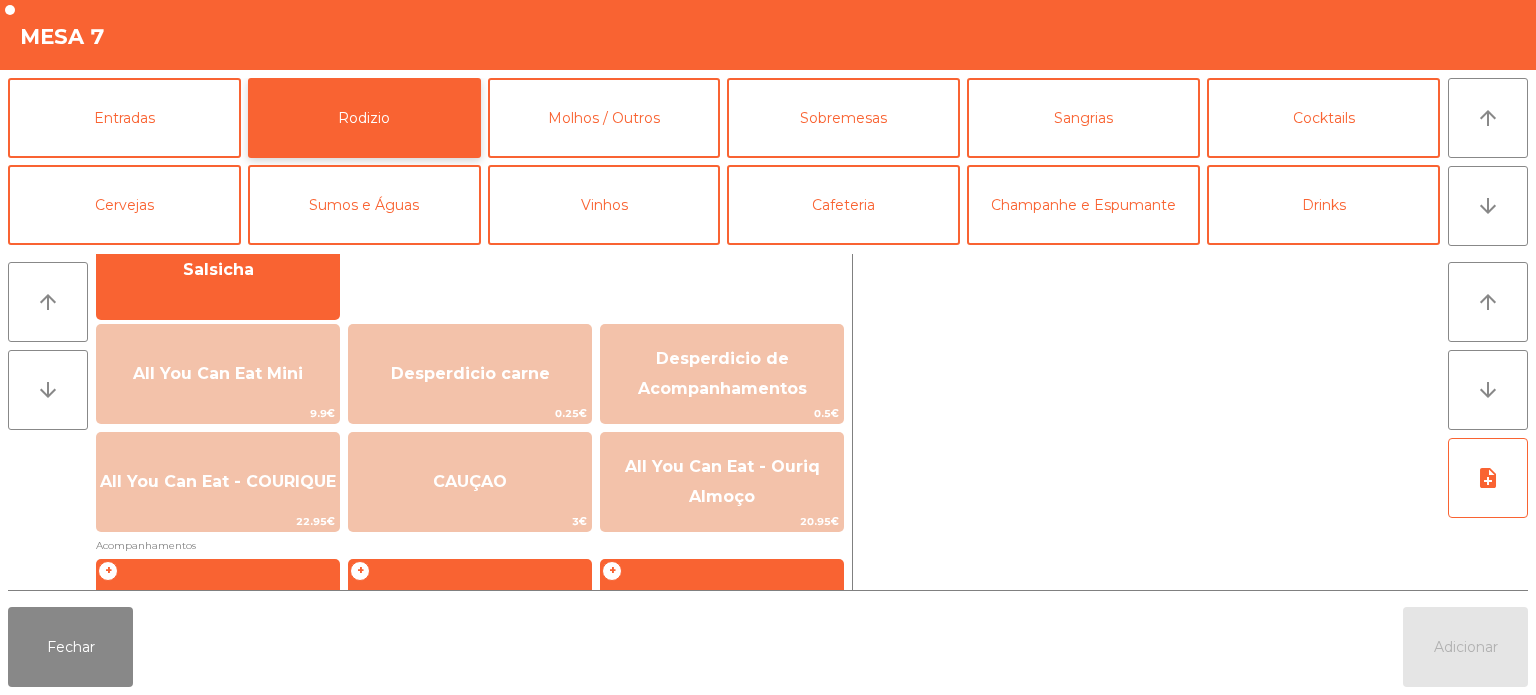 scroll, scrollTop: 176, scrollLeft: 0, axis: vertical 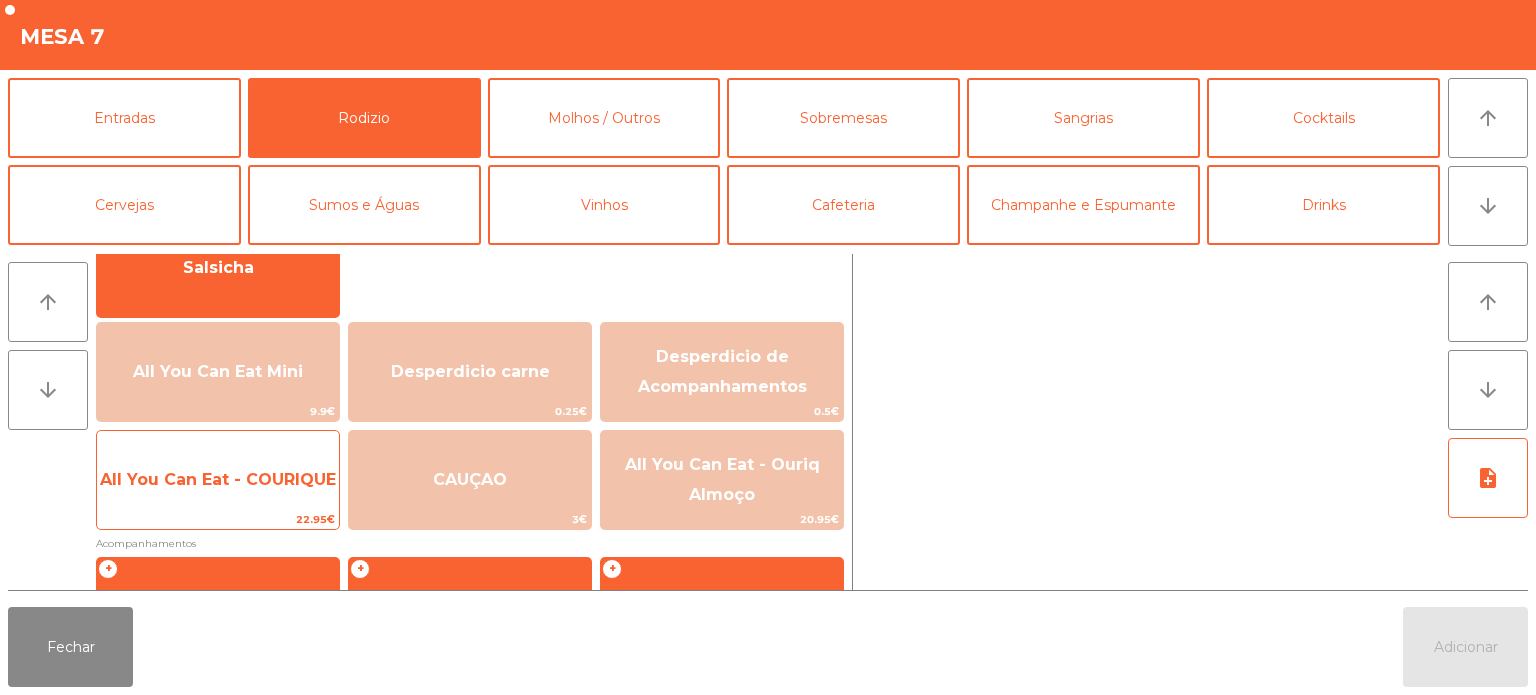 click on "All You Can Eat - COURIQUE" 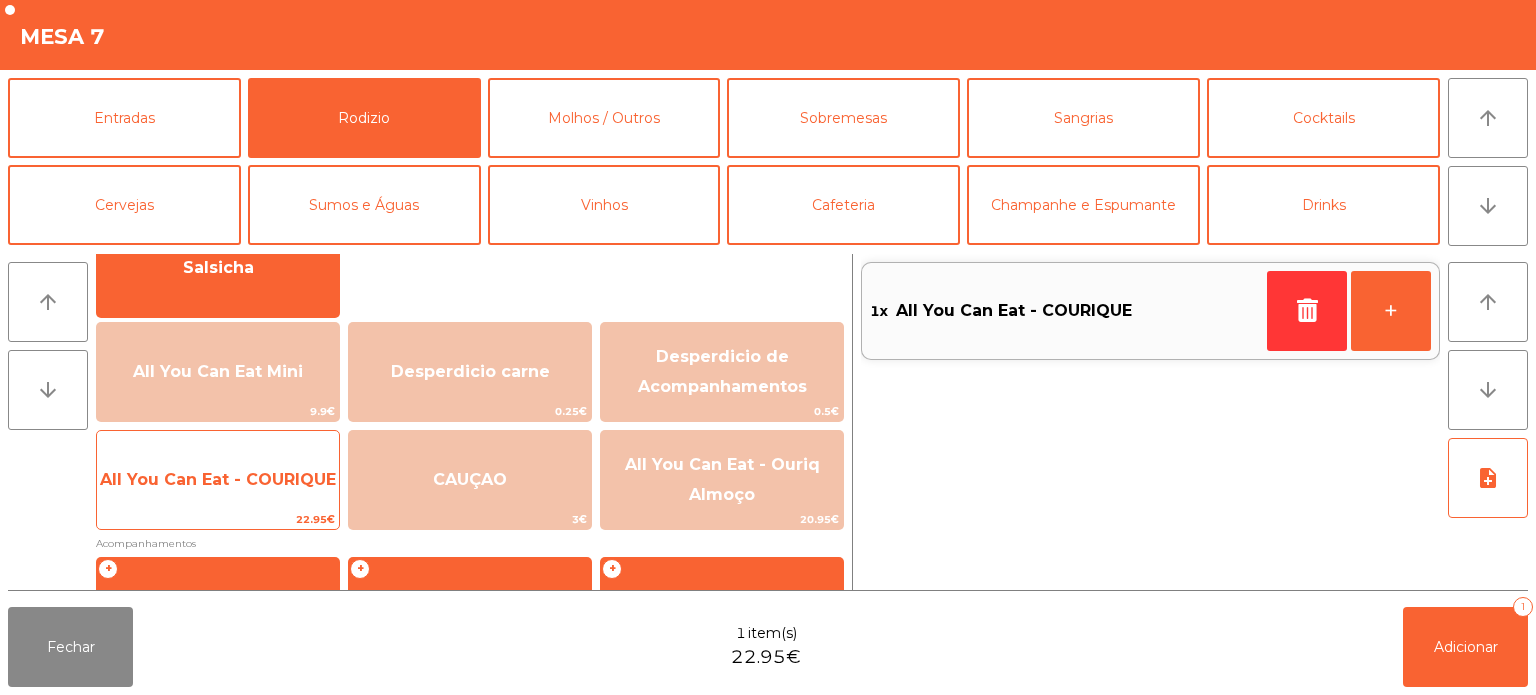 click on "All You Can Eat - COURIQUE" 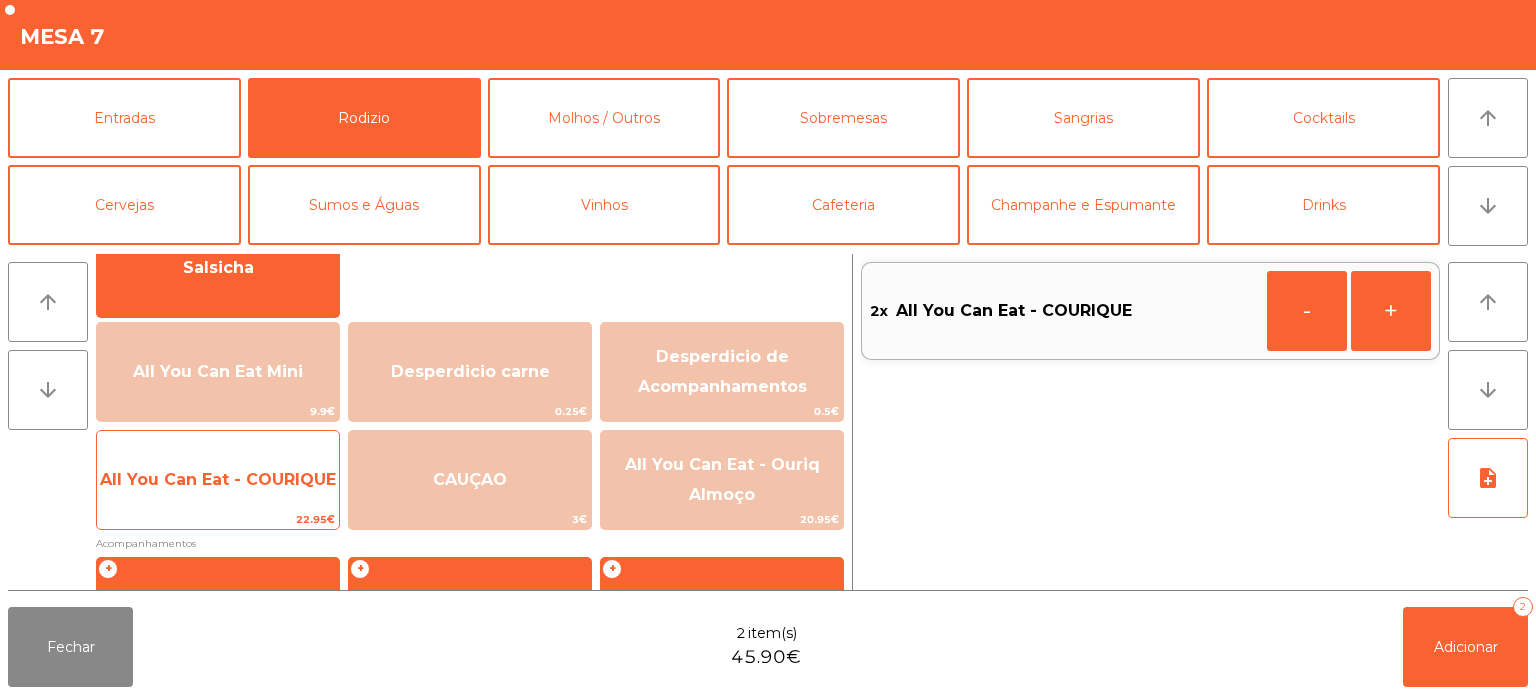 click on "All You Can Eat - COURIQUE" 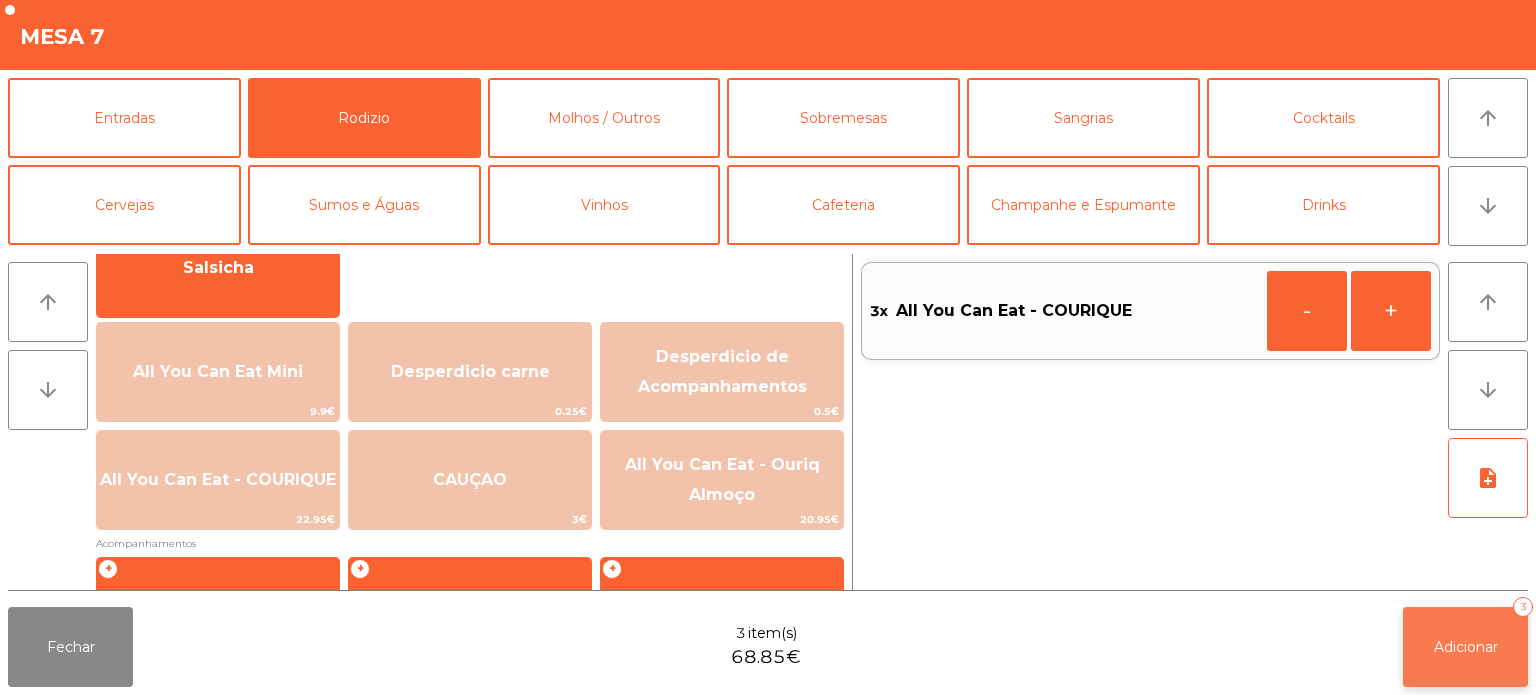 click on "Adicionar   3" 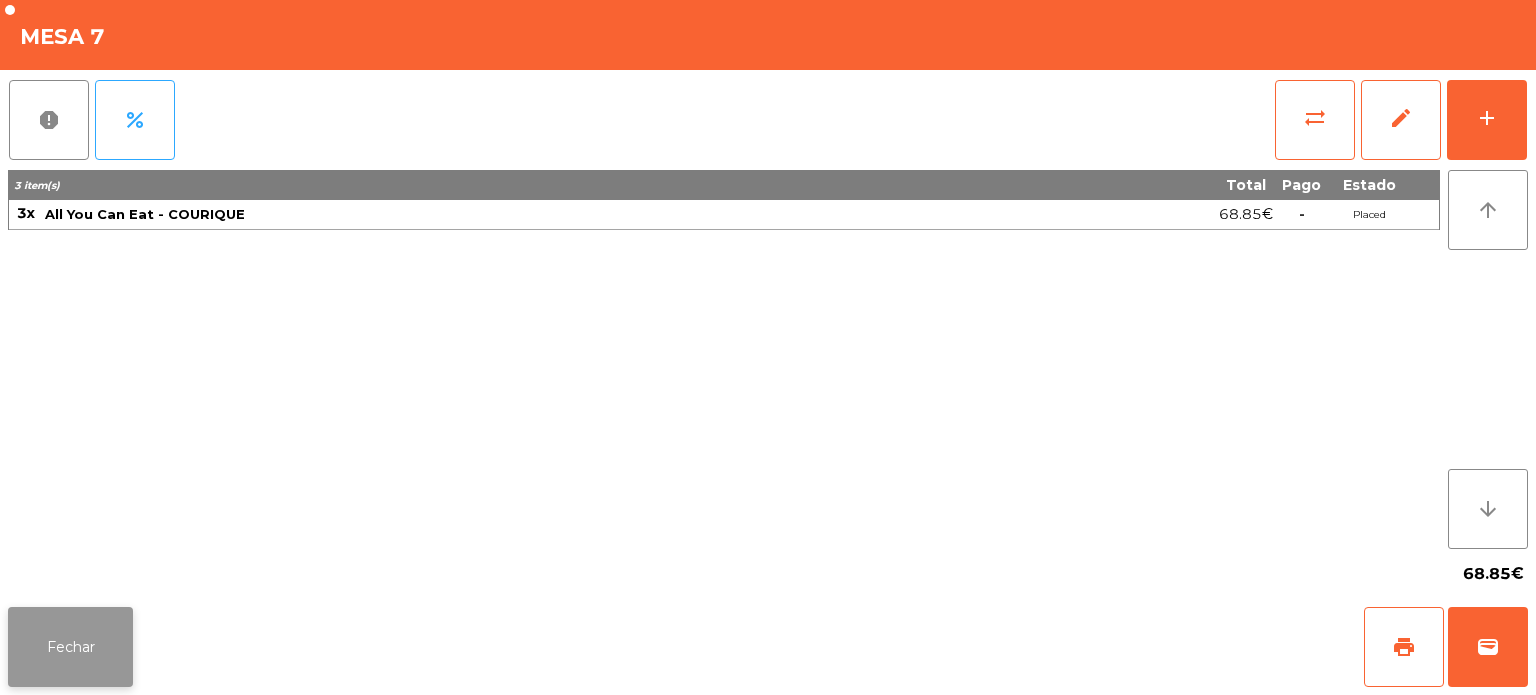 click on "Fechar" 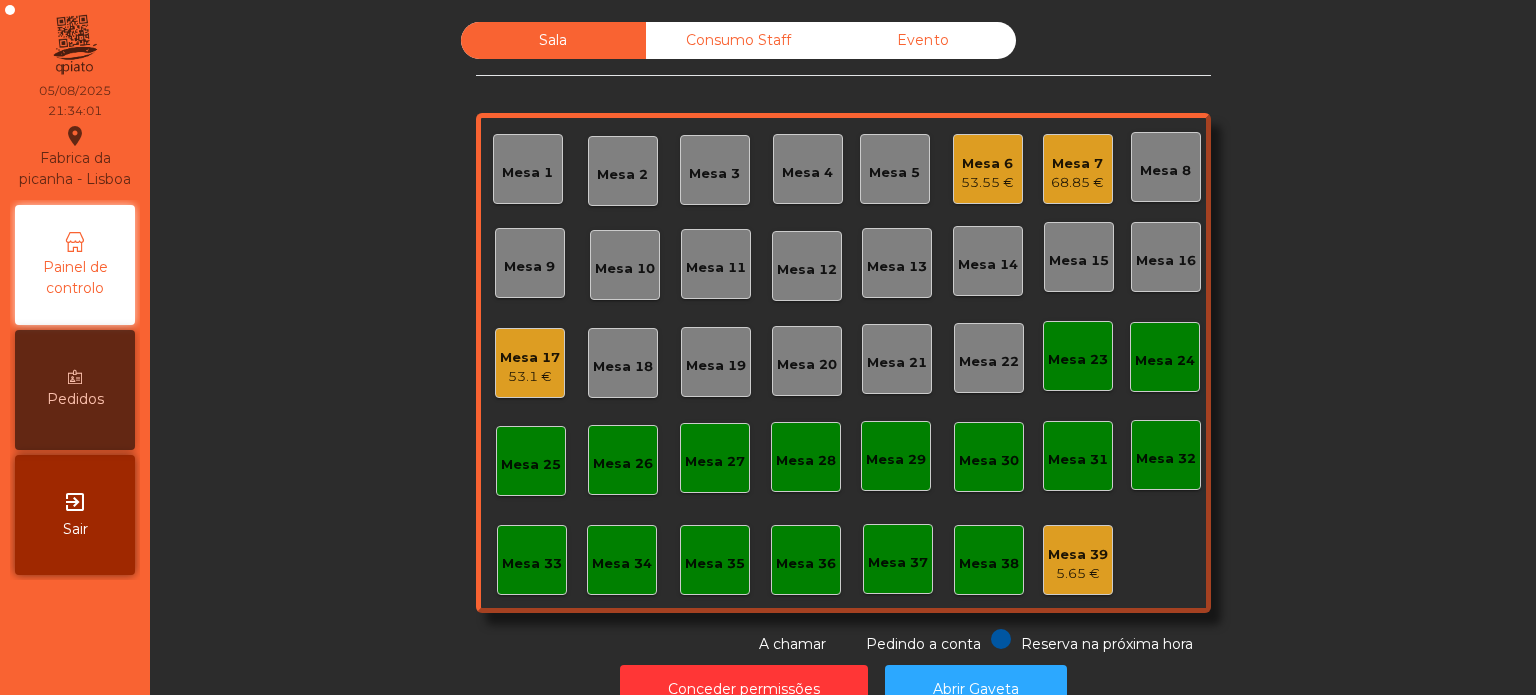 click on "Mesa 13" 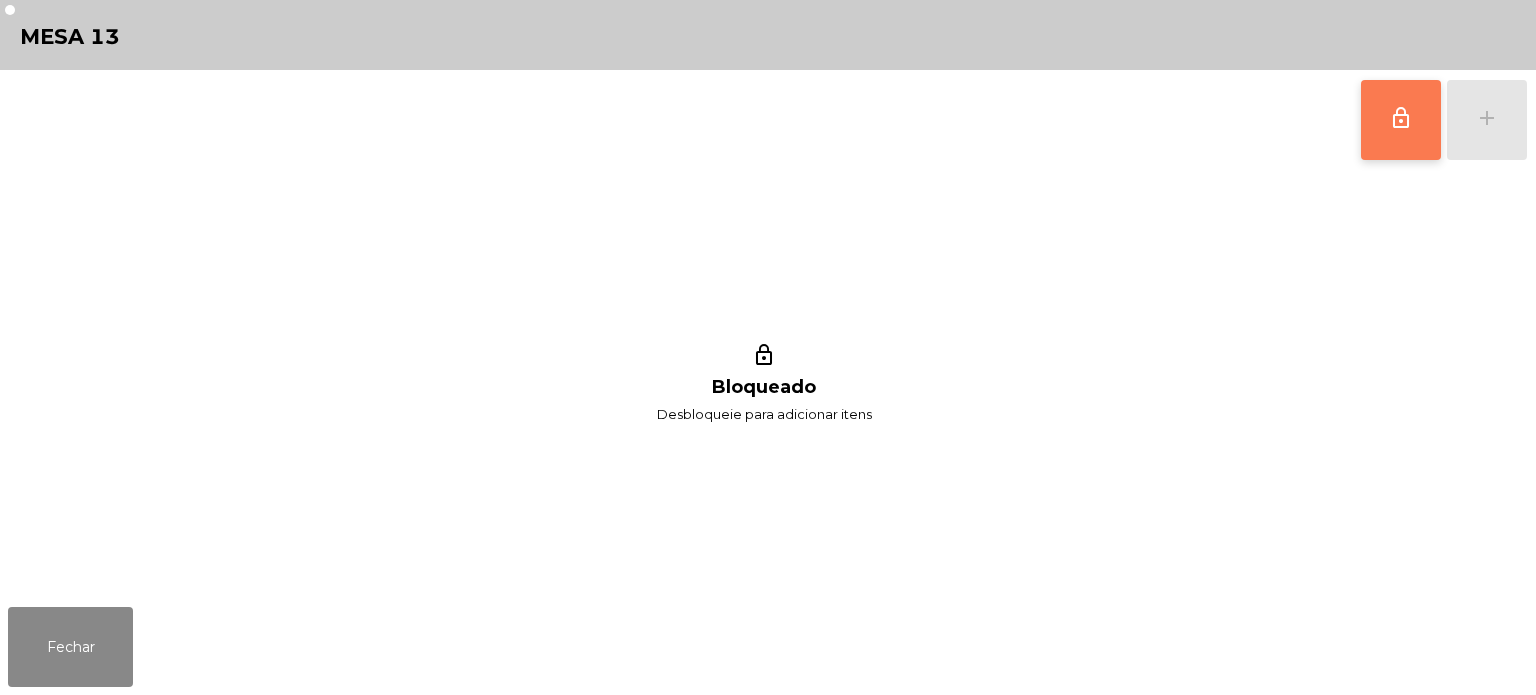 click on "lock_outline" 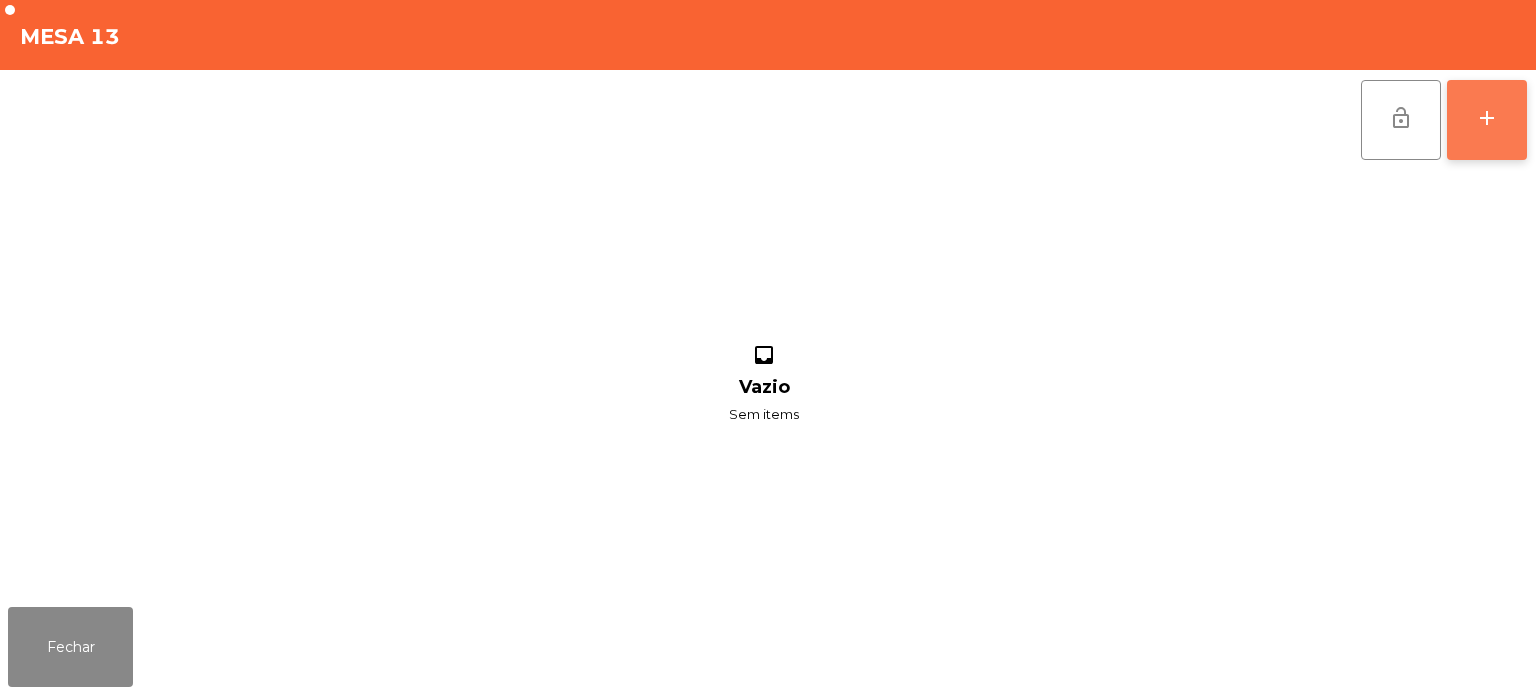 click on "add" 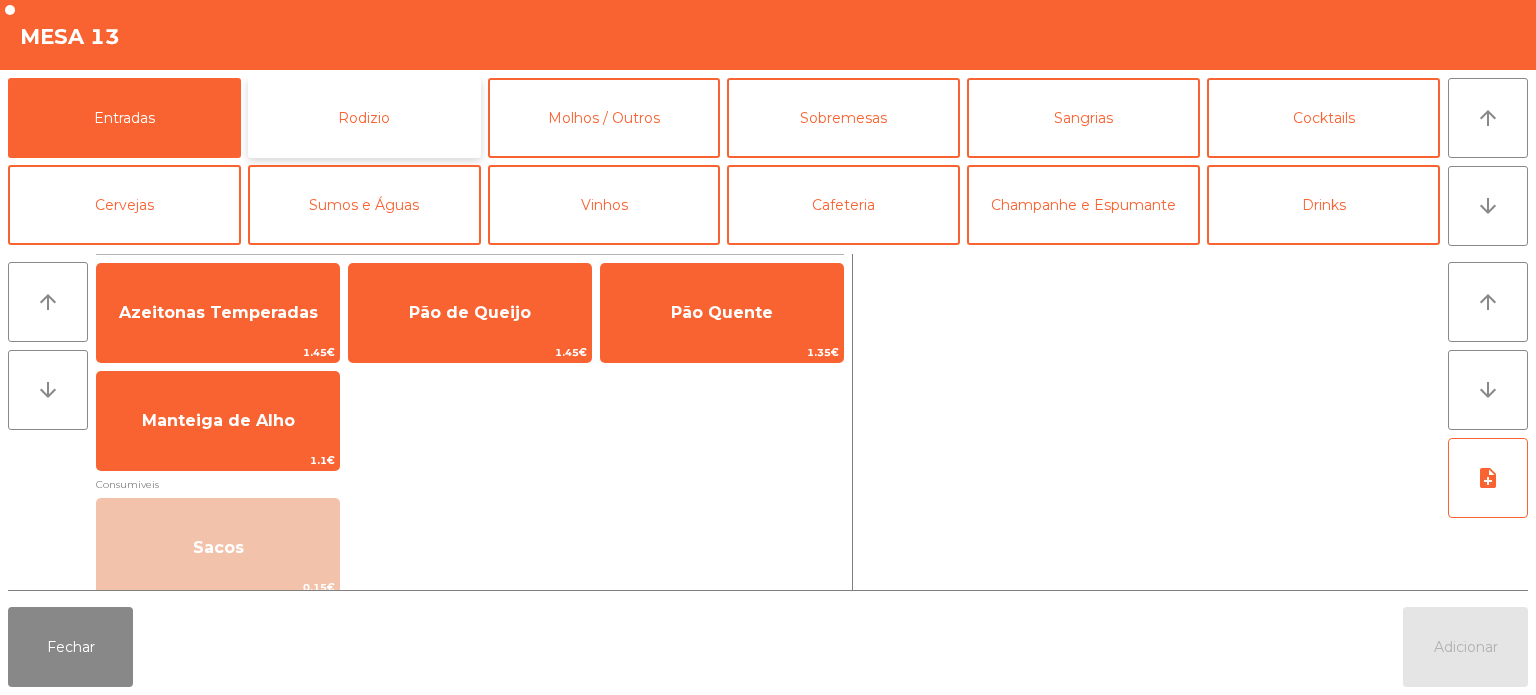 click on "Rodizio" 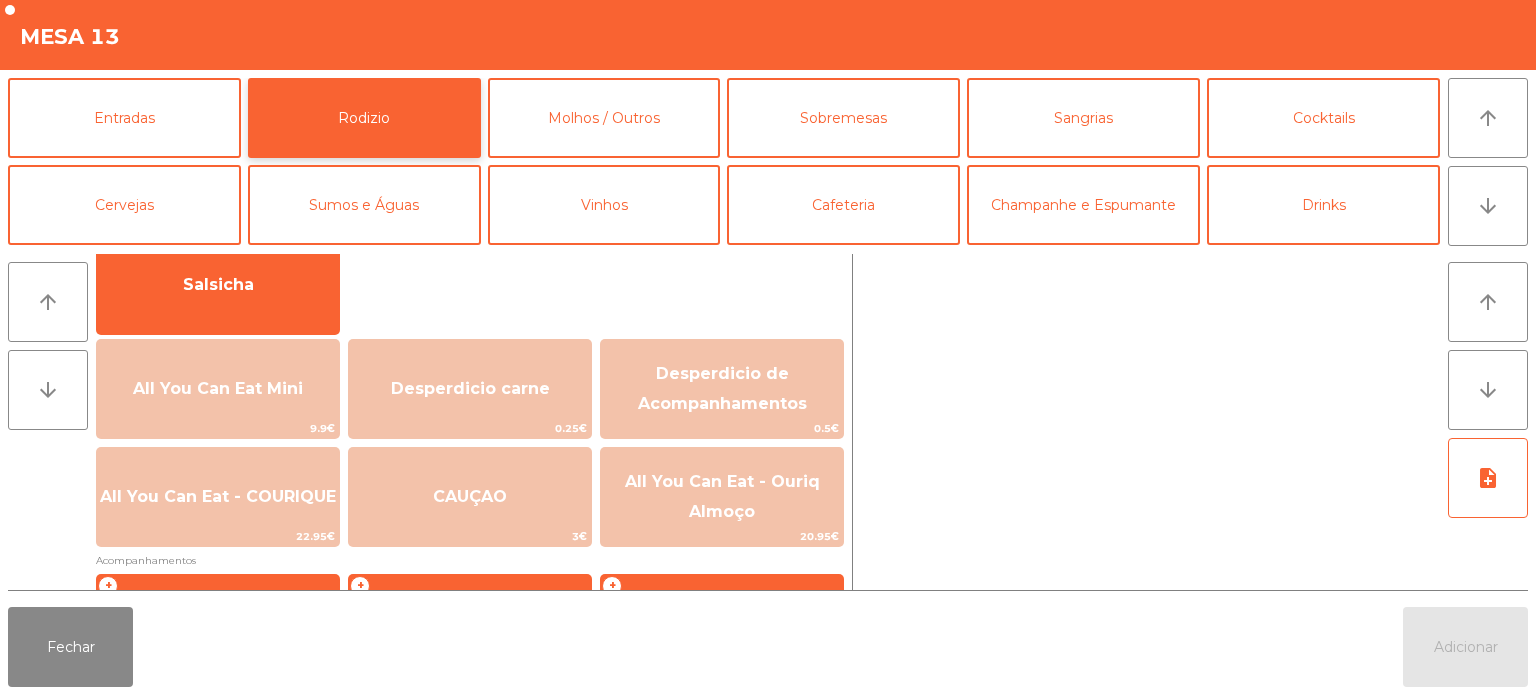 scroll, scrollTop: 160, scrollLeft: 0, axis: vertical 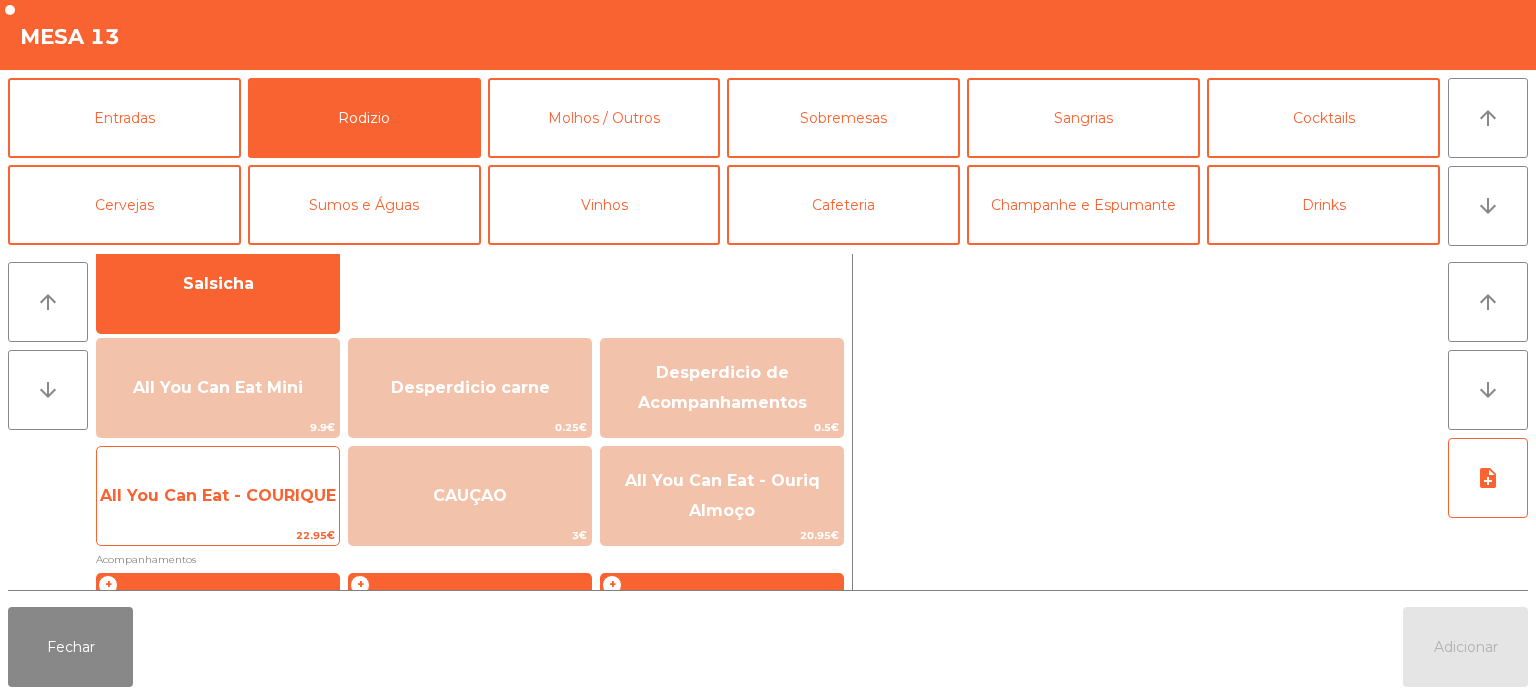 click on "All You Can Eat - COURIQUE" 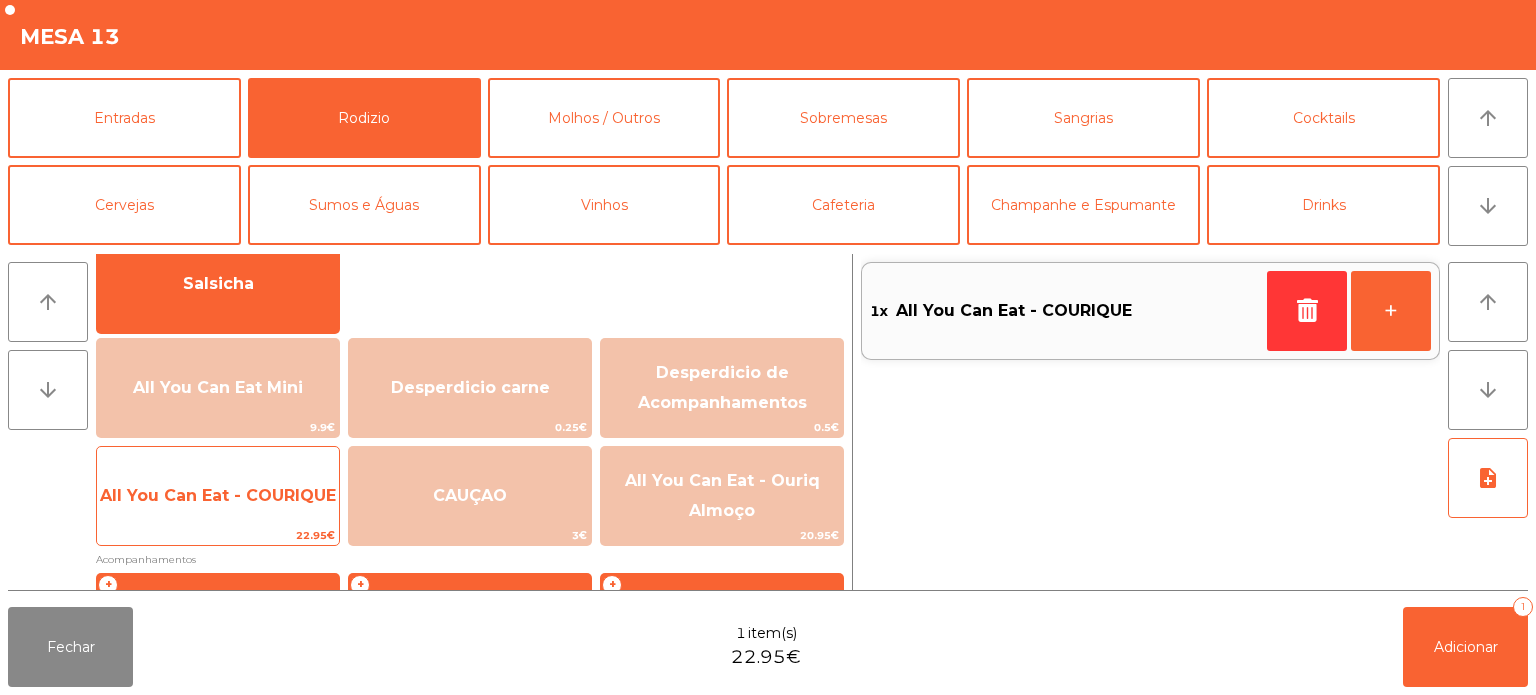 click on "All You Can Eat - COURIQUE" 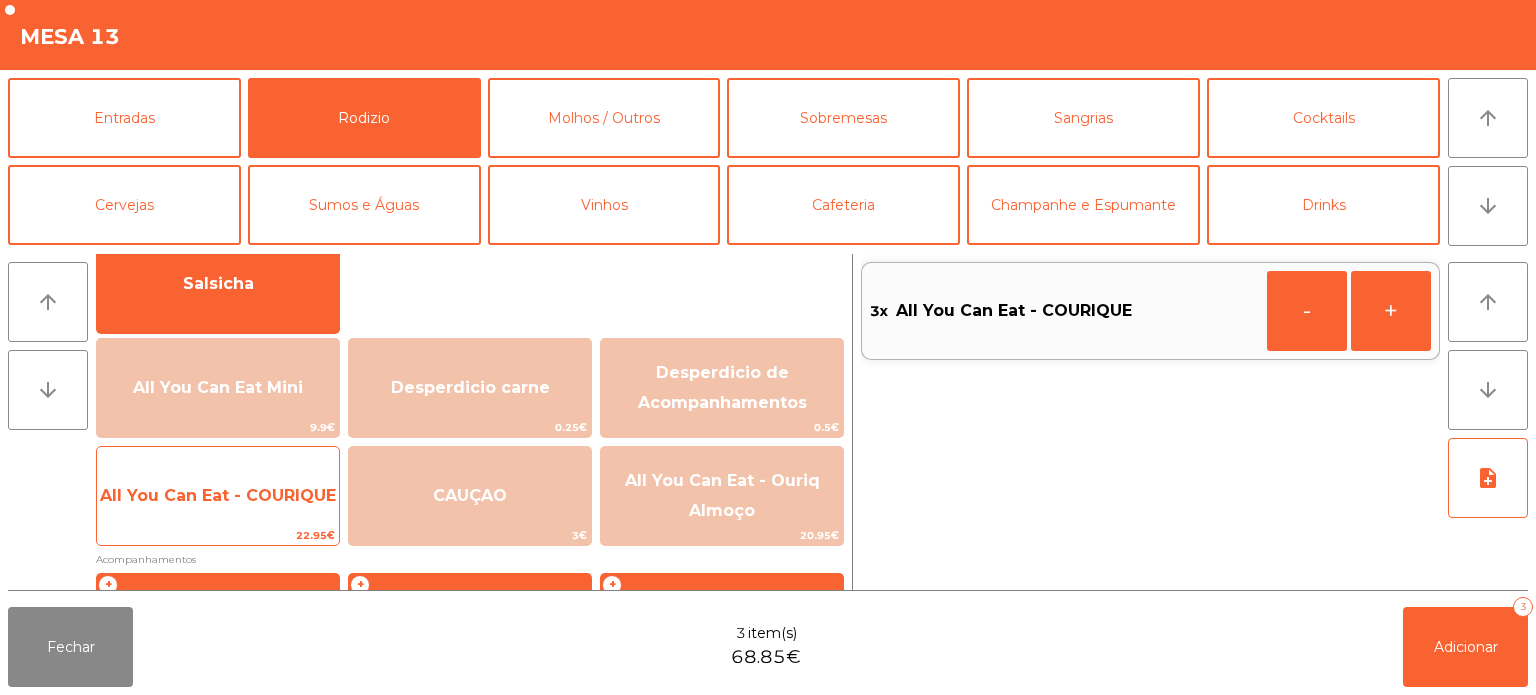 click on "All You Can Eat - COURIQUE" 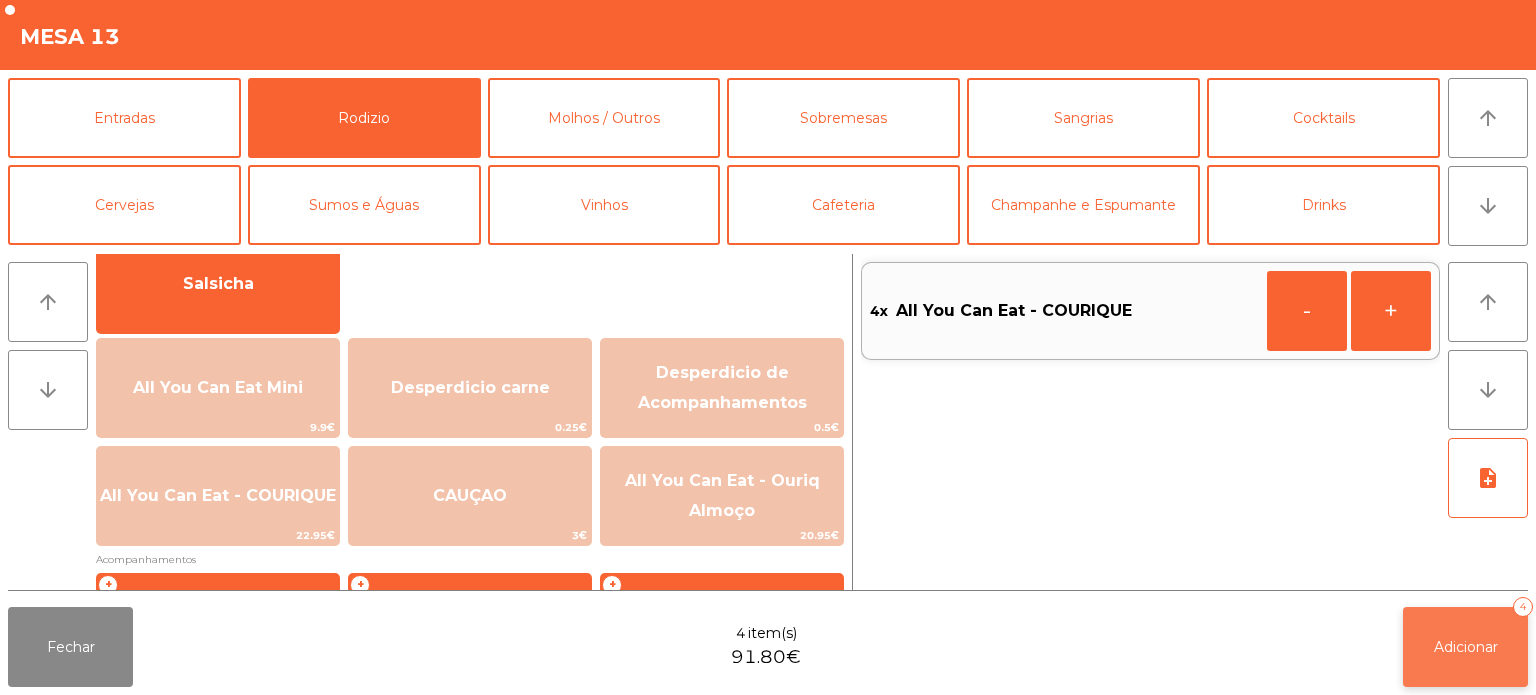 click on "Adicionar" 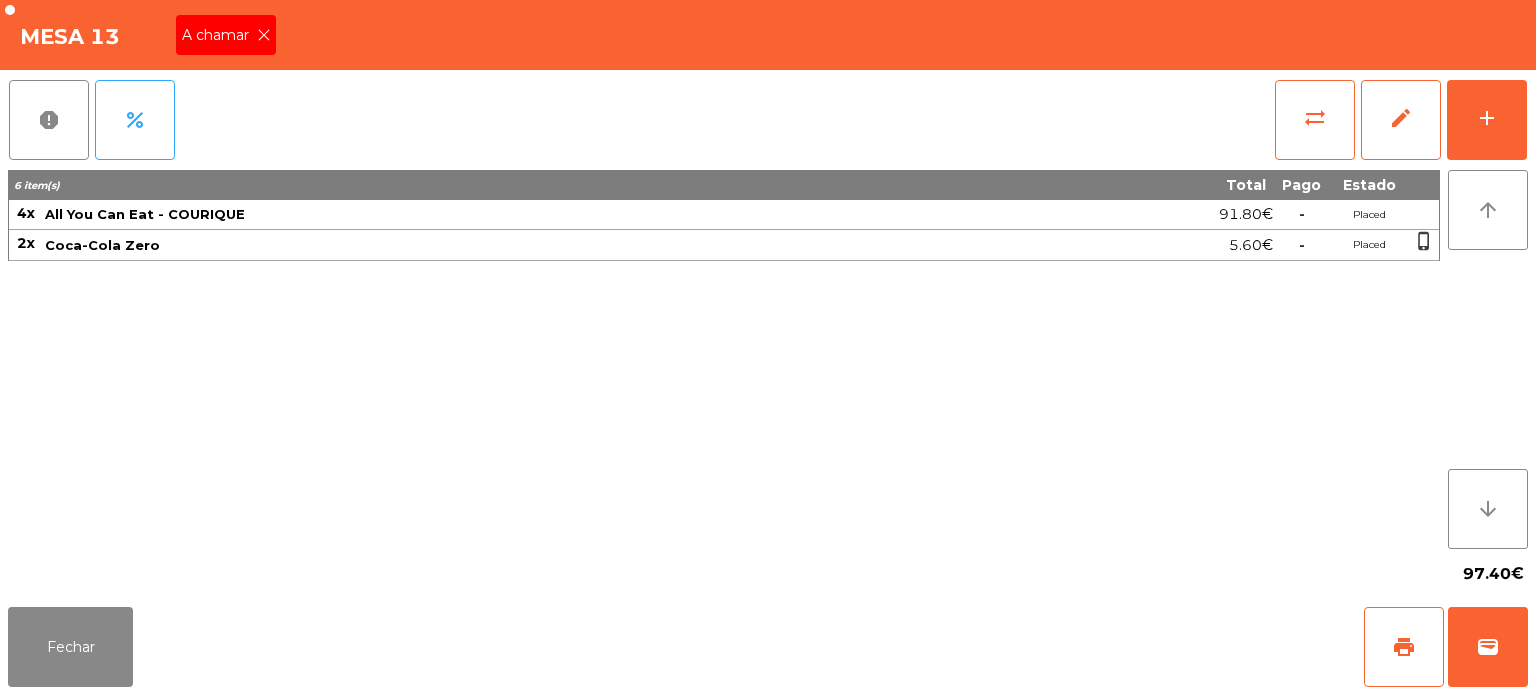 click on "A chamar" 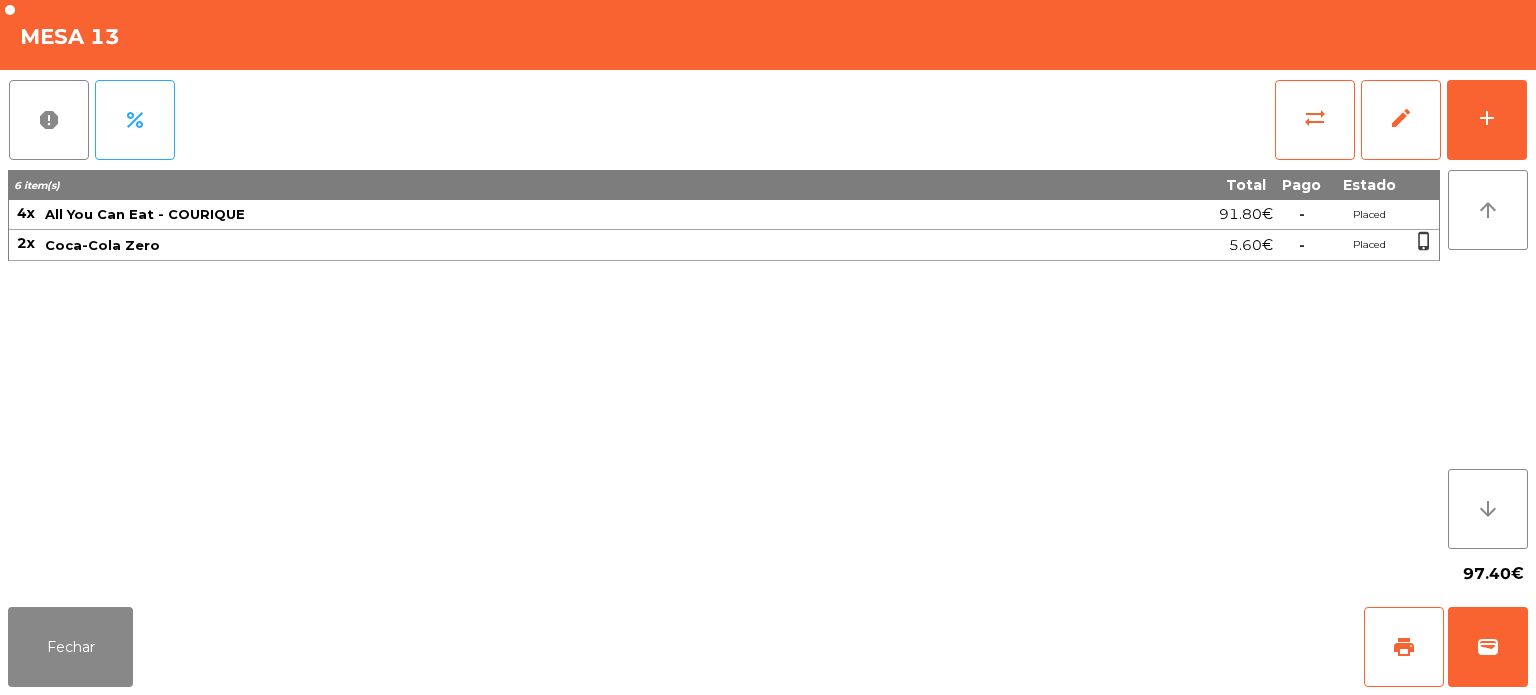 click on "[NUMBER] item(s) TotalPago Estado 4x All You Can Eat - COURIQUE [PRICE]  -  Placed 2x Coca-Cola Zero [PRICE]  -  Placed  phone_iphone" 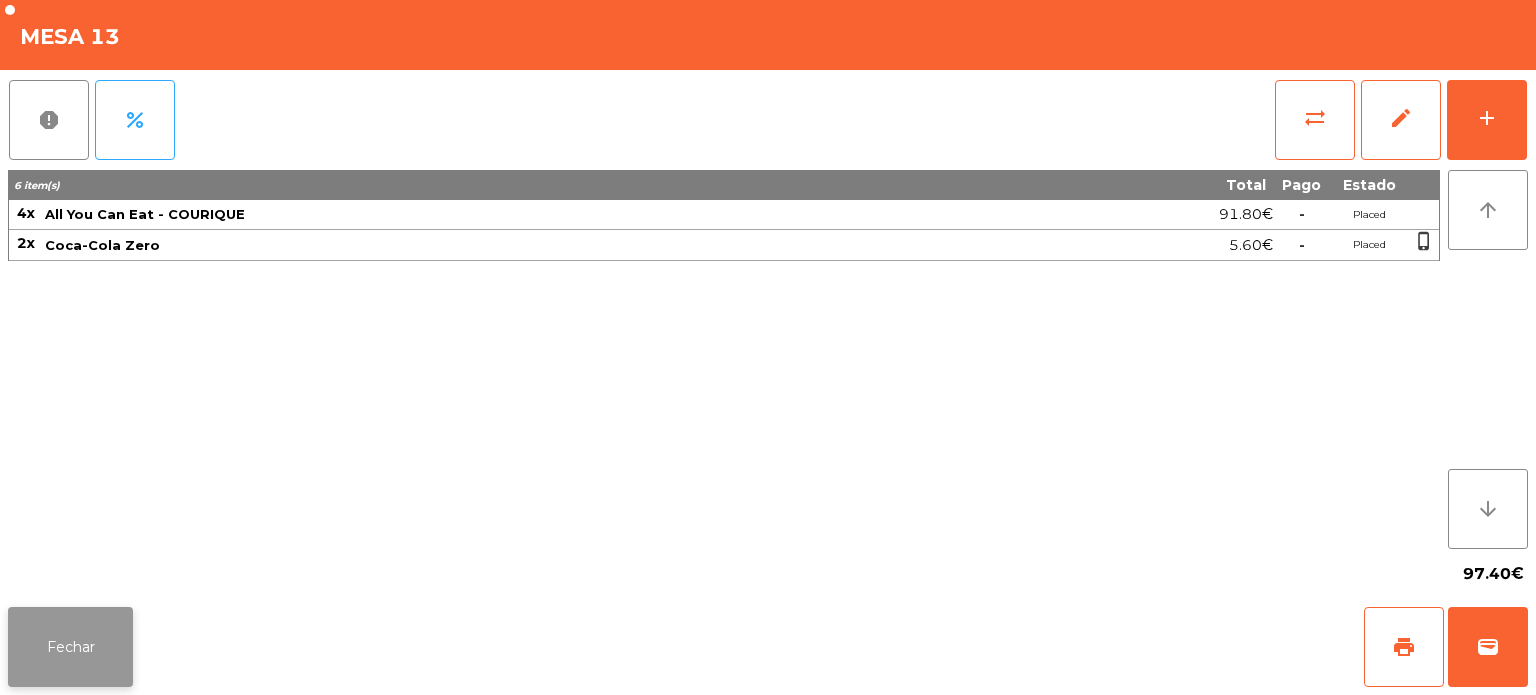 click on "Fechar" 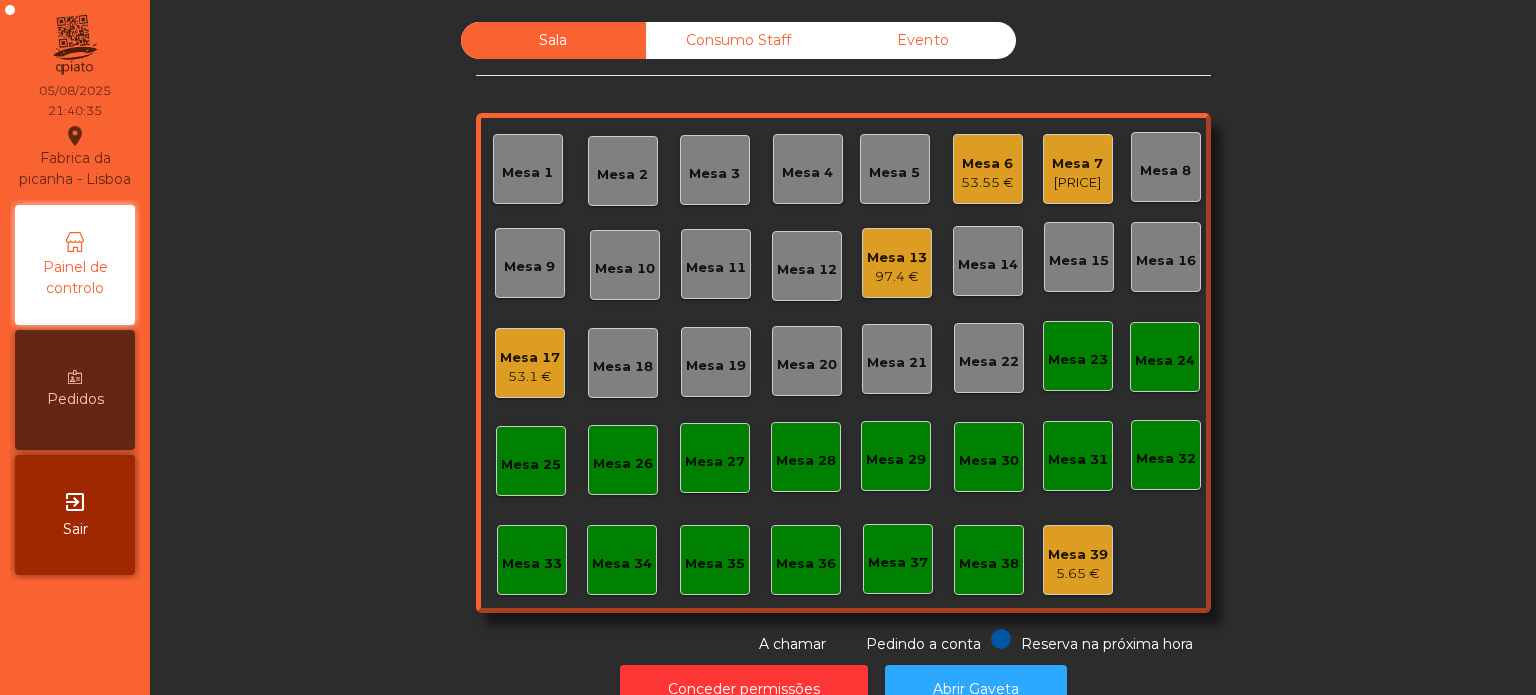 click on "Mesa 6   [PRICE]" 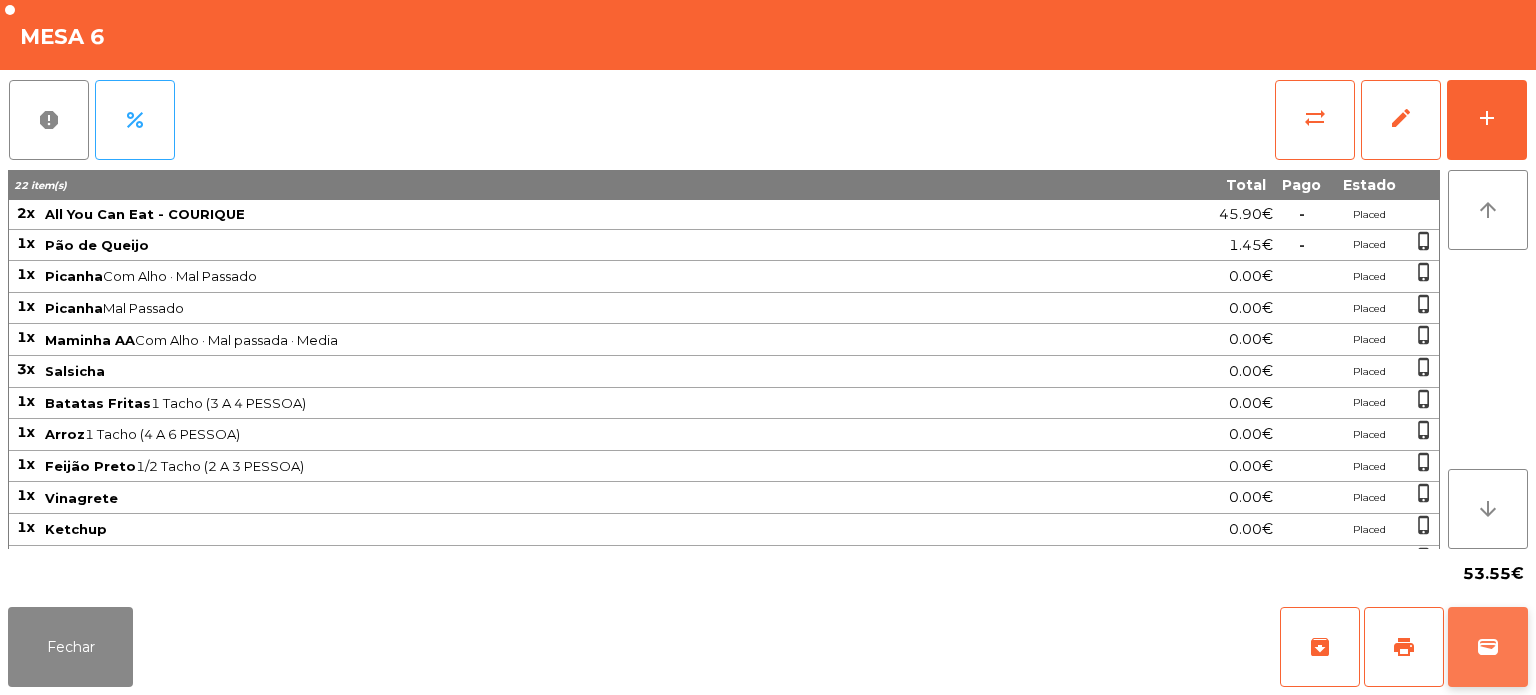 click on "wallet" 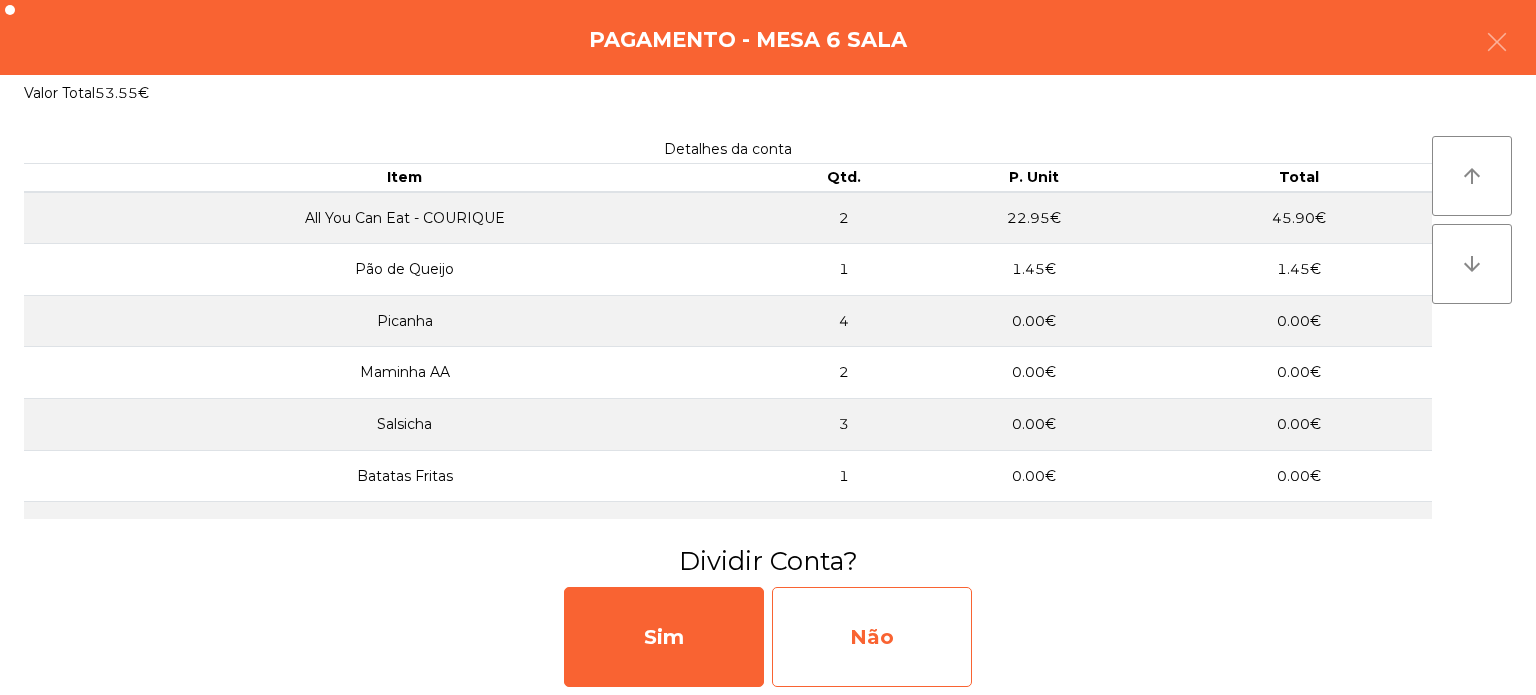 click on "Não" 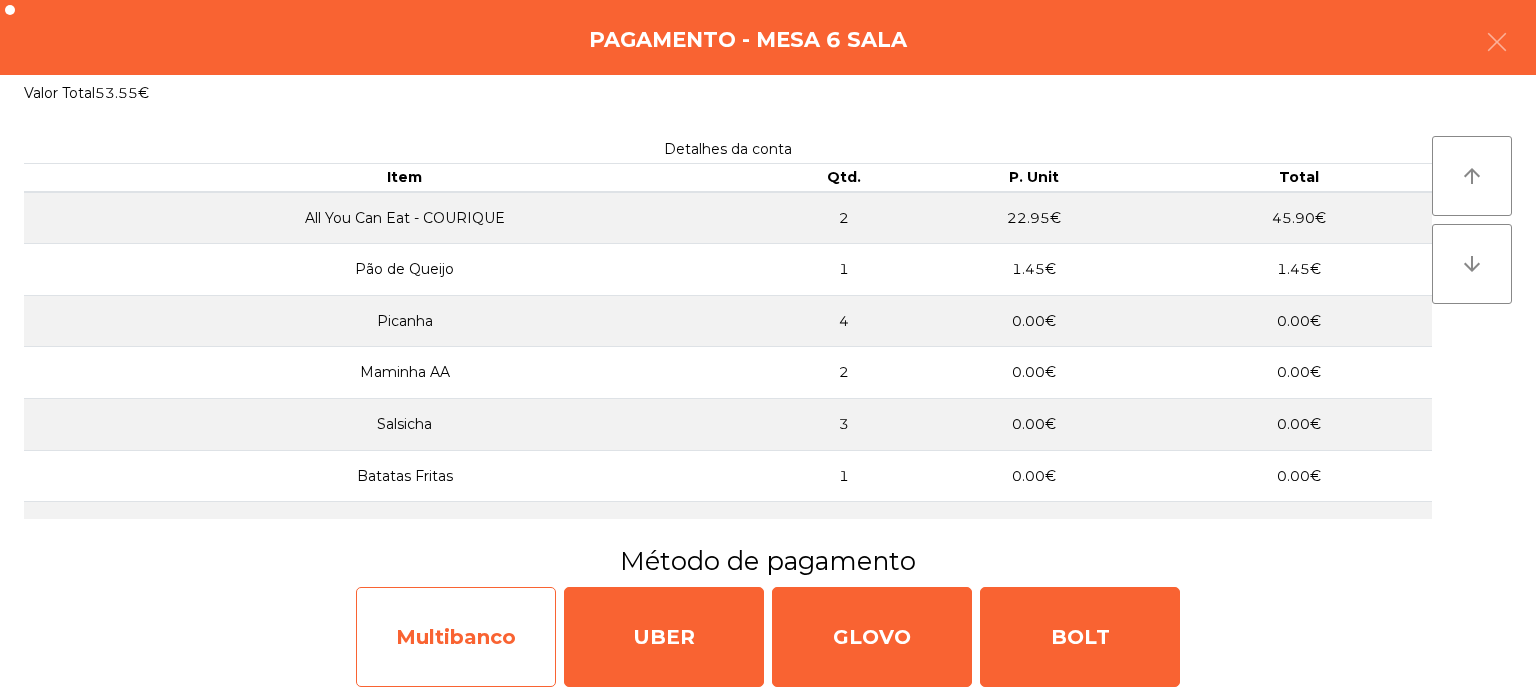 click on "Multibanco" 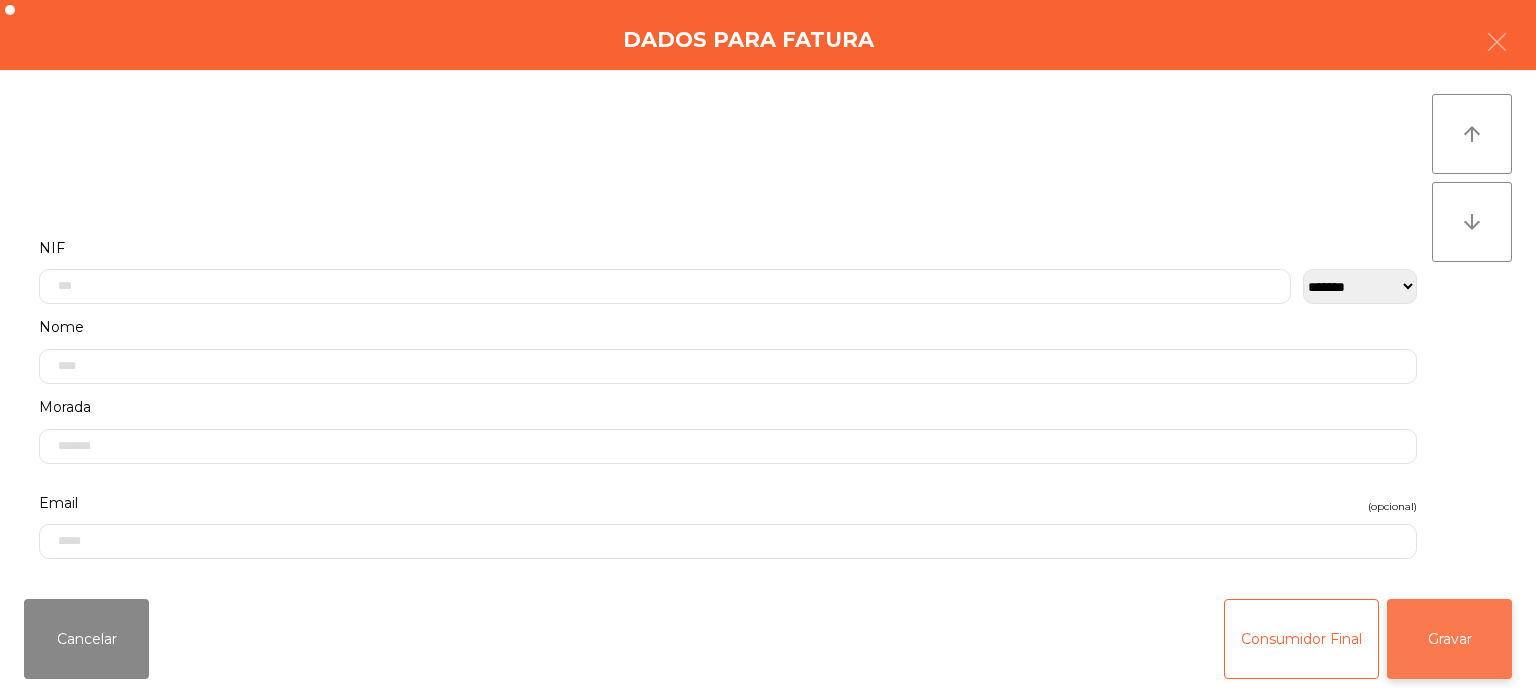 click on "Gravar" 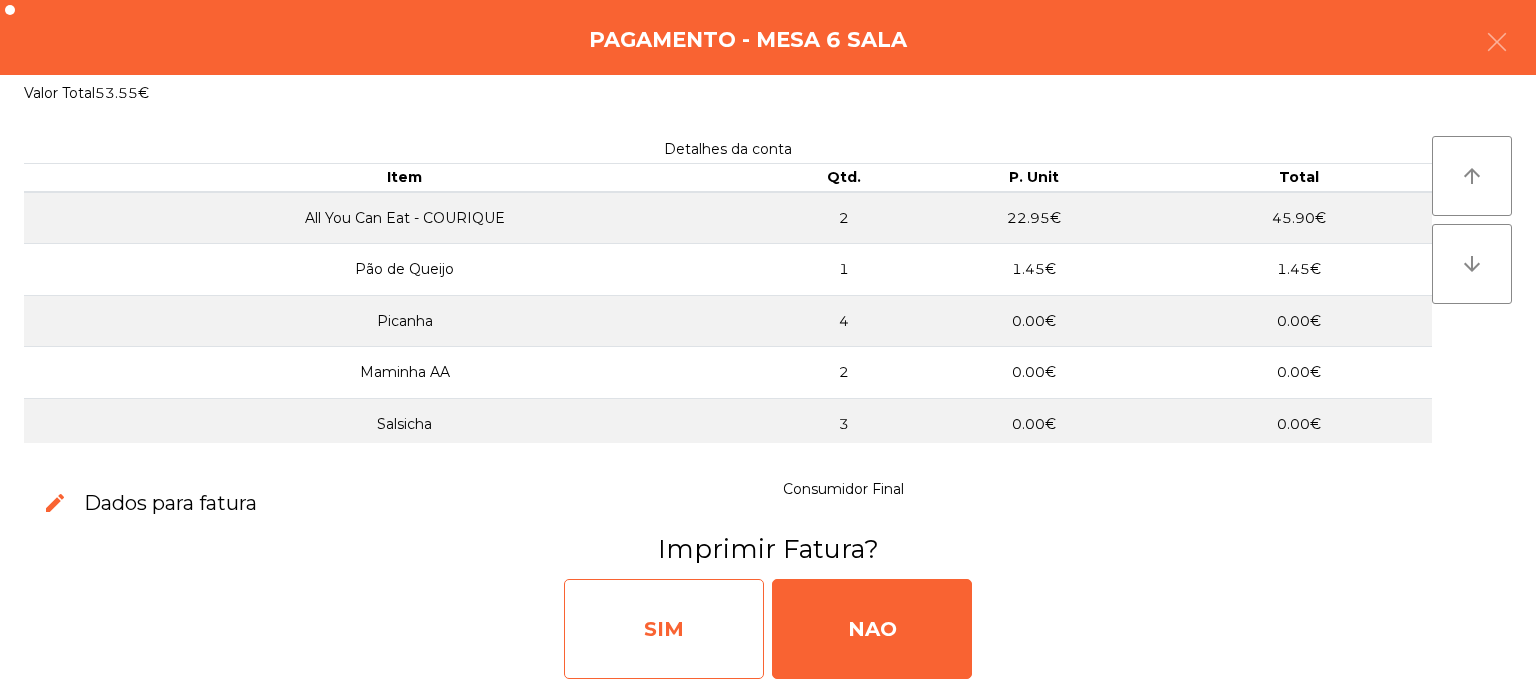 click on "SIM" 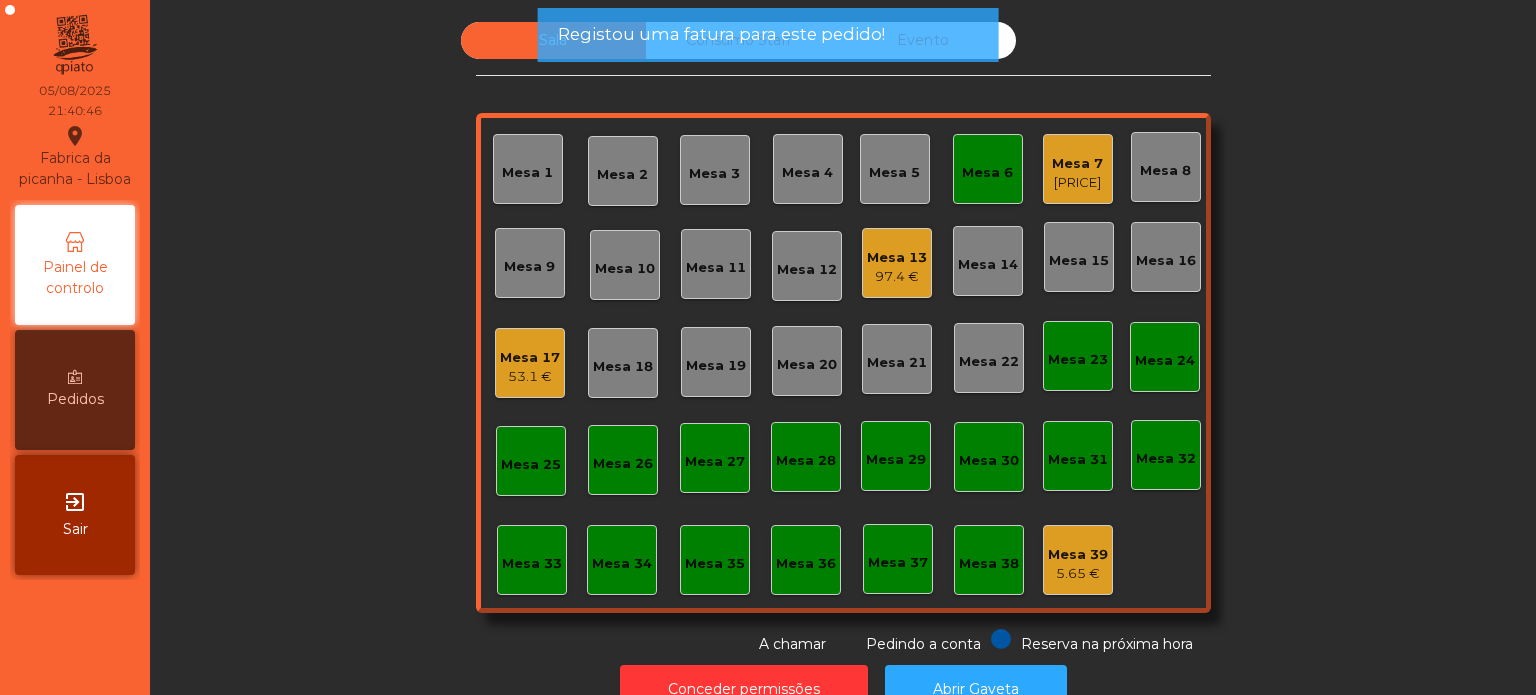 click on "Mesa 5" 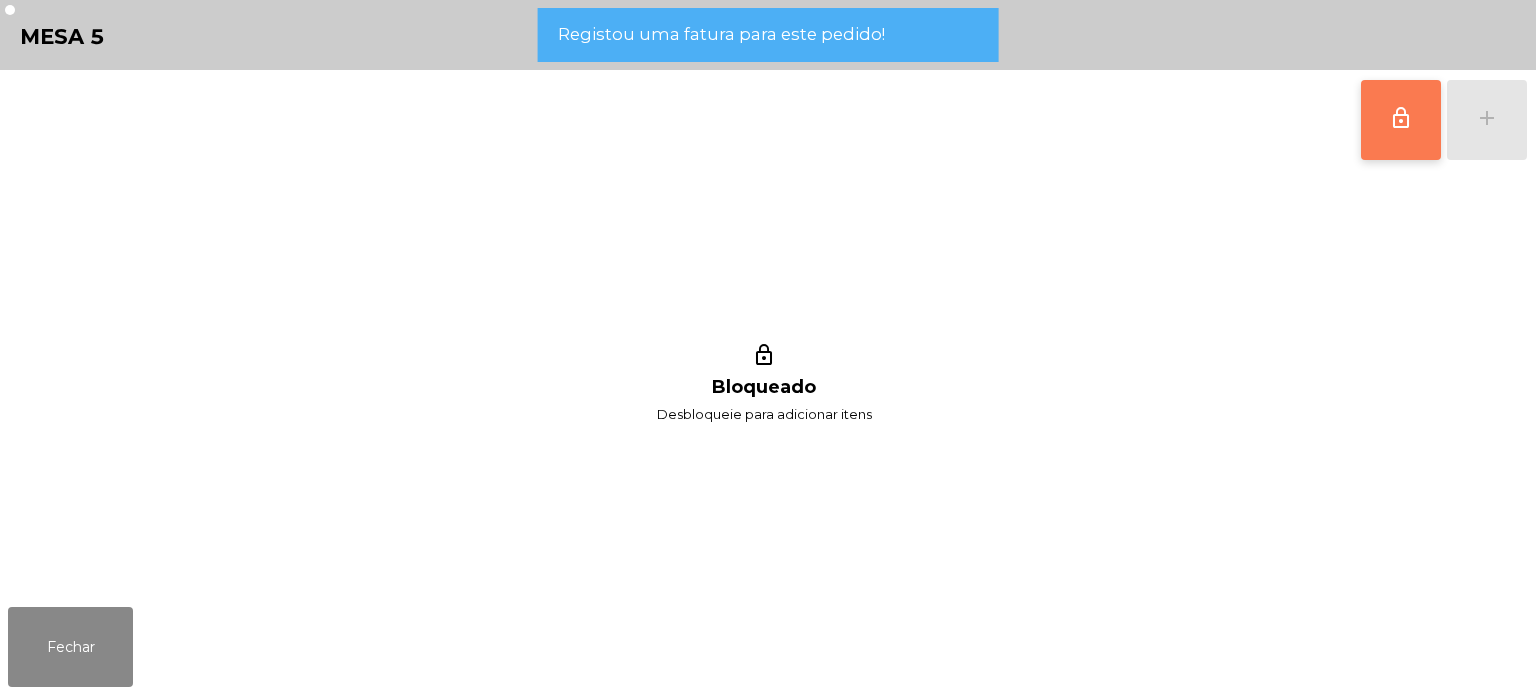 click on "lock_outline" 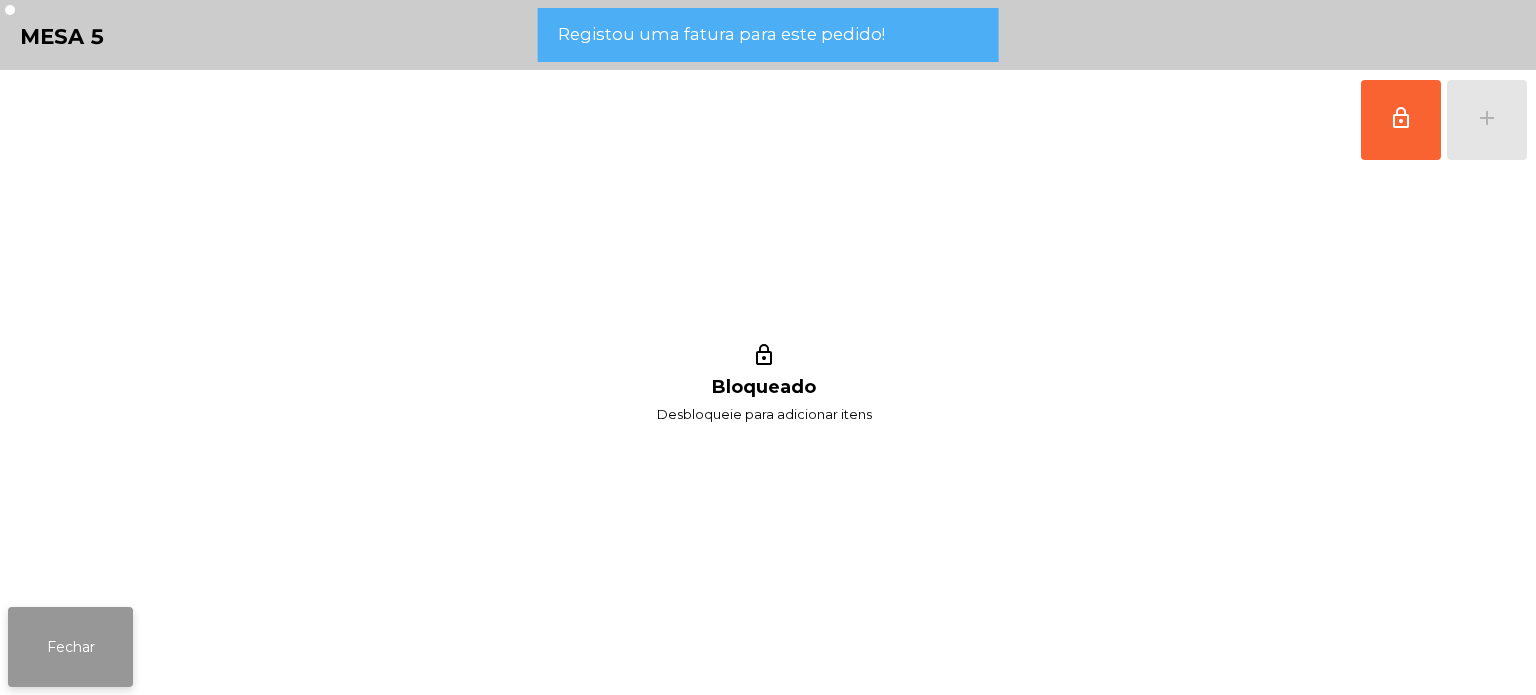 click on "Fechar" 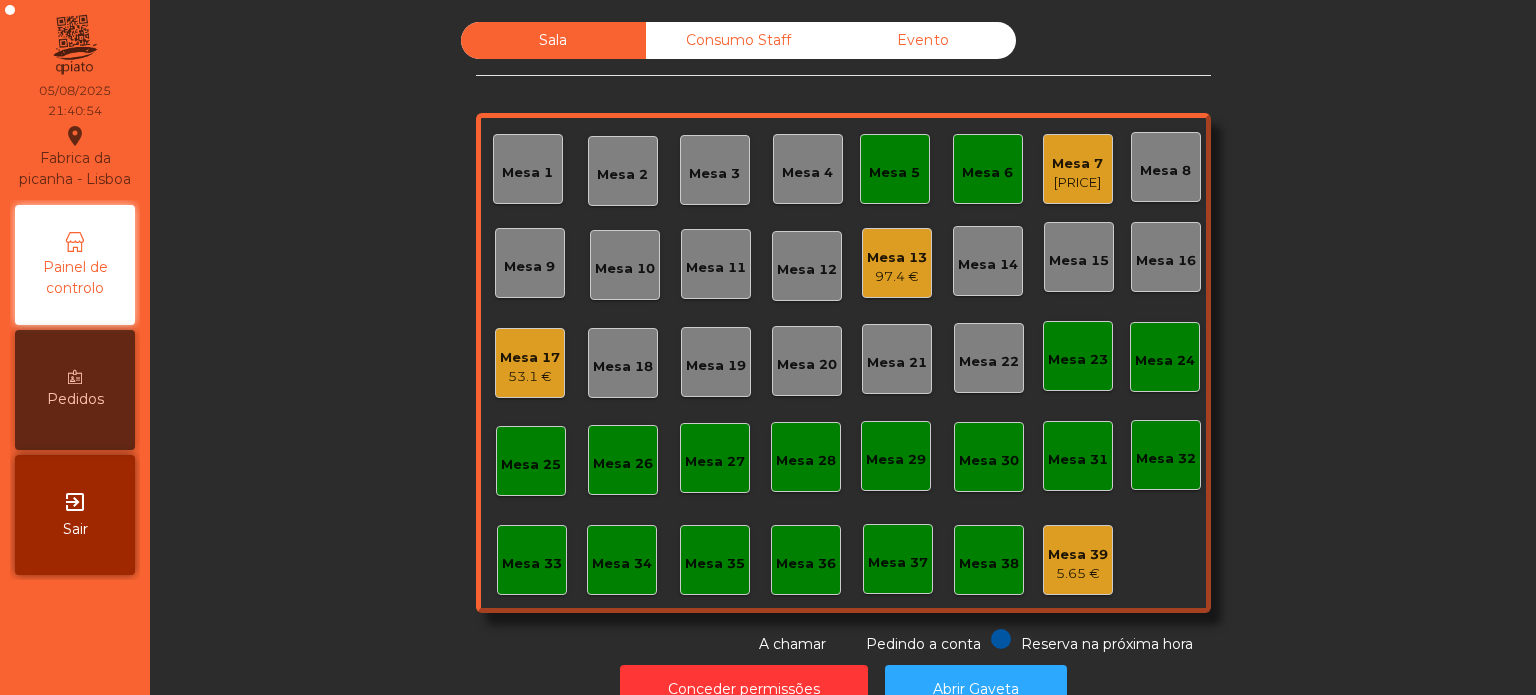 click on "Mesa 5" 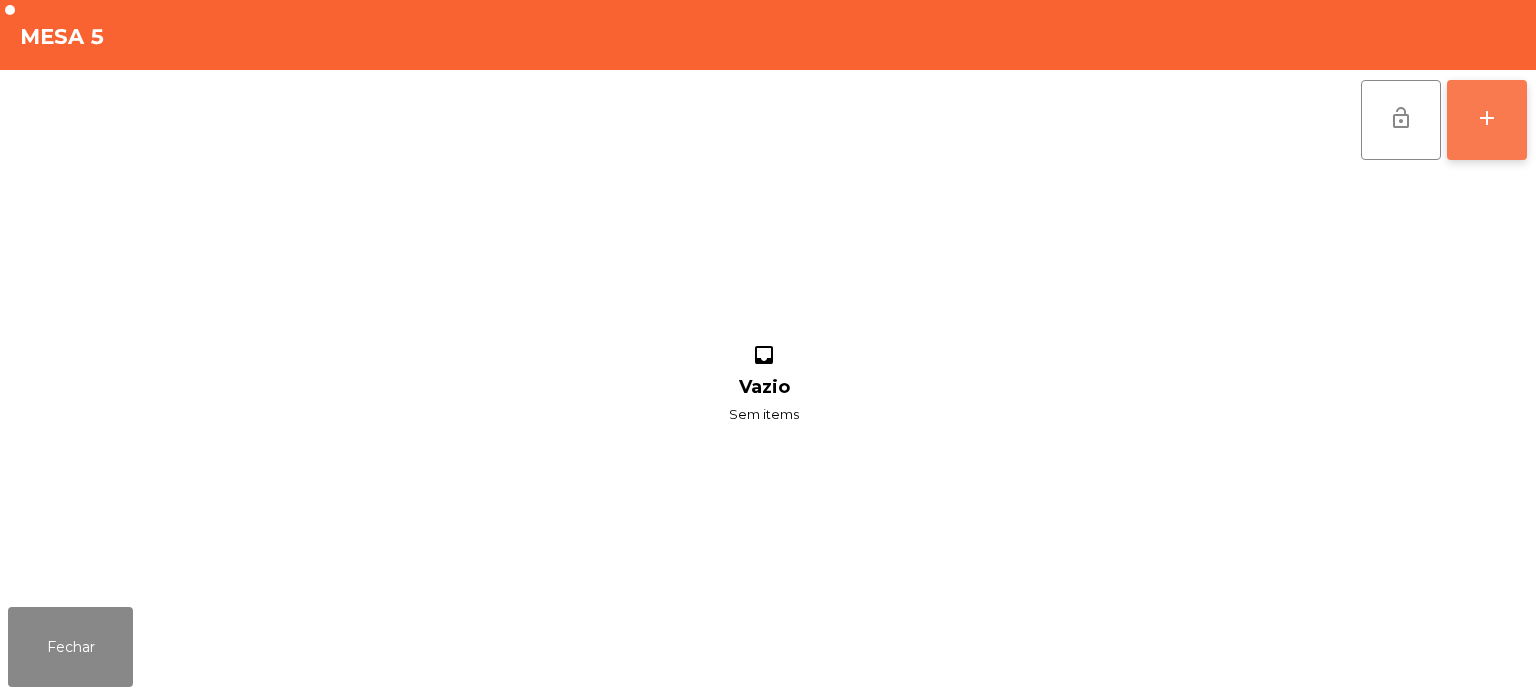 click on "add" 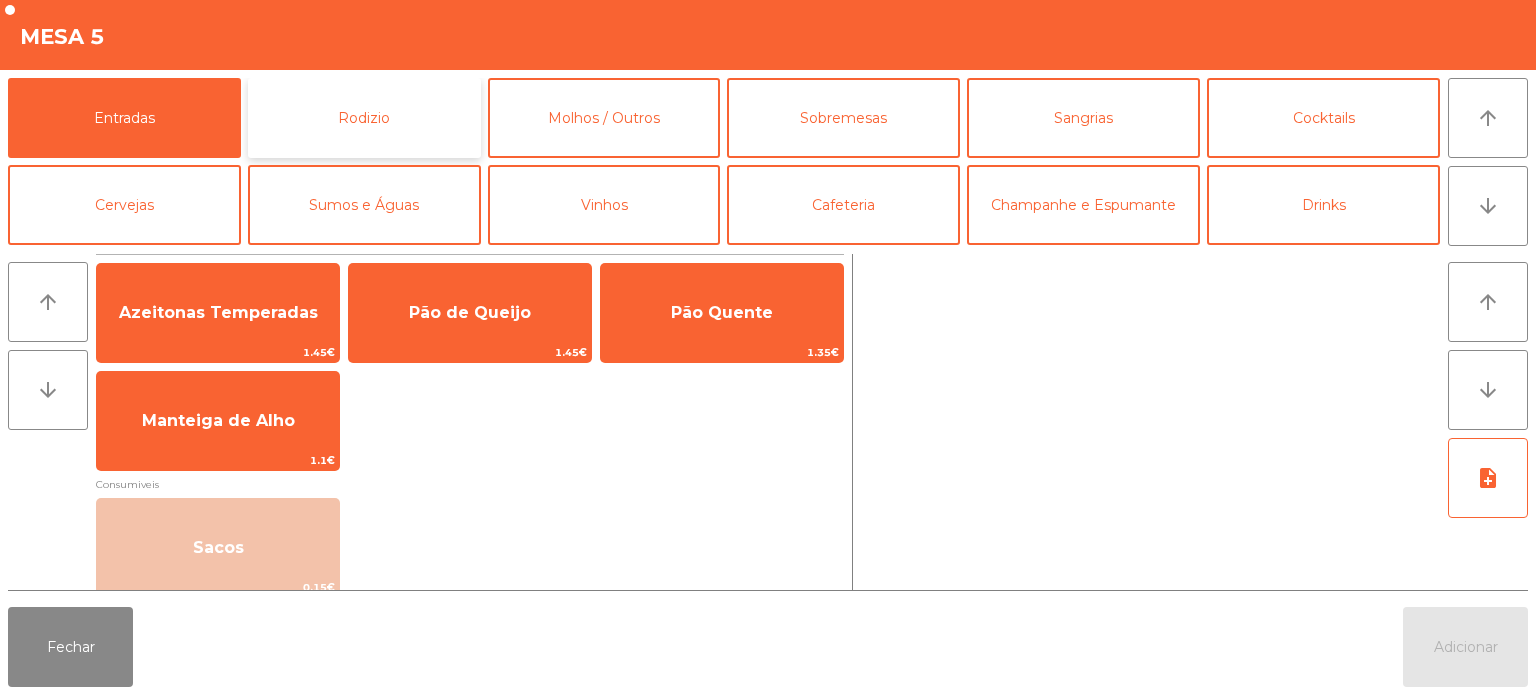 click on "Rodizio" 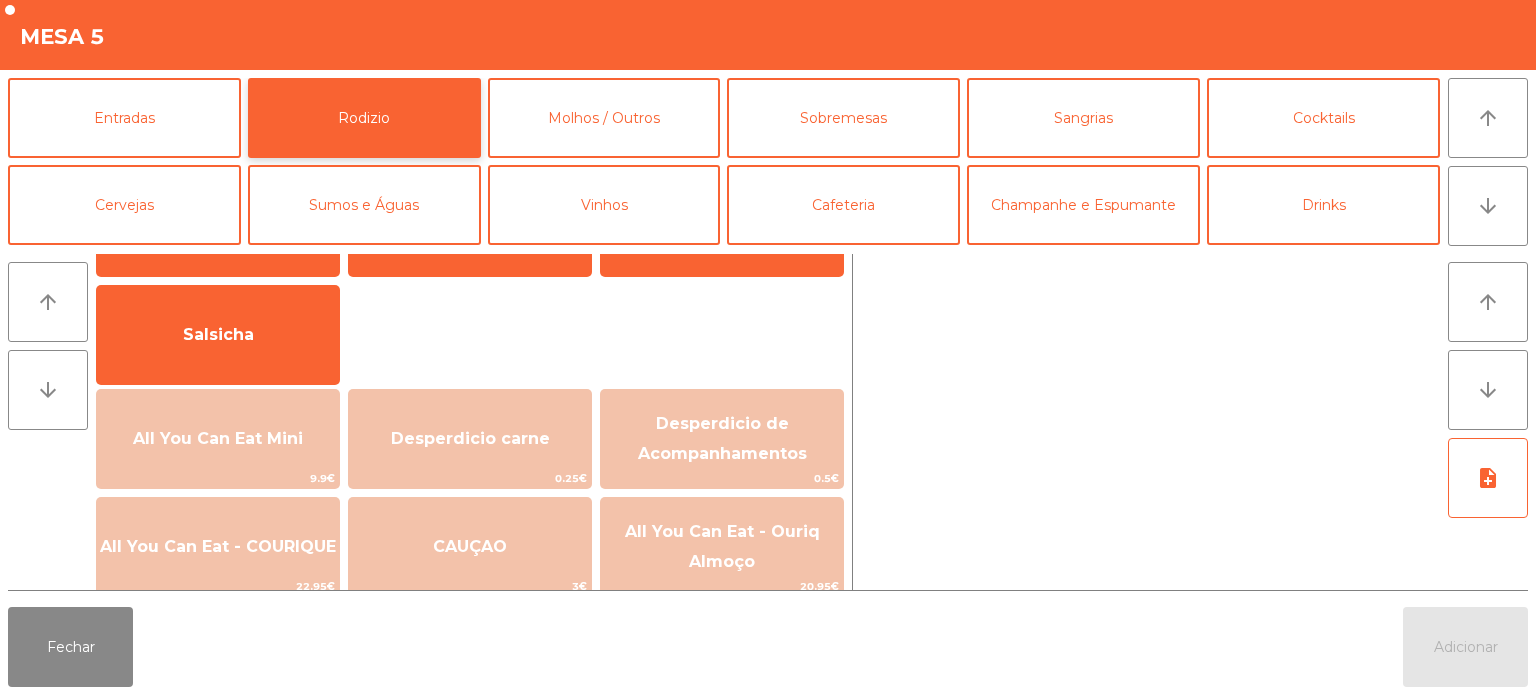 scroll, scrollTop: 140, scrollLeft: 0, axis: vertical 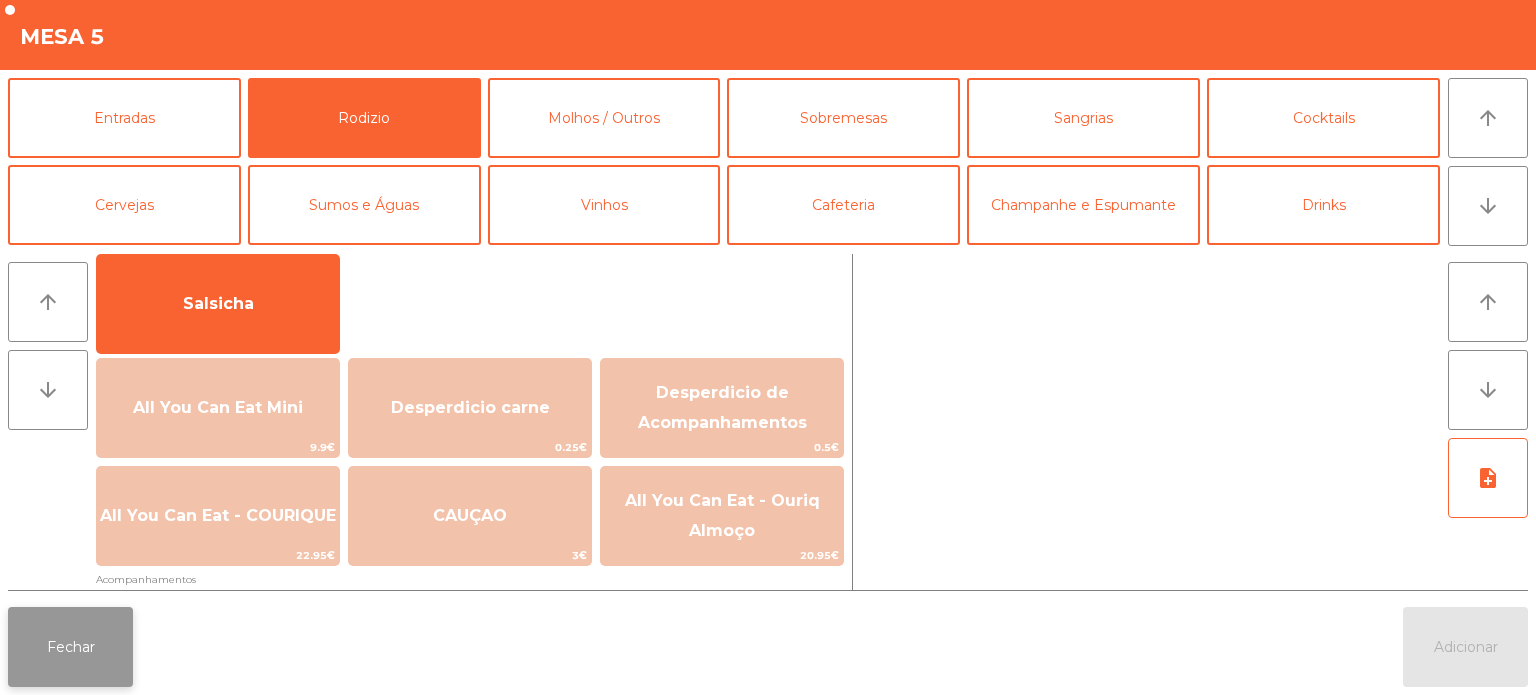 click on "Fechar" 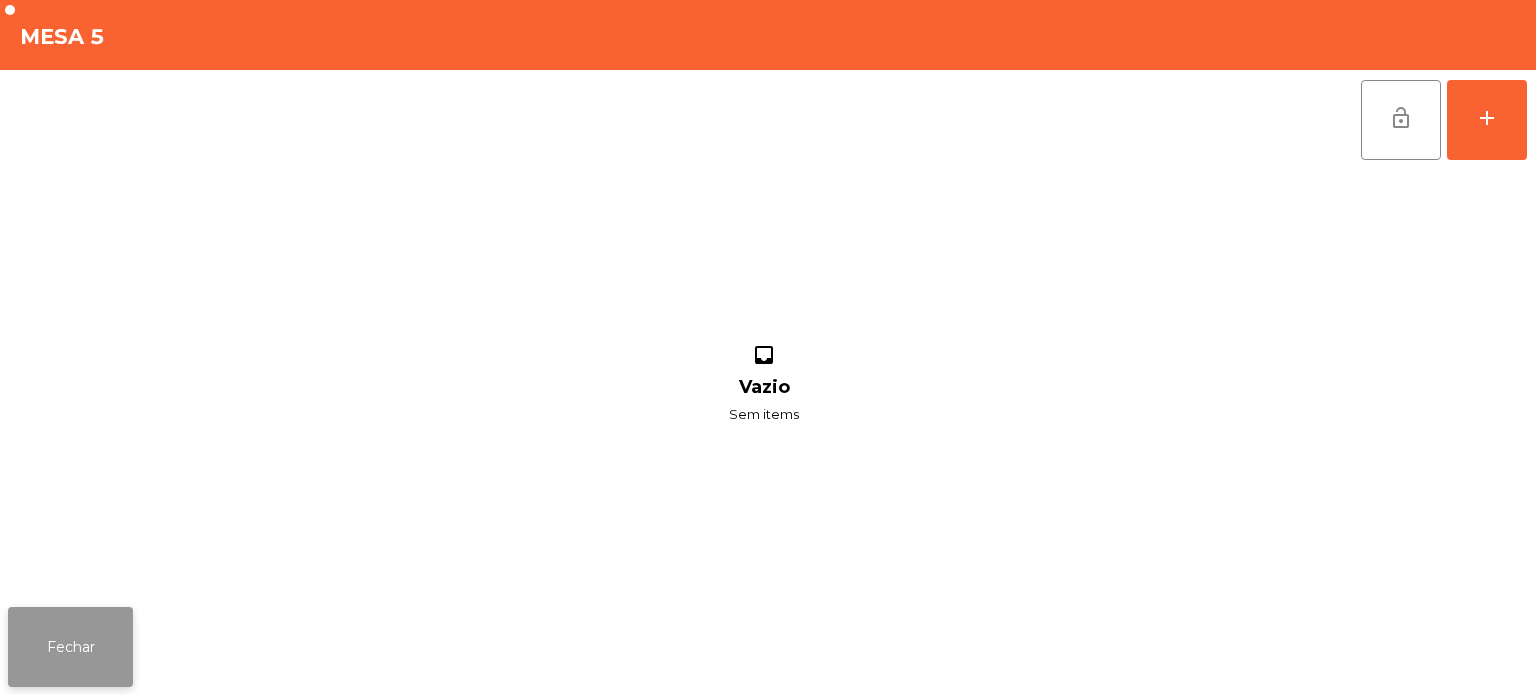 click on "Fechar" 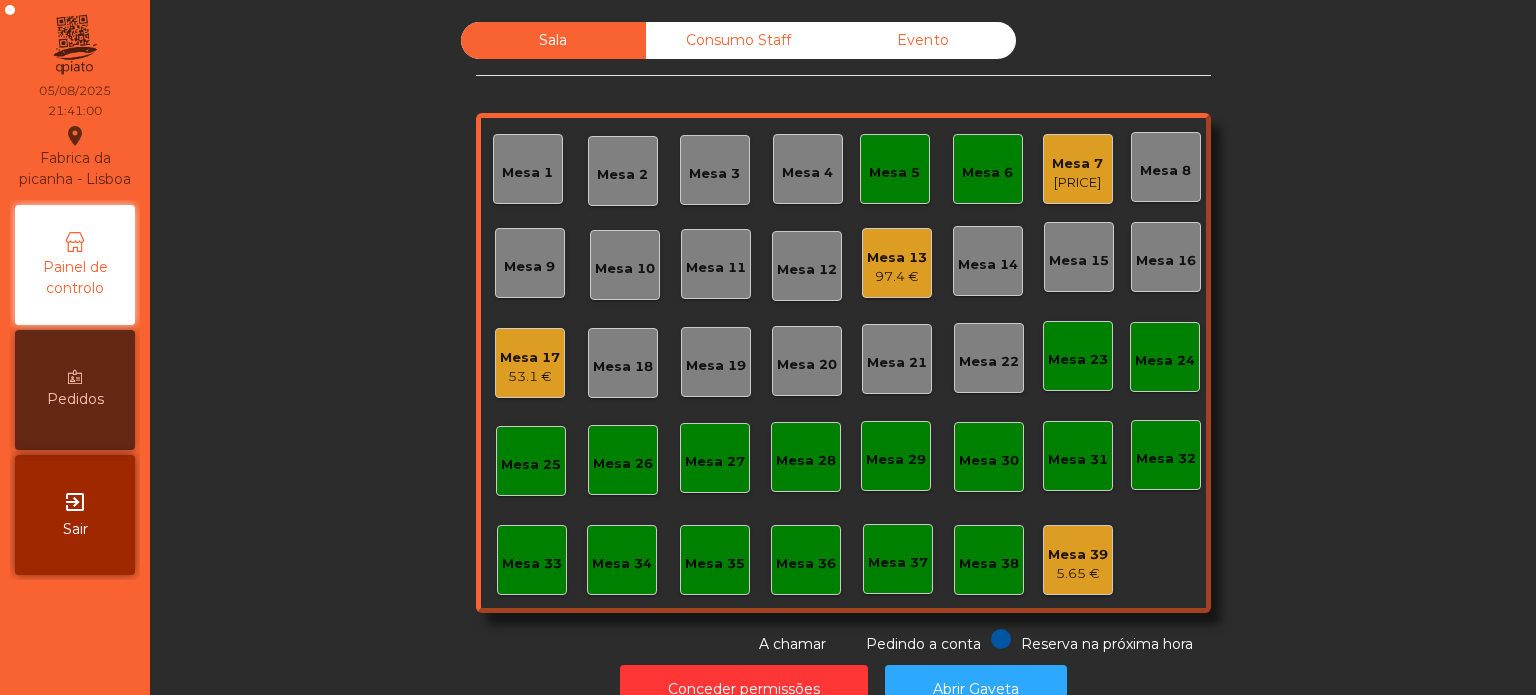 click on "[PRICE]" 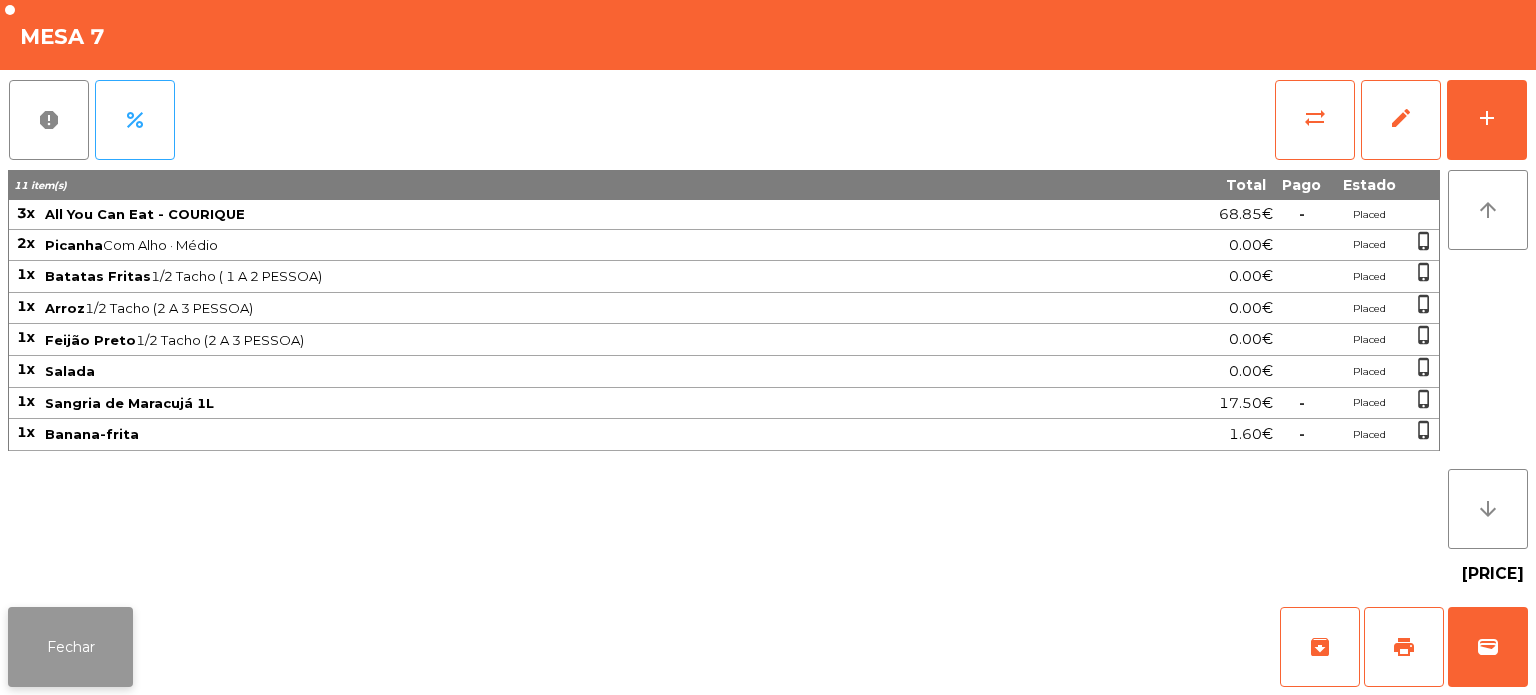 click on "Fechar" 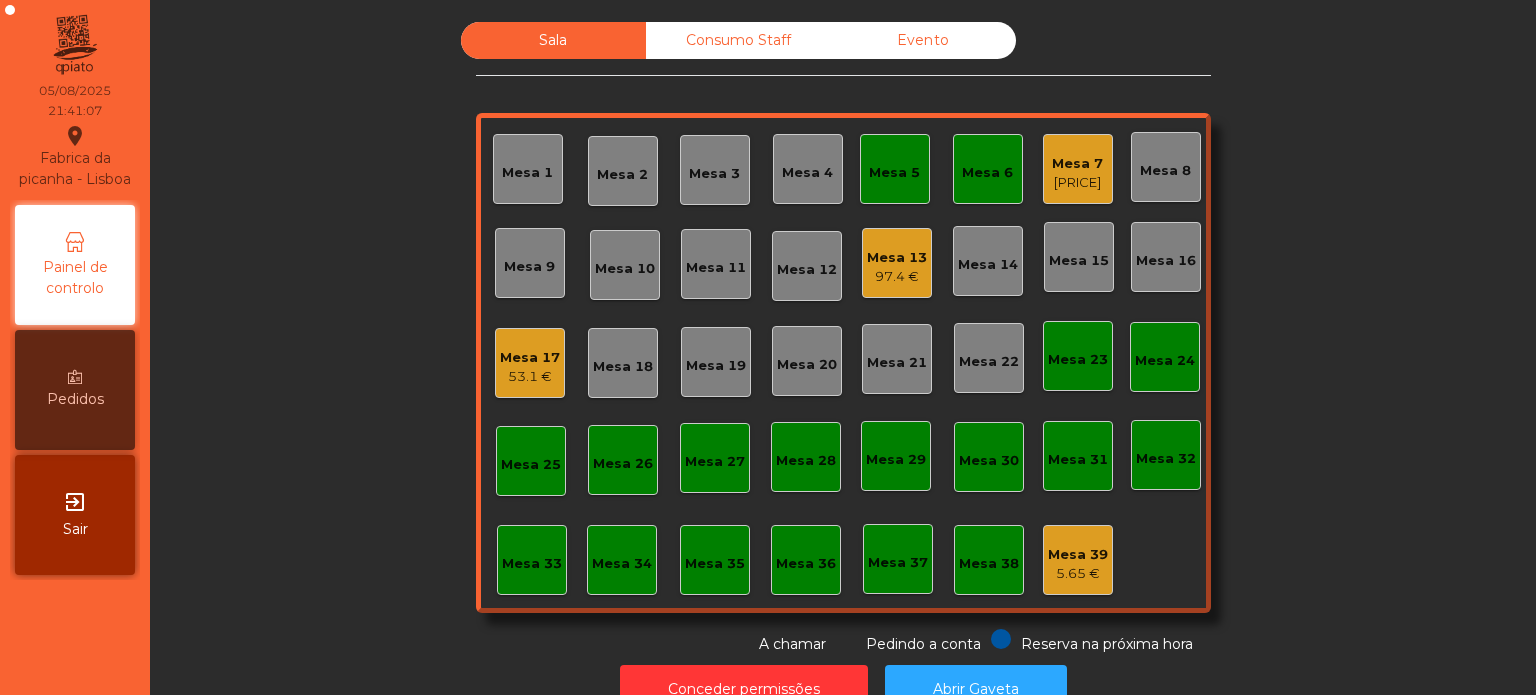 click on "Mesa 5" 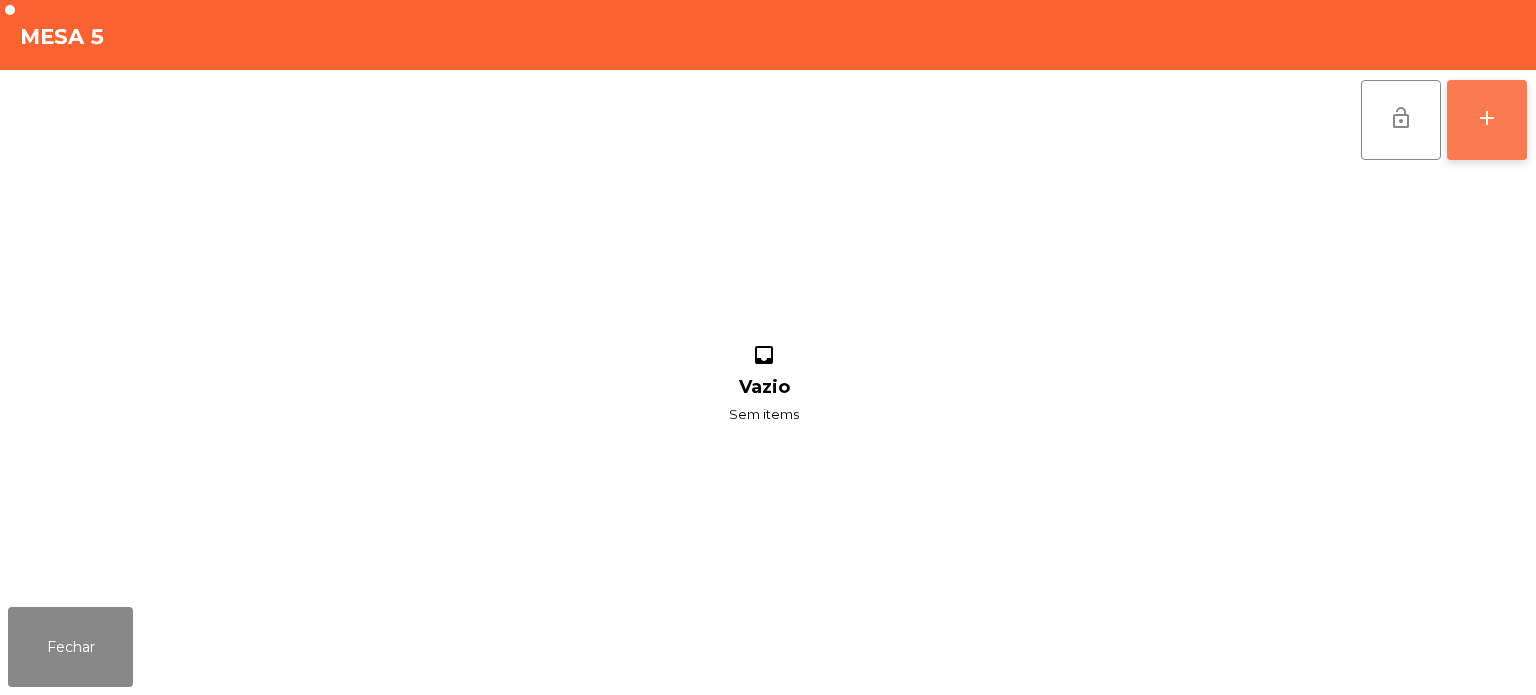 click on "add" 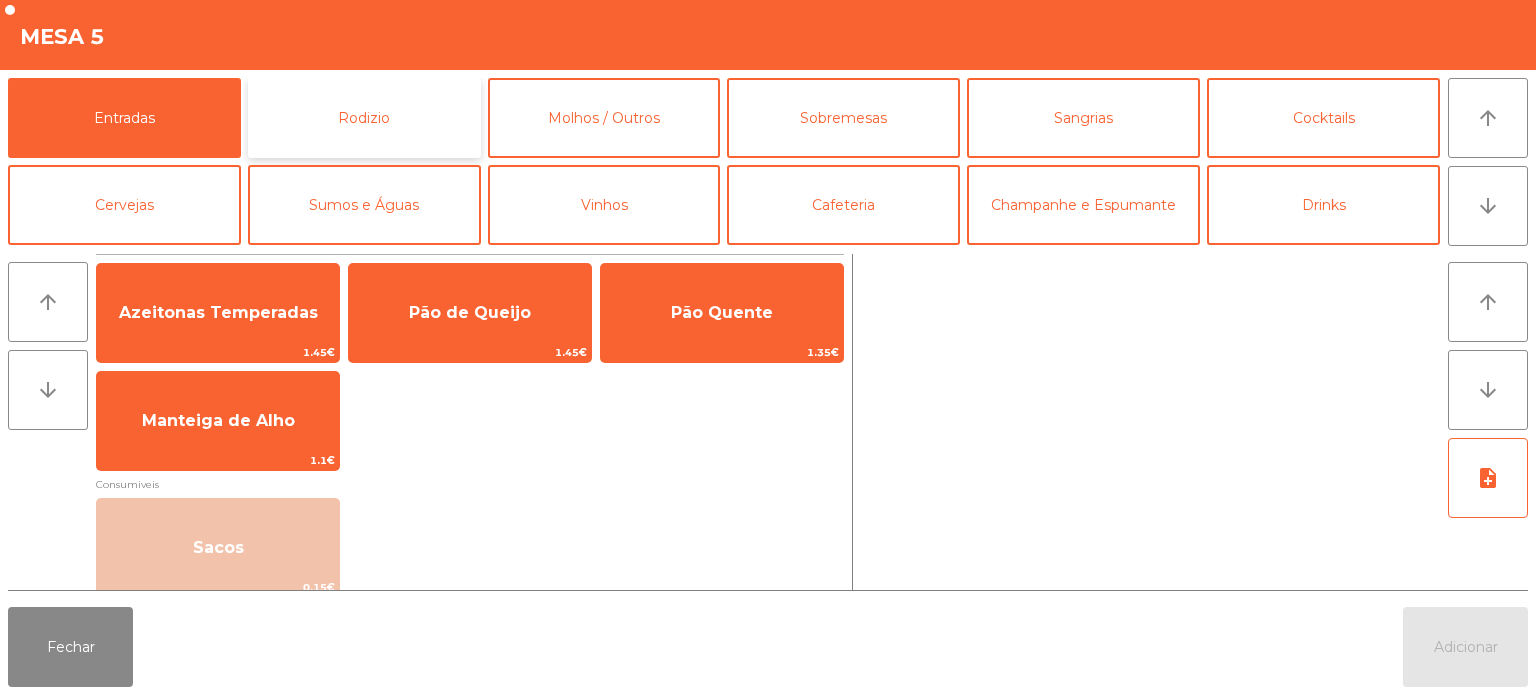 click on "Rodizio" 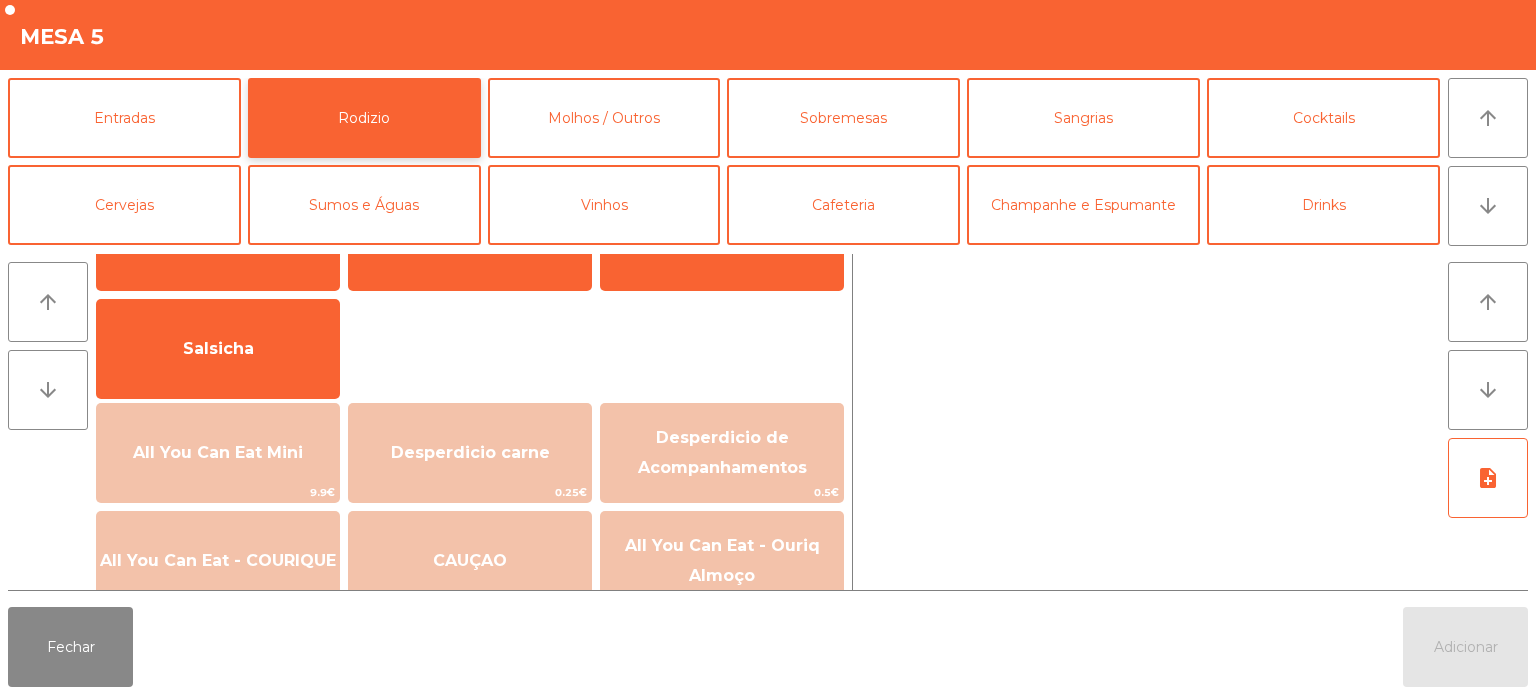 scroll, scrollTop: 113, scrollLeft: 0, axis: vertical 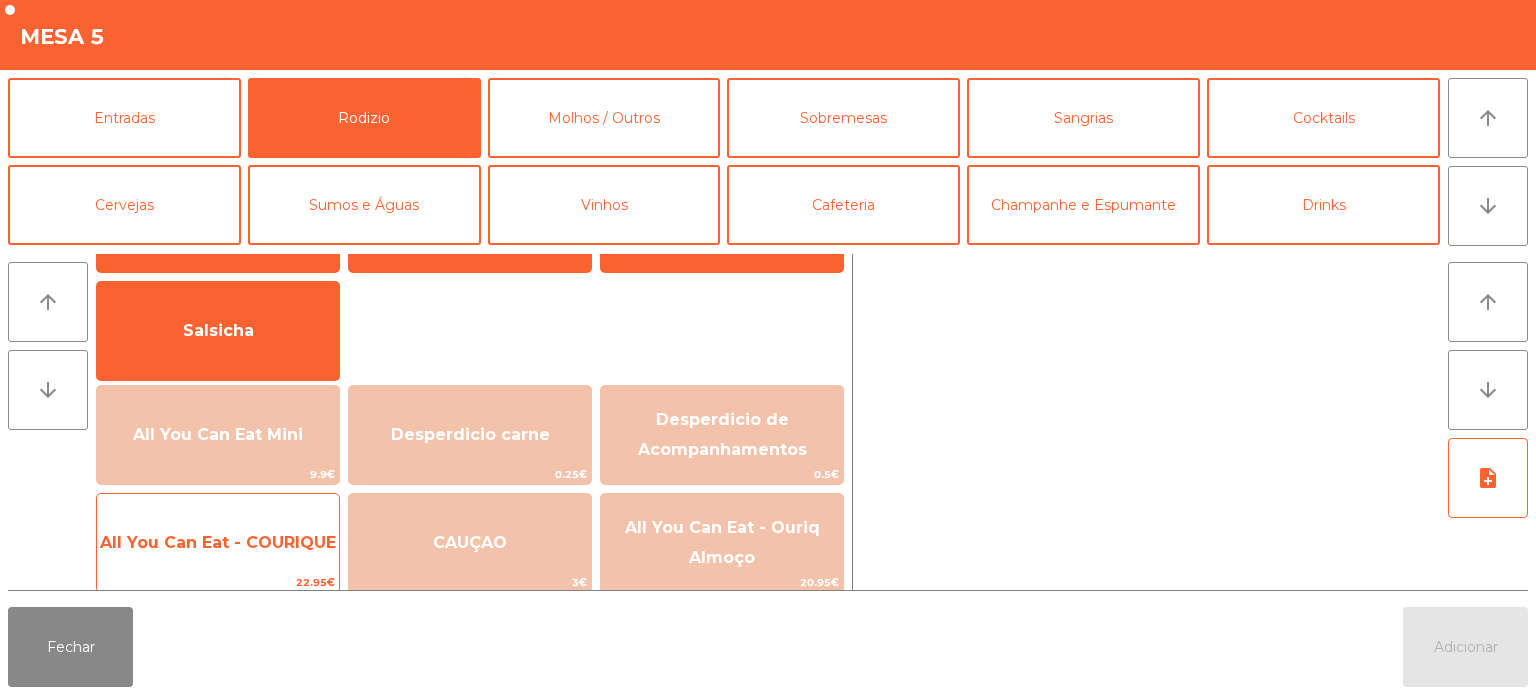 click on "All You Can Eat - COURIQUE" 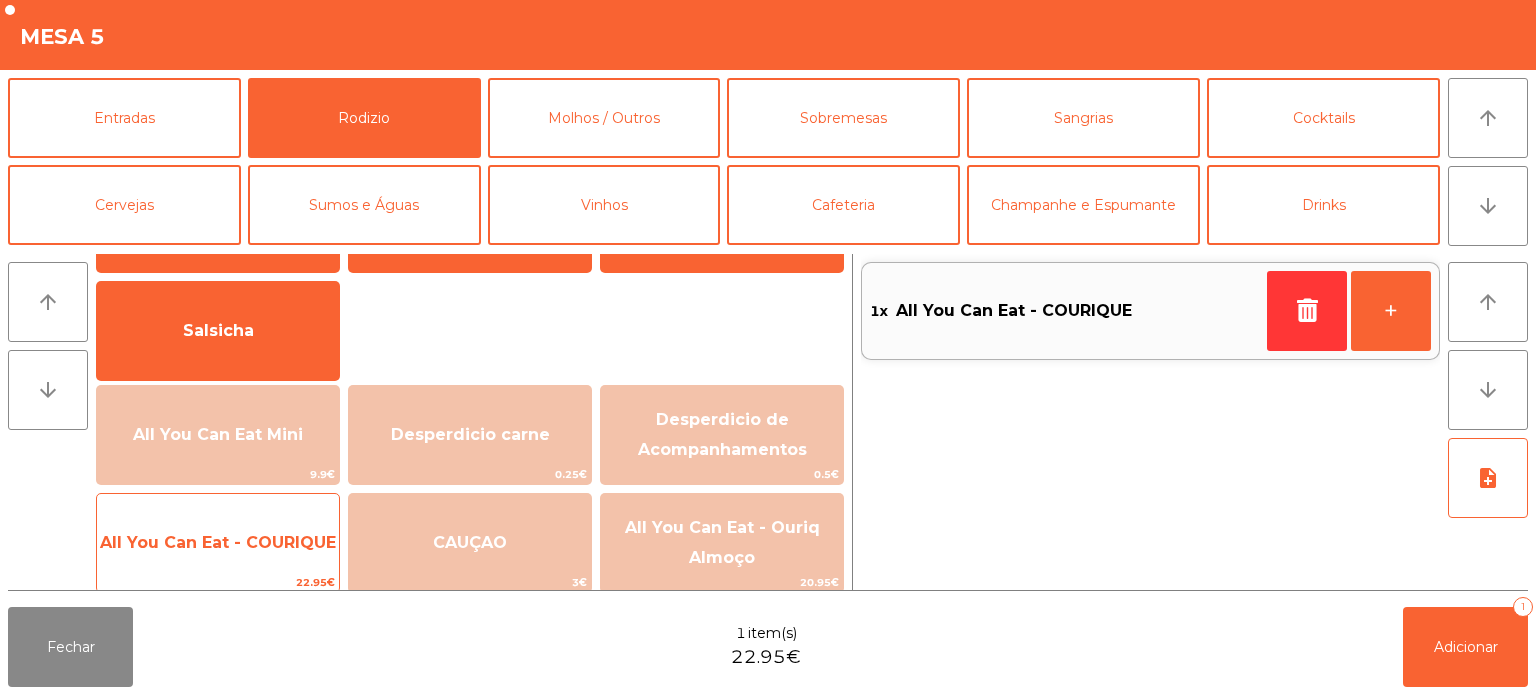 click on "All You Can Eat - COURIQUE" 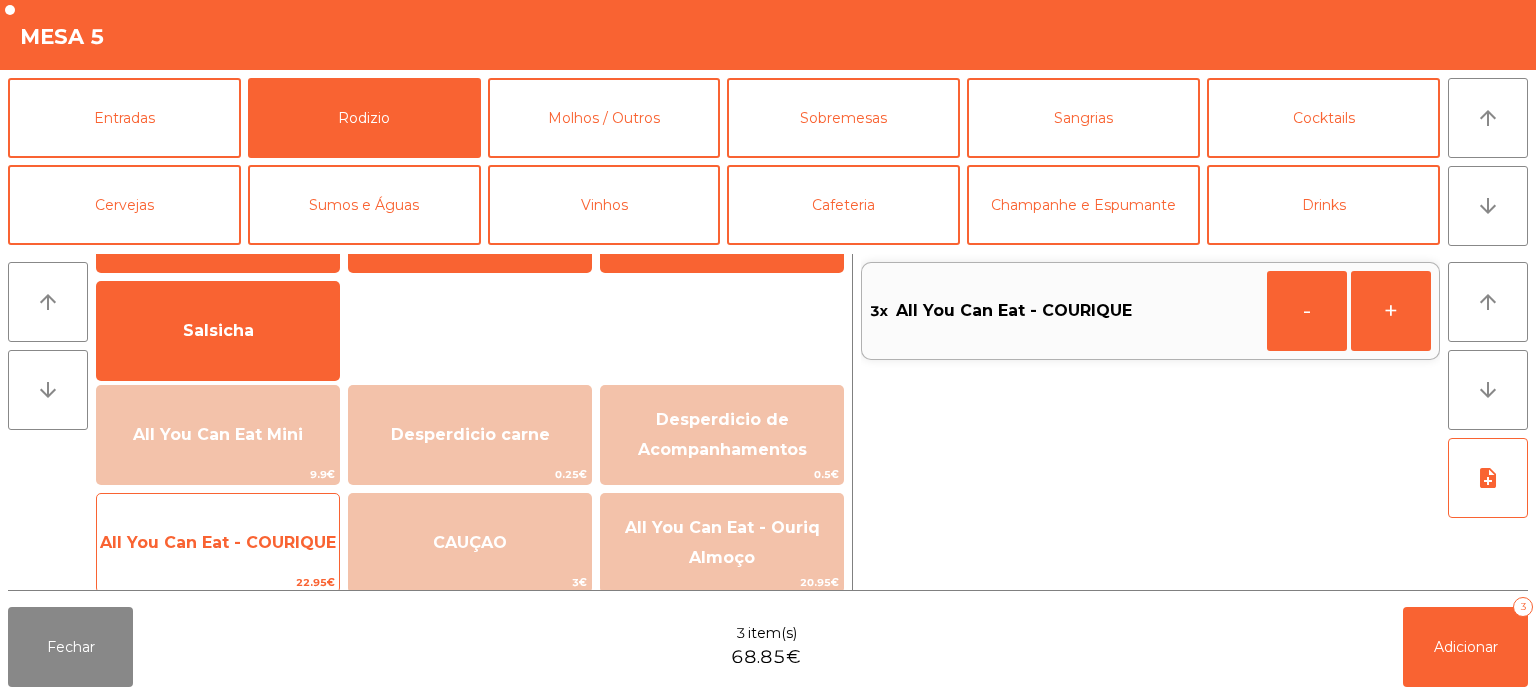 click on "All You Can Eat - COURIQUE" 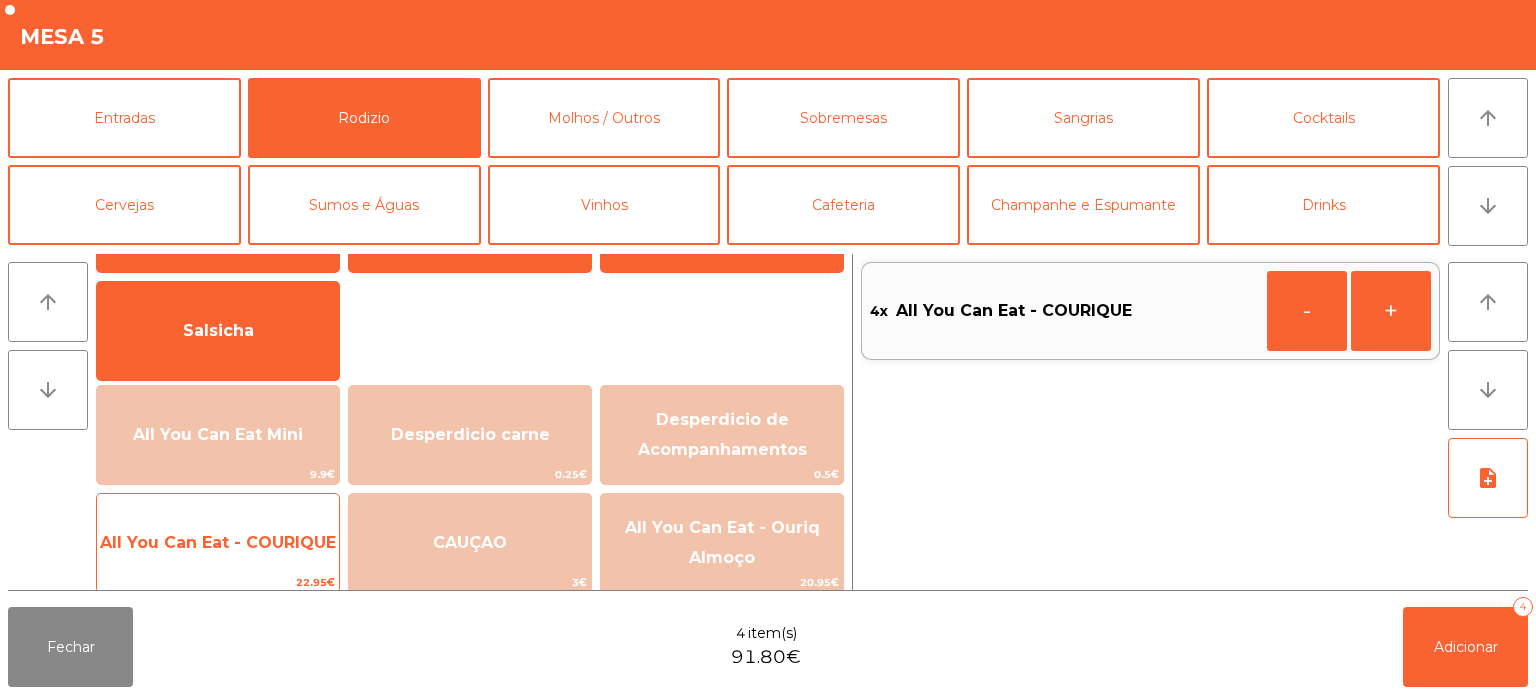 click on "All You Can Eat - COURIQUE" 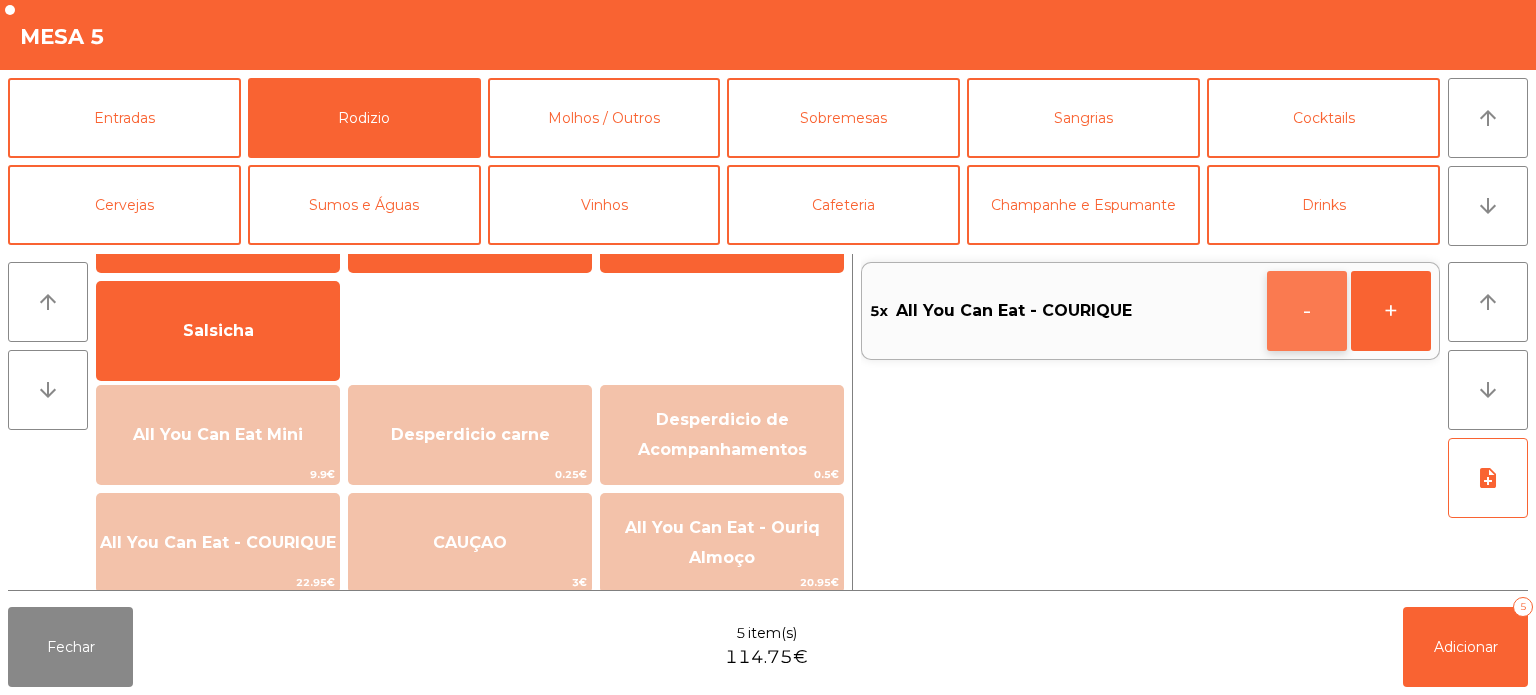 click on "-" 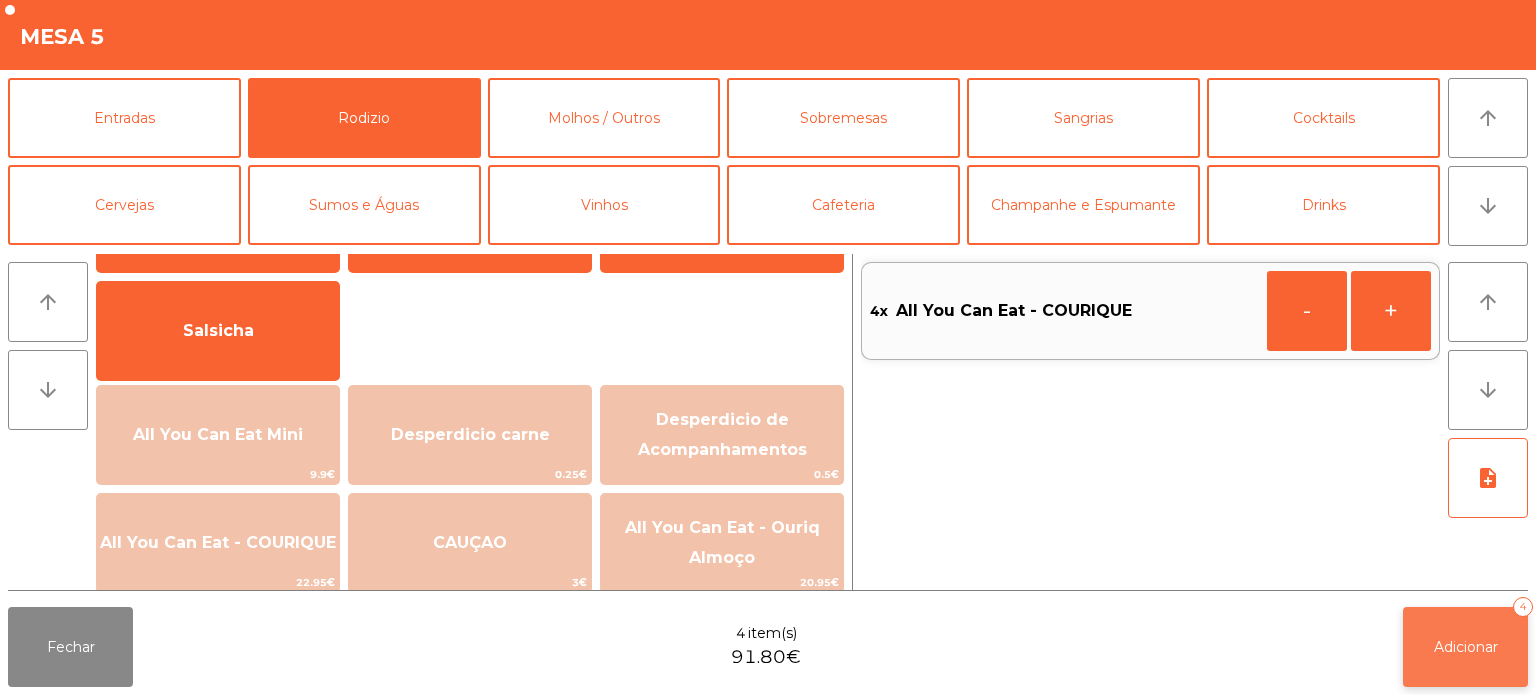 click on "Adicionar   4" 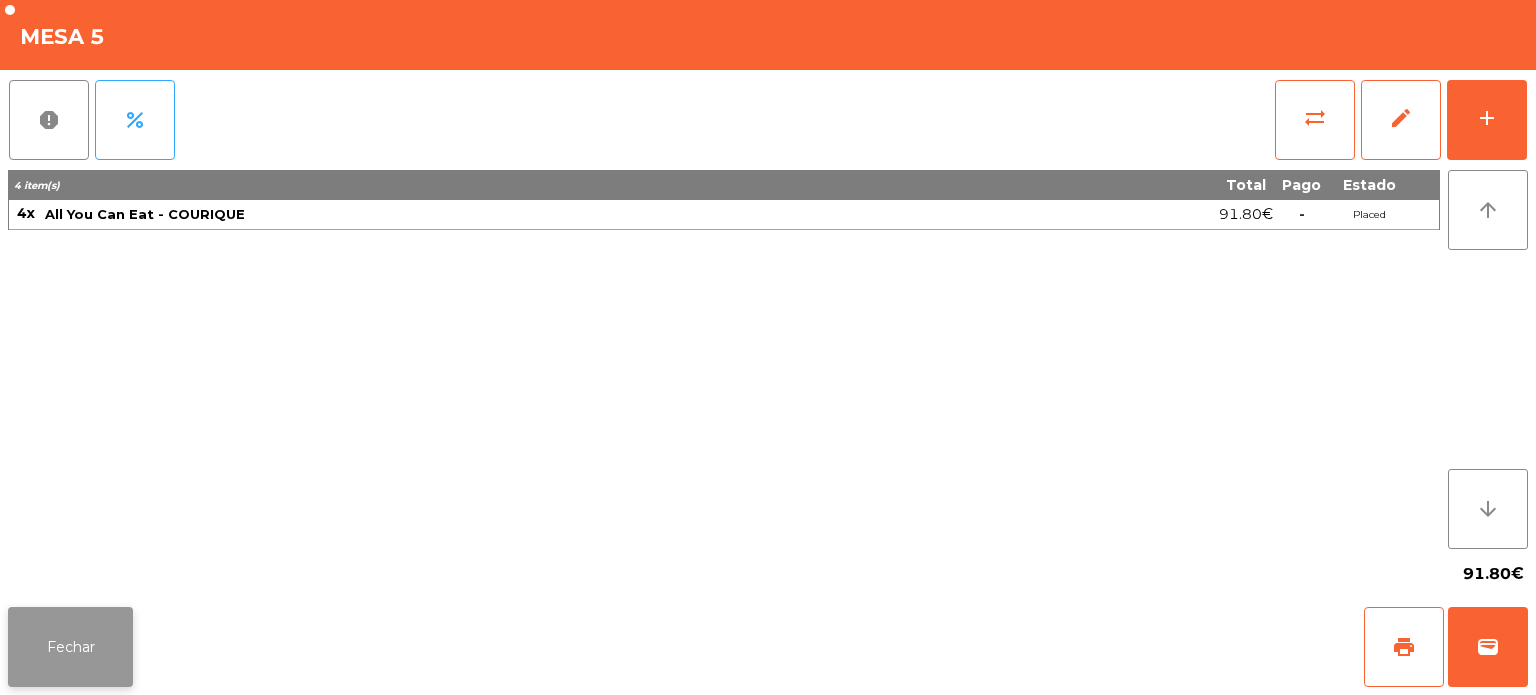 click on "Fechar" 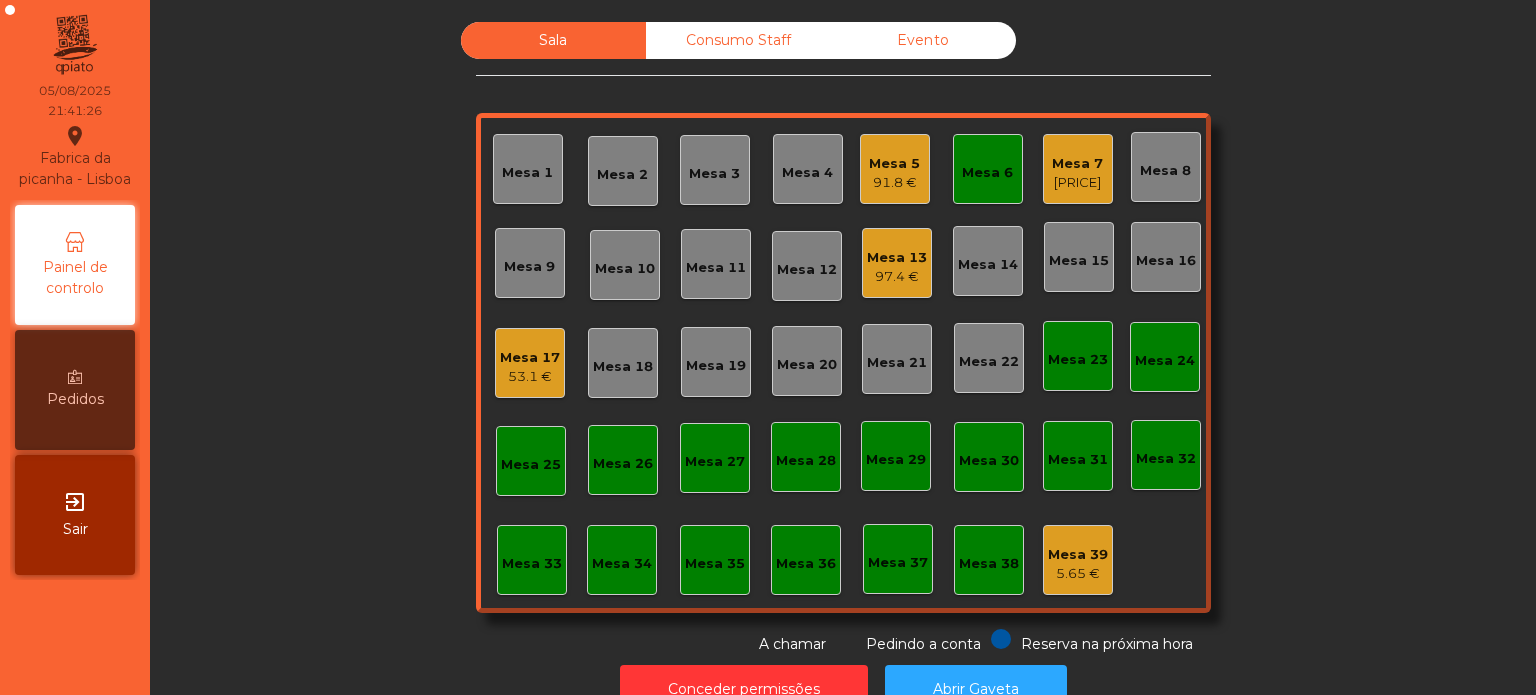 click on "Mesa 7" 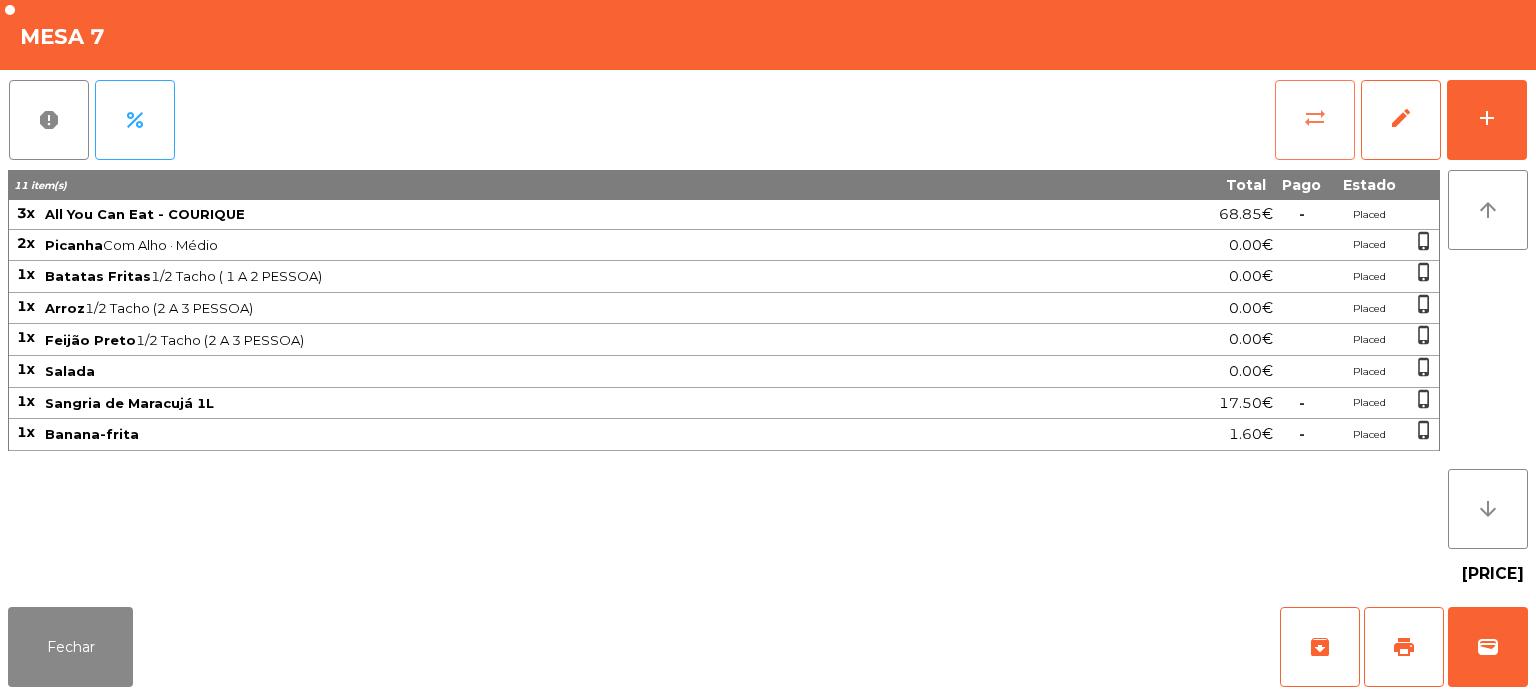 click on "sync_alt" 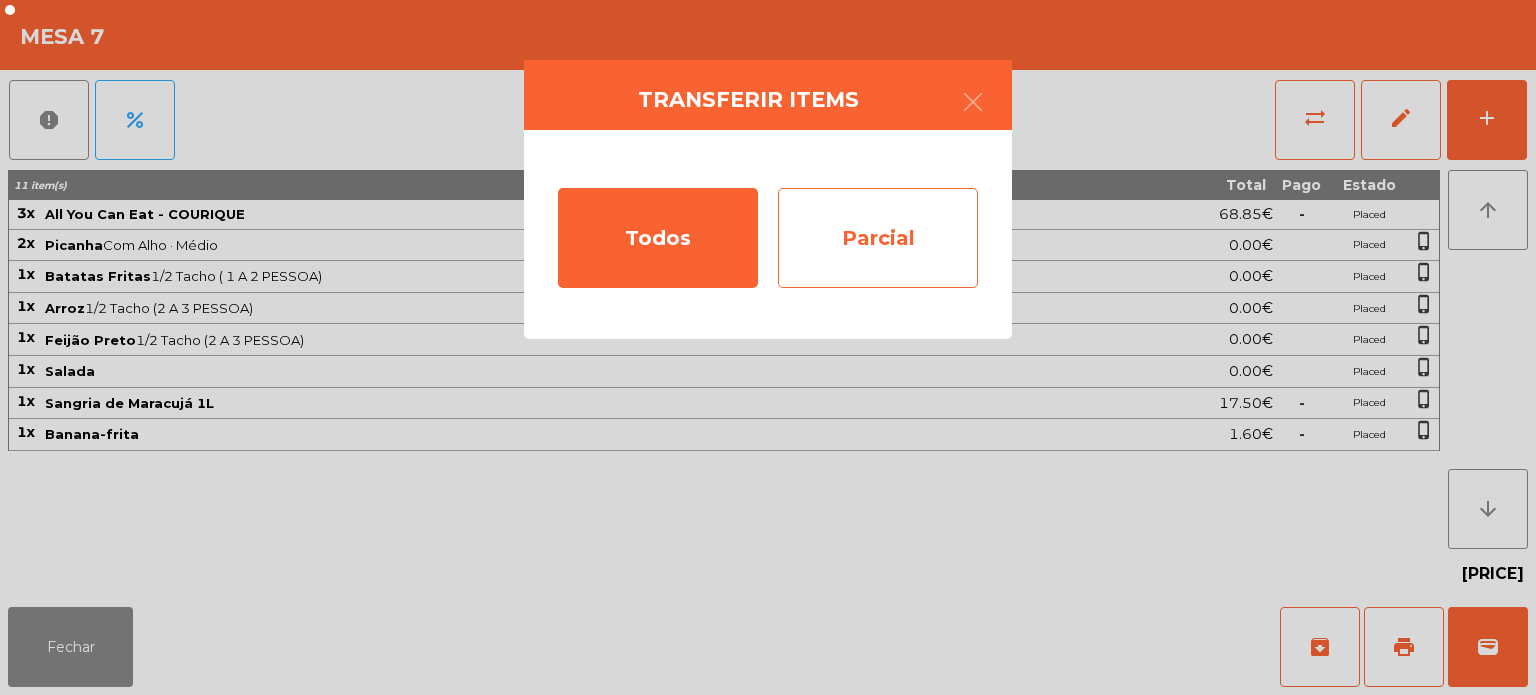 click on "Parcial" 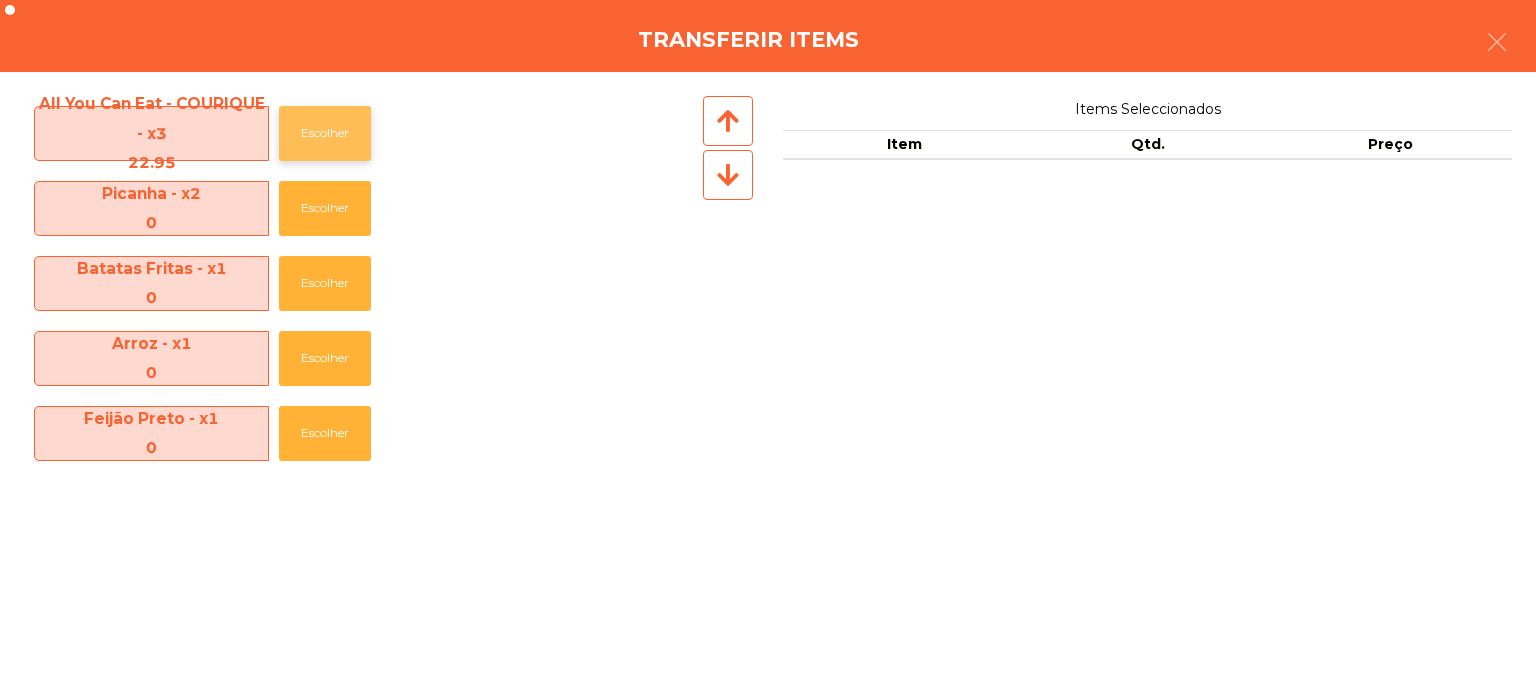 click on "Escolher" 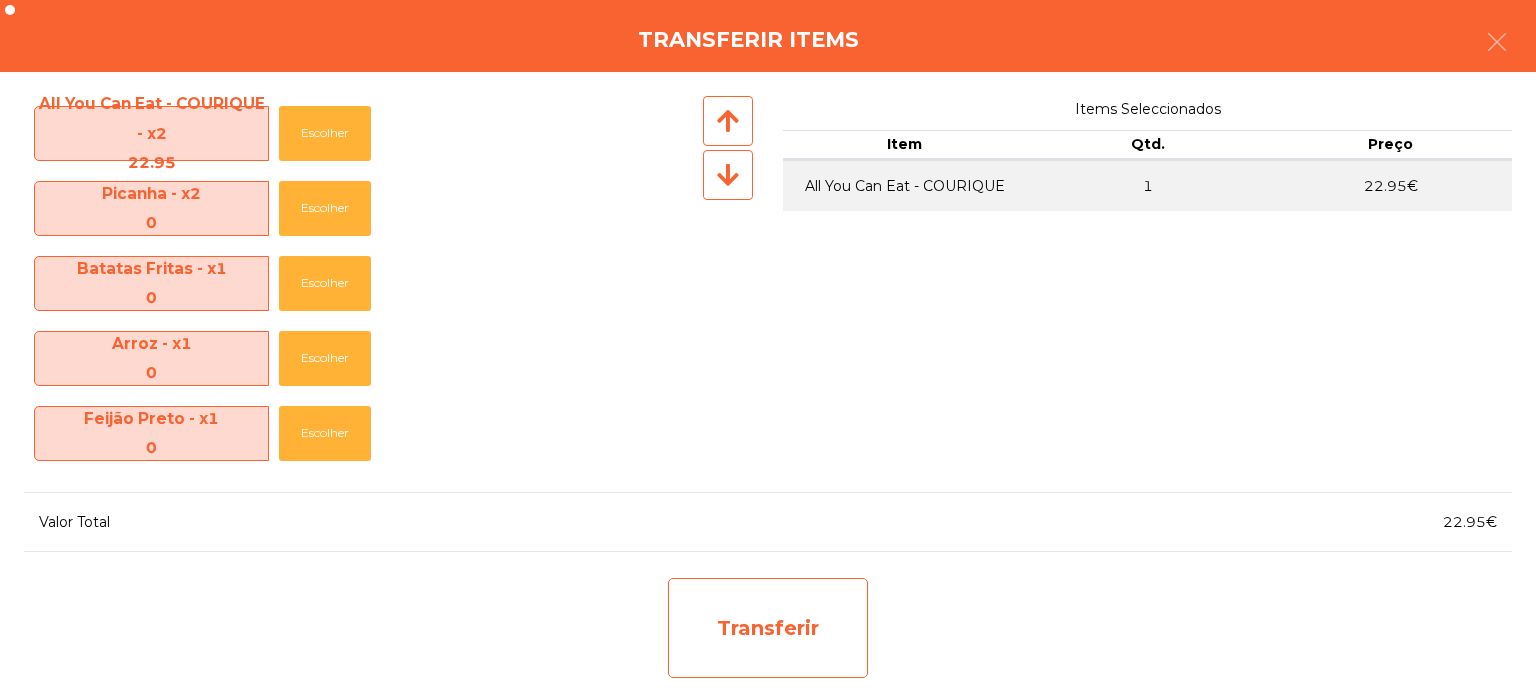 click on "Transferir" 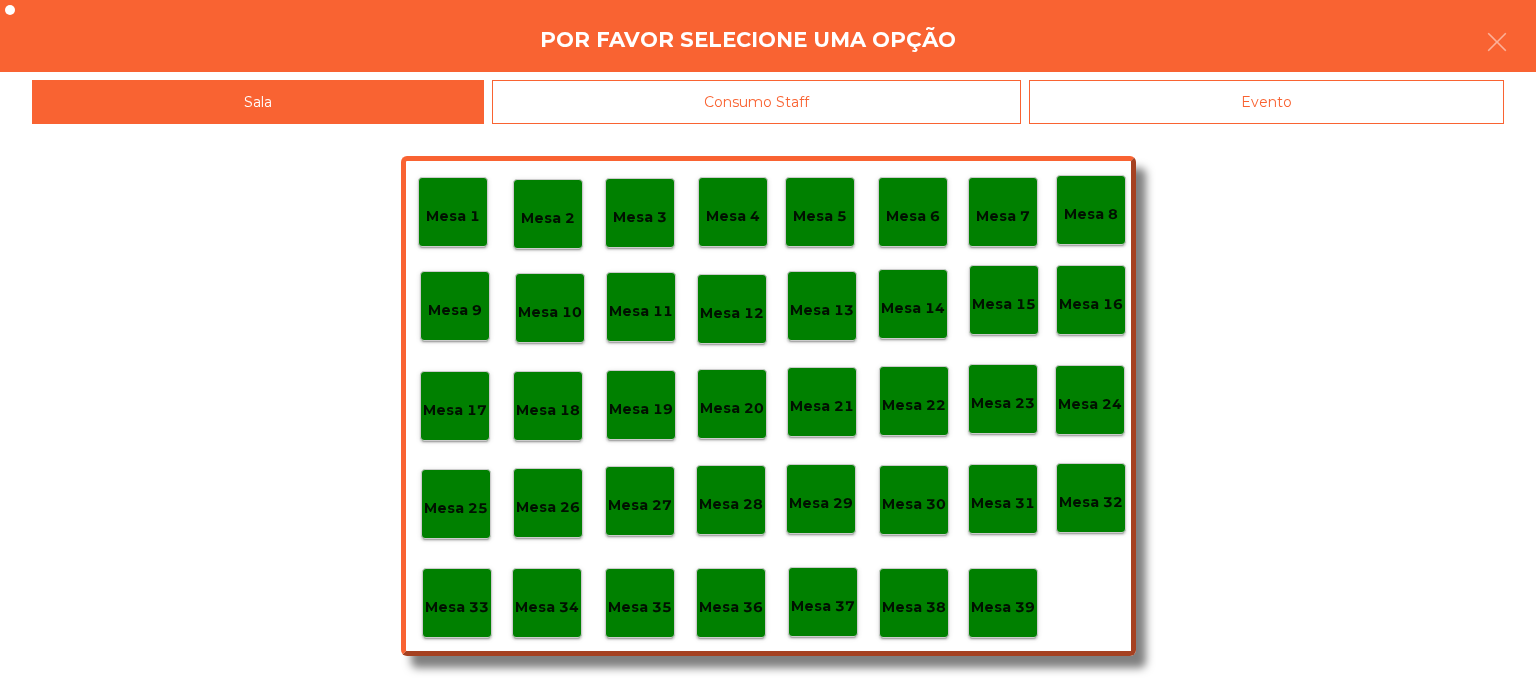 click on "Mesa 37" 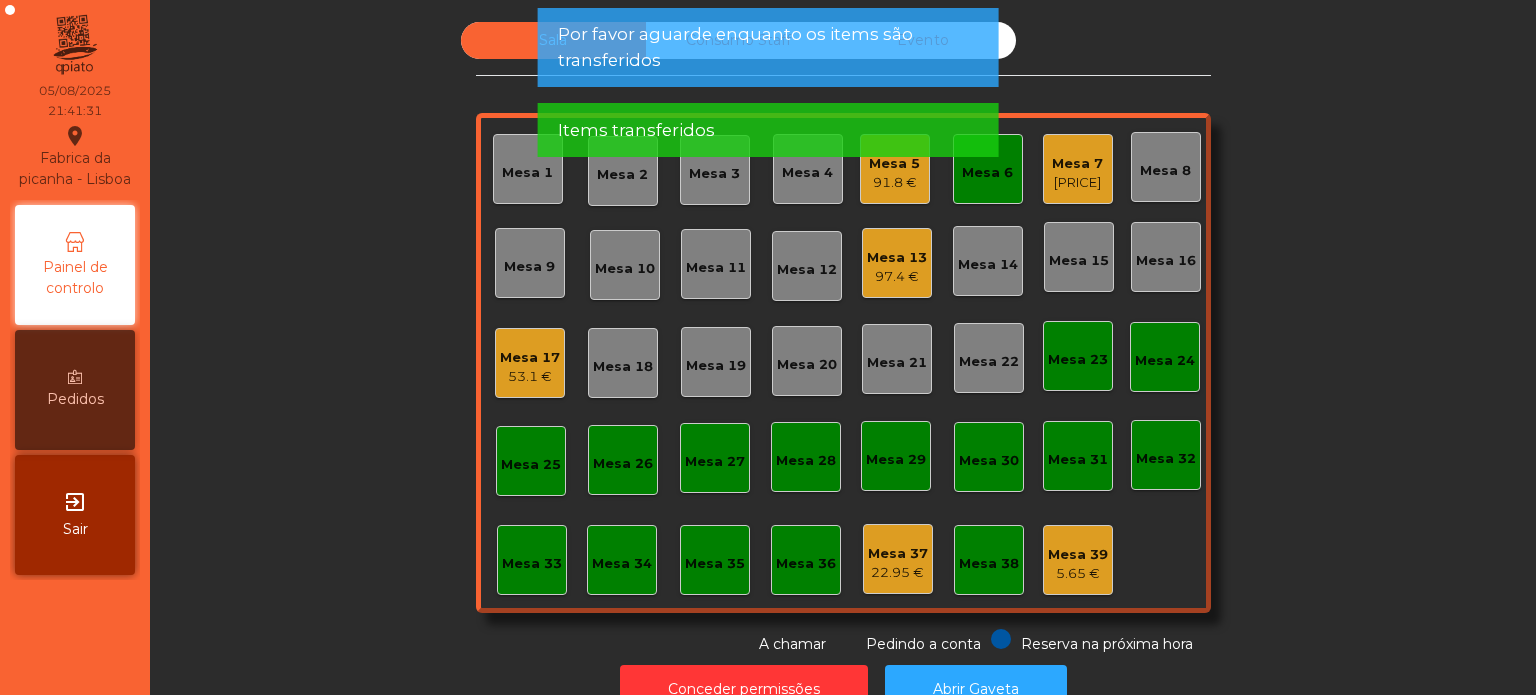 click on "Mesa 6" 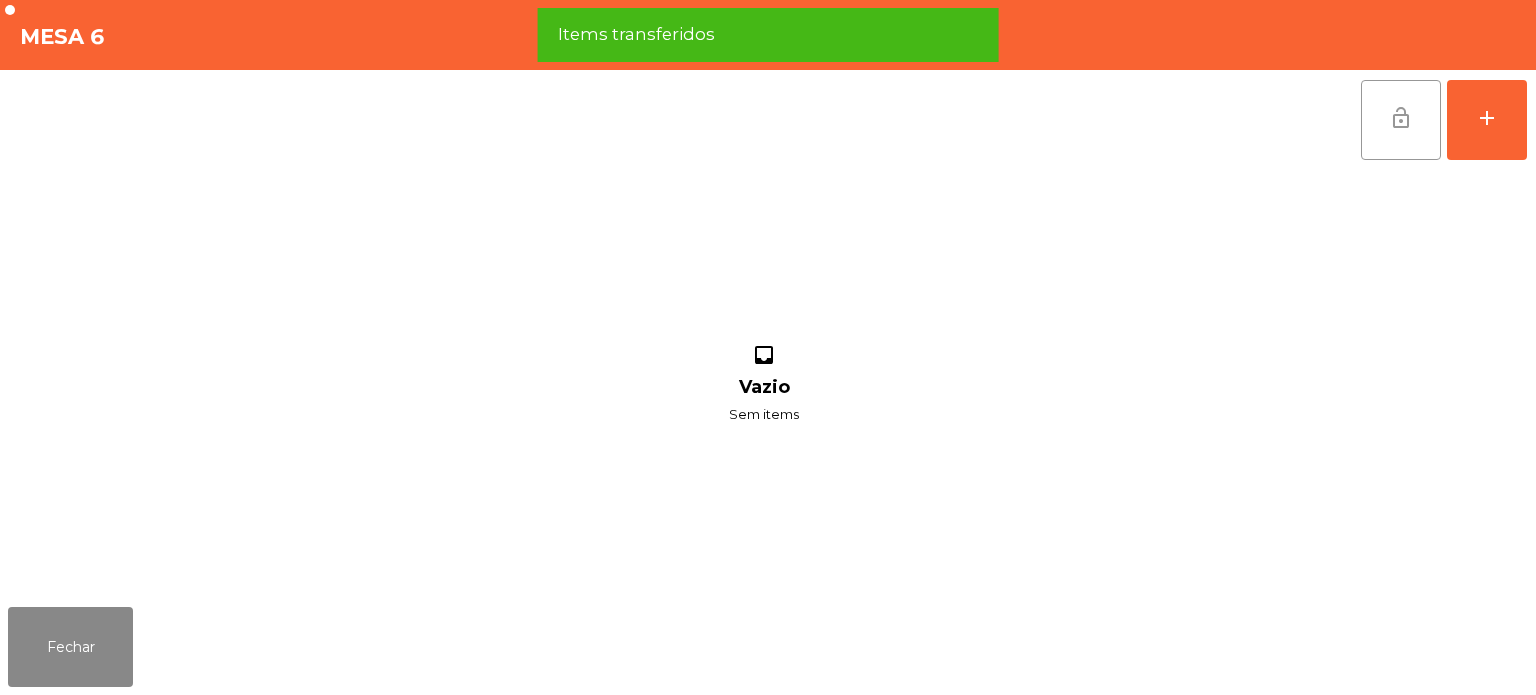 click on "lock_open" 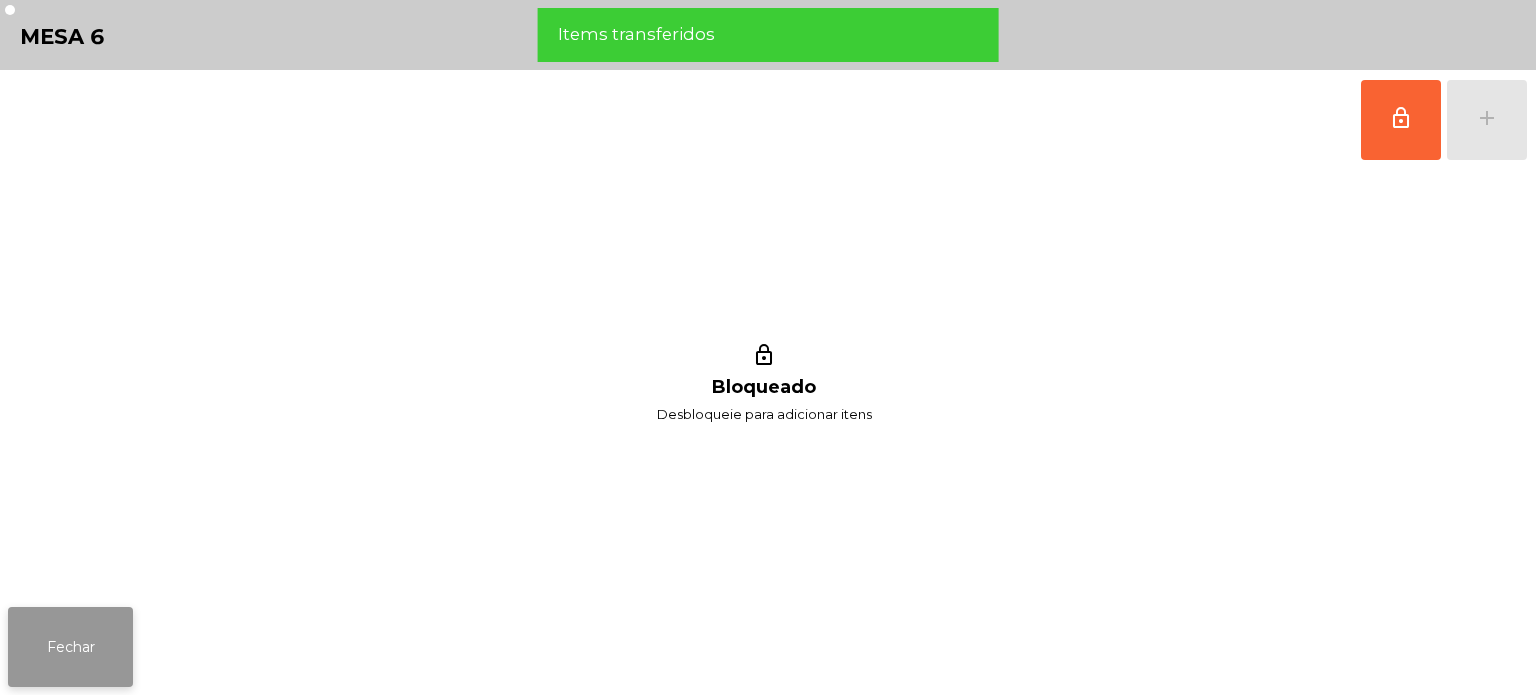 click on "Fechar" 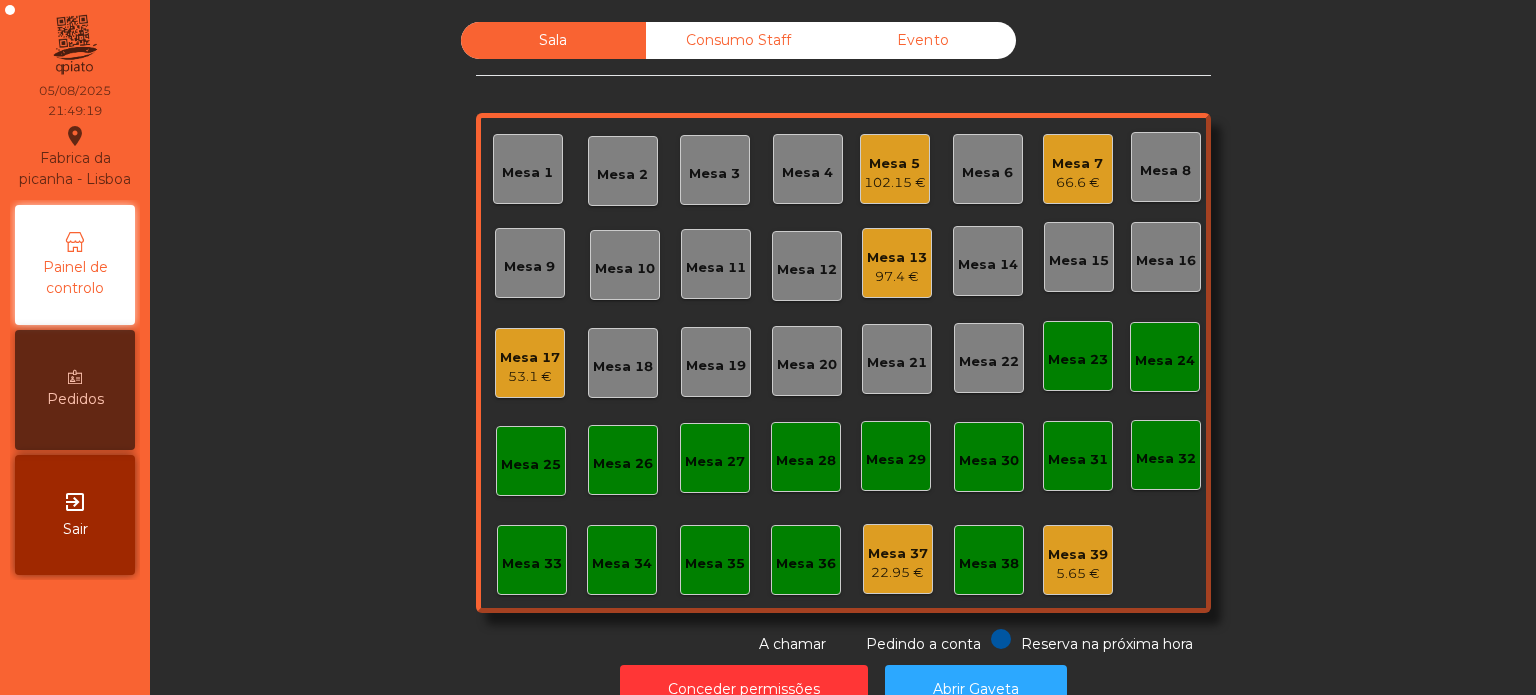 click on "Mesa 13" 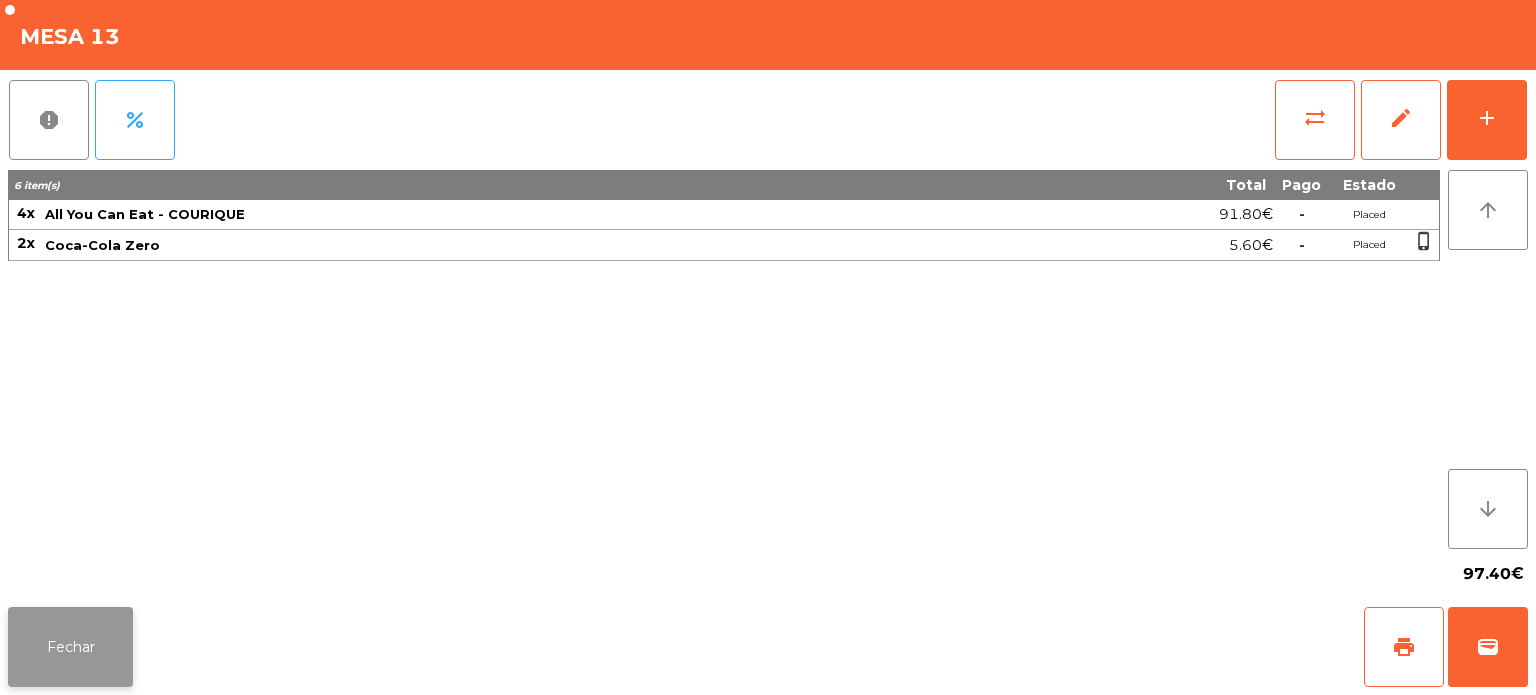 click on "Fechar" 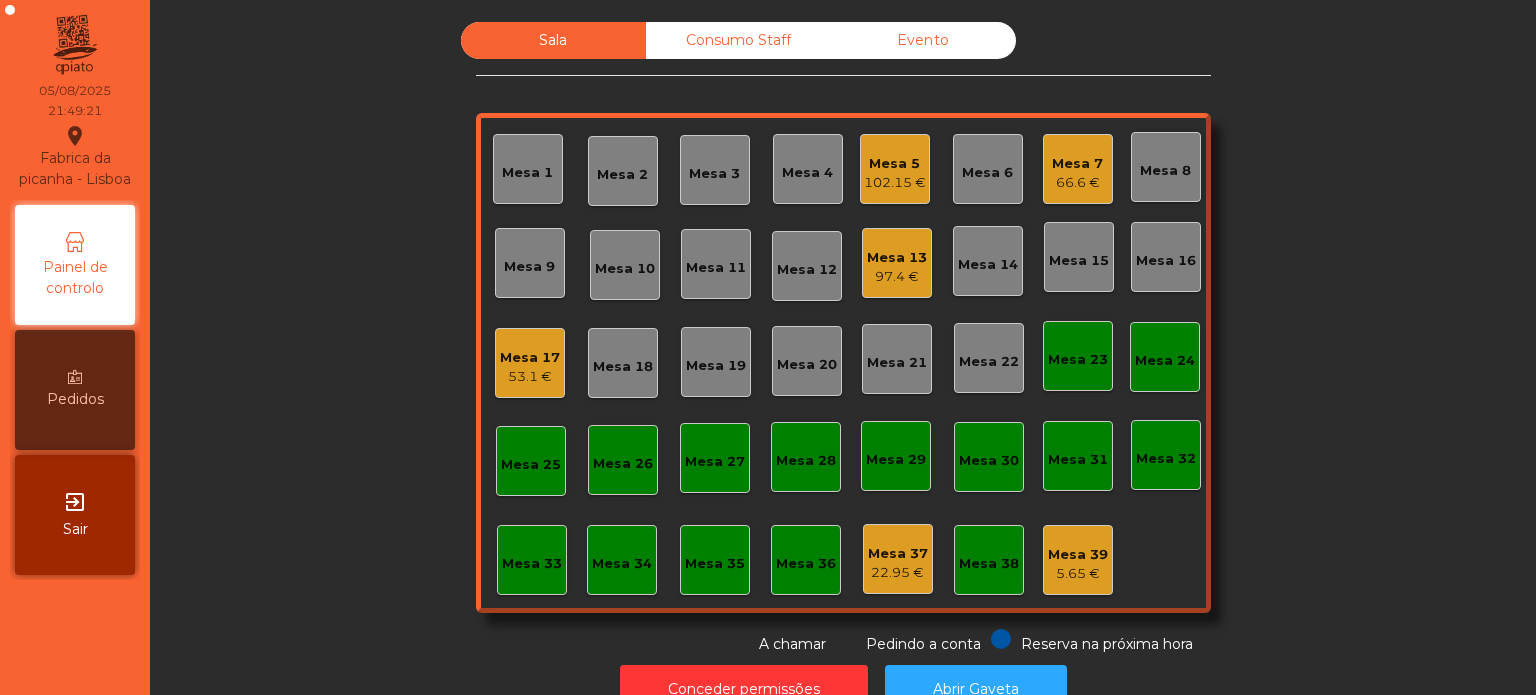 click on "Mesa 13   [PRICE]" 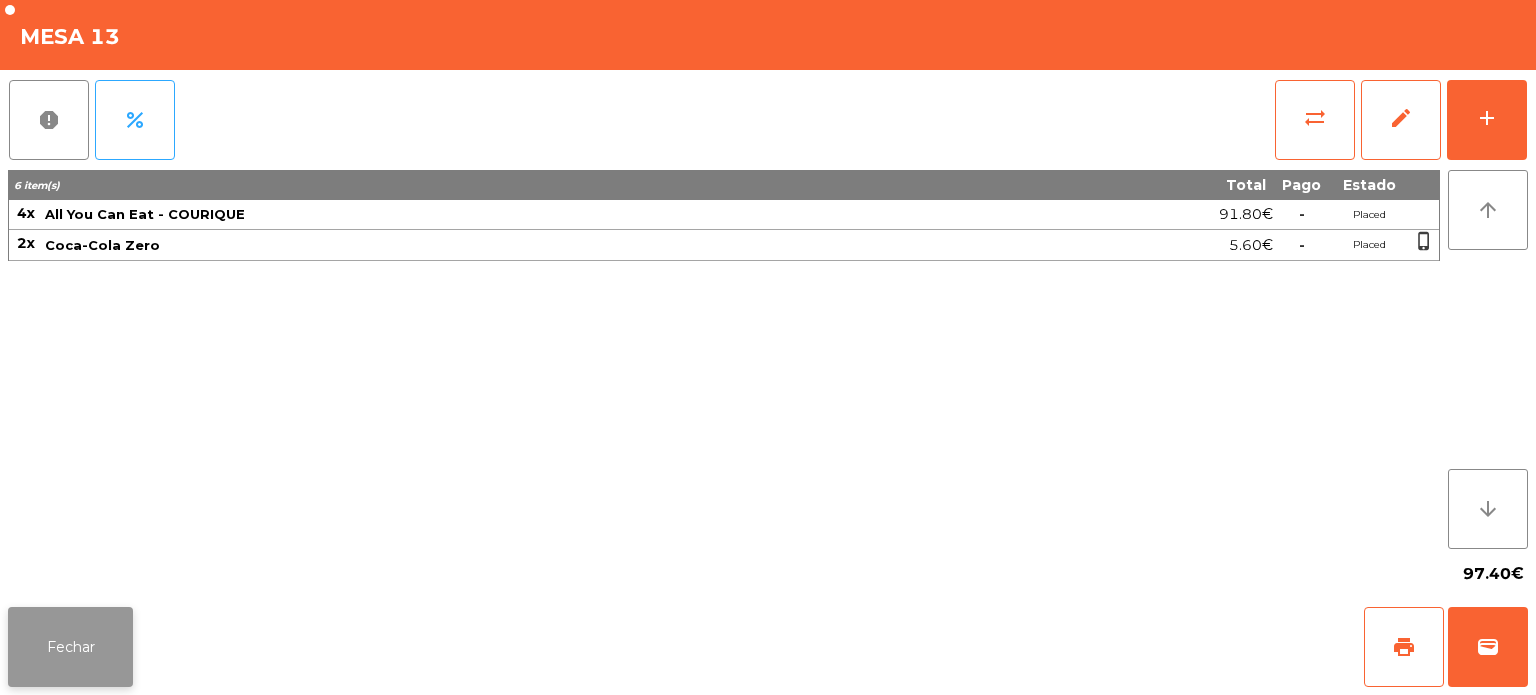click on "Fechar" 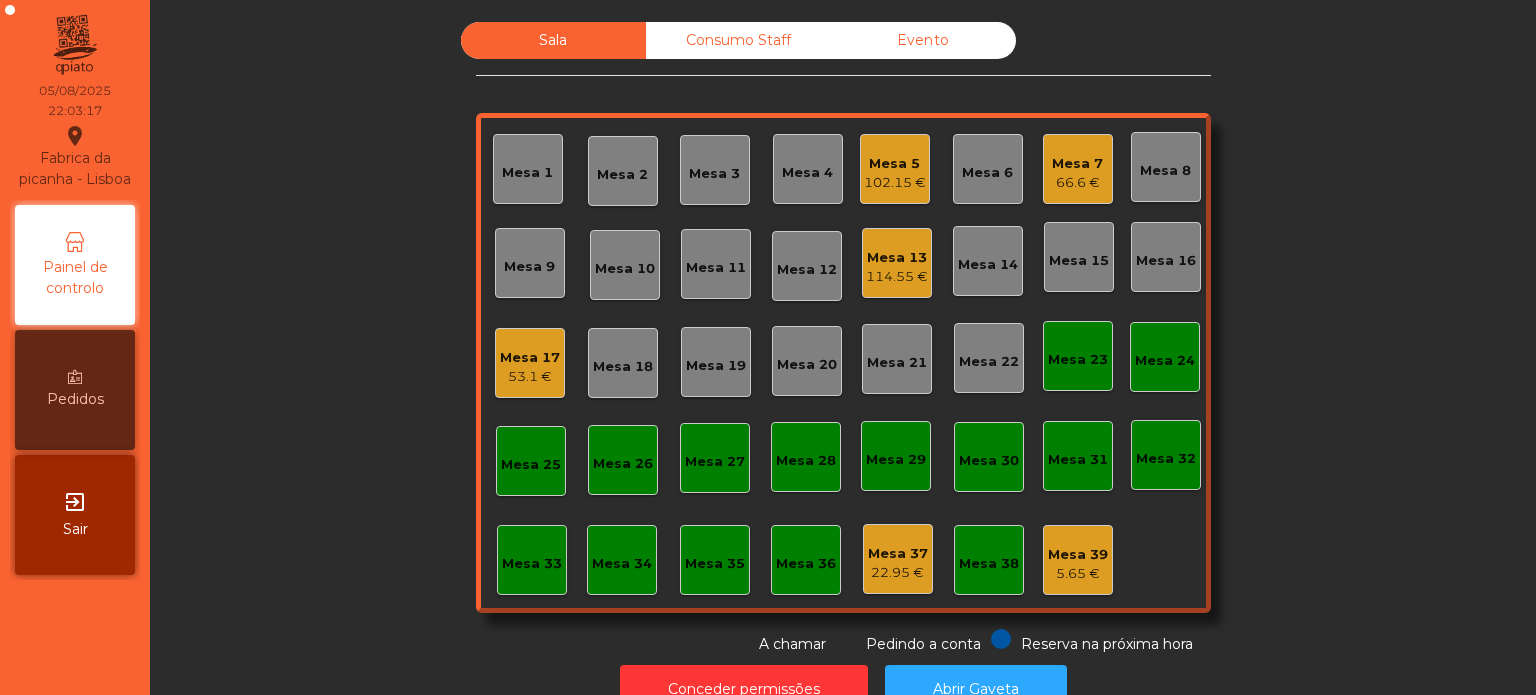 click on "Mesa 11" 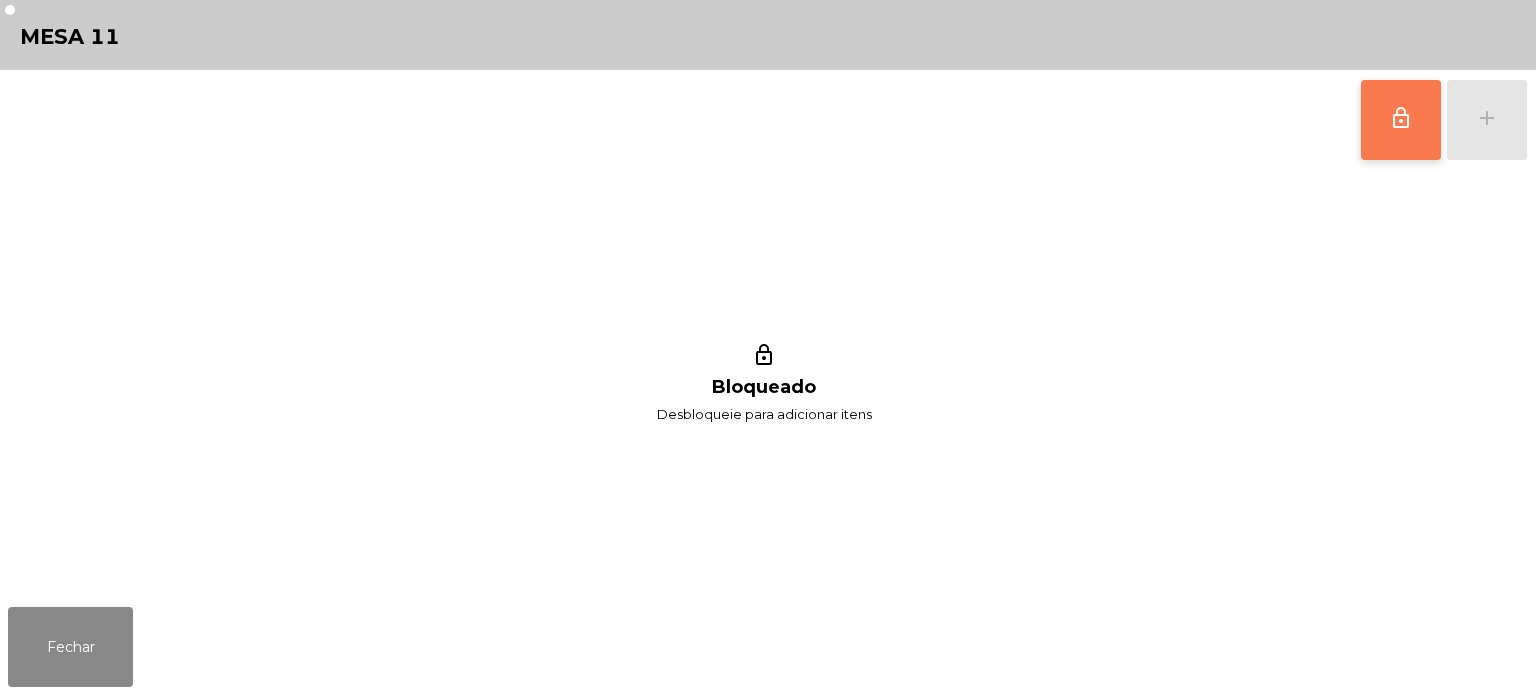 click on "lock_outline" 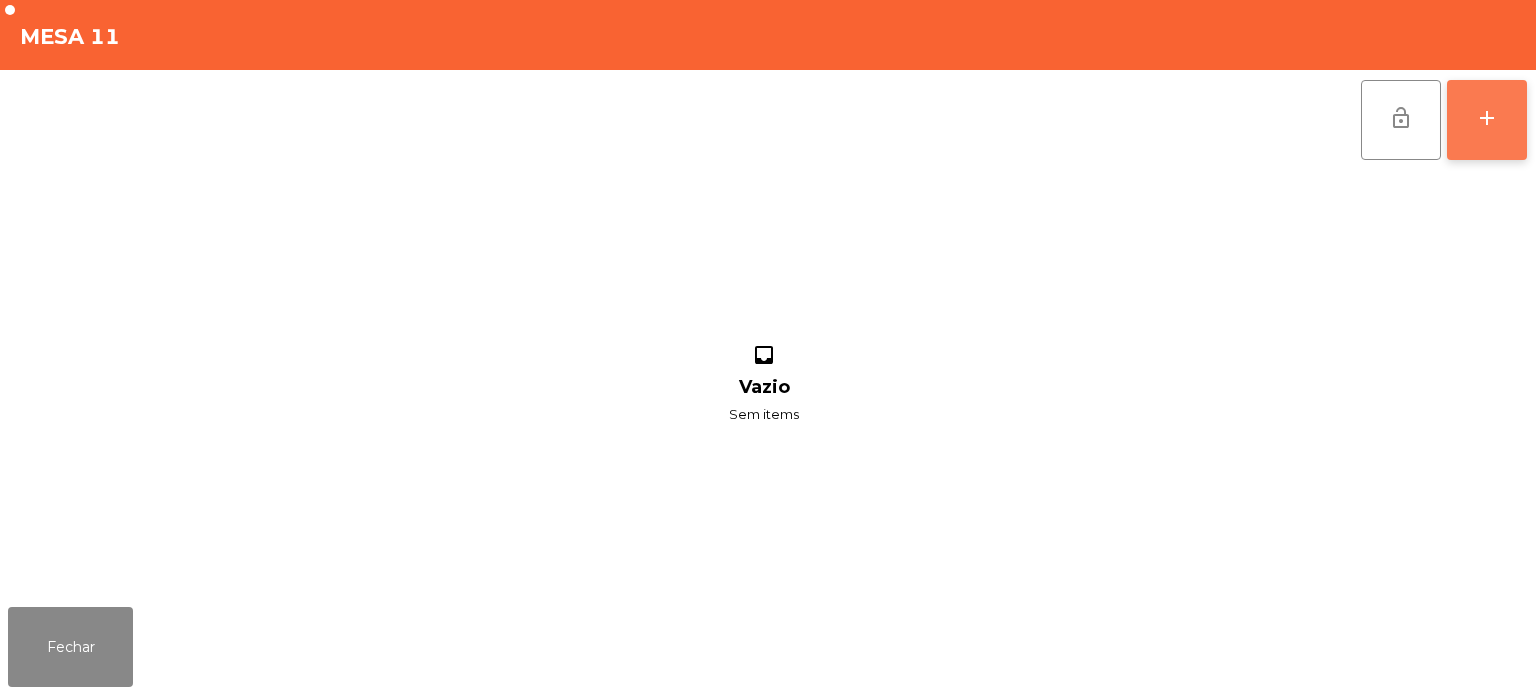 click on "add" 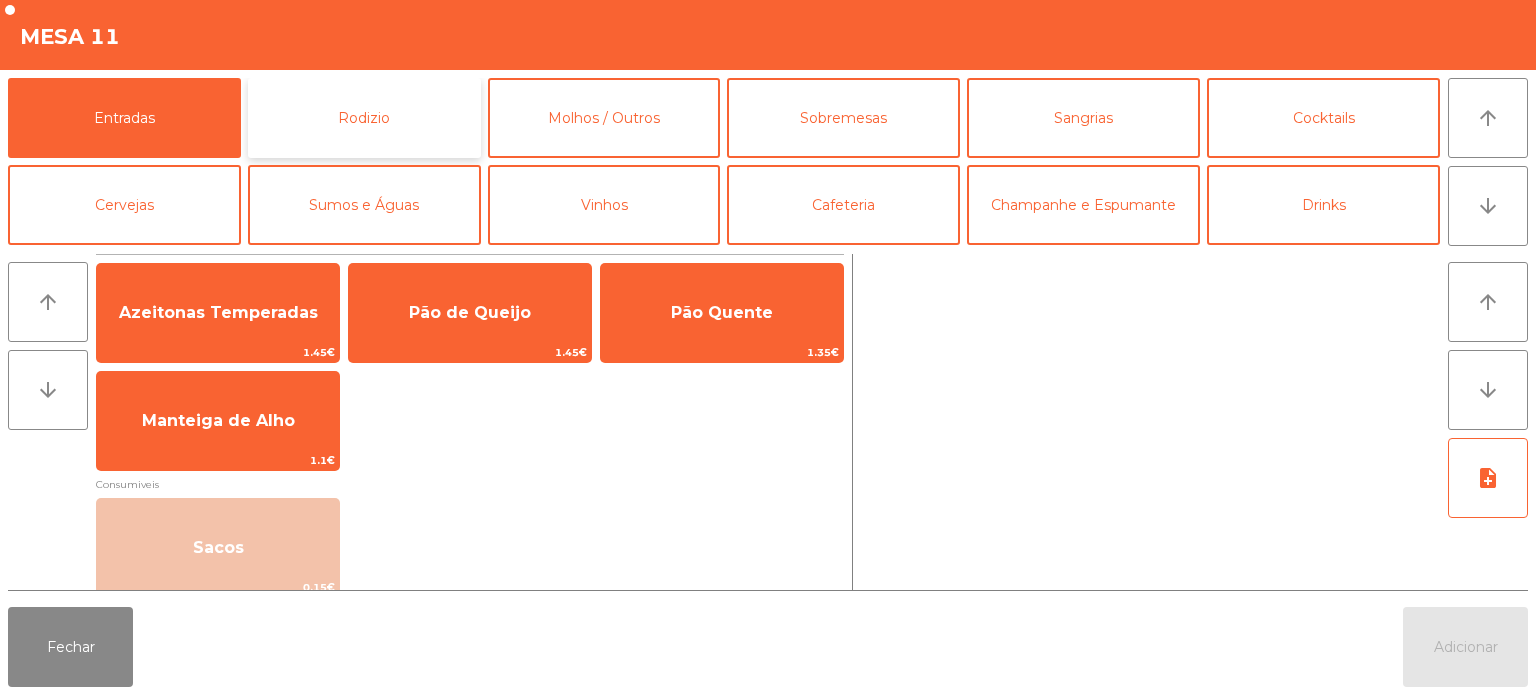 click on "Rodizio" 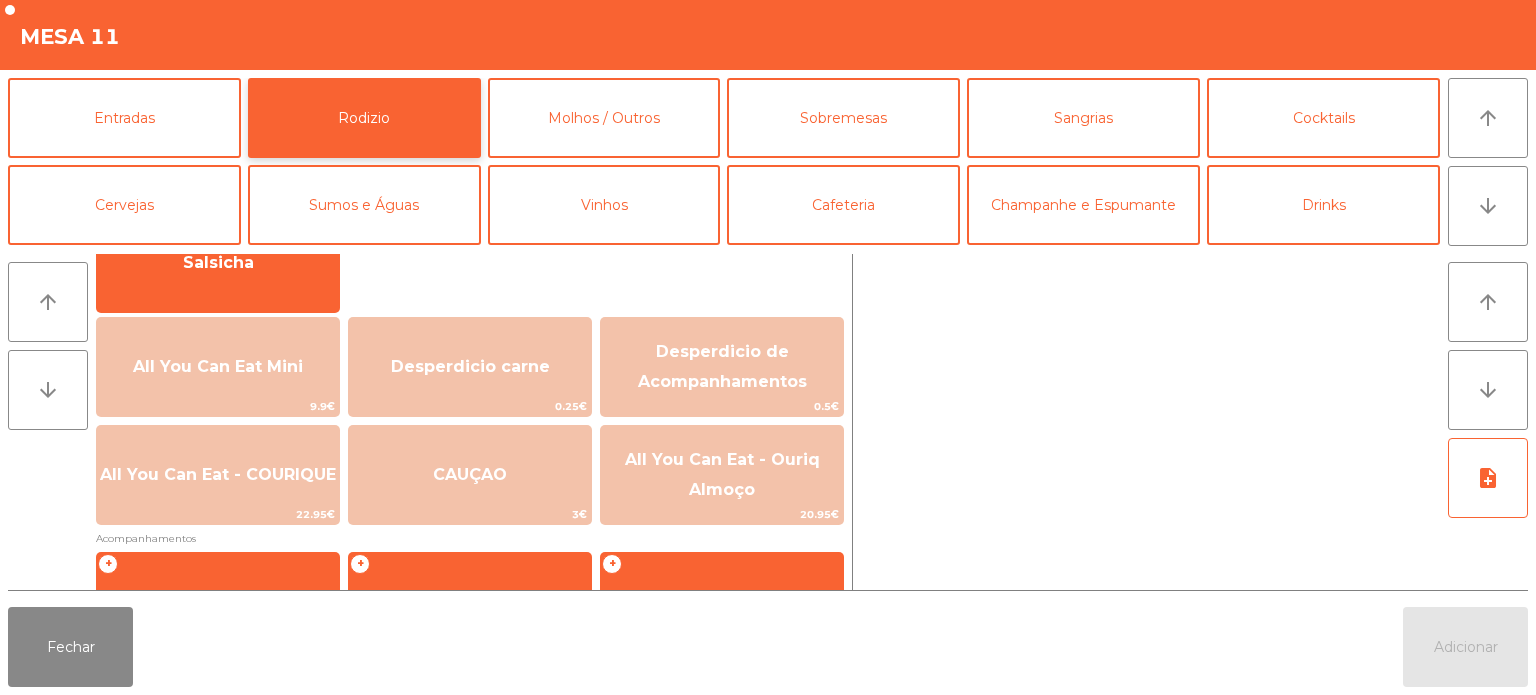 scroll, scrollTop: 200, scrollLeft: 0, axis: vertical 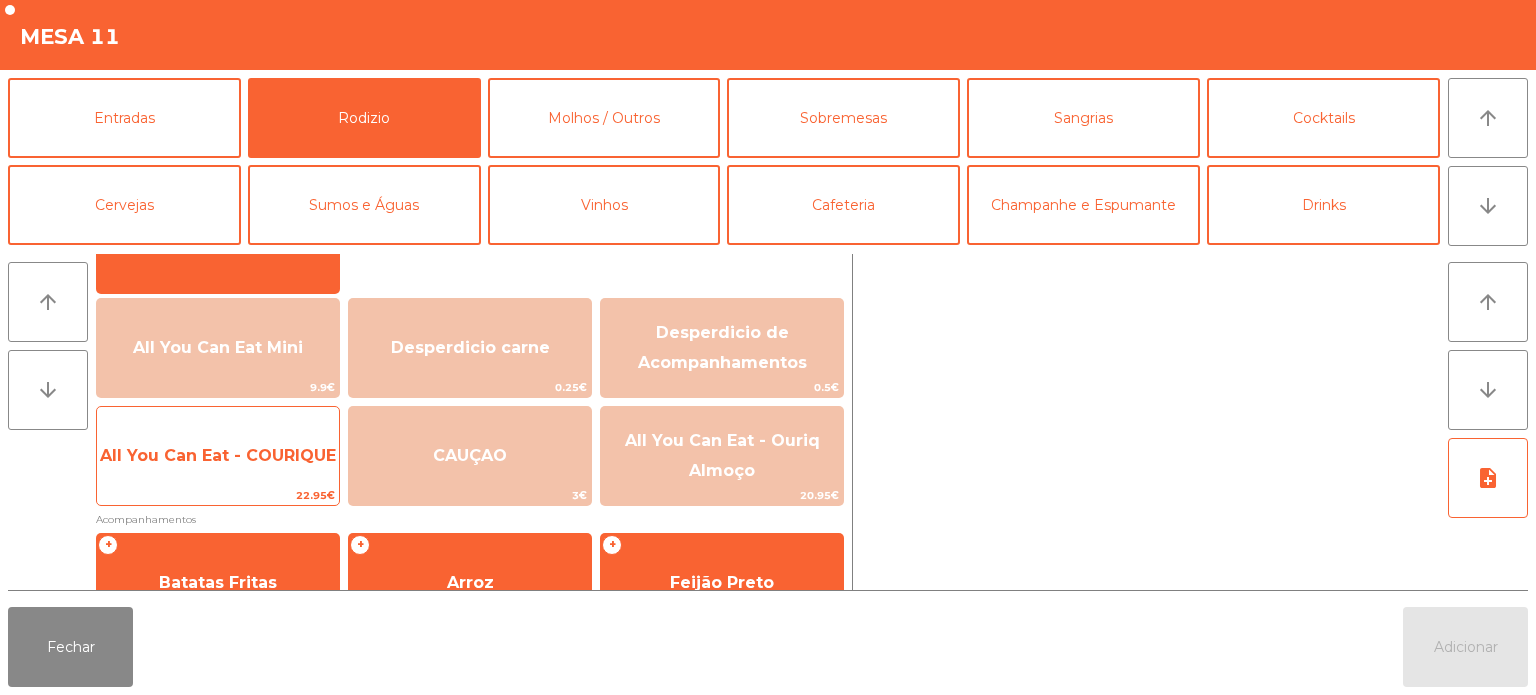 click on "All You Can Eat - COURIQUE" 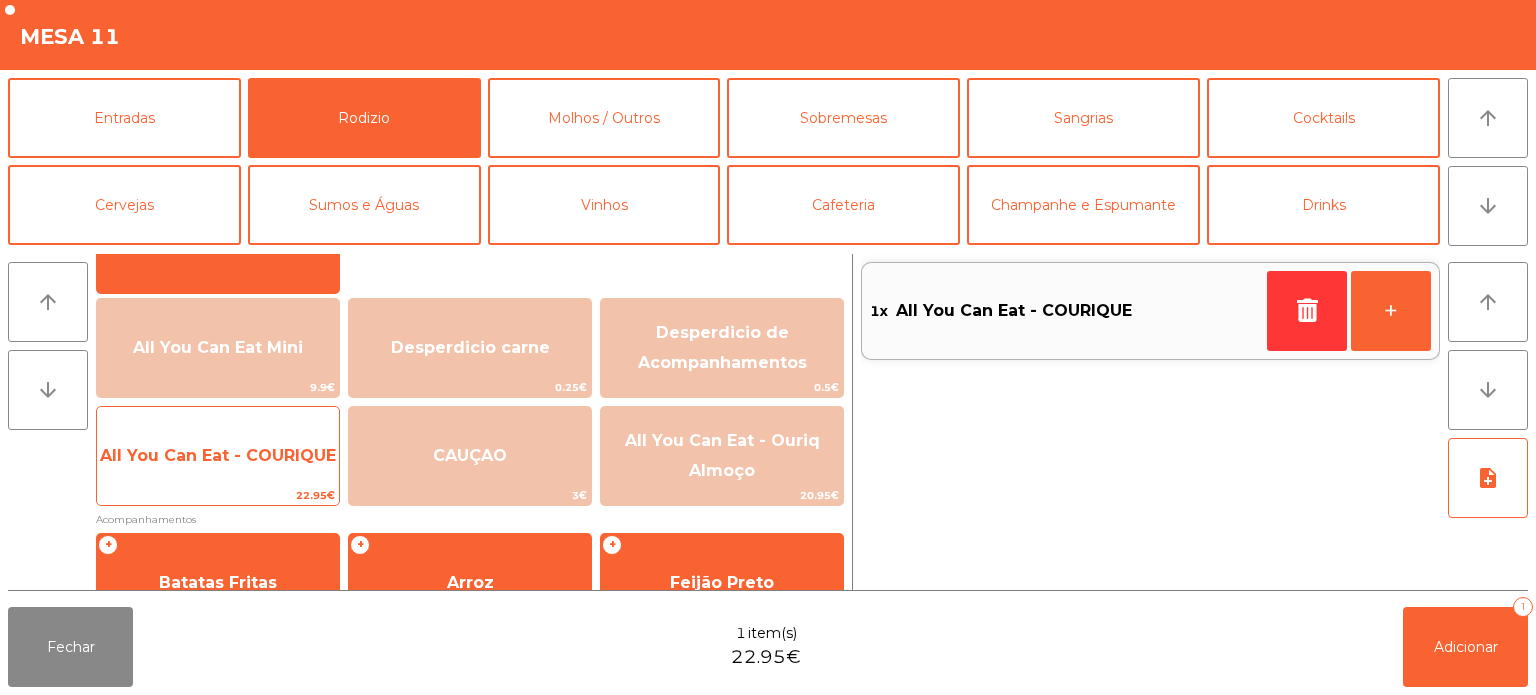 click on "All You Can Eat - COURIQUE" 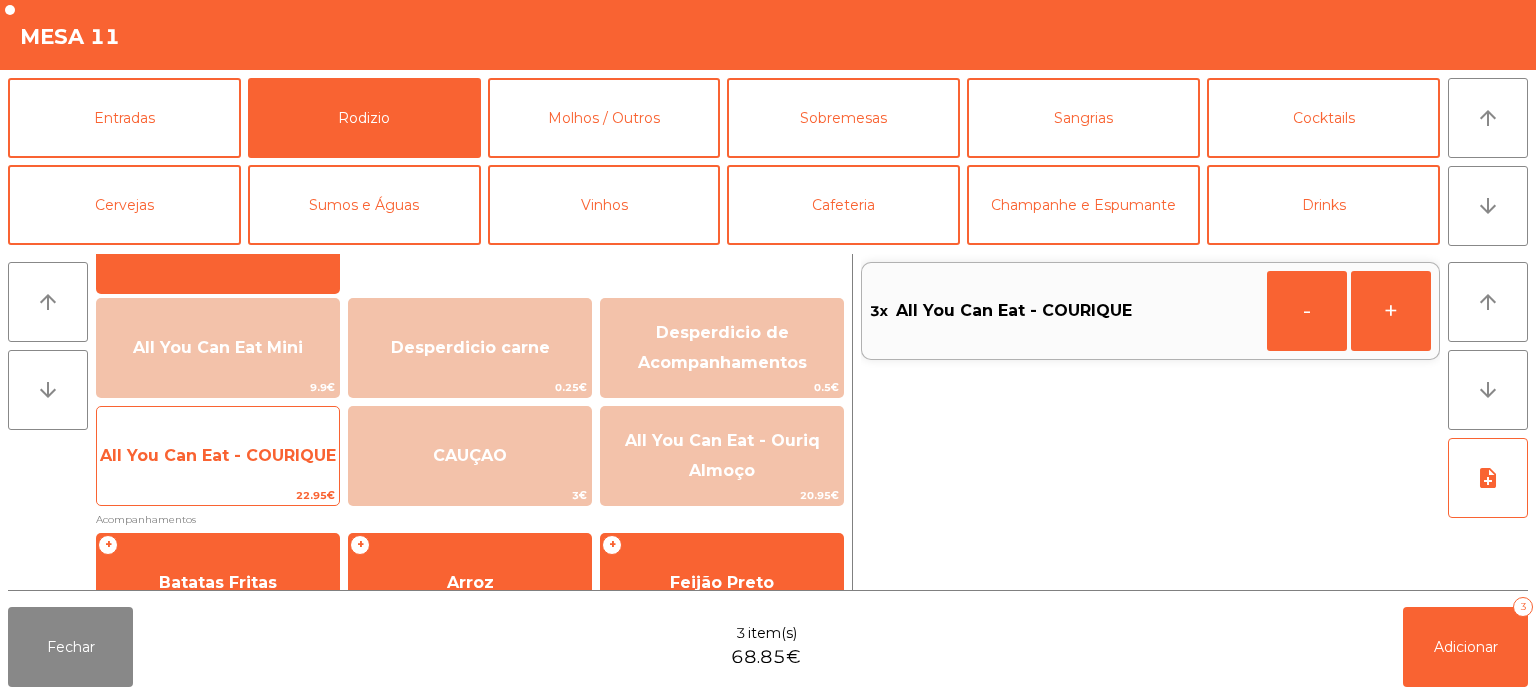 click on "All You Can Eat - COURIQUE" 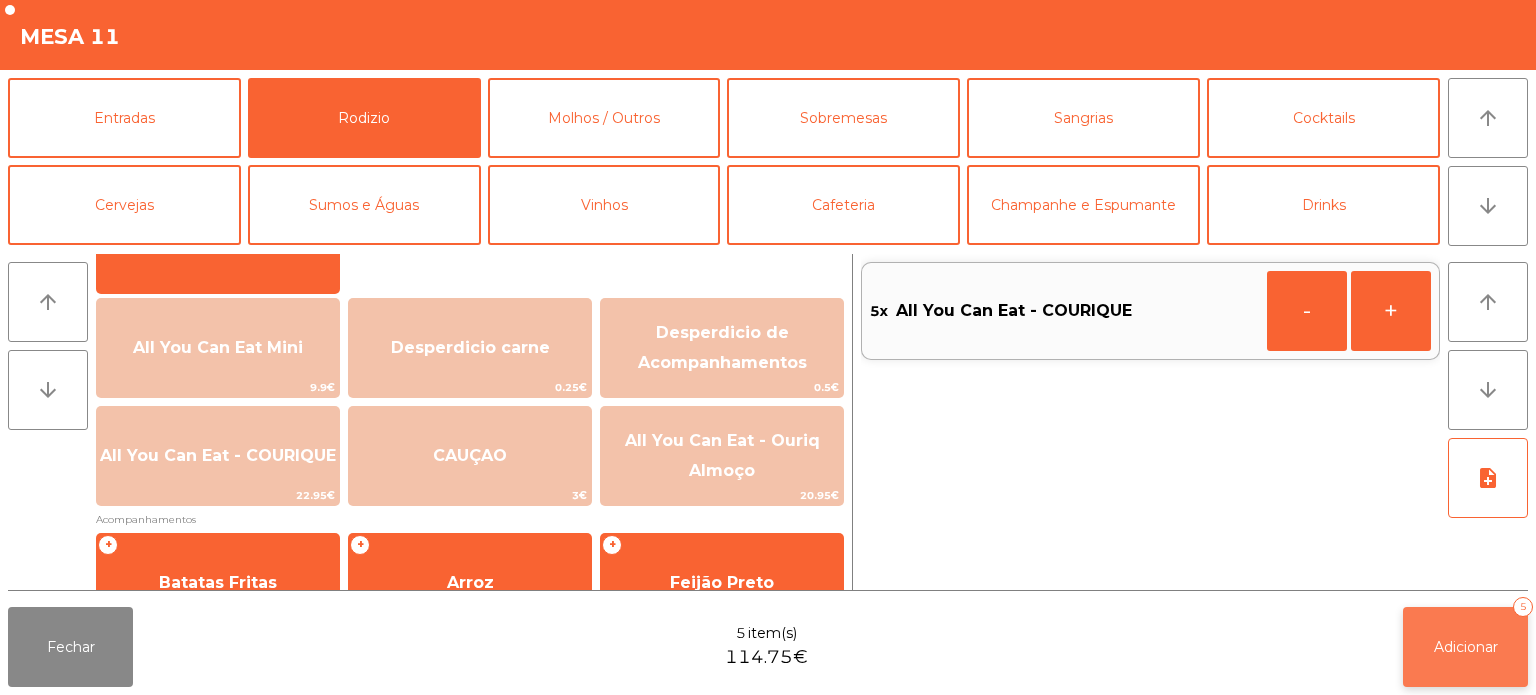 click on "Adicionar   5" 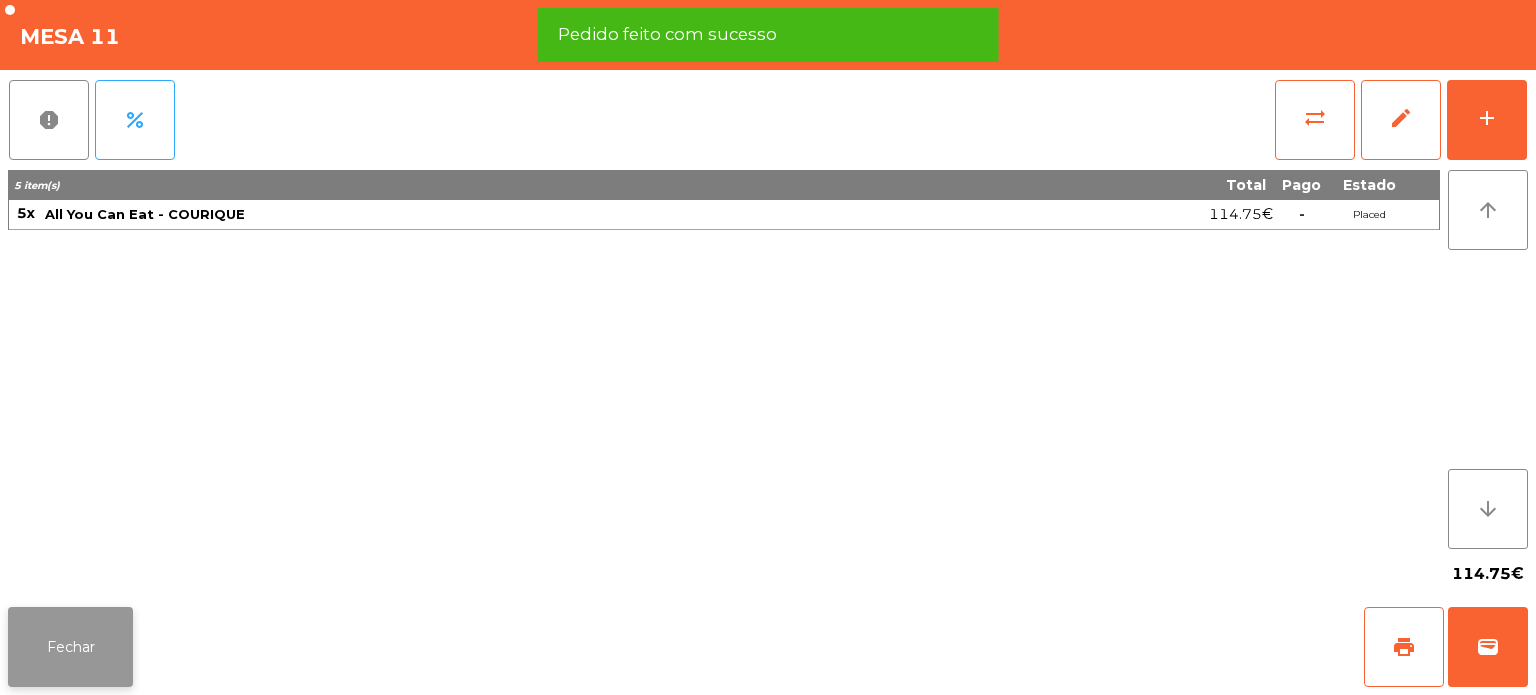 click on "Fechar" 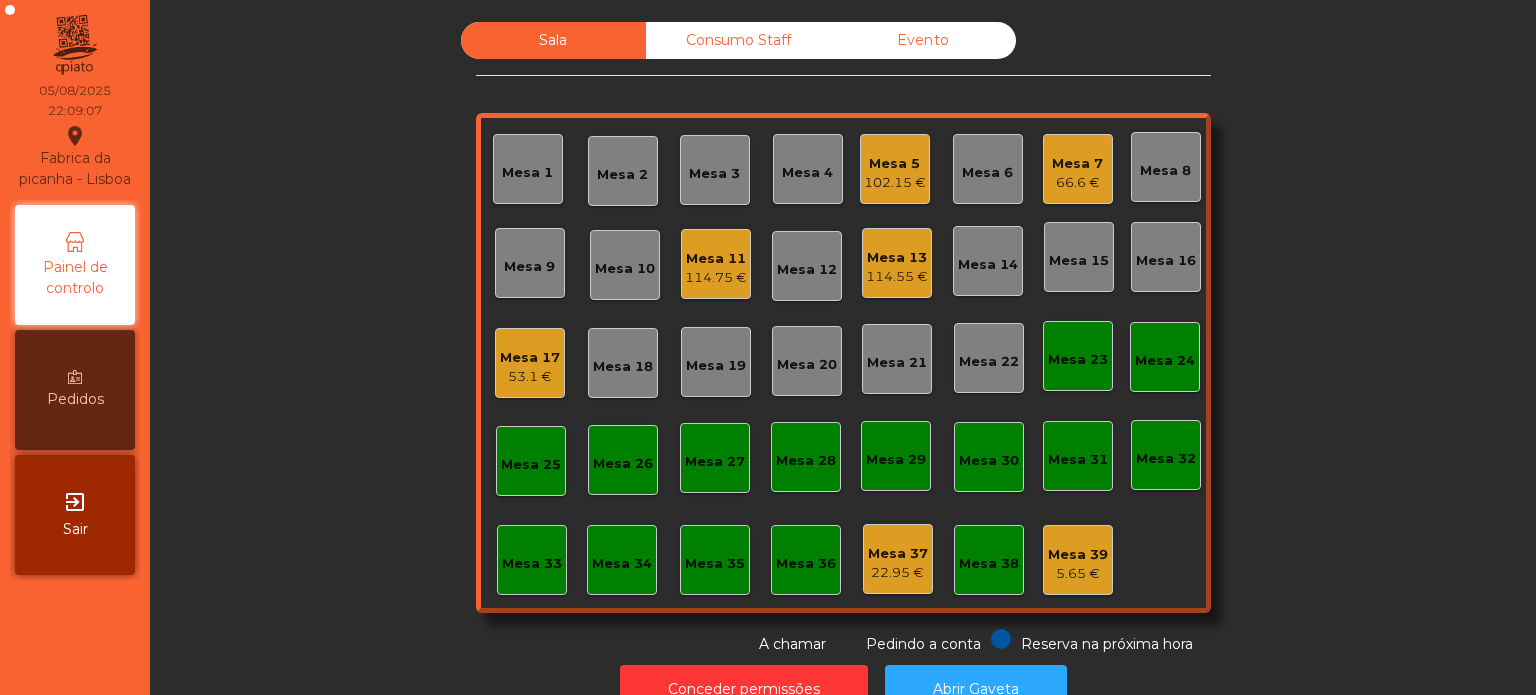 click on "Mesa 5" 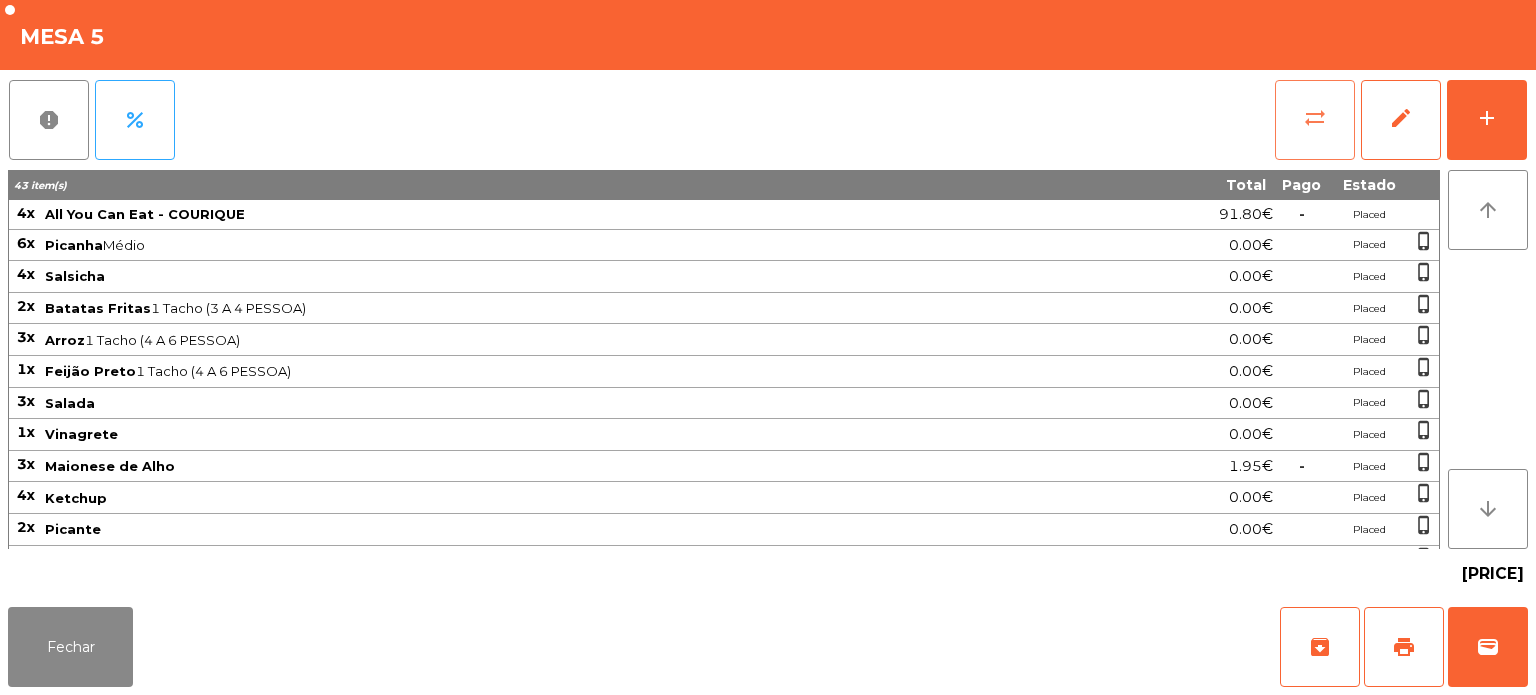 click on "sync_alt" 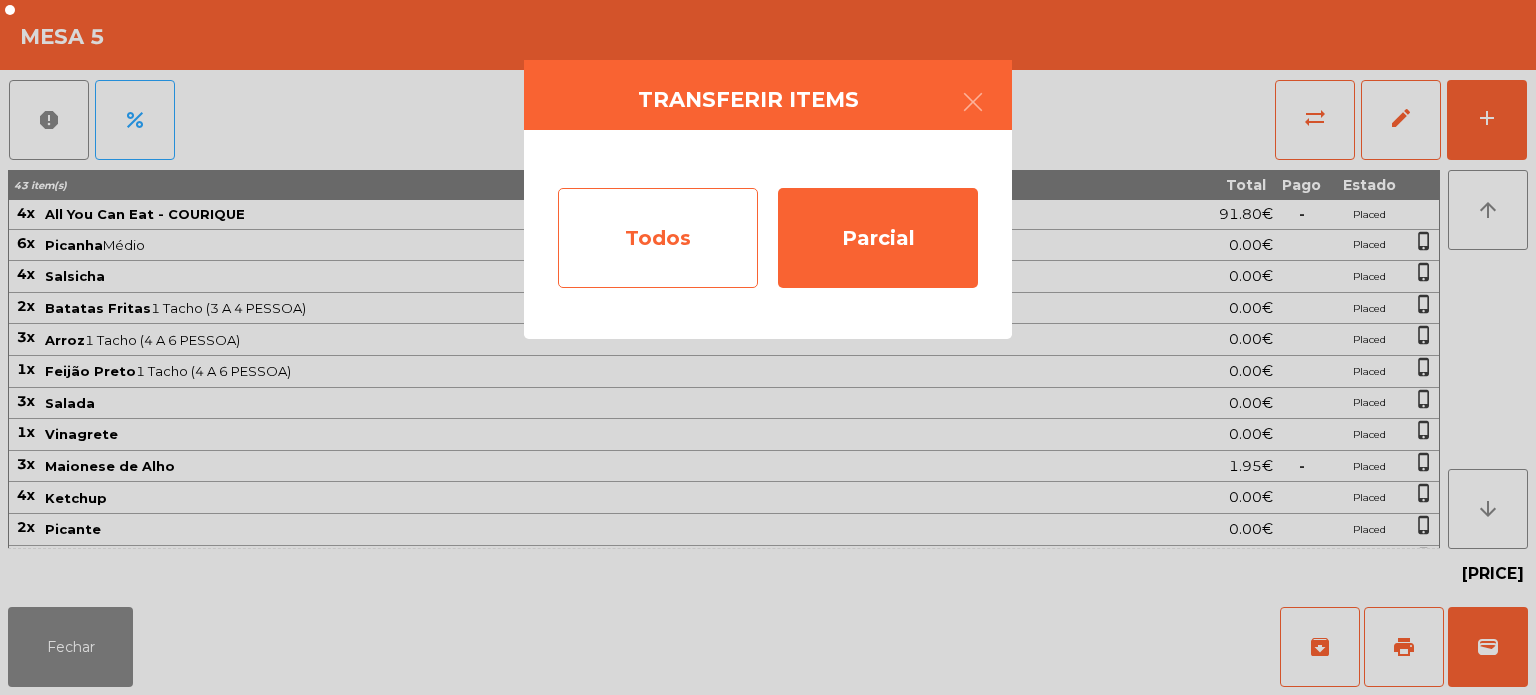 click on "Todos" 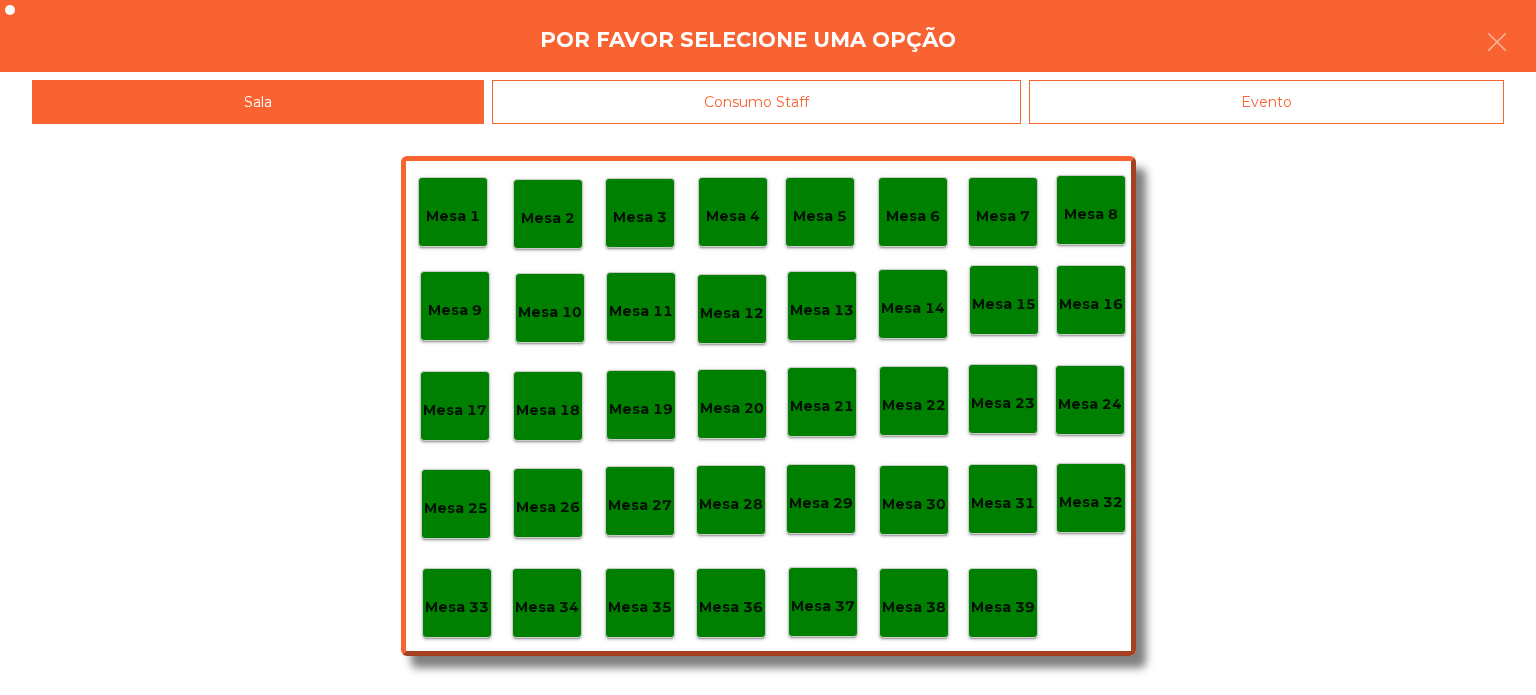 click on "Mesa 36" 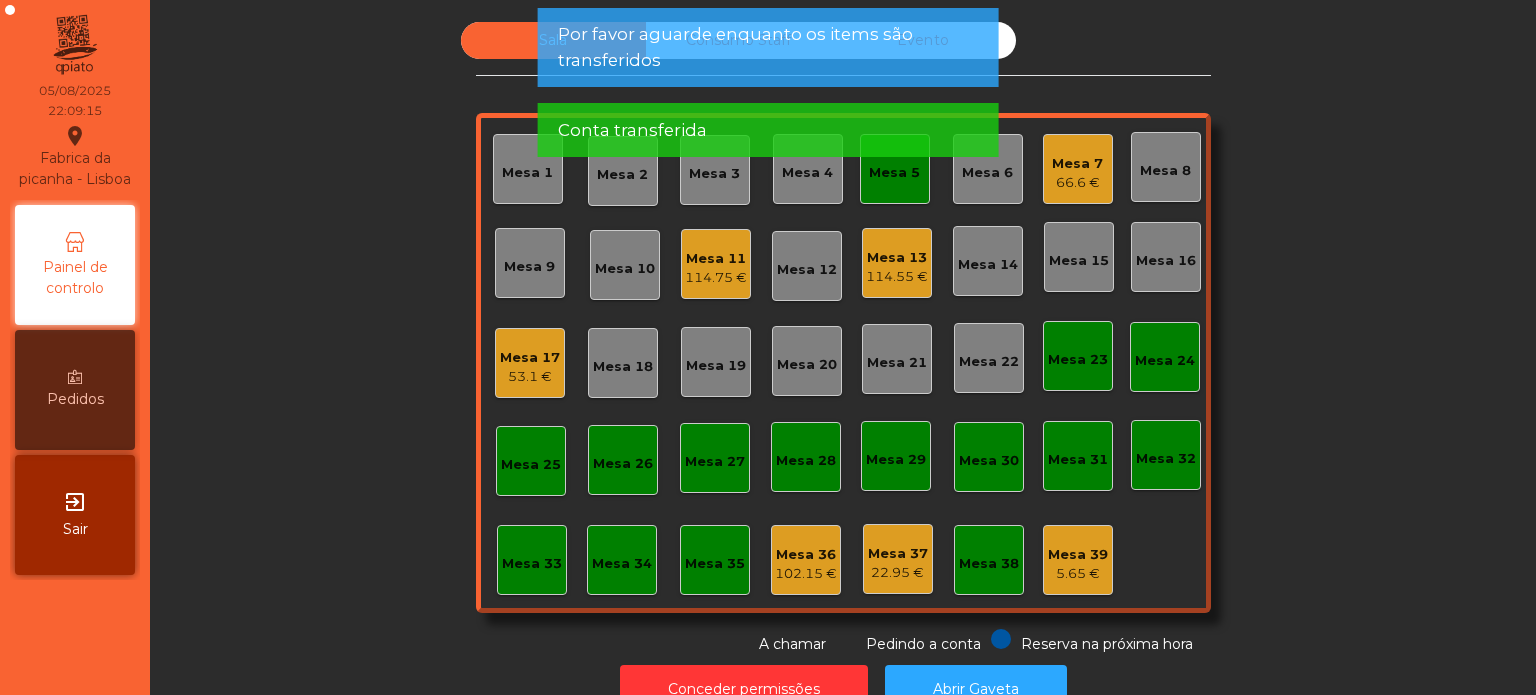 click on "Sala   Consumo Staff   Evento   Mesa 1   Mesa 2   Mesa 3   Mesa 4   Mesa 5   Mesa 6   Mesa 7   [PRICE]   Mesa 8   Mesa 9   Mesa 10   Mesa 11   [PRICE]   Mesa 12   Mesa 13   [PRICE]   Mesa 14   Mesa 15   Mesa 16   Mesa 17   [PRICE]   Mesa 18   Mesa 19   Mesa 20   Mesa 21   Mesa 22   Mesa 23   Mesa 24   Mesa 25   Mesa 26   Mesa 27   Mesa 28   Mesa 29   Mesa 30   Mesa 31   Mesa 32   Mesa 33   Mesa 34   Mesa 35   Mesa 36   [PRICE]   Mesa 37   [PRICE]   Mesa 38   Mesa 39   [PRICE]  Reserva na próxima hora Pedindo a conta A chamar" 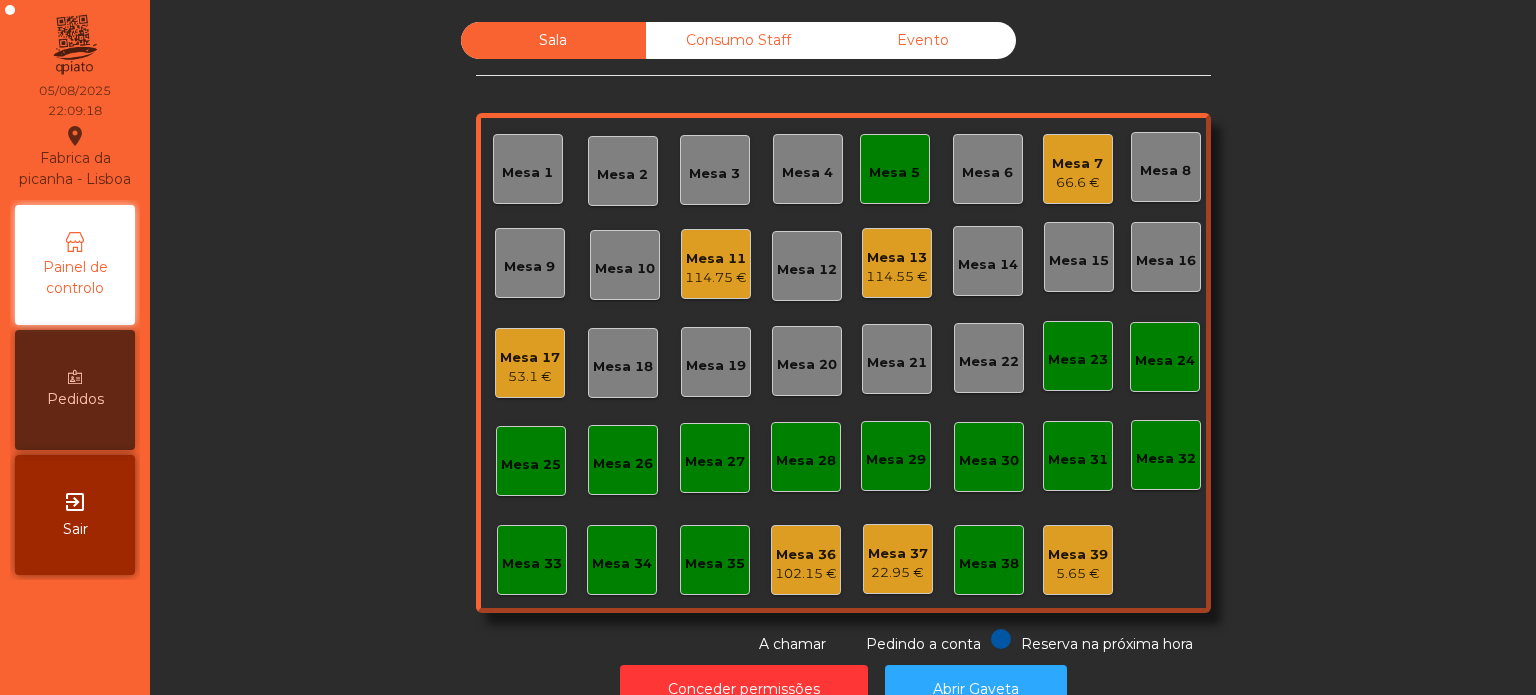 click on "Mesa 13" 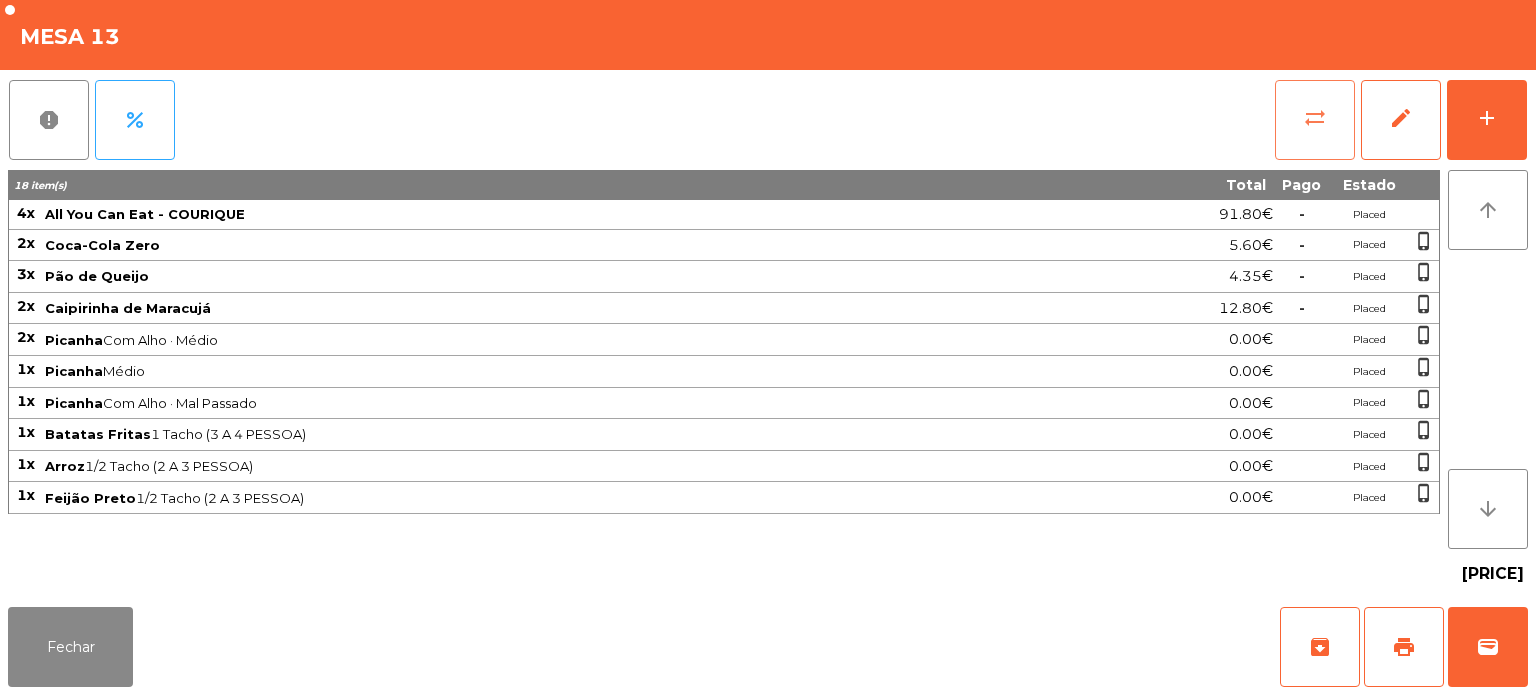 click on "sync_alt" 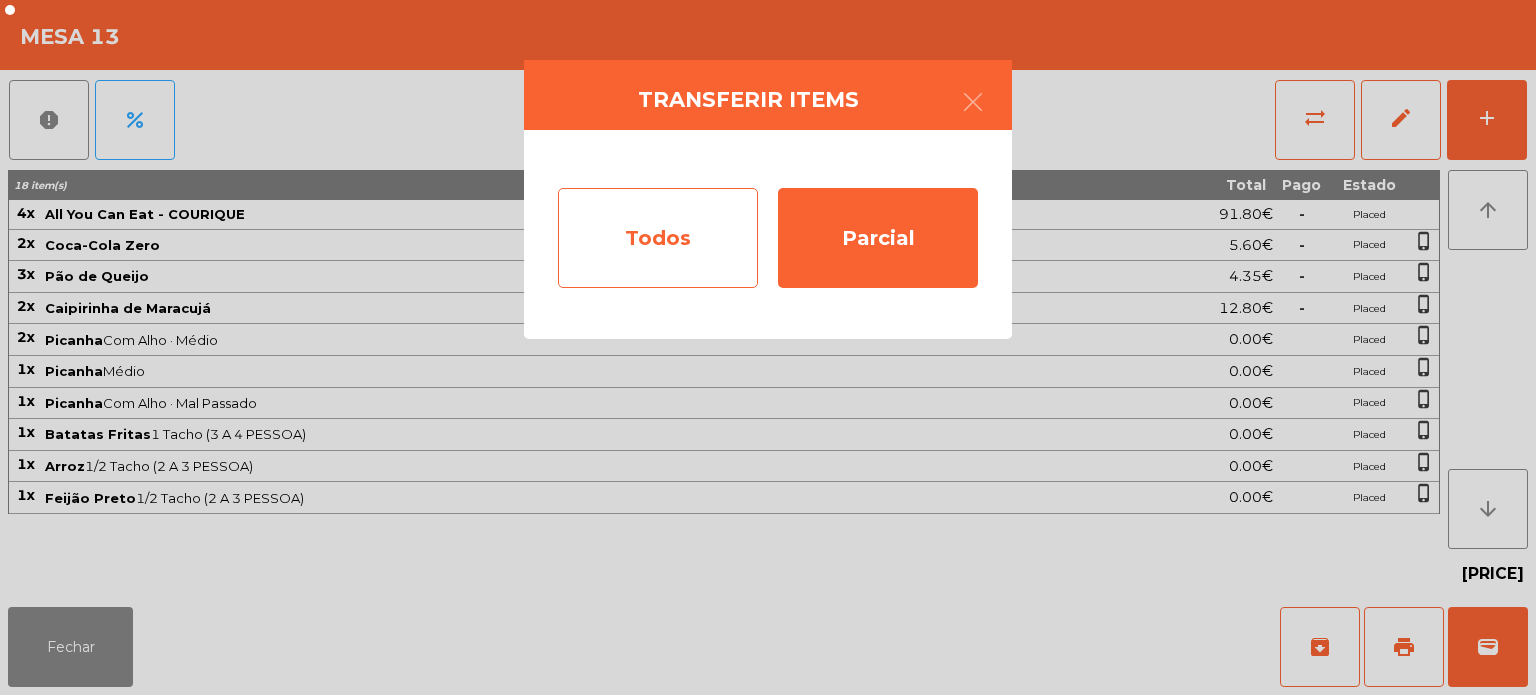 click on "Todos" 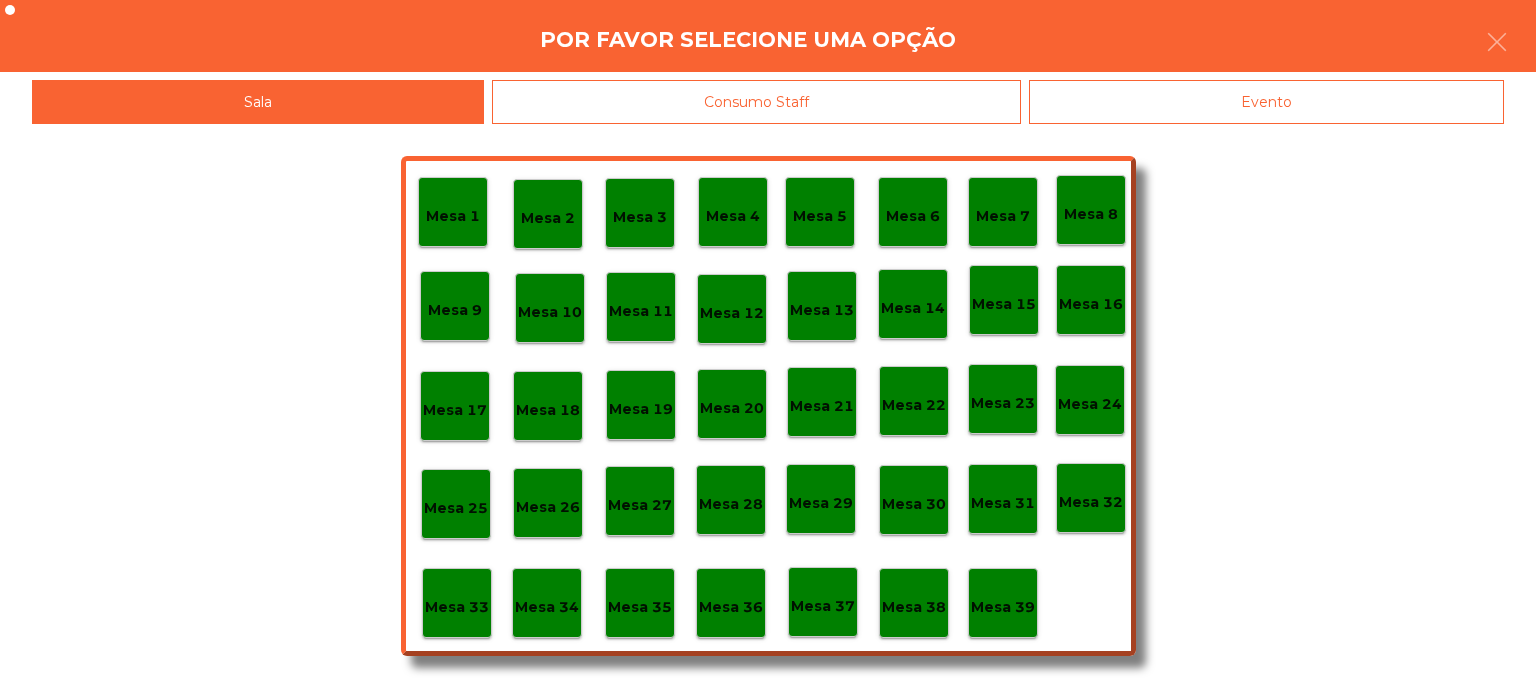click on "Mesa 36" 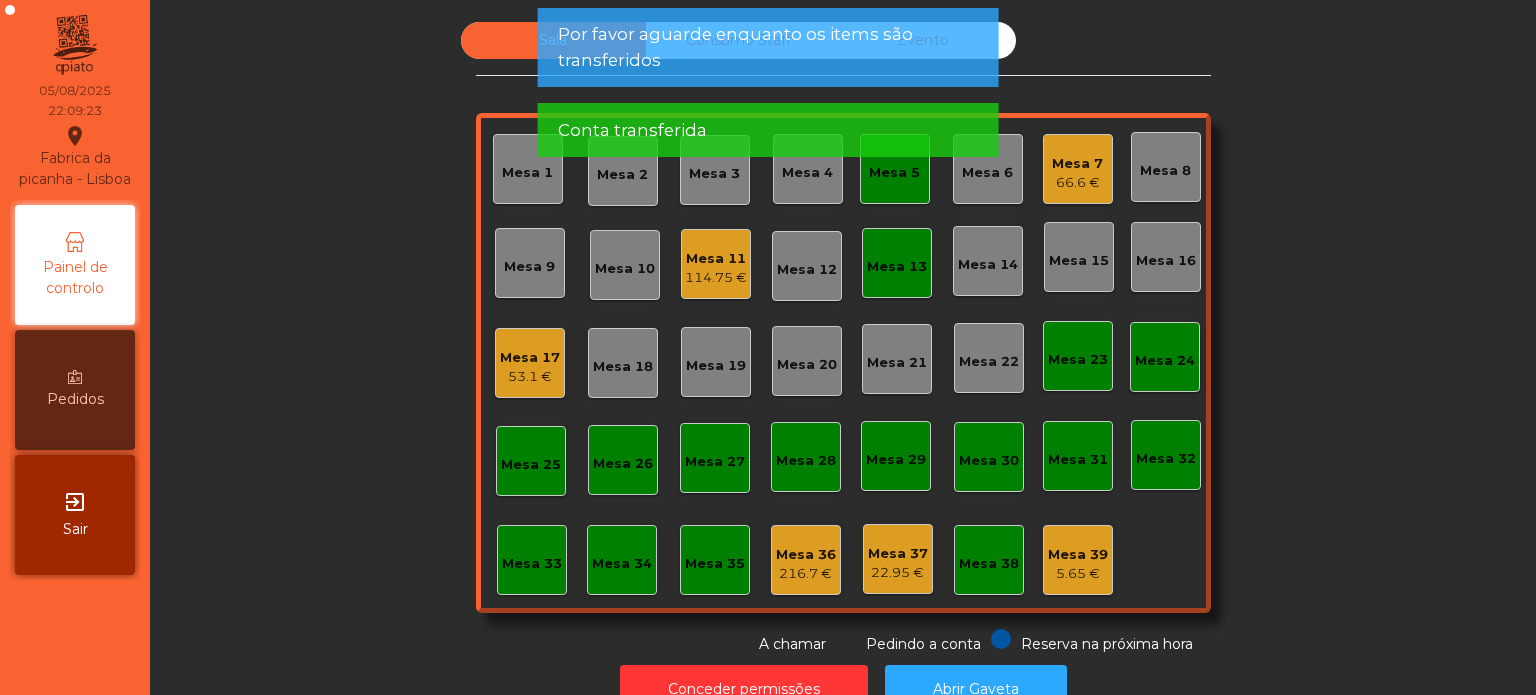 click on "Por favor aguarde enquanto os items são transferidos Conta transferida" 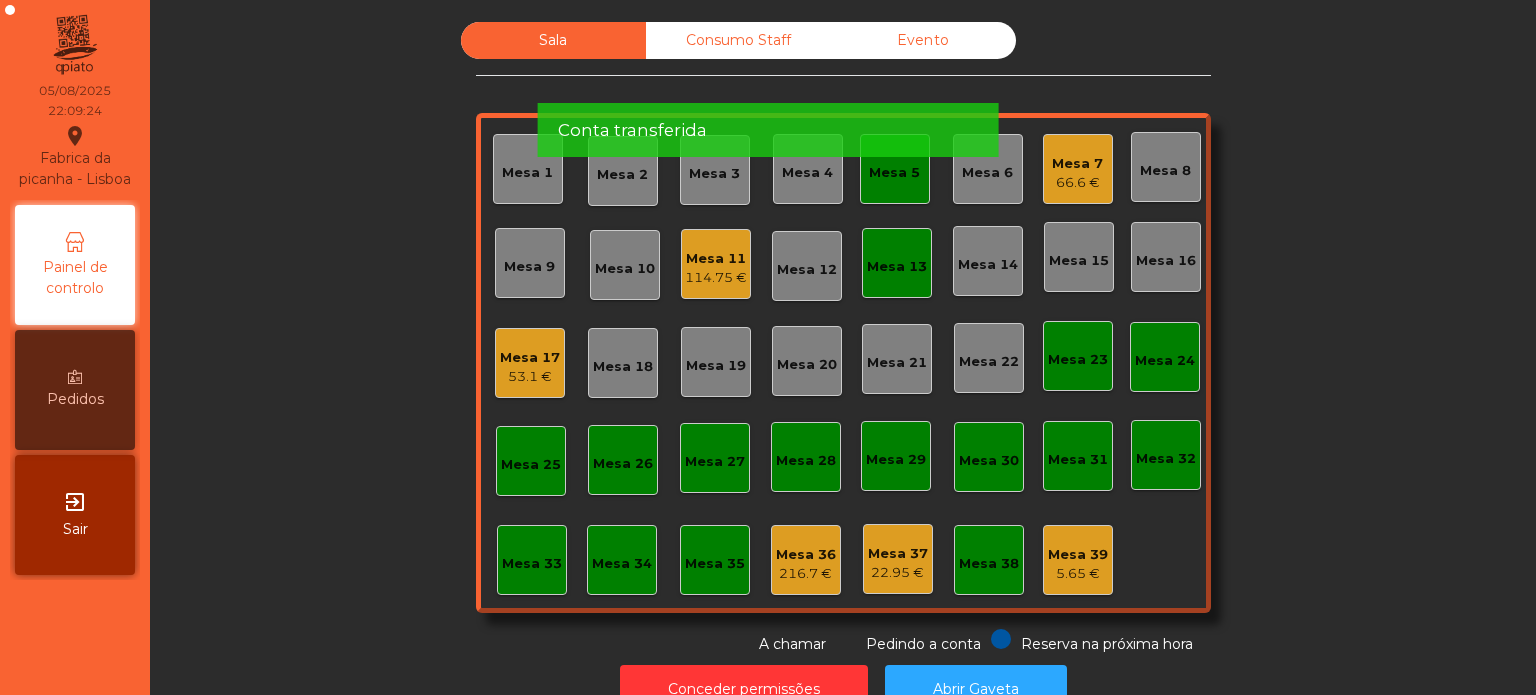click on "Mesa 5" 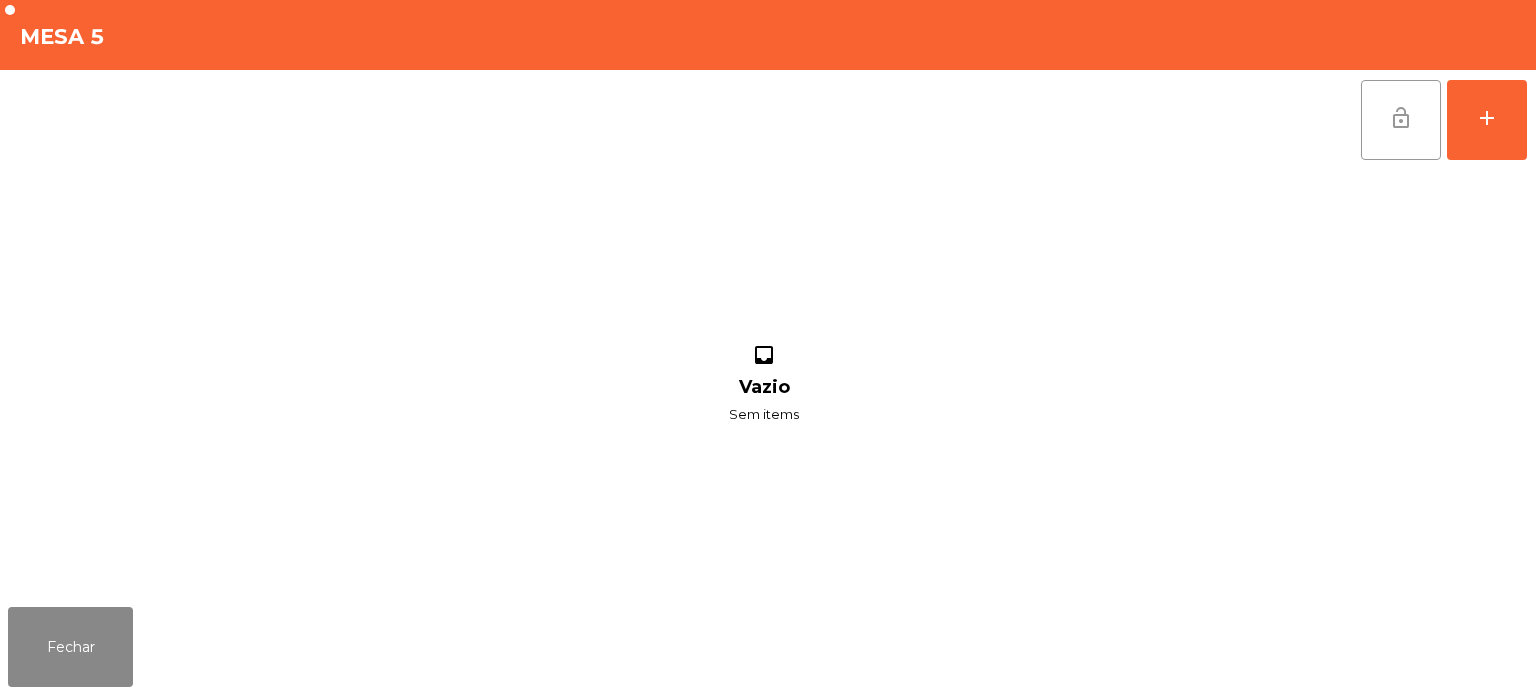 click on "lock_open" 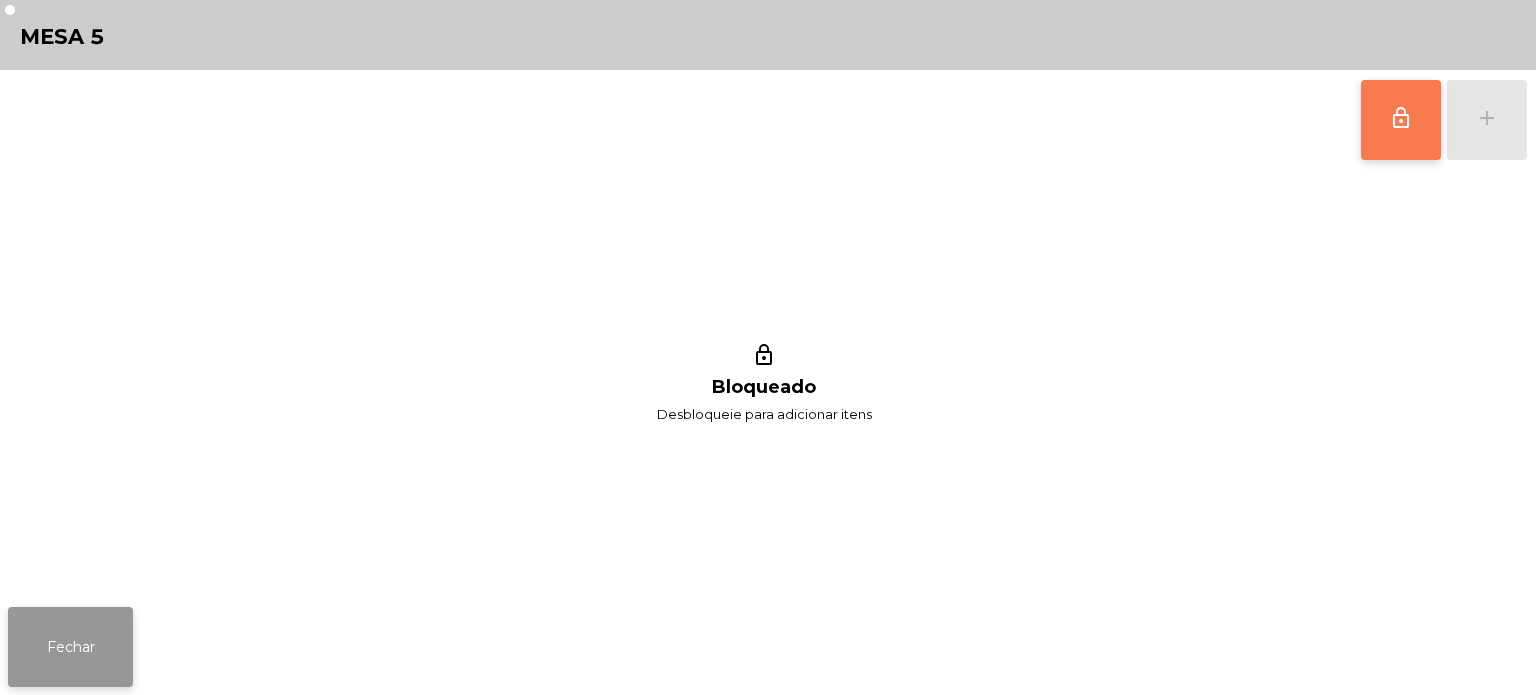 click on "Fechar" 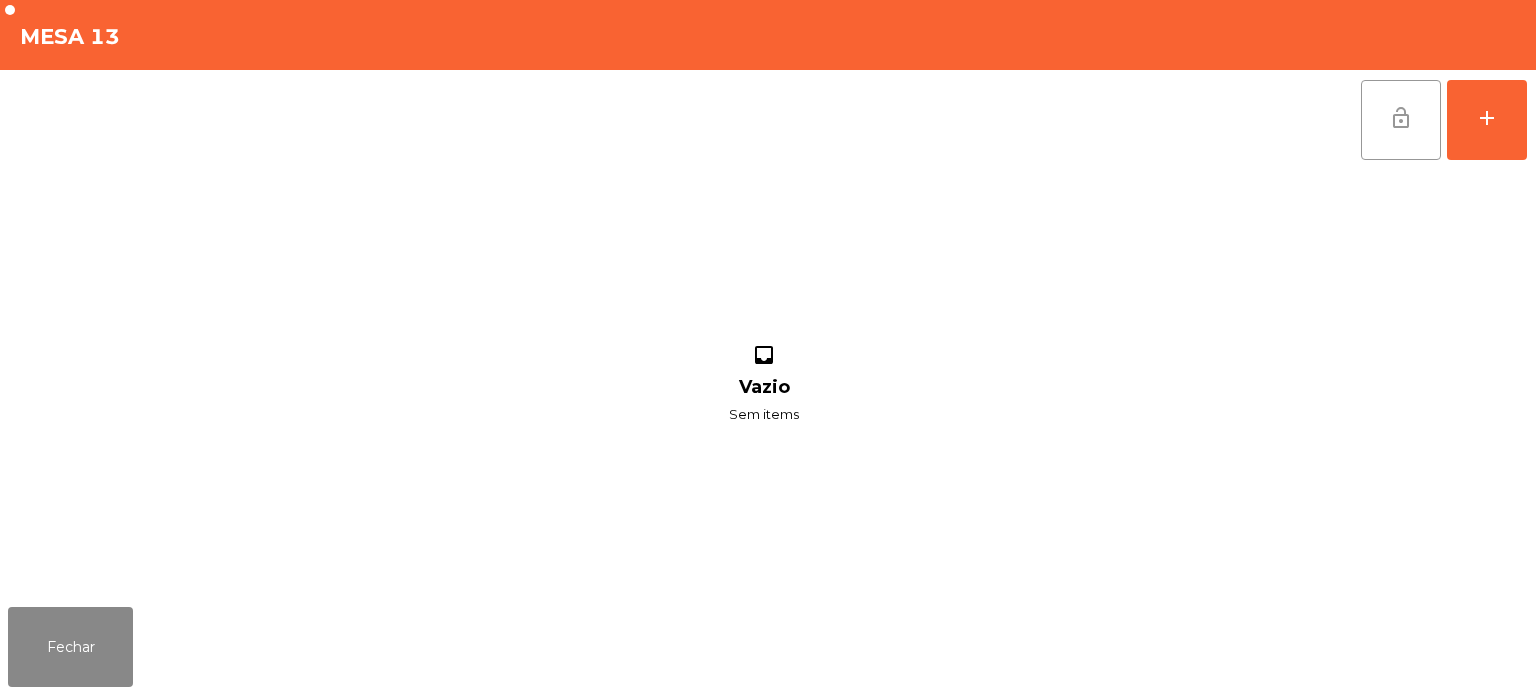 click on "lock_open" 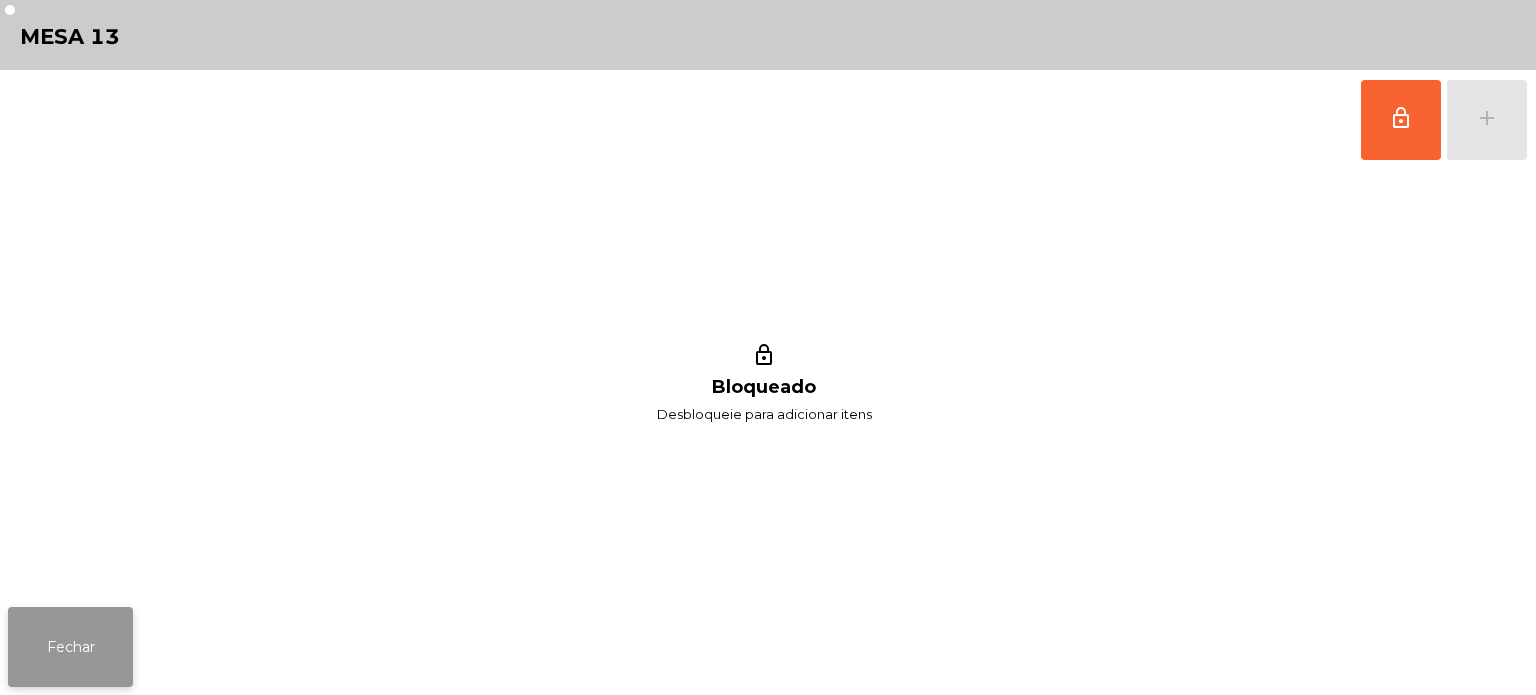 click on "Fechar" 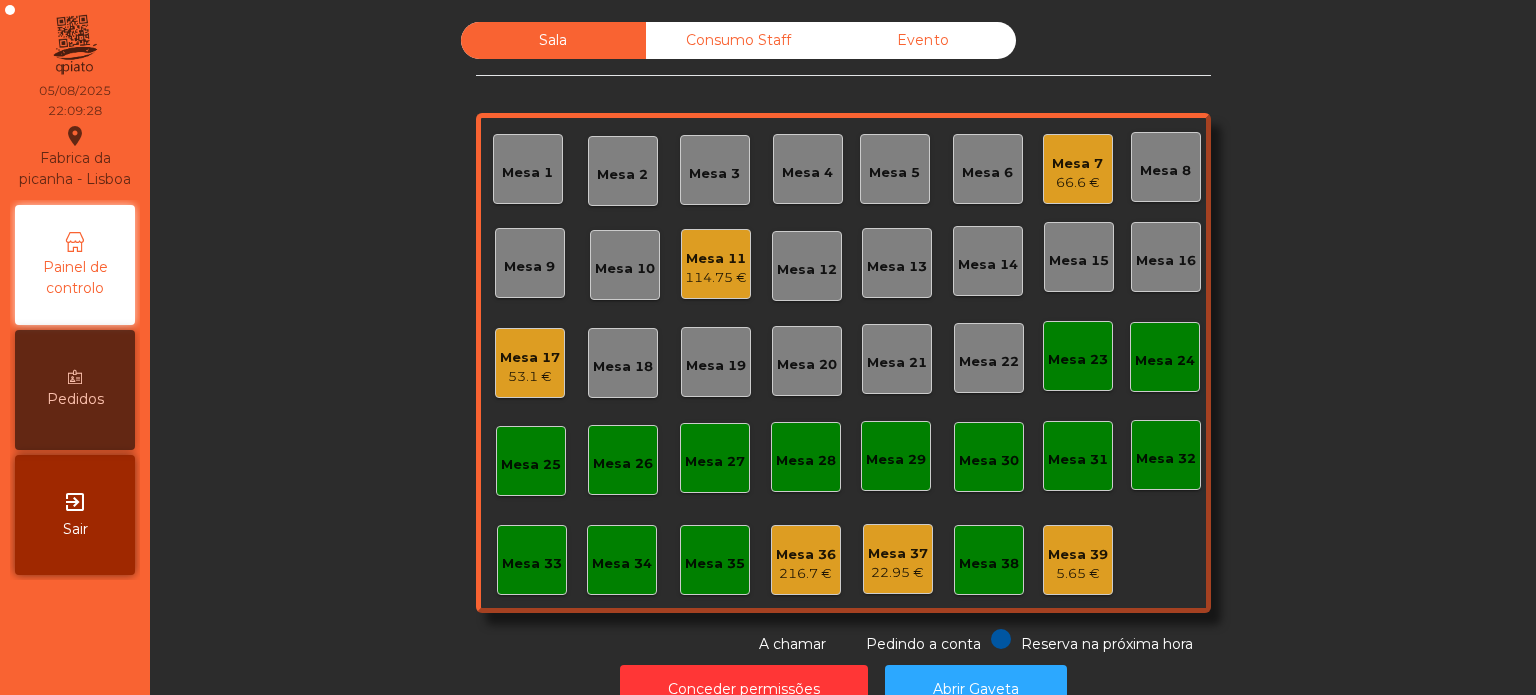 scroll, scrollTop: 55, scrollLeft: 0, axis: vertical 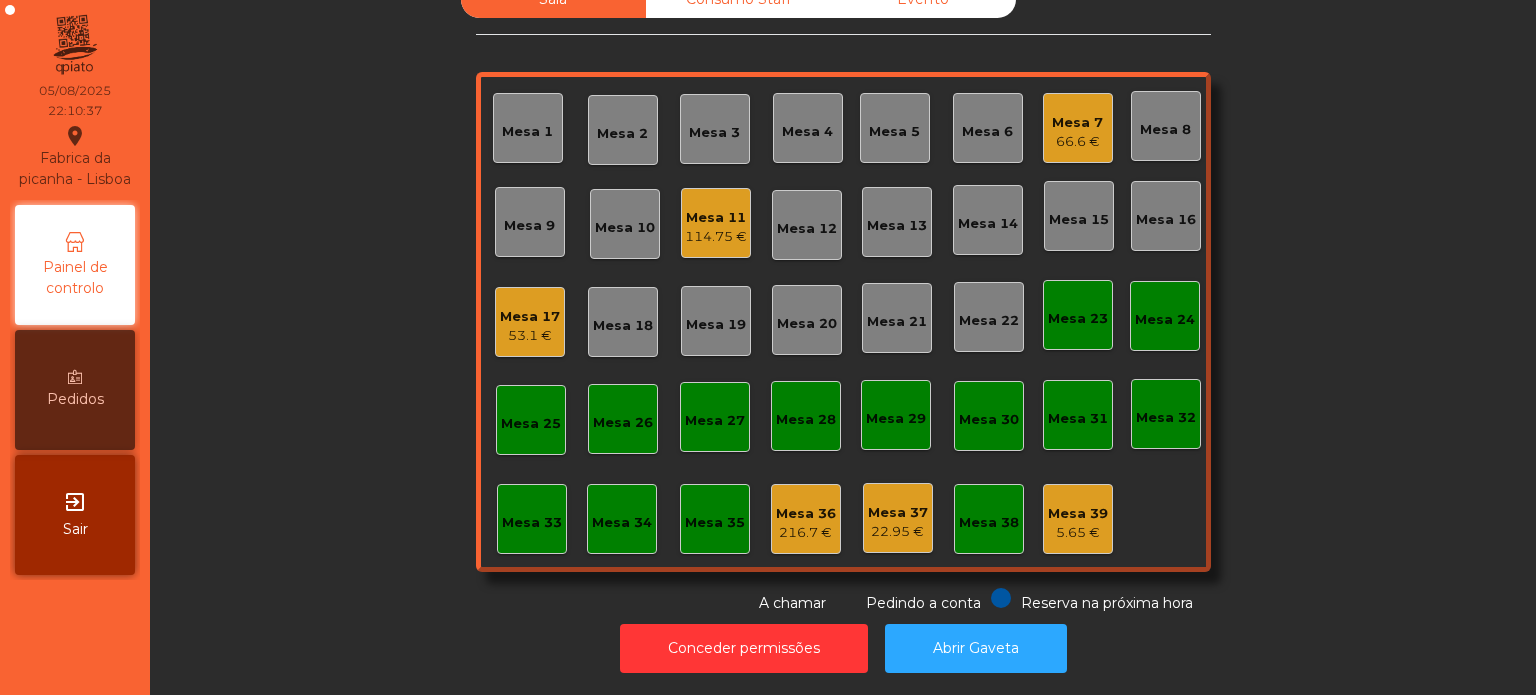 click on "Mesa 7   [PRICE]" 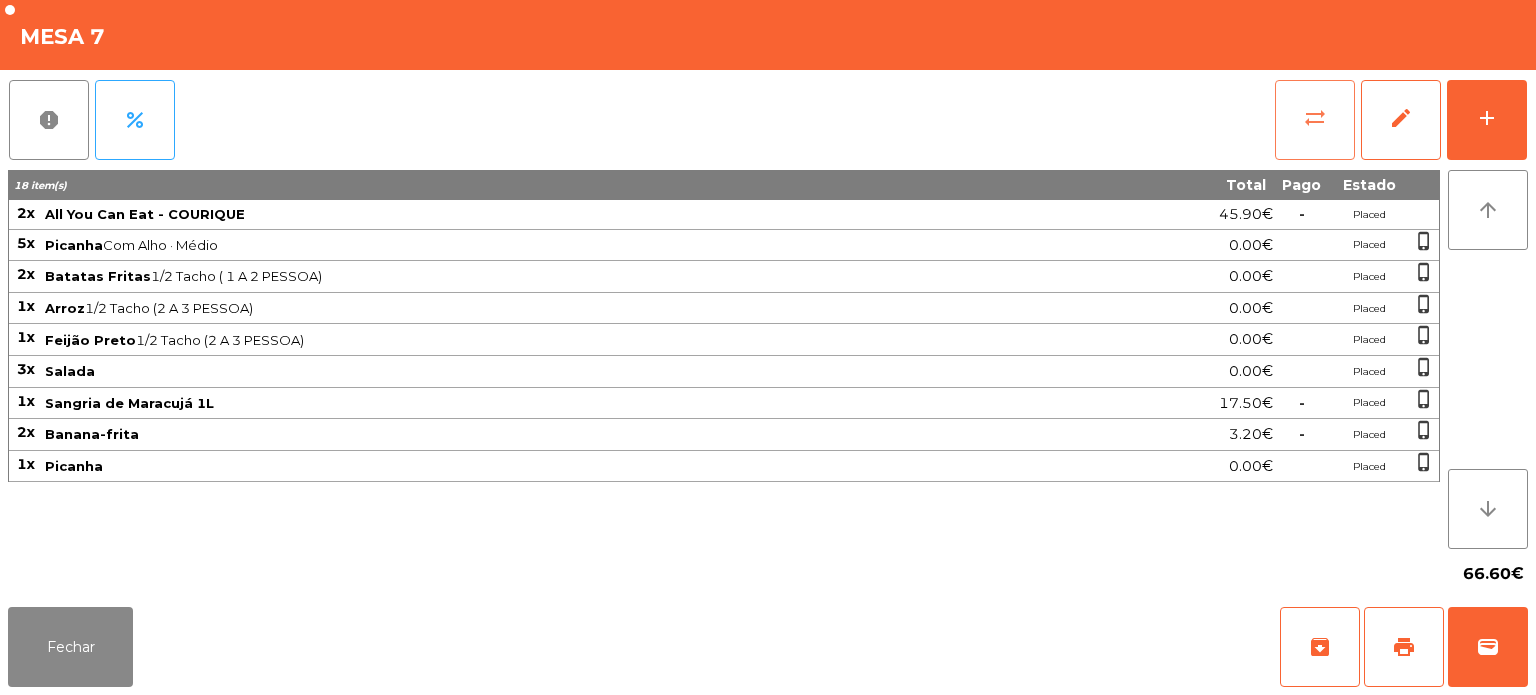 click on "sync_alt" 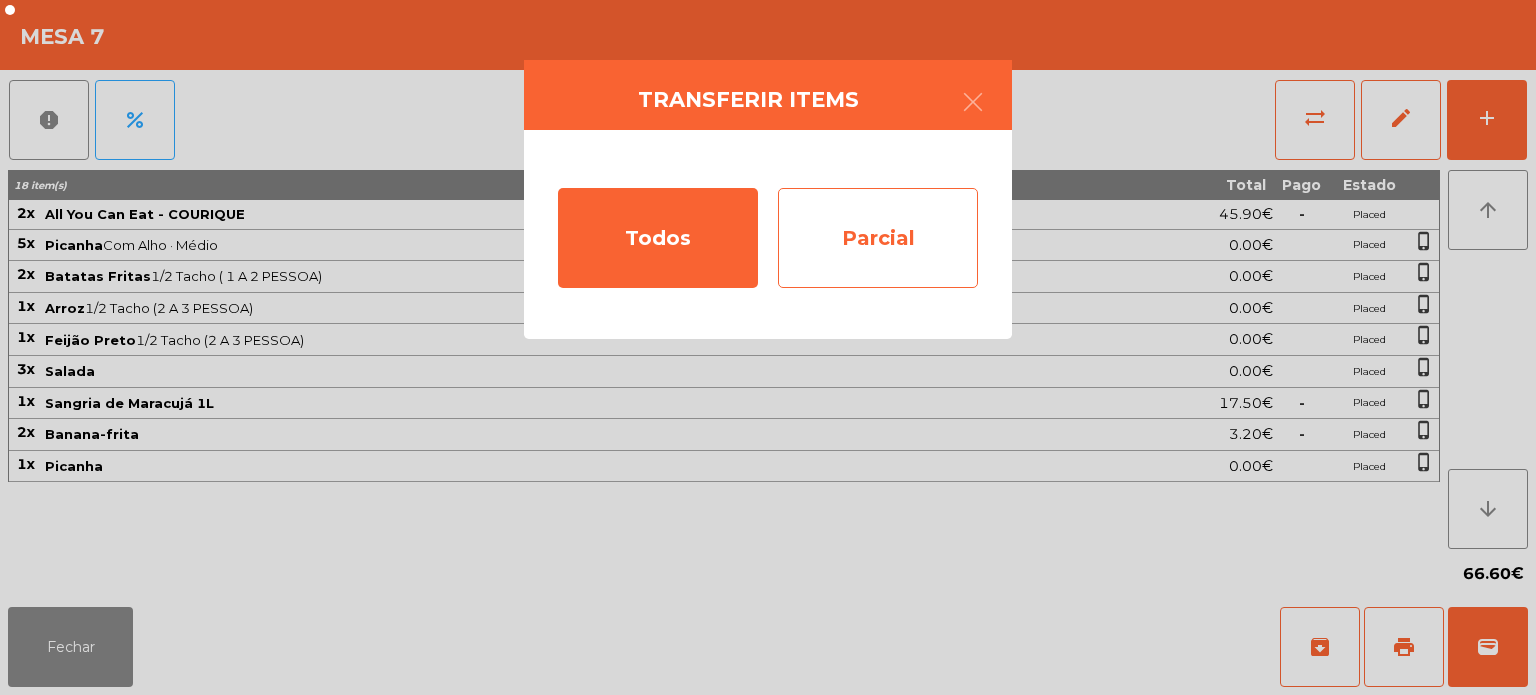 click on "Parcial" 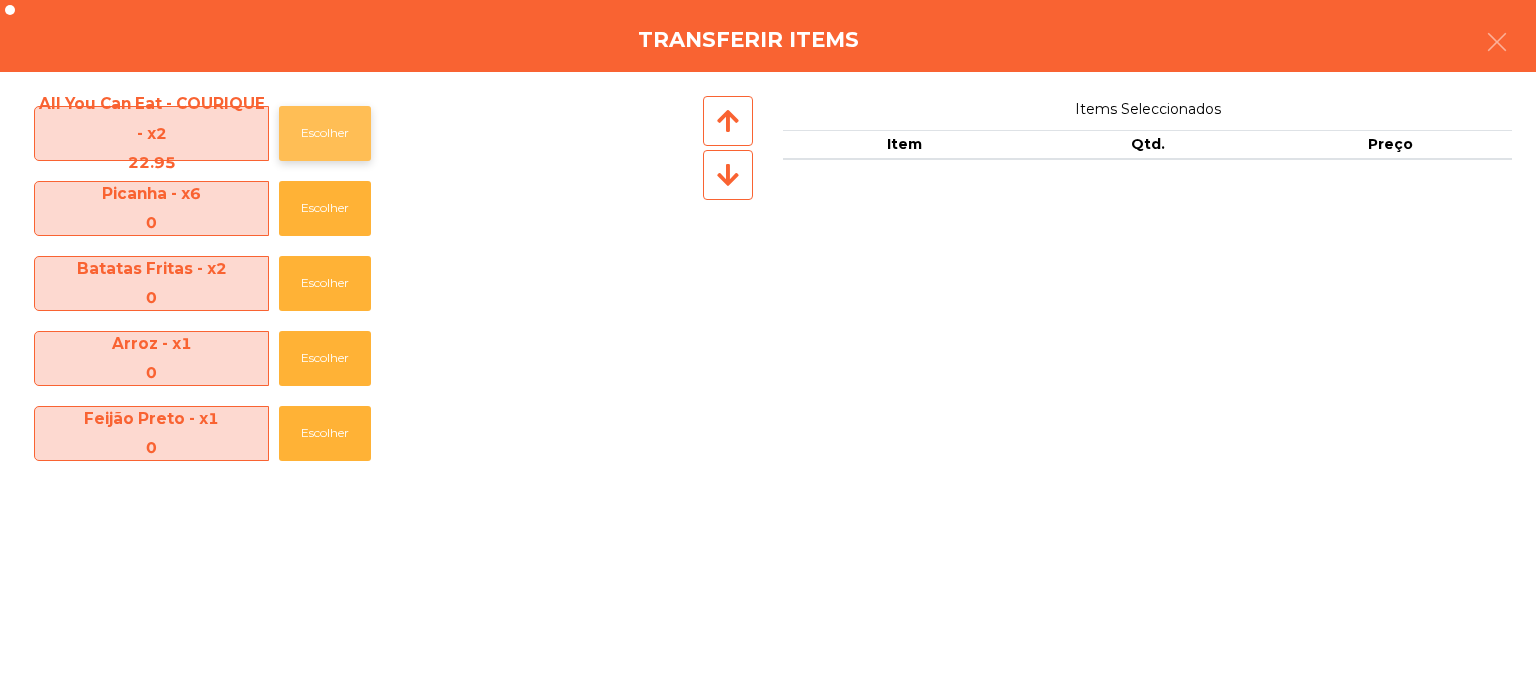 click on "Escolher" 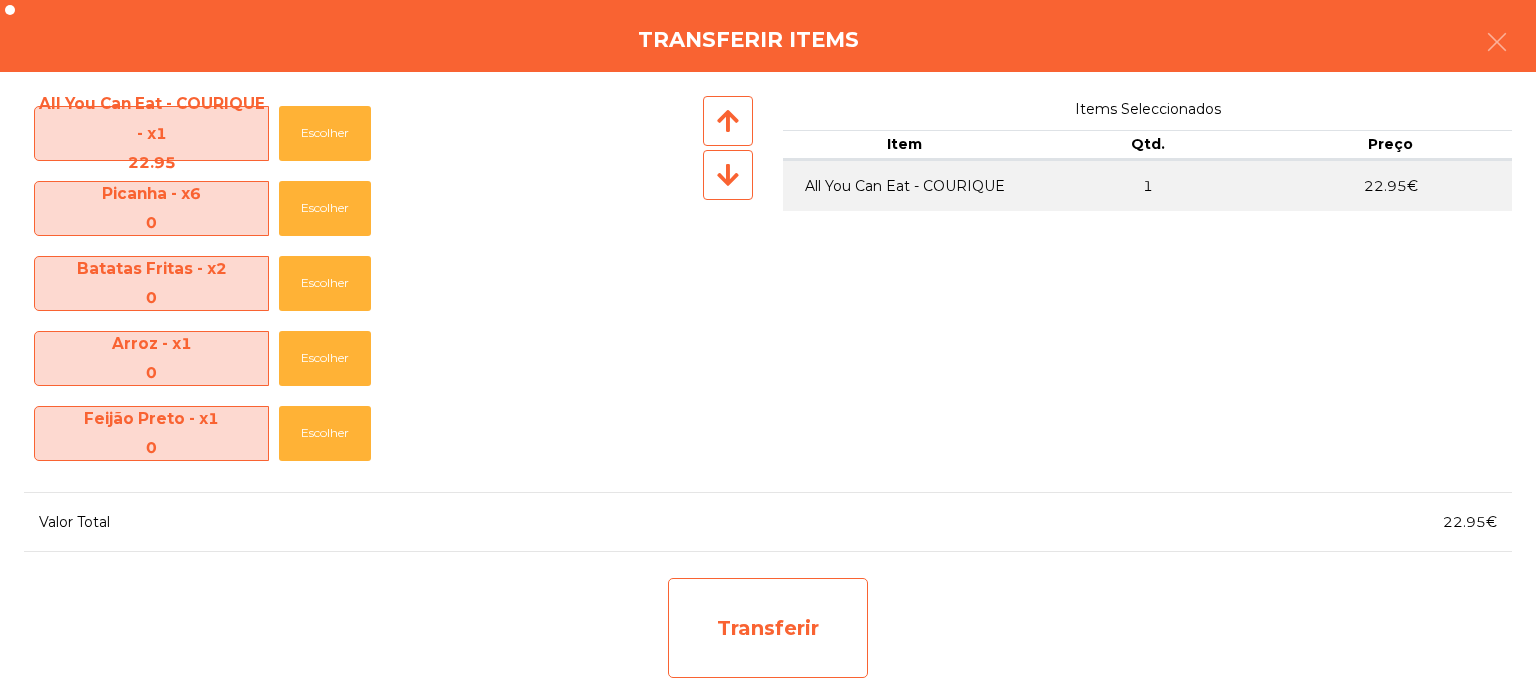 click on "Transferir" 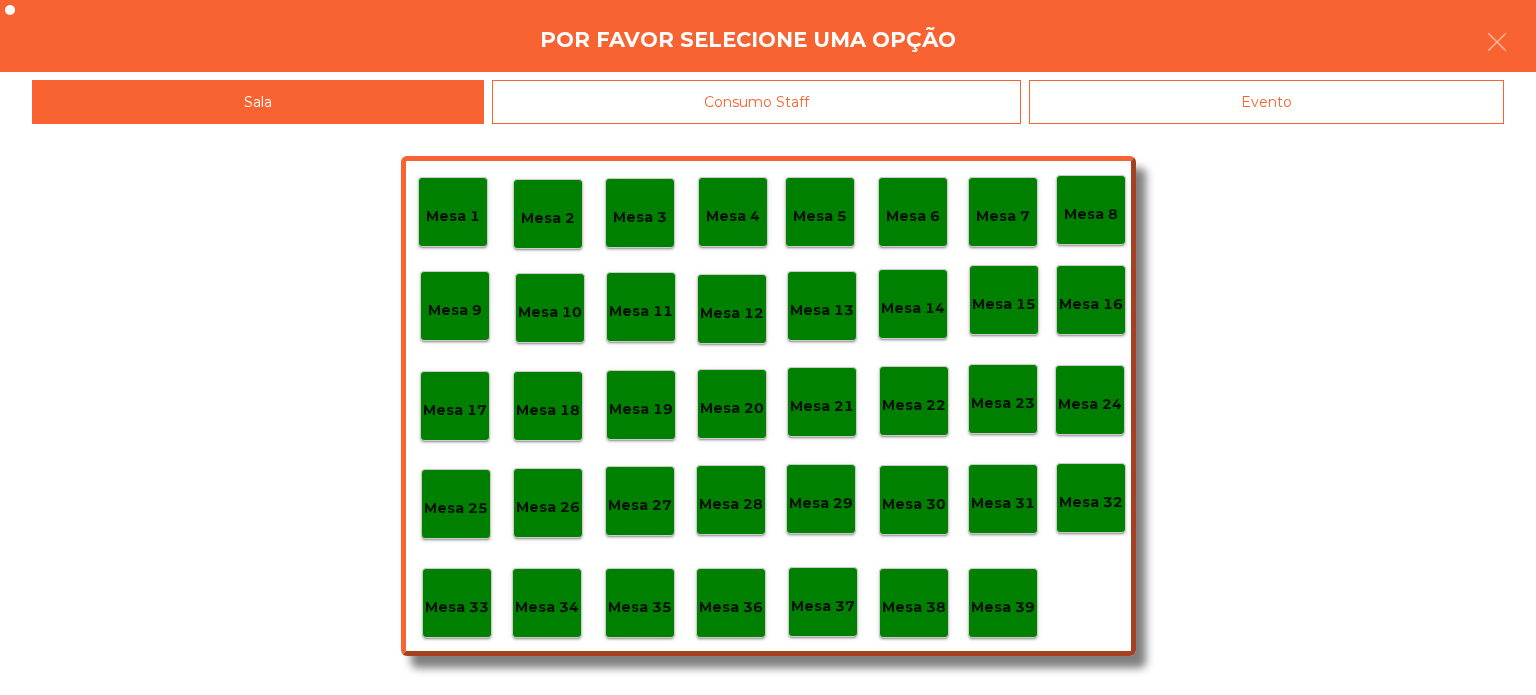 click on "Mesa 39" 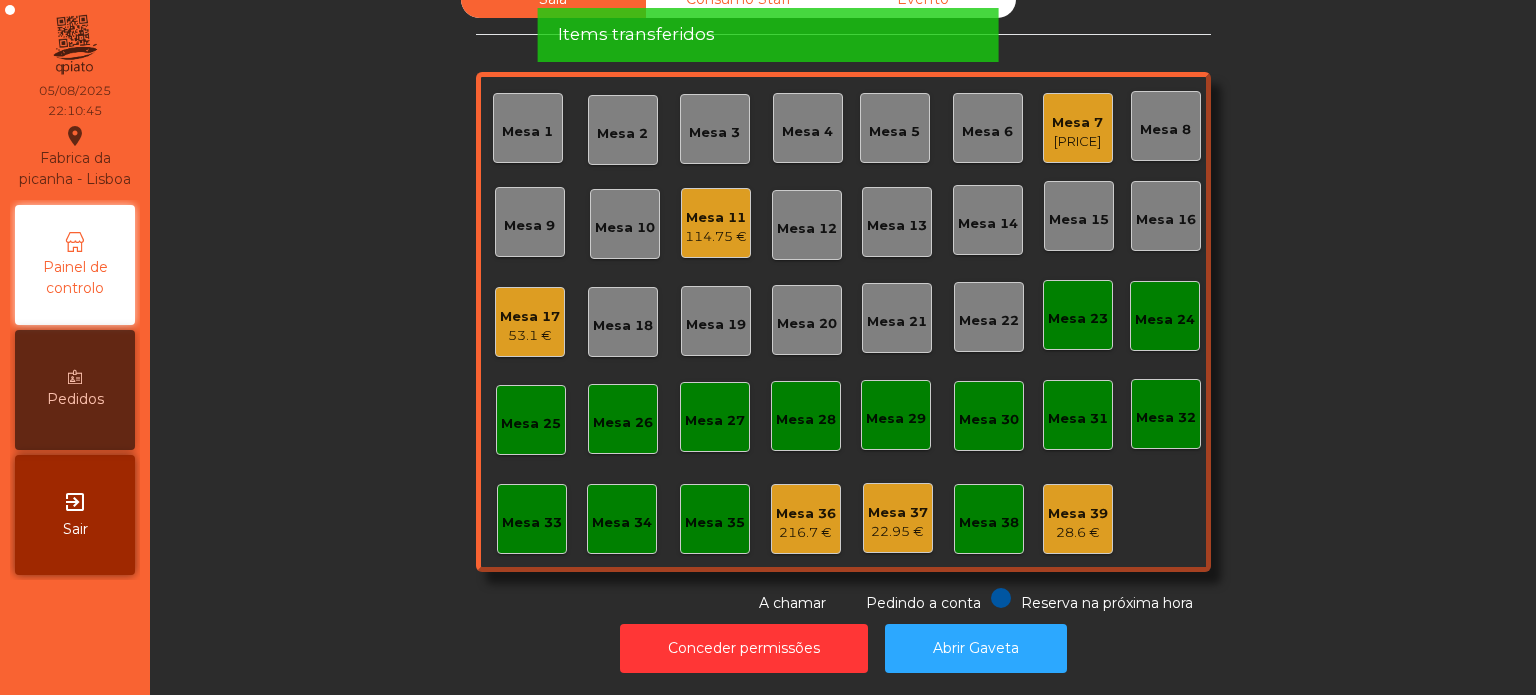 click on "[PRICE]" 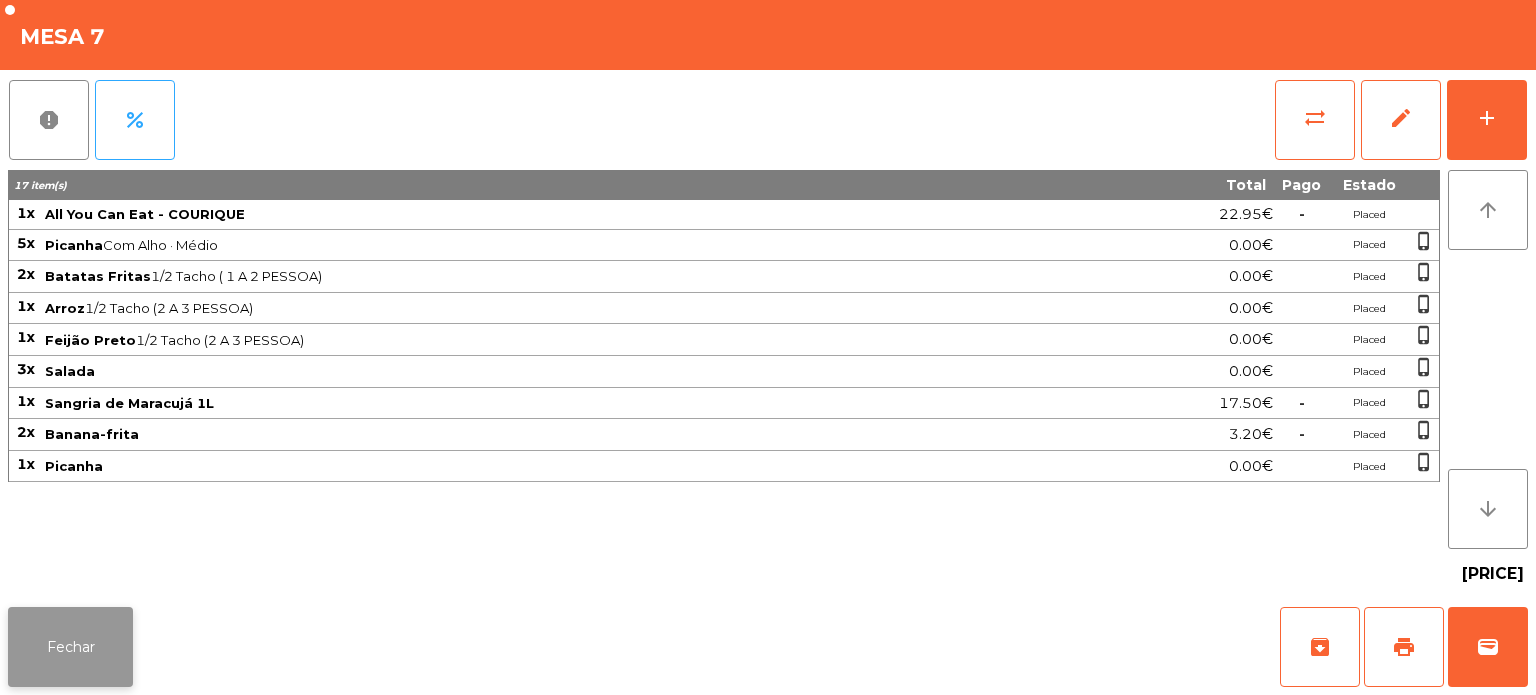 click on "Fechar" 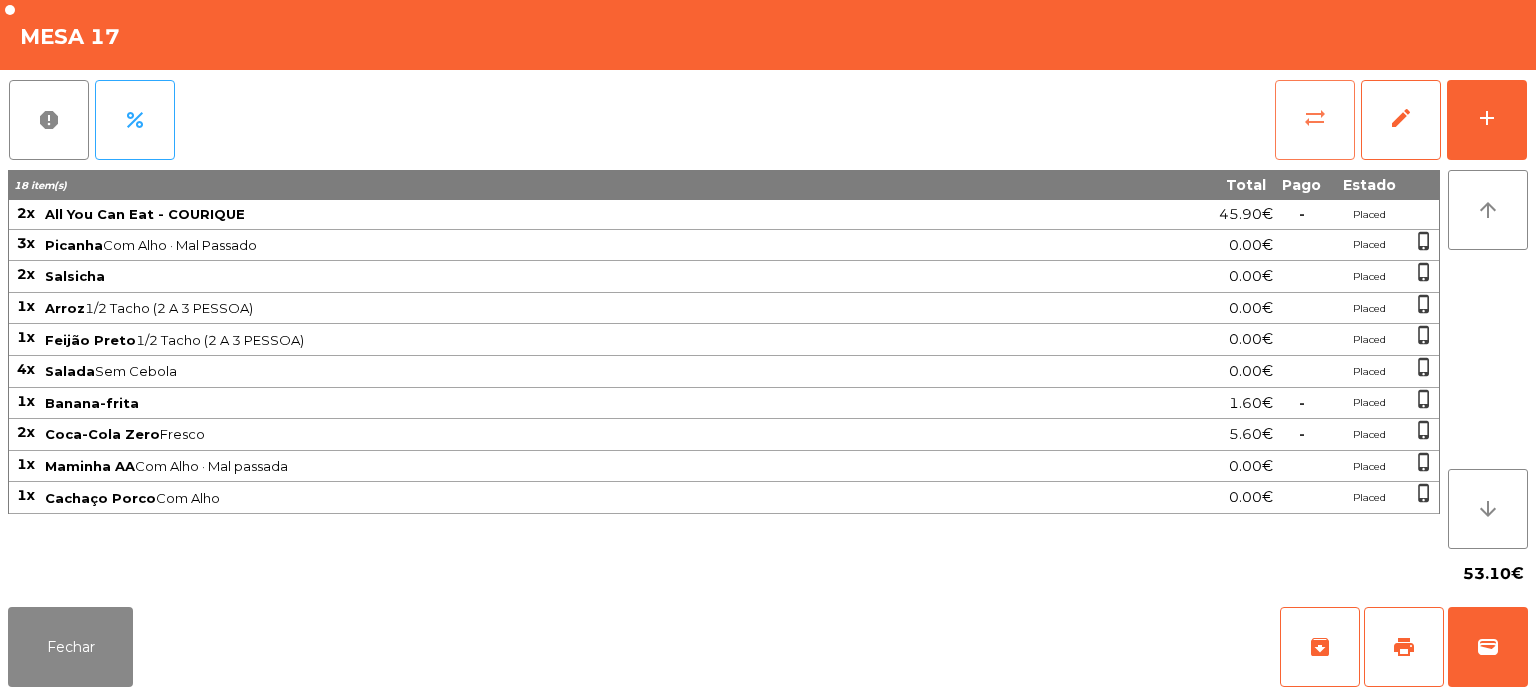 click on "sync_alt" 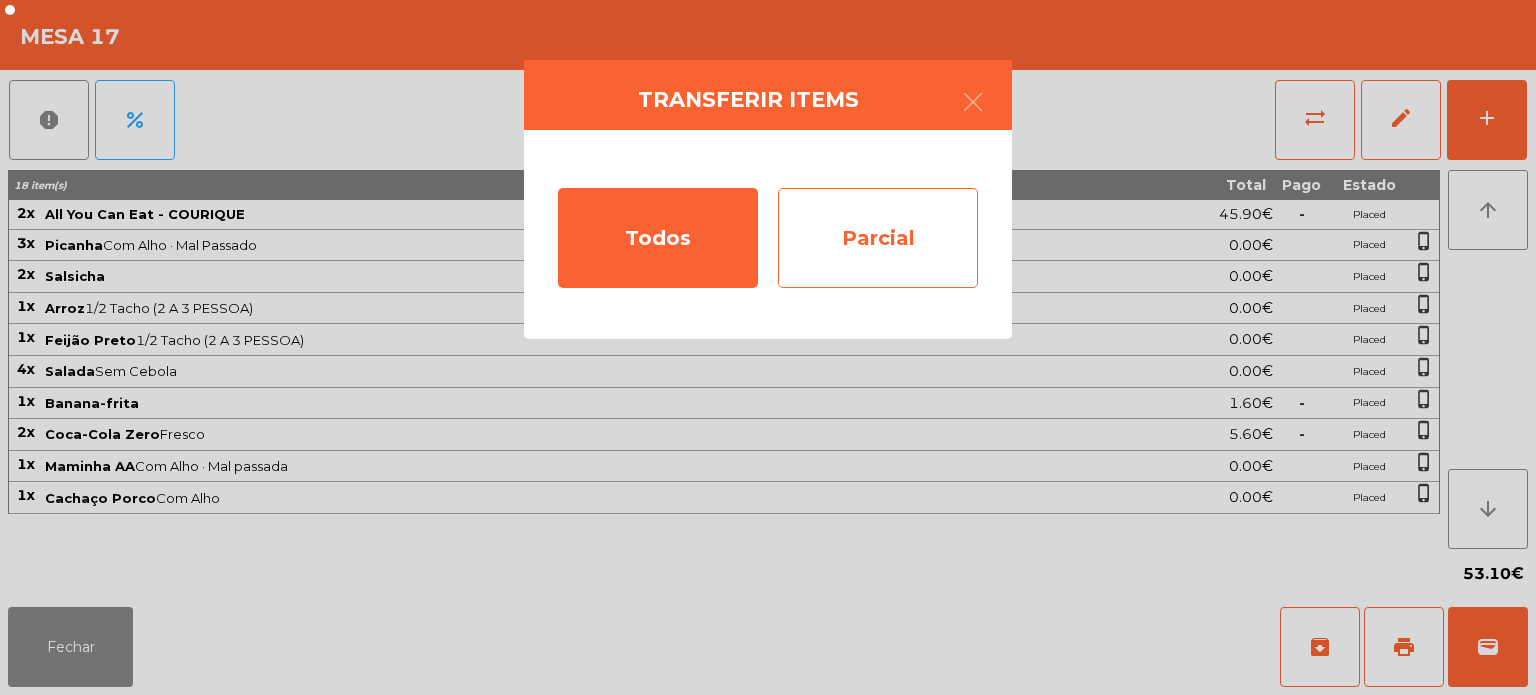 click on "Parcial" 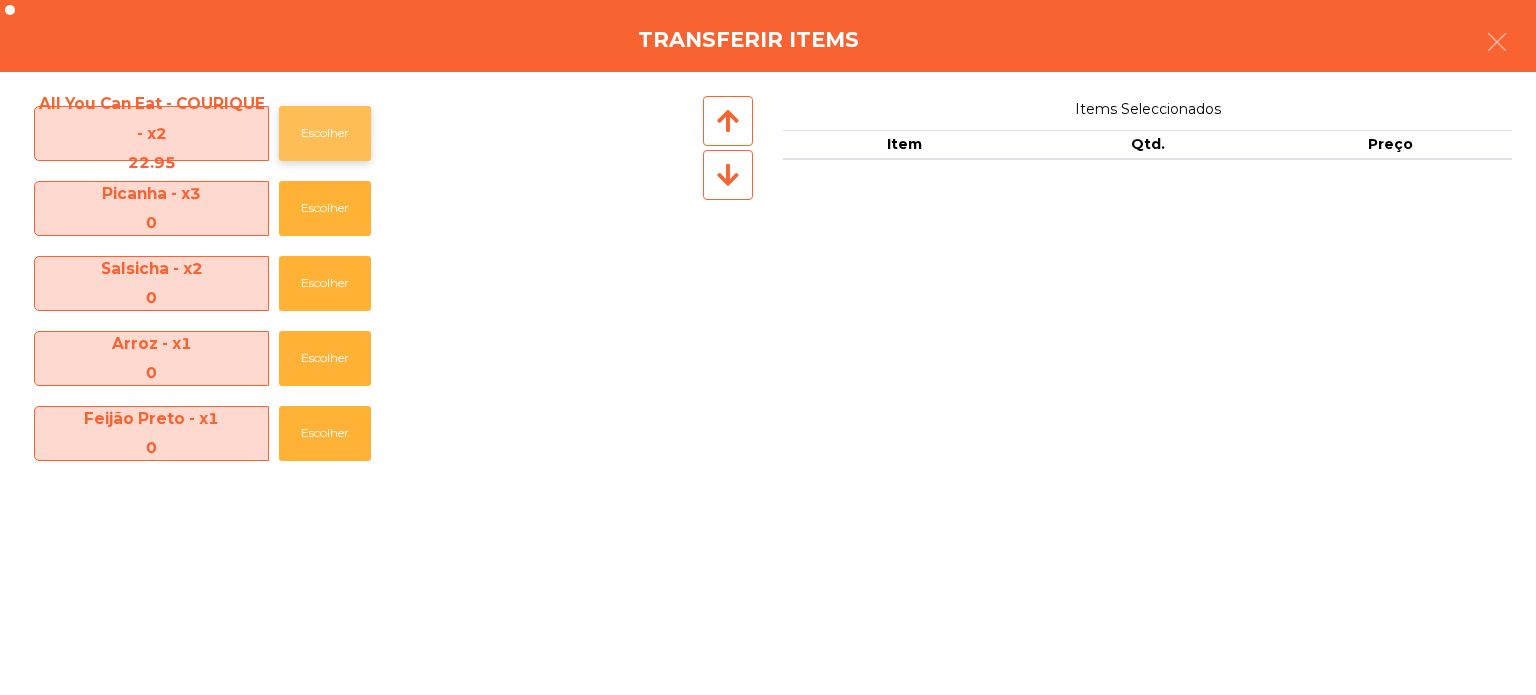 click on "Escolher" 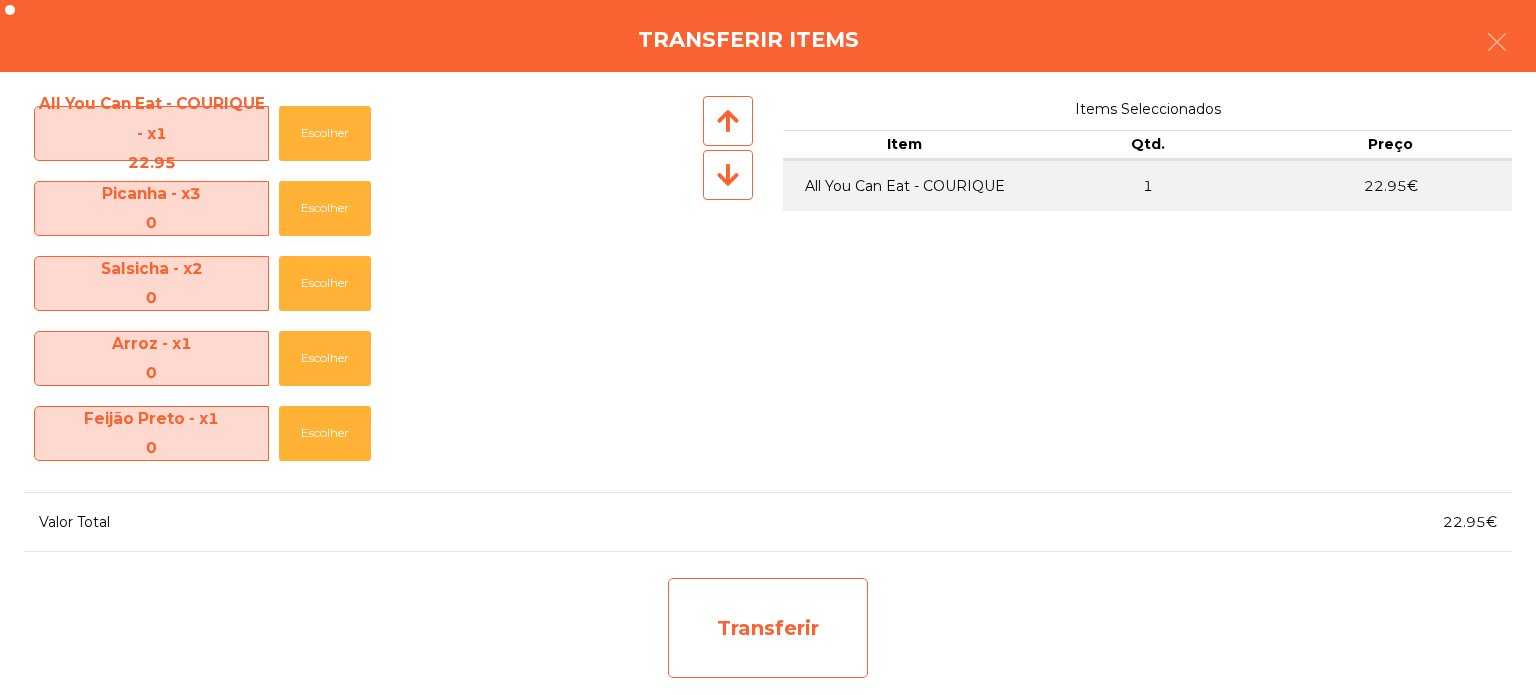 click on "Transferir" 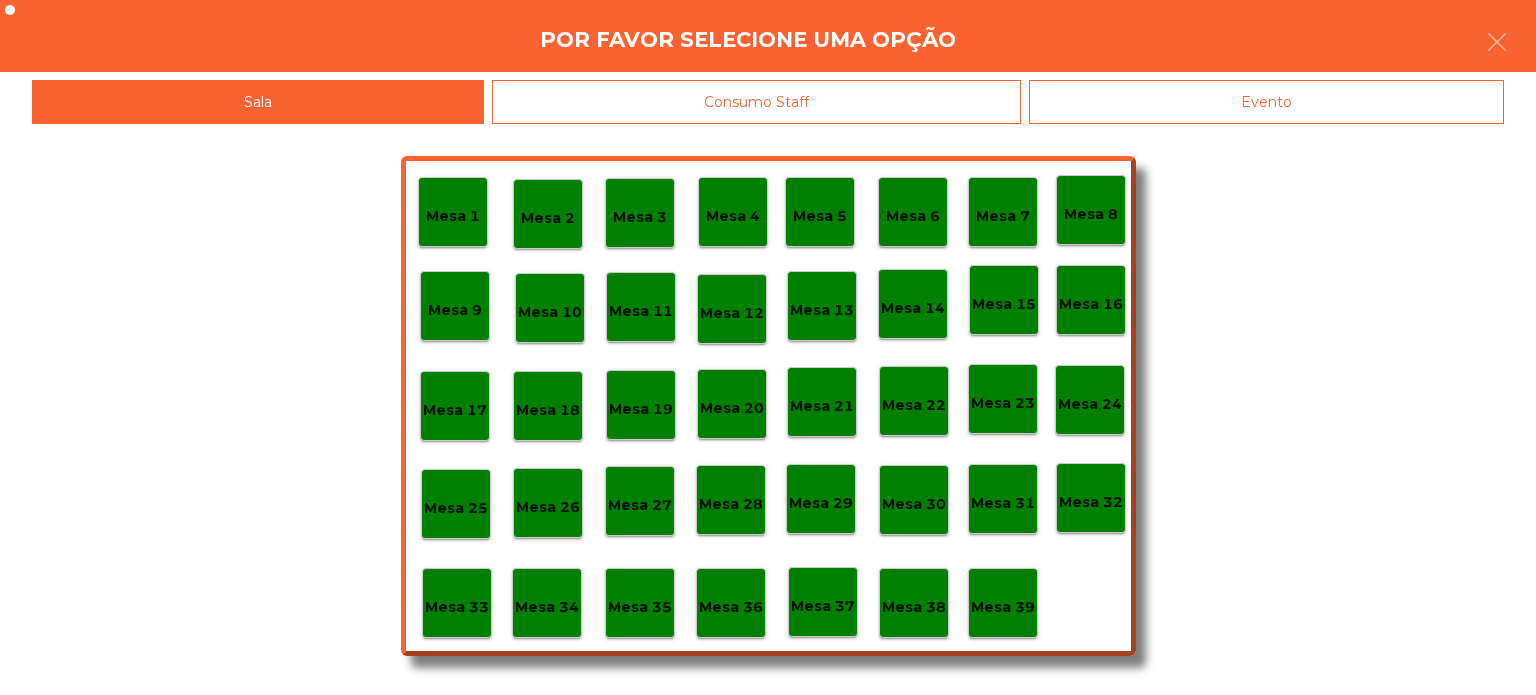 click on "Mesa 39" 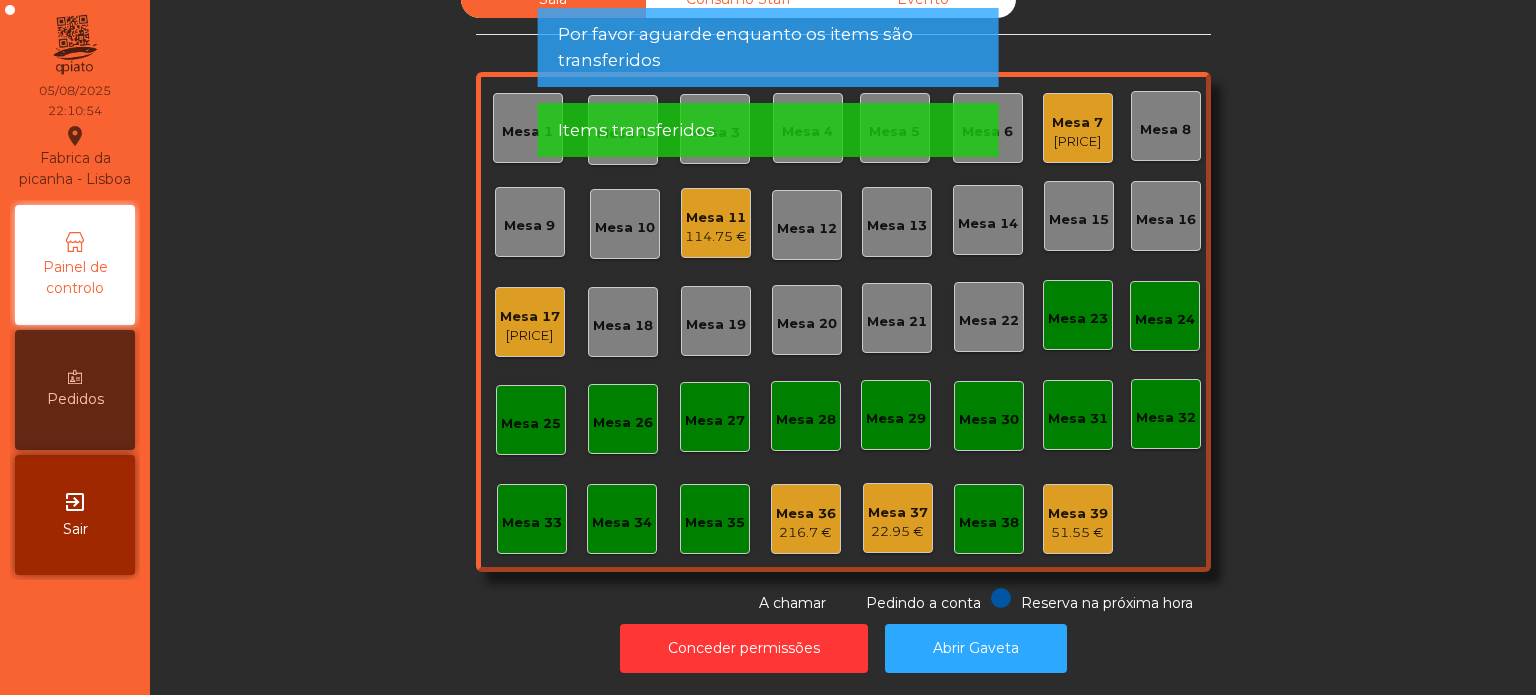 click on "Mesa 17" 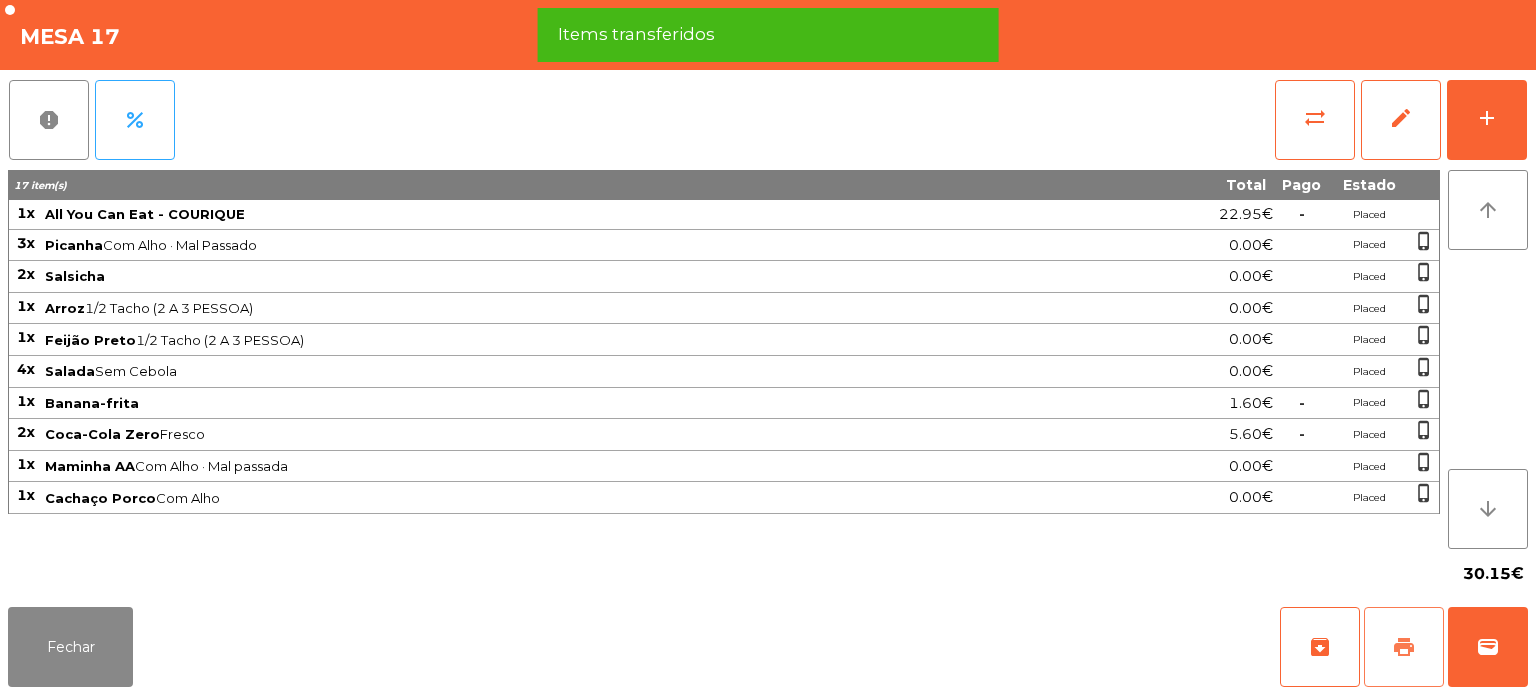 click on "print" 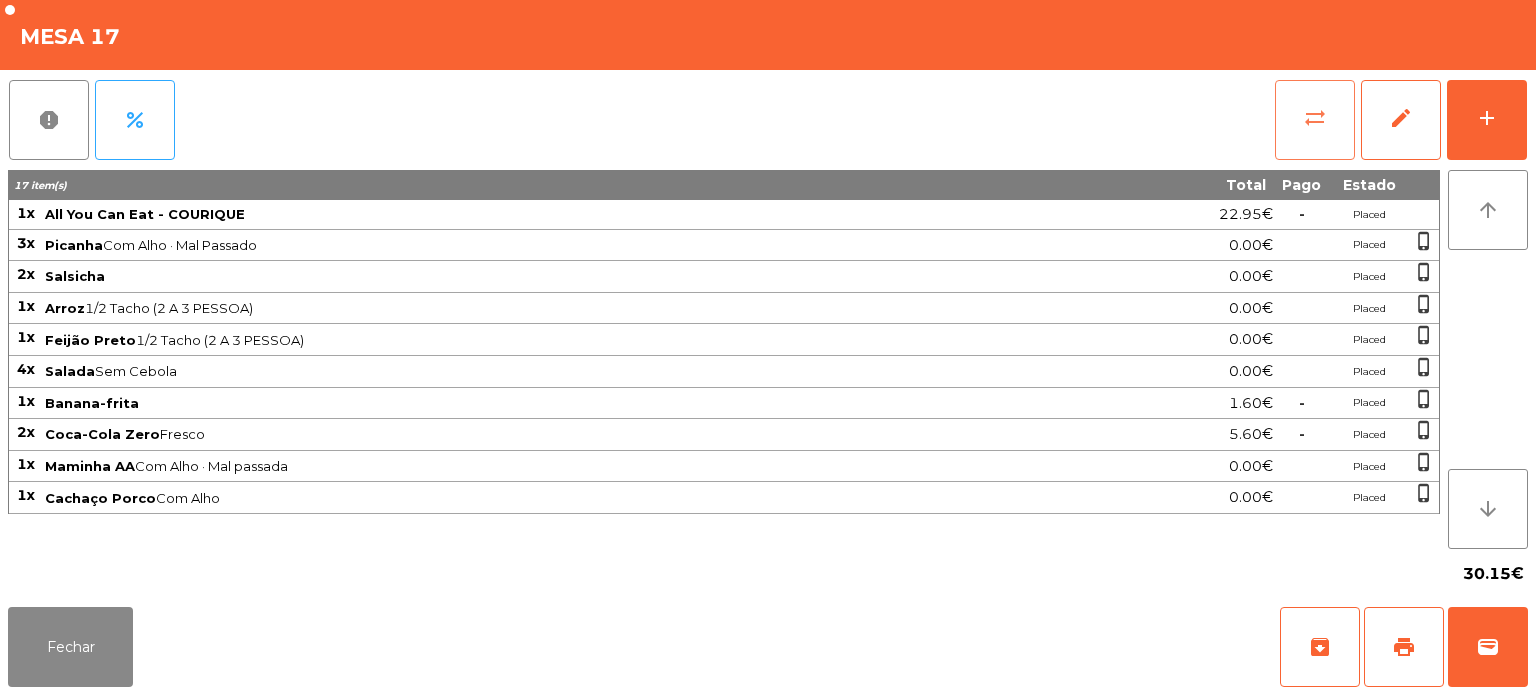 click on "sync_alt" 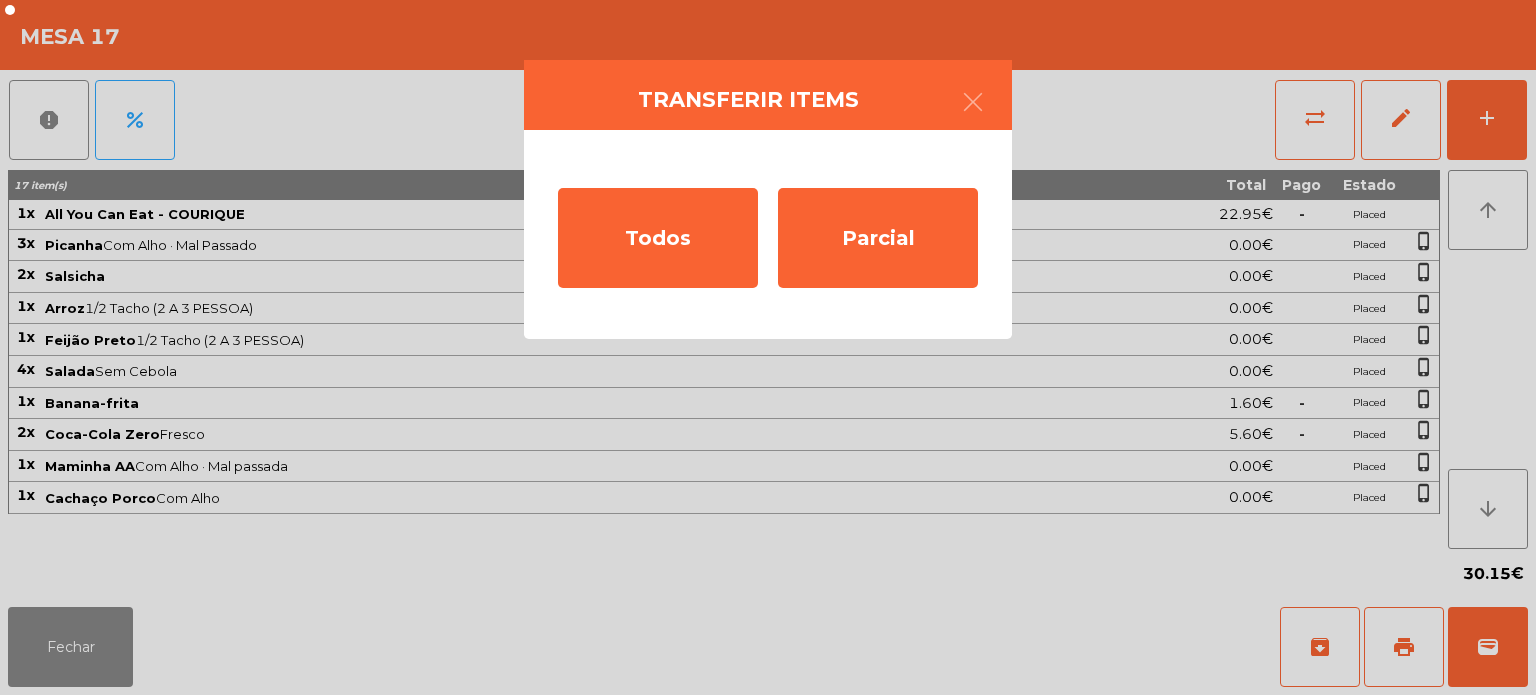 click on "Transferir items  Todos   Parcial" 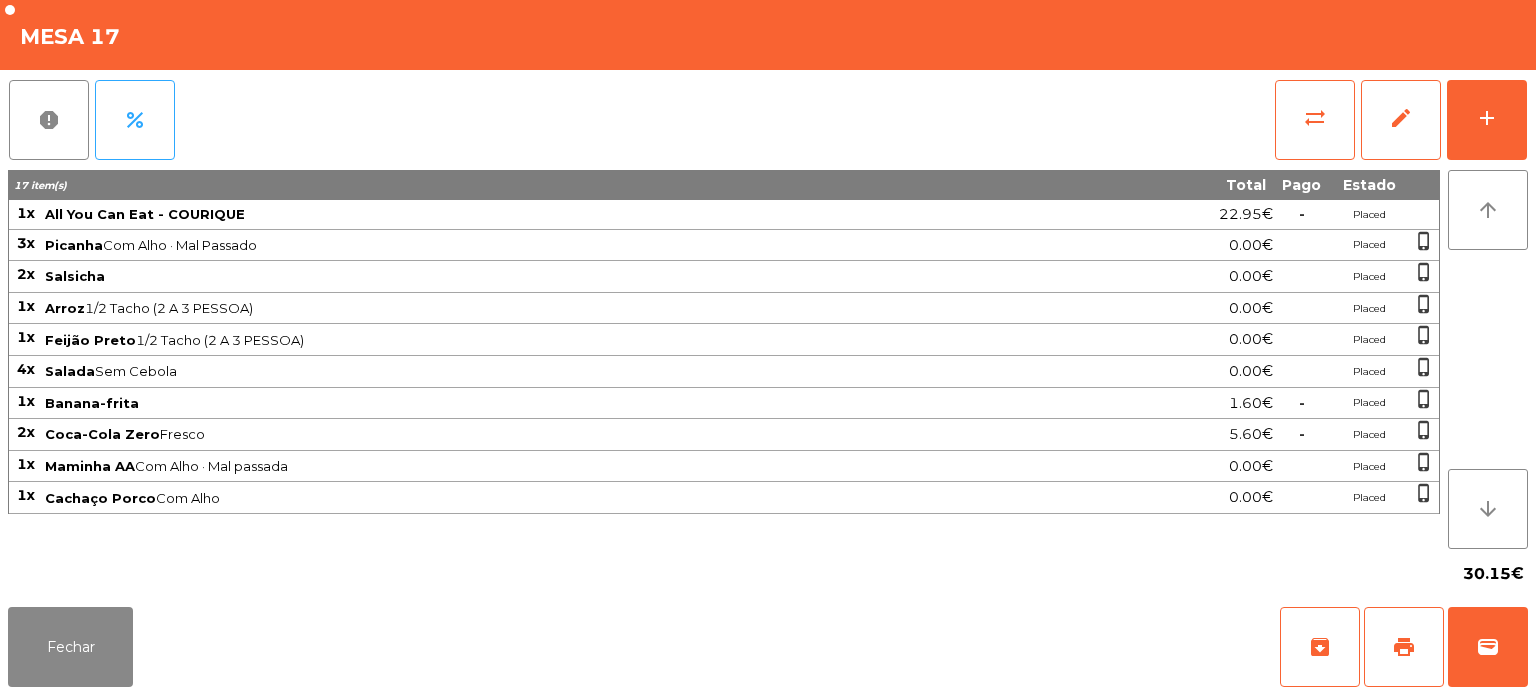 click on "Fechar   archive   print   wallet" 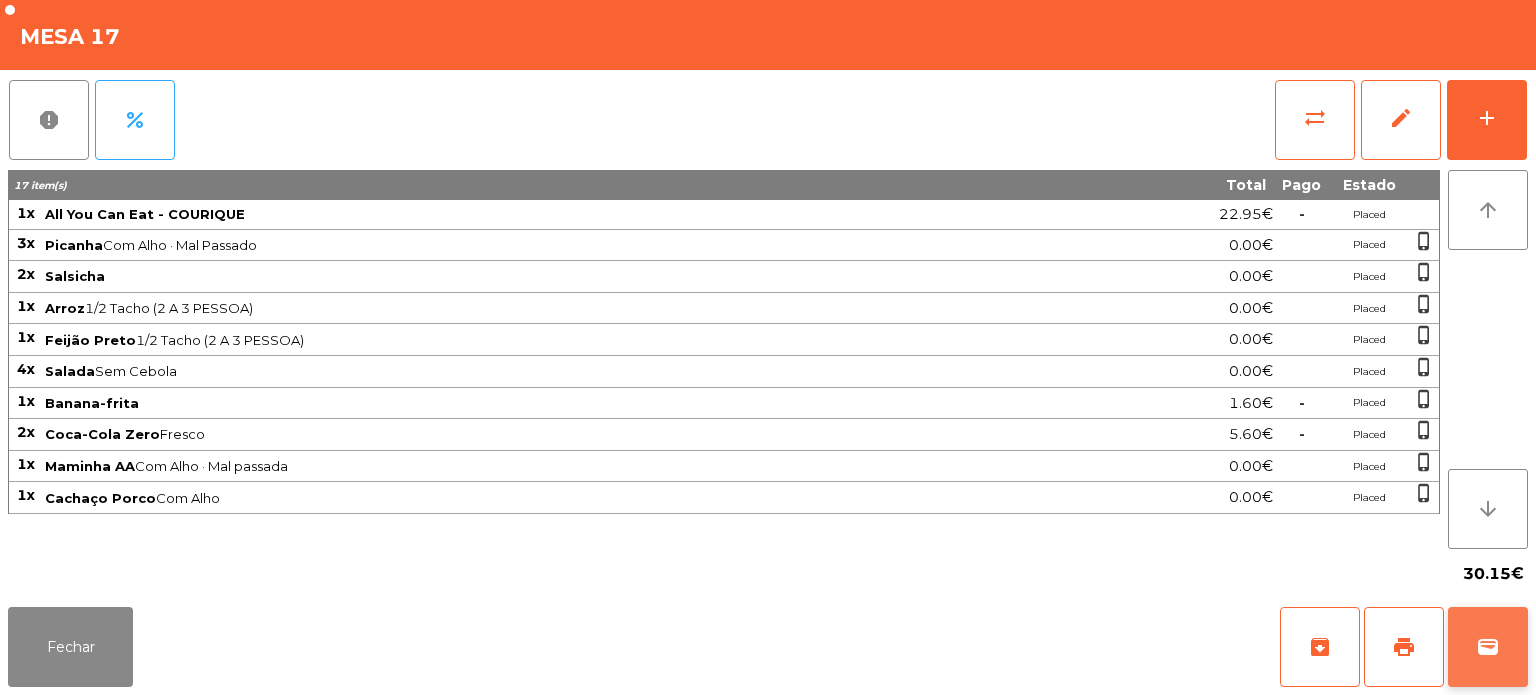 click on "wallet" 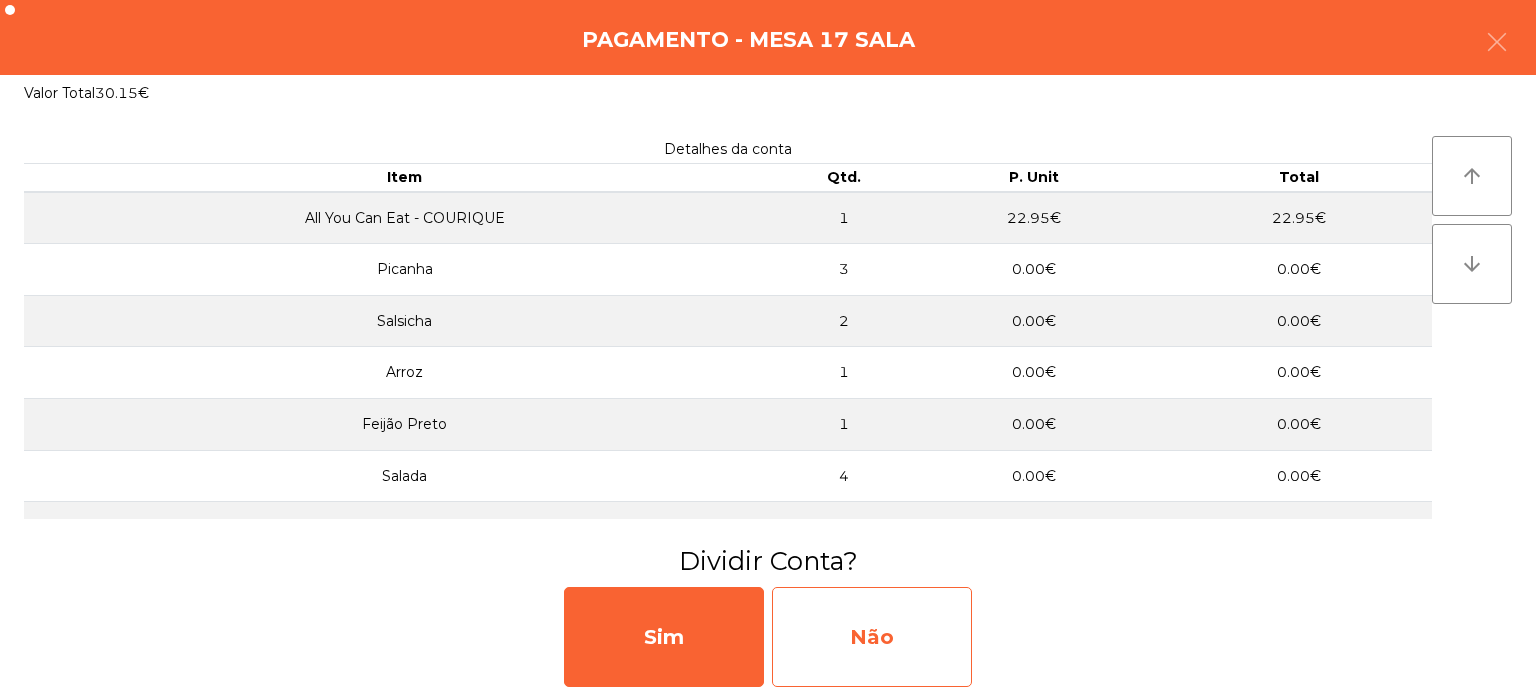 click on "Não" 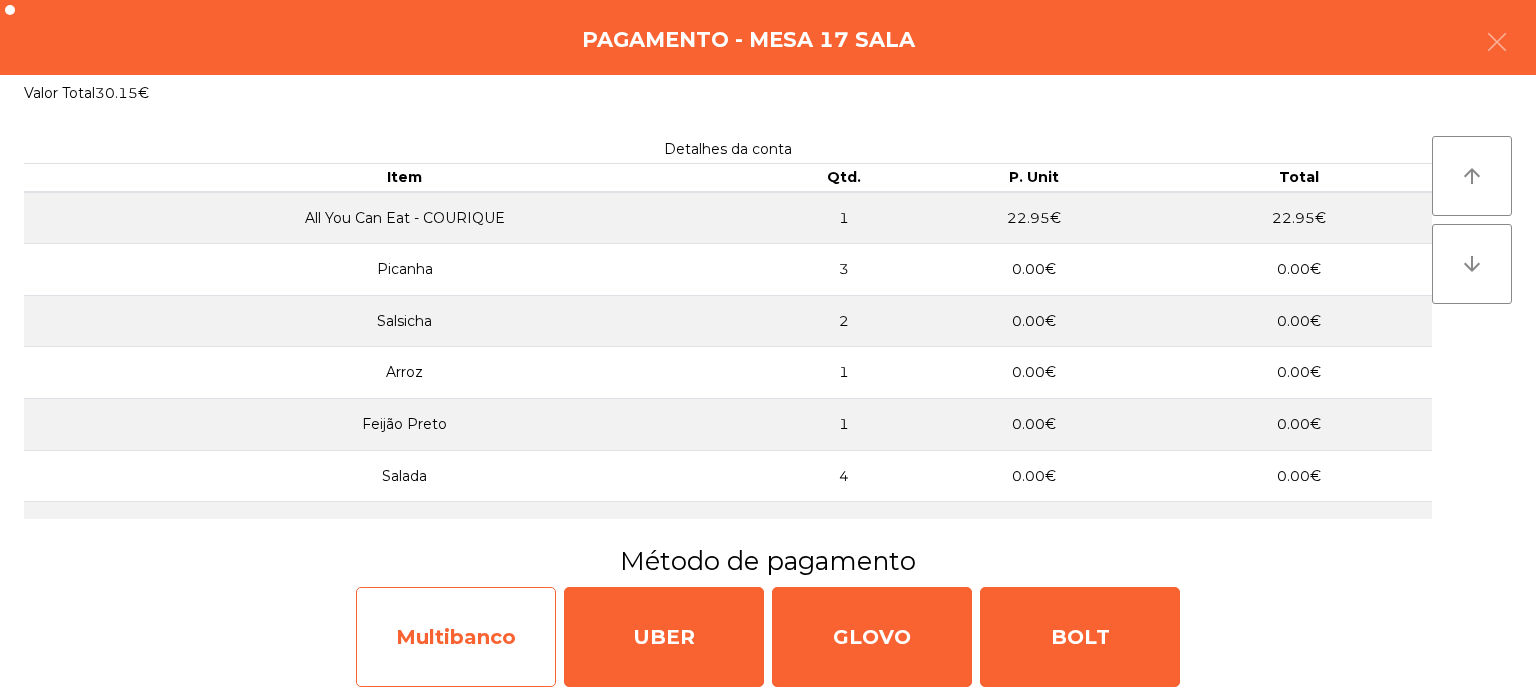 click on "Multibanco" 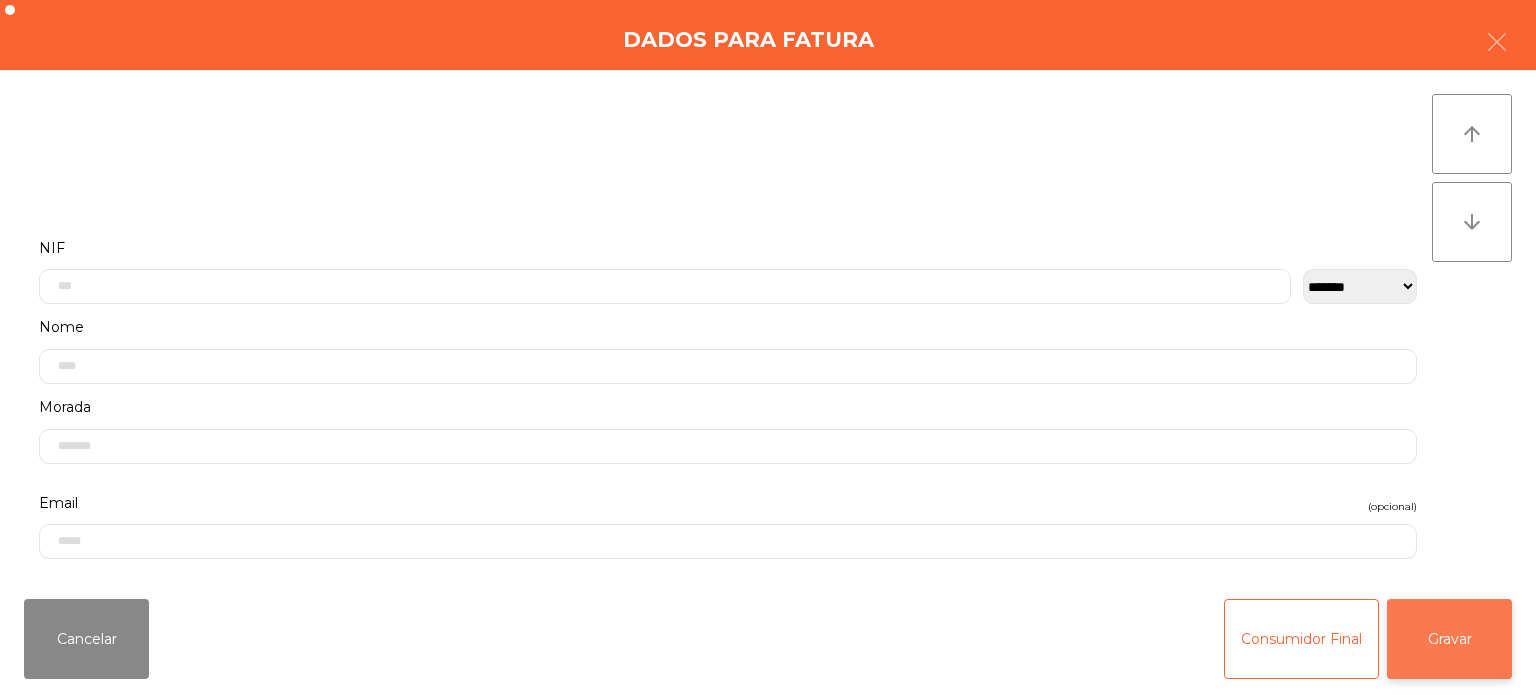 click on "Gravar" 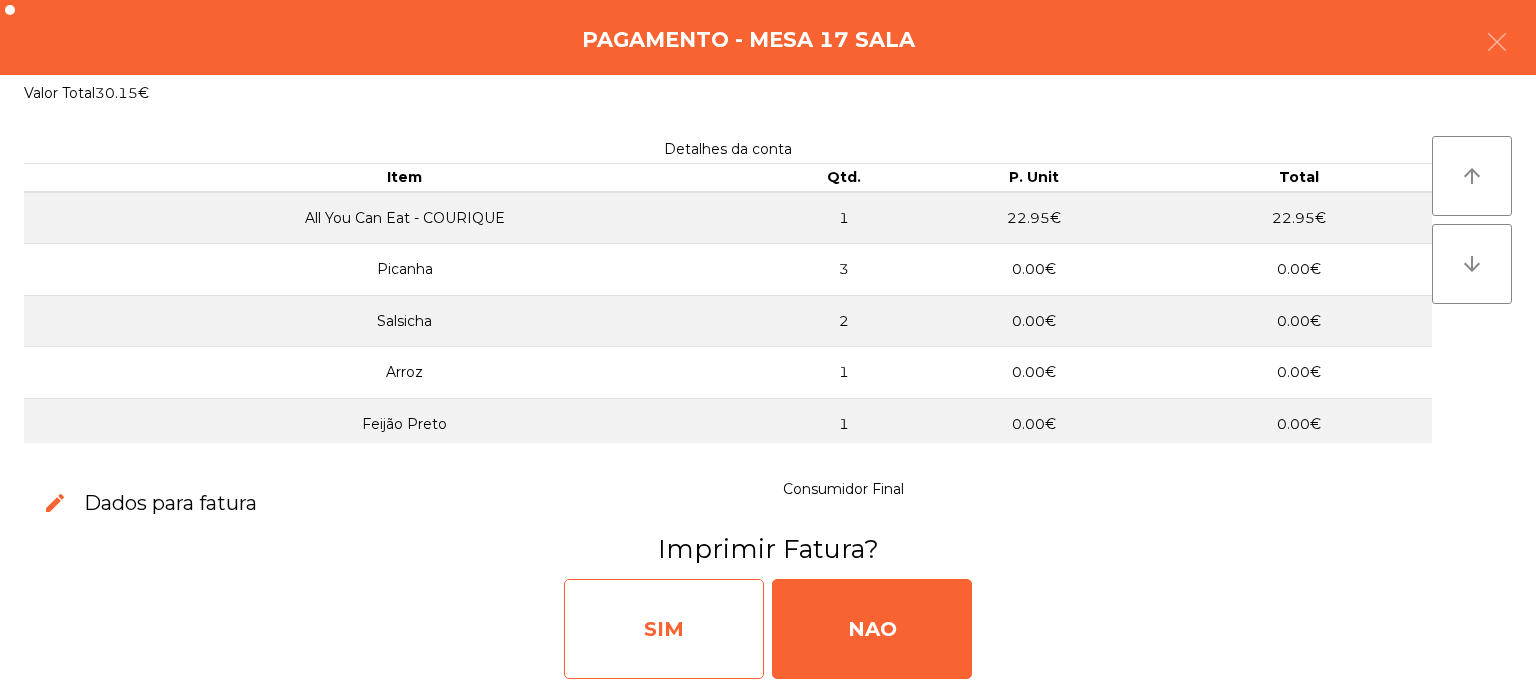 click on "SIM" 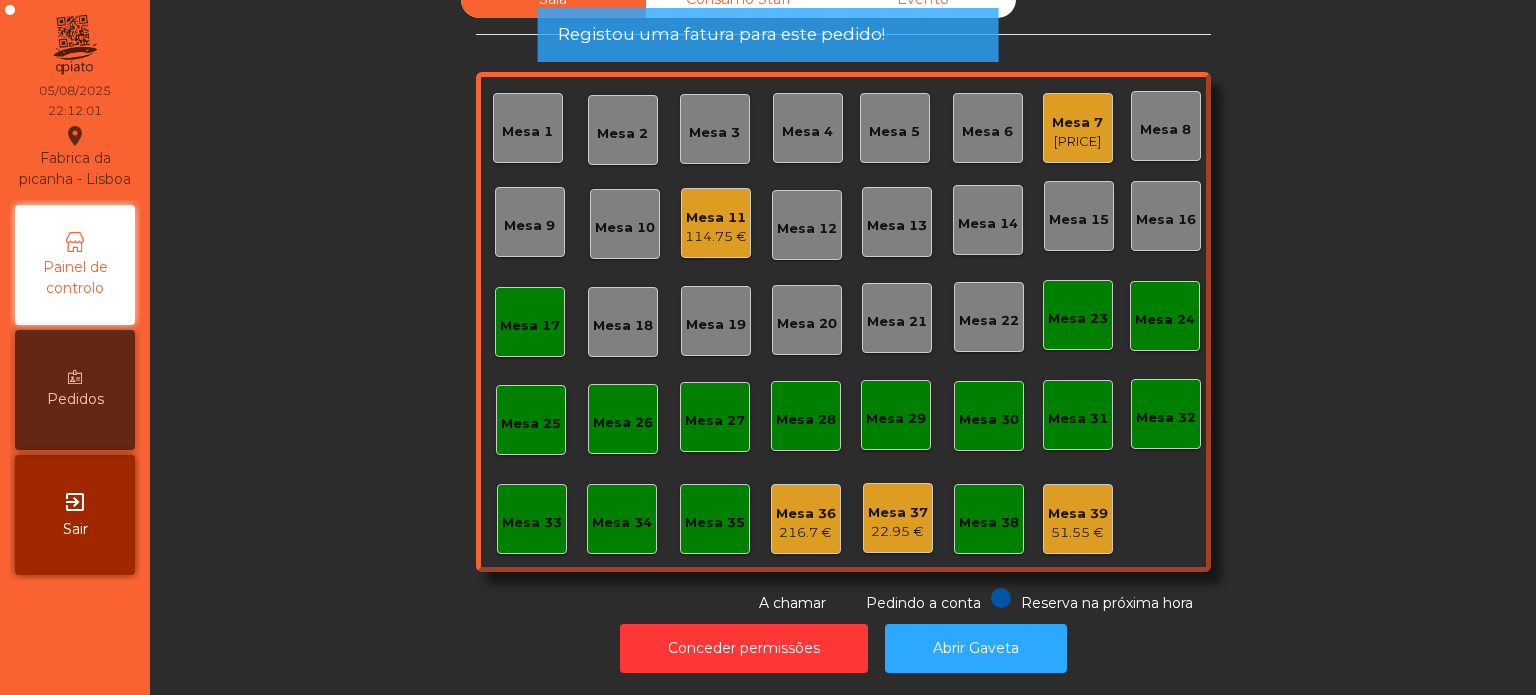 click on "Mesa 17" 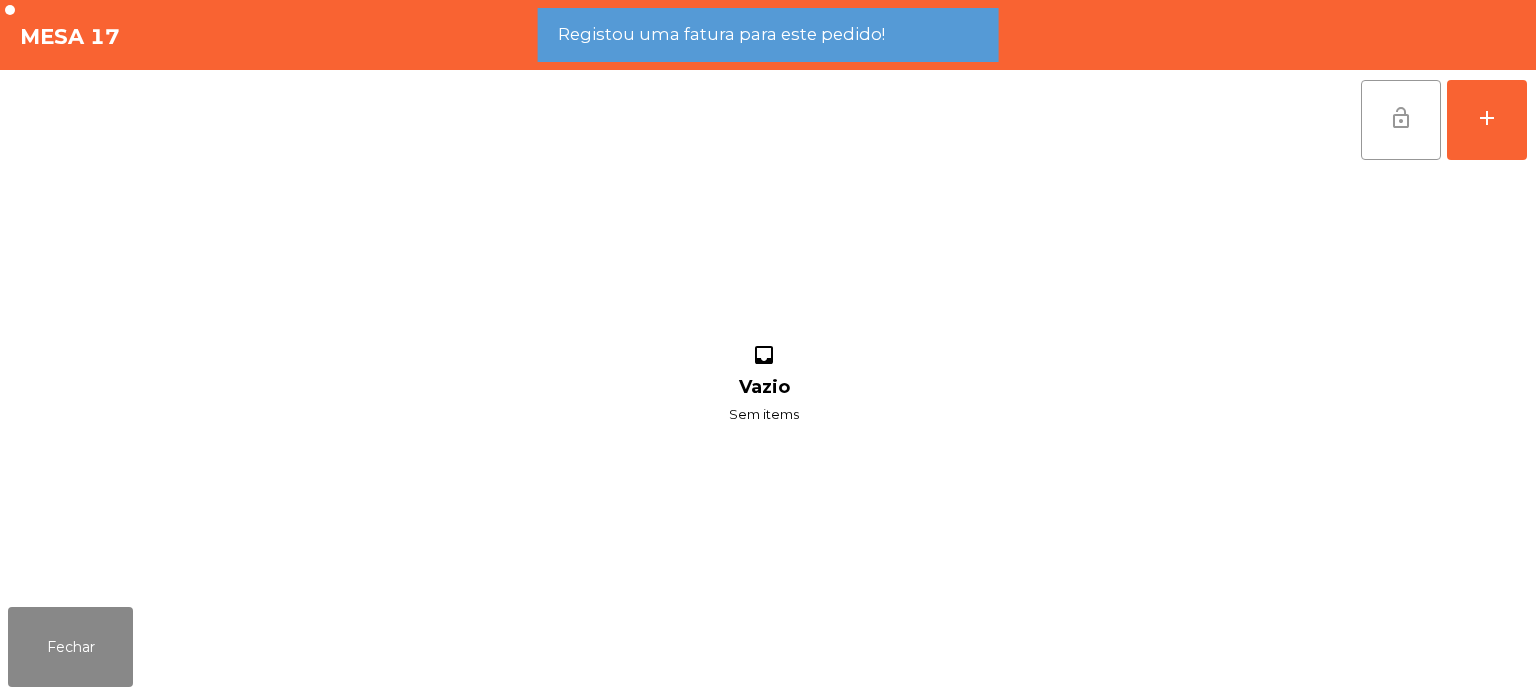 click on "lock_open" 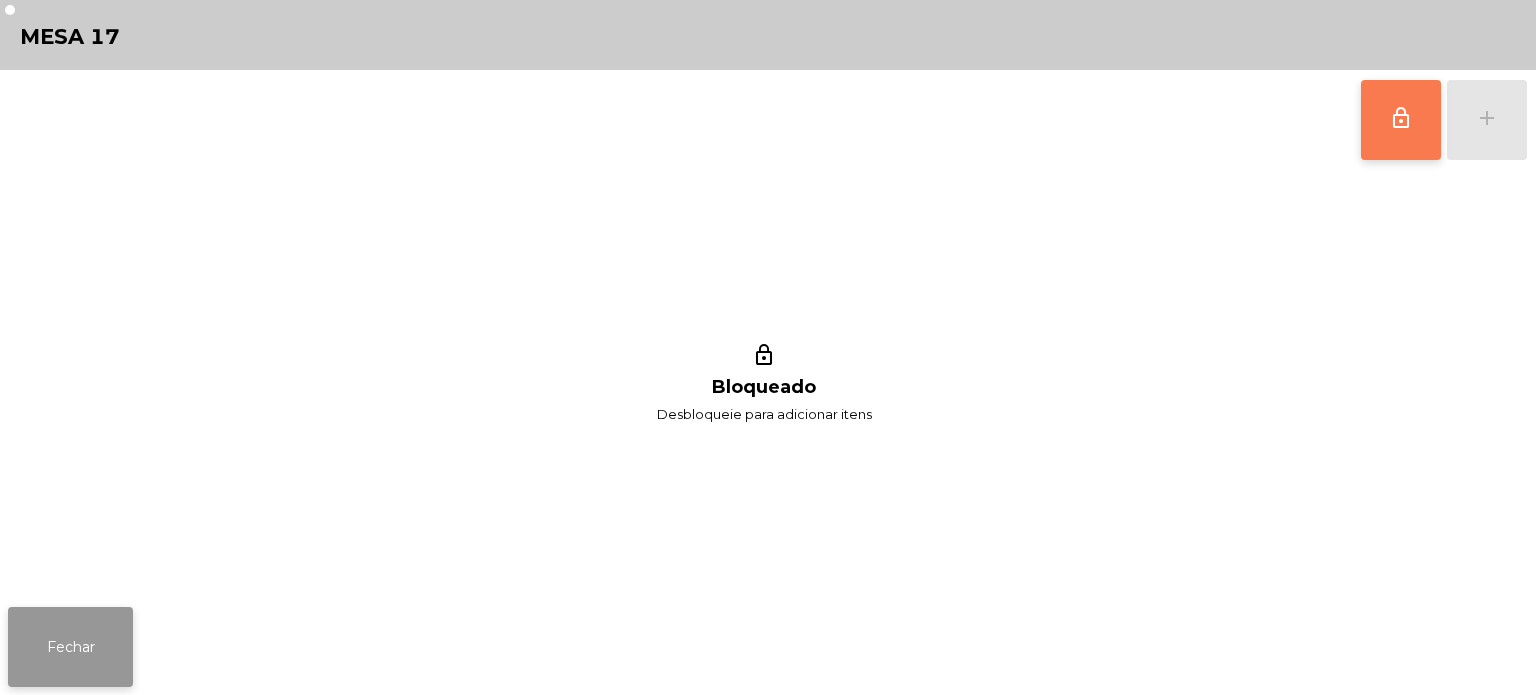 click on "Fechar" 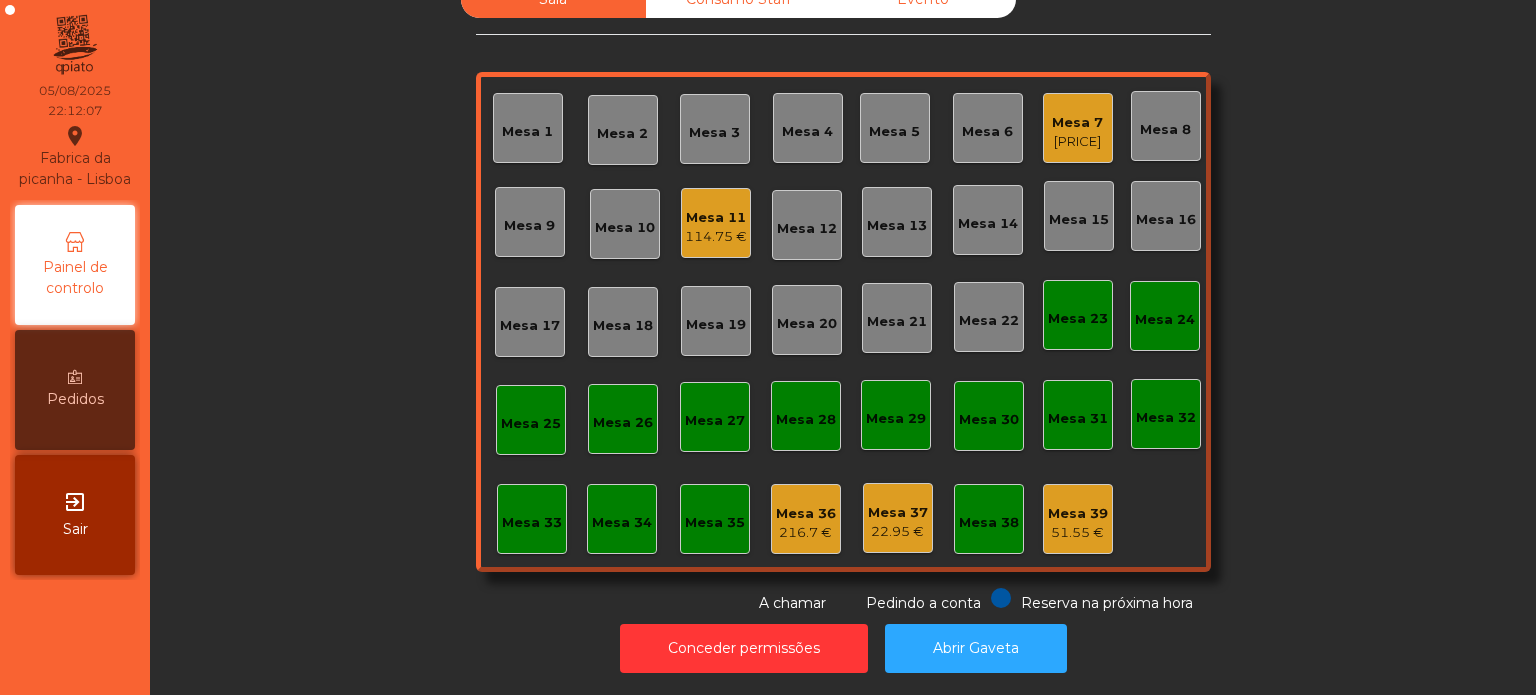 click on "Sala   Consumo Staff   Evento   Mesa 1   Mesa 2   Mesa 3   Mesa 4   Mesa 5   Mesa 6   Mesa 7   [PRICE]   Mesa 8   Mesa 9   Mesa 10   Mesa 11   [PRICE]   Mesa 12   Mesa 13   Mesa 14   Mesa 15   Mesa 16   Mesa 17   Mesa 18   Mesa 19   Mesa 20   Mesa 21   Mesa 22   Mesa 23   Mesa 24   Mesa 25   Mesa 26   Mesa 27   Mesa 28   Mesa 29   Mesa 30   Mesa 31   Mesa 32   Mesa 33   Mesa 34   Mesa 35   Mesa 36   [PRICE]   Mesa 37   [PRICE]   Mesa 38   Mesa 39   [PRICE]  Reserva na próxima hora Pedindo a conta A chamar" 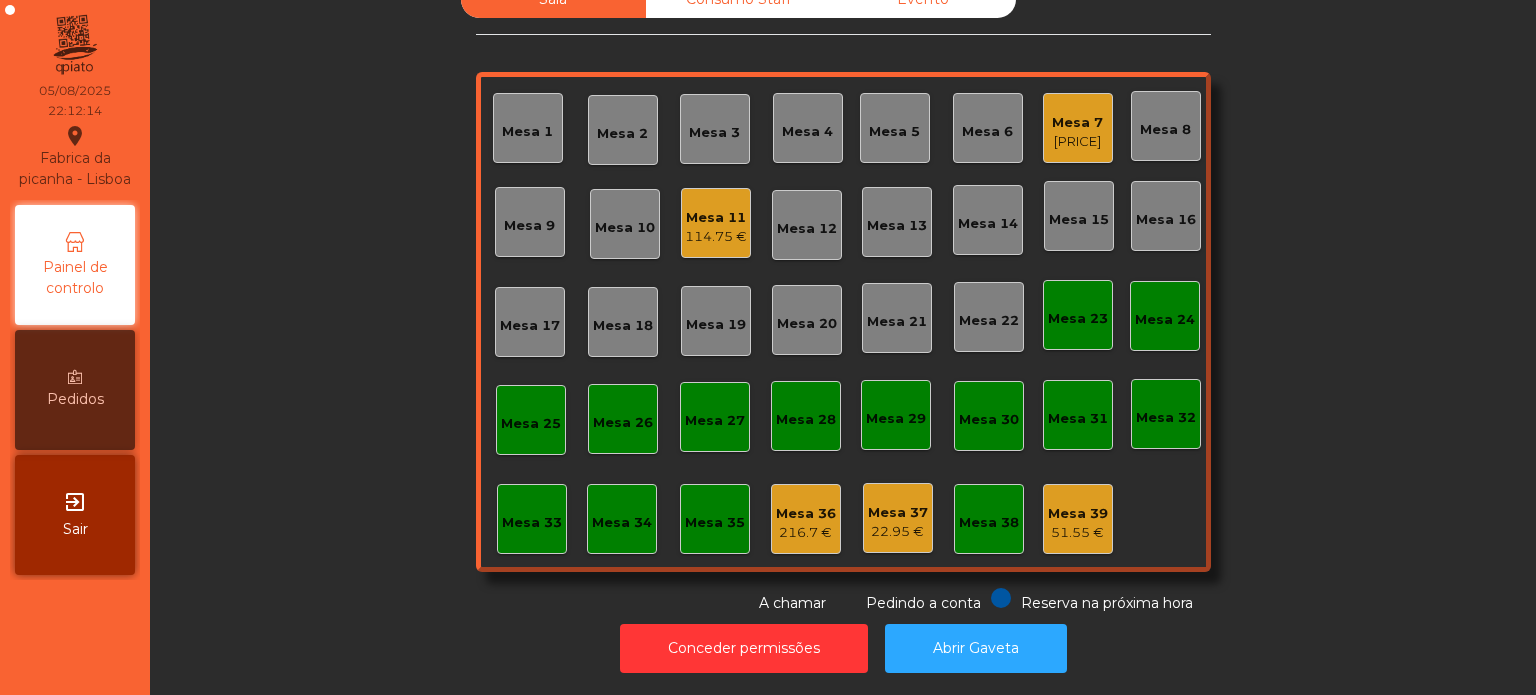 click on "Sala   Consumo Staff   Evento   Mesa 1   Mesa 2   Mesa 3   Mesa 4   Mesa 5   Mesa 6   Mesa 7   [PRICE]   Mesa 8   Mesa 9   Mesa 10   Mesa 11   [PRICE]   Mesa 12   Mesa 13   Mesa 14   Mesa 15   Mesa 16   Mesa 17   Mesa 18   Mesa 19   Mesa 20   Mesa 21   Mesa 22   Mesa 23   Mesa 24   Mesa 25   Mesa 26   Mesa 27   Mesa 28   Mesa 29   Mesa 30   Mesa 31   Mesa 32   Mesa 33   Mesa 34   Mesa 35   Mesa 36   [PRICE]   Mesa 37   [PRICE]   Mesa 38   Mesa 39   [PRICE]  Reserva na próxima hora Pedindo a conta A chamar" 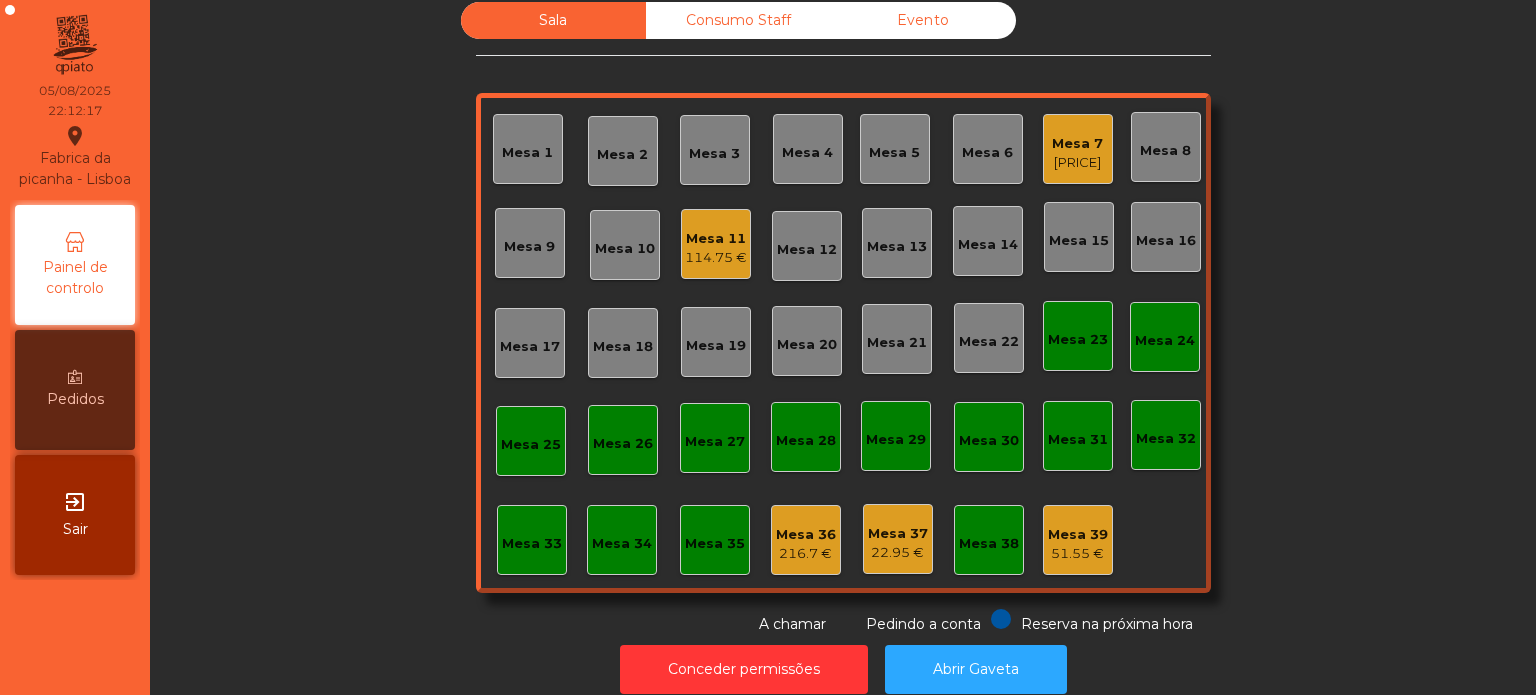 scroll, scrollTop: 16, scrollLeft: 0, axis: vertical 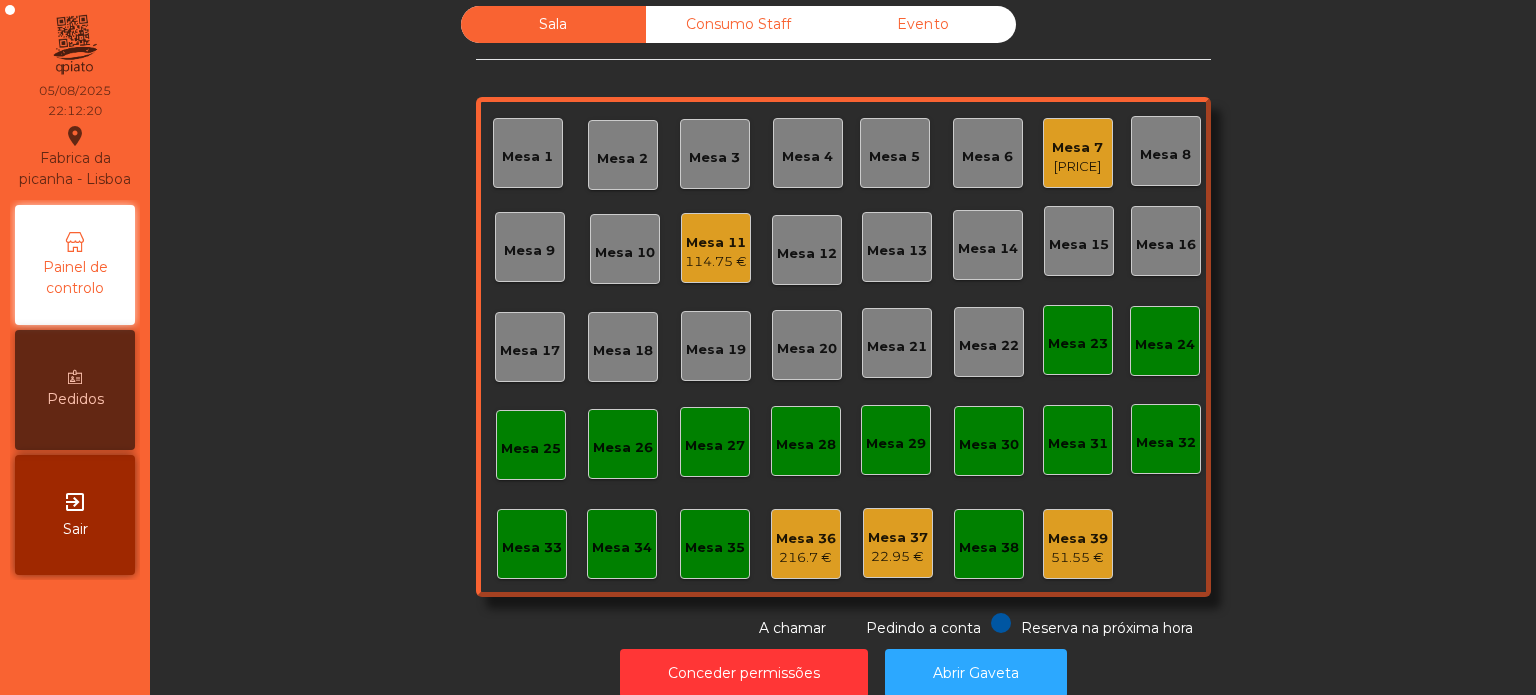 click on "Sala   Consumo Staff   Evento   Mesa 1   Mesa 2   Mesa 3   Mesa 4   Mesa 5   Mesa 6   Mesa 7   [PRICE]   Mesa 8   Mesa 9   Mesa 10   Mesa 11   [PRICE]   Mesa 12   Mesa 13   Mesa 14   Mesa 15   Mesa 16   Mesa 17   Mesa 18   Mesa 19   Mesa 20   Mesa 21   Mesa 22   Mesa 23   Mesa 24   Mesa 25   Mesa 26   Mesa 27   Mesa 28   Mesa 29   Mesa 30   Mesa 31   Mesa 32   Mesa 33   Mesa 34   Mesa 35   Mesa 36   [PRICE]   Mesa 37   [PRICE]   Mesa 38   Mesa 39   [PRICE]  Reserva na próxima hora Pedindo a conta A chamar" 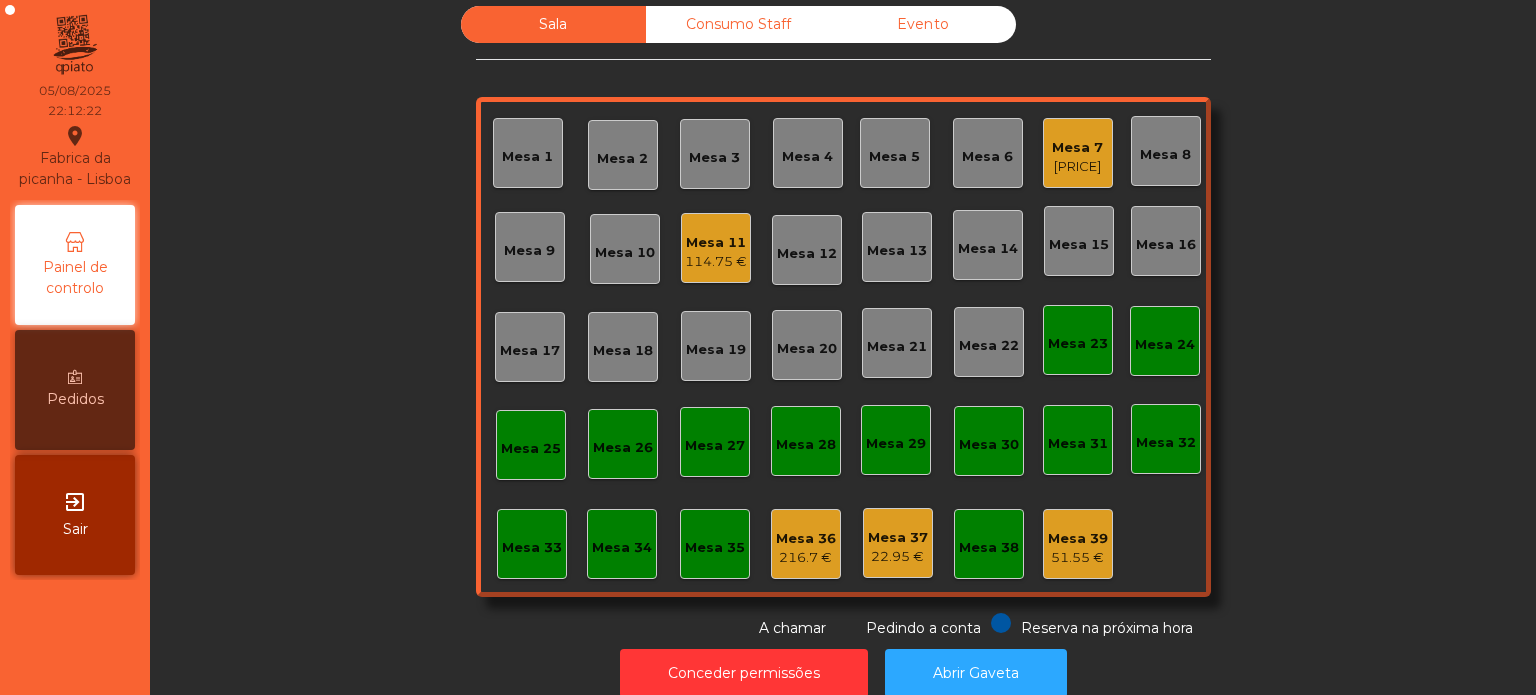 click on "[PRICE]" 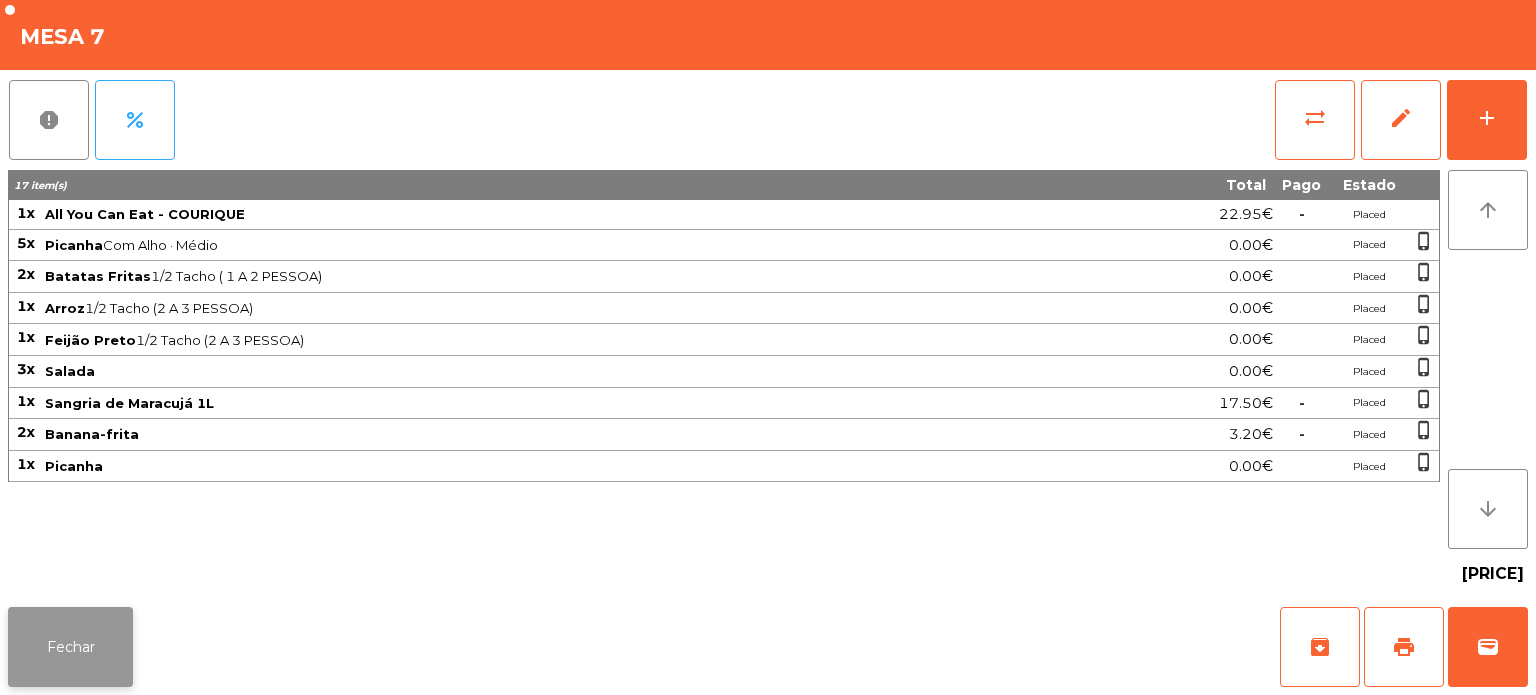 click on "Fechar" 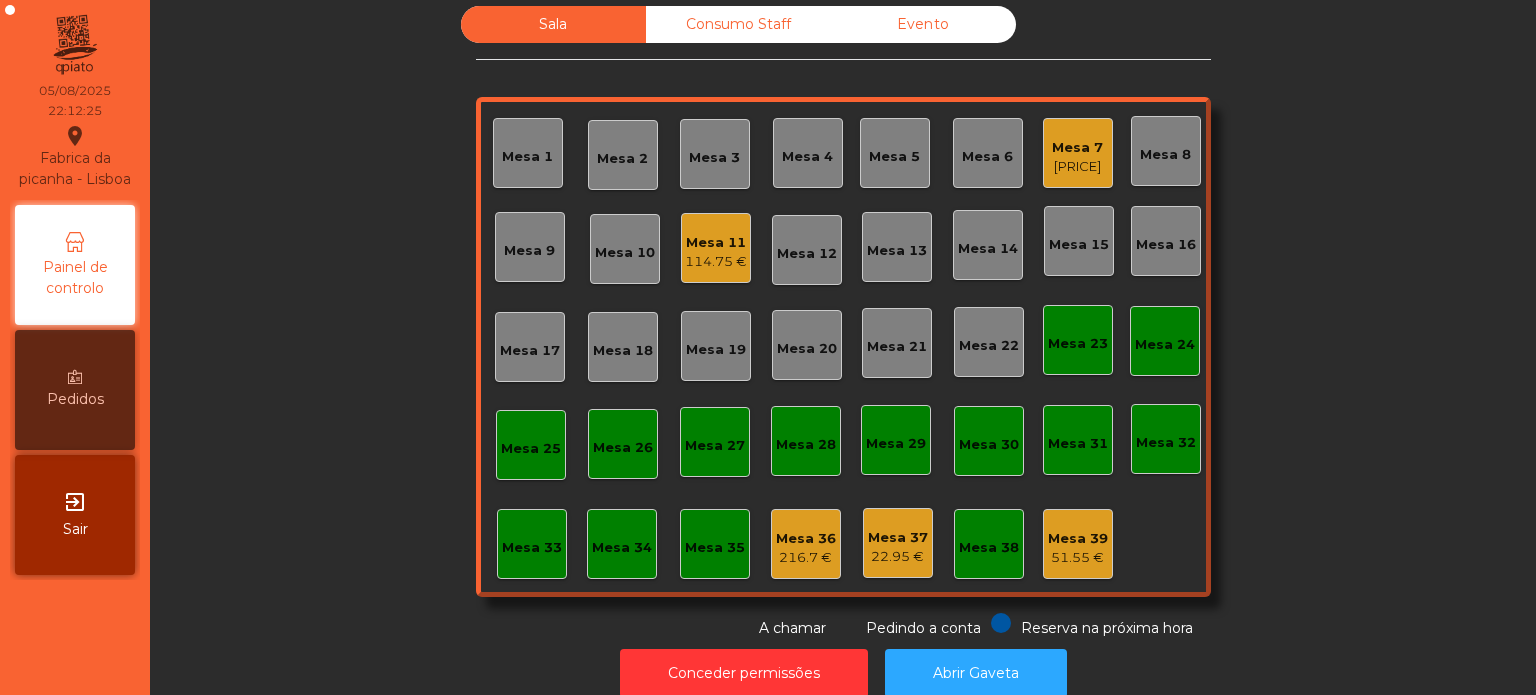 click on "22.95 €" 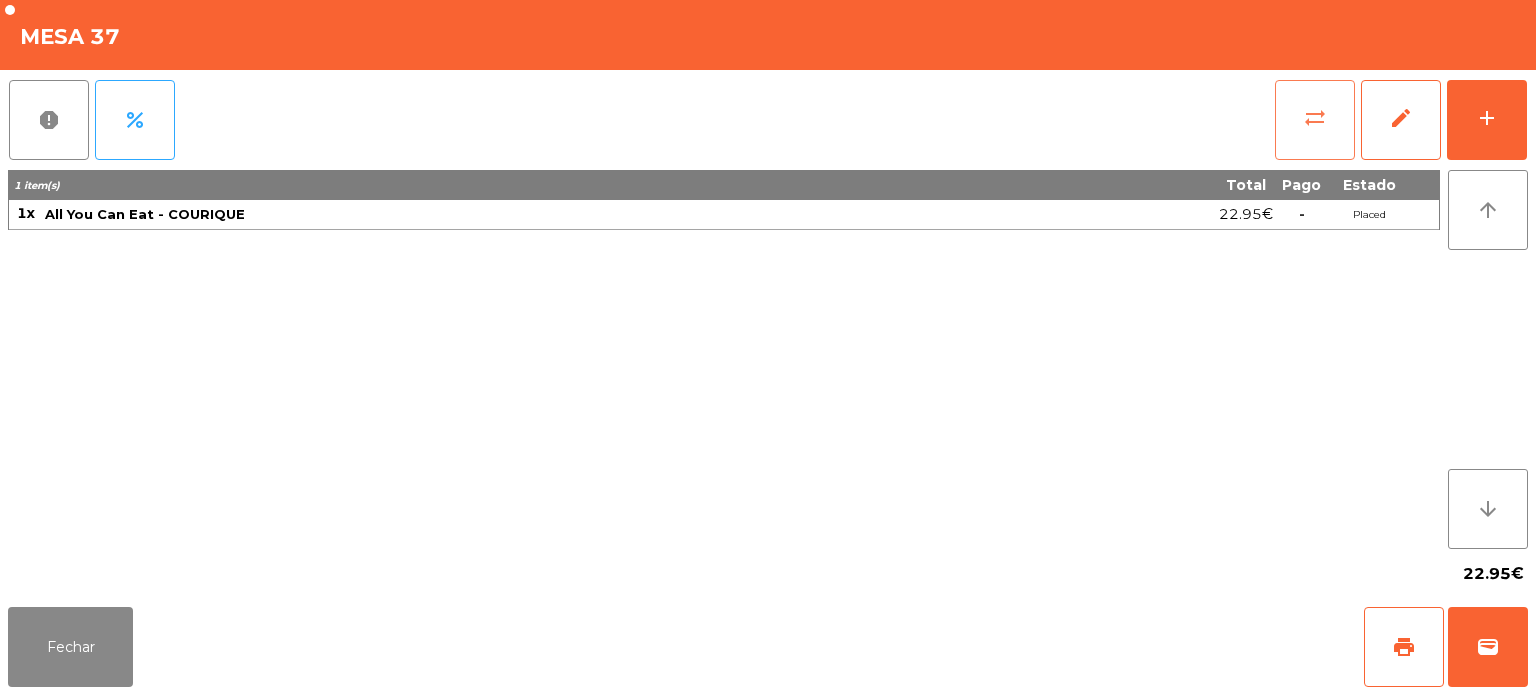 click on "sync_alt" 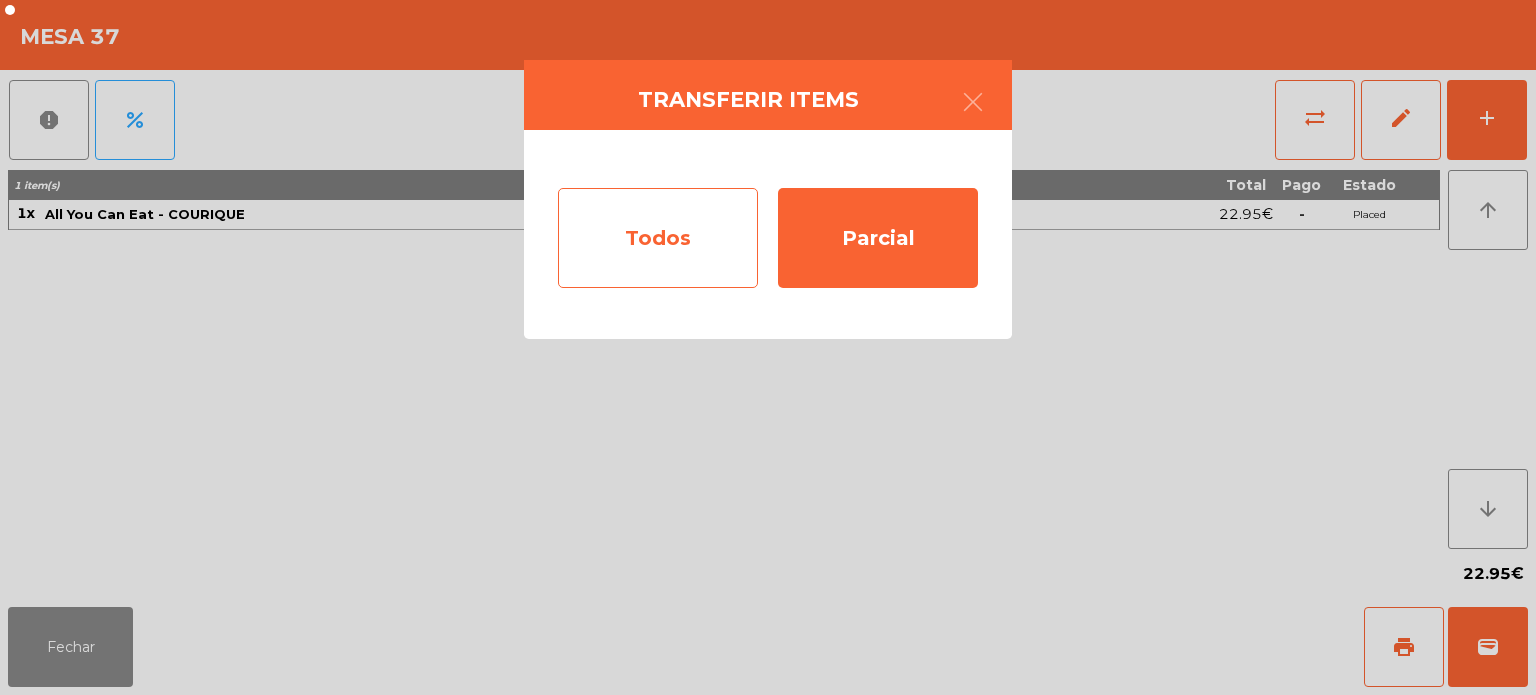 click on "Todos" 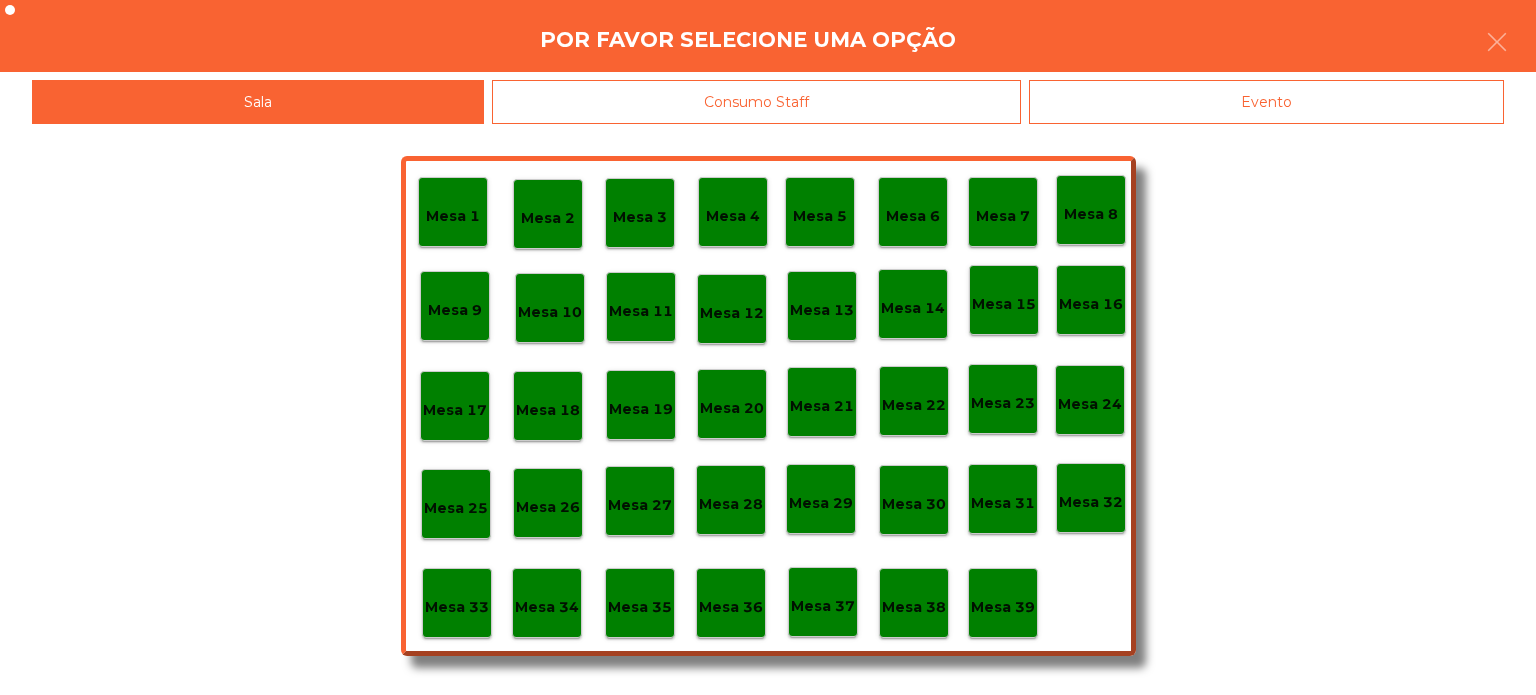 click on "Mesa 7" 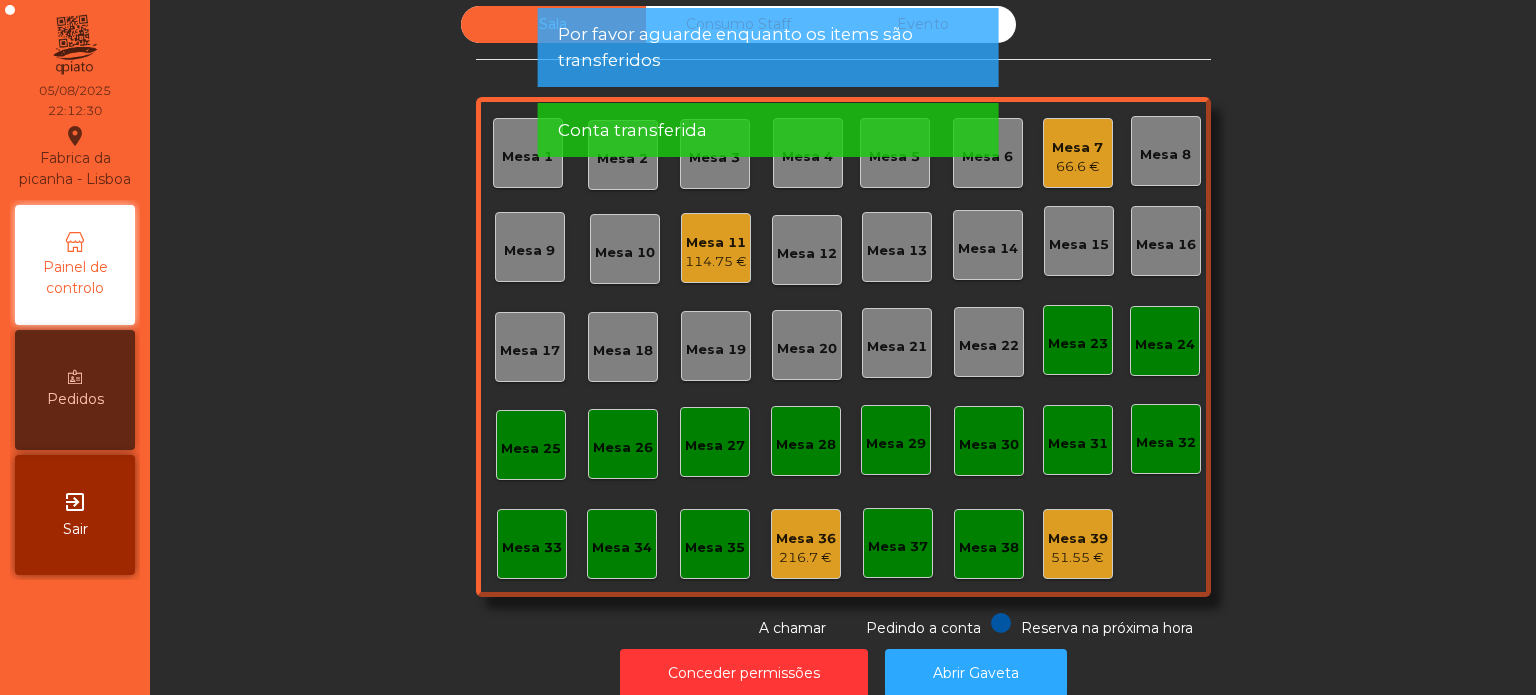 click on "Mesa 7   [PRICE]" 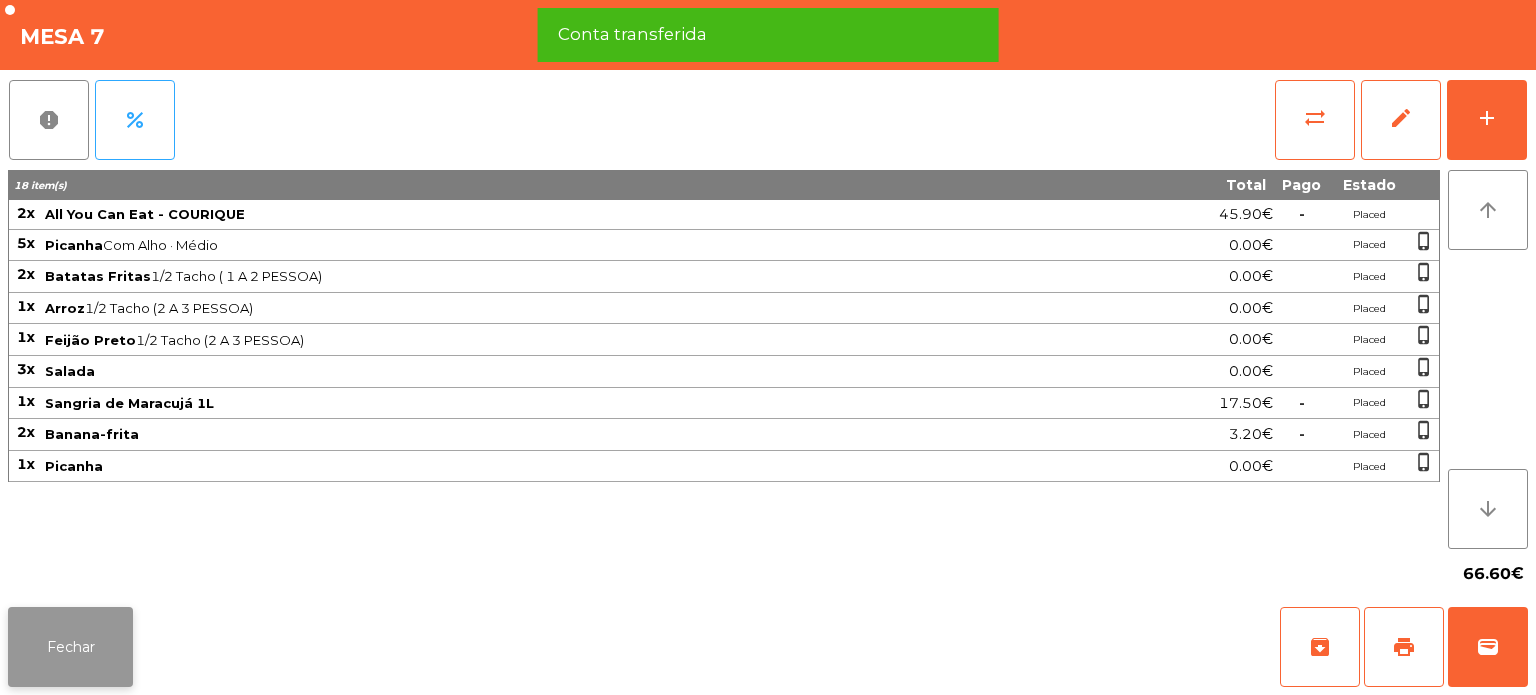 click on "Fechar" 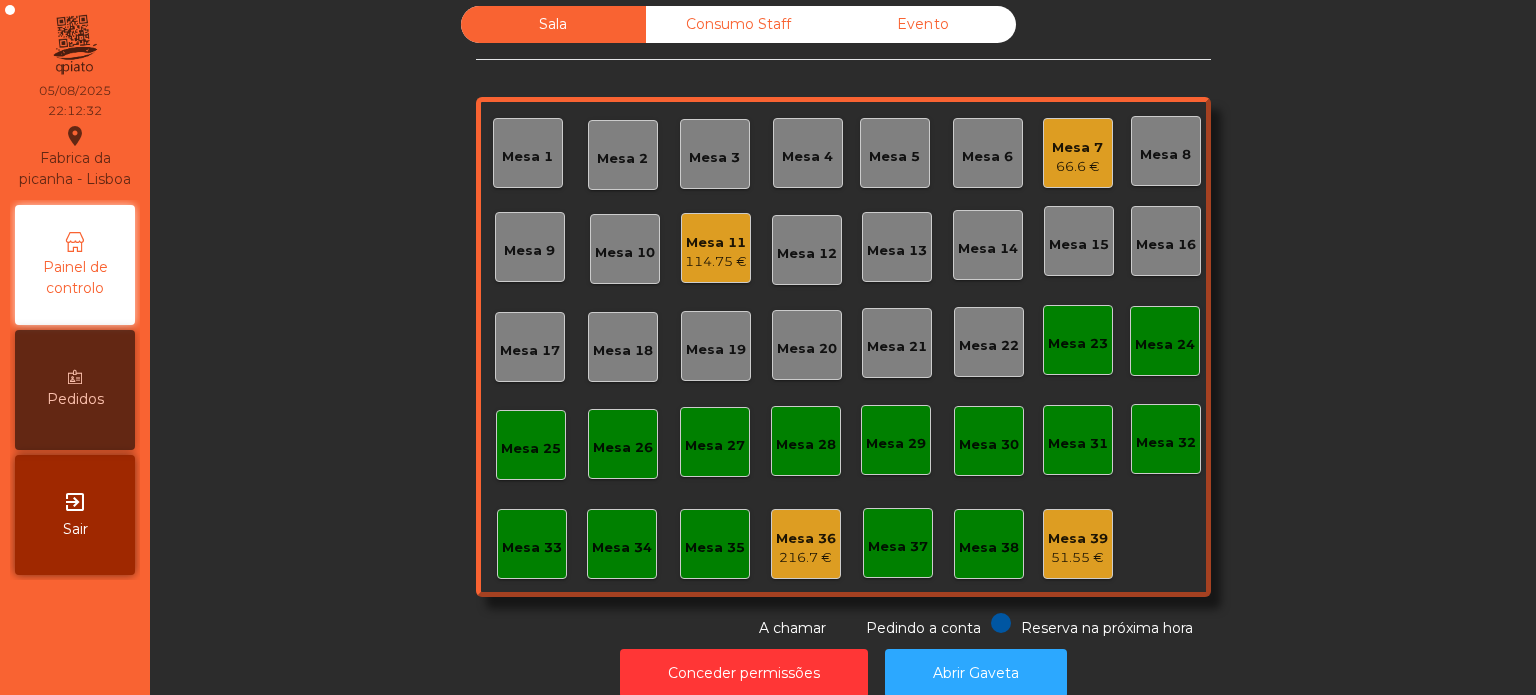 click on "Sala   Consumo Staff   Evento   Mesa 1   Mesa 2   Mesa 3   Mesa 4   Mesa 5   Mesa 6   Mesa 7   66.6 €   Mesa 8   Mesa 9   Mesa 10   Mesa 11   114.75 €   Mesa 12   Mesa 13   Mesa 14   Mesa 15   Mesa 16   Mesa 17   Mesa 18   Mesa 19   Mesa 20   Mesa 21   Mesa 22   Mesa 23   Mesa 24   Mesa 25   Mesa 26   Mesa 27   Mesa 28   Mesa 29   Mesa 30   Mesa 31   Mesa 32   Mesa 33   Mesa 34   Mesa 35   Mesa 36   216.7 €   Mesa 37   Mesa 38   Mesa 39   51.55 €  Reserva na próxima hora Pedindo a conta A chamar" 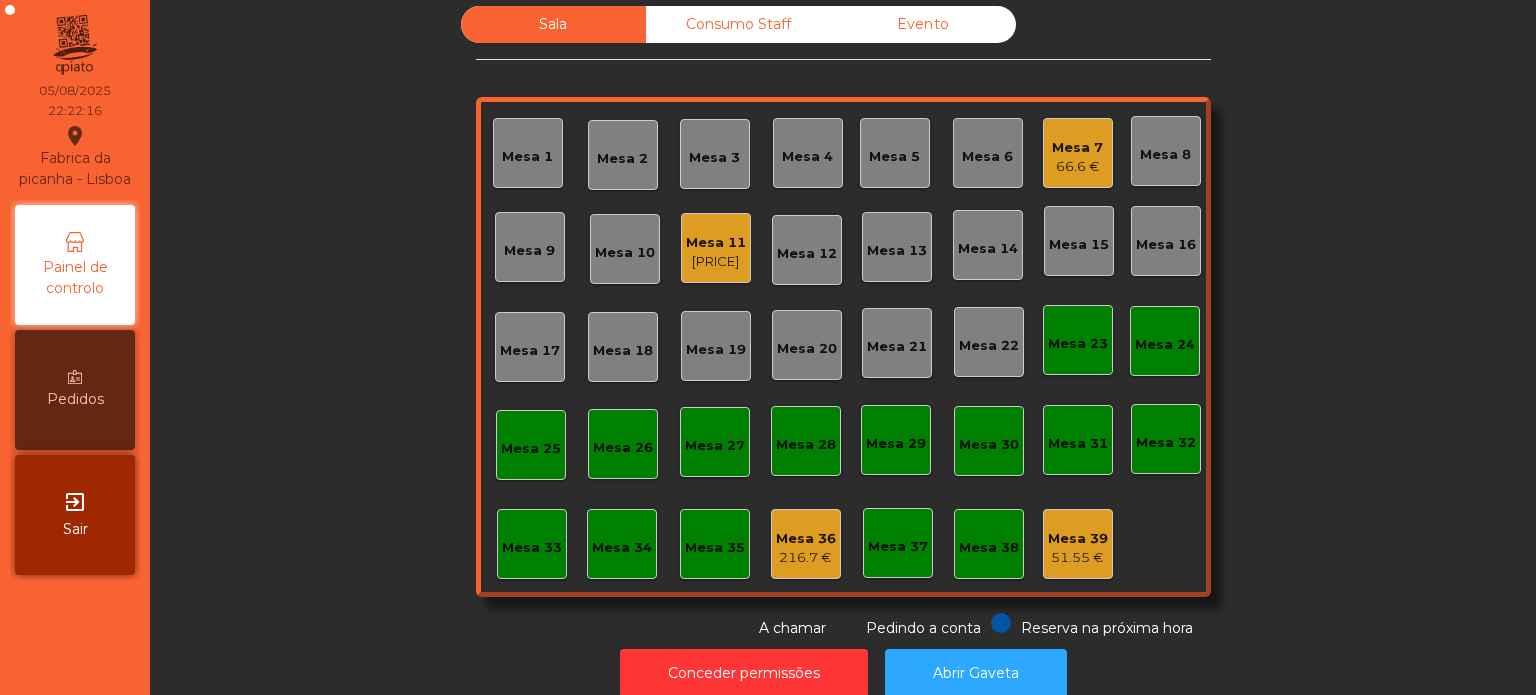 click on "Mesa 11" 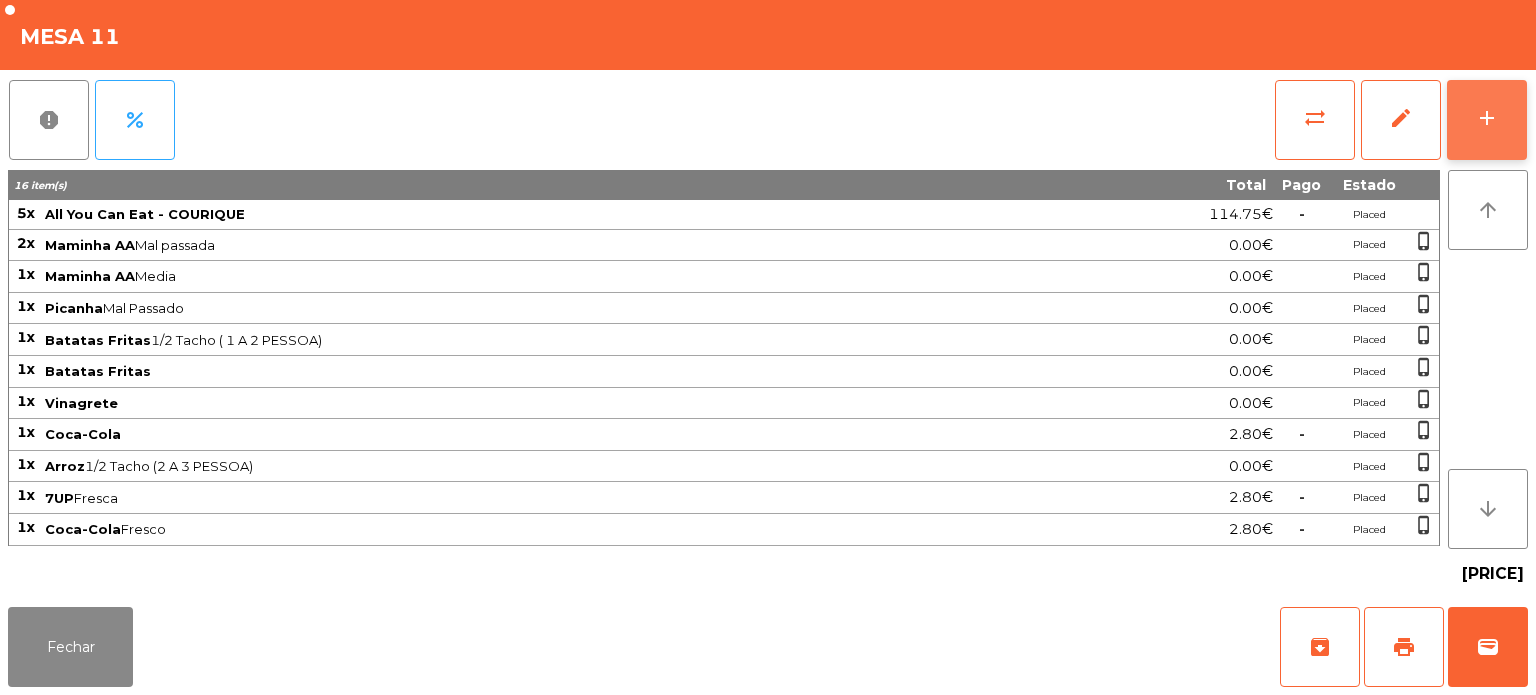 click on "add" 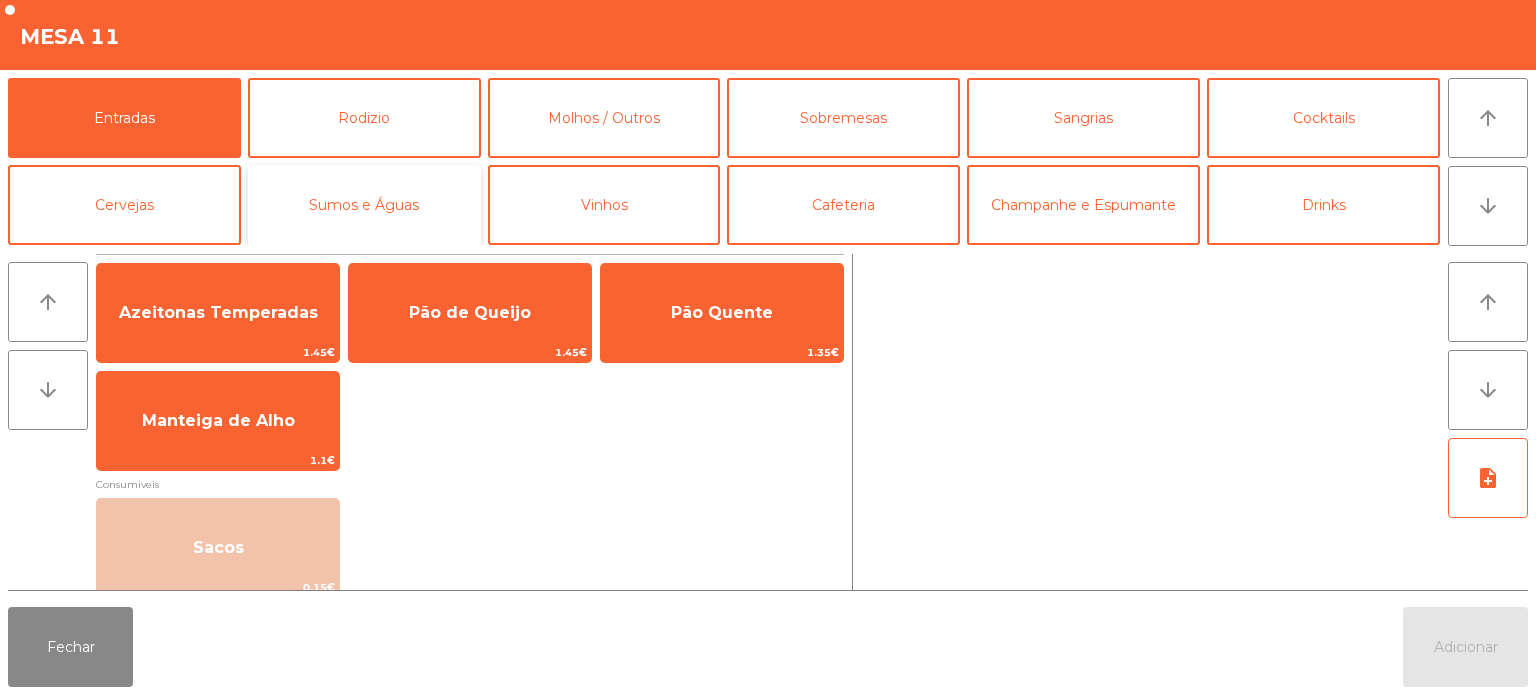 click on "Sumos e Águas" 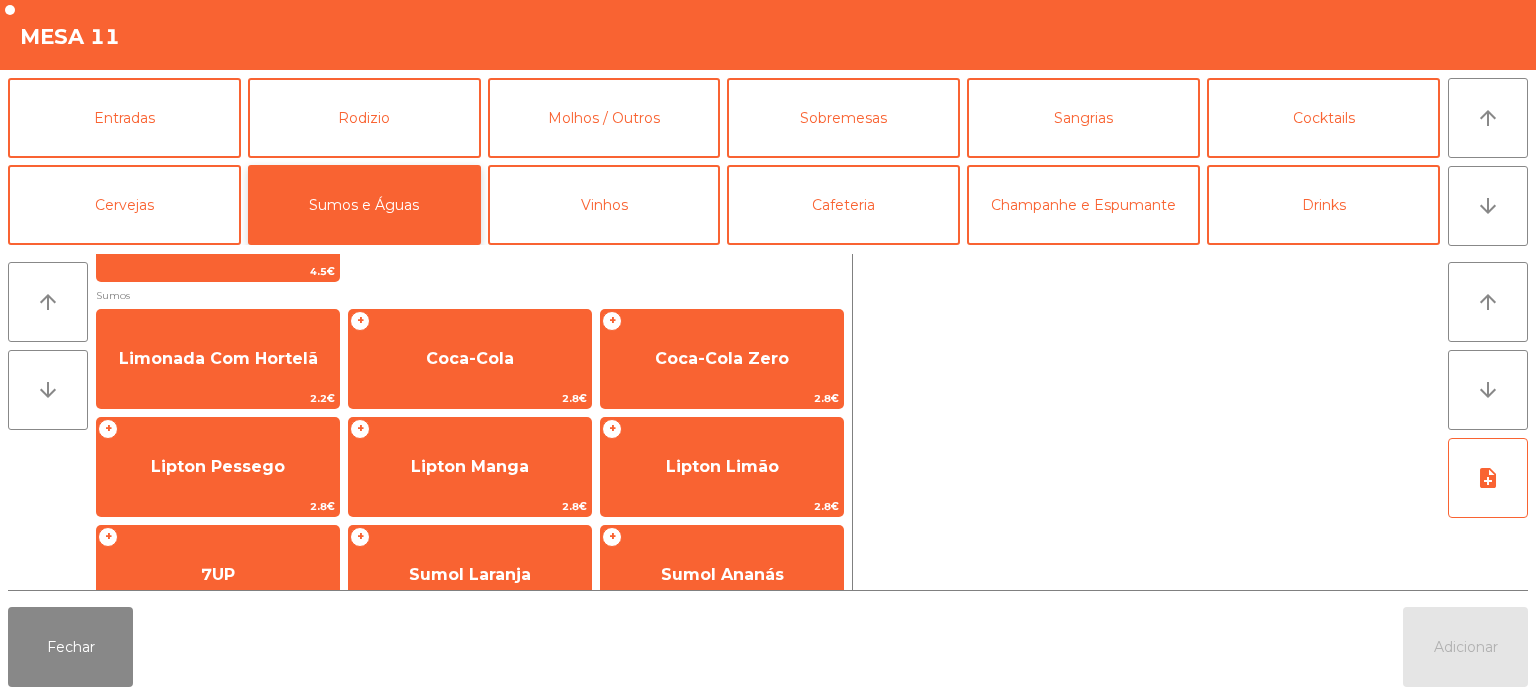 scroll, scrollTop: 92, scrollLeft: 0, axis: vertical 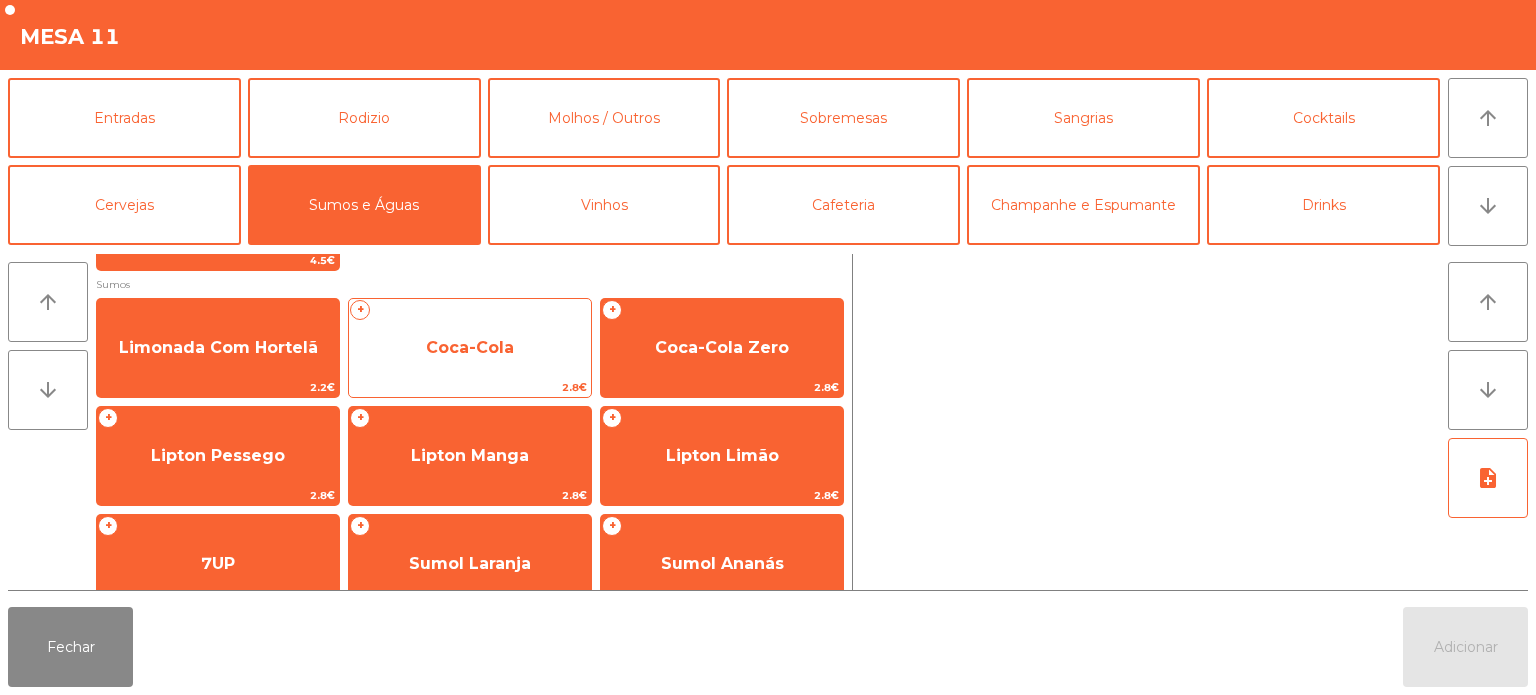 click on "Coca-Cola" 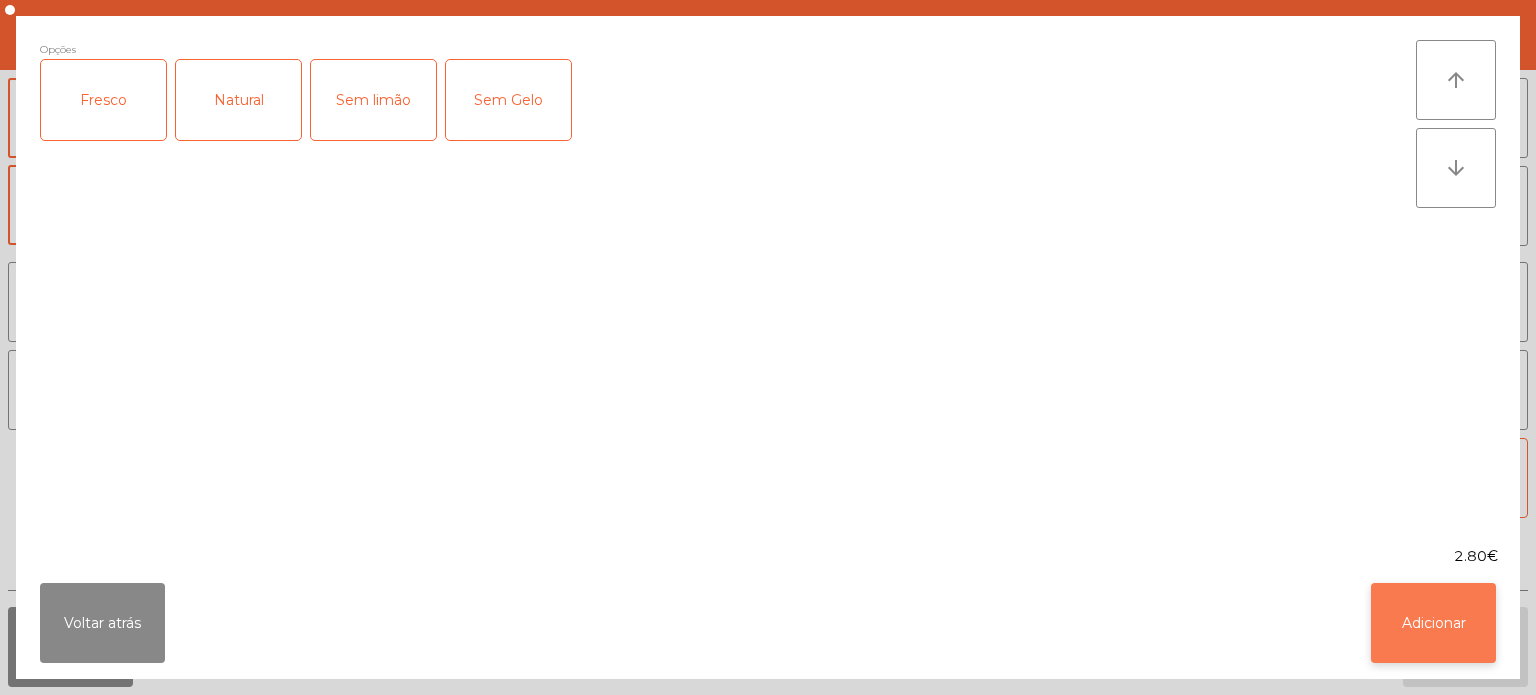 click on "Adicionar" 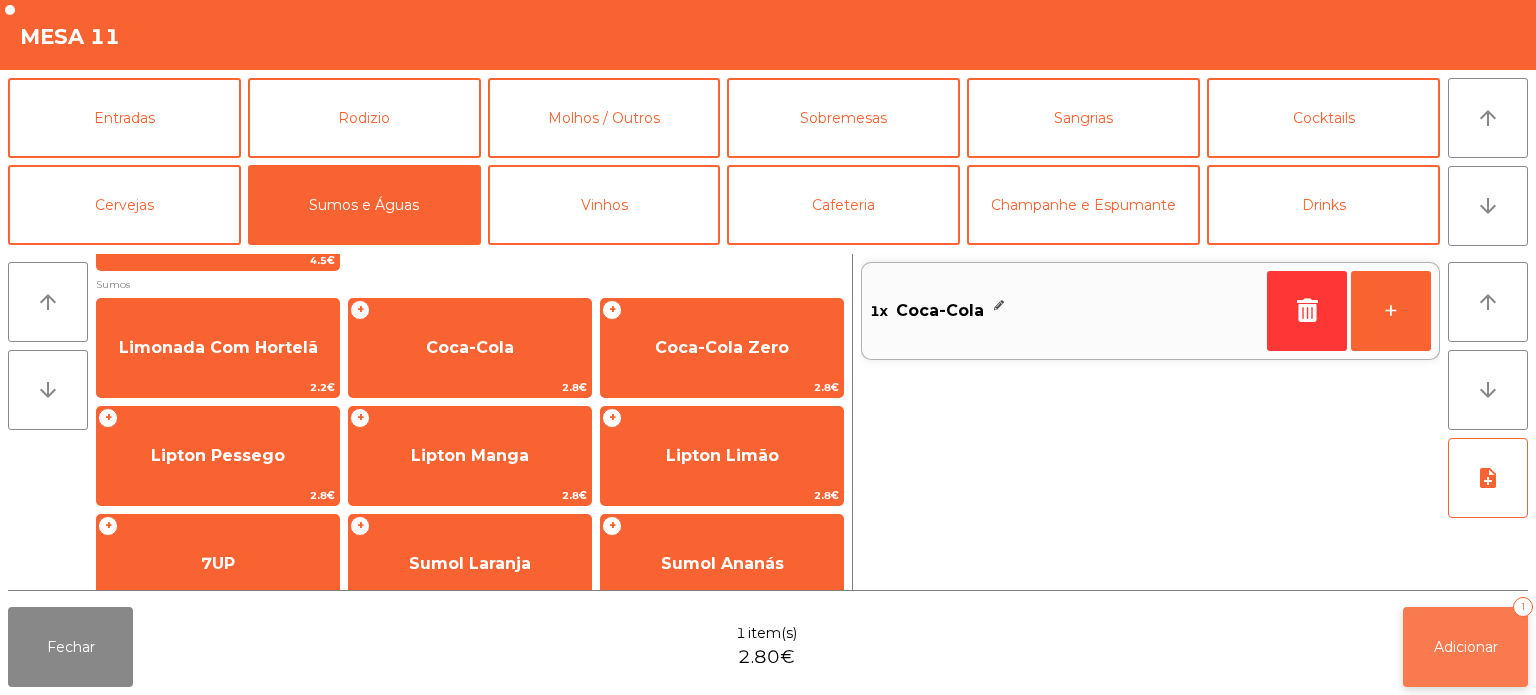 click on "Adicionar" 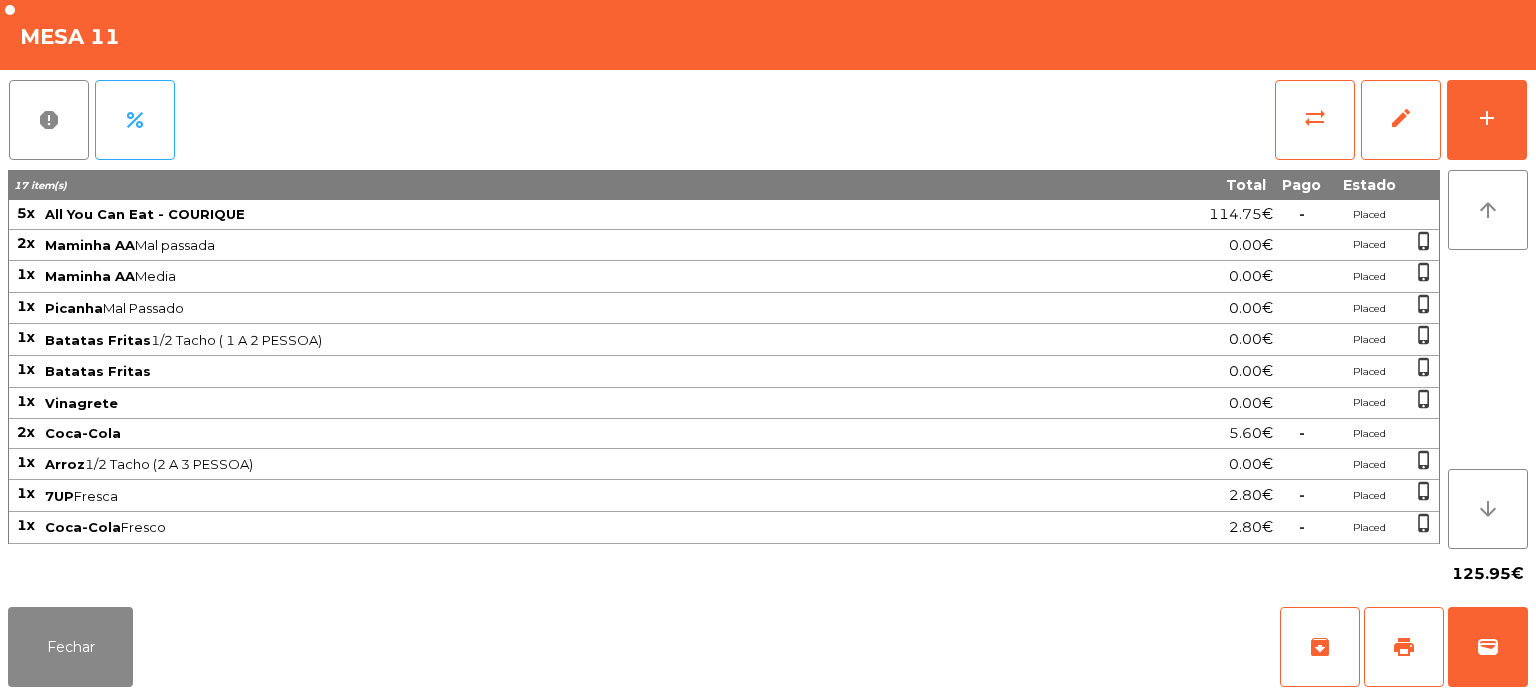 scroll, scrollTop: 0, scrollLeft: 0, axis: both 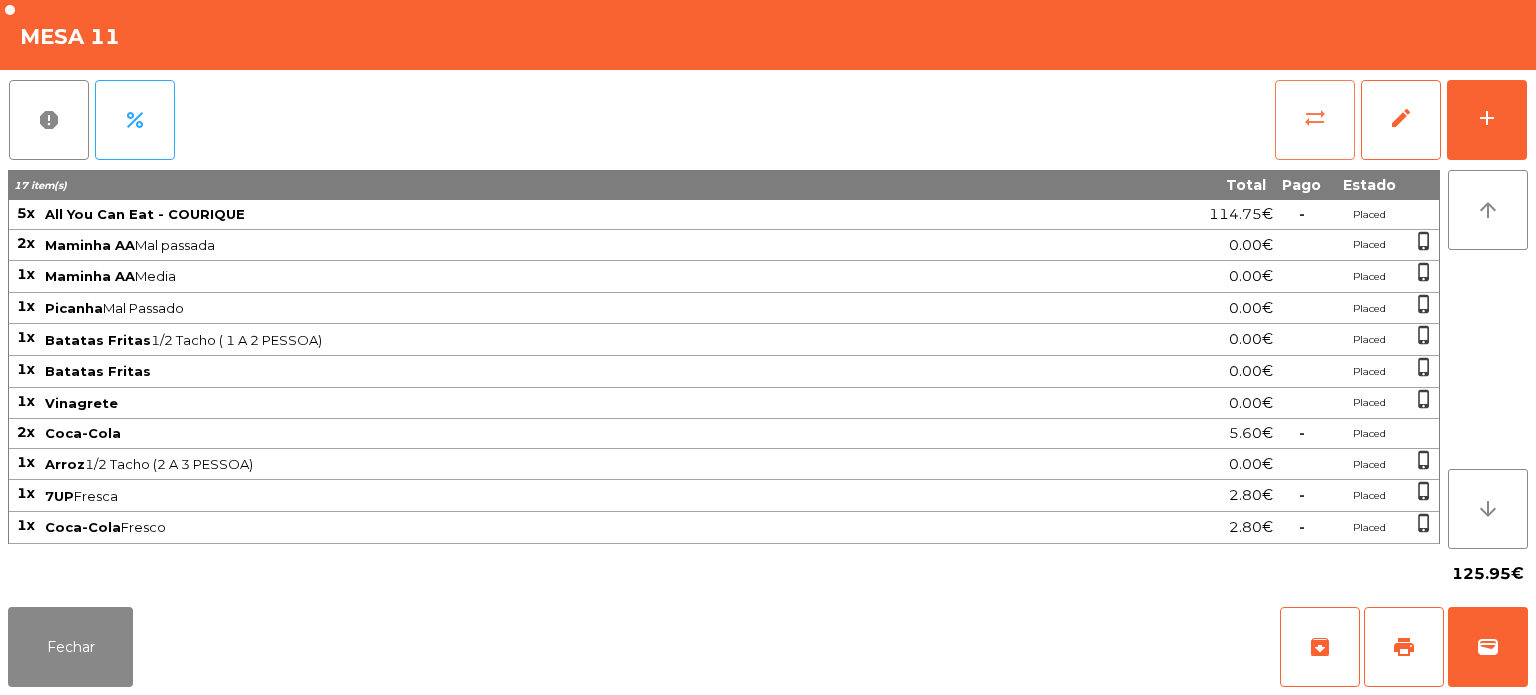 click on "sync_alt" 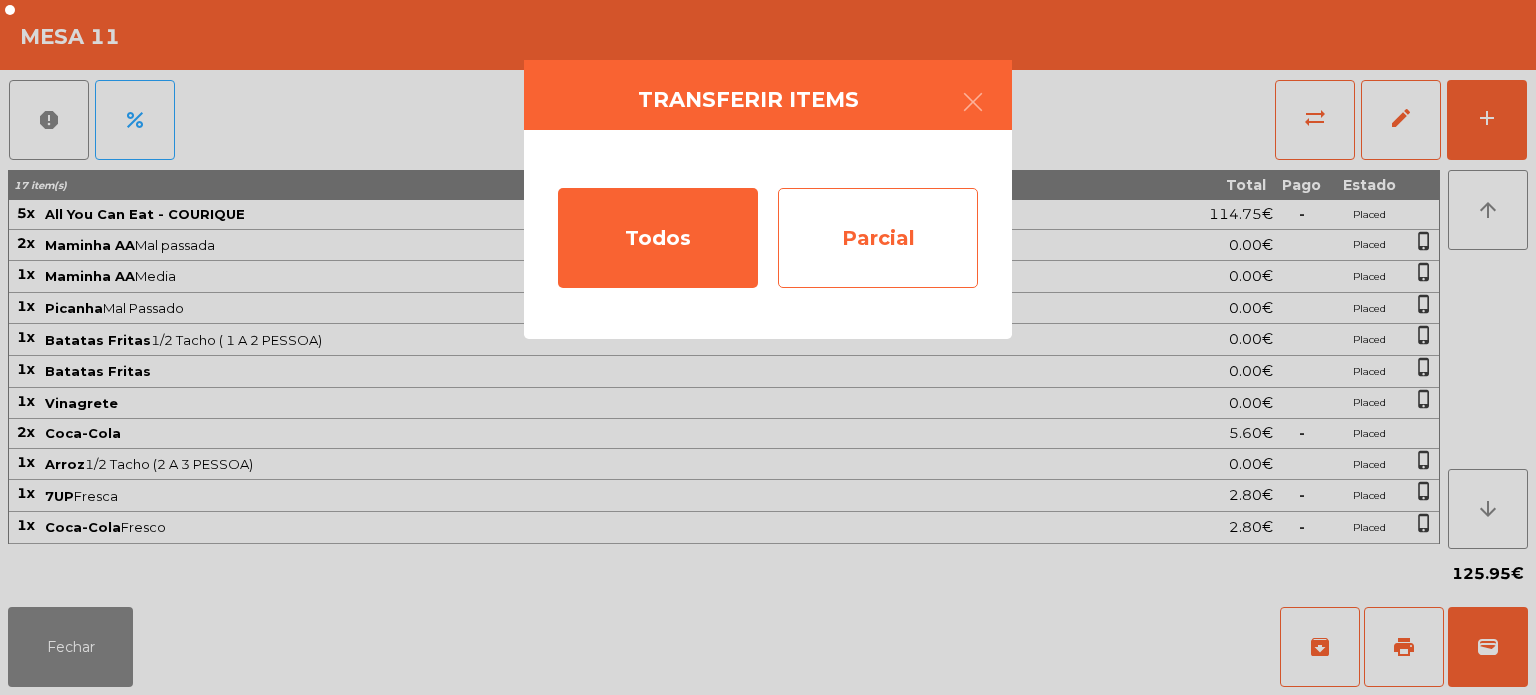 click on "Parcial" 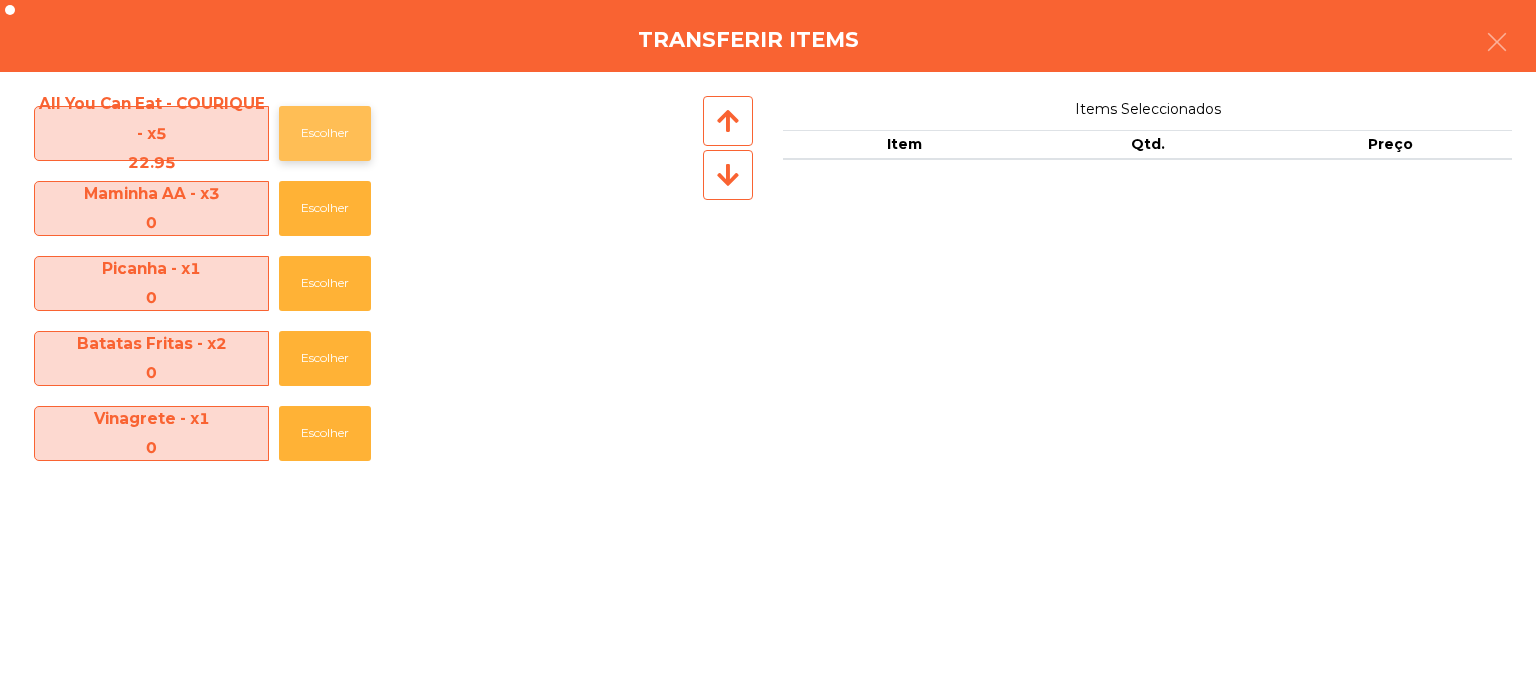 click on "Escolher" 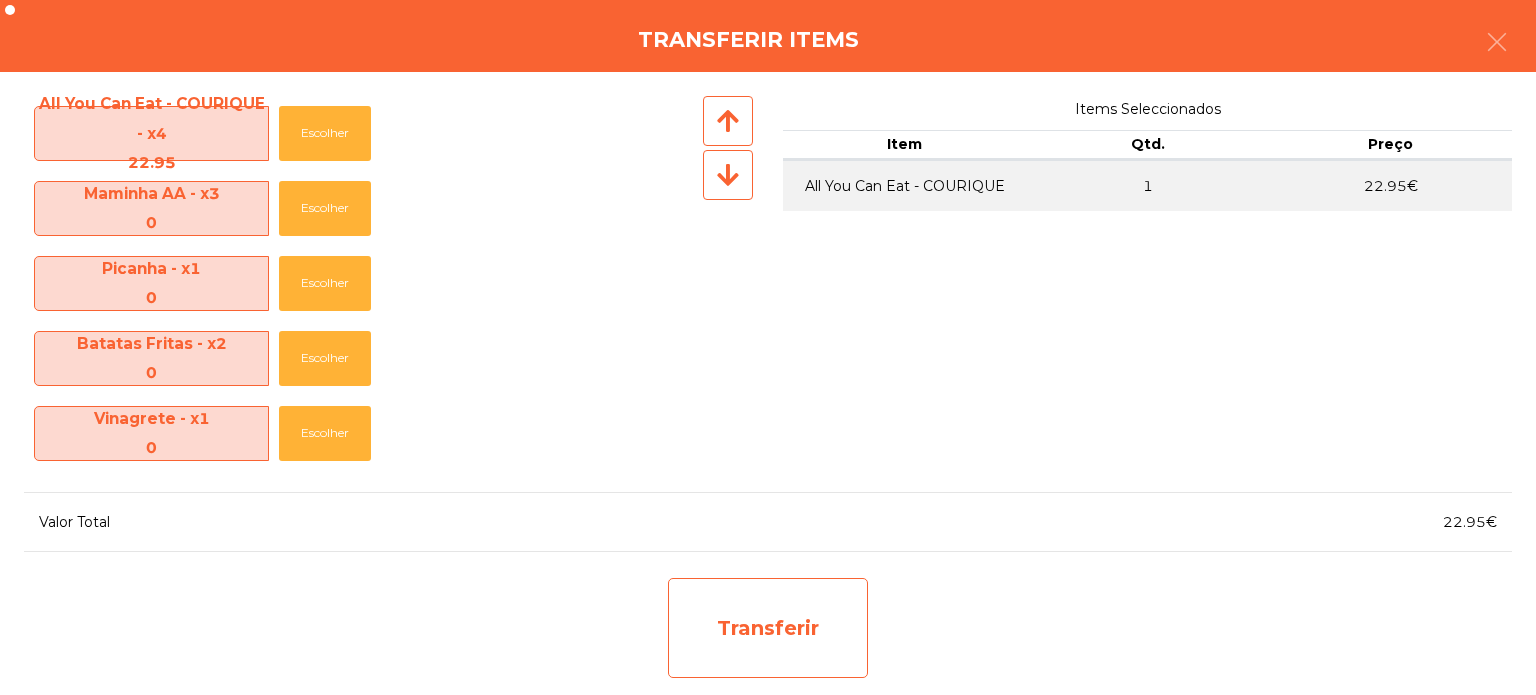 click on "Transferir" 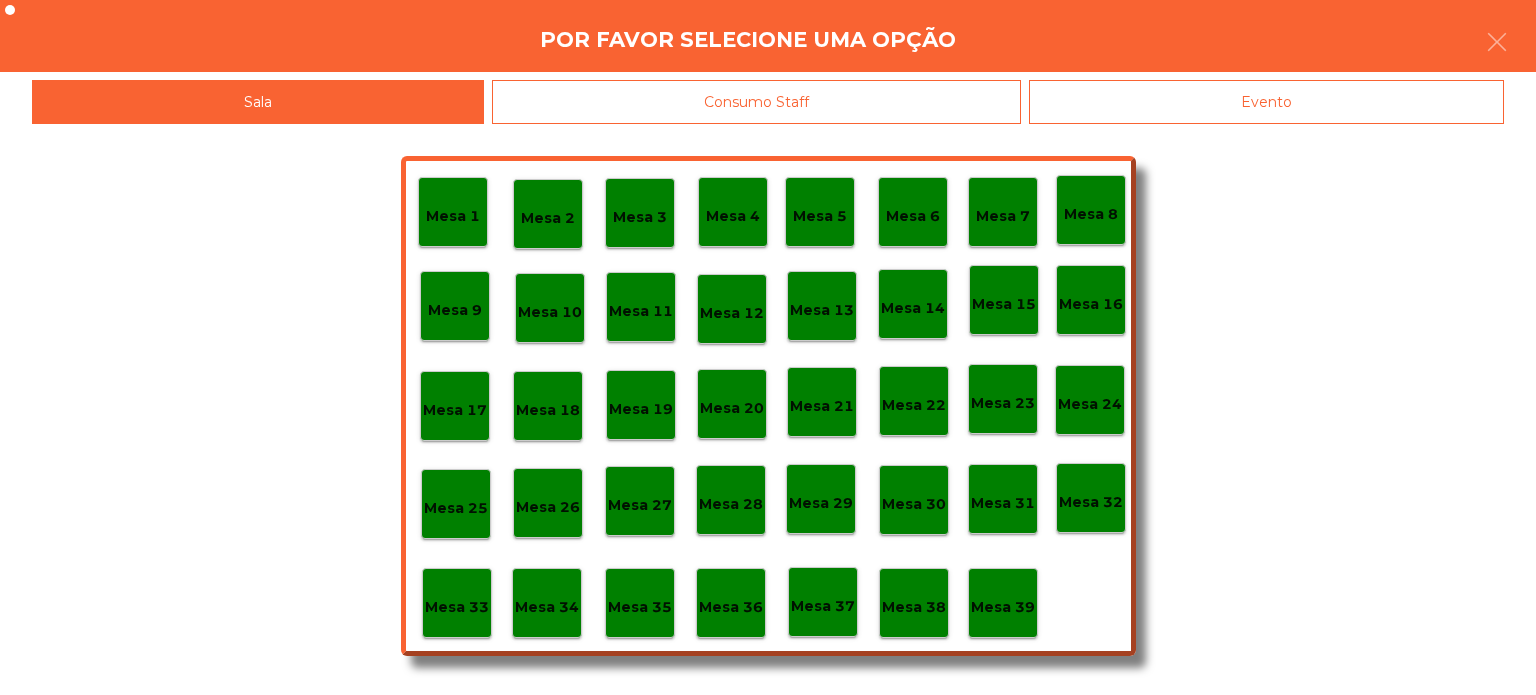 click on "Mesa 37" 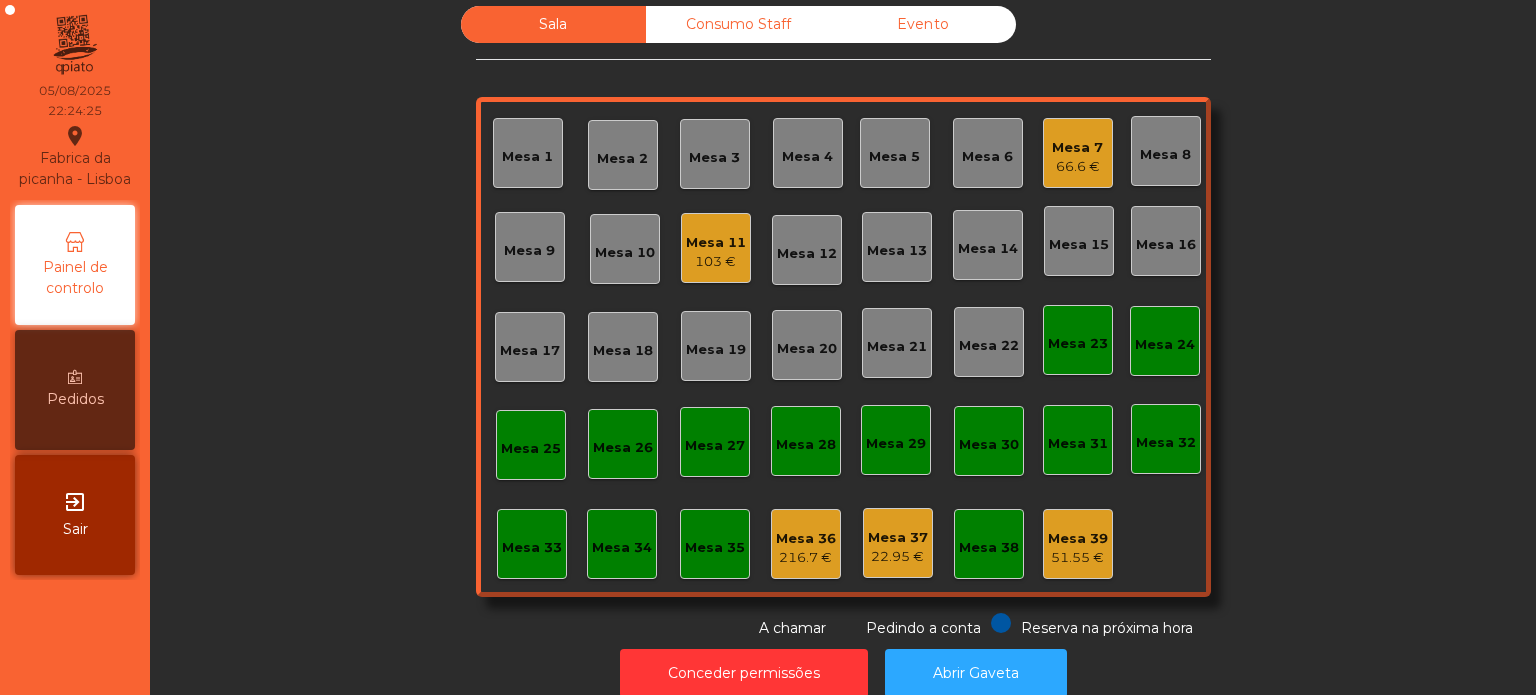 click on "103 €" 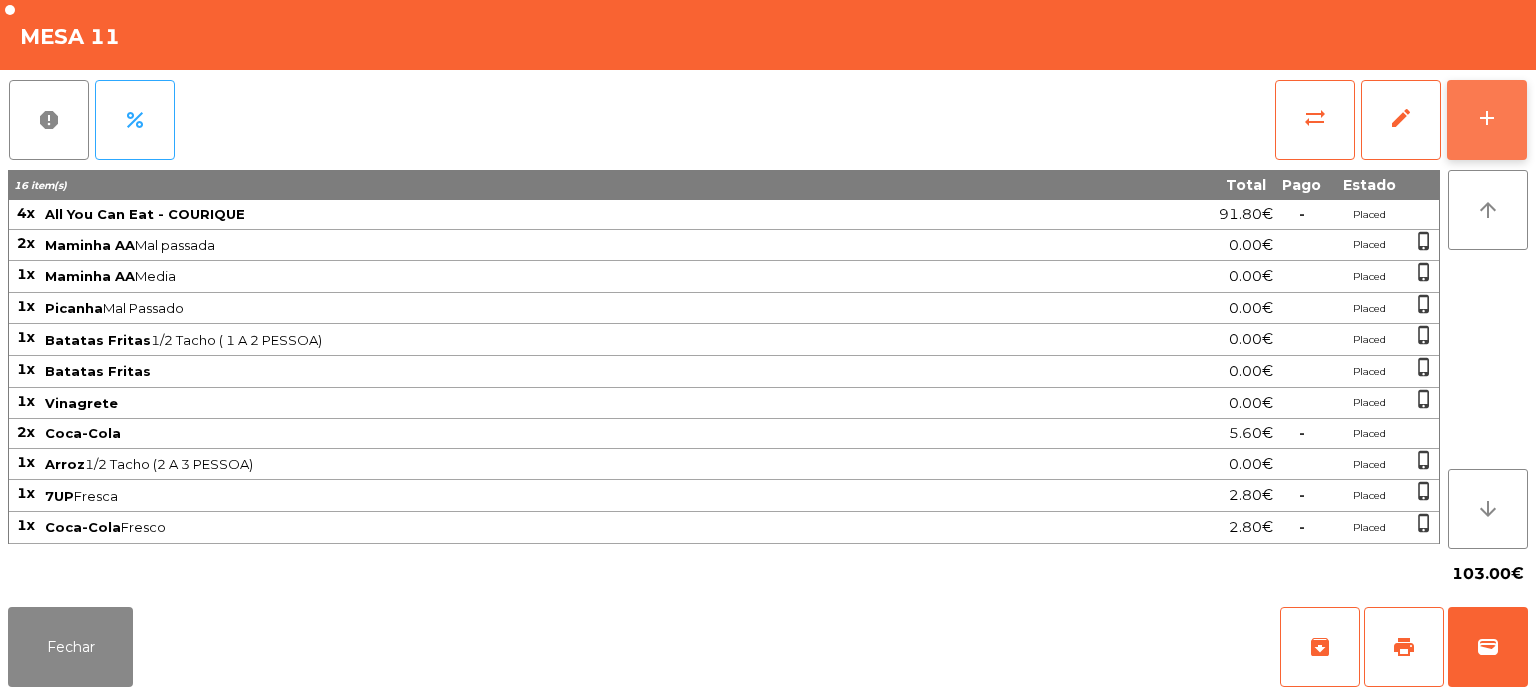 click on "add" 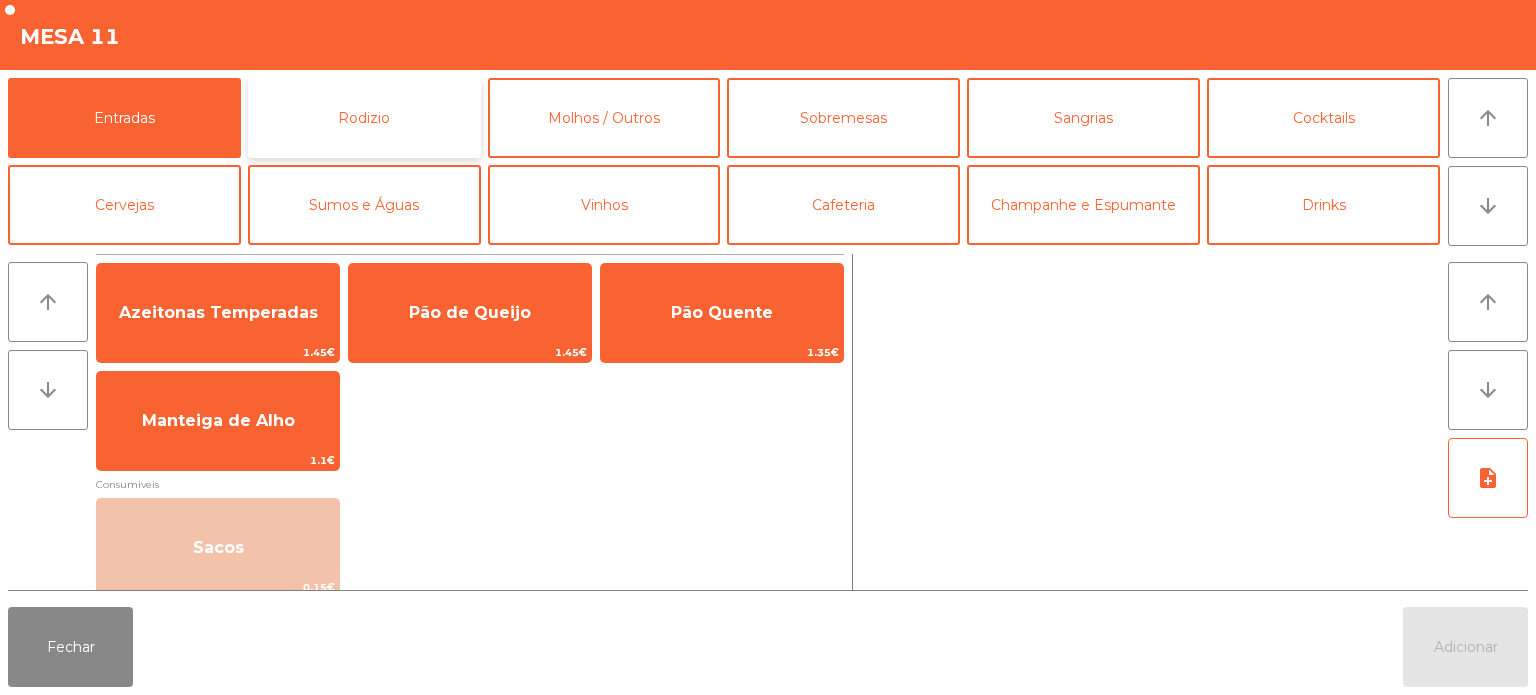 click on "Rodizio" 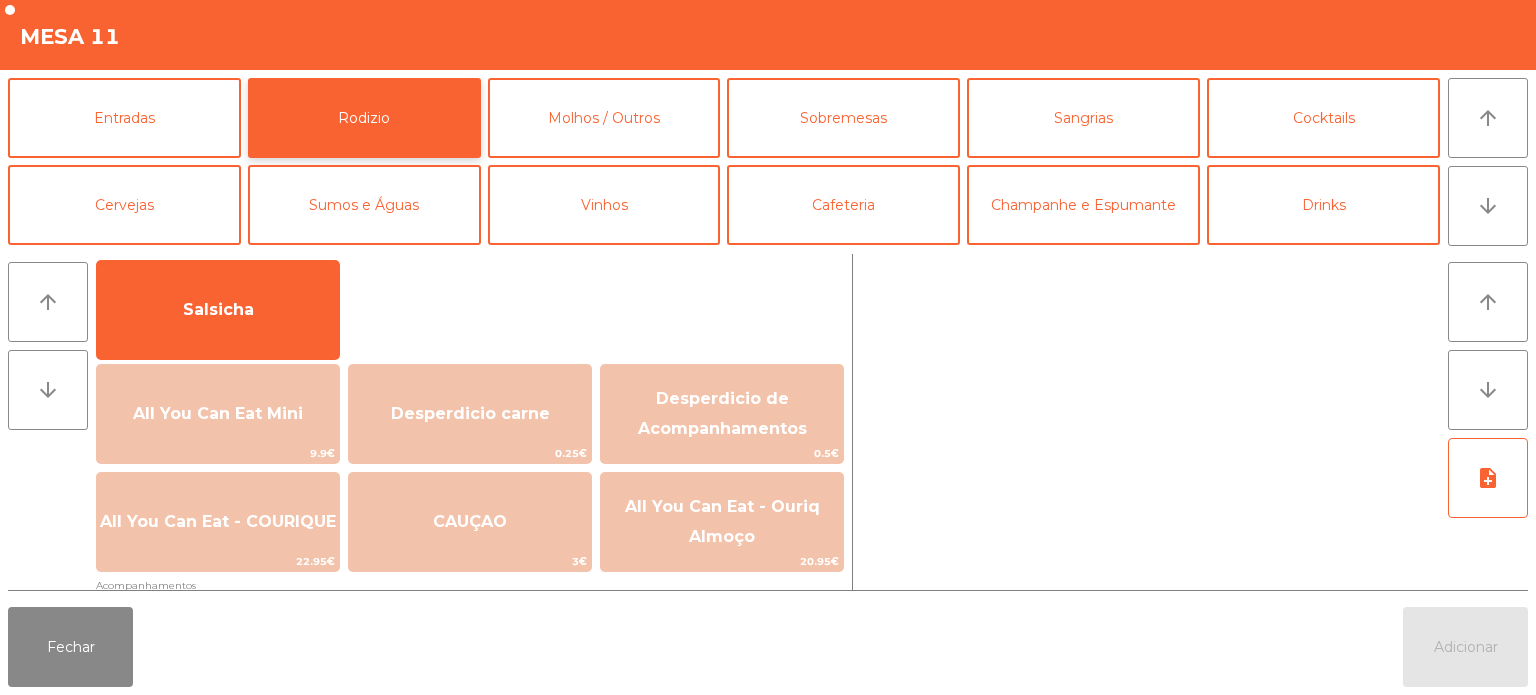 scroll, scrollTop: 141, scrollLeft: 0, axis: vertical 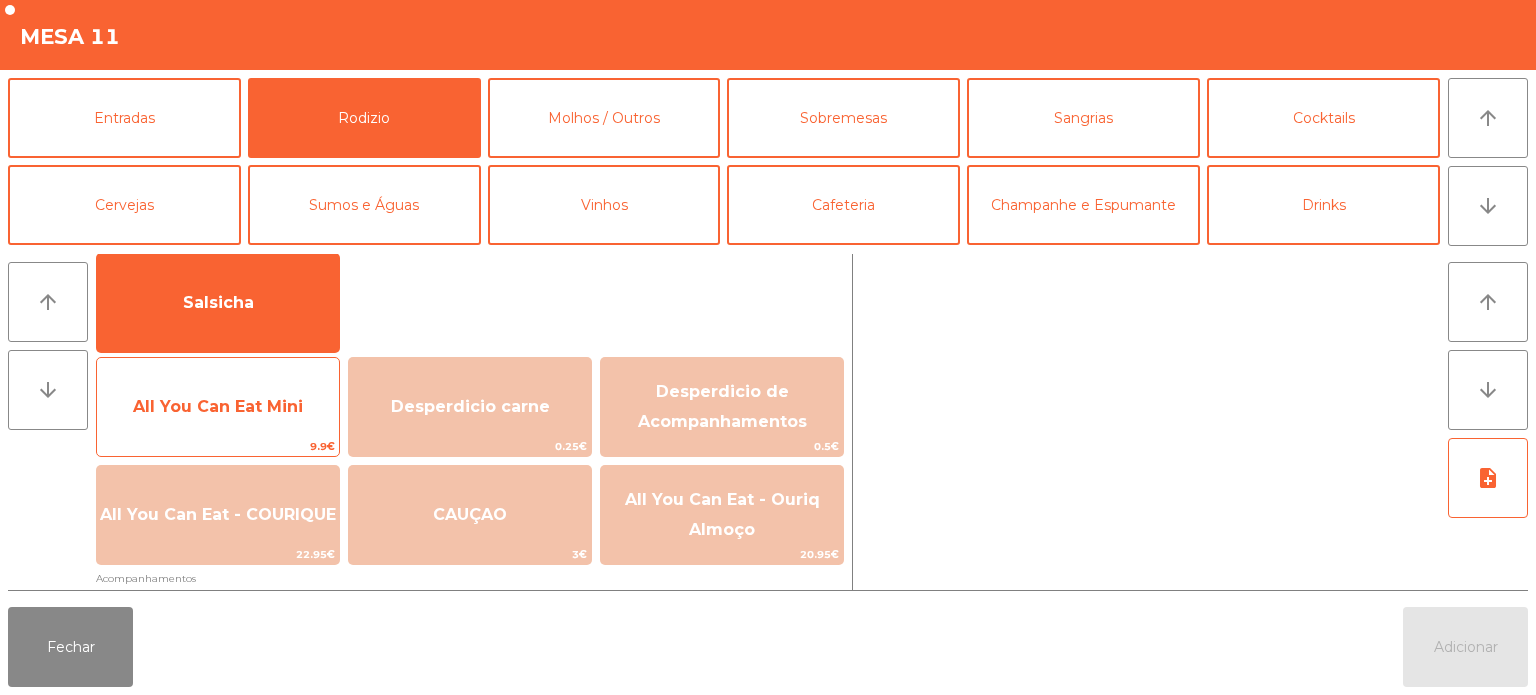 click on "9.9€" 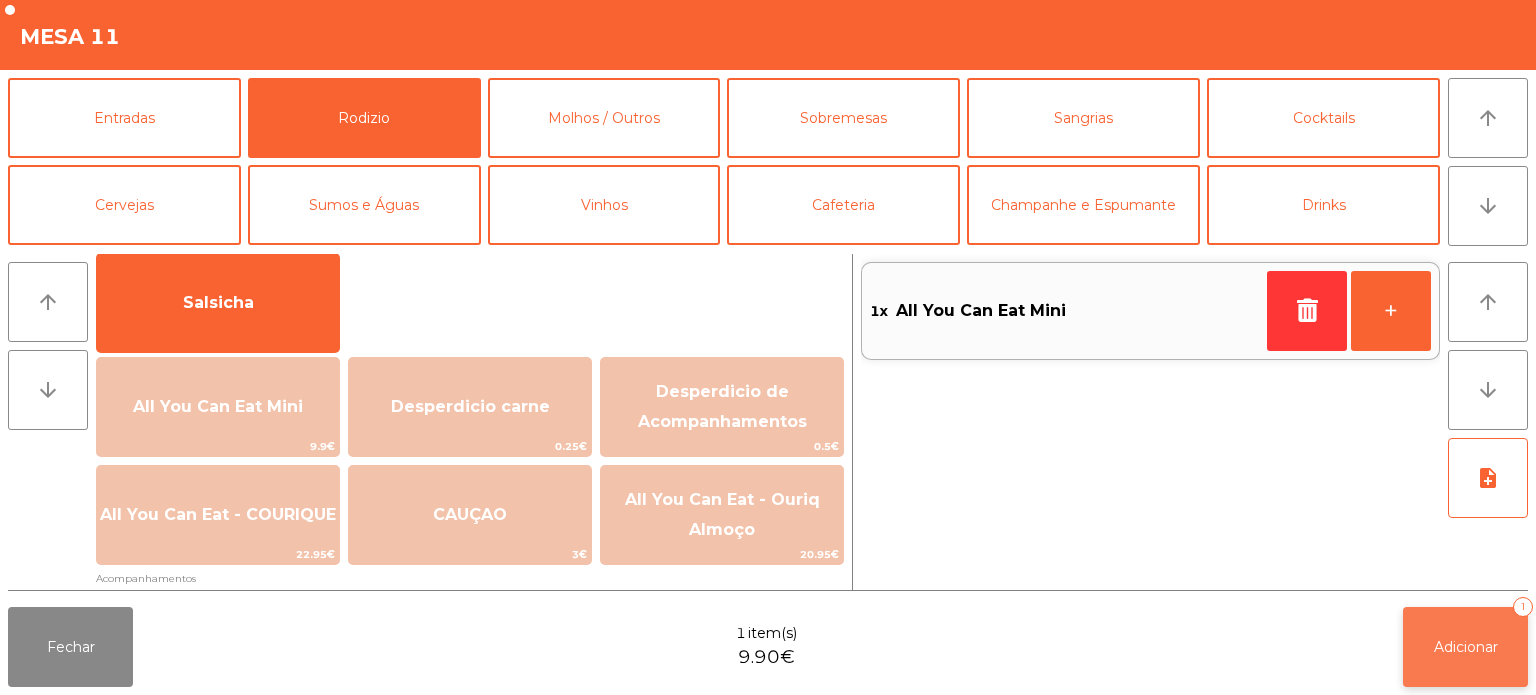 click on "Adicionar   1" 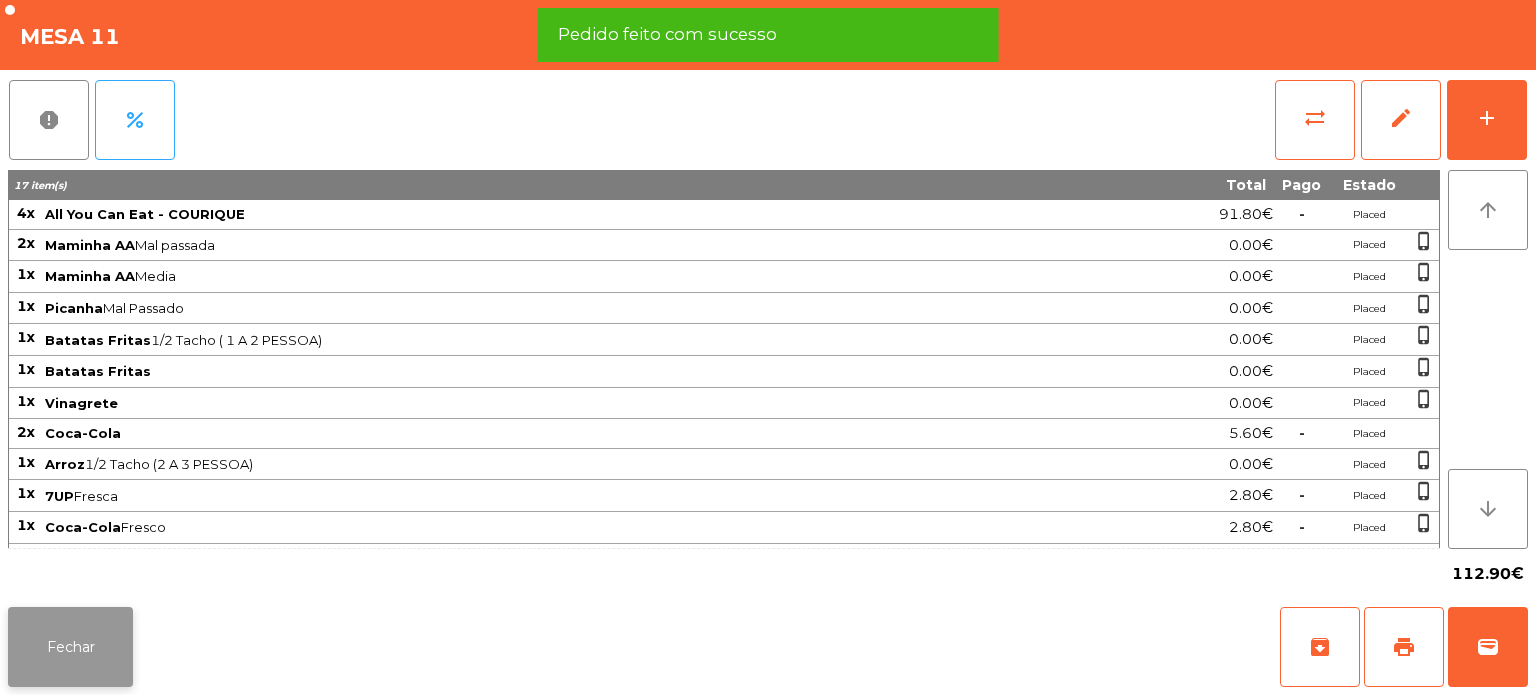 click on "Fechar" 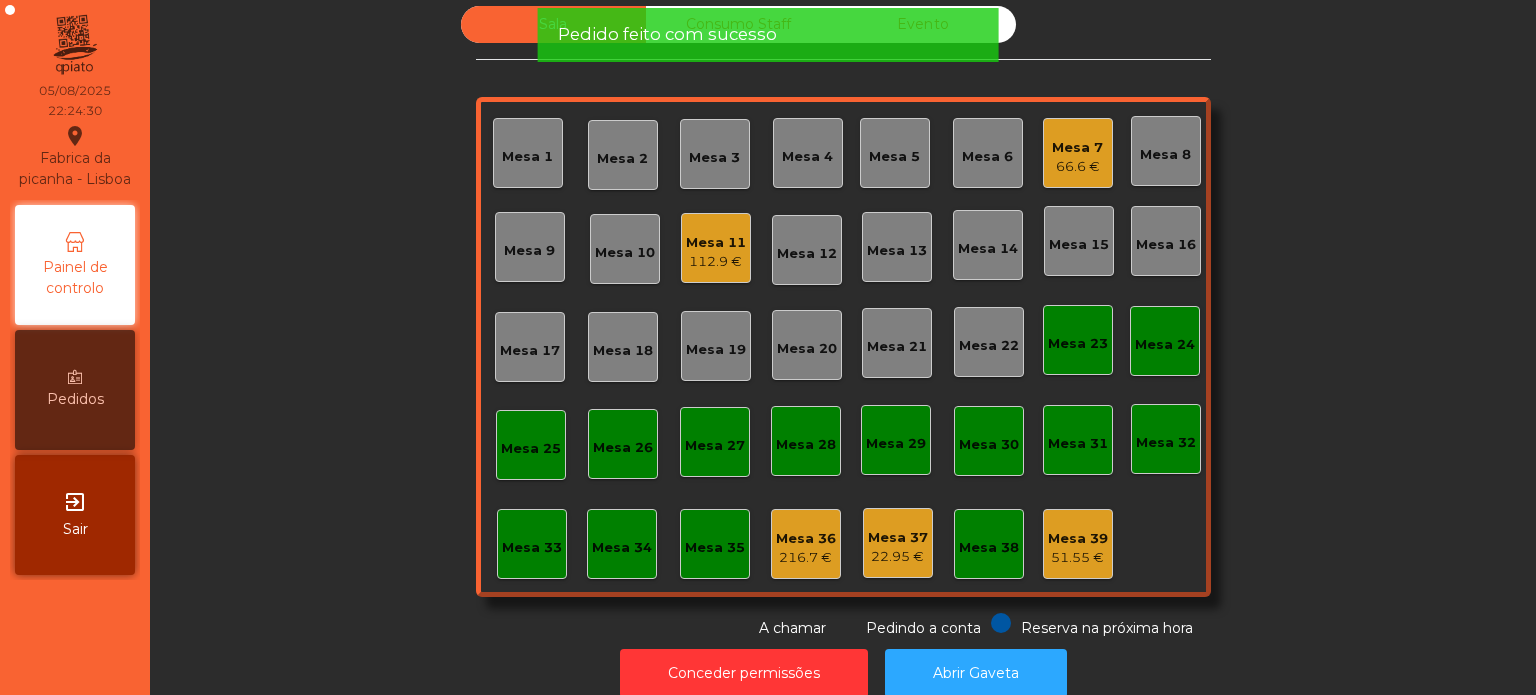 click on "Sala   Consumo Staff   Evento   Mesa 1   Mesa 2   Mesa 3   Mesa 4   Mesa 5   Mesa 6   Mesa 7   66.6 €   Mesa 8   Mesa 9   Mesa 10   Mesa 11   112.9 €   Mesa 12   Mesa 13   Mesa 14   Mesa 15   Mesa 16   Mesa 17   Mesa 18   Mesa 19   Mesa 20   Mesa 21   Mesa 22   Mesa 23   Mesa 24   Mesa 25   Mesa 26   Mesa 27   Mesa 28   Mesa 29   Mesa 30   Mesa 31   Mesa 32   Mesa 33   Mesa 34   Mesa 35   Mesa 36   216.7 €   Mesa 37   22.95 €   Mesa 38   Mesa 39   51.55 €  Reserva na próxima hora Pedindo a conta A chamar" 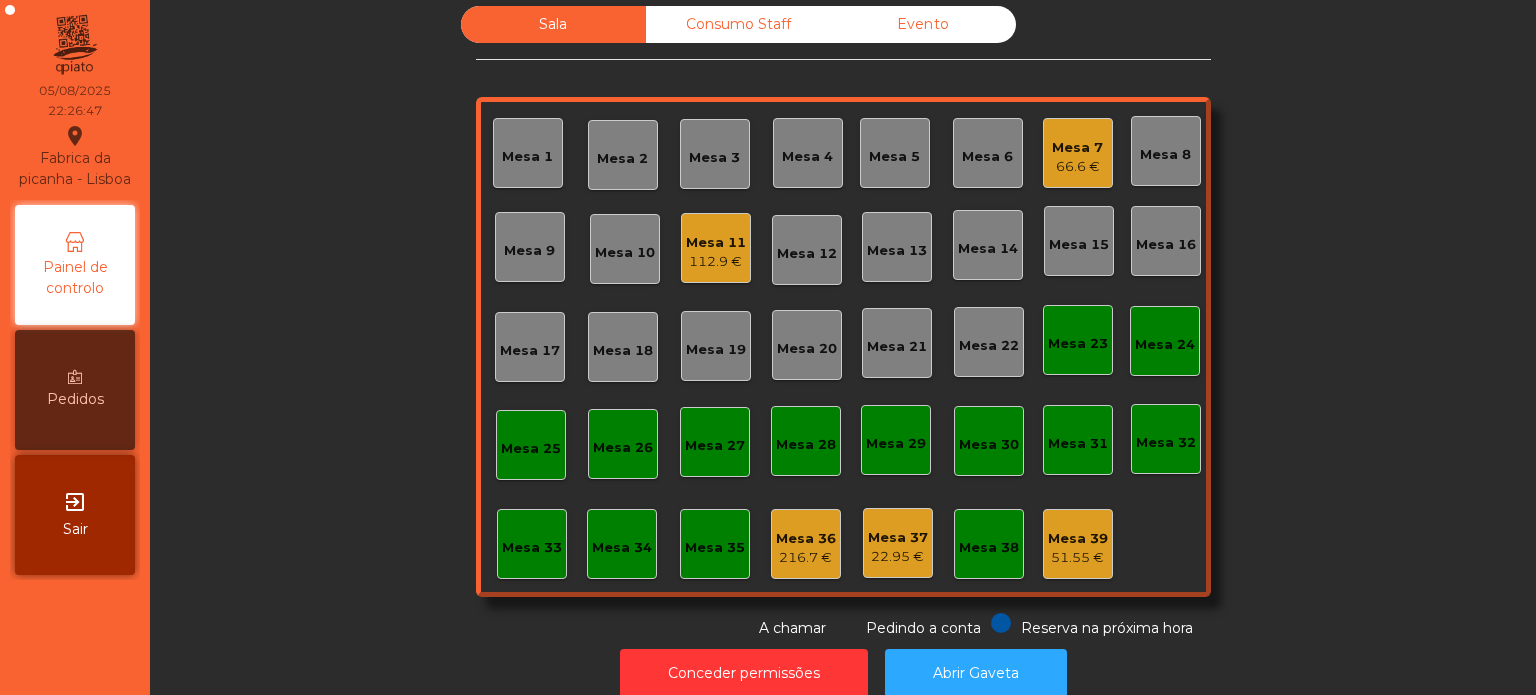 click on "Sala   Consumo Staff   Evento   Mesa 1   Mesa 2   Mesa 3   Mesa 4   Mesa 5   Mesa 6   Mesa 7   66.6 €   Mesa 8   Mesa 9   Mesa 10   Mesa 11   112.9 €   Mesa 12   Mesa 13   Mesa 14   Mesa 15   Mesa 16   Mesa 17   Mesa 18   Mesa 19   Mesa 20   Mesa 21   Mesa 22   Mesa 23   Mesa 24   Mesa 25   Mesa 26   Mesa 27   Mesa 28   Mesa 29   Mesa 30   Mesa 31   Mesa 32   Mesa 33   Mesa 34   Mesa 35   Mesa 36   216.7 €   Mesa 37   22.95 €   Mesa 38   Mesa 39   51.55 €  Reserva na próxima hora Pedindo a conta A chamar" 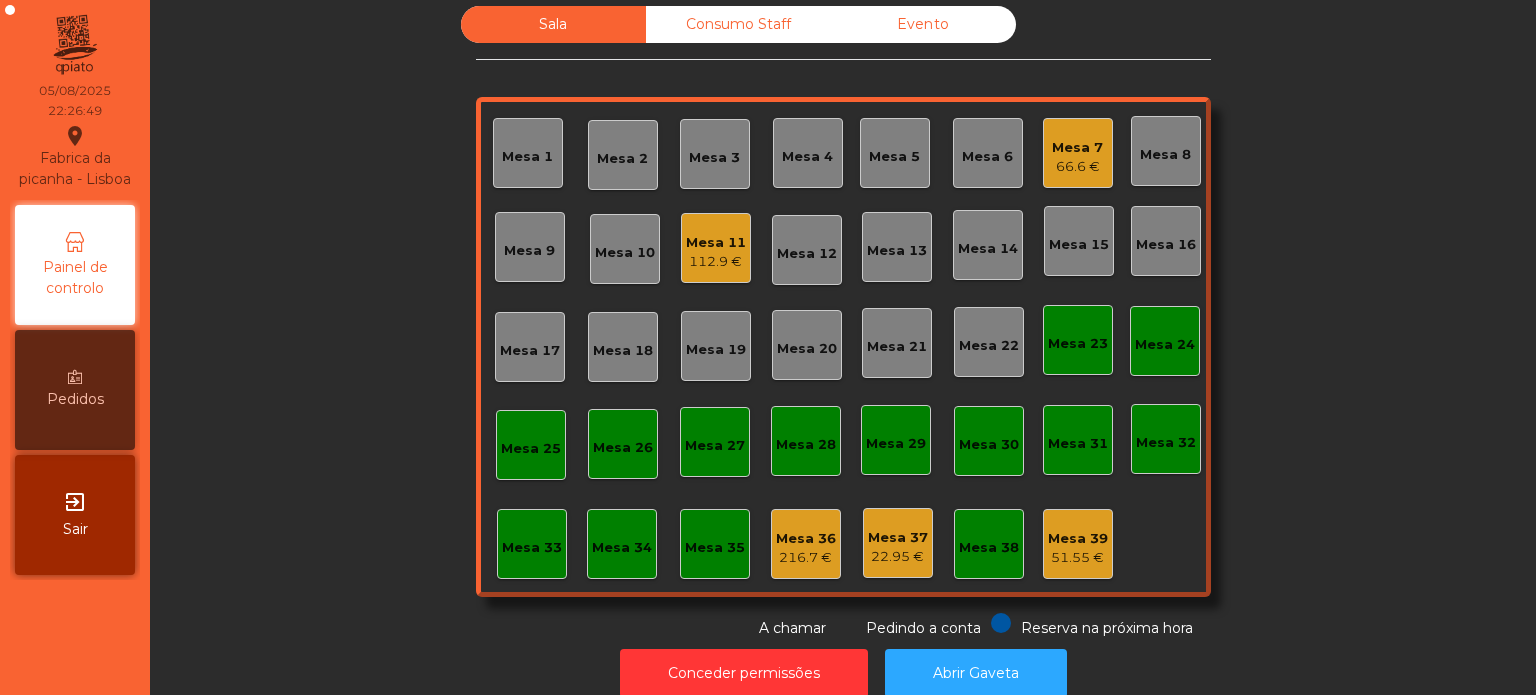 click on "Sala   Consumo Staff   Evento   Mesa 1   Mesa 2   Mesa 3   Mesa 4   Mesa 5   Mesa 6   Mesa 7   66.6 €   Mesa 8   Mesa 9   Mesa 10   Mesa 11   112.9 €   Mesa 12   Mesa 13   Mesa 14   Mesa 15   Mesa 16   Mesa 17   Mesa 18   Mesa 19   Mesa 20   Mesa 21   Mesa 22   Mesa 23   Mesa 24   Mesa 25   Mesa 26   Mesa 27   Mesa 28   Mesa 29   Mesa 30   Mesa 31   Mesa 32   Mesa 33   Mesa 34   Mesa 35   Mesa 36   216.7 €   Mesa 37   22.95 €   Mesa 38   Mesa 39   51.55 €  Reserva na próxima hora Pedindo a conta A chamar" 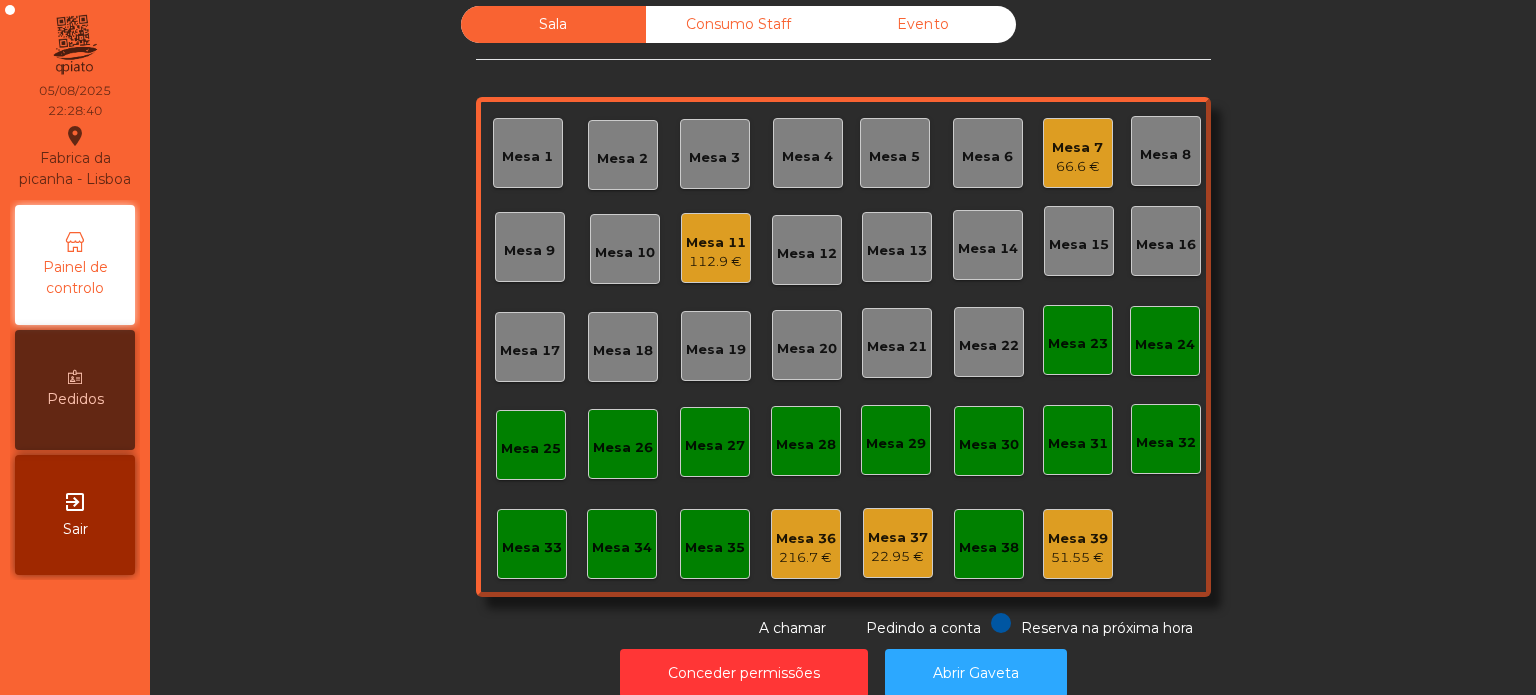 click on "Mesa 11" 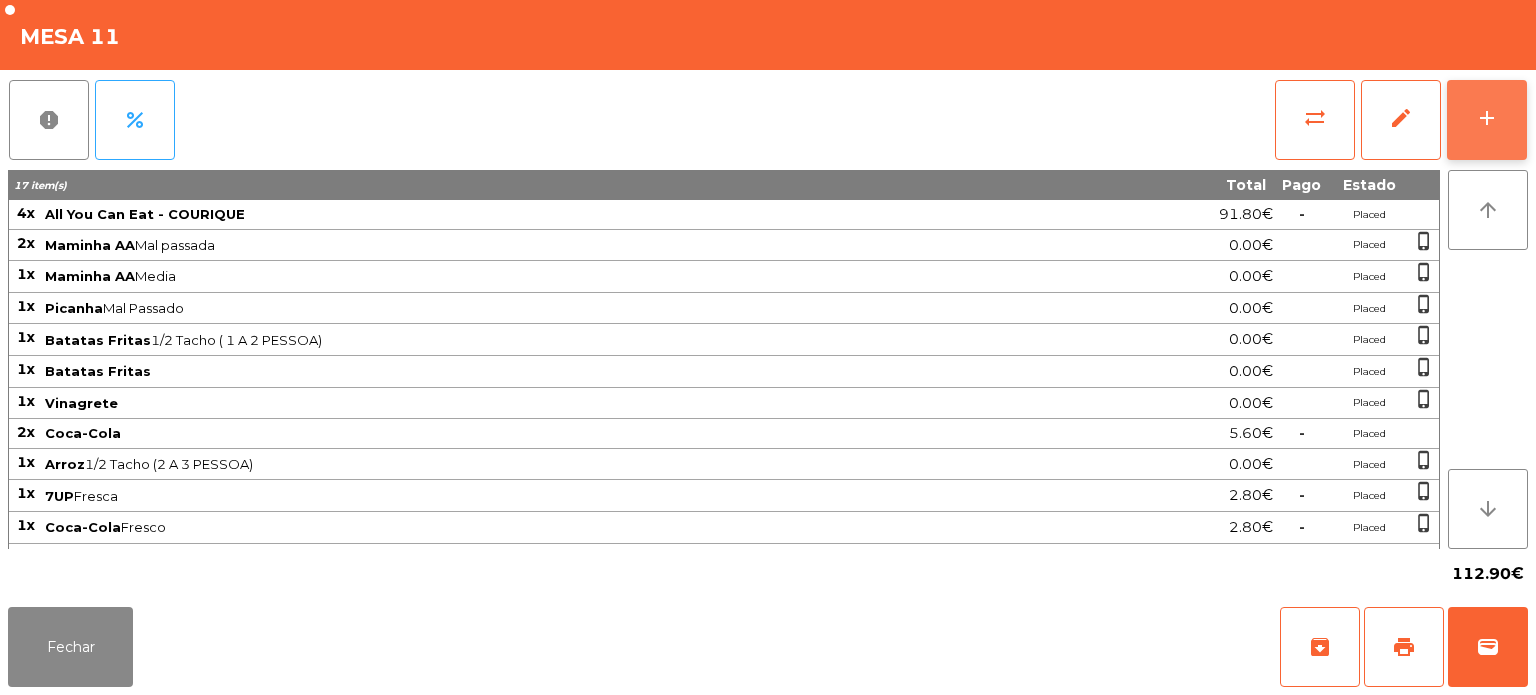 click on "add" 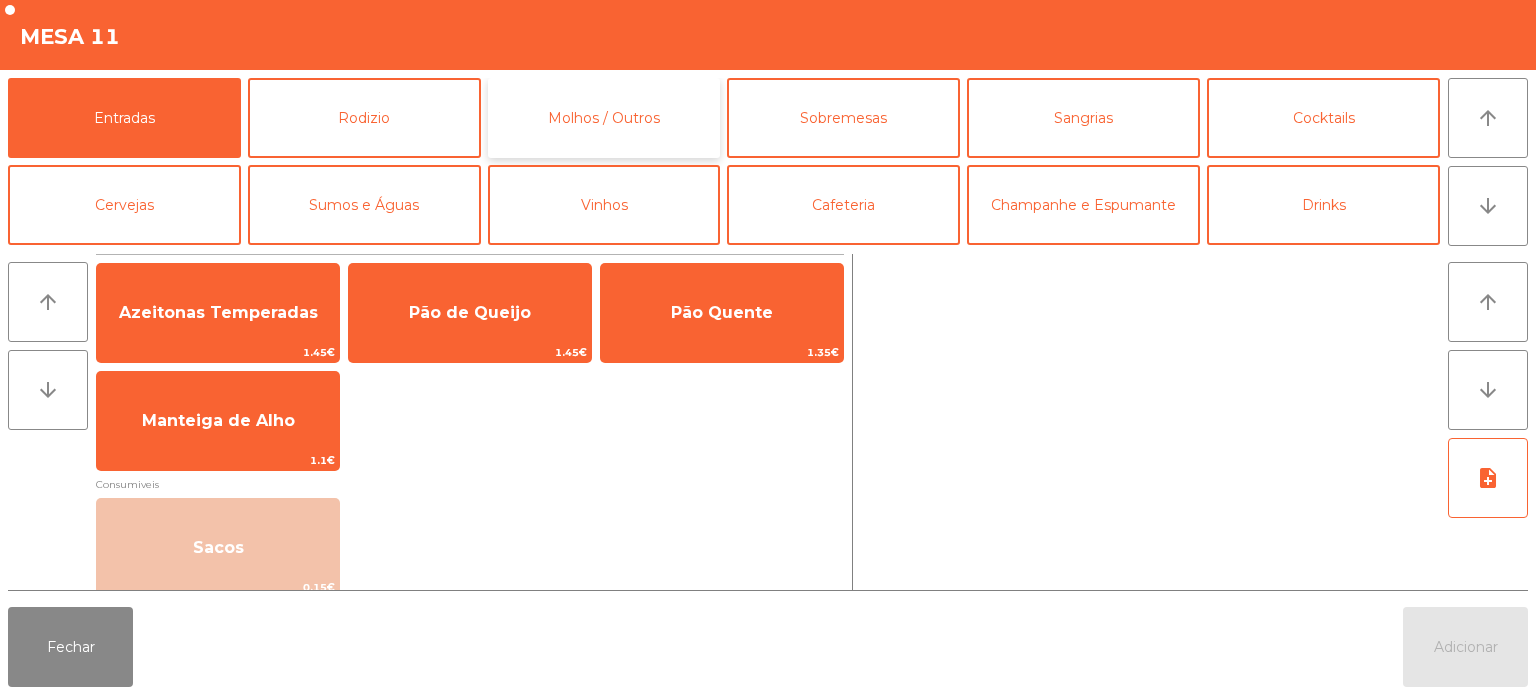 click on "Molhos / Outros" 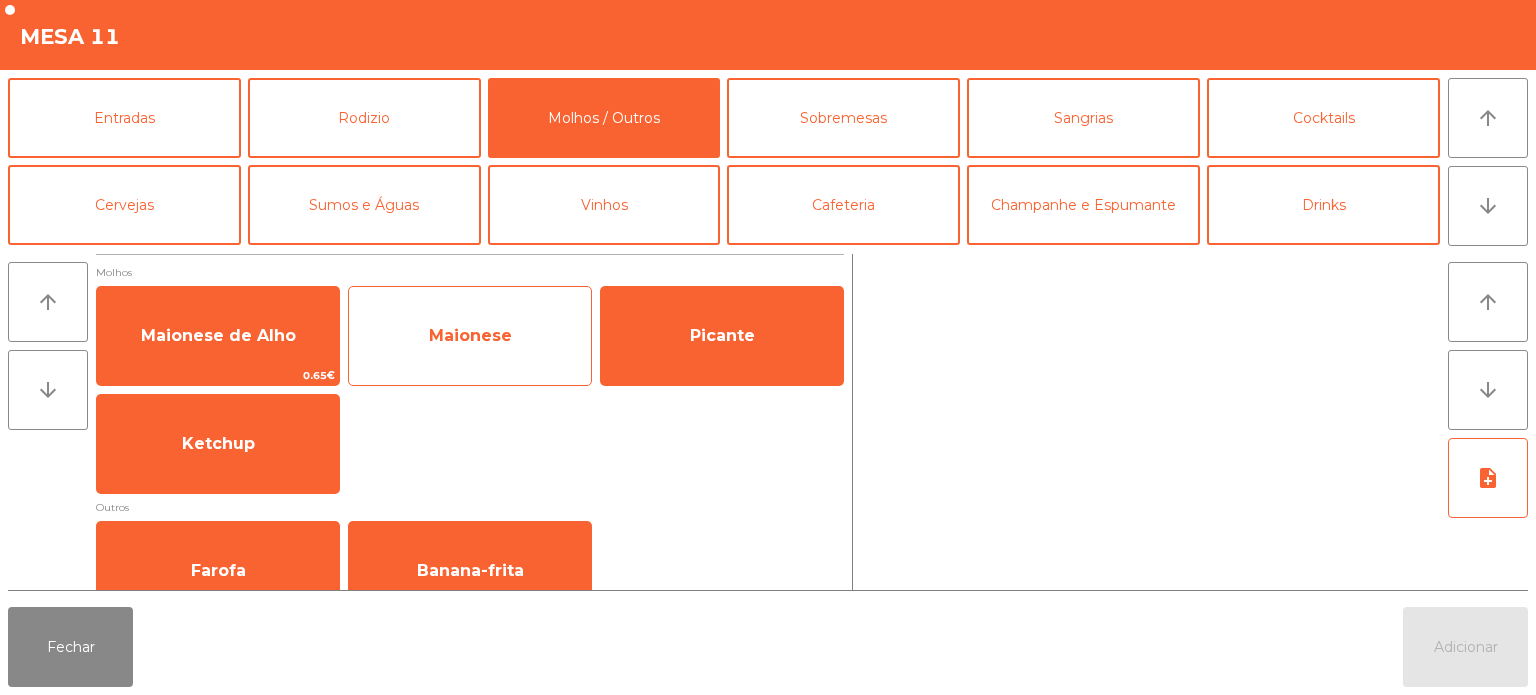 click on "Maionese" 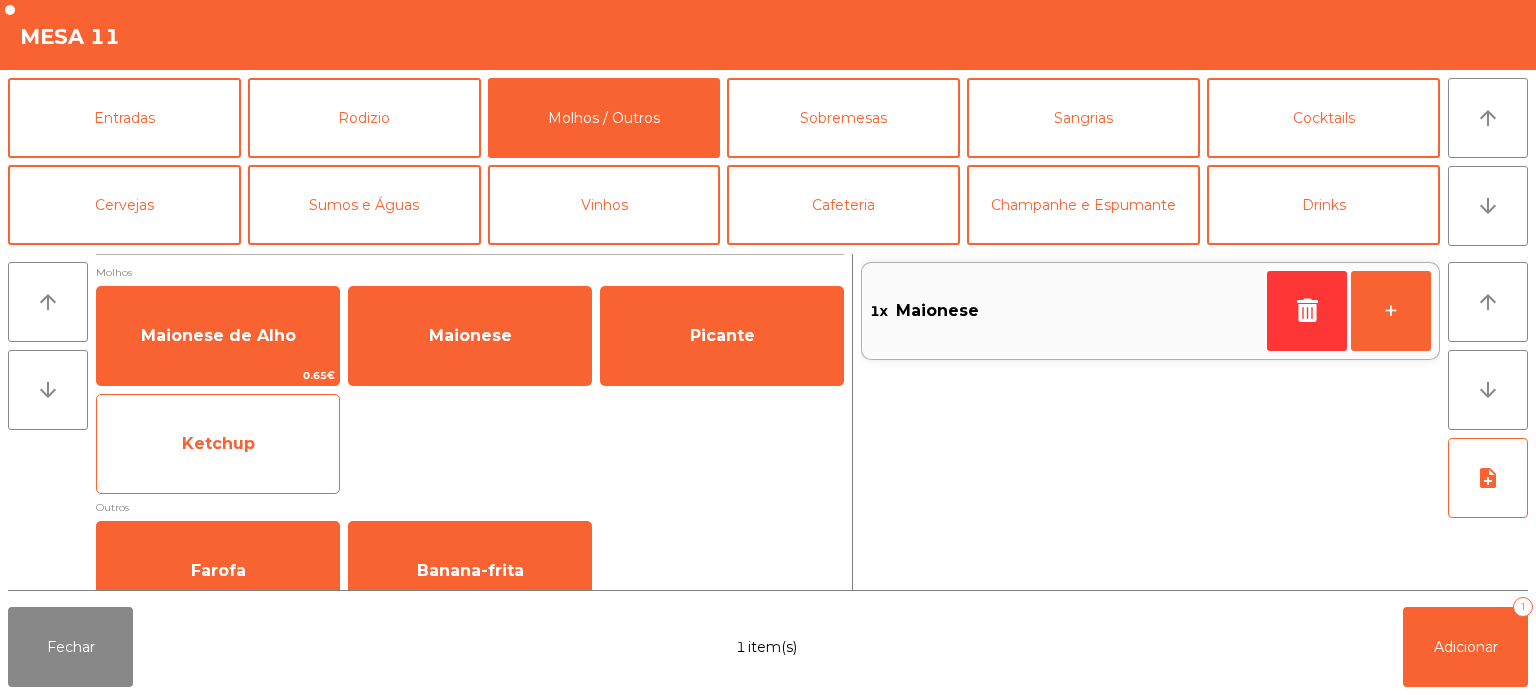 click on "Ketchup" 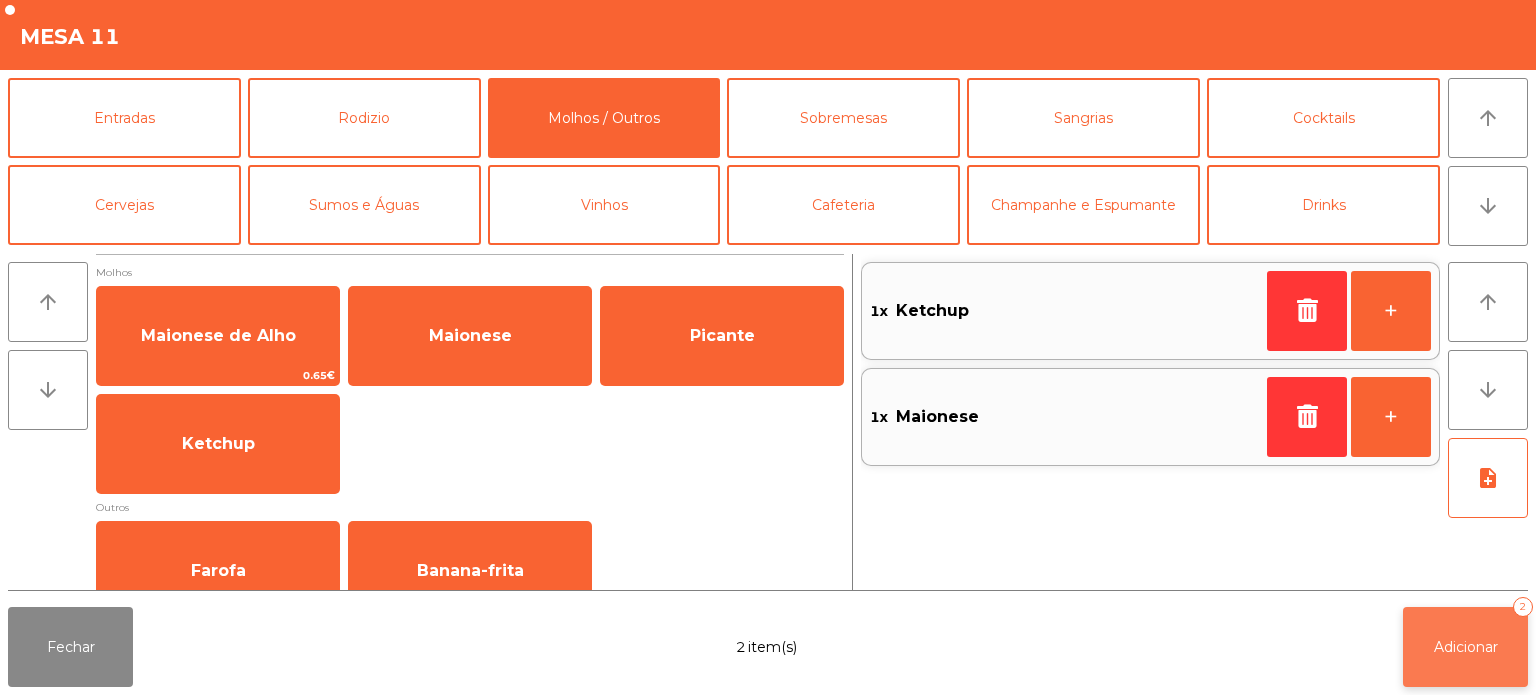 click on "Adicionar" 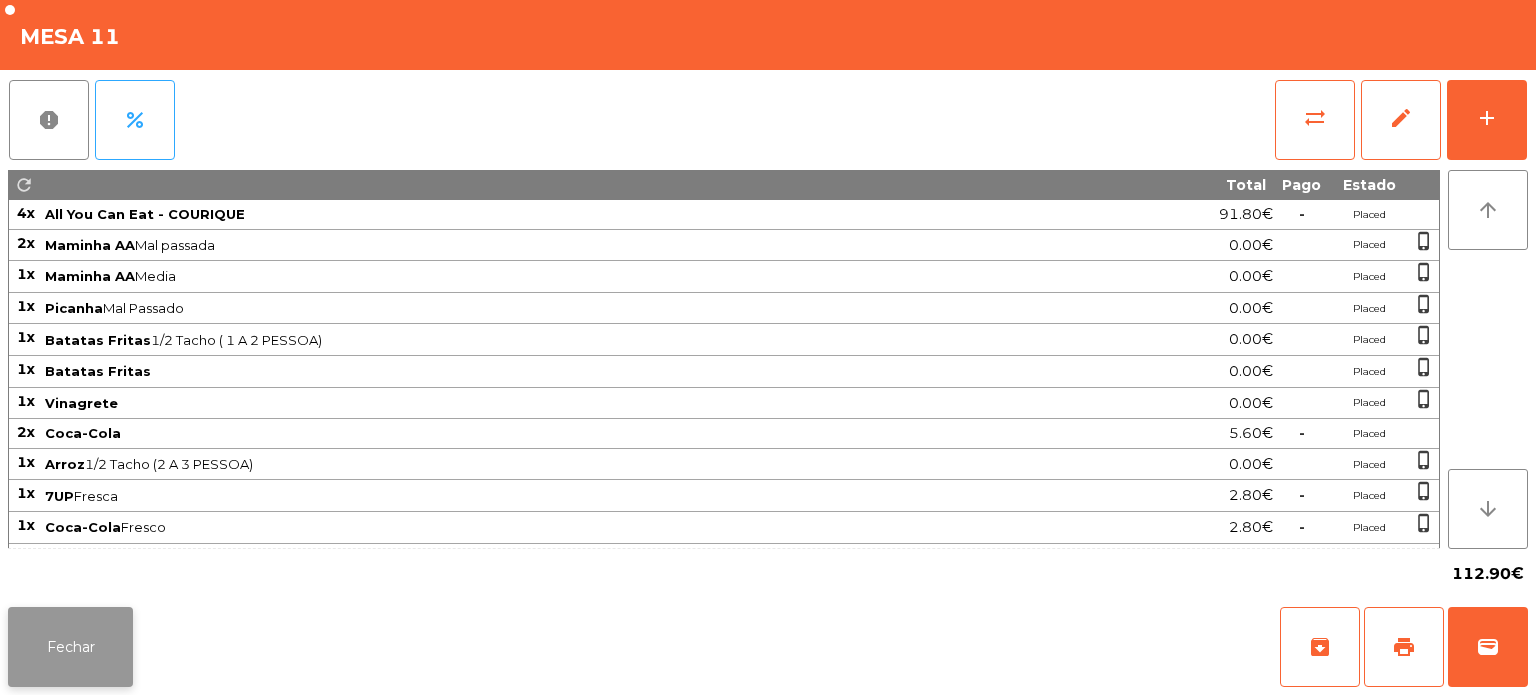 click on "Fechar" 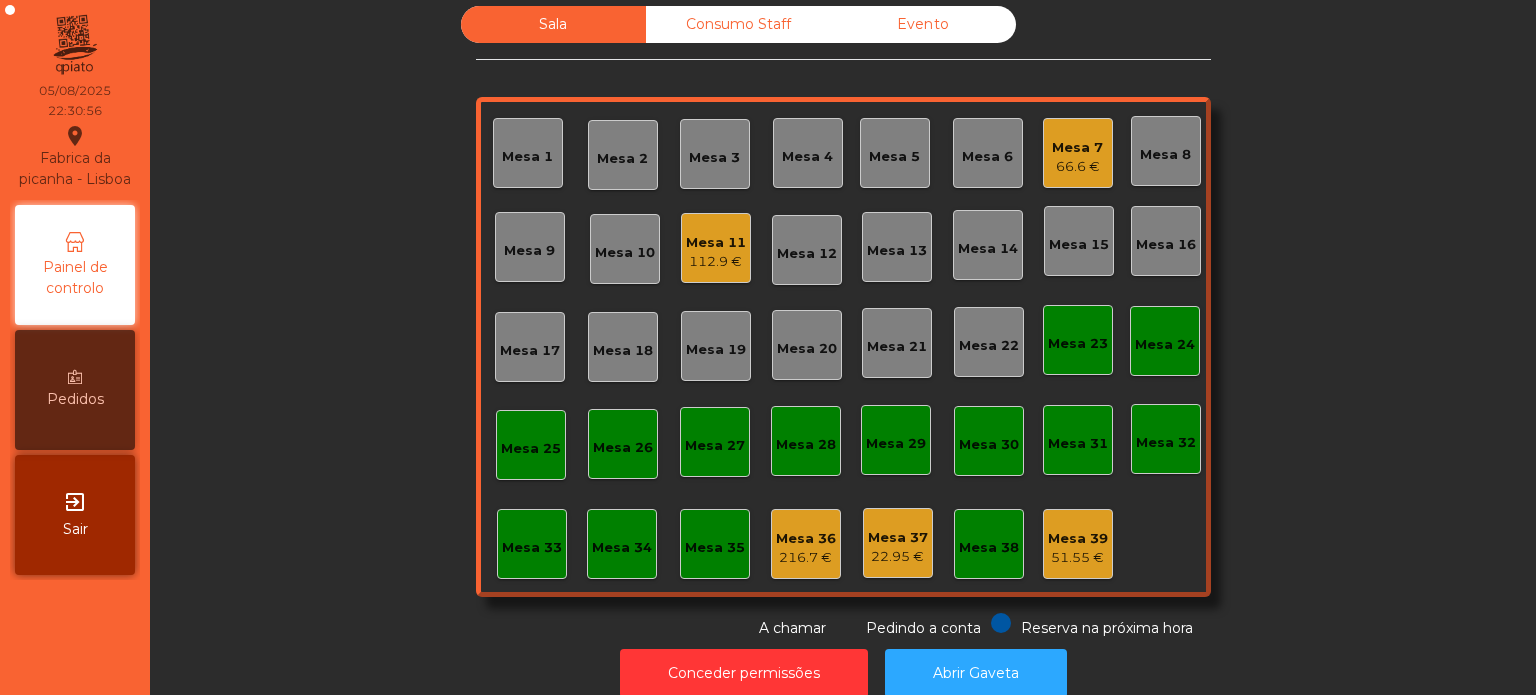 click on "Mesa 34" 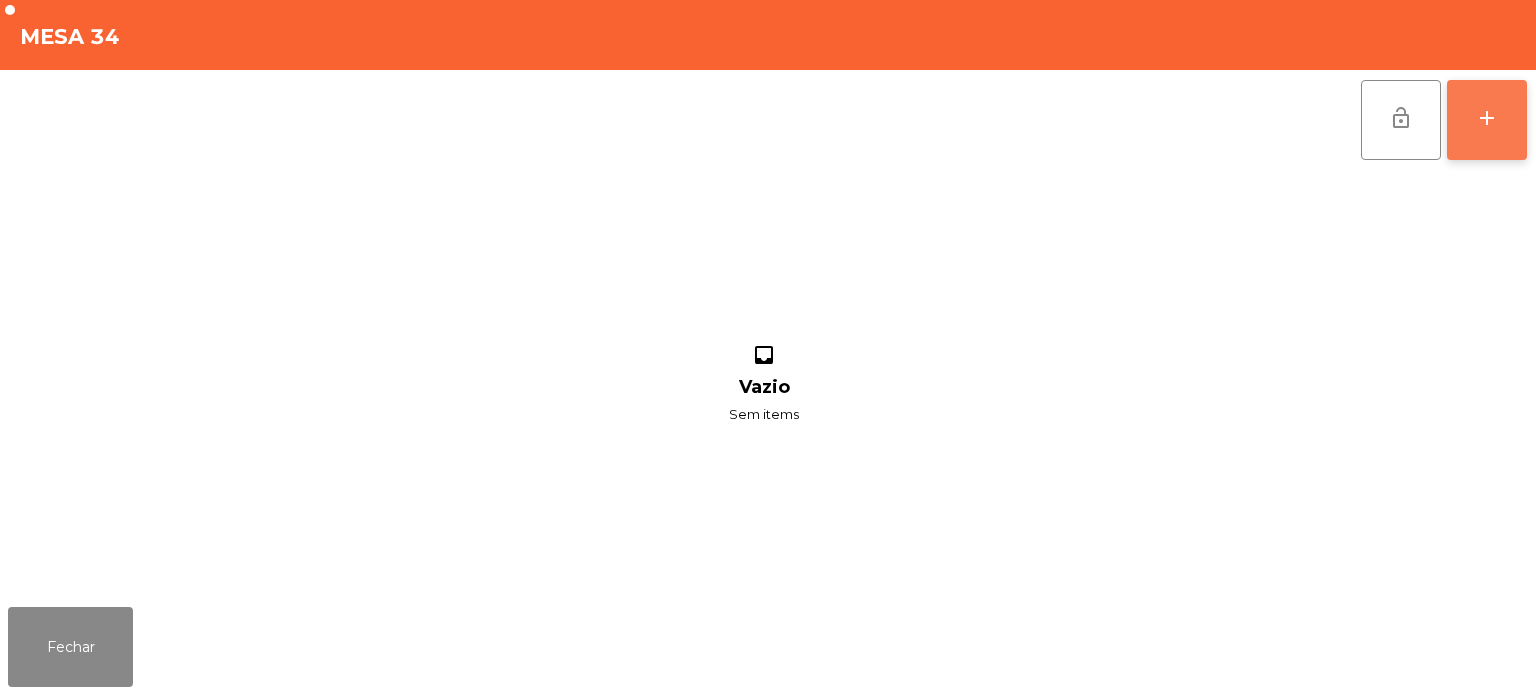 click on "add" 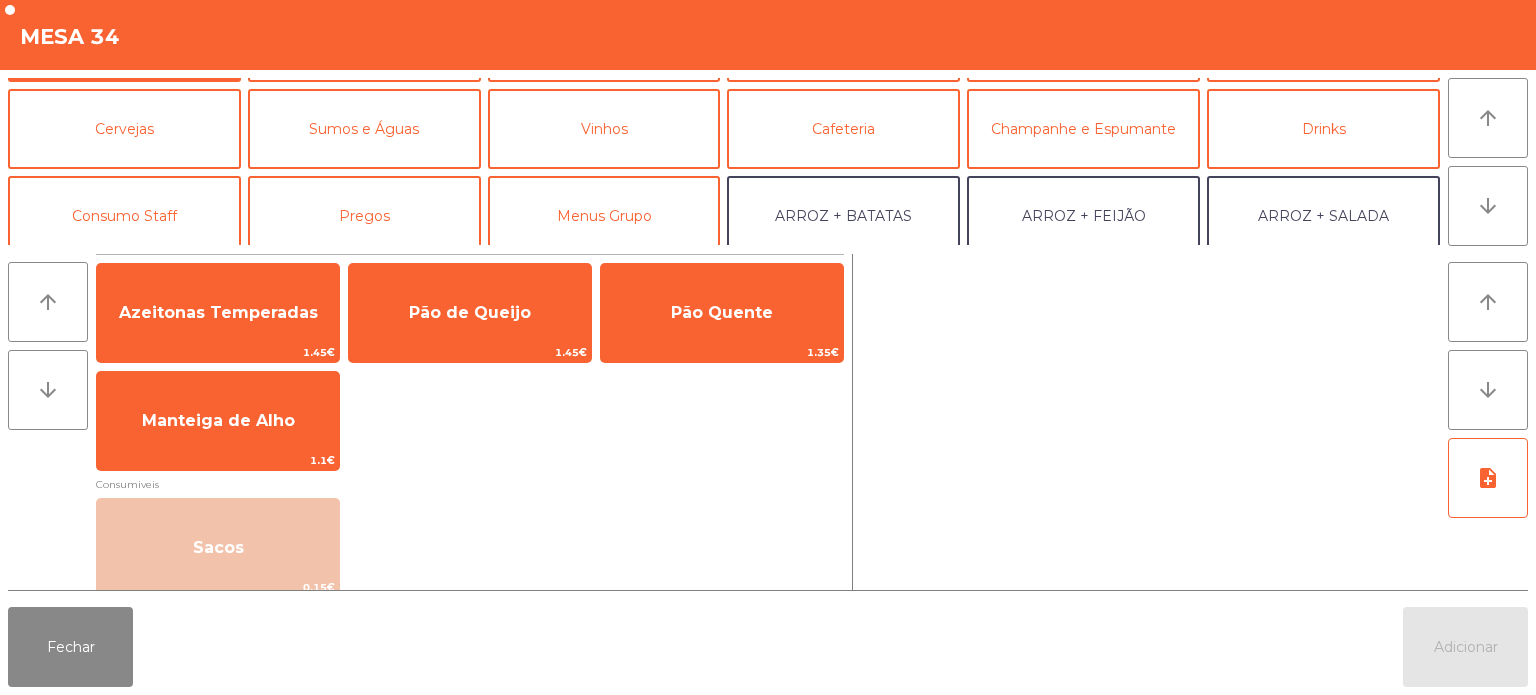 scroll, scrollTop: 85, scrollLeft: 0, axis: vertical 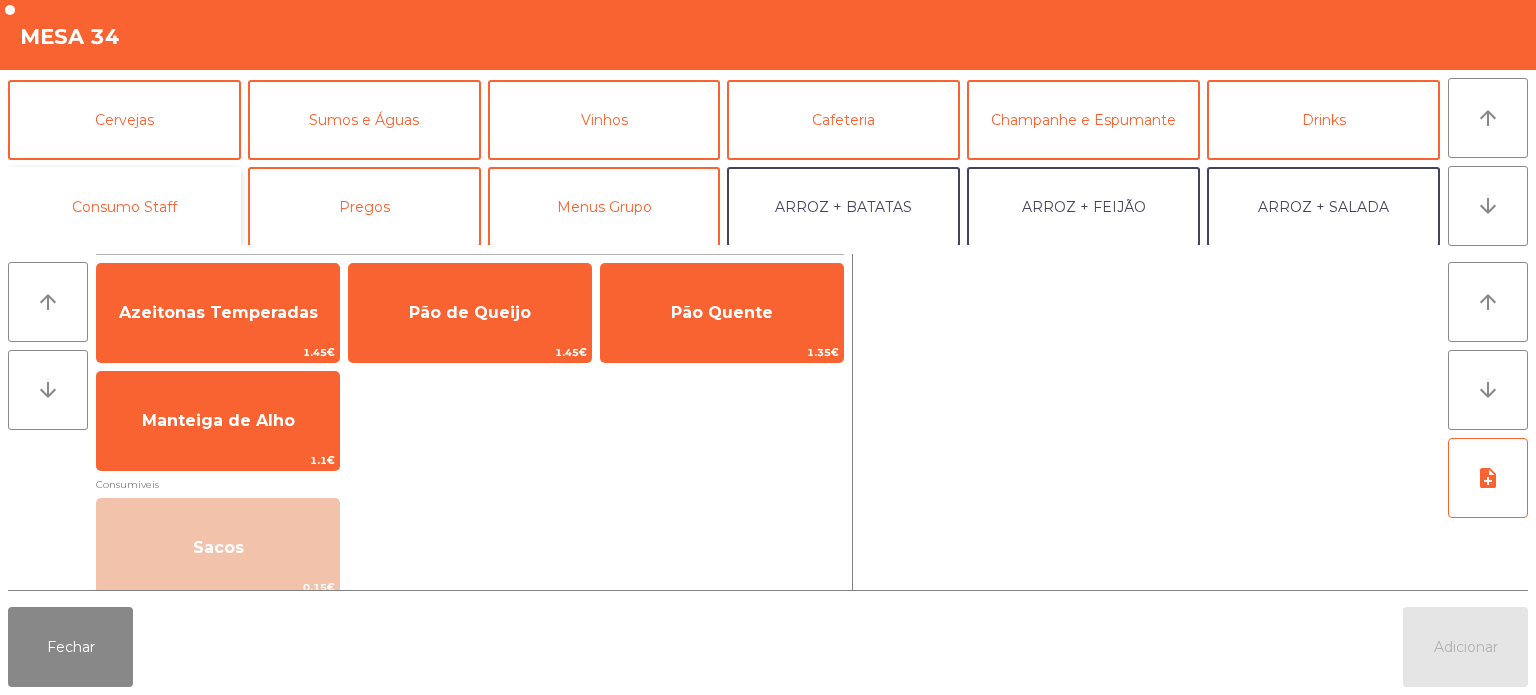 click on "Consumo Staff" 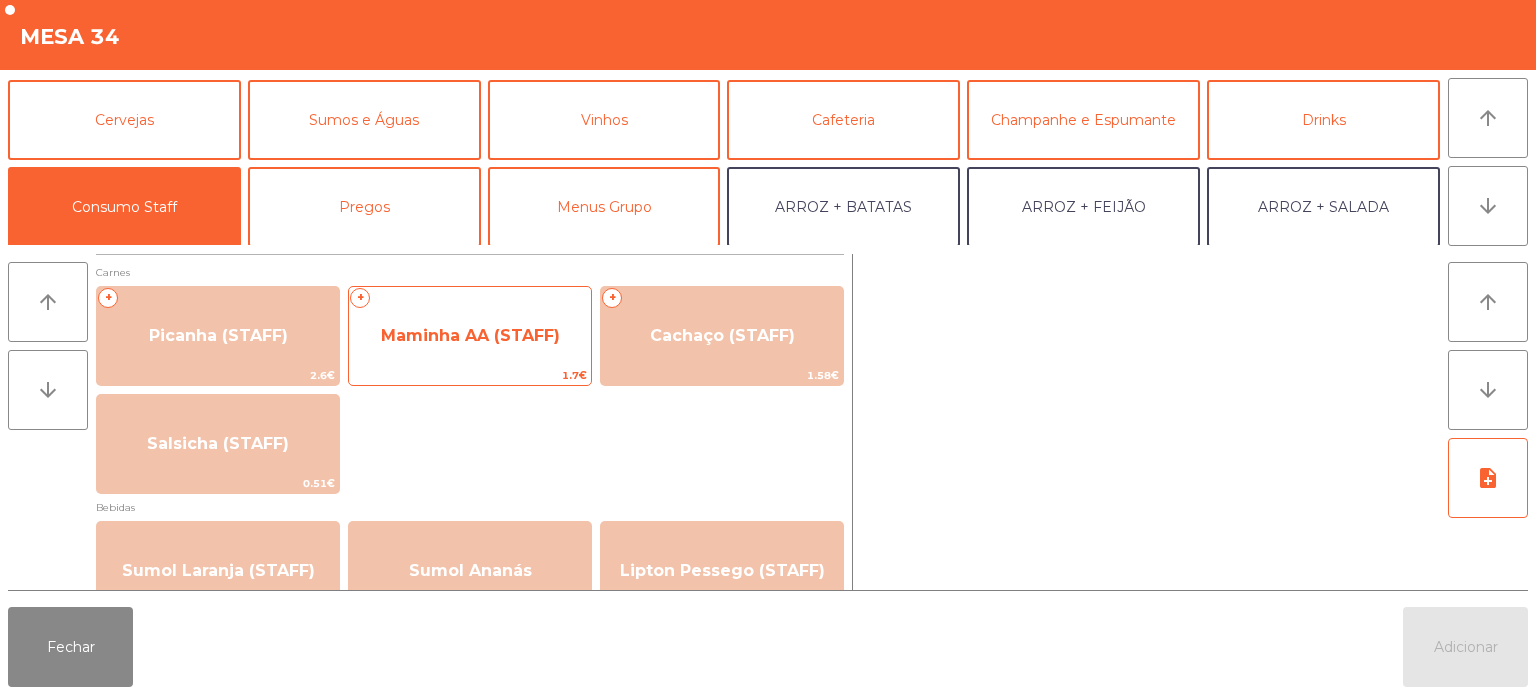 click on "+   Maminha AA (STAFF)   1.7€" 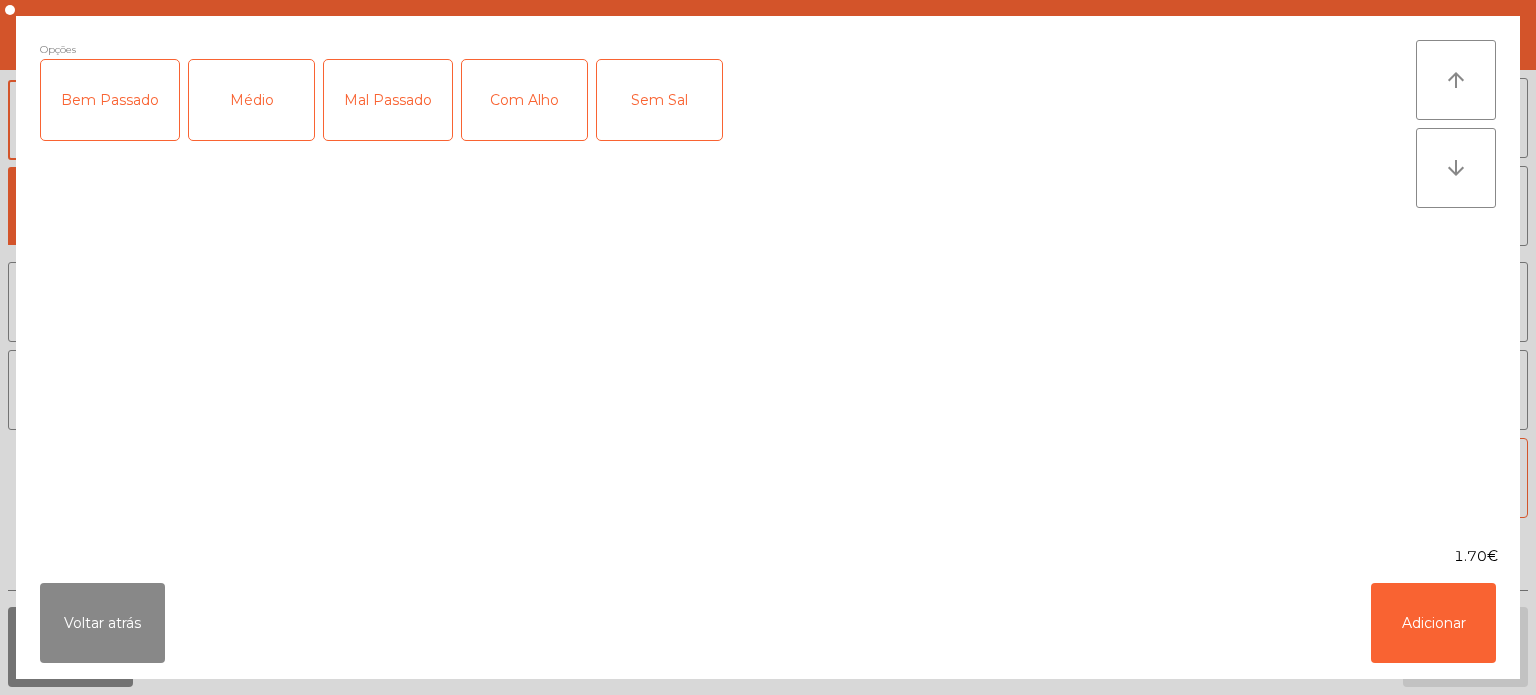 click on "Bem Passado" 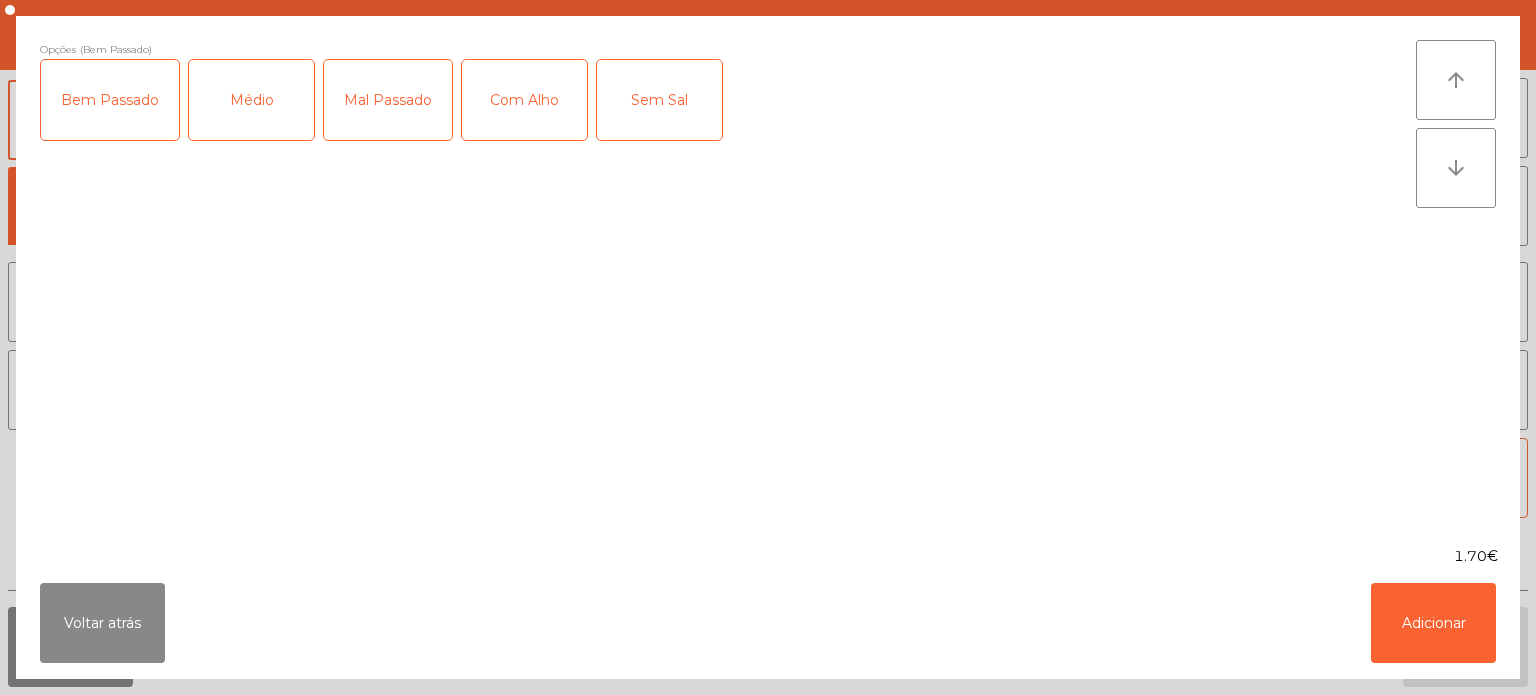 click on "Com Alho" 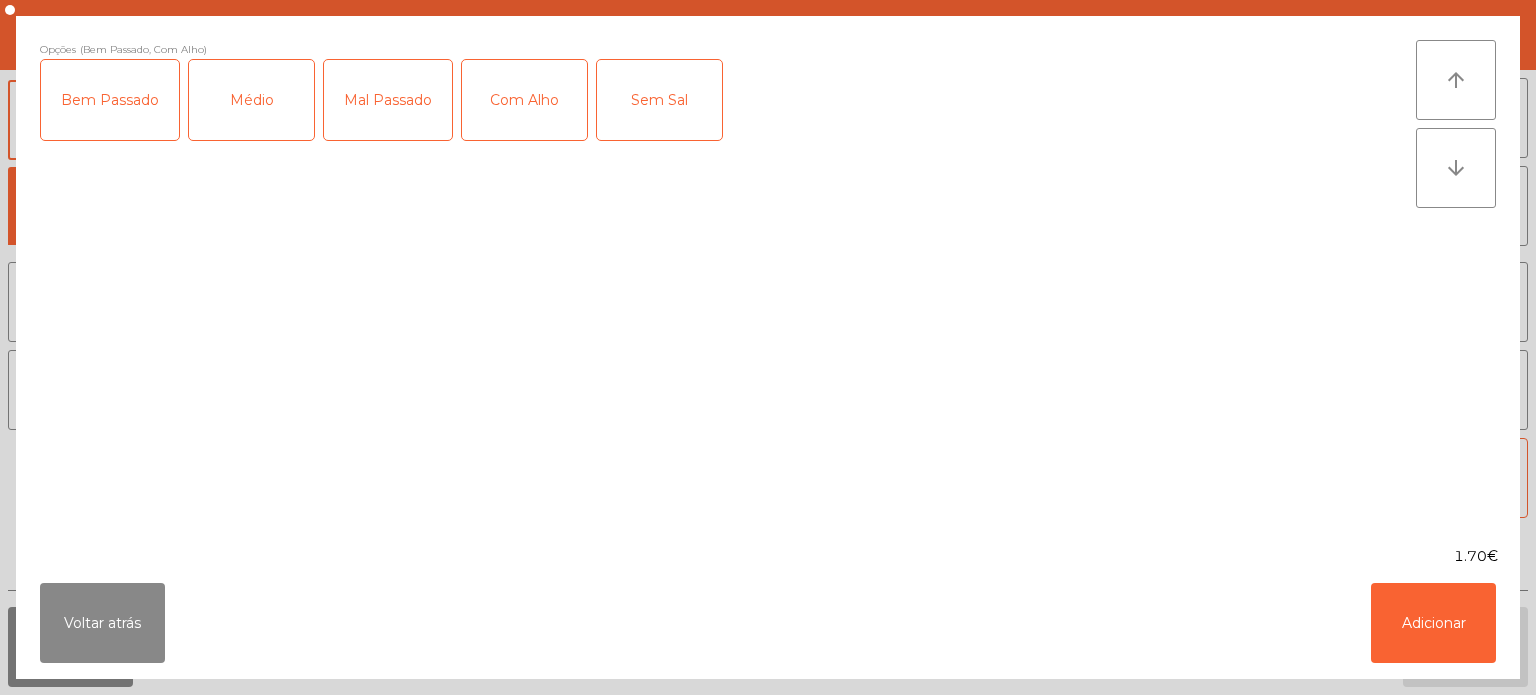 click on "Com Alho" 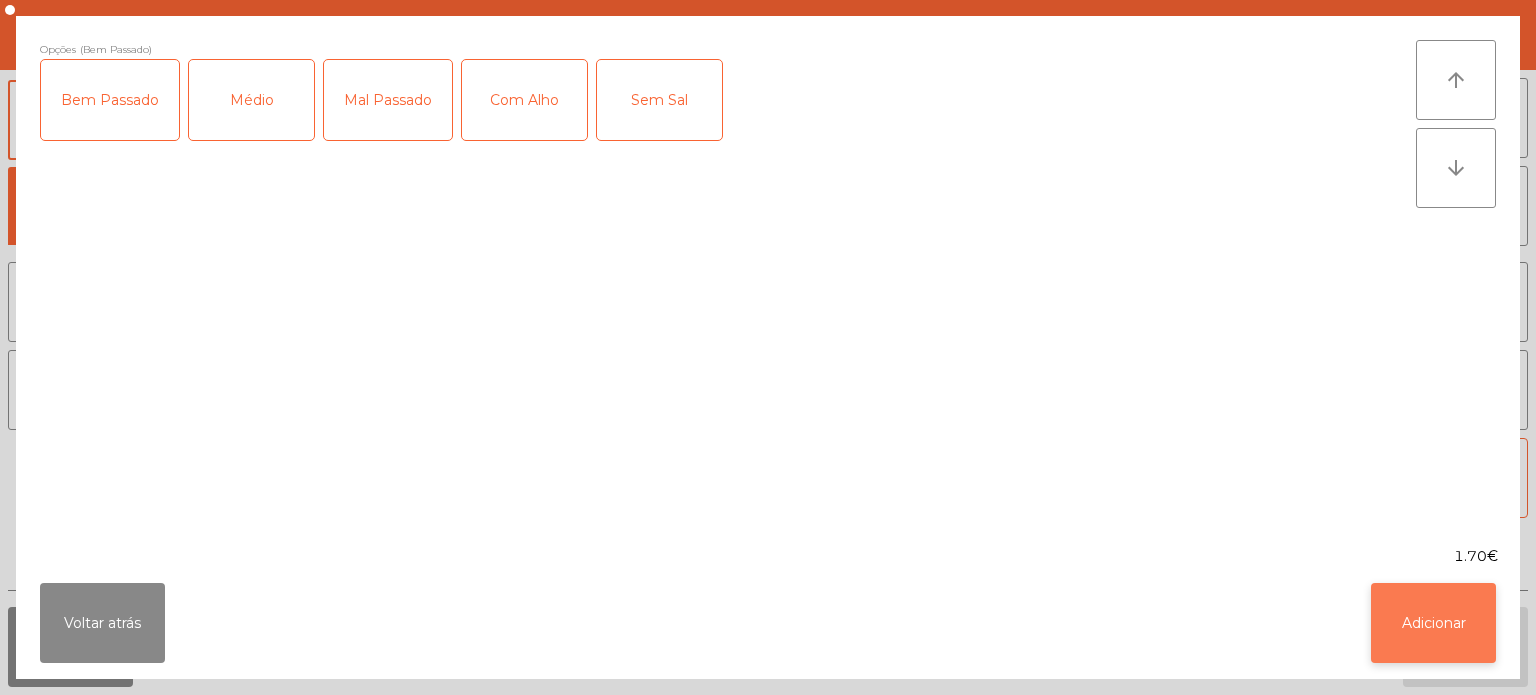 click on "Adicionar" 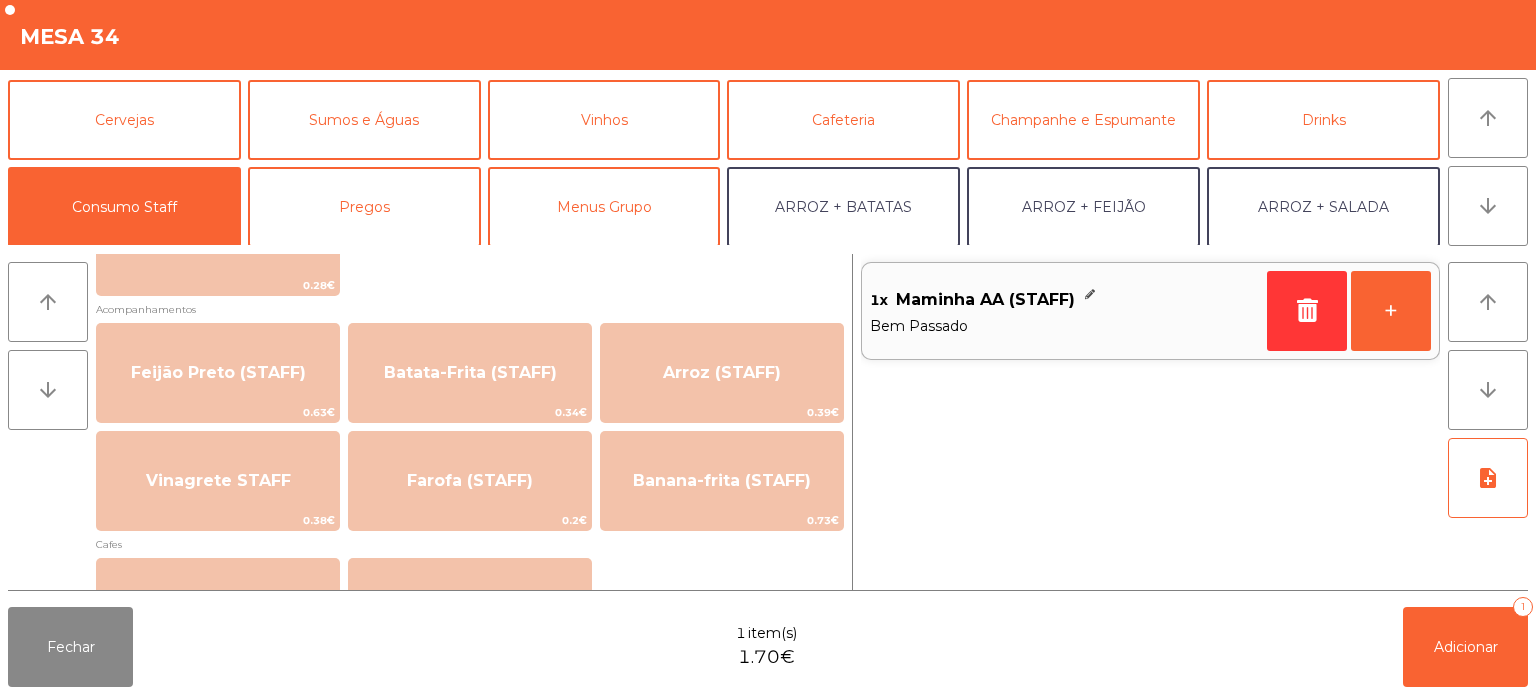 scroll, scrollTop: 902, scrollLeft: 0, axis: vertical 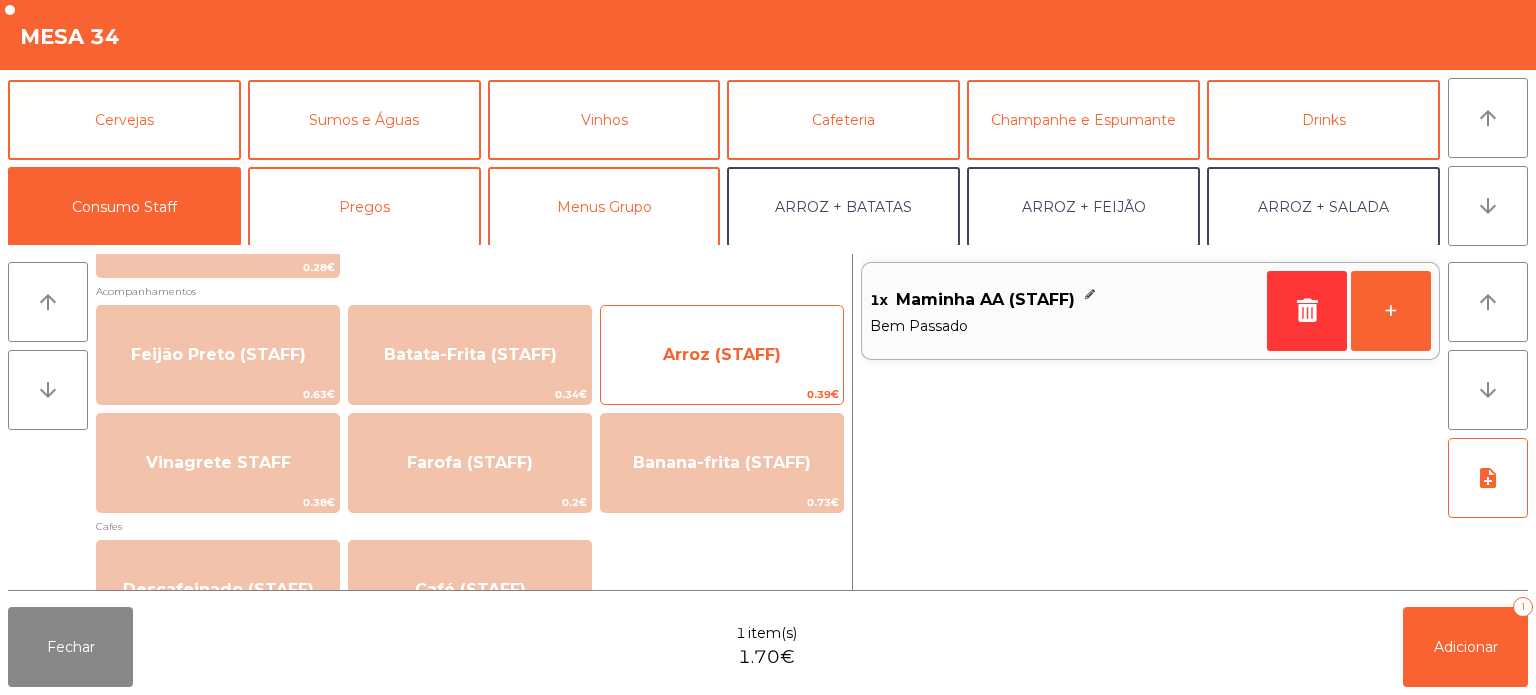 click on "Arroz (STAFF)" 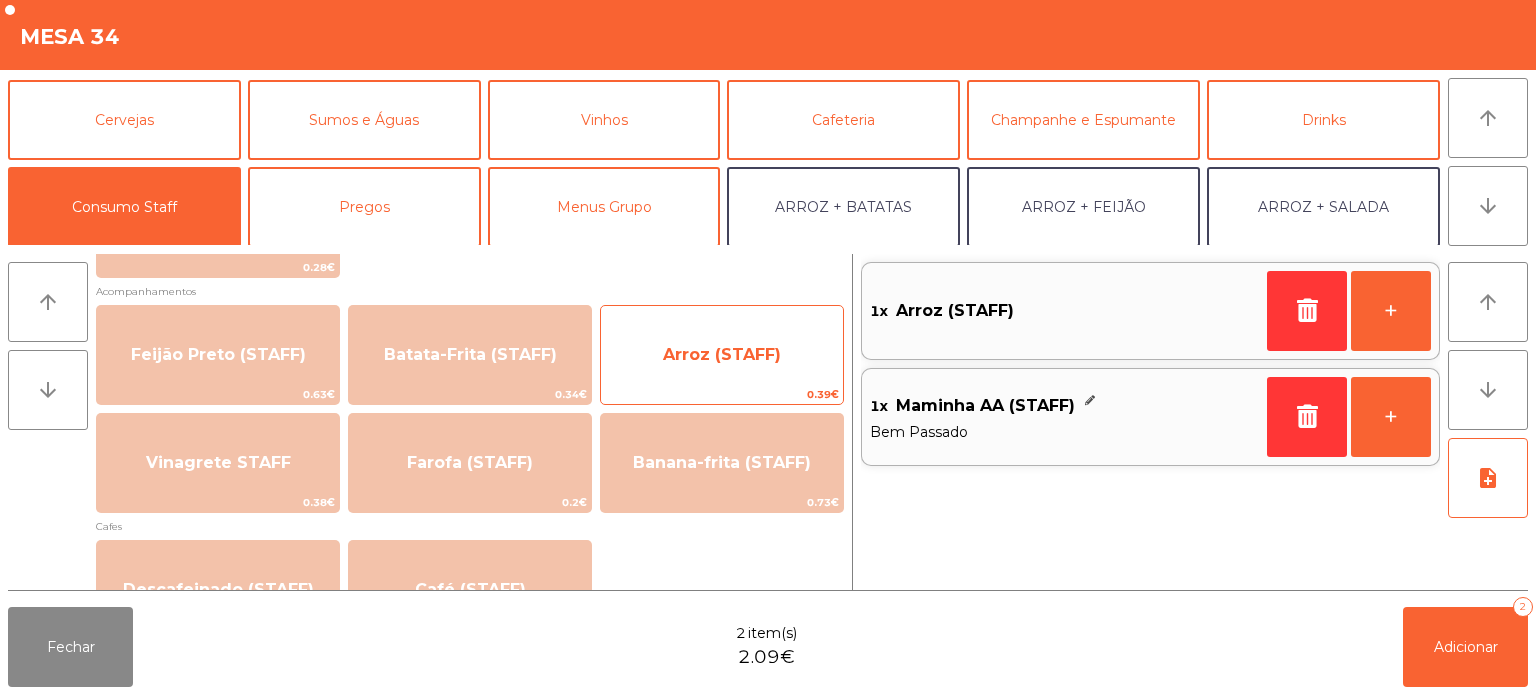 click on "Arroz (STAFF)" 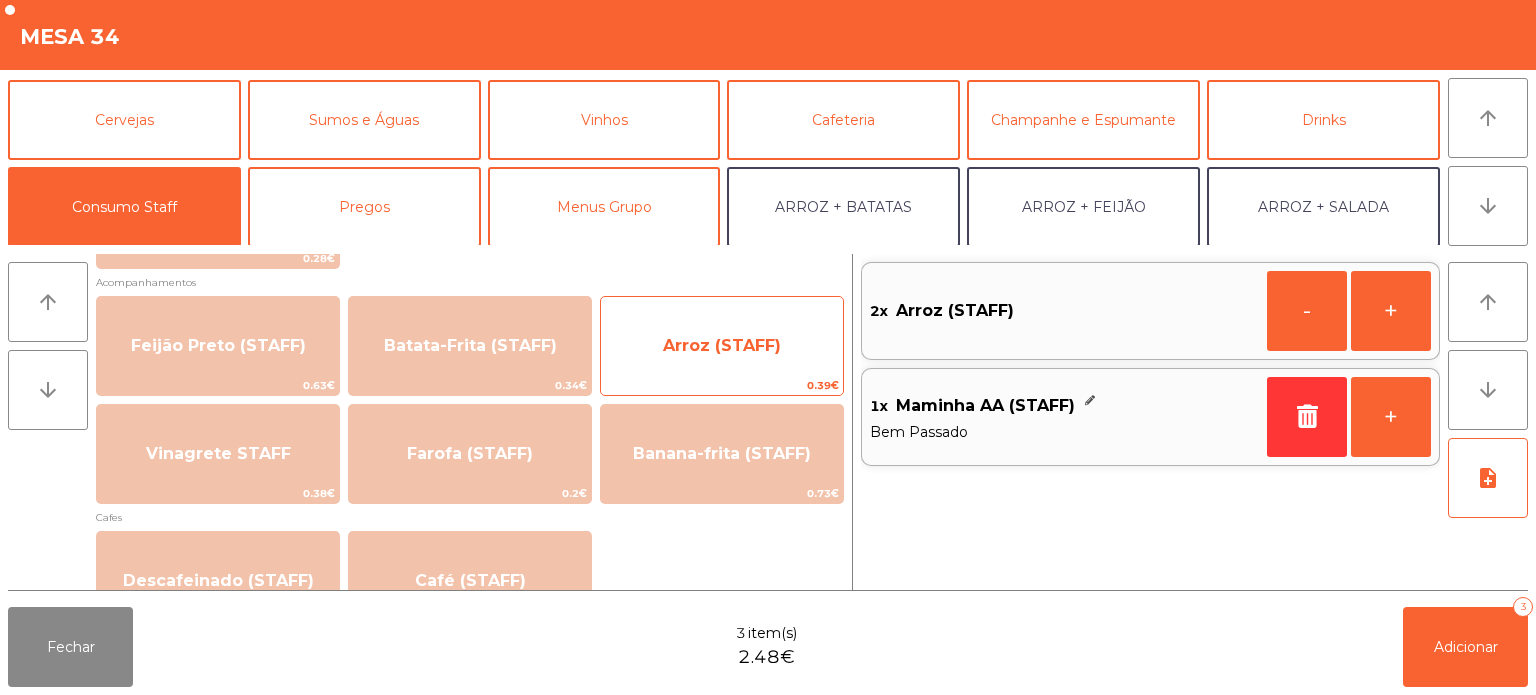 scroll, scrollTop: 865, scrollLeft: 0, axis: vertical 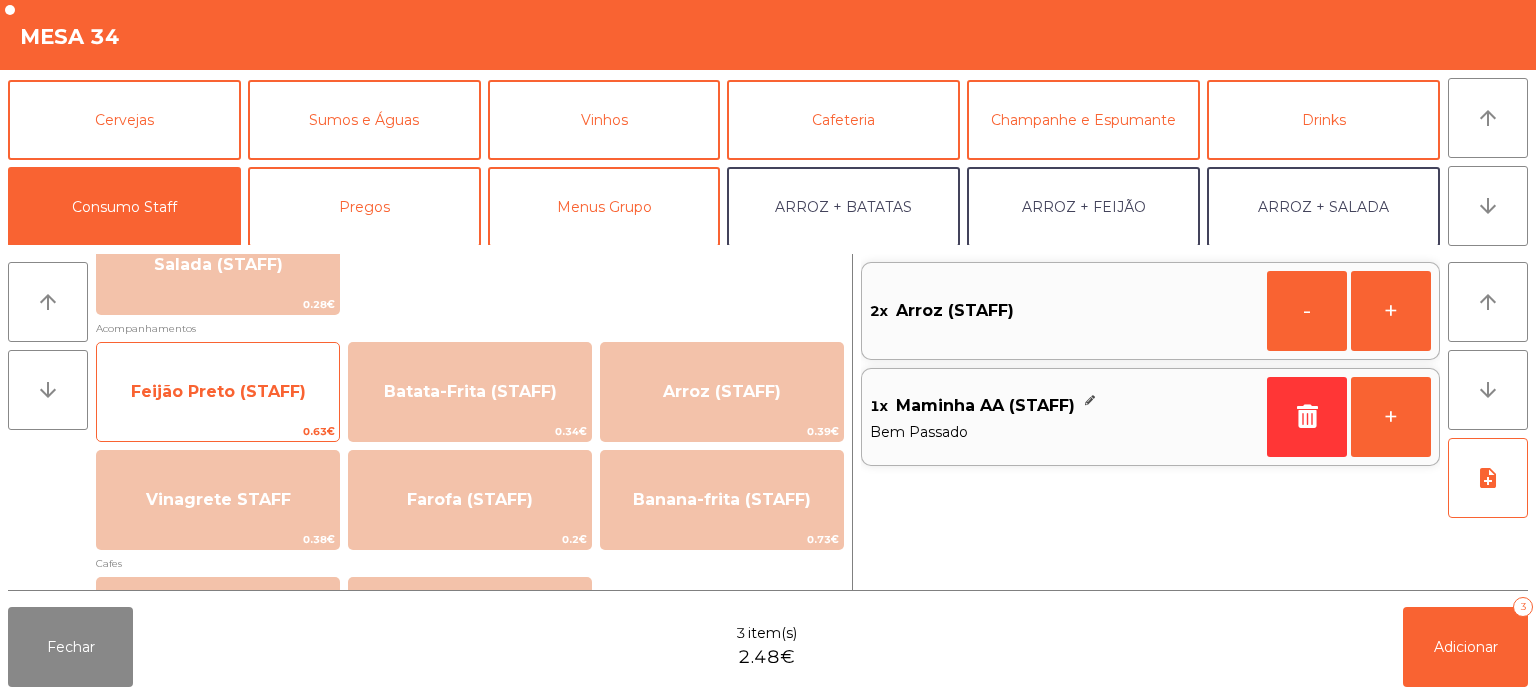 click on "Feijão Preto (STAFF)" 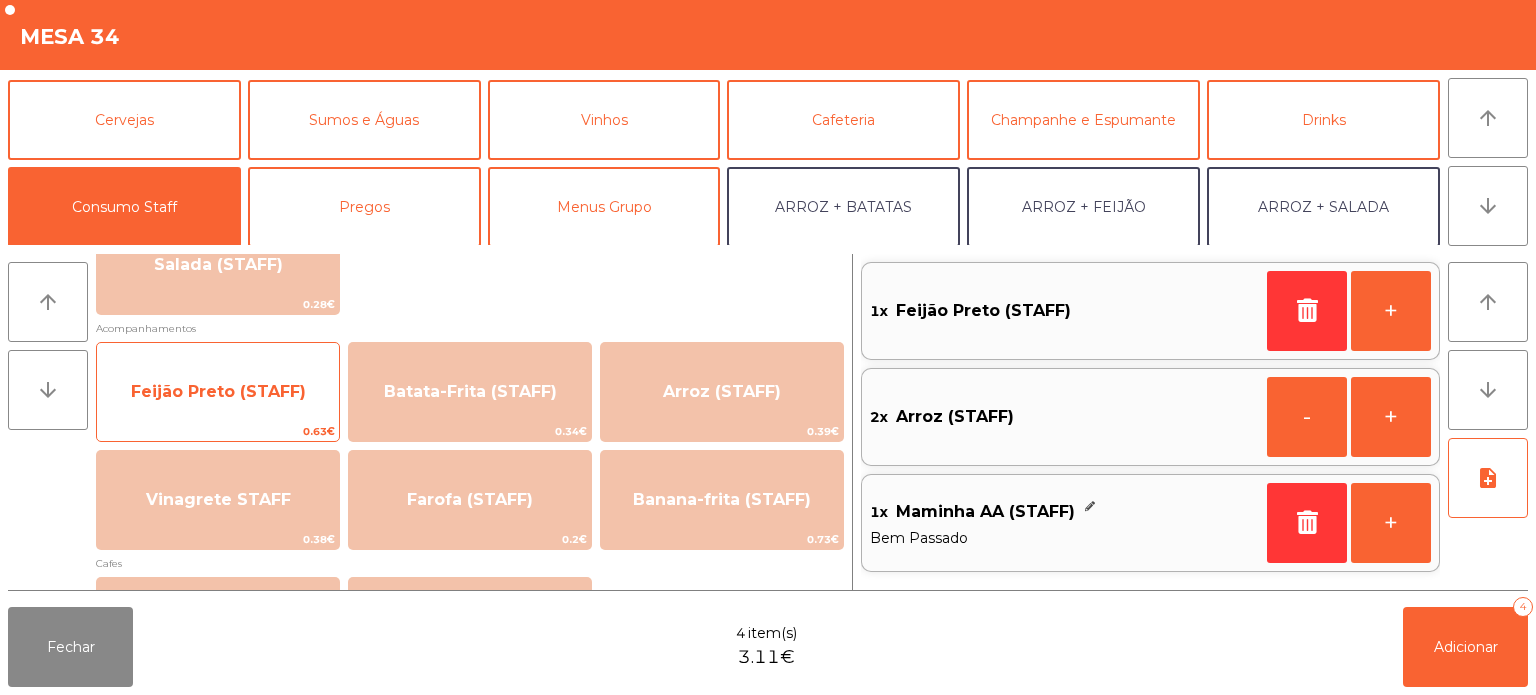 click on "Feijão Preto (STAFF)" 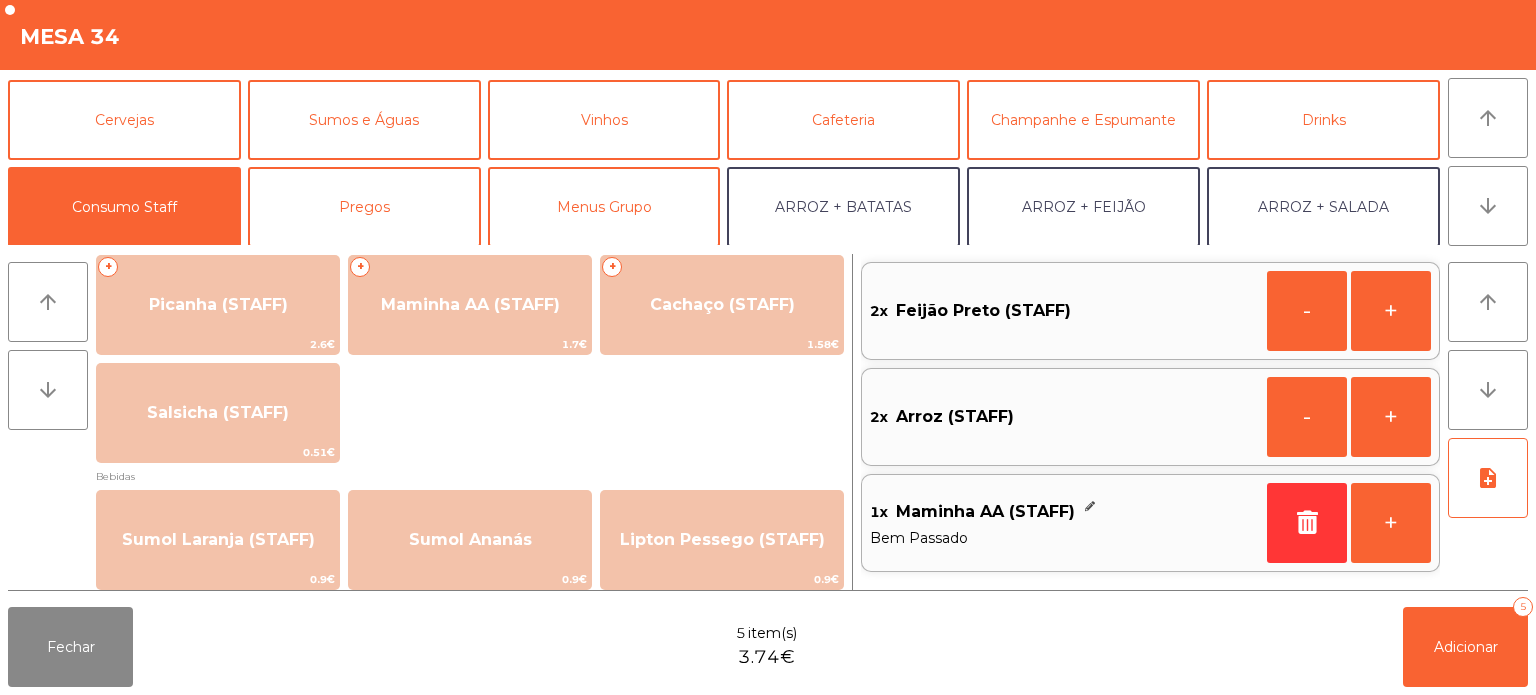 scroll, scrollTop: 0, scrollLeft: 0, axis: both 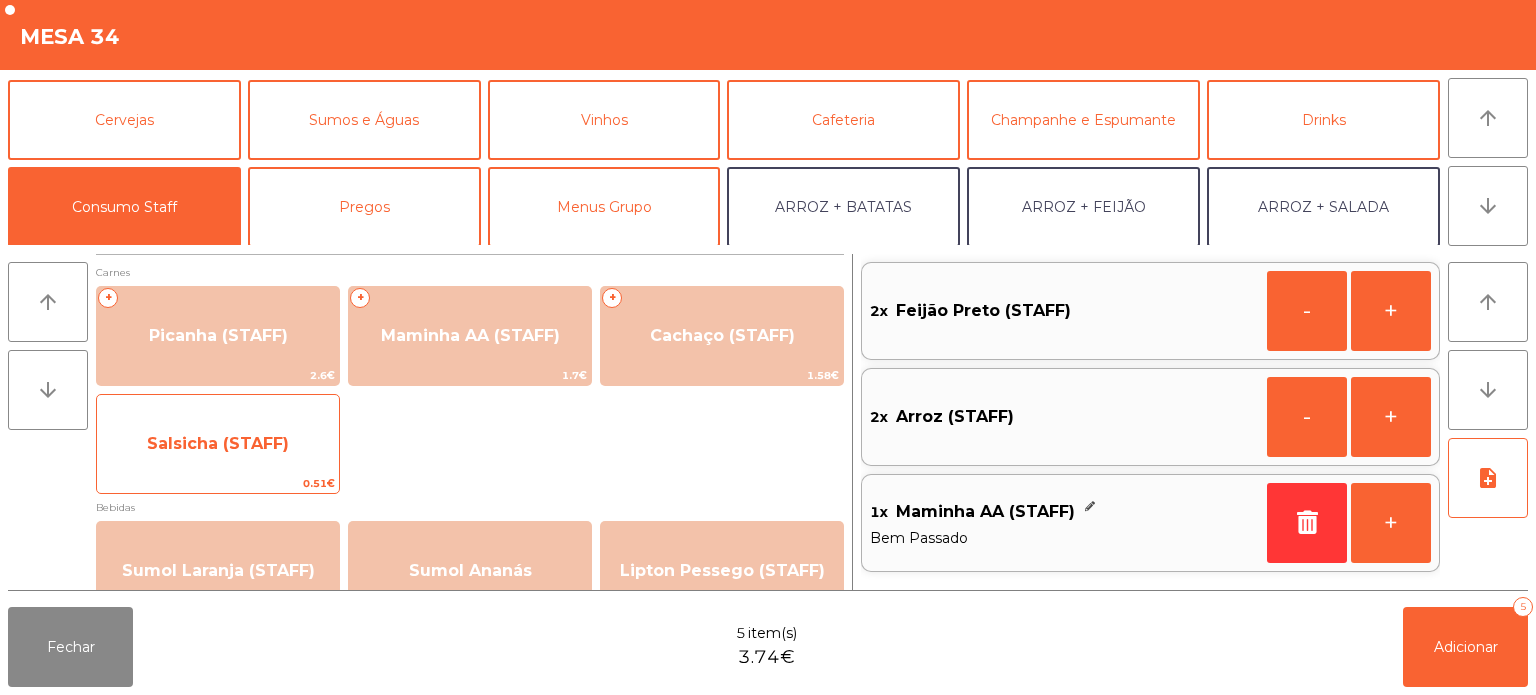 click on "Salsicha (STAFF)" 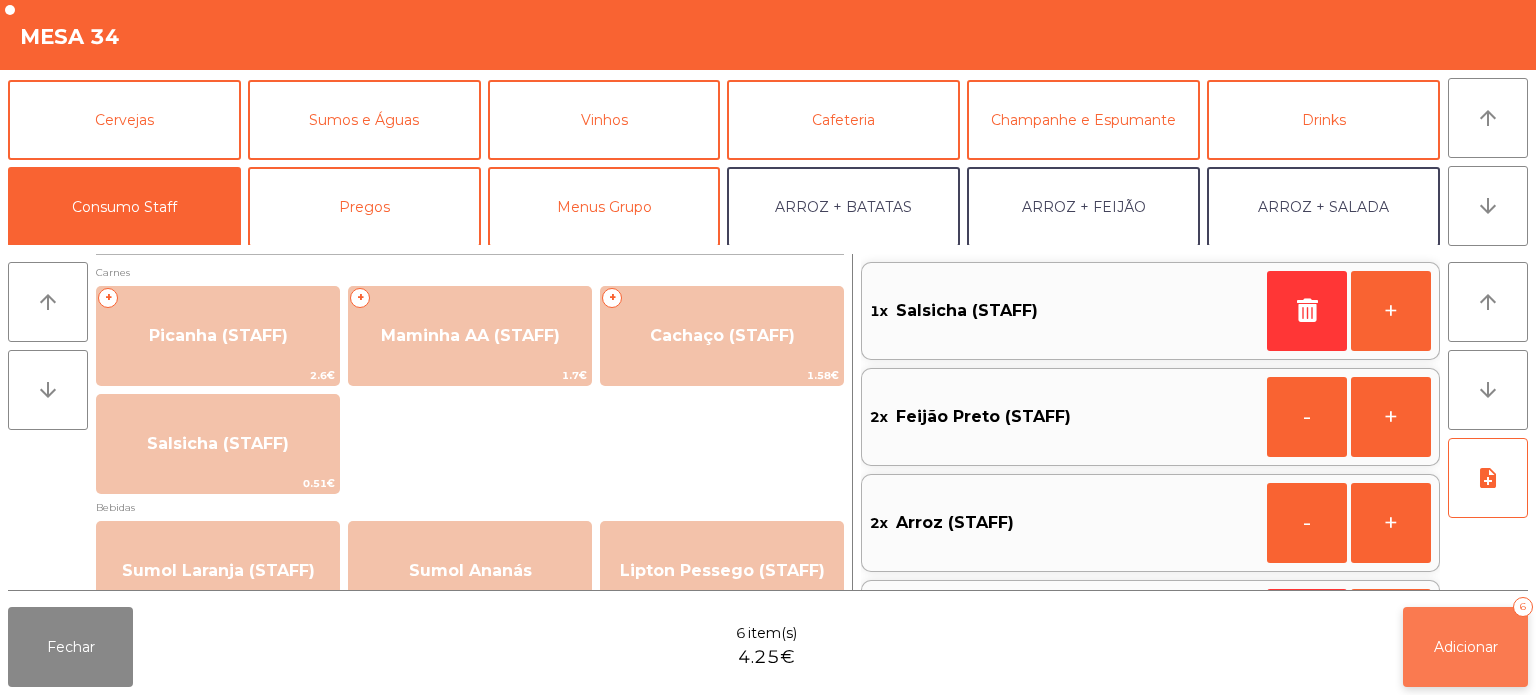 click on "Adicionar" 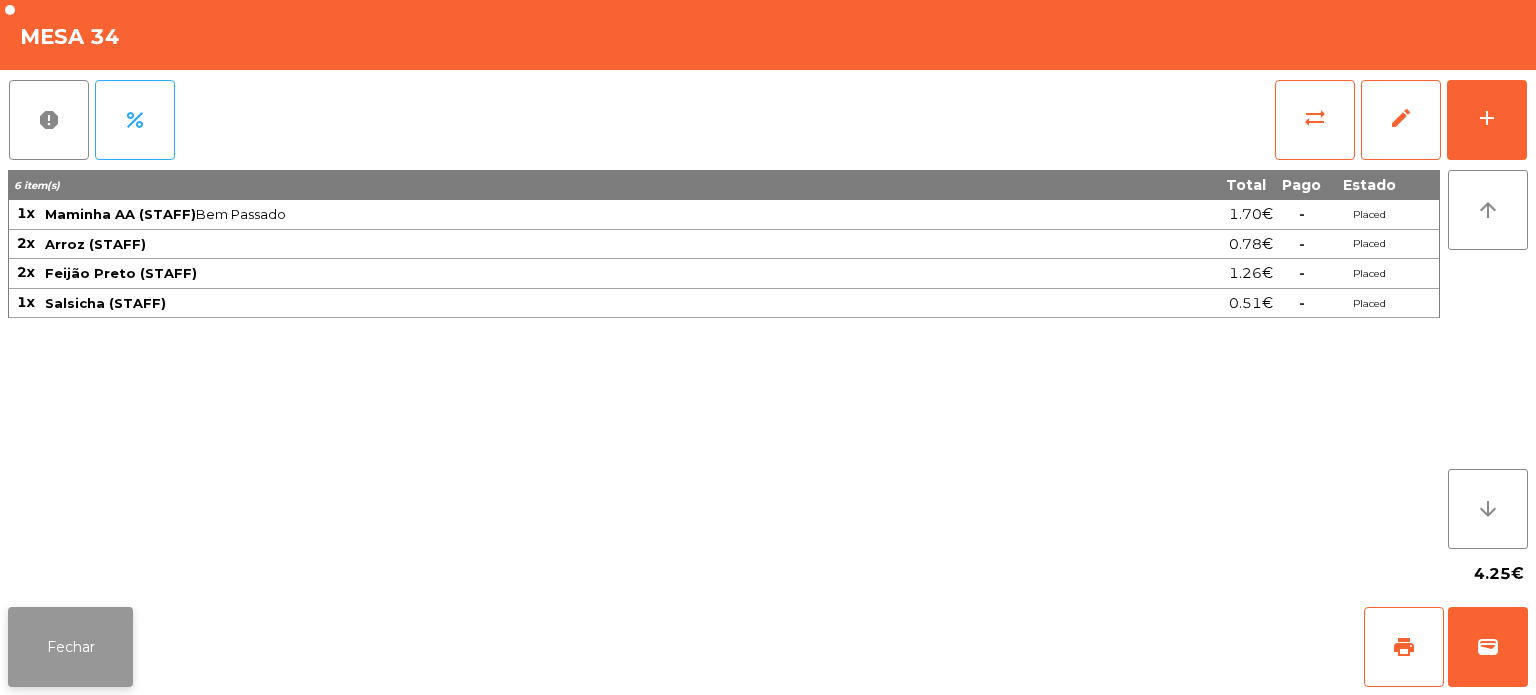 click on "Fechar" 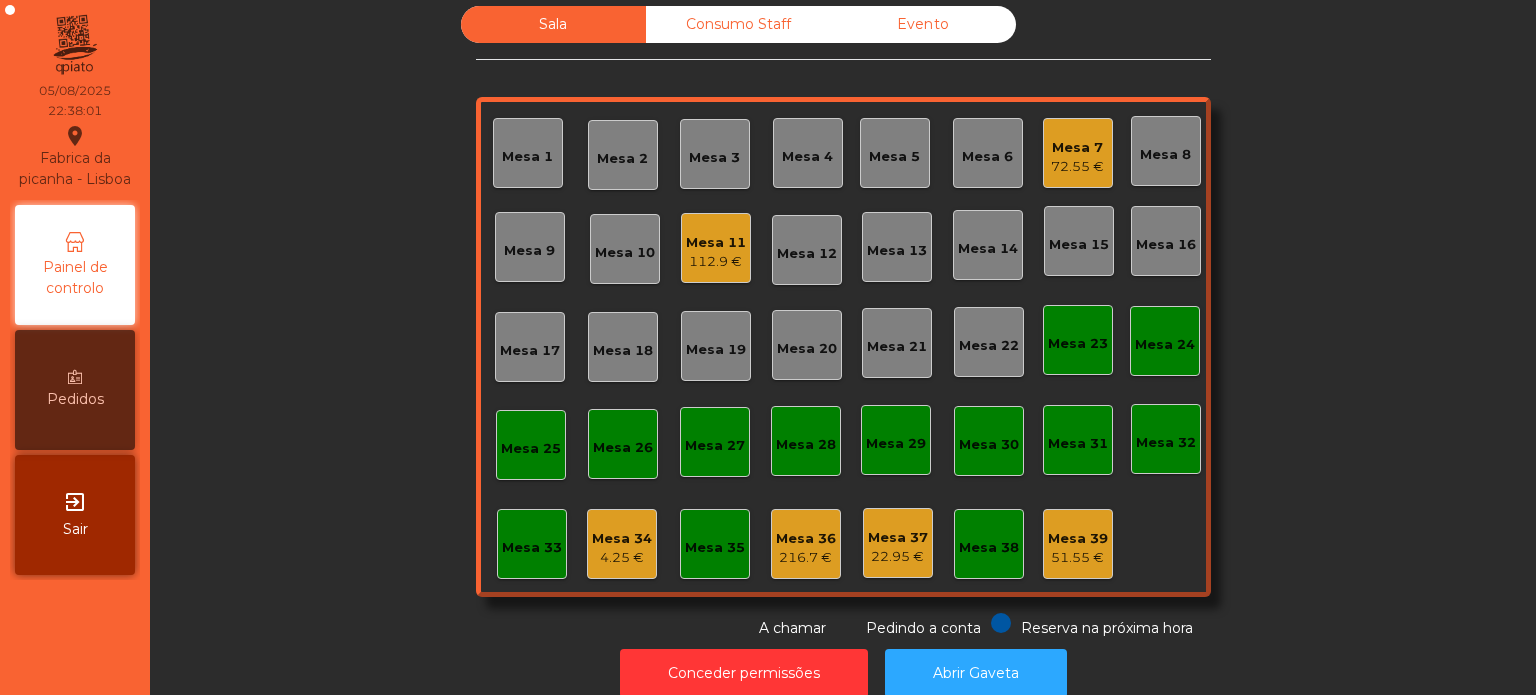 click on "Sala   Consumo Staff   Evento   Mesa 1   Mesa 2   Mesa 3   Mesa 4   Mesa 5   Mesa 6   Mesa 7   72.55 €   Mesa 8   Mesa 9   Mesa 10   Mesa 11   112.9 €   Mesa 12   Mesa 13   Mesa 14   Mesa 15   Mesa 16   Mesa 17   Mesa 18   Mesa 19   Mesa 20   Mesa 21   Mesa 22   Mesa 23   Mesa 24   Mesa 25   Mesa 26   Mesa 27   Mesa 28   Mesa 29   Mesa 30   Mesa 31   Mesa 32   Mesa 33   Mesa 34   4.25 €   Mesa 35   Mesa 36   216.7 €   Mesa 37   22.95 €   Mesa 38   Mesa 39   51.55 €  Reserva na próxima hora Pedindo a conta A chamar" 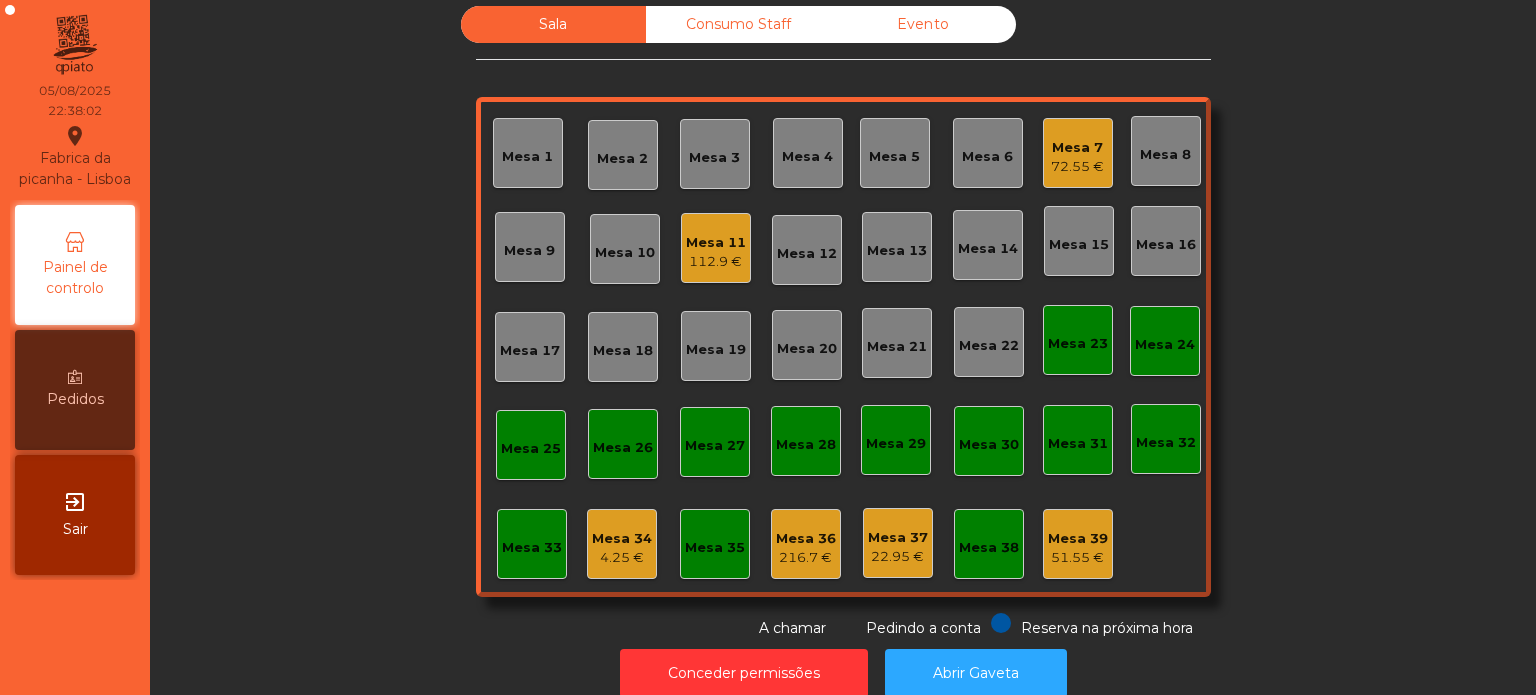 click on "Mesa 11" 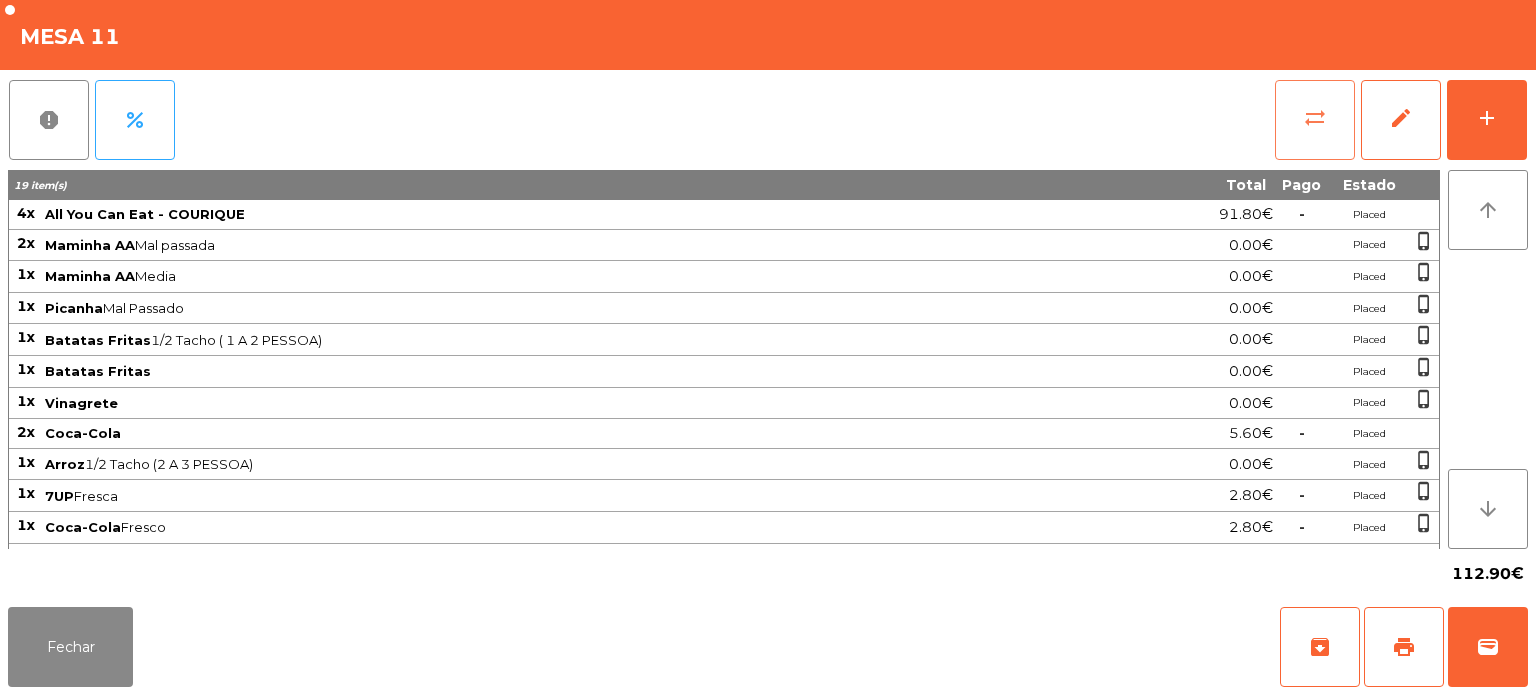 click on "sync_alt" 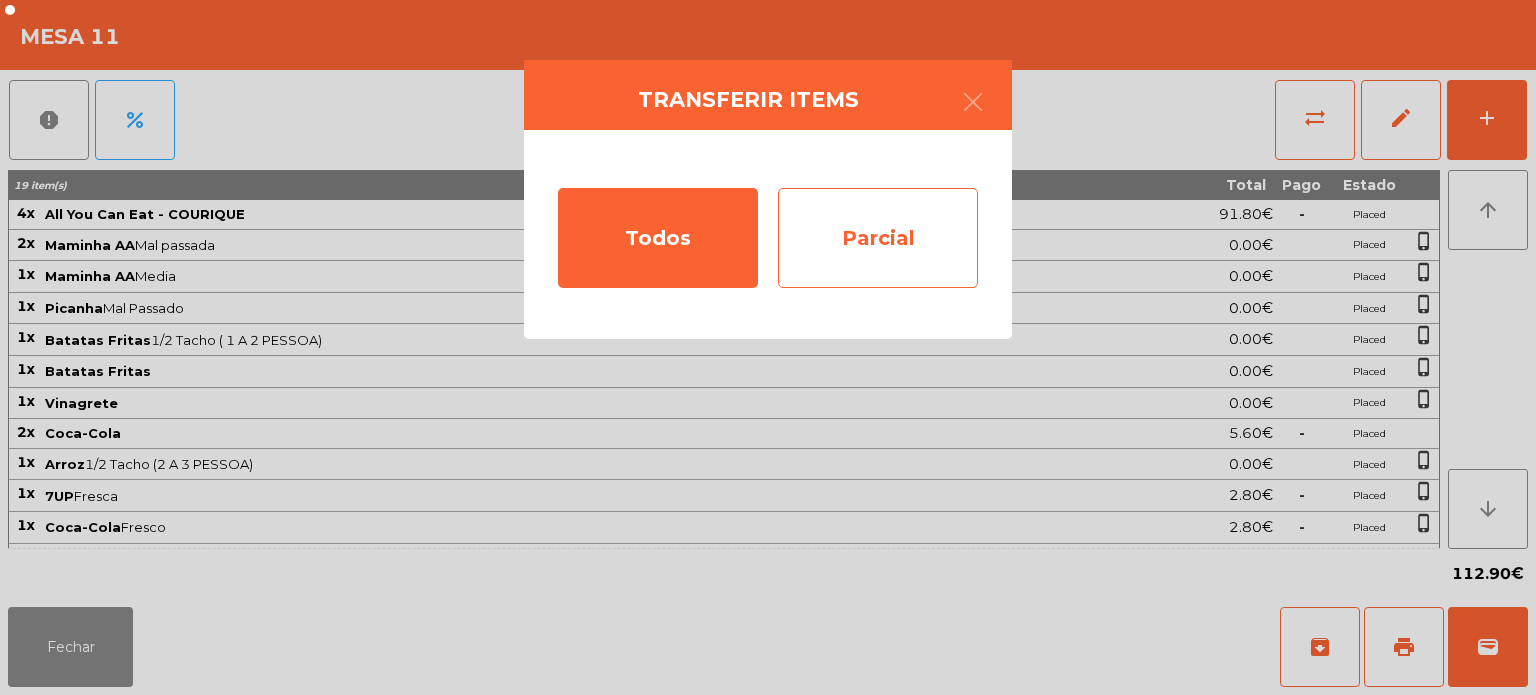 click on "Parcial" 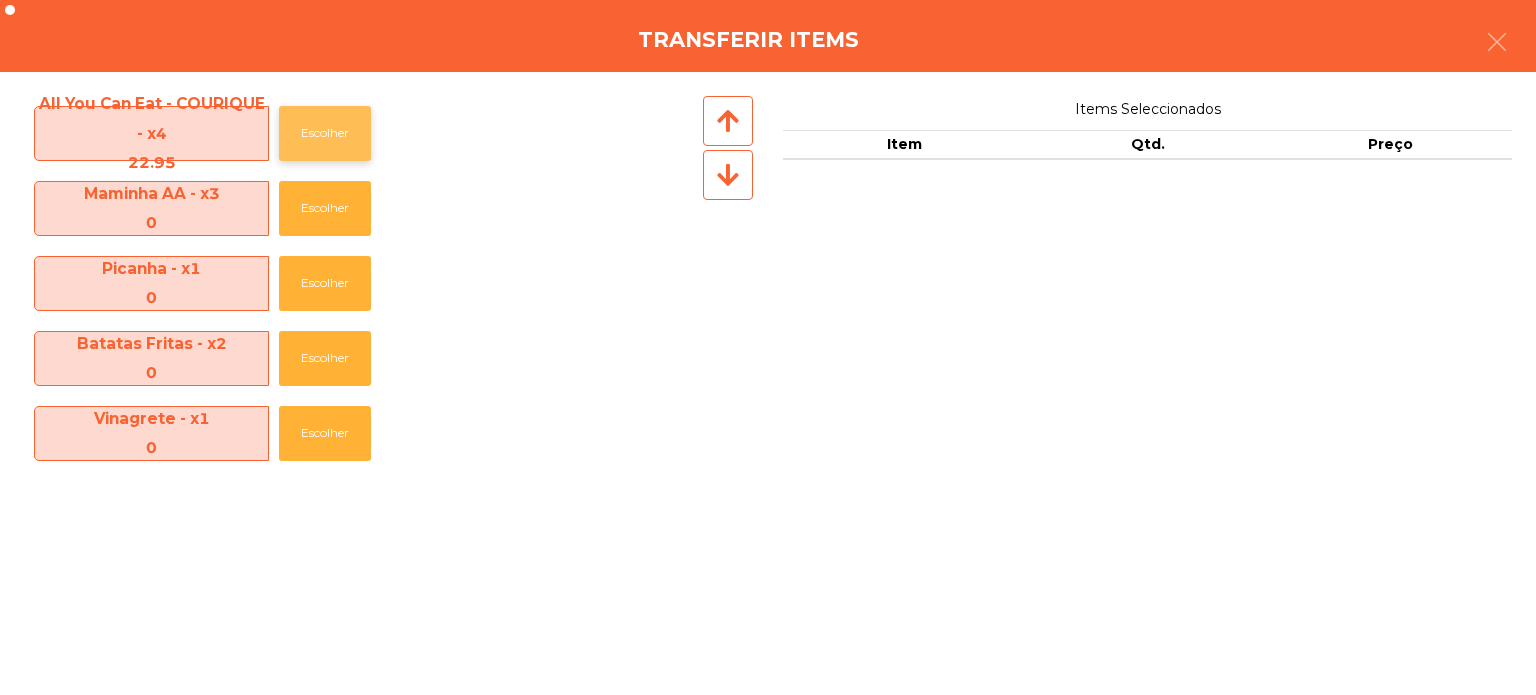 click on "Escolher" 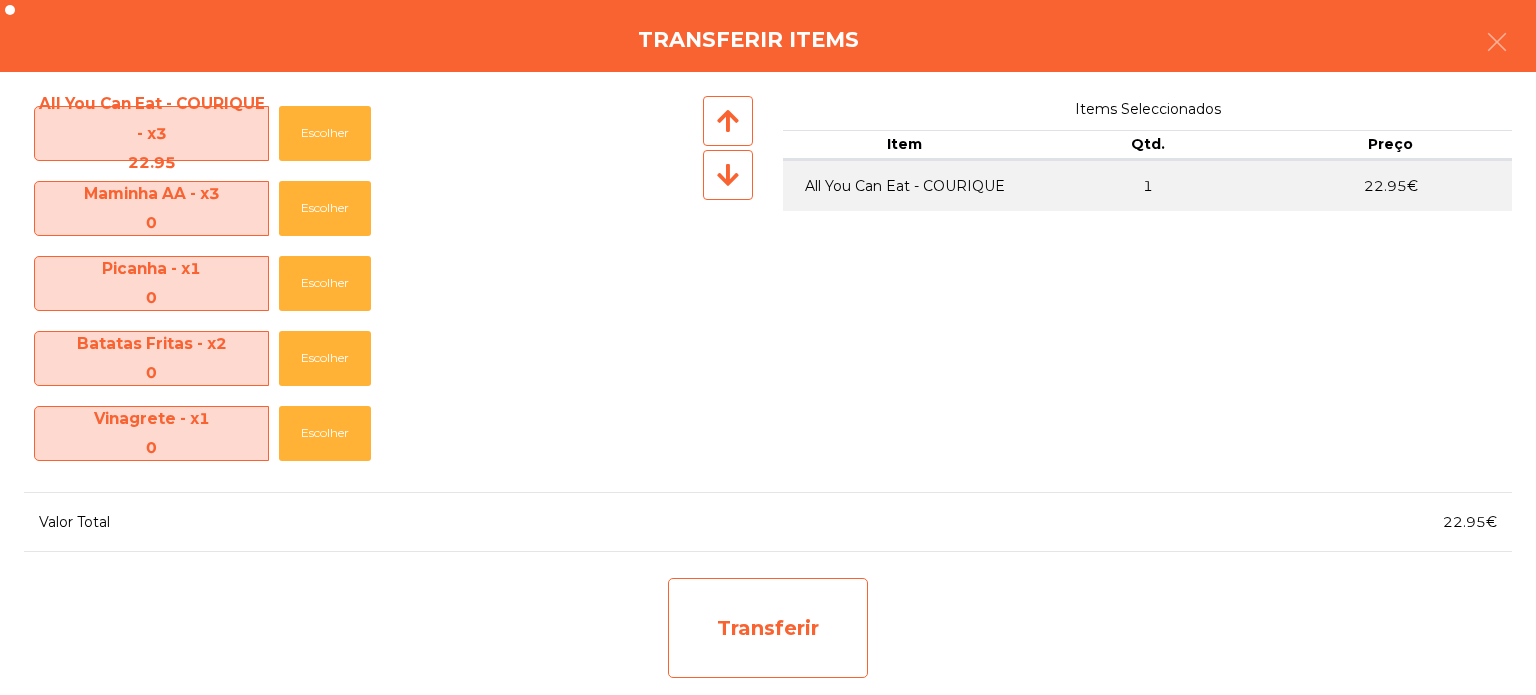 click on "Transferir" 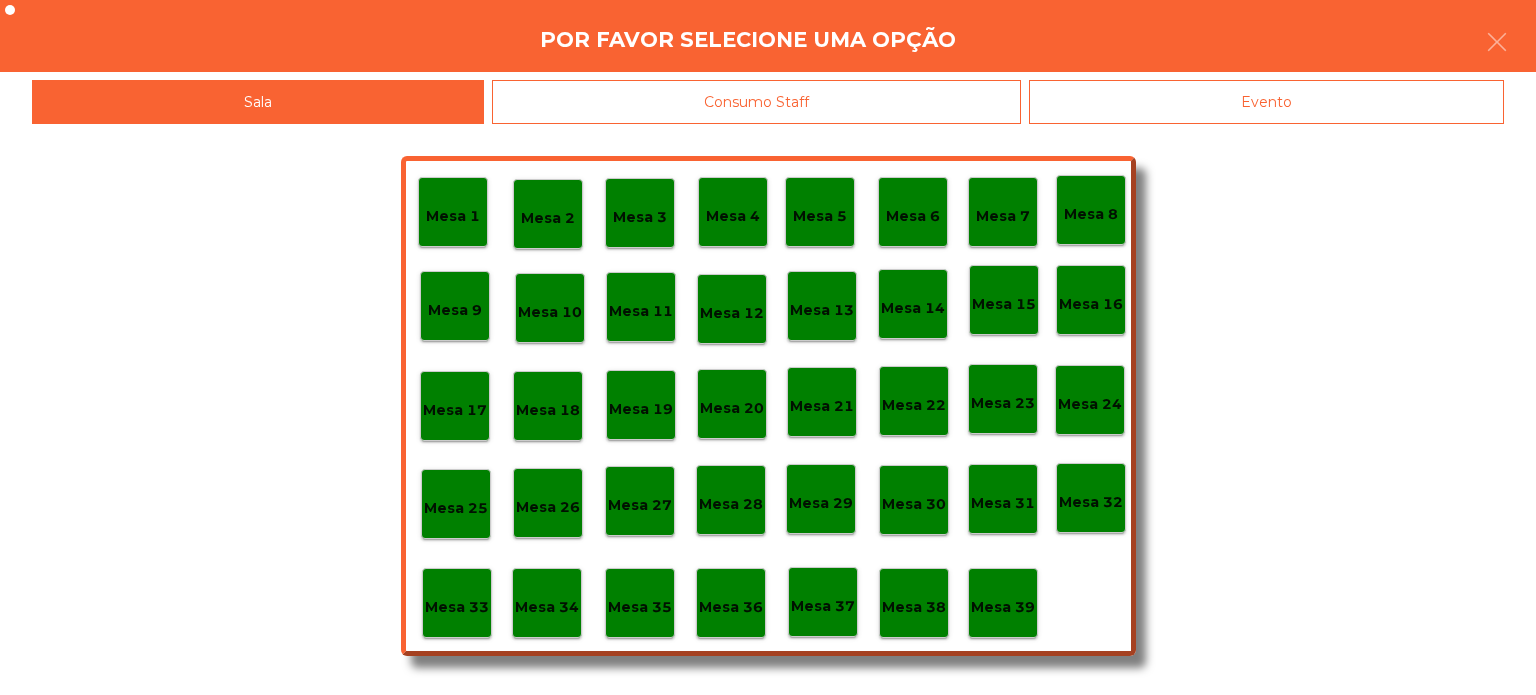 click on "Mesa 37" 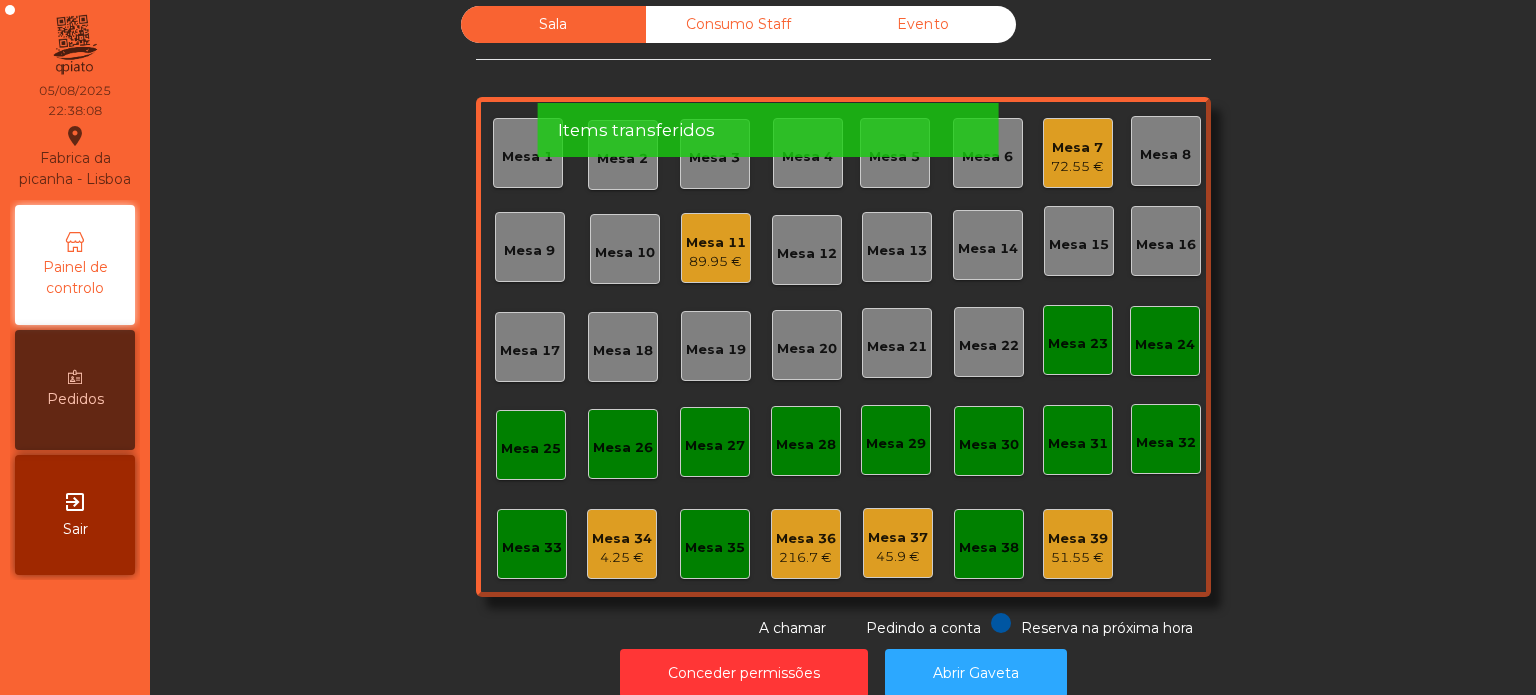click on "Sala   Consumo Staff   Evento   Mesa 1   Mesa 2   Mesa 3   Mesa 4   Mesa 5   Mesa 6   Mesa 7   72.55 €   Mesa 8   Mesa 9   Mesa 10   Mesa 11   89.95 €   Mesa 12   Mesa 13   Mesa 14   Mesa 15   Mesa 16   Mesa 17   Mesa 18   Mesa 19   Mesa 20   Mesa 21   Mesa 22   Mesa 23   Mesa 24   Mesa 25   Mesa 26   Mesa 27   Mesa 28   Mesa 29   Mesa 30   Mesa 31   Mesa 32   Mesa 33   Mesa 34   4.25 €   Mesa 35   Mesa 36   216.7 €   Mesa 37   45.9 €   Mesa 38   Mesa 39   51.55 €  Reserva na próxima hora Pedindo a conta A chamar" 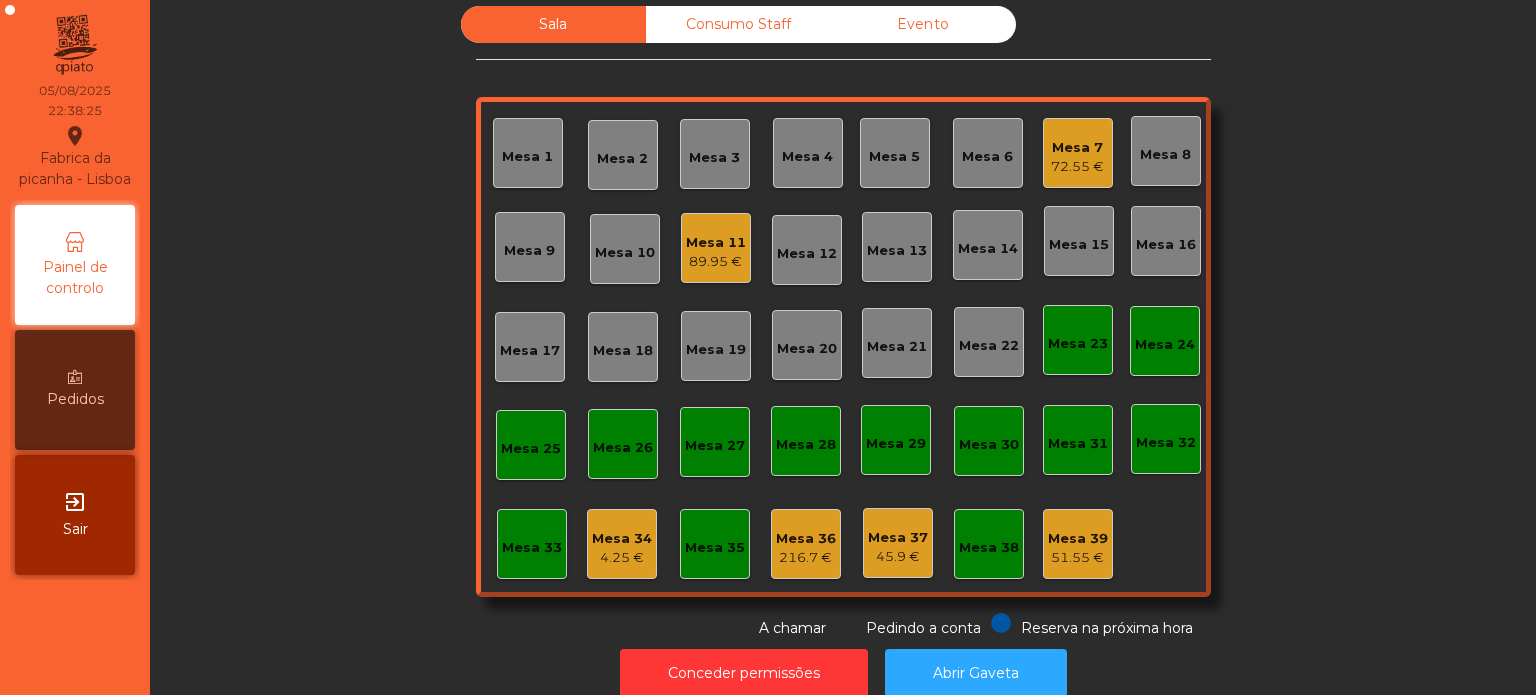 click on "Mesa 34   4.25 €" 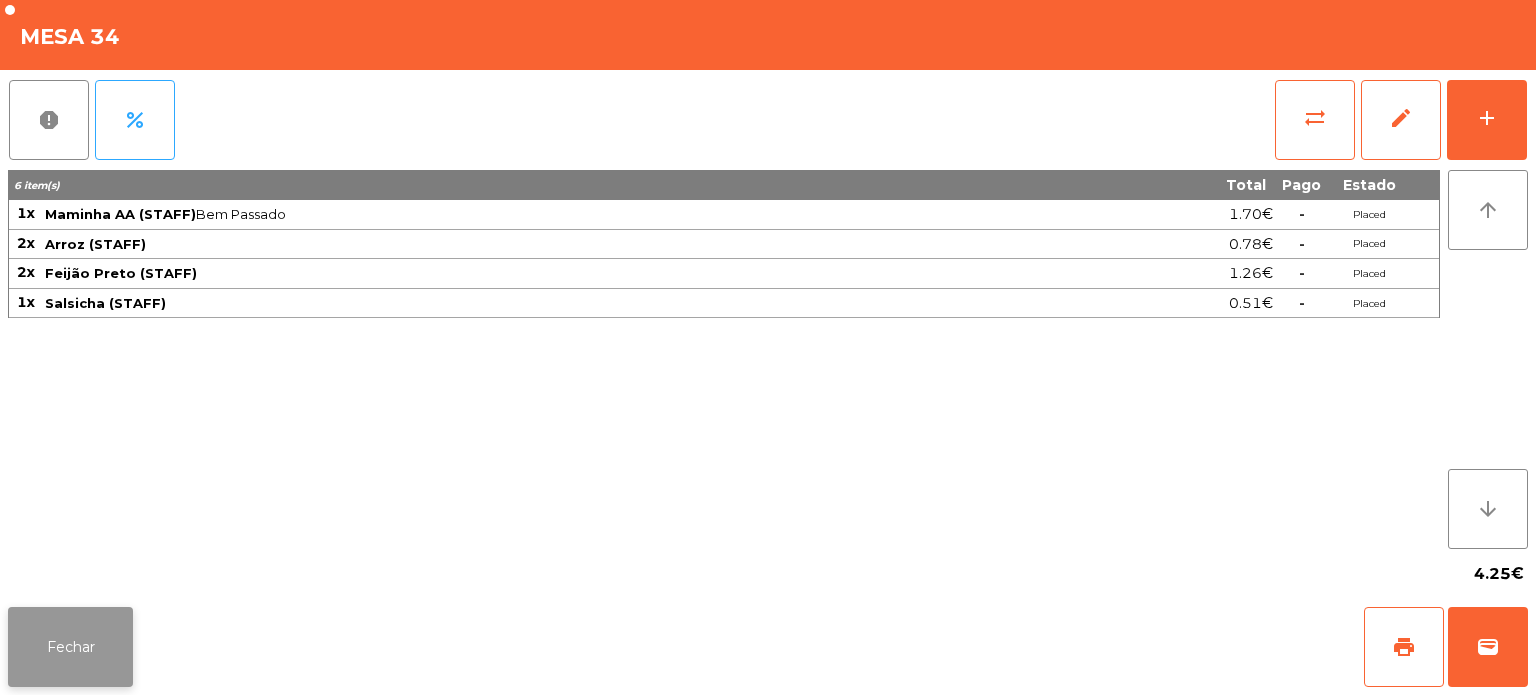 click on "Fechar" 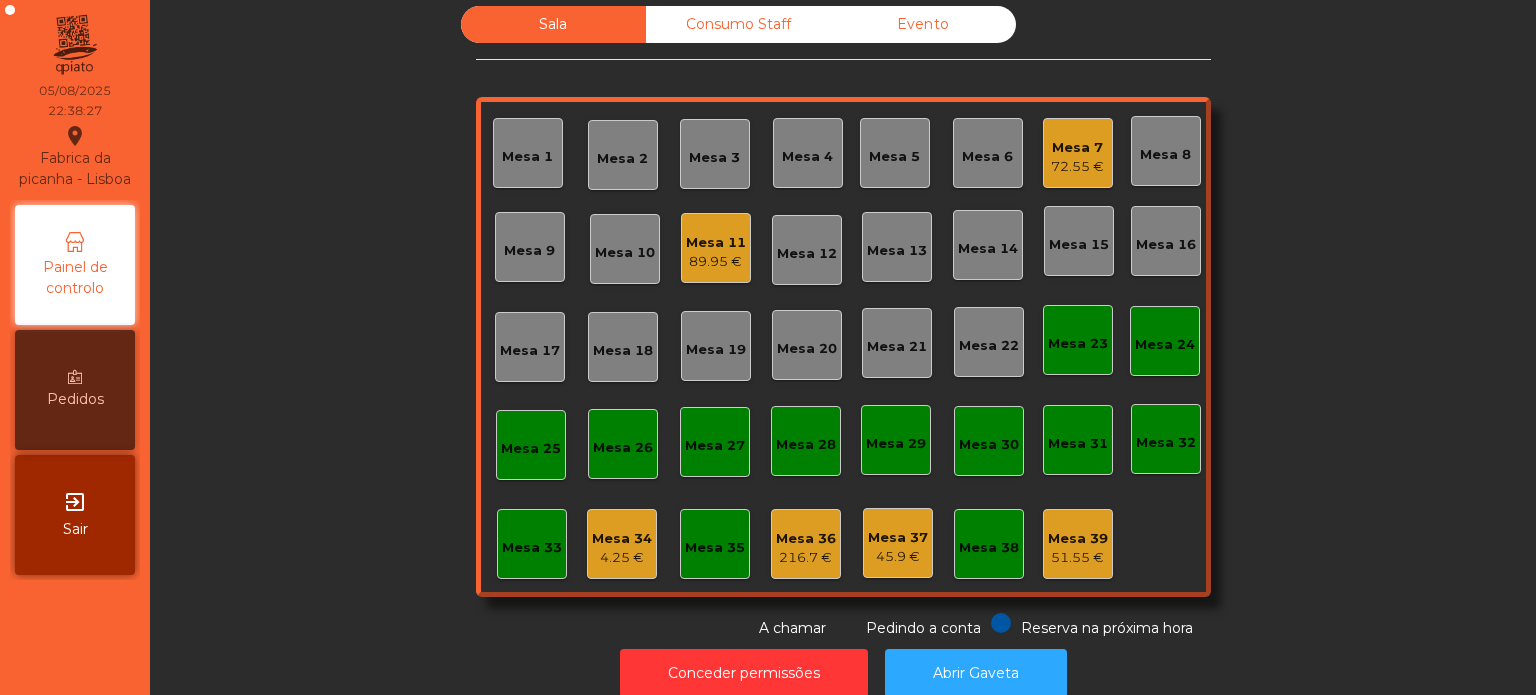 click on "Mesa 36   216.7 €" 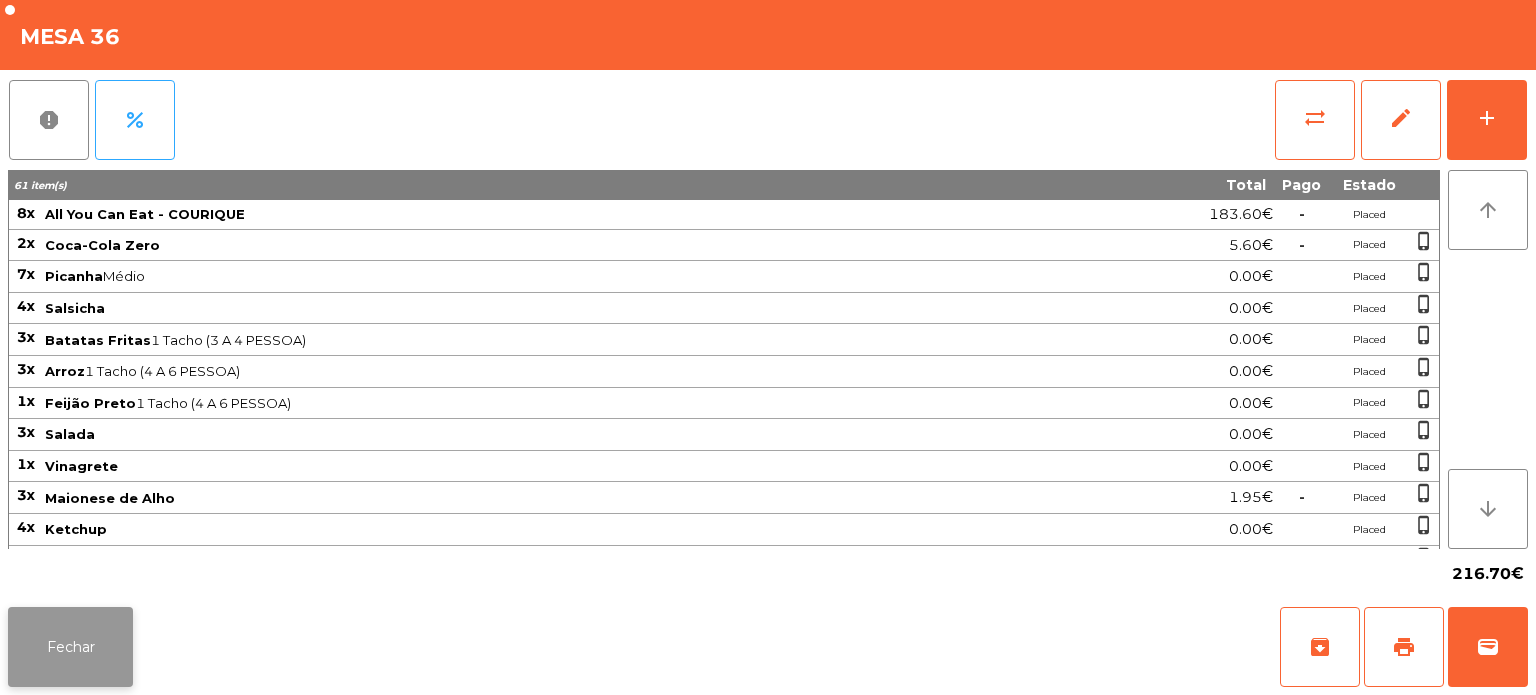 click on "Fechar" 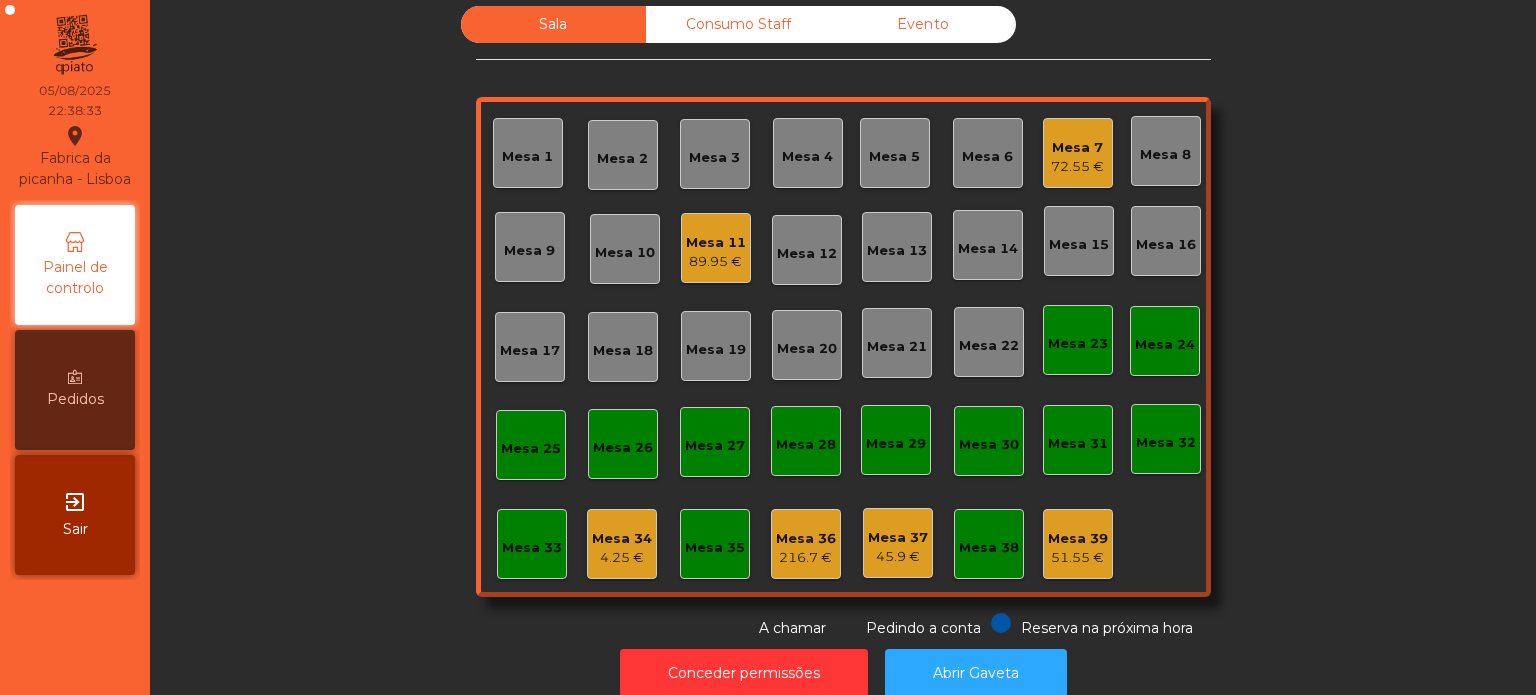click on "Mesa 39   51.55 €" 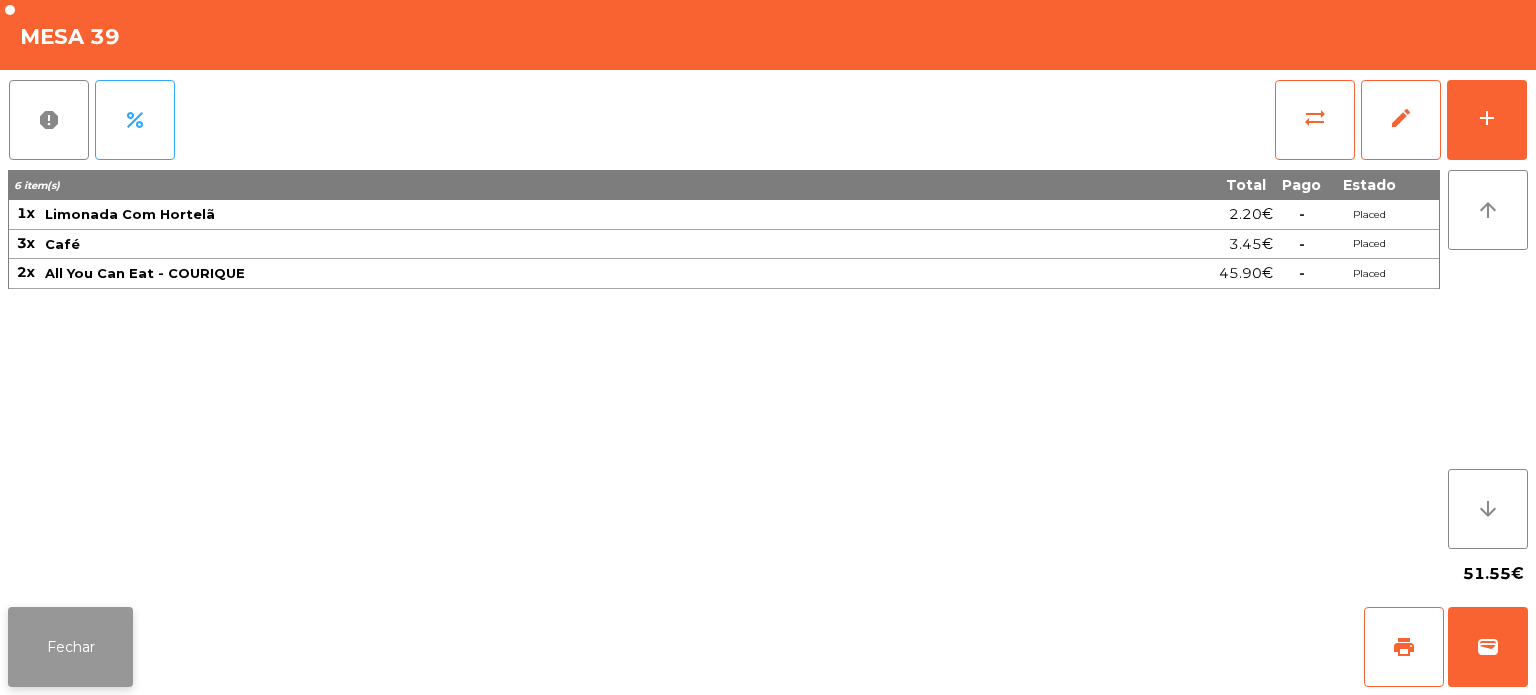 click on "Fechar" 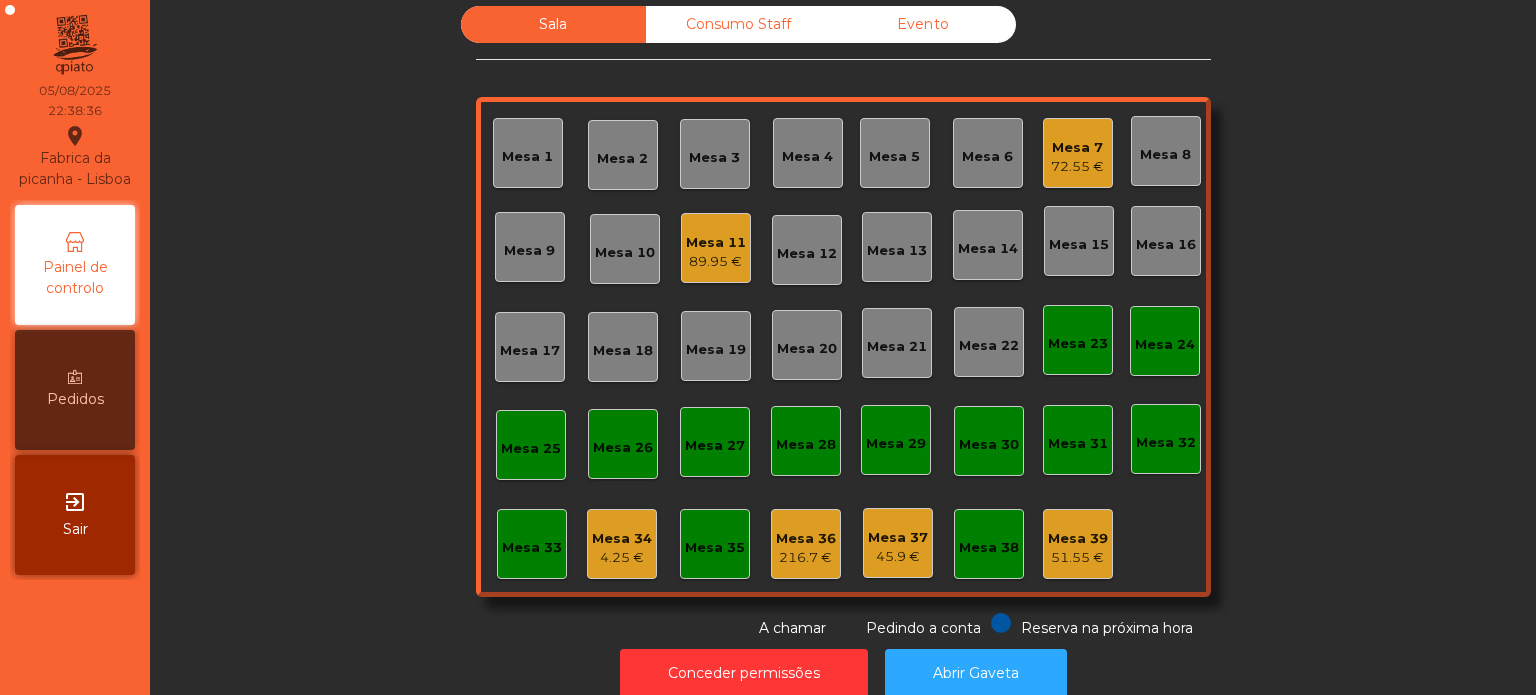 click on "Mesa 39" 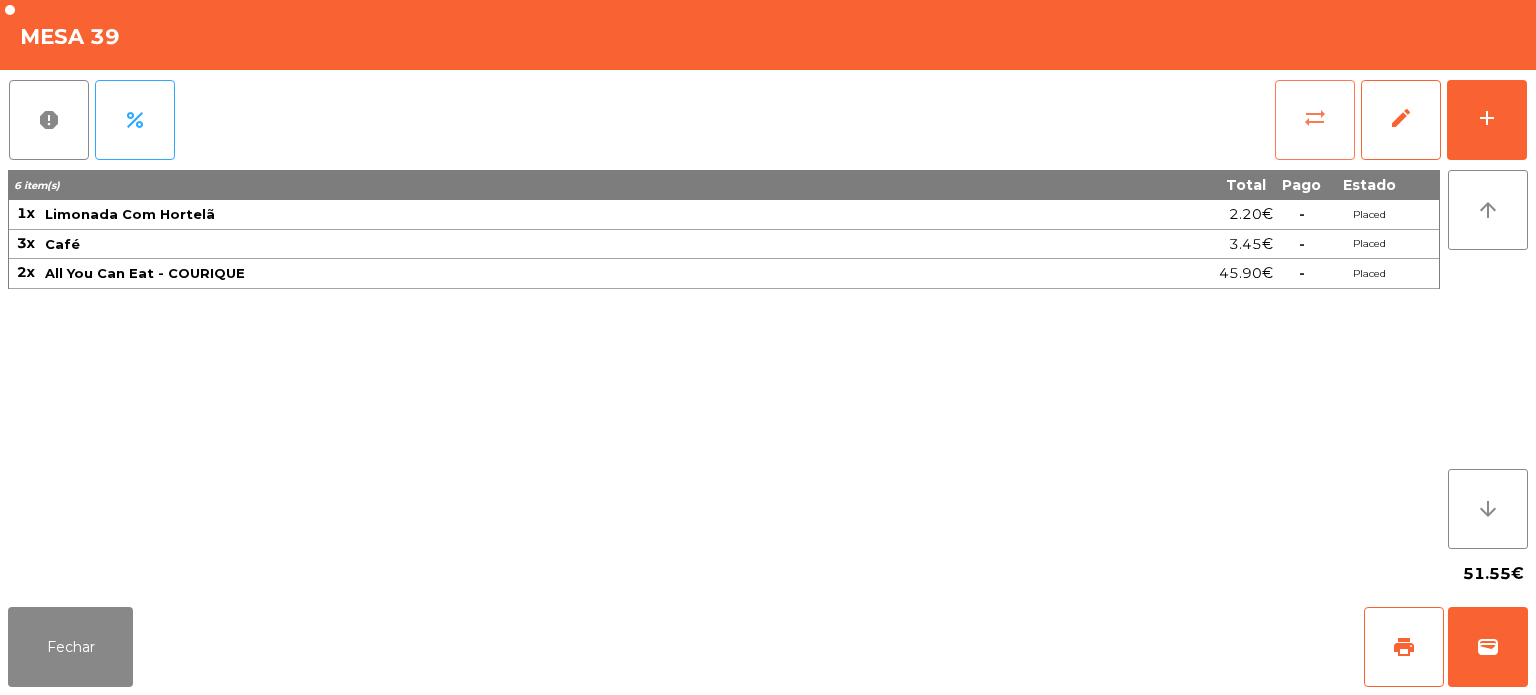 click on "sync_alt" 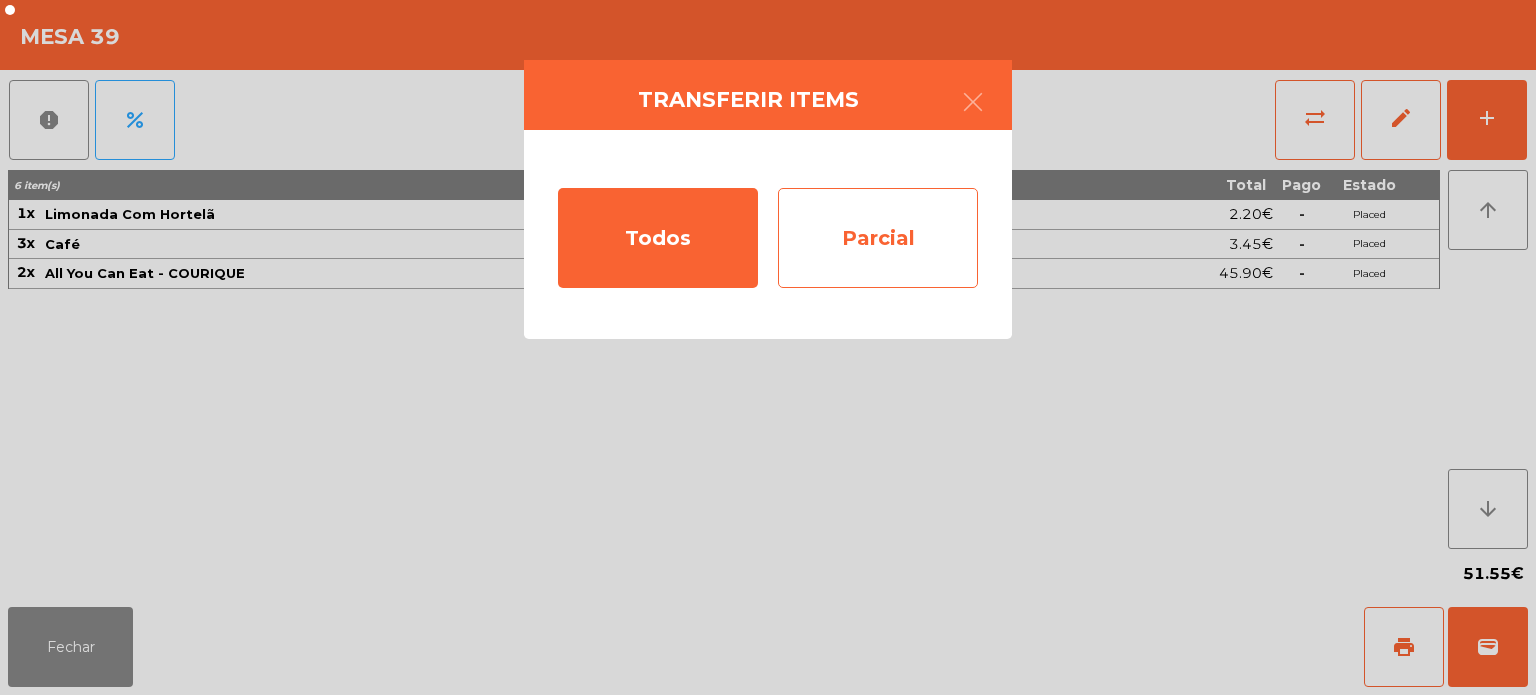 click on "Parcial" 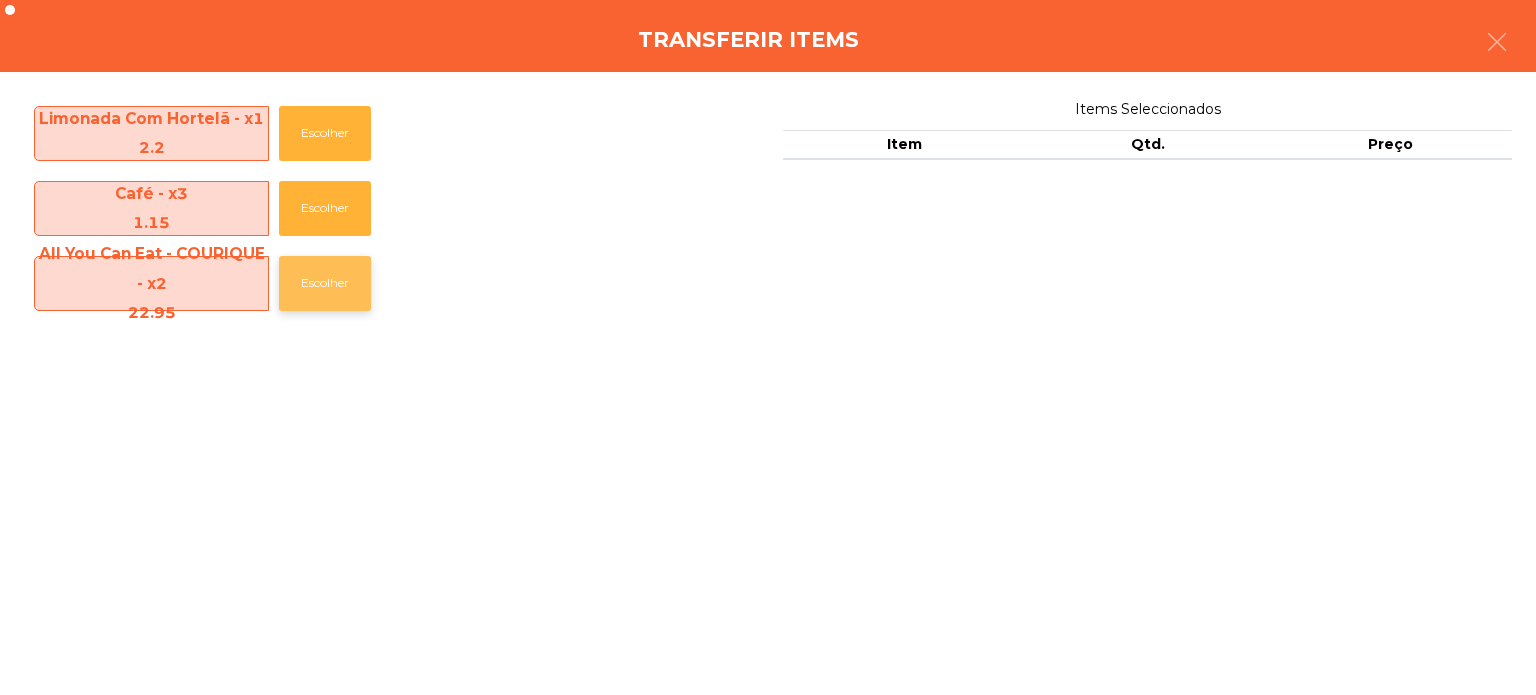 click on "Escolher" 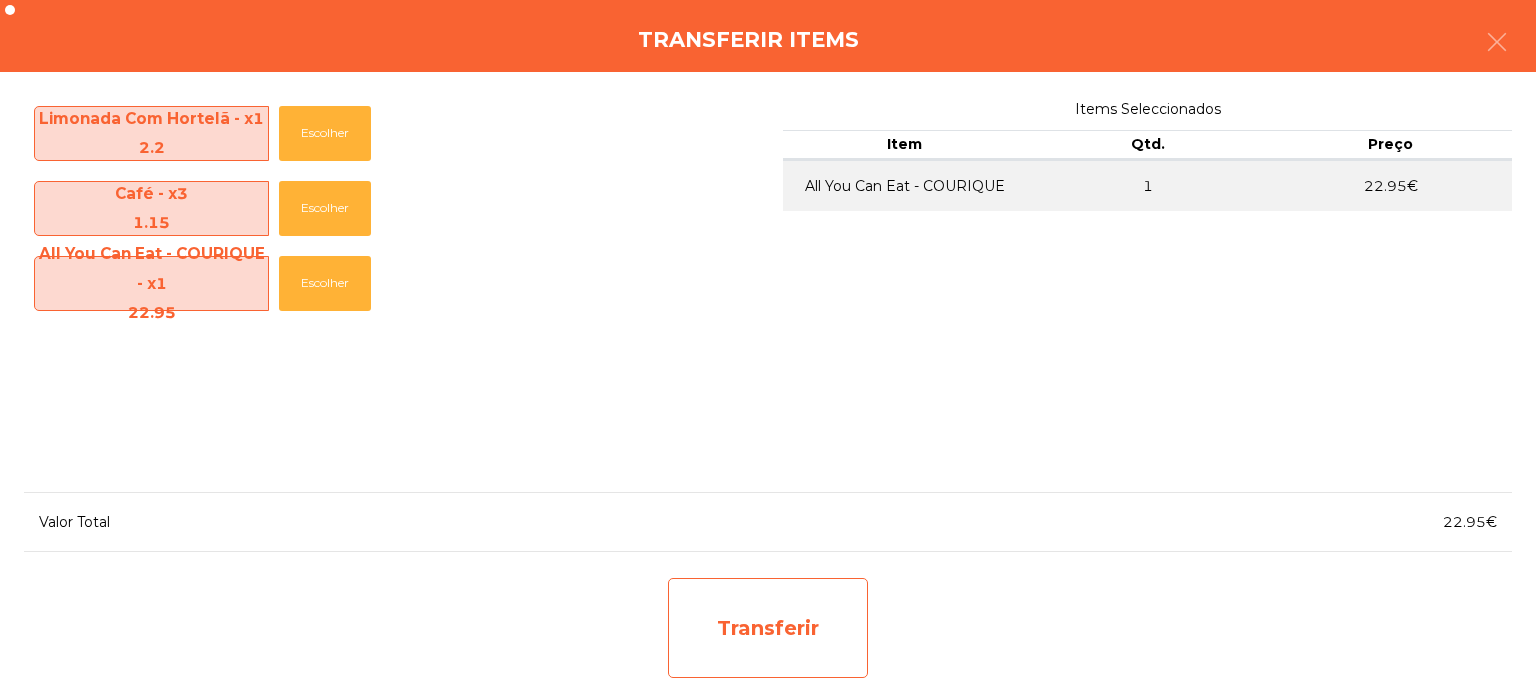 click on "Transferir" 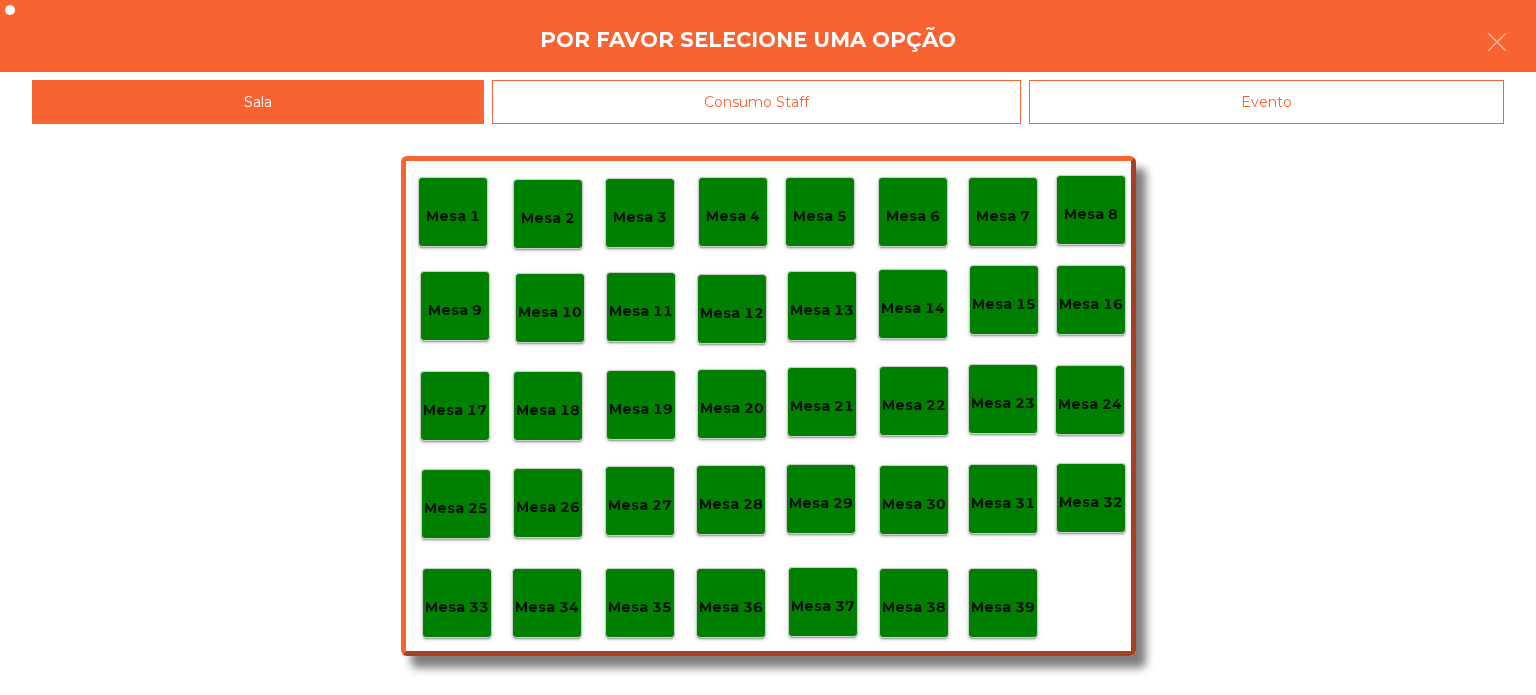 click on "Mesa 36" 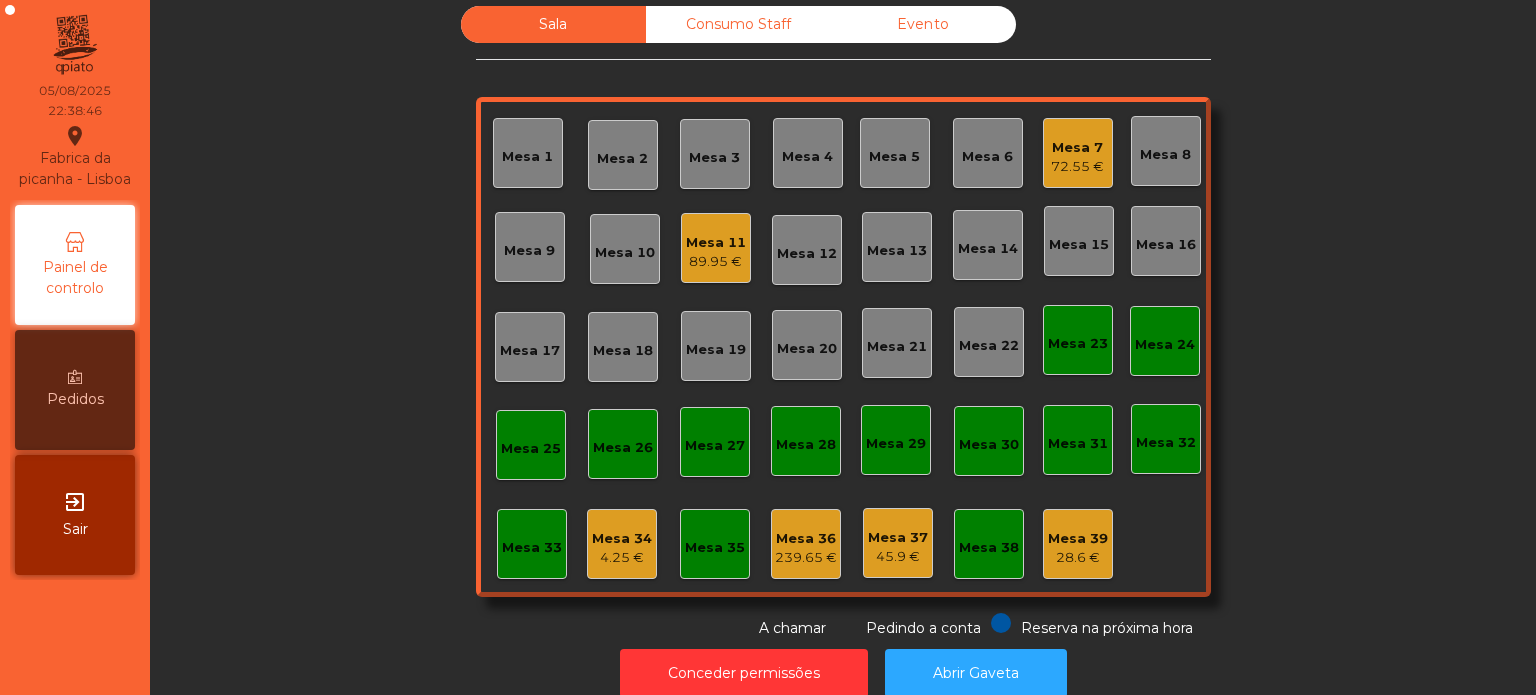 click on "28.6 €" 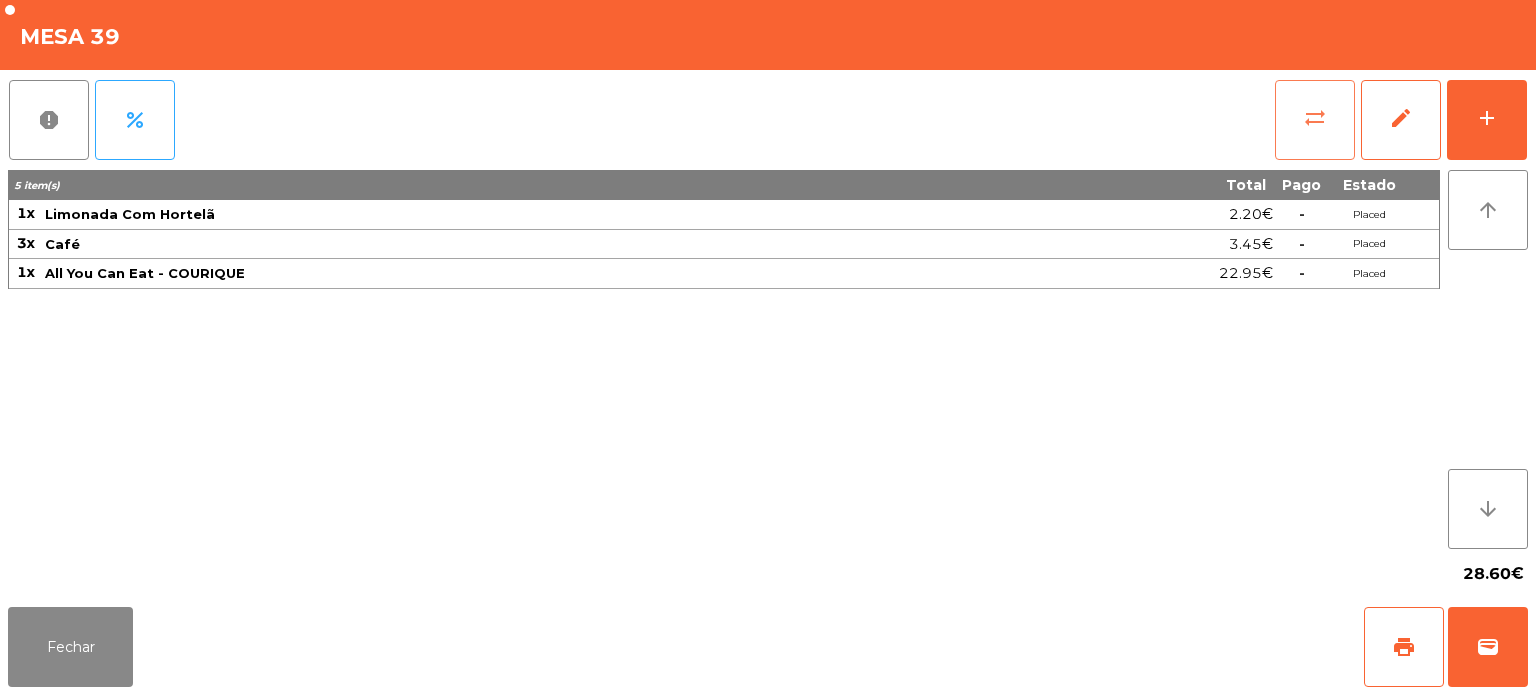 click on "sync_alt" 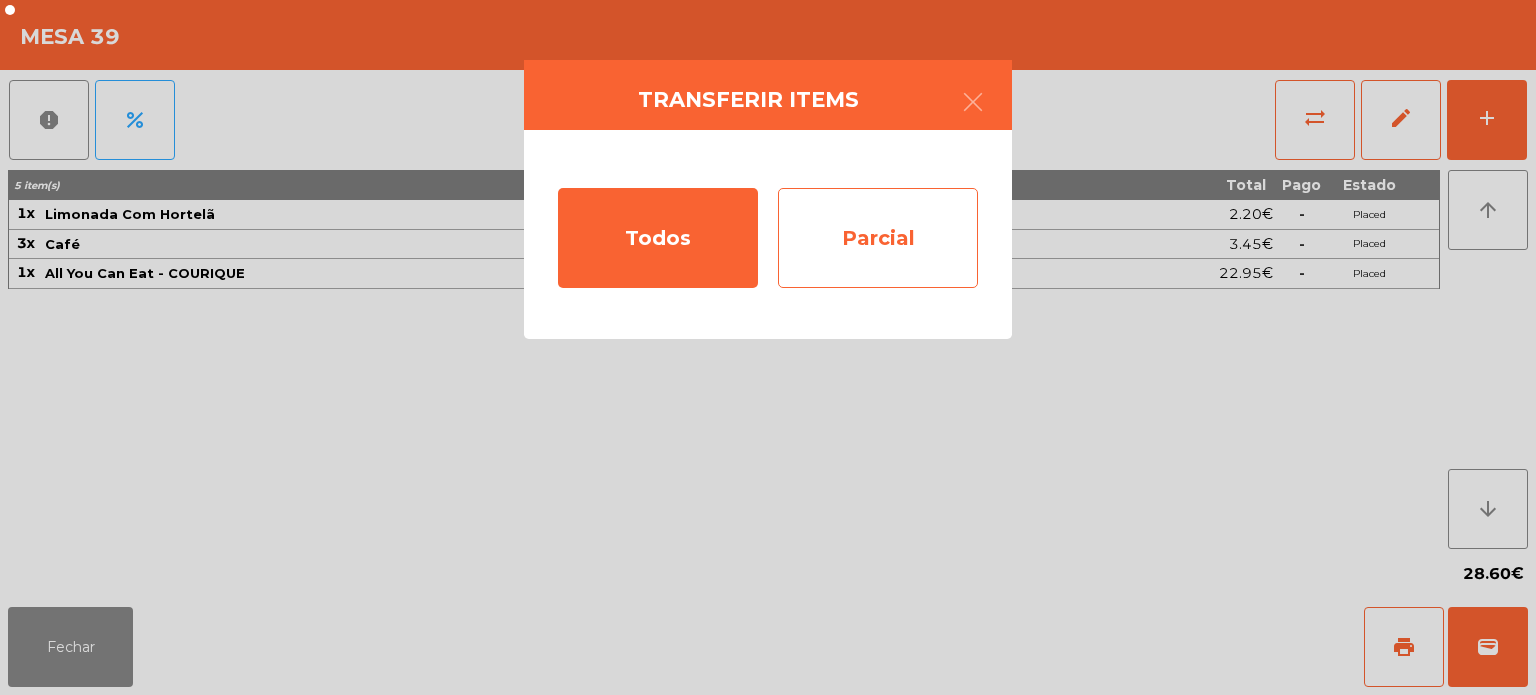 click on "Parcial" 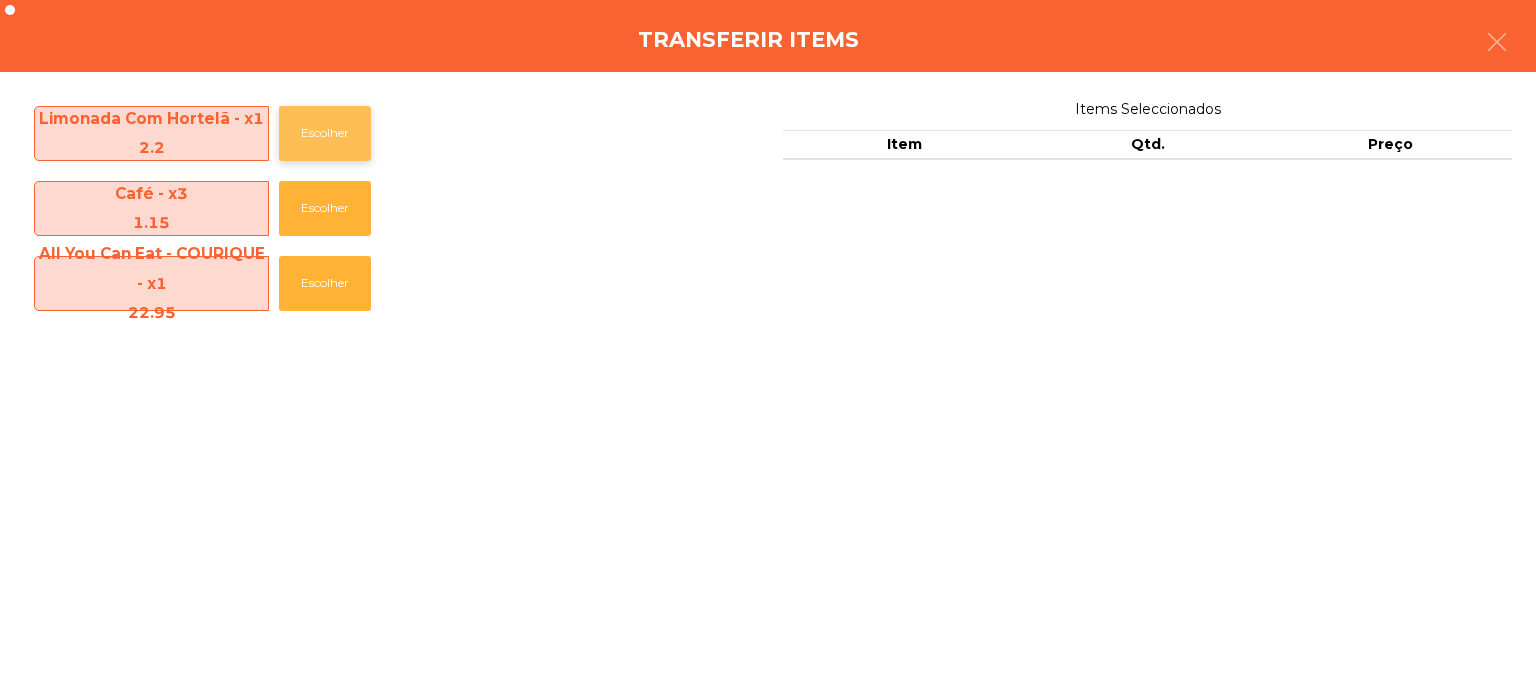 click on "Escolher" 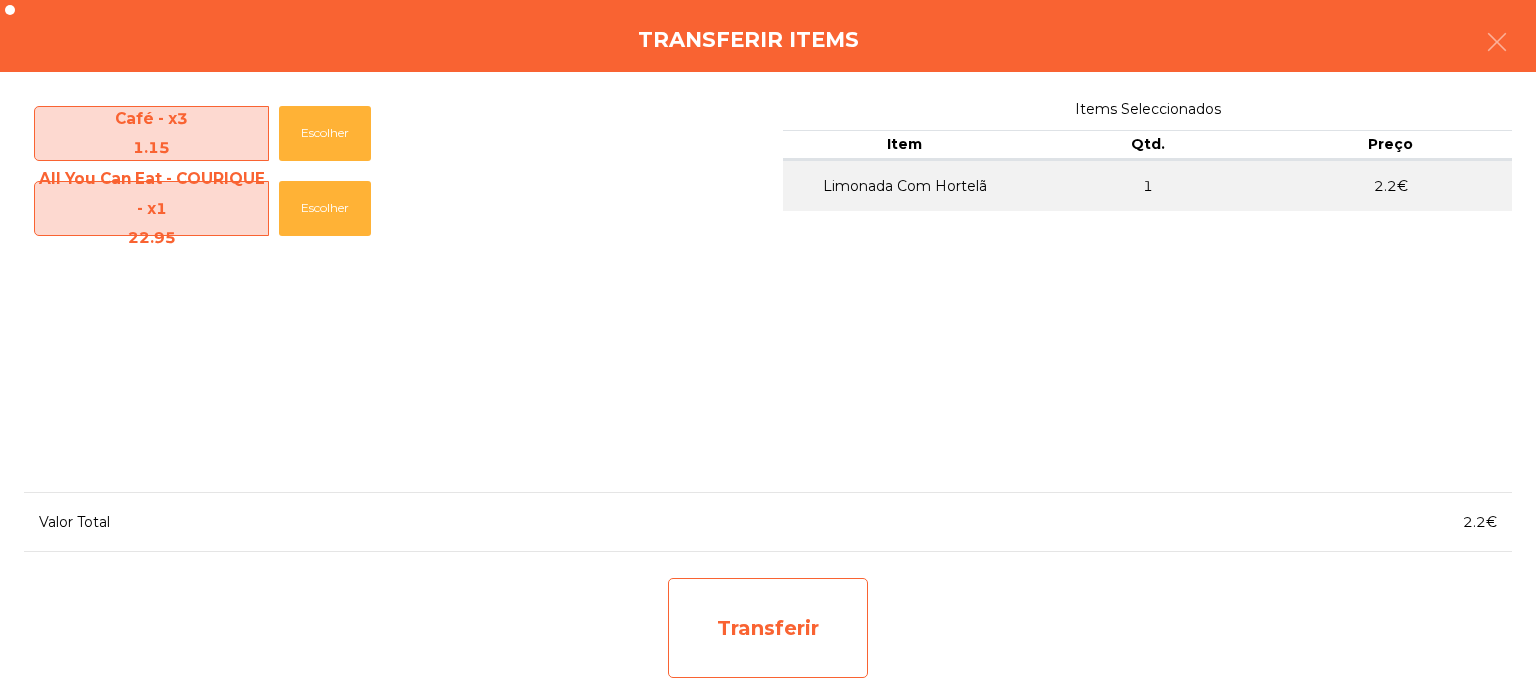 click on "Transferir" 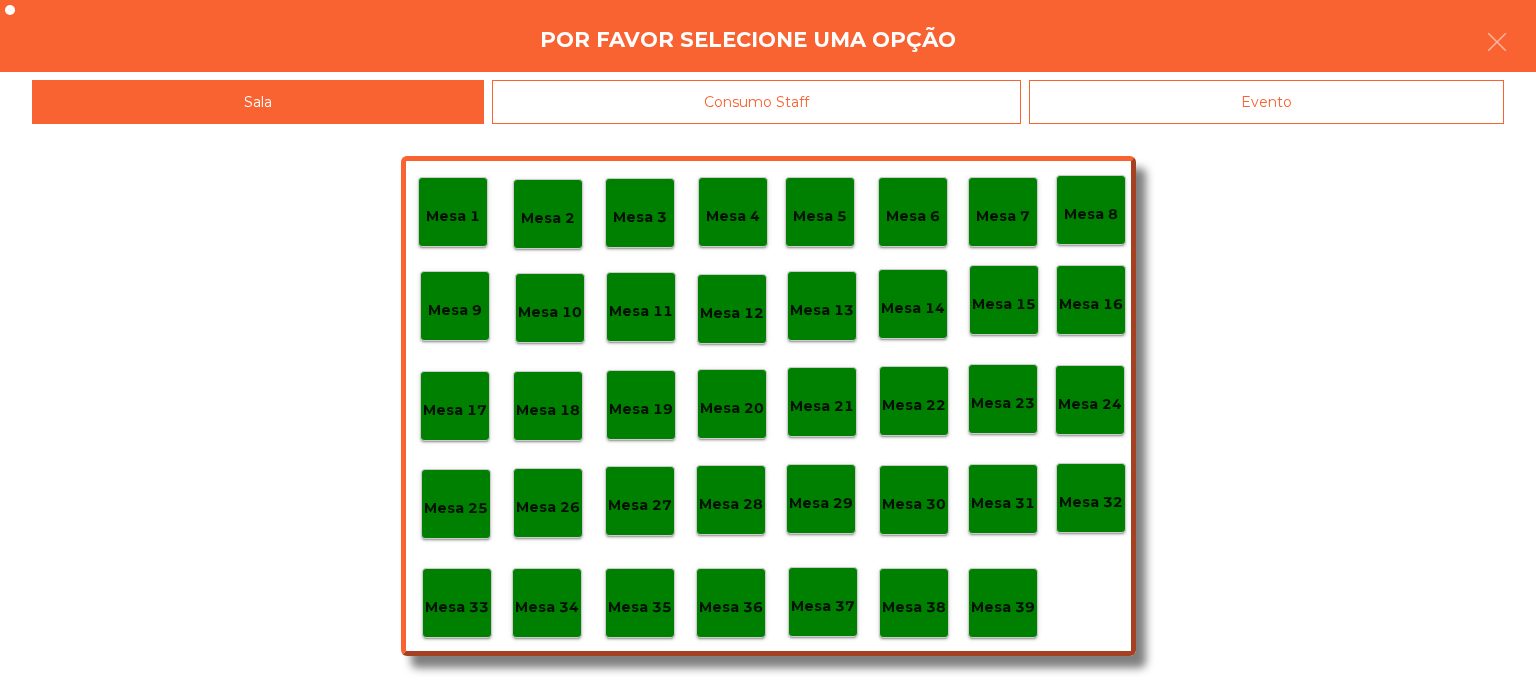 click on "Mesa 36" 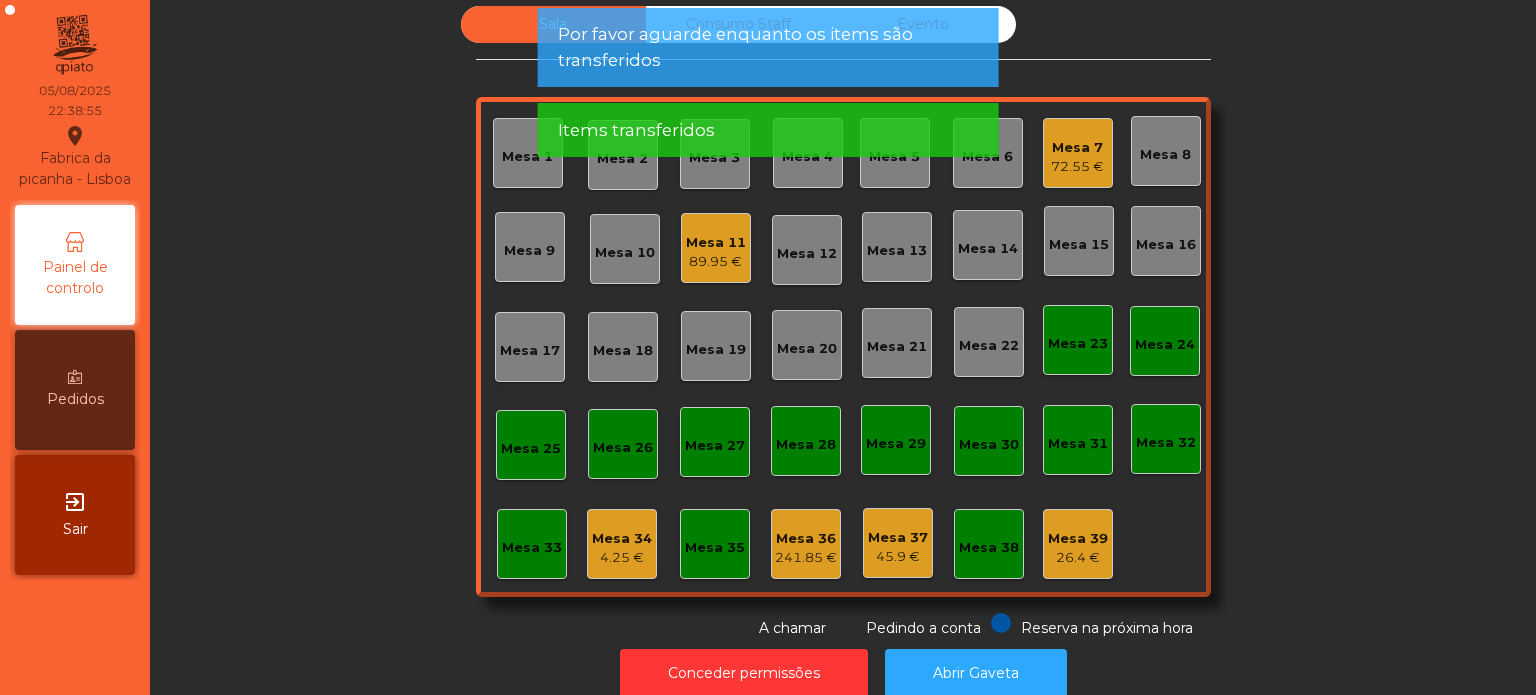 click on "Mesa 39" 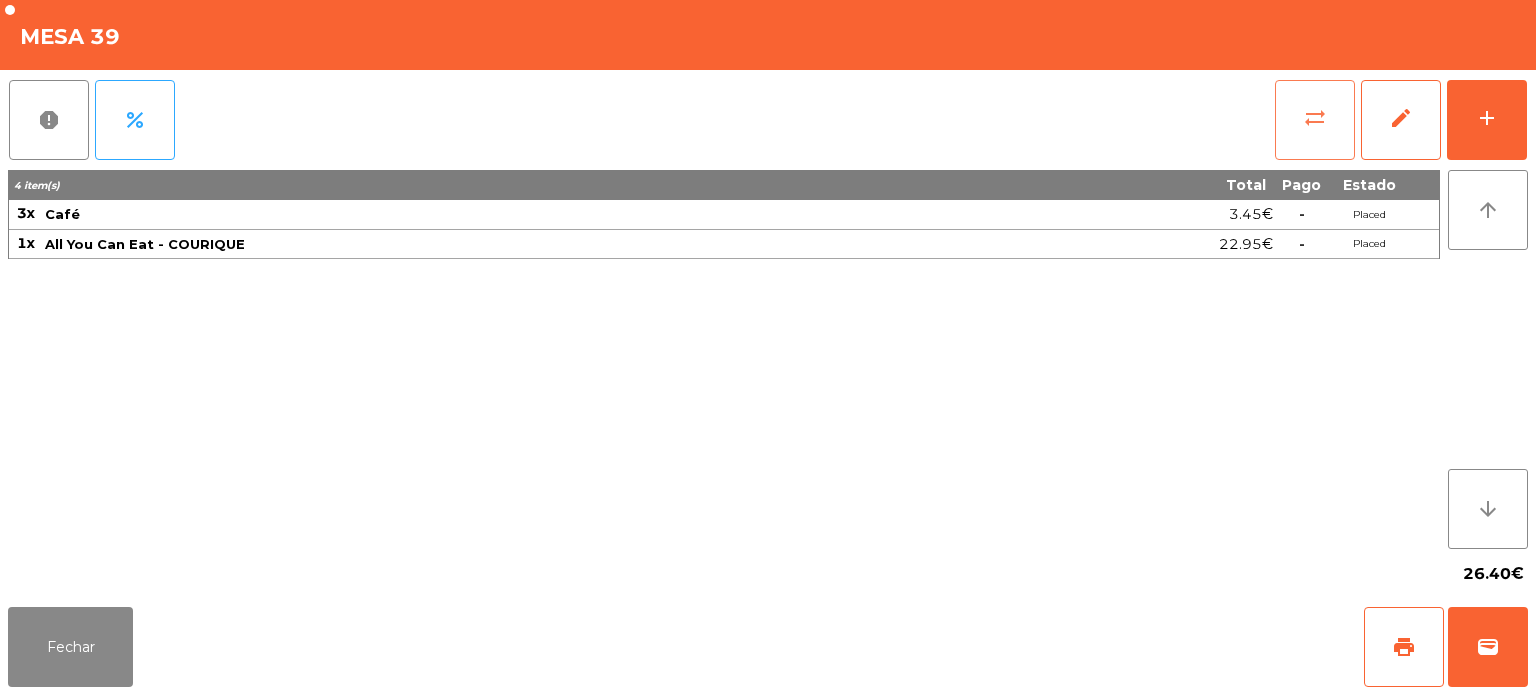 click on "sync_alt" 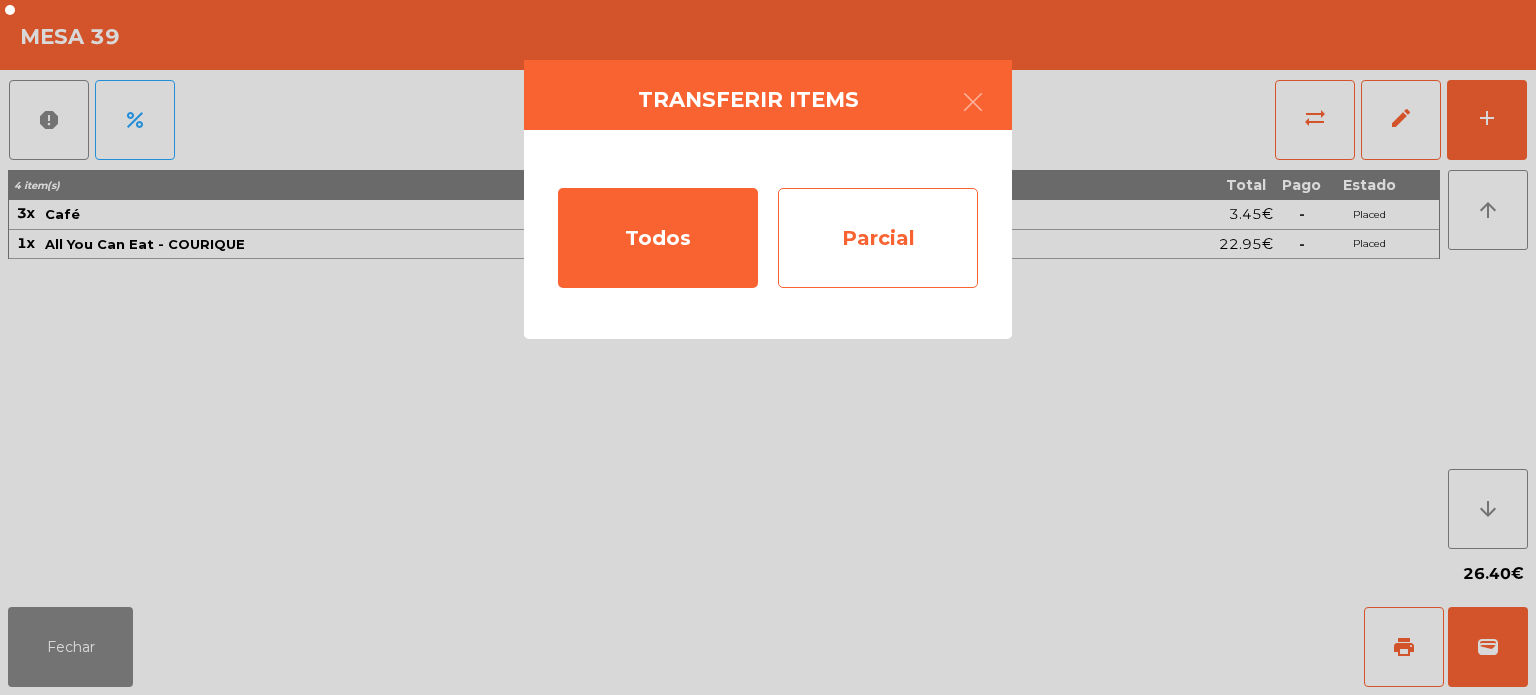 click on "Parcial" 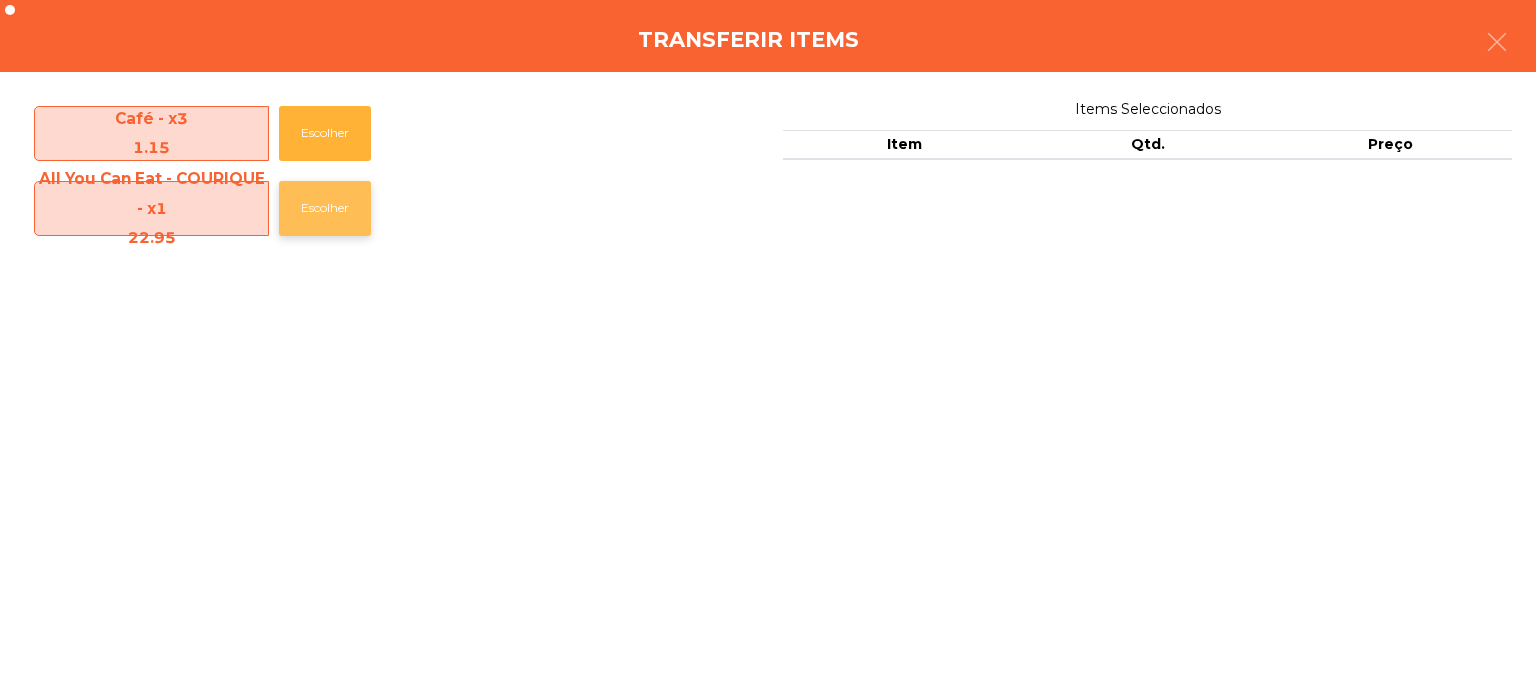 click on "Escolher" 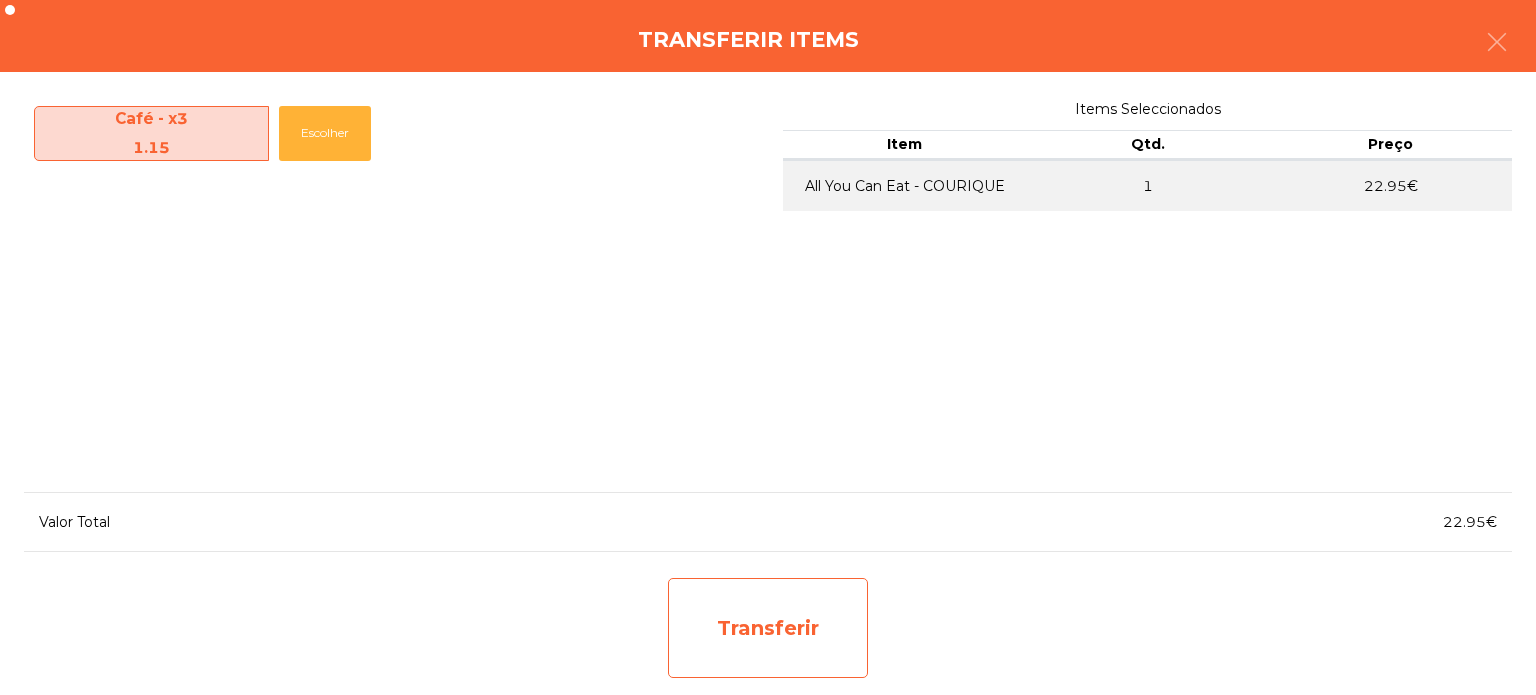 click on "Transferir" 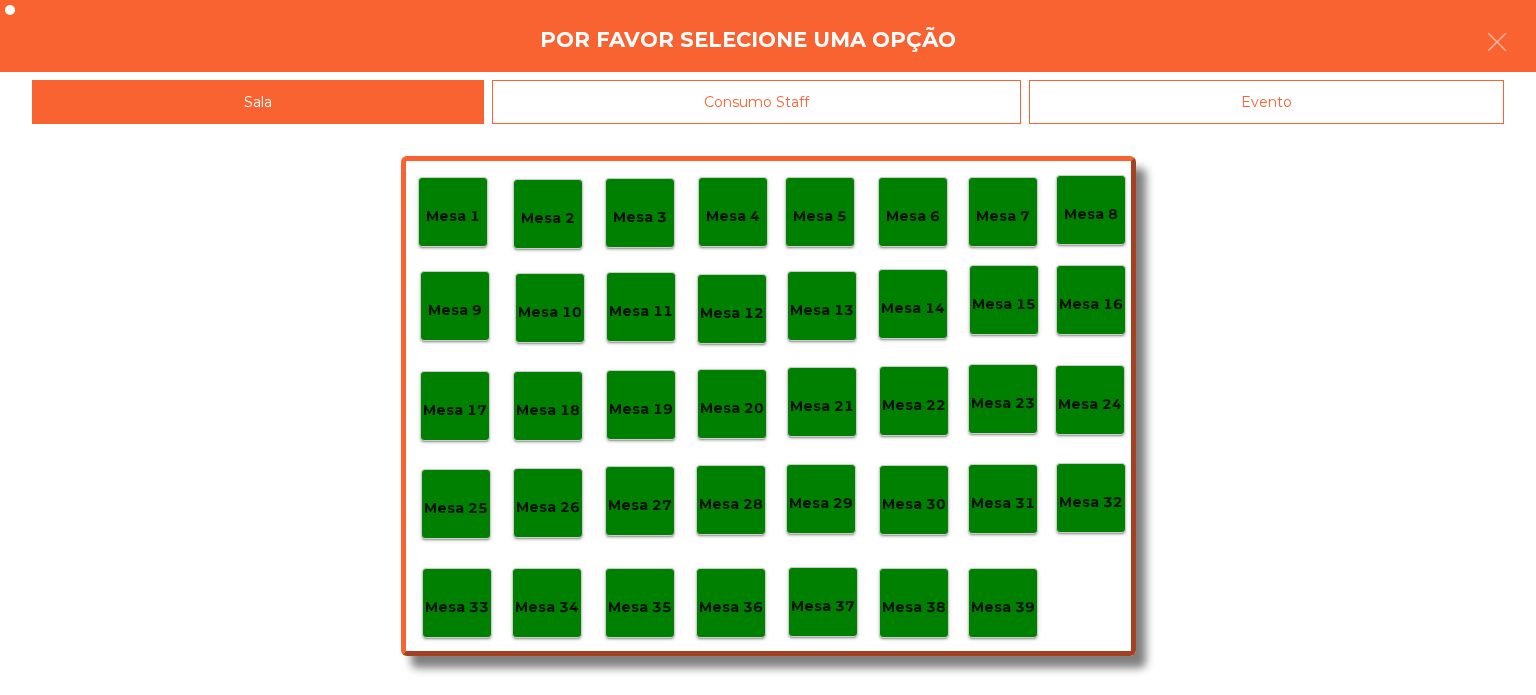 click on "Mesa 29" 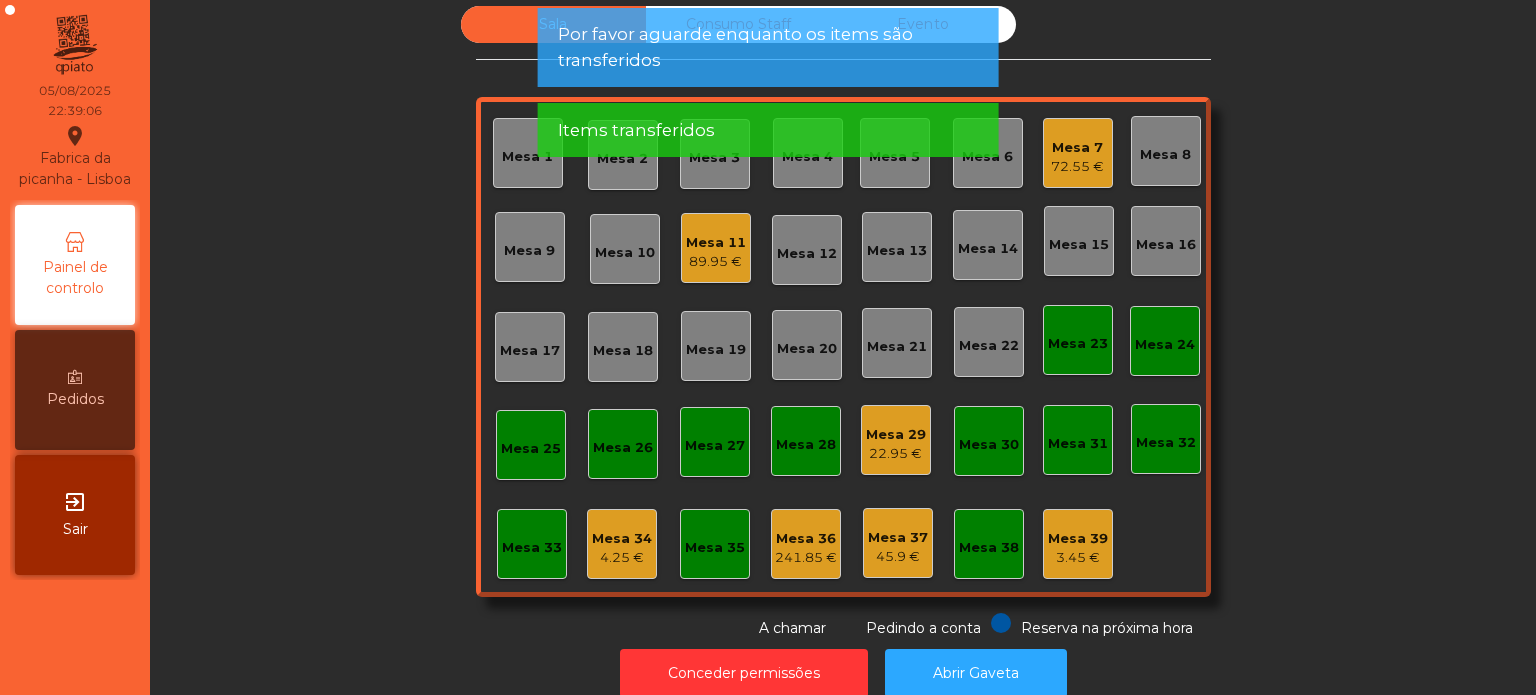 click on "Mesa 29" 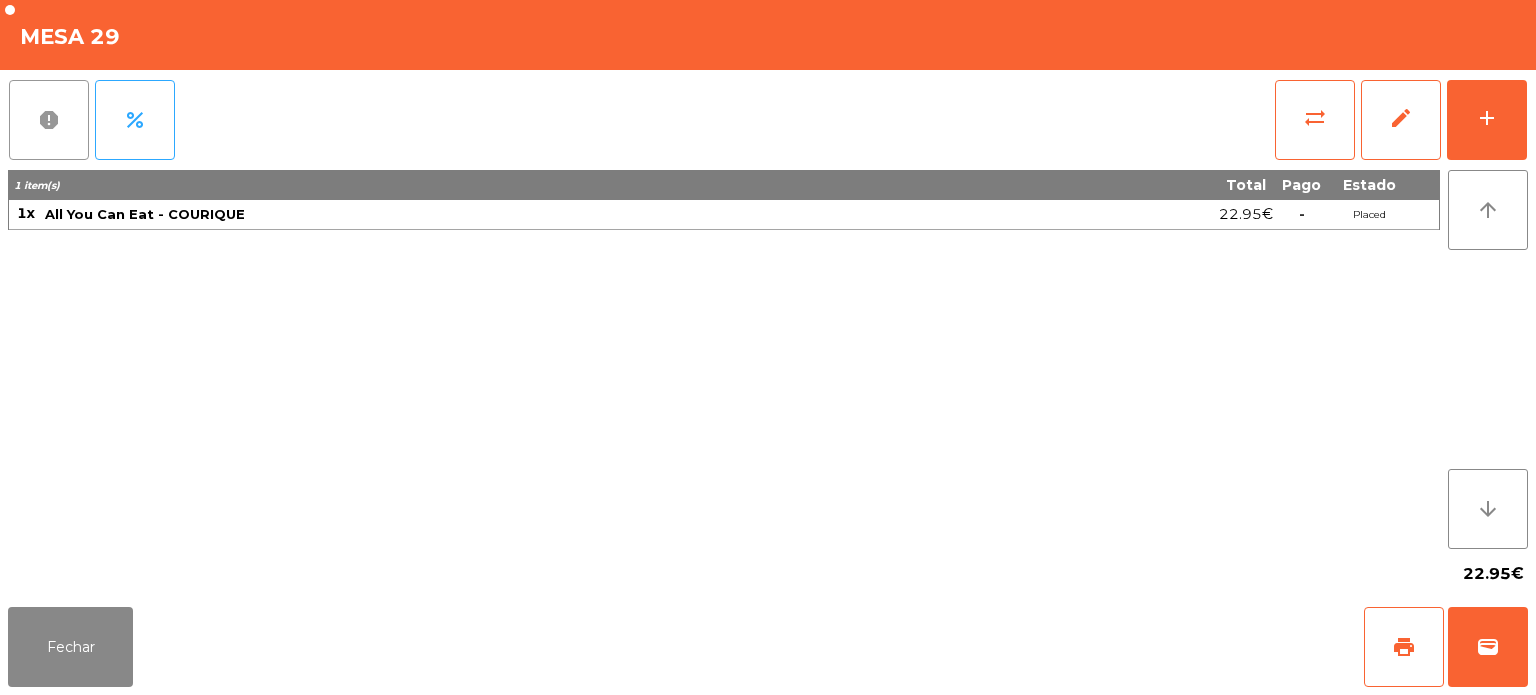 click on "report" 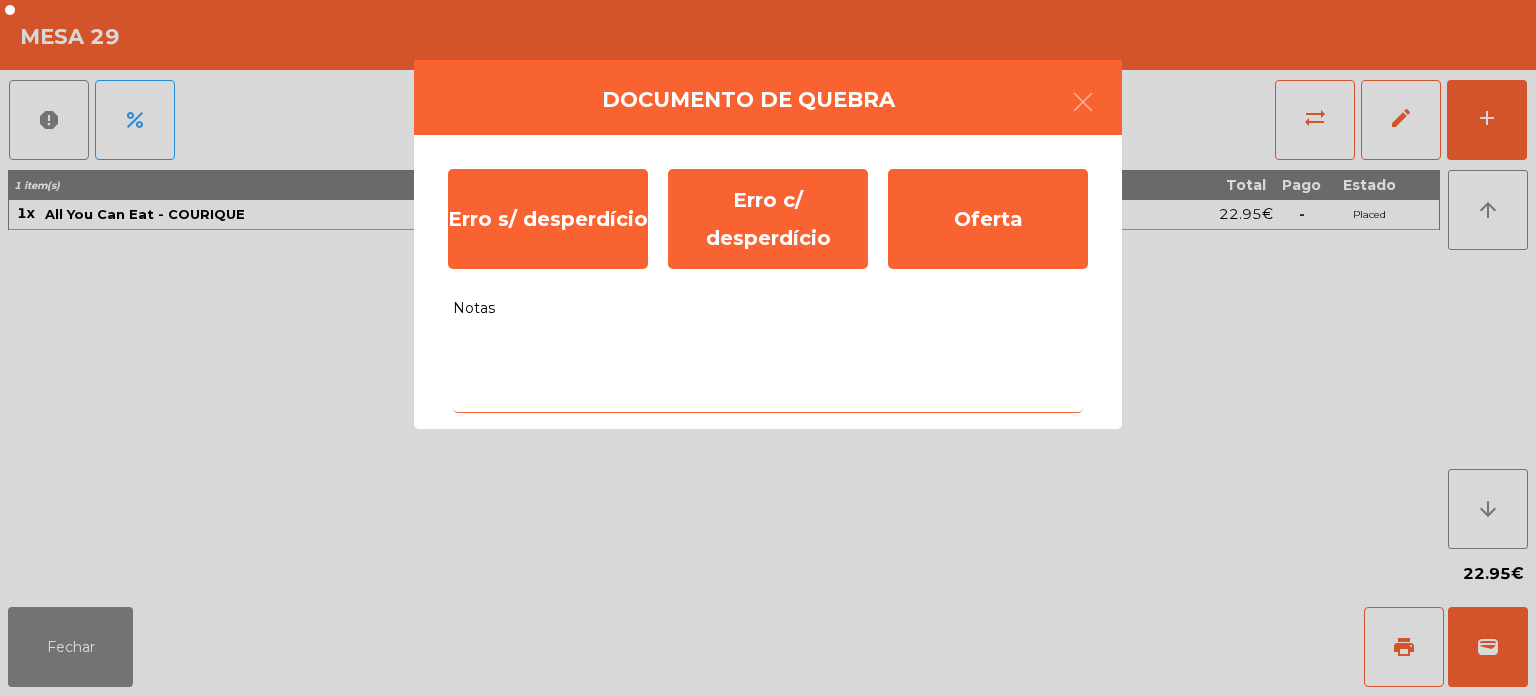 click on "Notas" at bounding box center [768, 371] 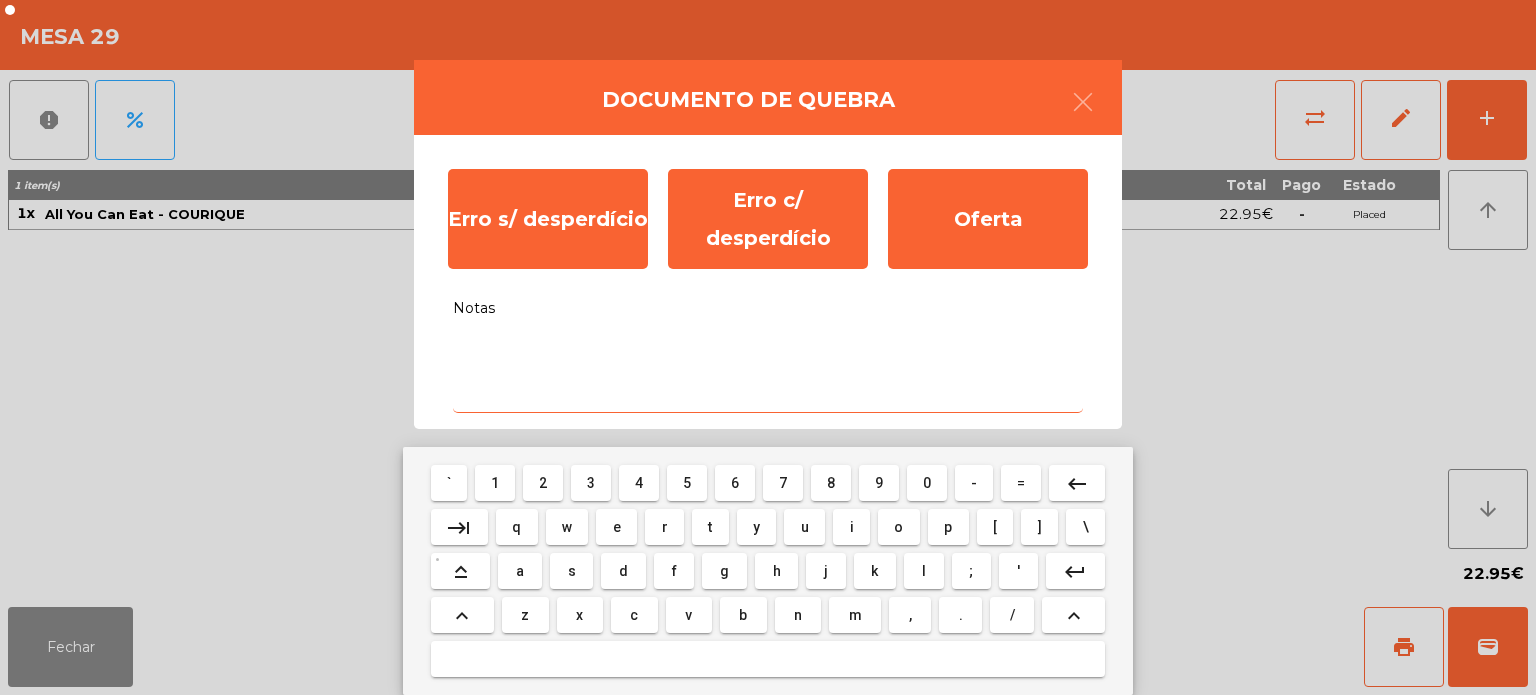 click on "s" at bounding box center (572, 571) 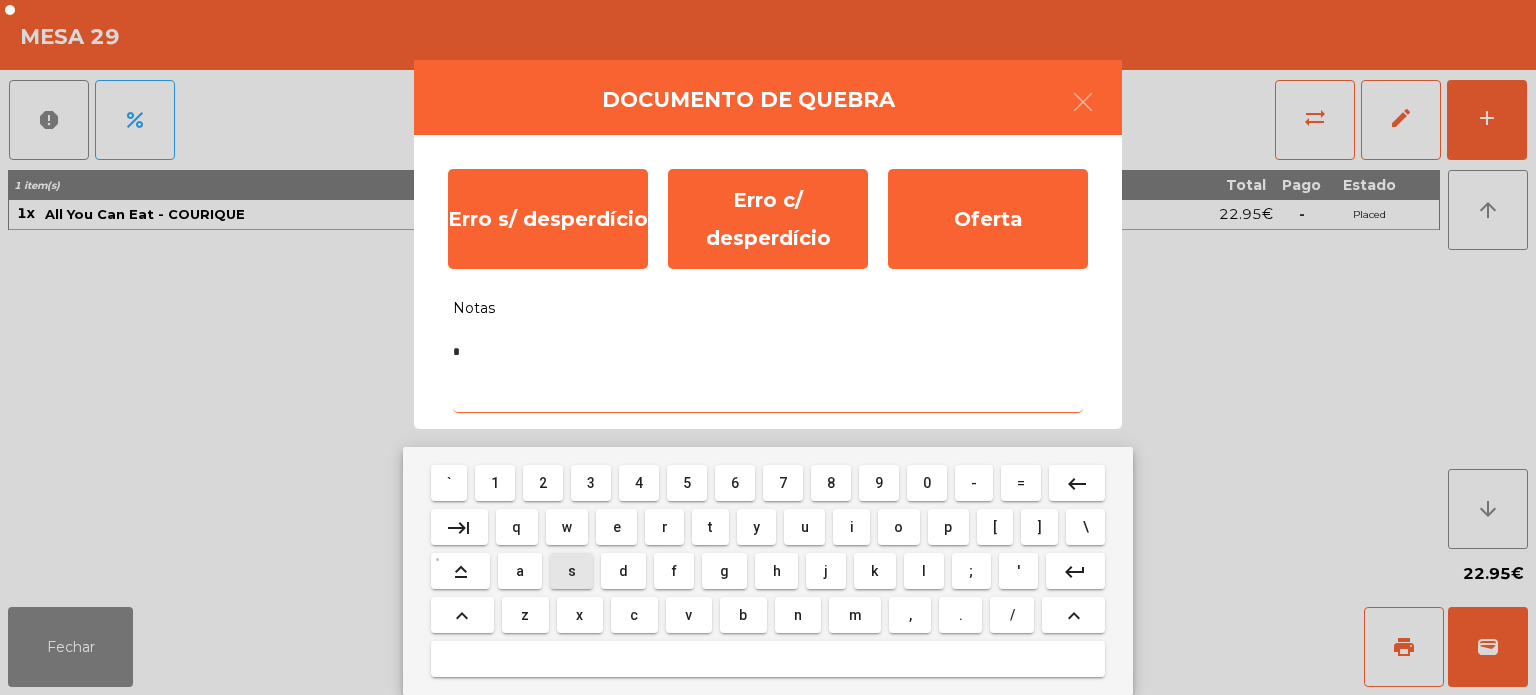 click on "e" at bounding box center (617, 527) 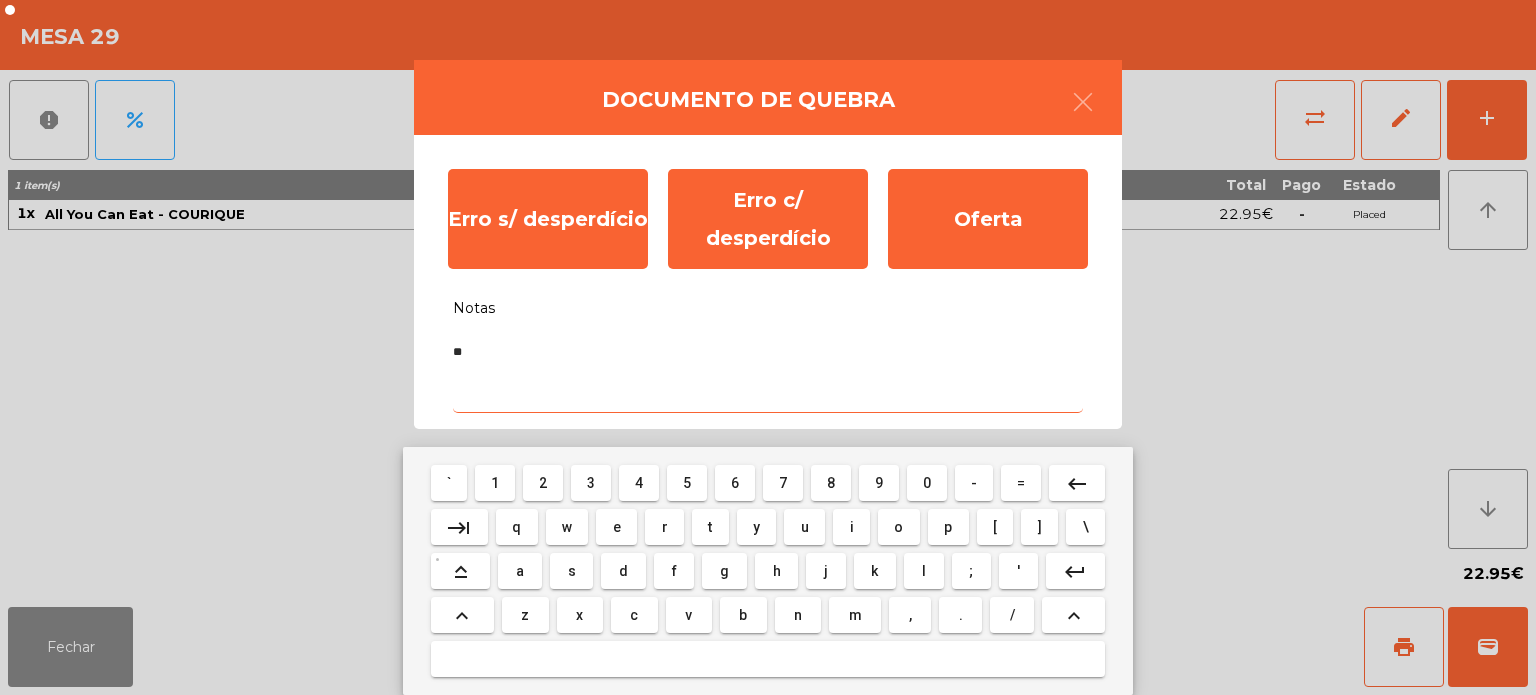 click on "m" at bounding box center (855, 615) 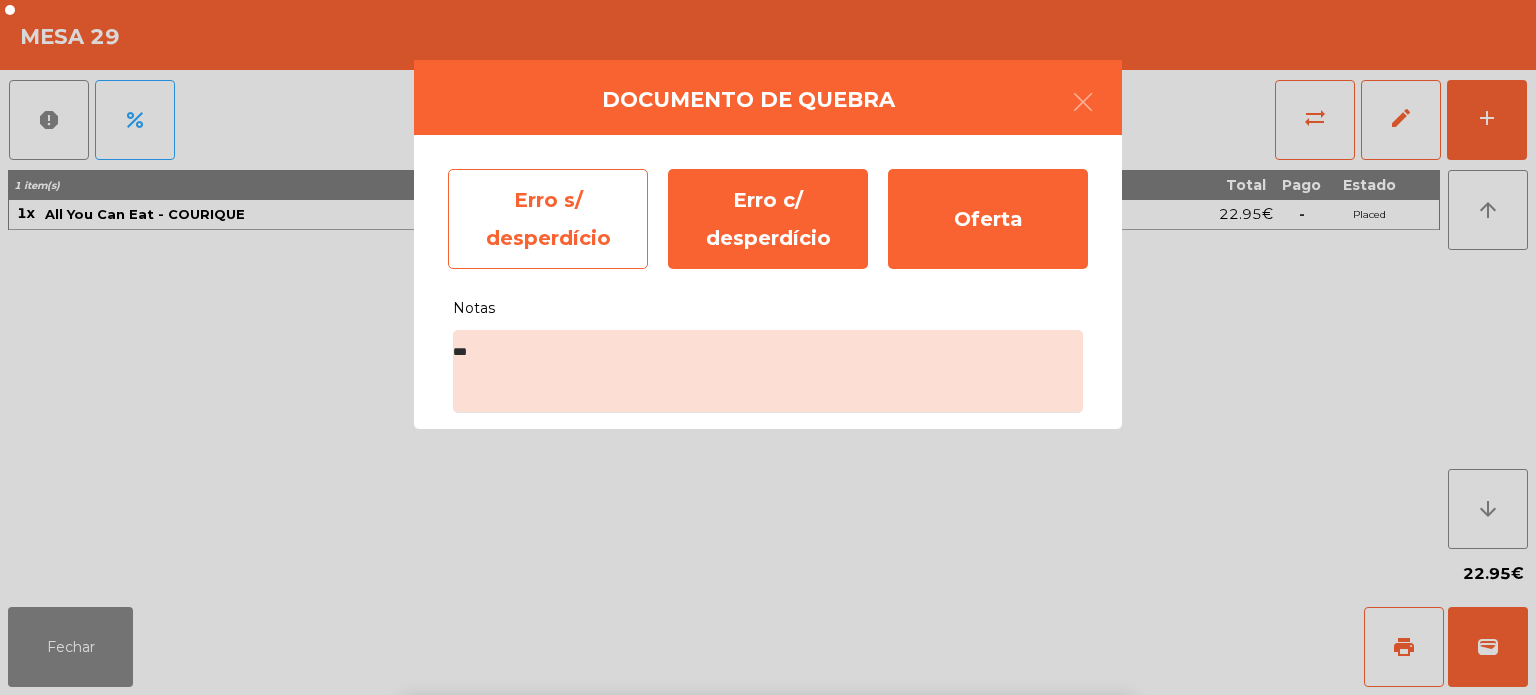 click on "Erro s/ desperdício" 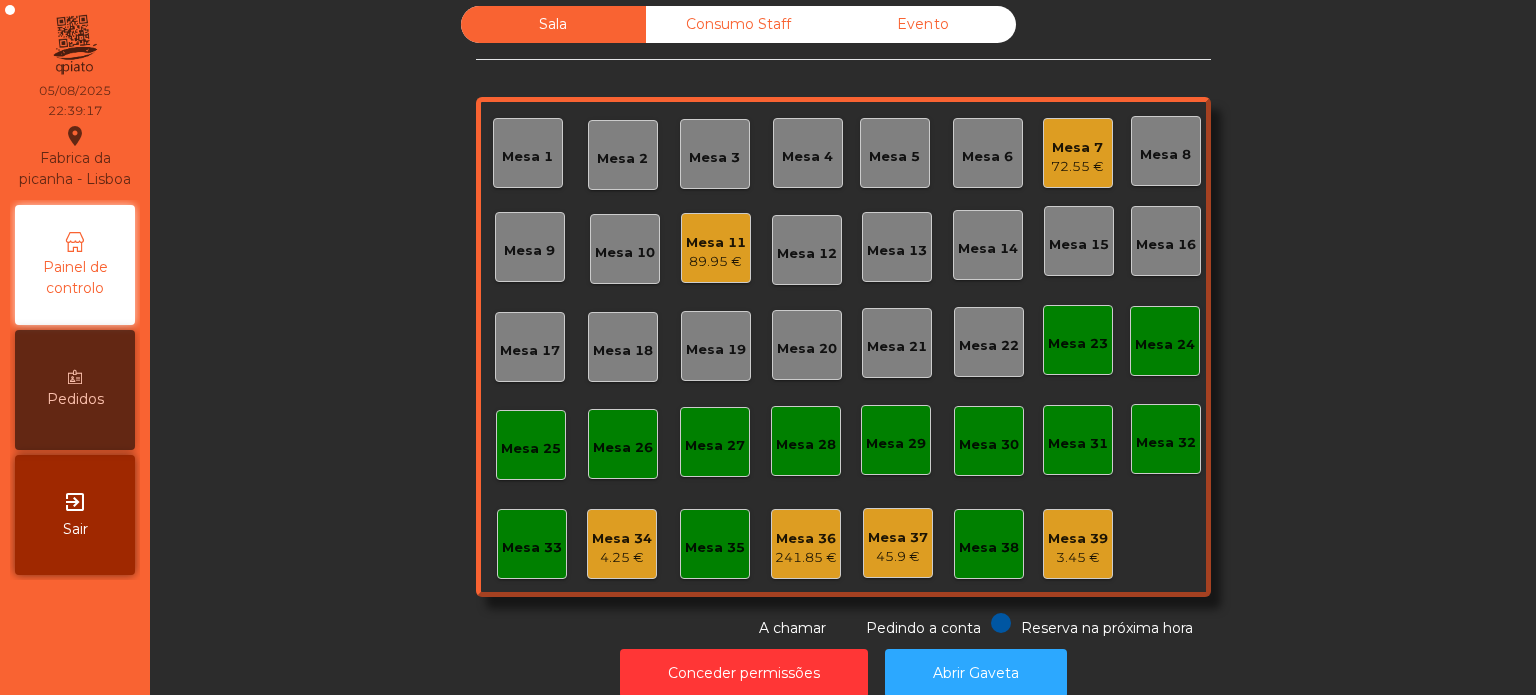 click on "Mesa 39" 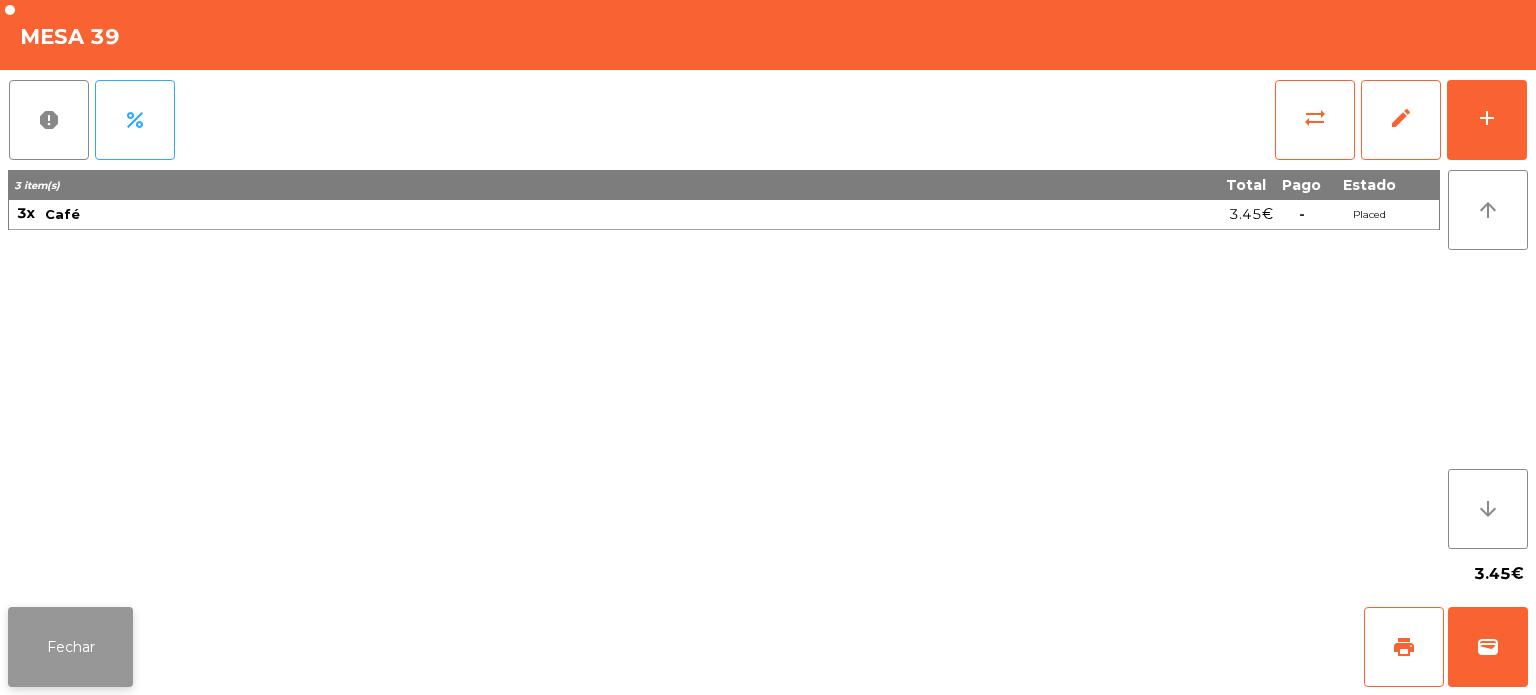 click on "Fechar" 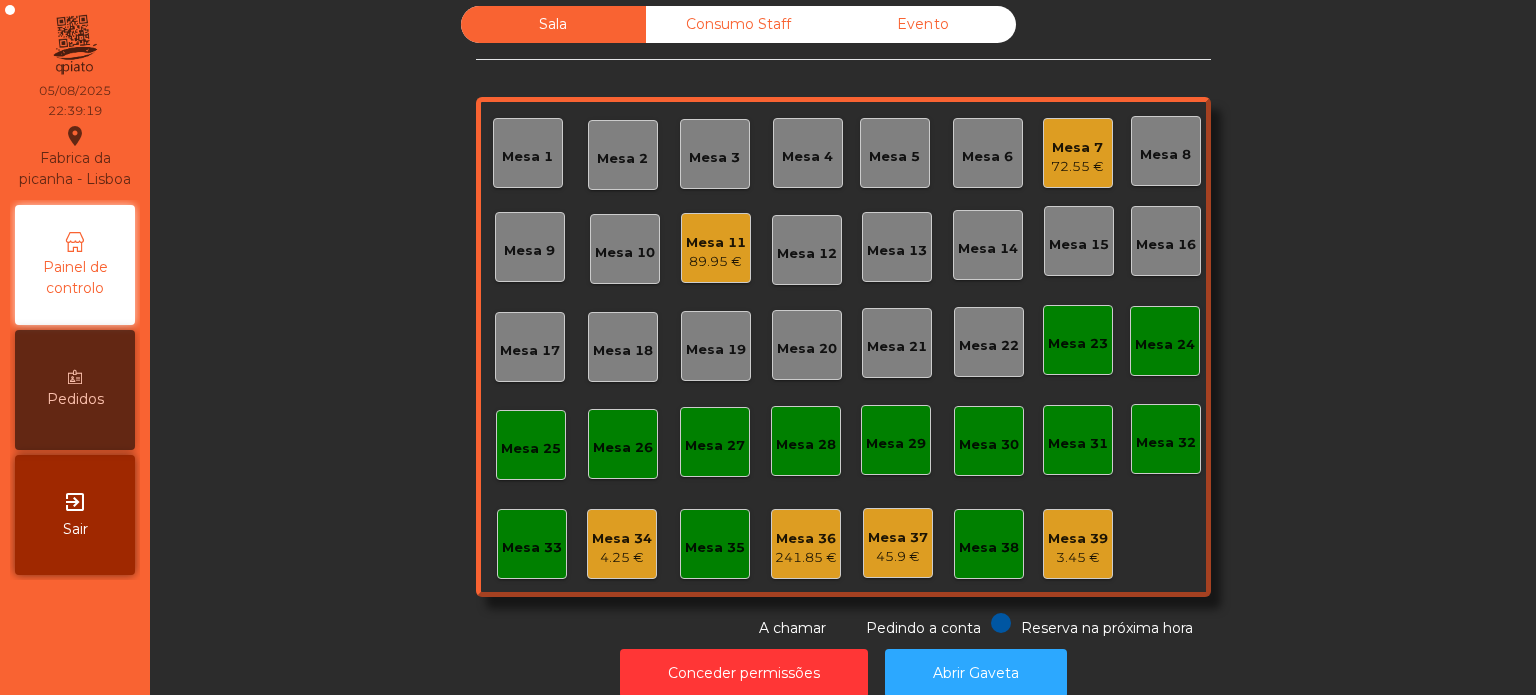 click on "Mesa 36" 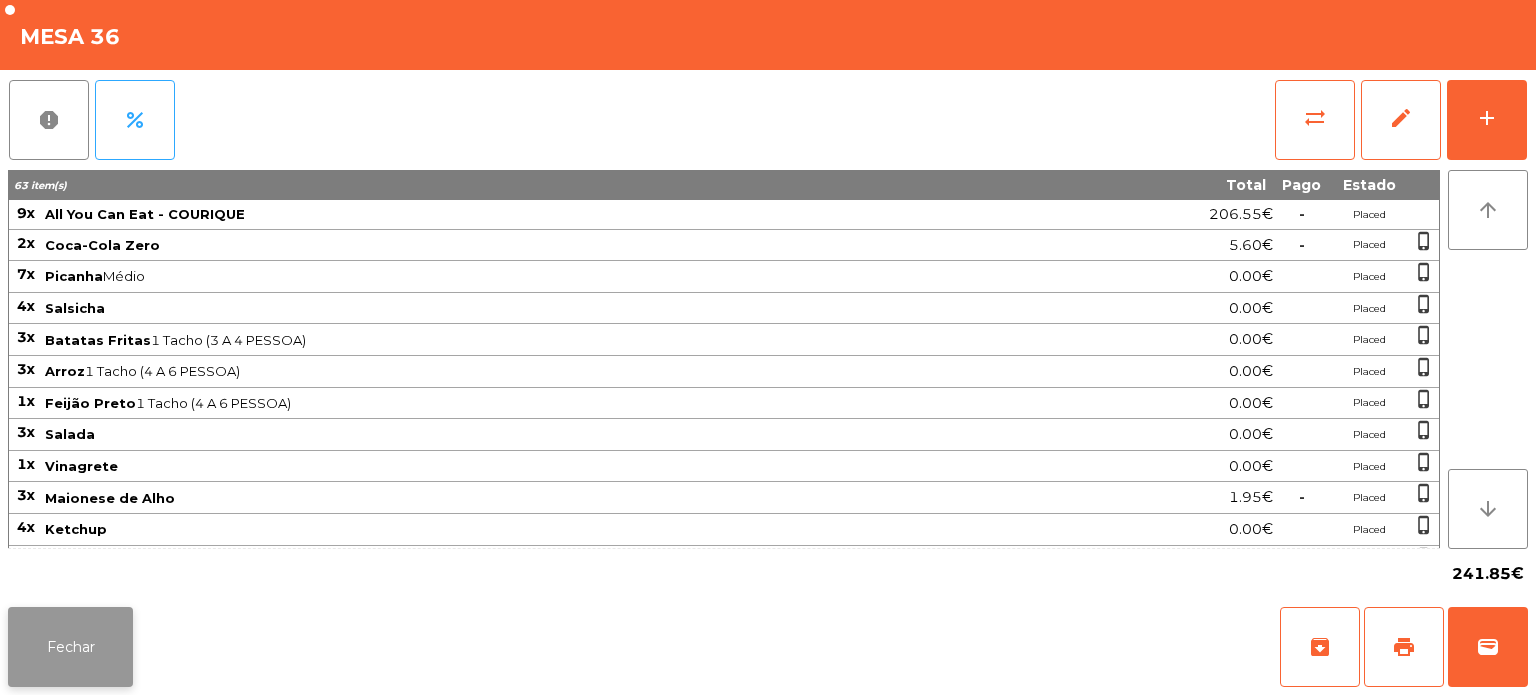 click on "Fechar" 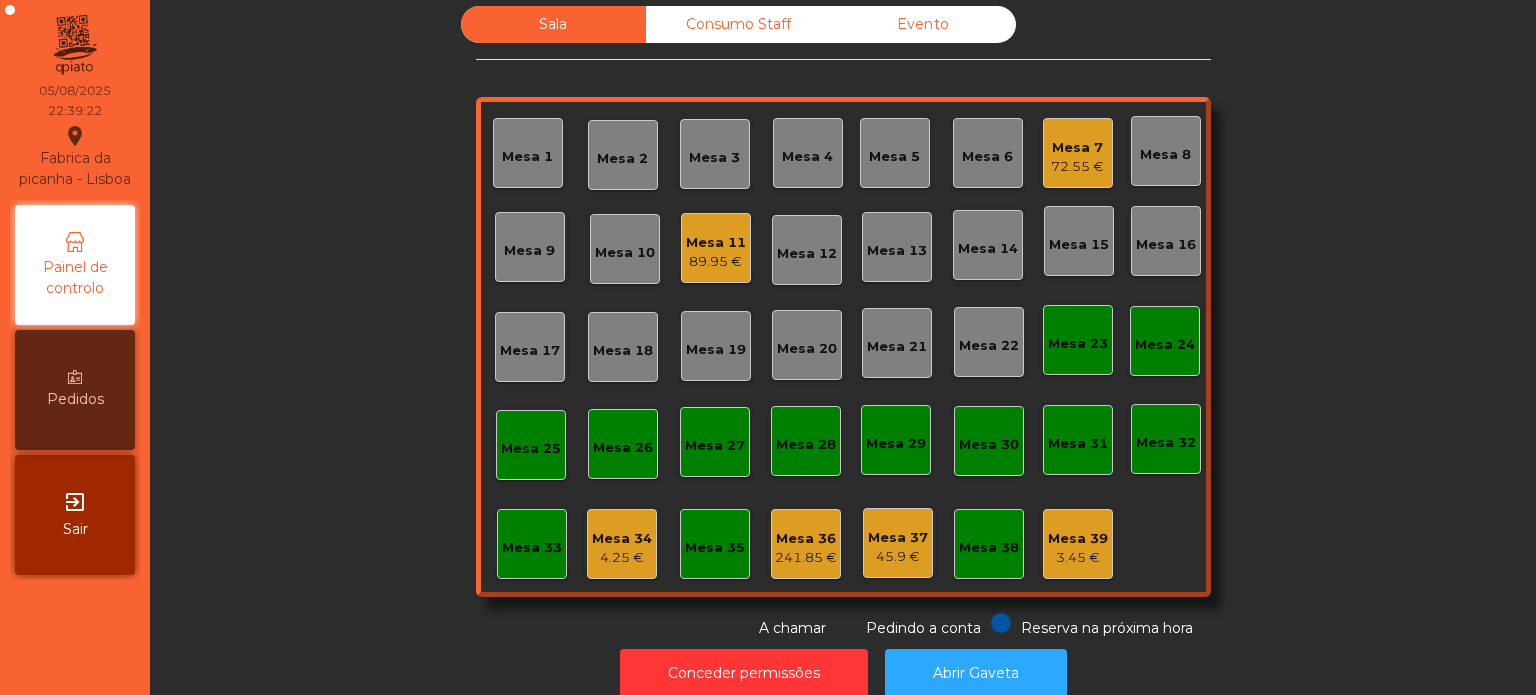 click on "Mesa 36   241.85 €" 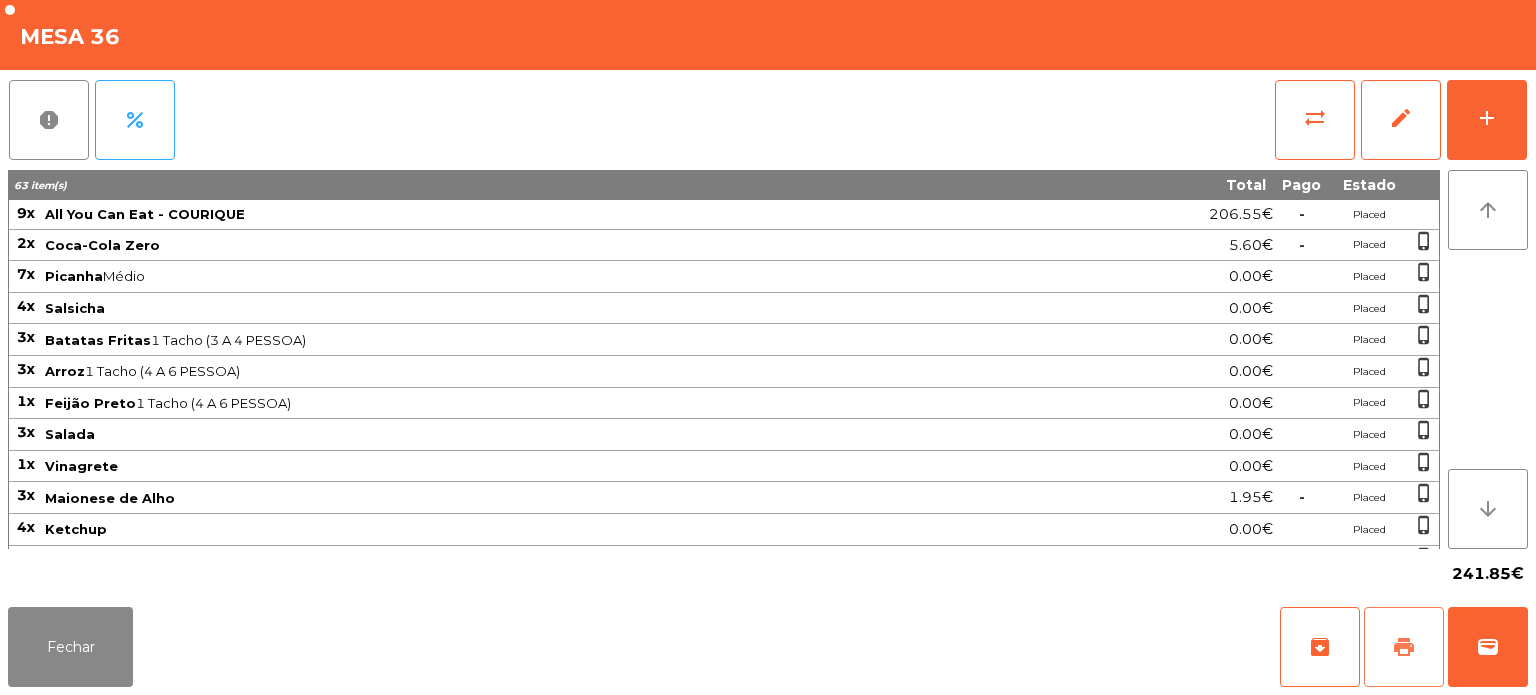 click on "print" 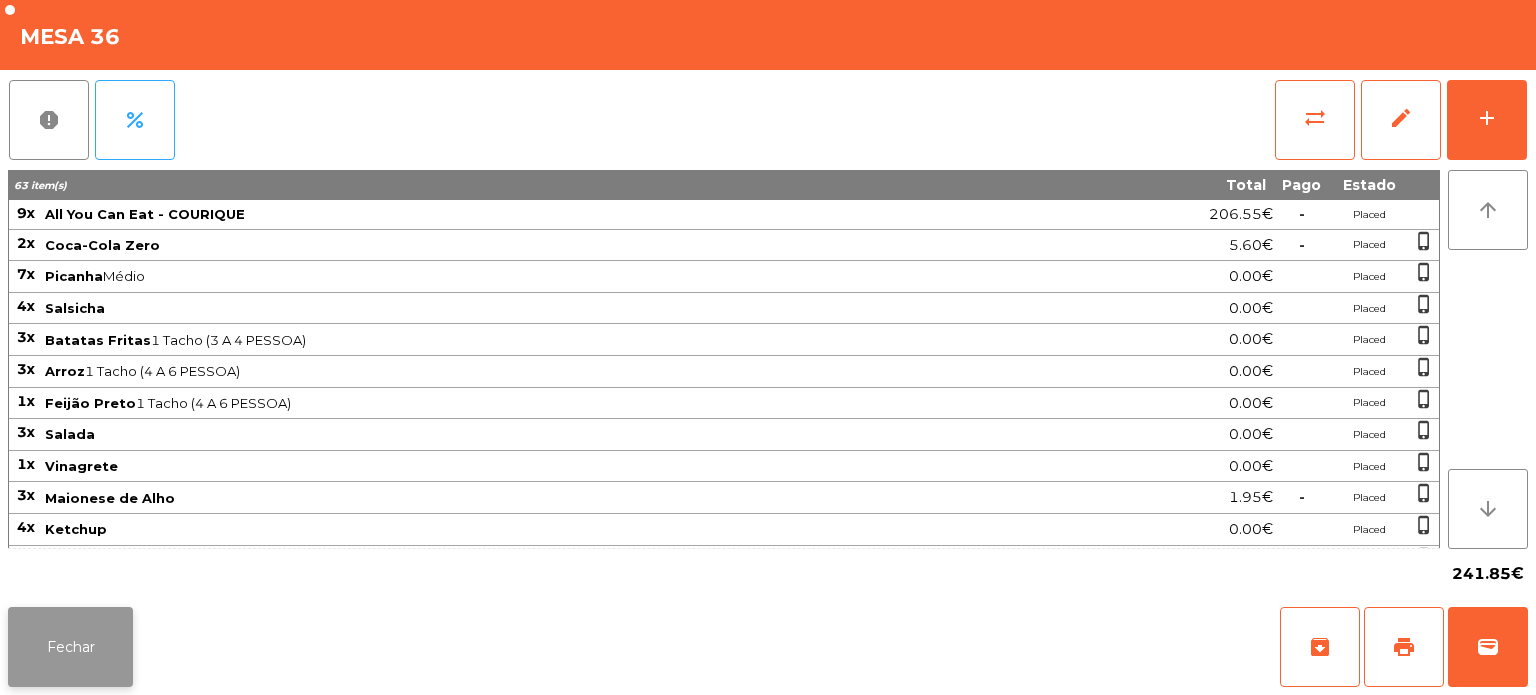 click on "Fechar" 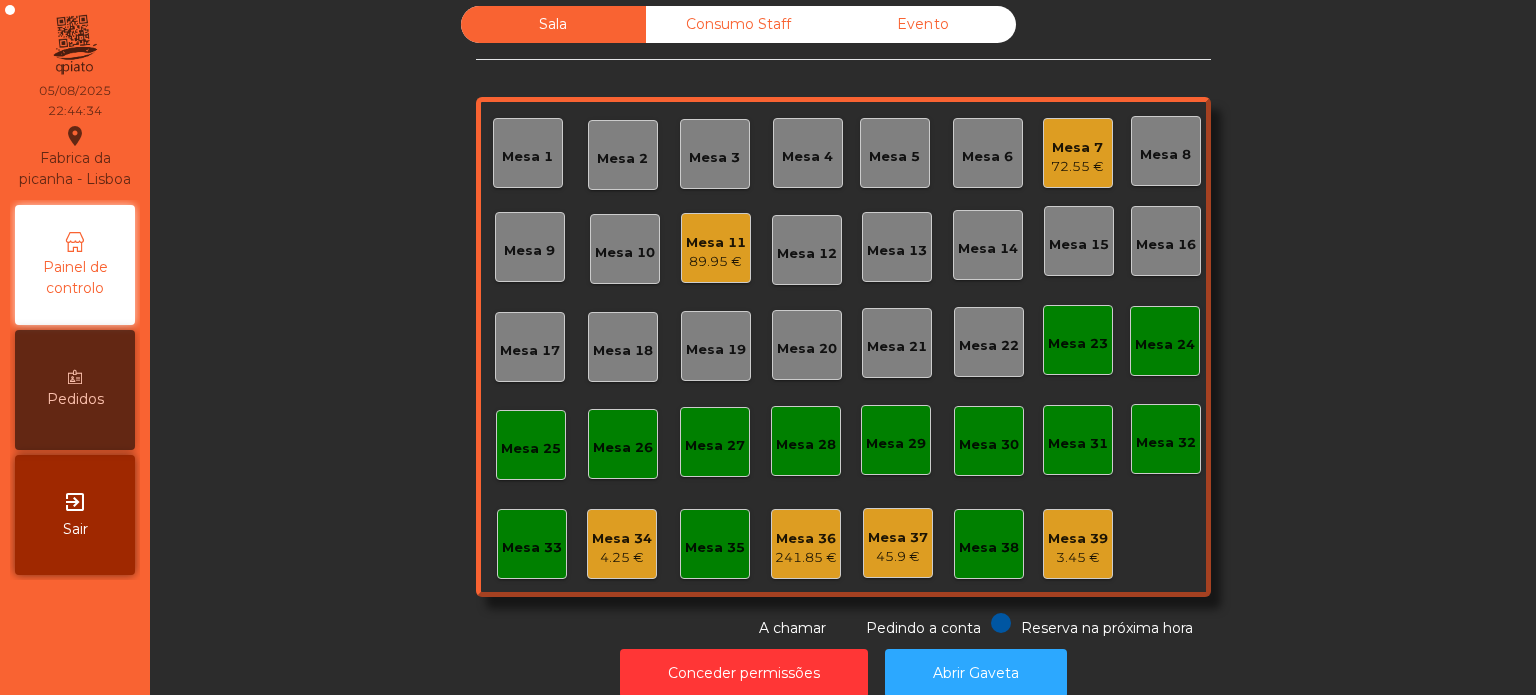 click on "Mesa 7   72.55 €" 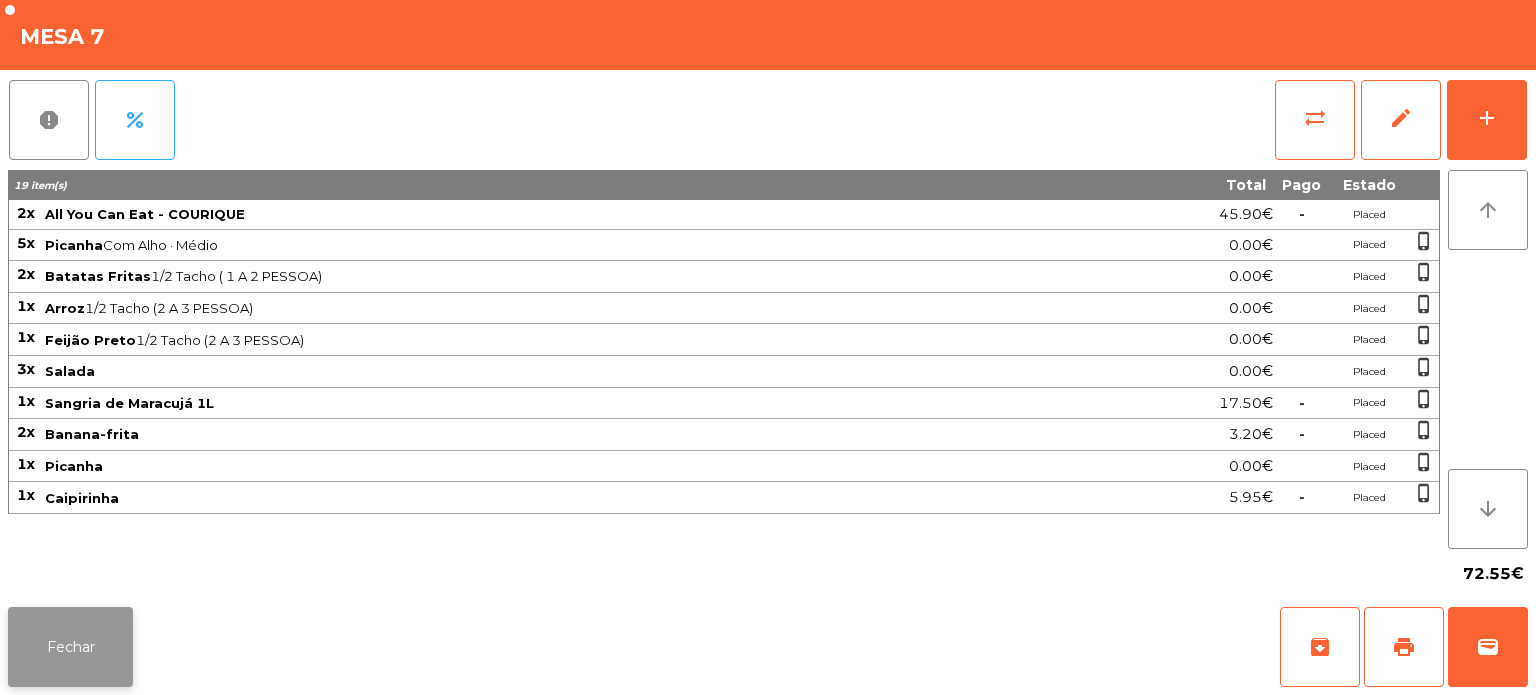 click on "Fechar" 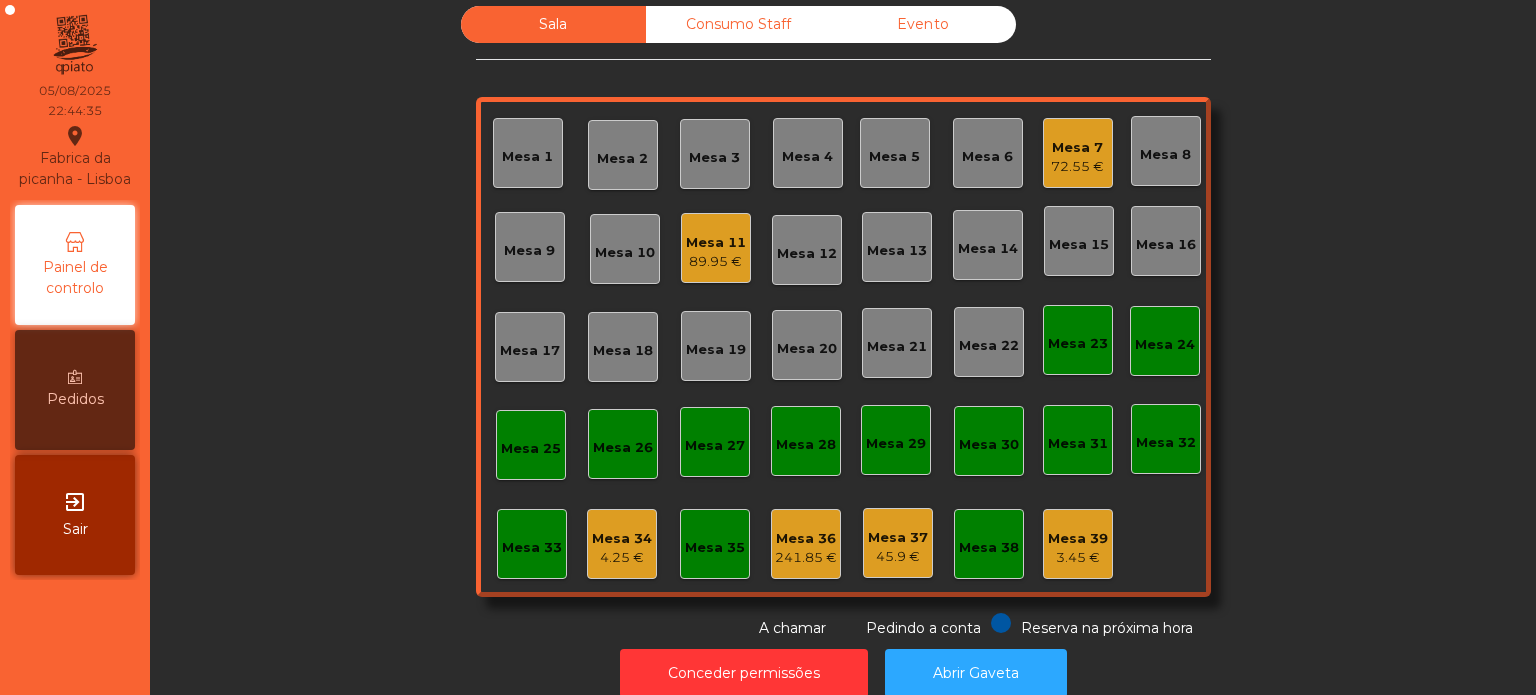 click on "89.95 €" 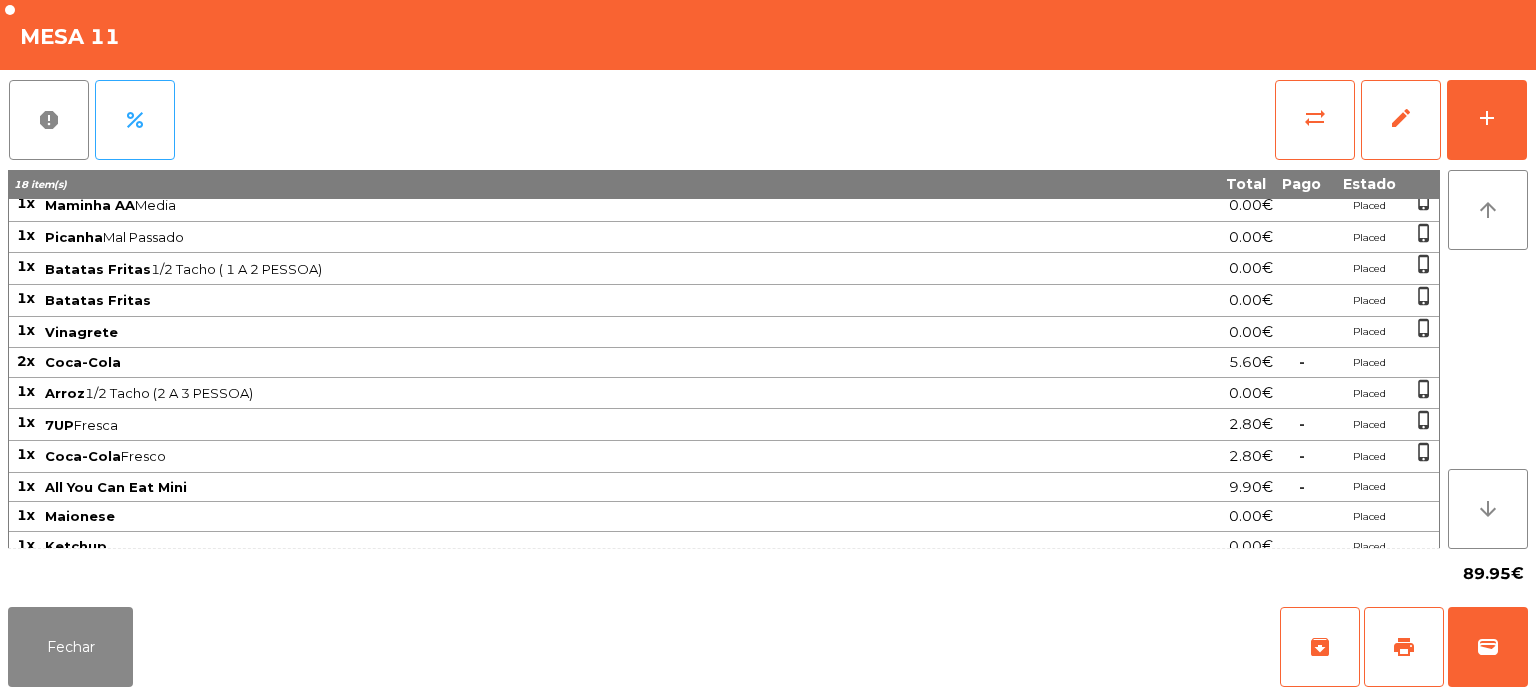scroll, scrollTop: 0, scrollLeft: 0, axis: both 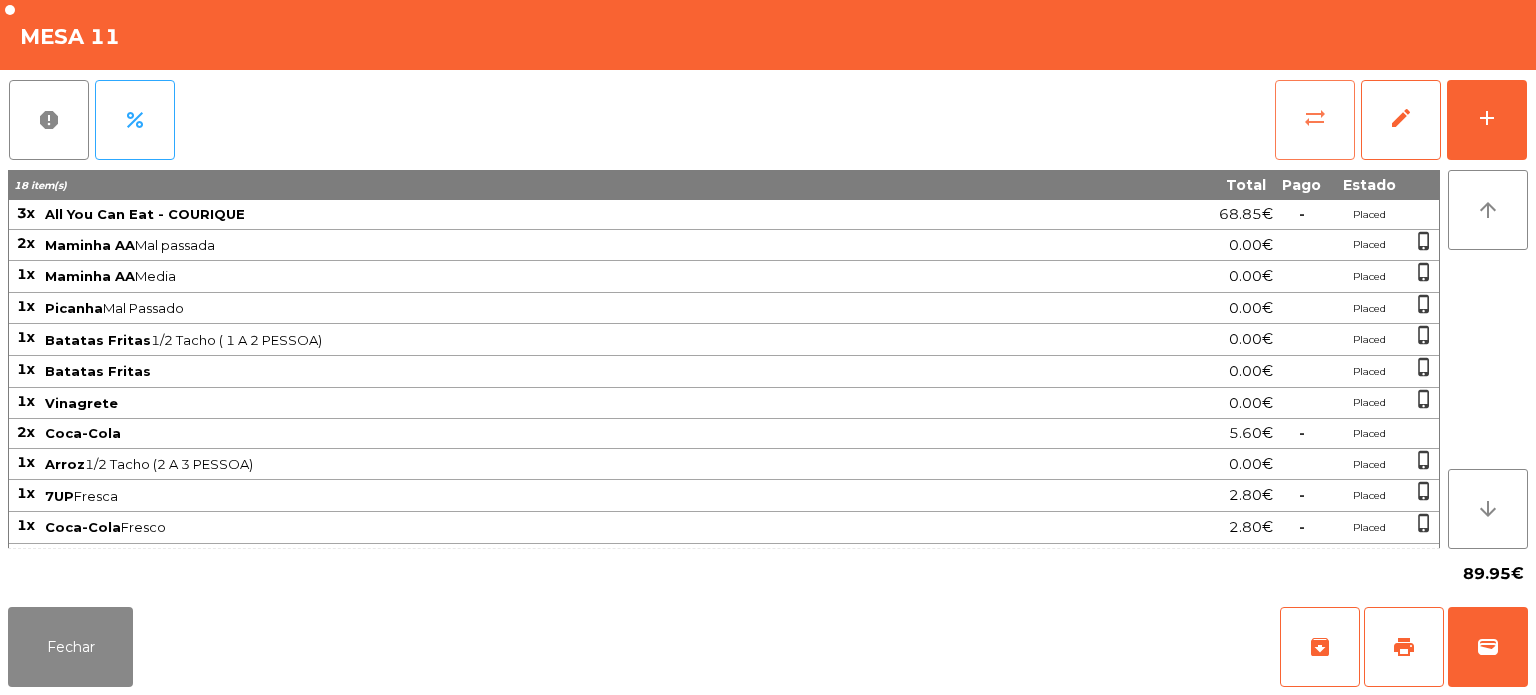 click on "sync_alt" 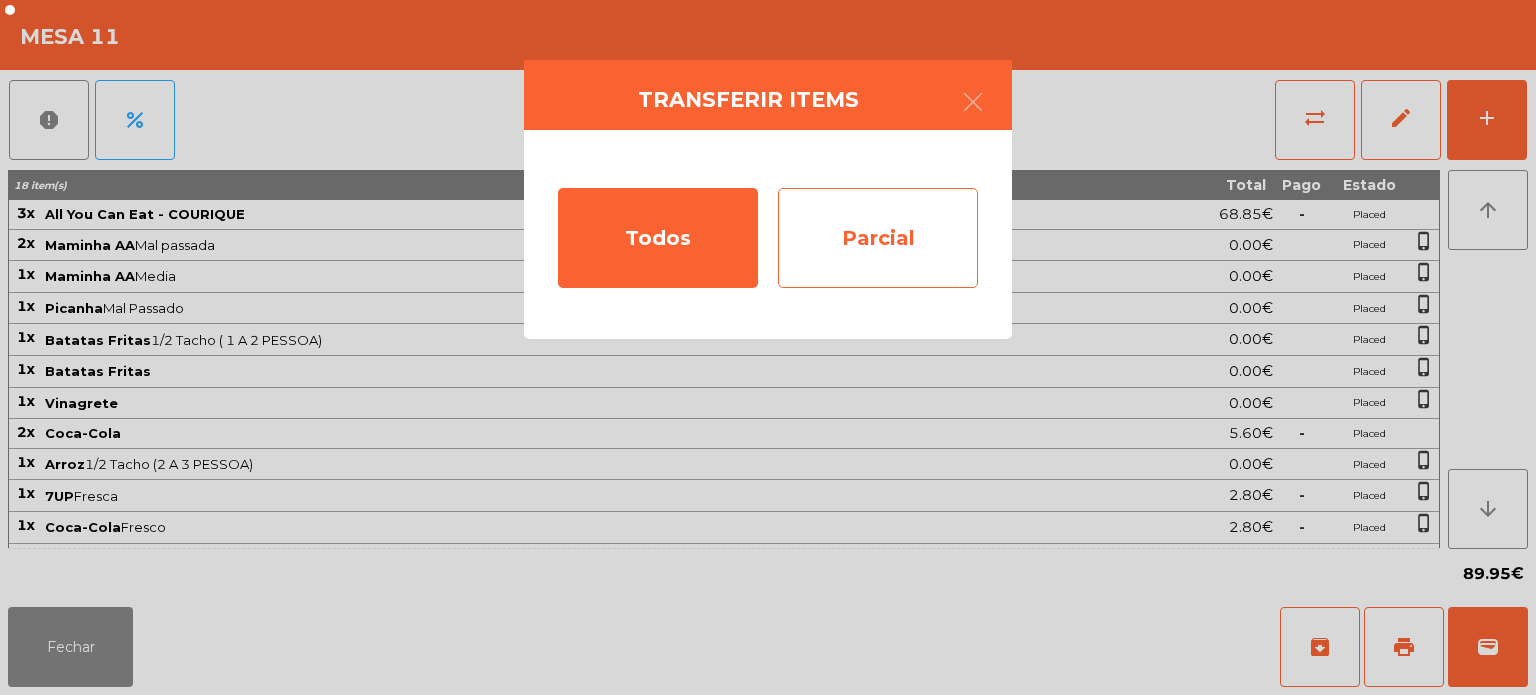 click on "Parcial" 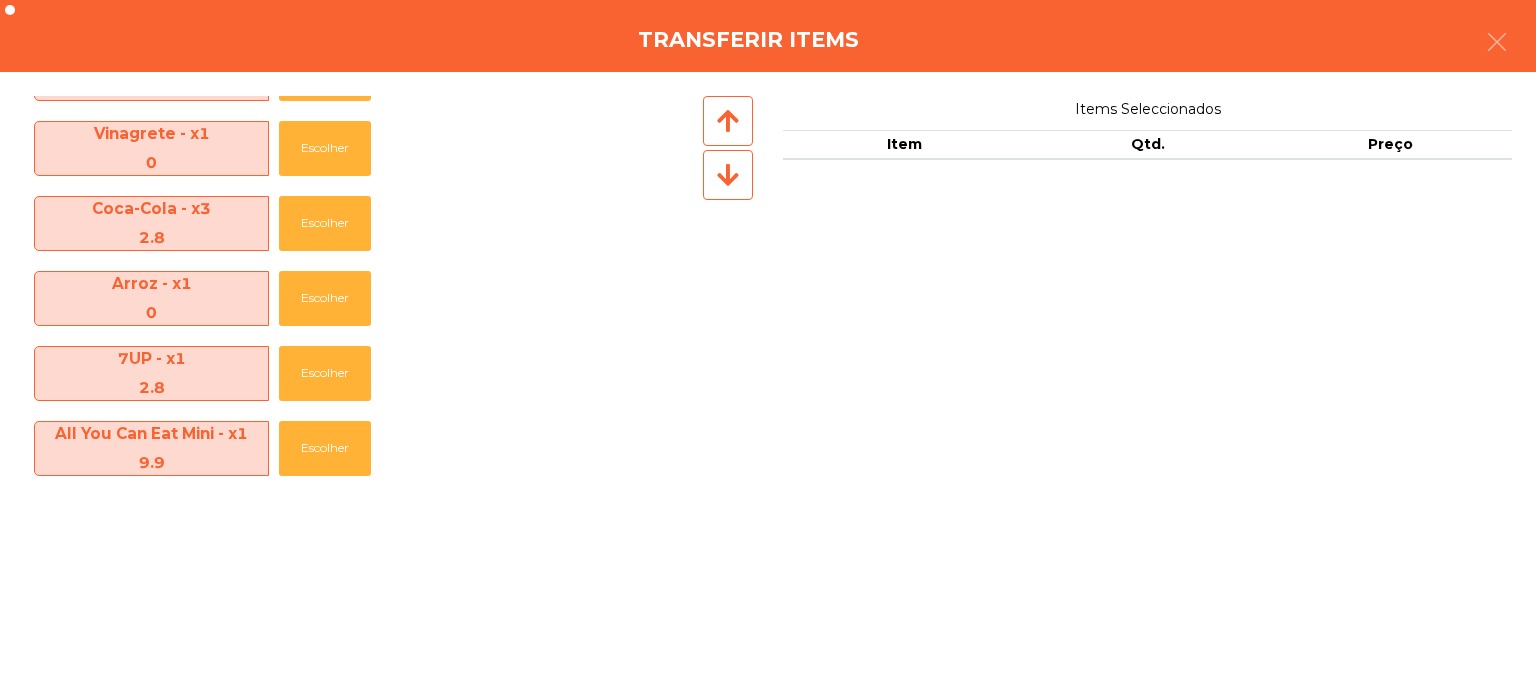 scroll, scrollTop: 284, scrollLeft: 0, axis: vertical 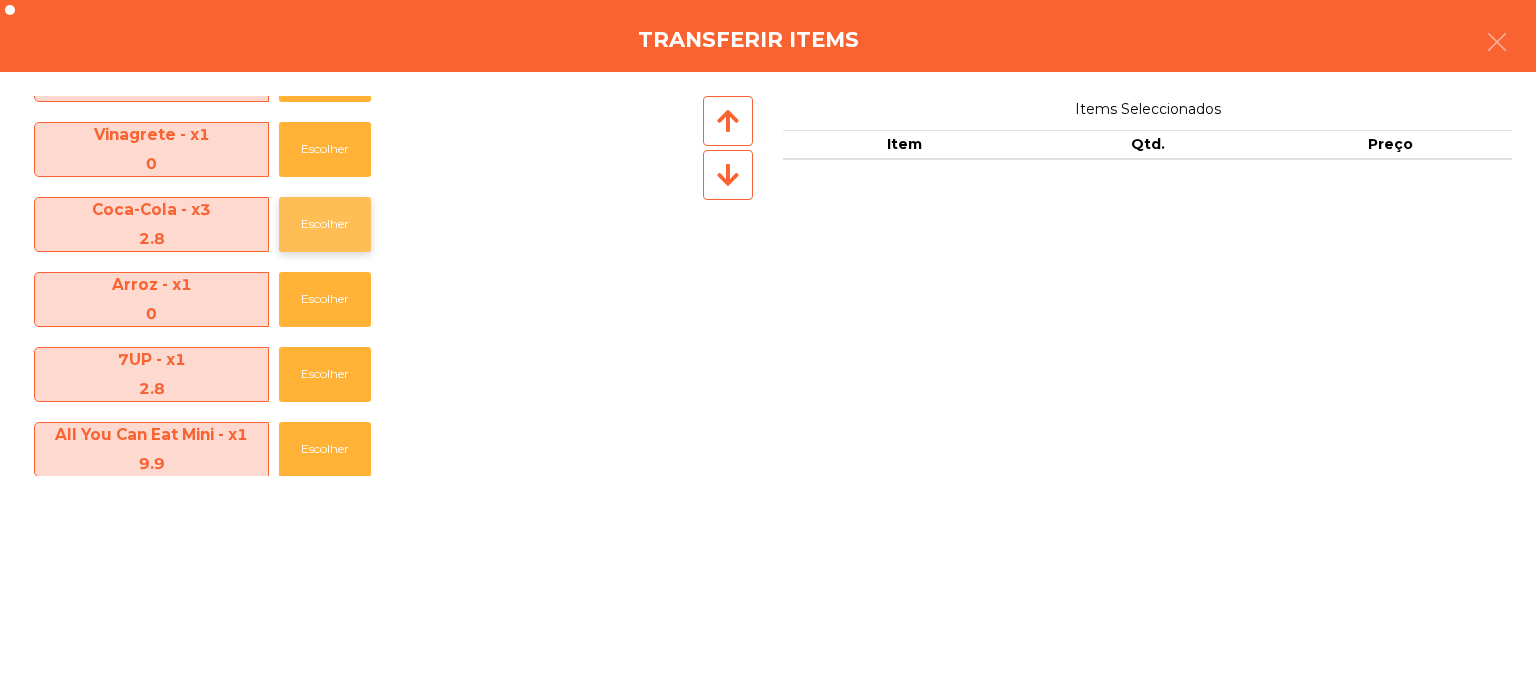 click on "Escolher" 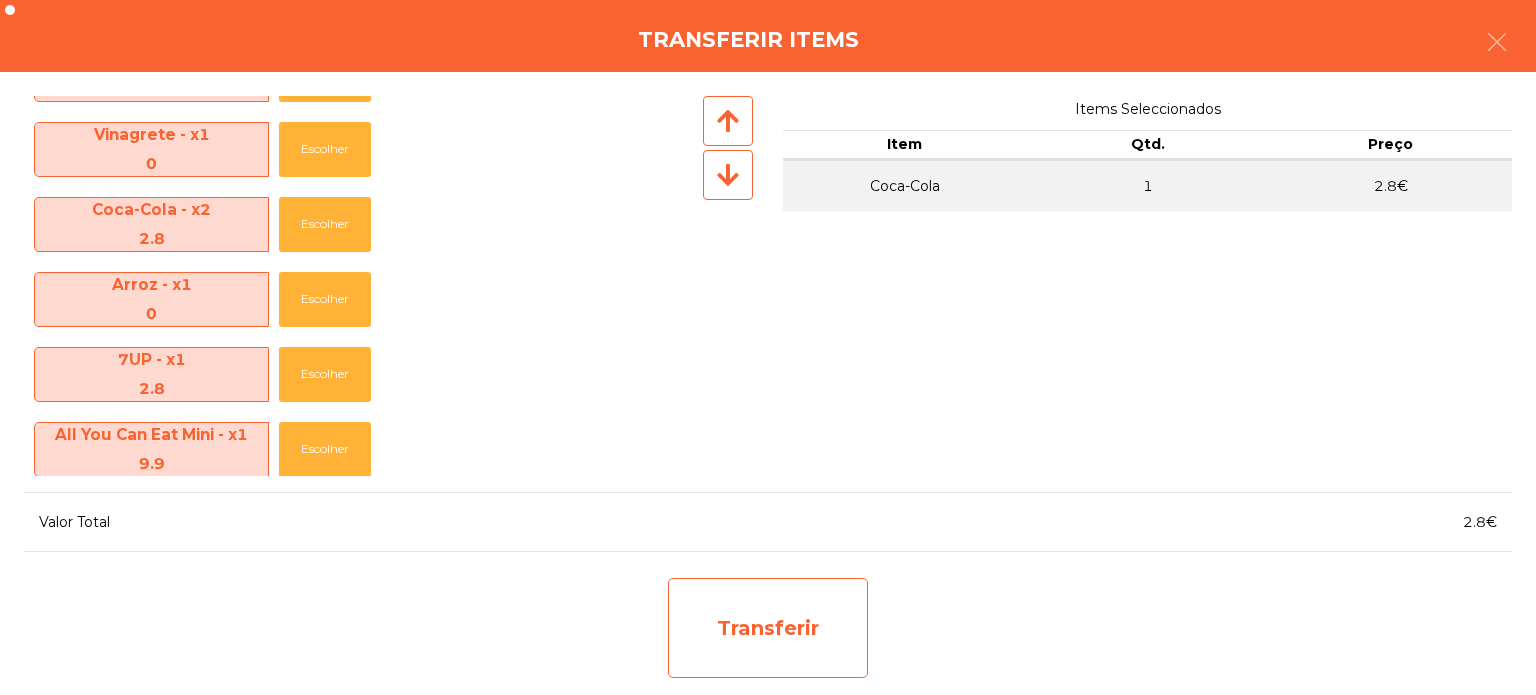 click on "Transferir" 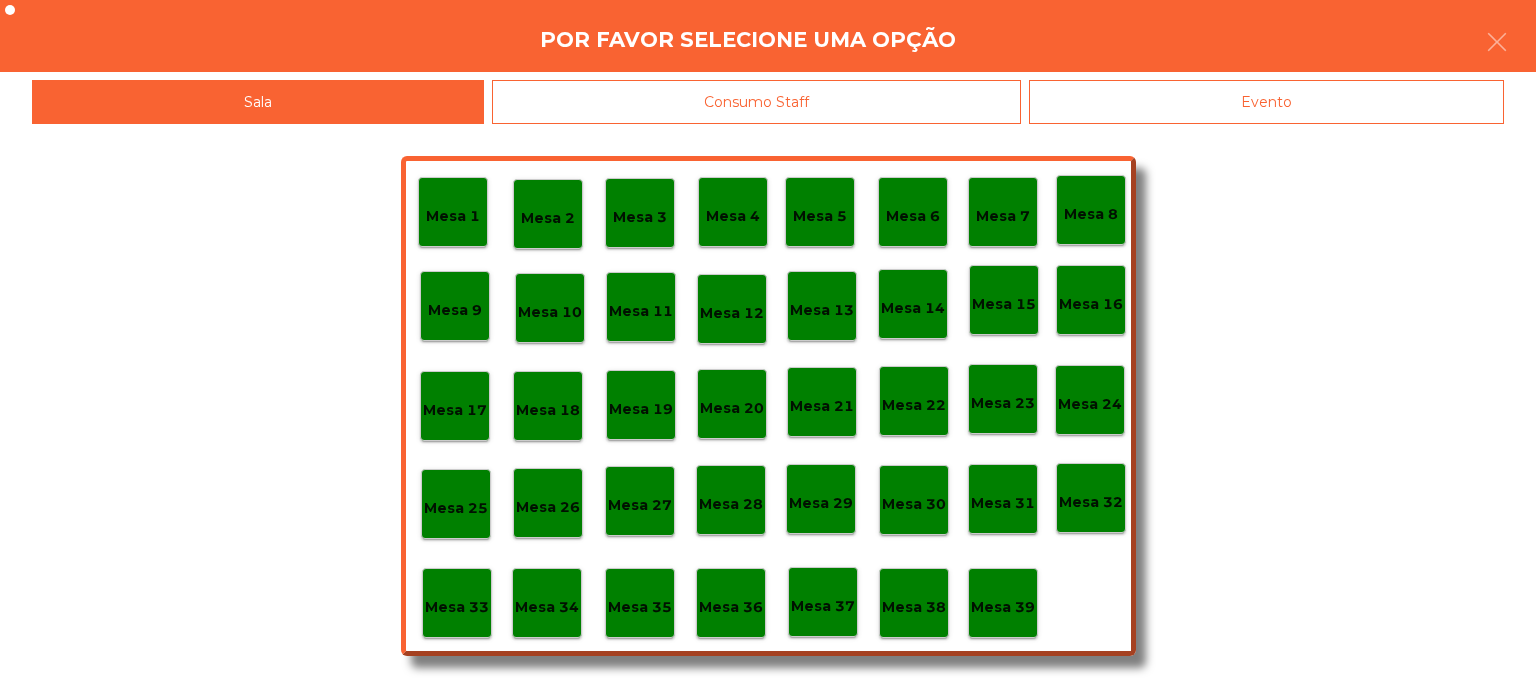 click on "Mesa 37" 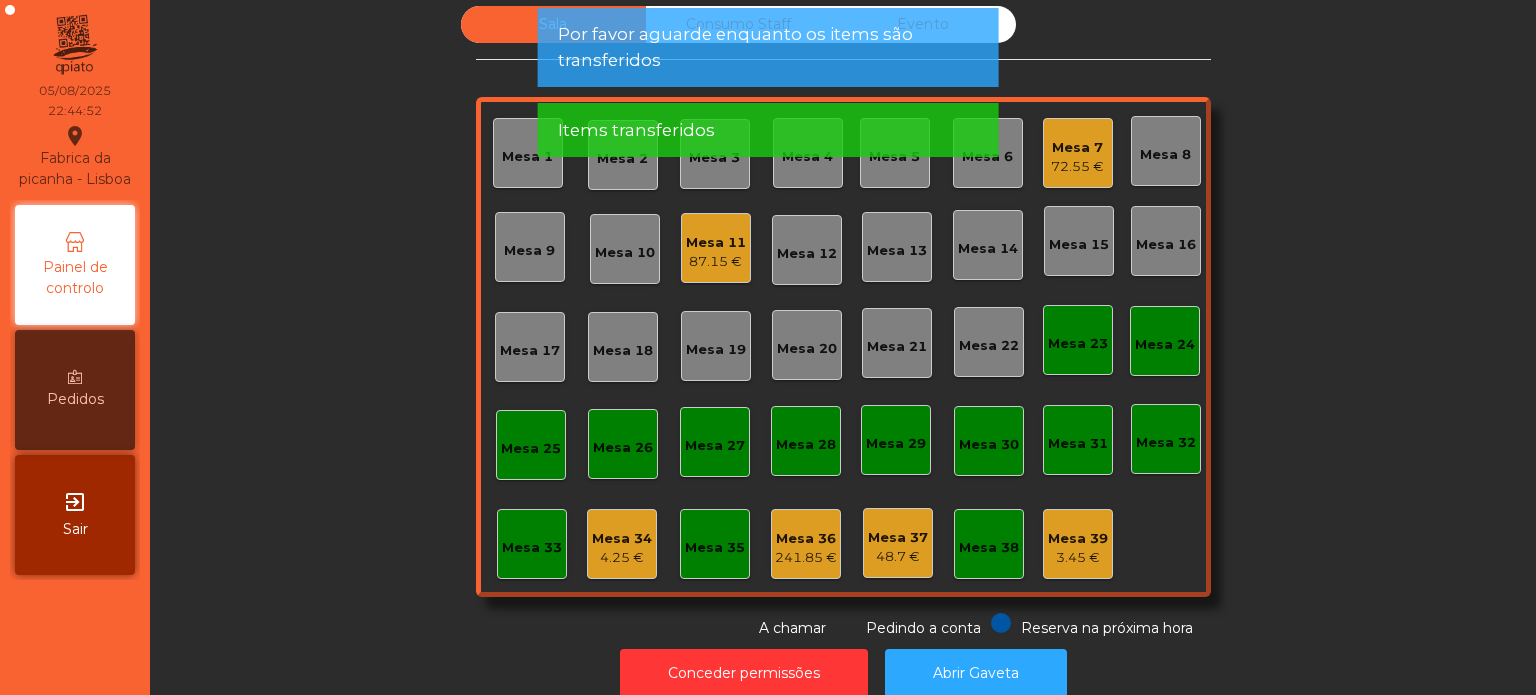 click on "87.15 €" 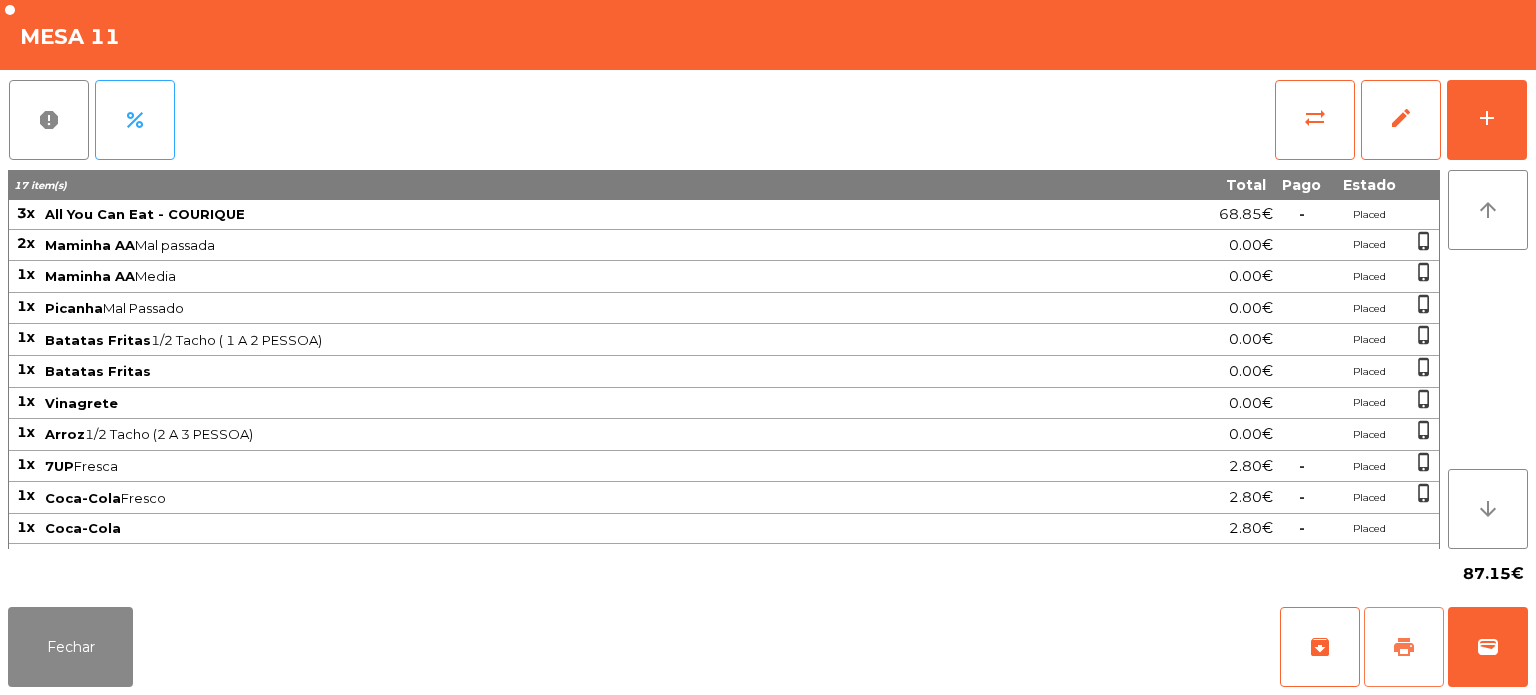 click on "print" 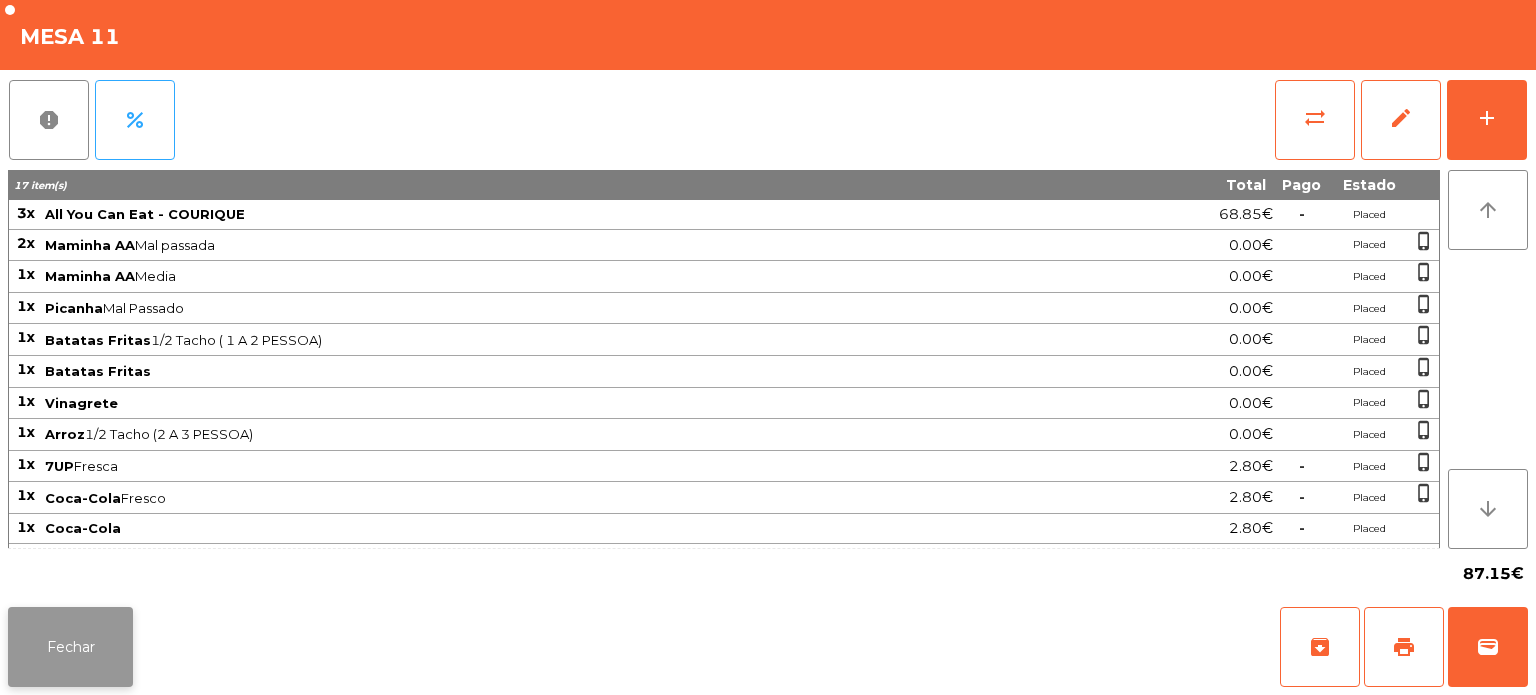 click on "Fechar" 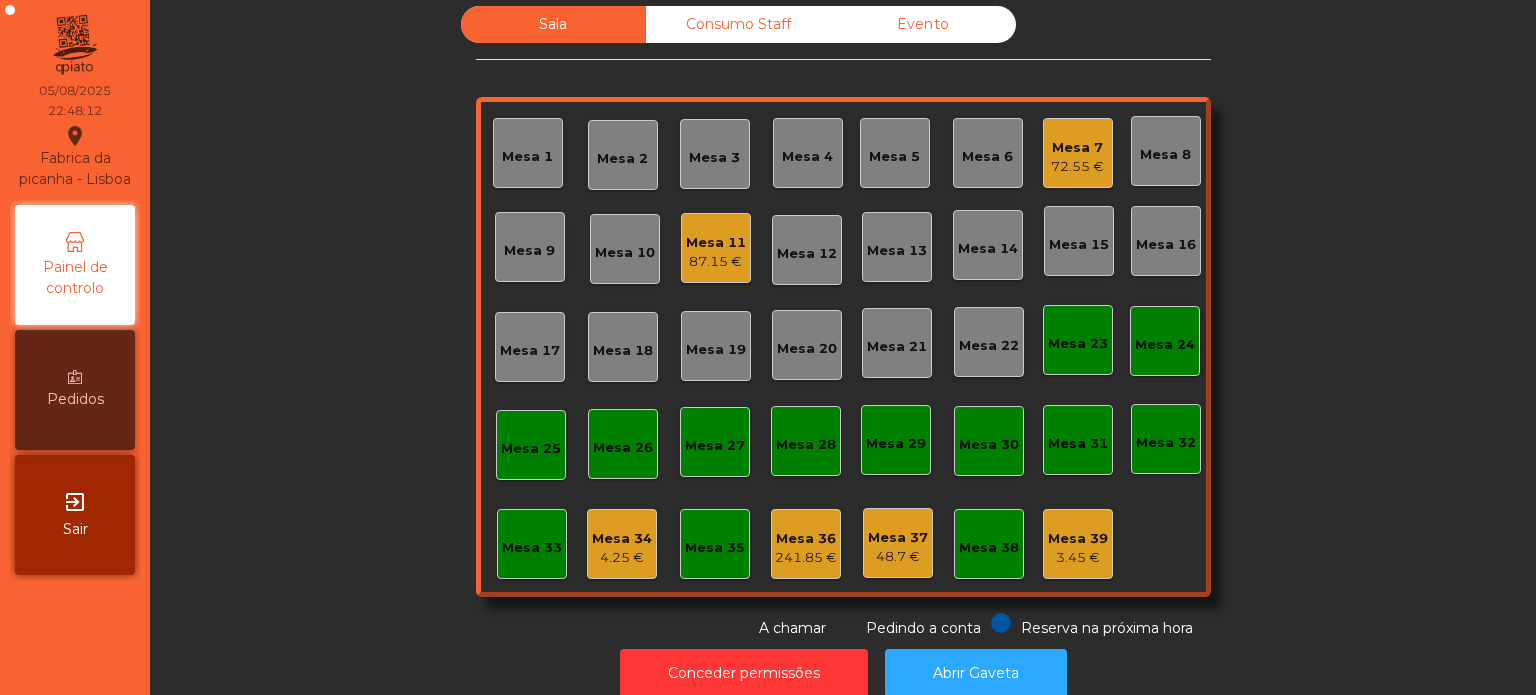 click on "Mesa 11   87.15 €" 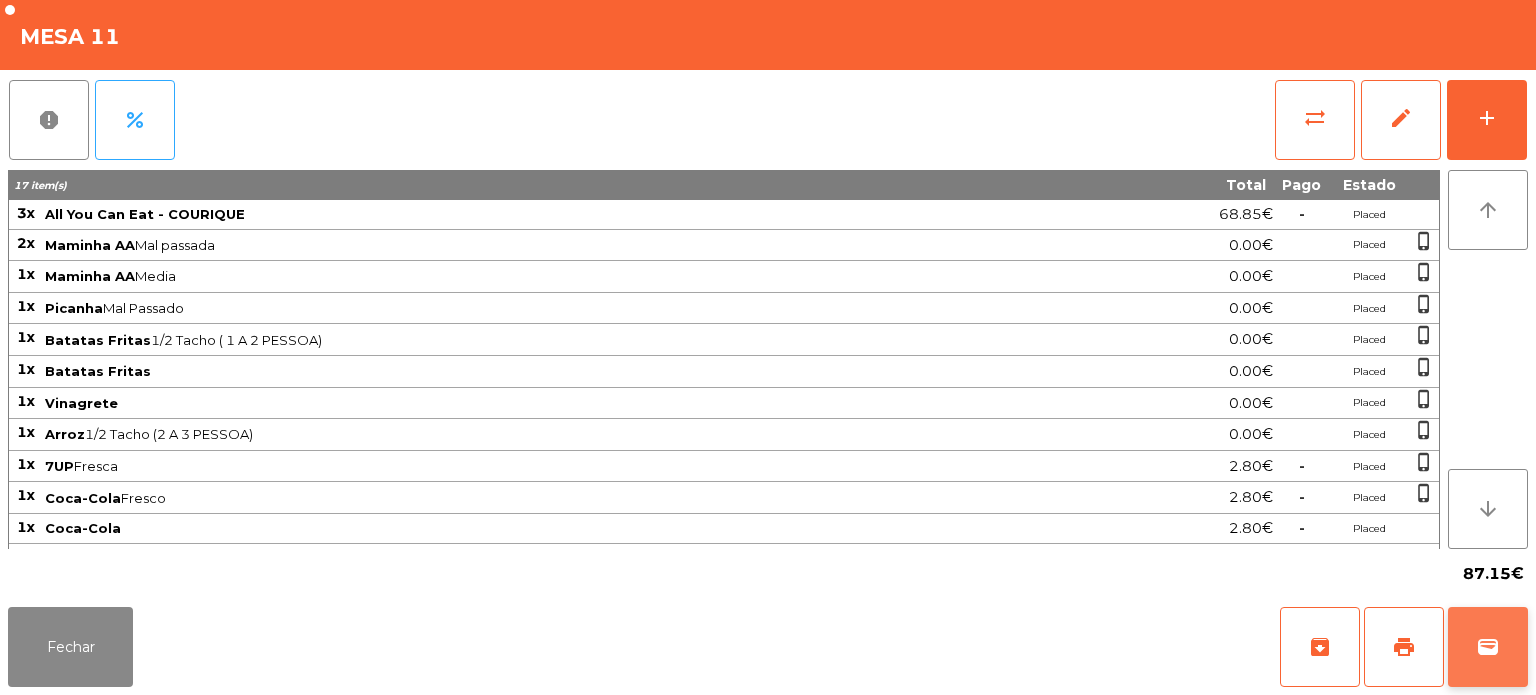 click on "wallet" 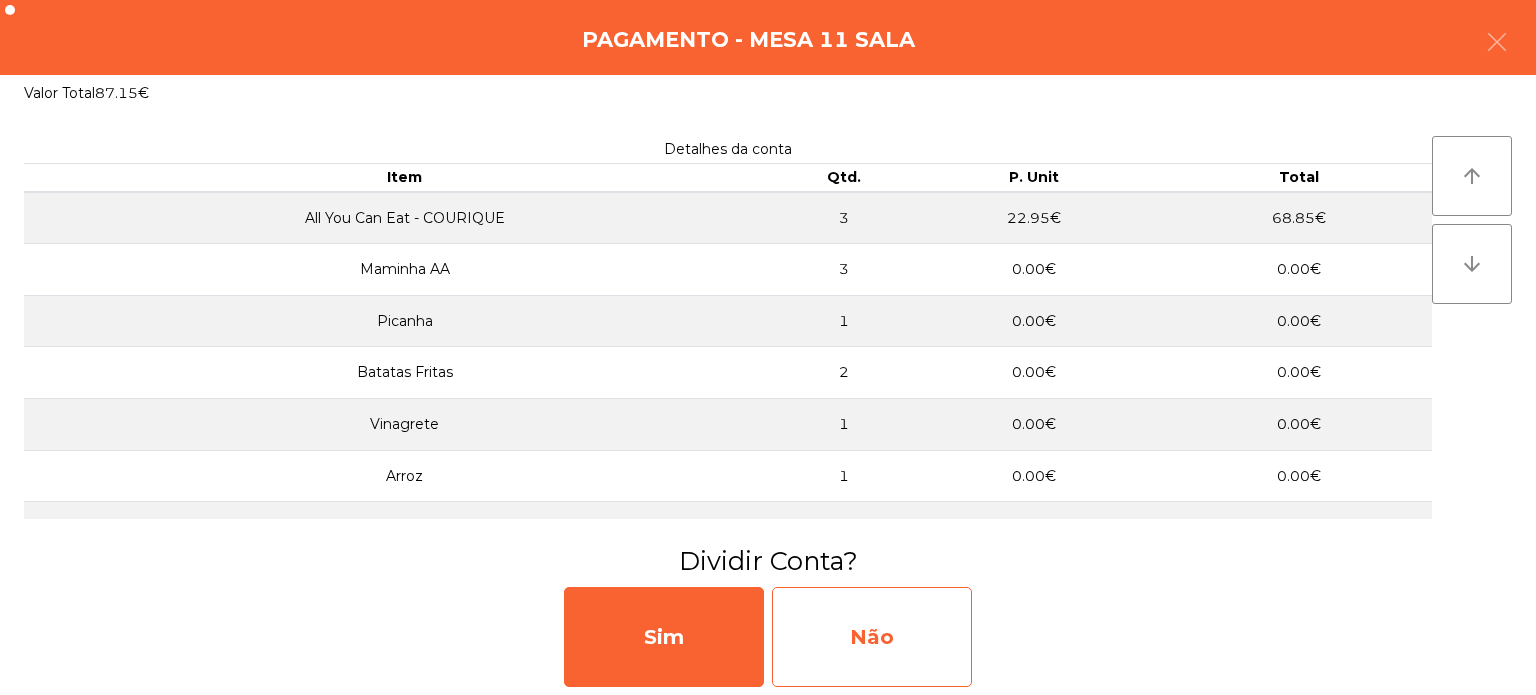 click on "Não" 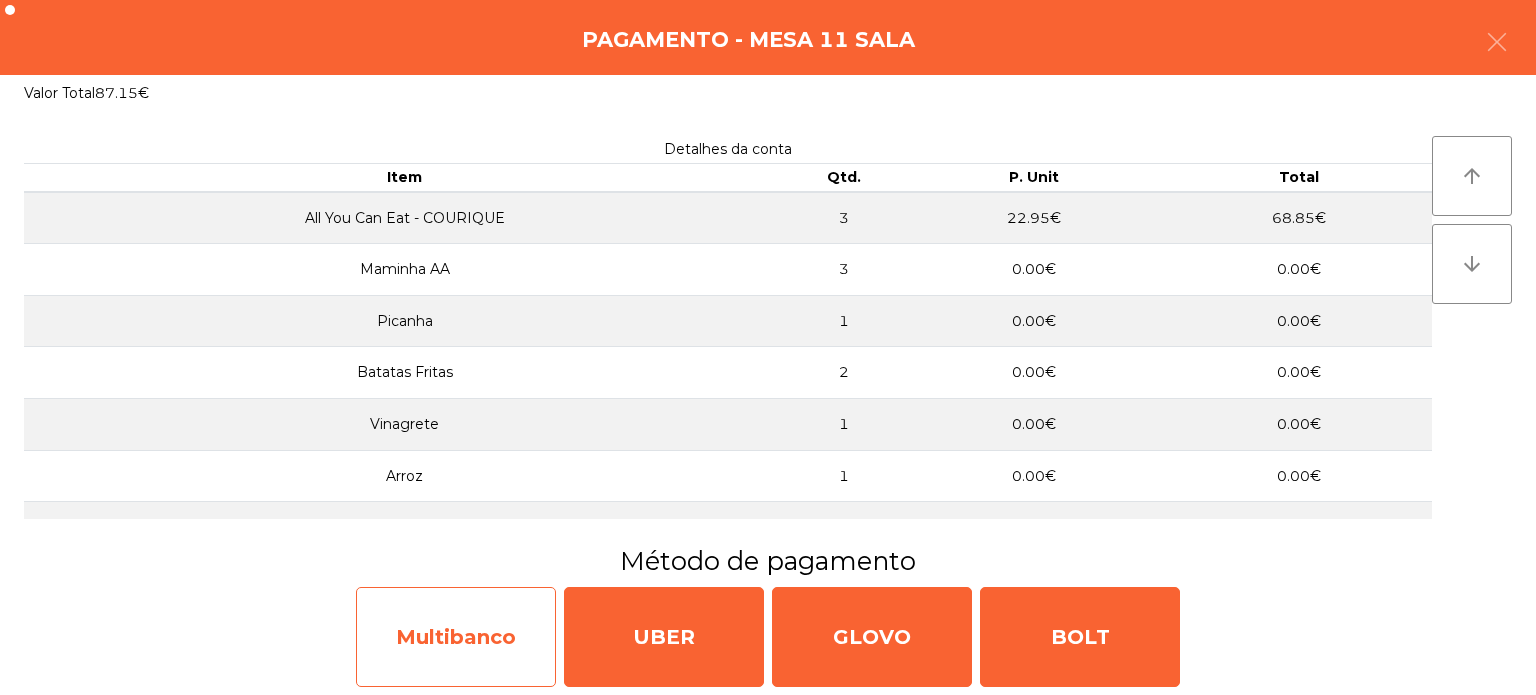 click on "Multibanco" 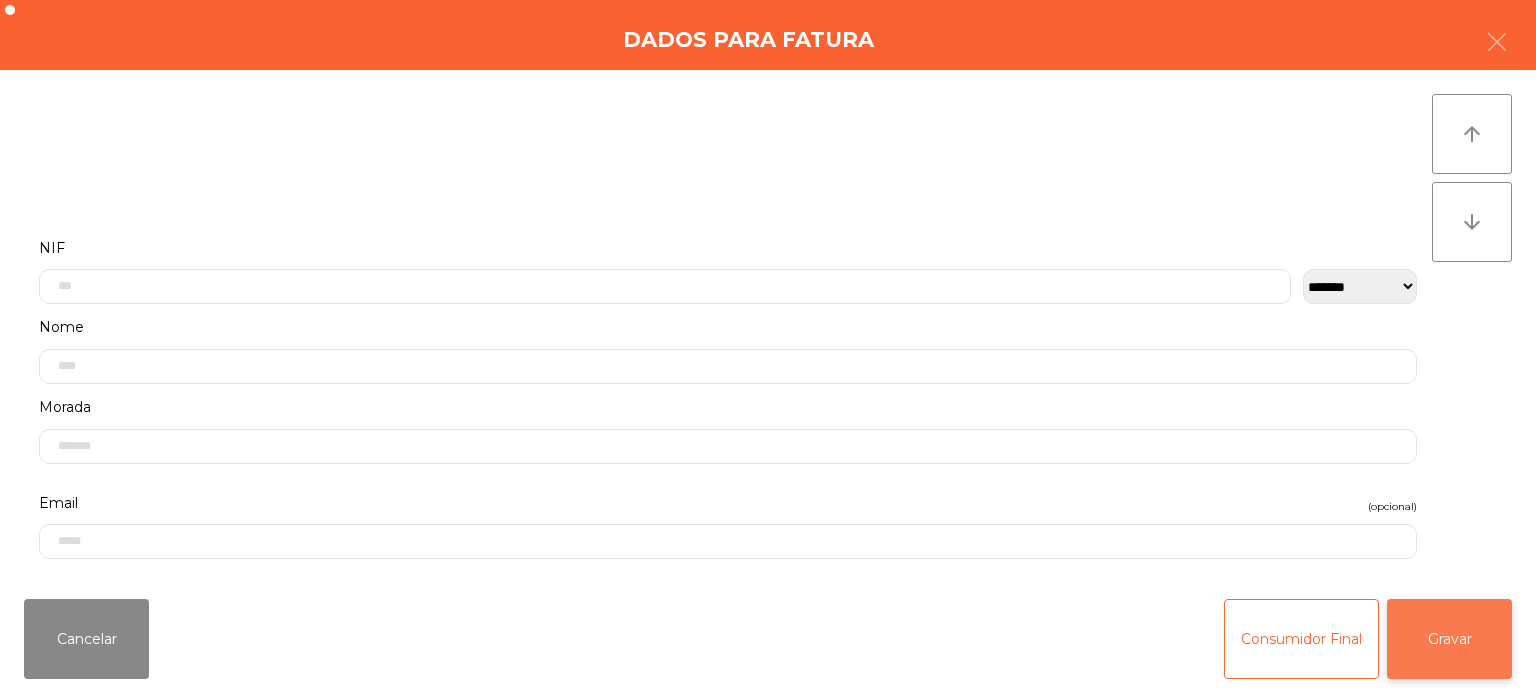 click on "Gravar" 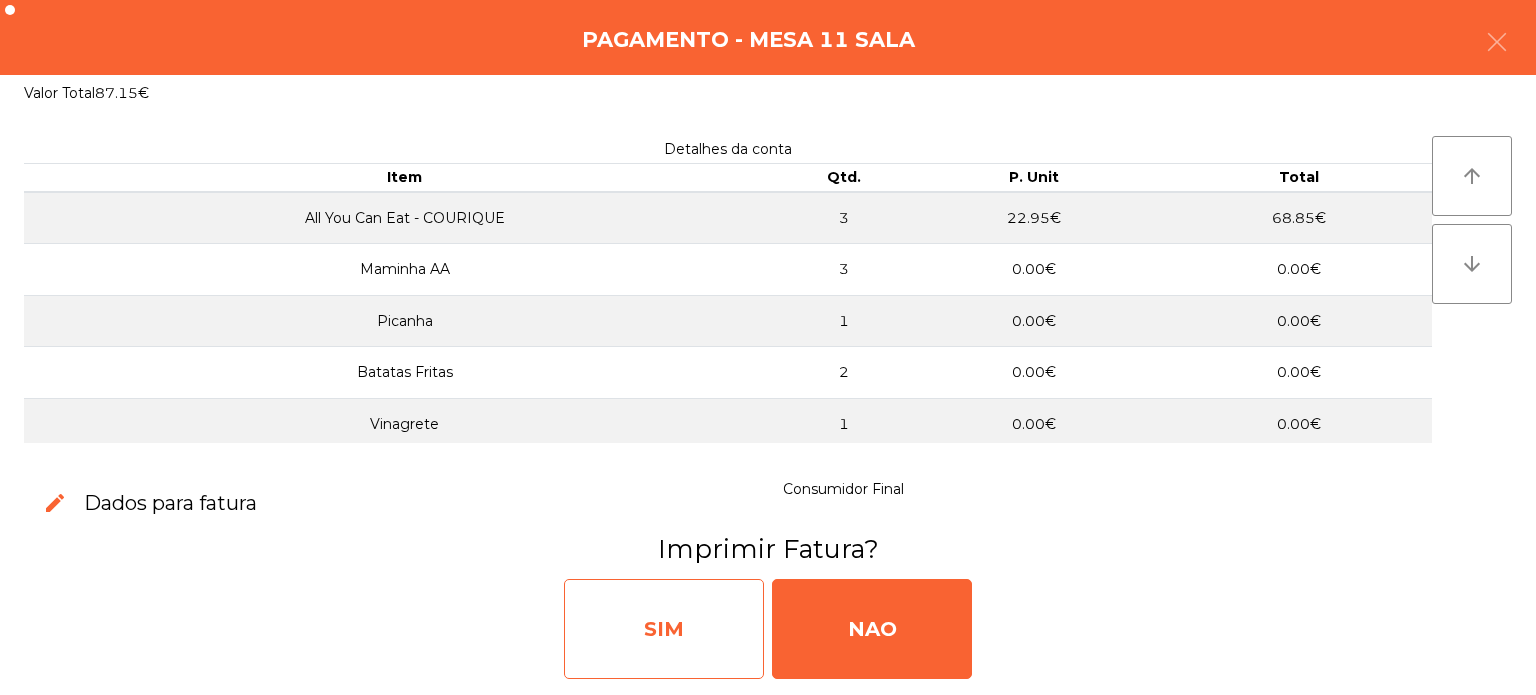 click on "SIM" 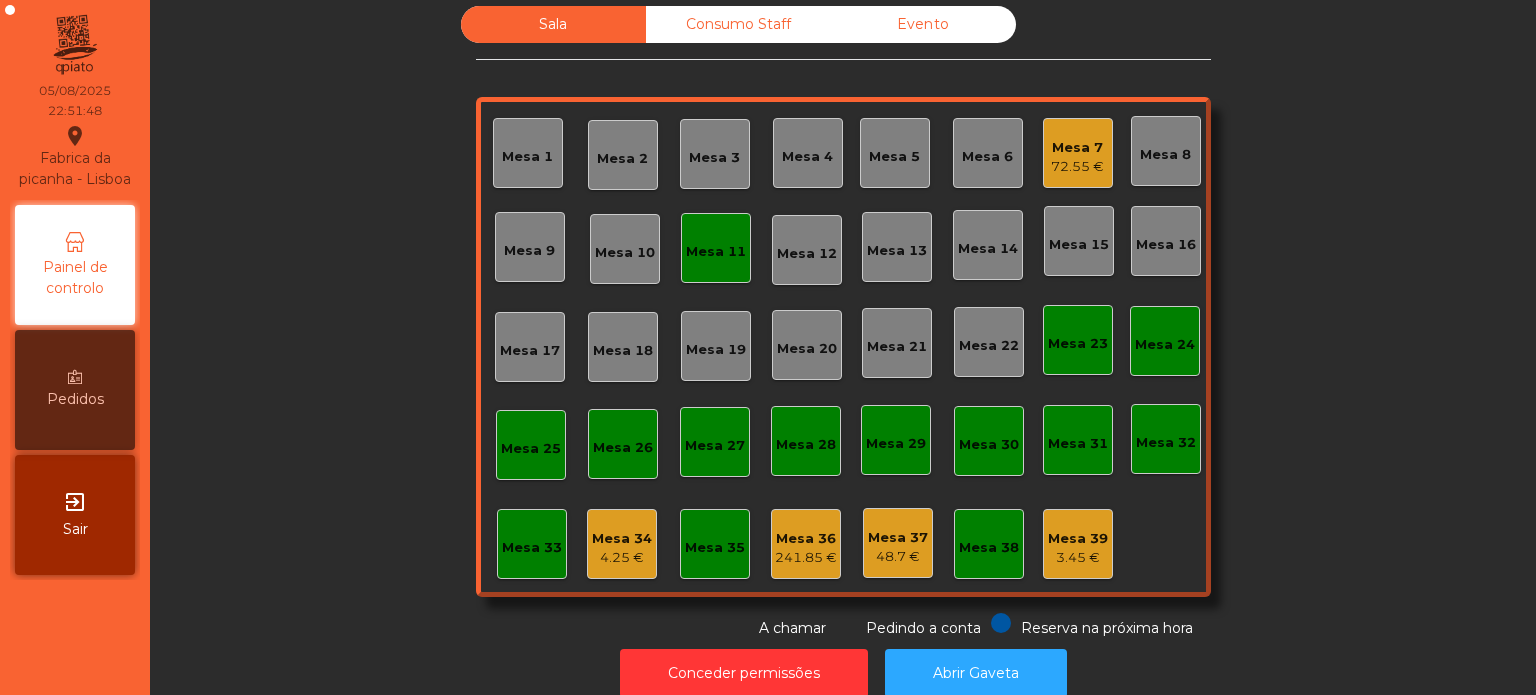click on "Mesa 11" 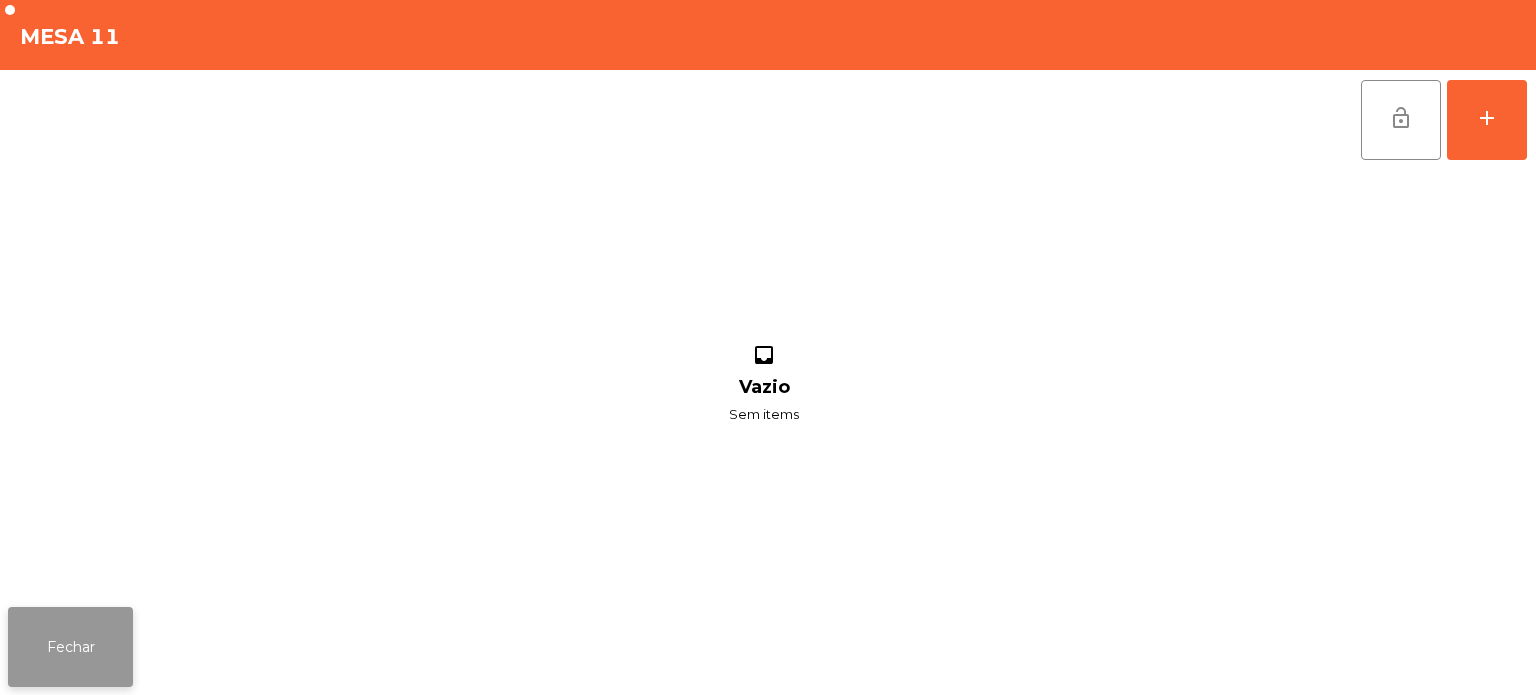 click on "Fechar" 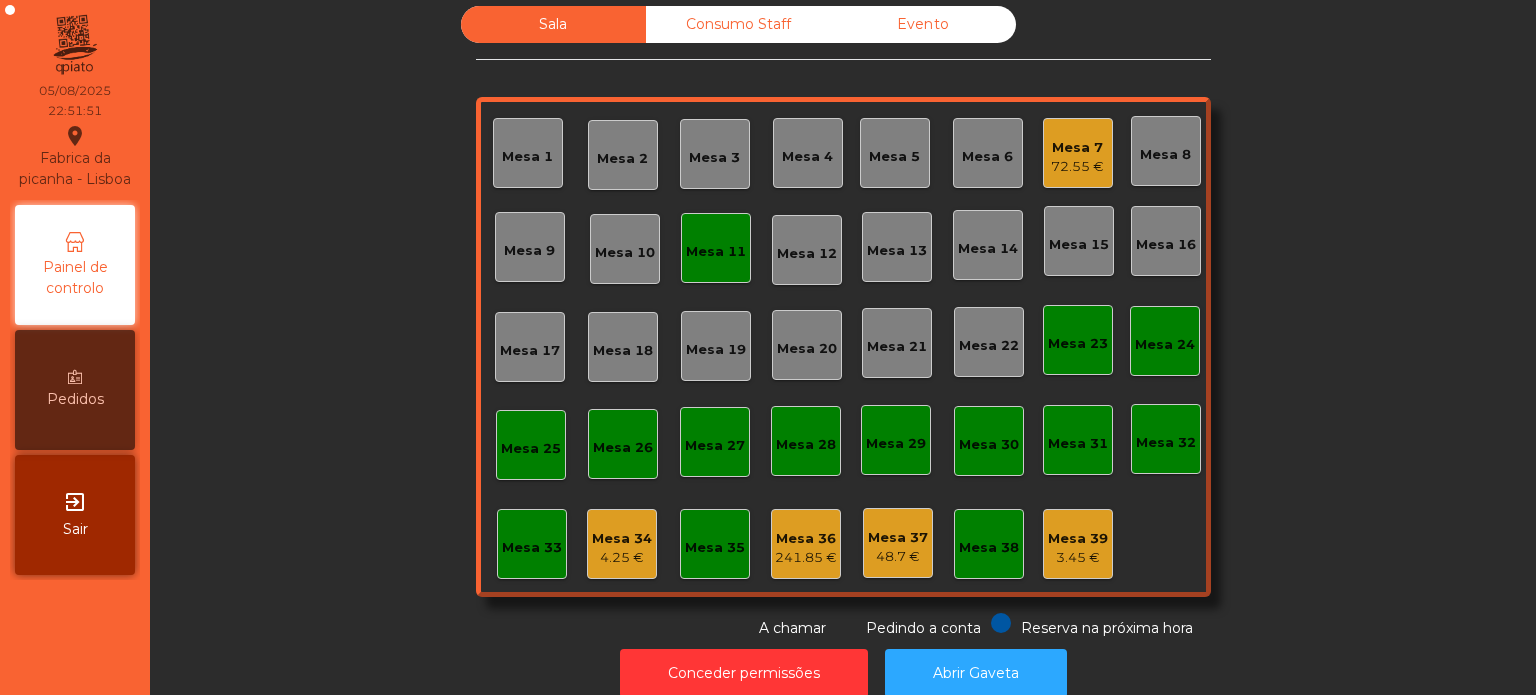 click on "Mesa 11" 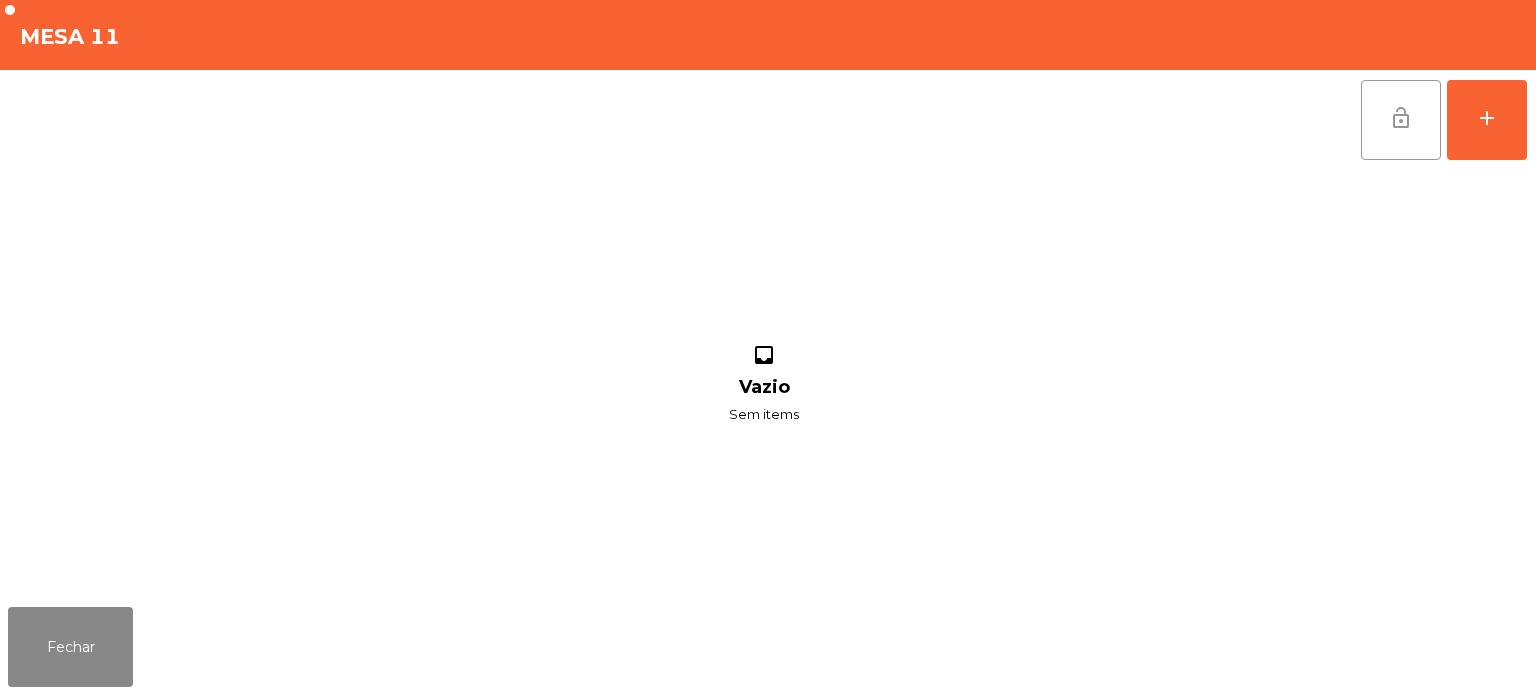 click on "lock_open" 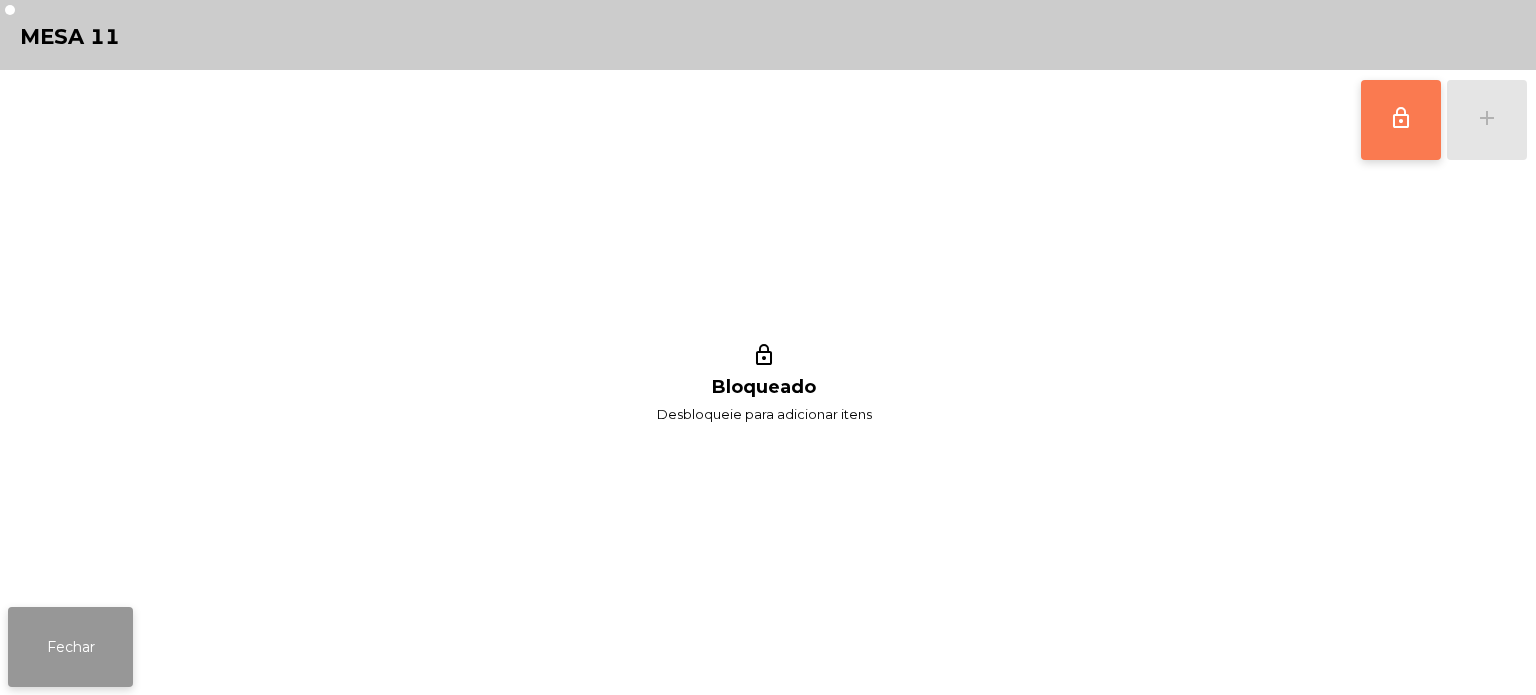 click on "Fechar" 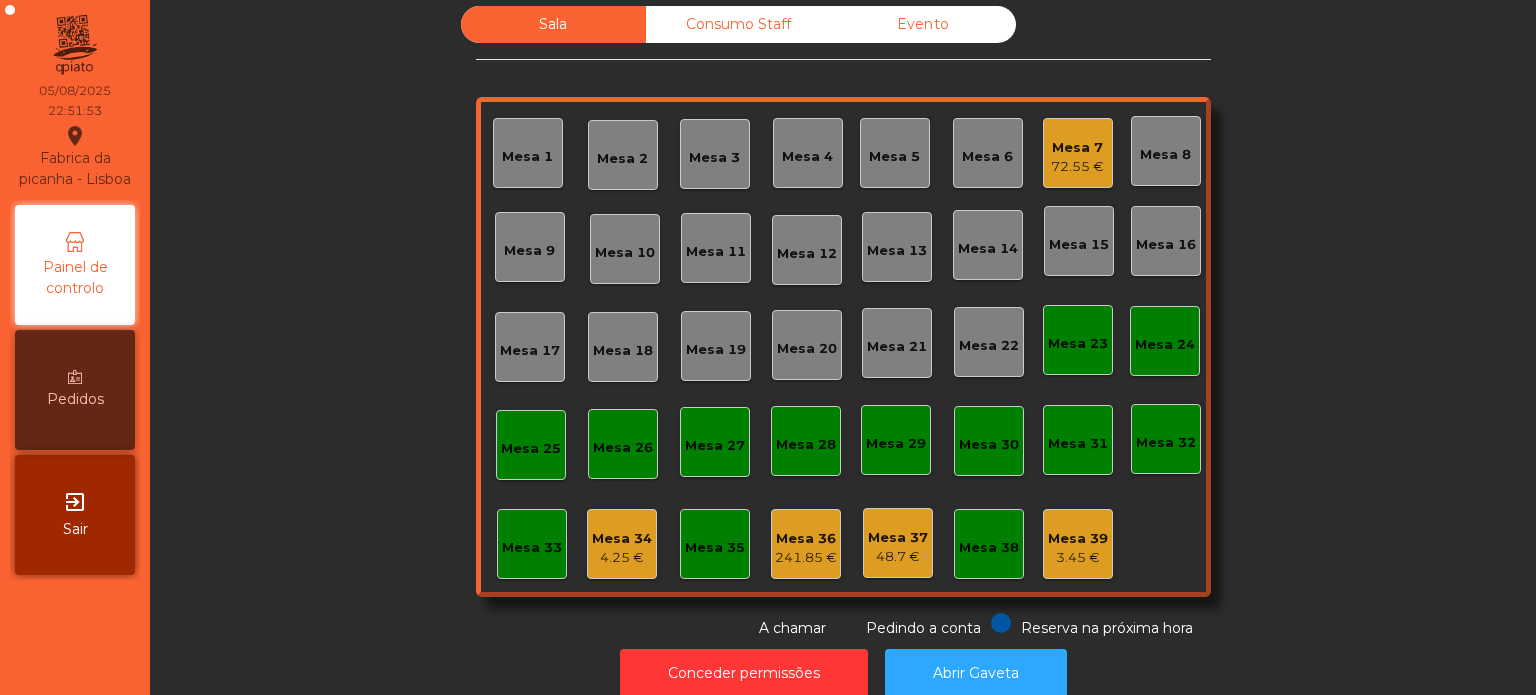 click on "Sala   Consumo Staff   Evento   Mesa 1   Mesa 2   Mesa 3   Mesa 4   Mesa 5   Mesa 6   Mesa 7   72.55 €   Mesa 8   Mesa 9   Mesa 10   Mesa 11   Mesa 12   Mesa 13   Mesa 14   Mesa 15   Mesa 16   Mesa 17   Mesa 18   Mesa 19   Mesa 20   Mesa 21   Mesa 22   Mesa 23   Mesa 24   Mesa 25   Mesa 26   Mesa 27   Mesa 28   Mesa 29   Mesa 30   Mesa 31   Mesa 32   Mesa 33   Mesa 34   4.25 €   Mesa 35   Mesa 36   241.85 €   Mesa 37   48.7 €   Mesa 38   Mesa 39   3.45 €  Reserva na próxima hora Pedindo a conta A chamar" 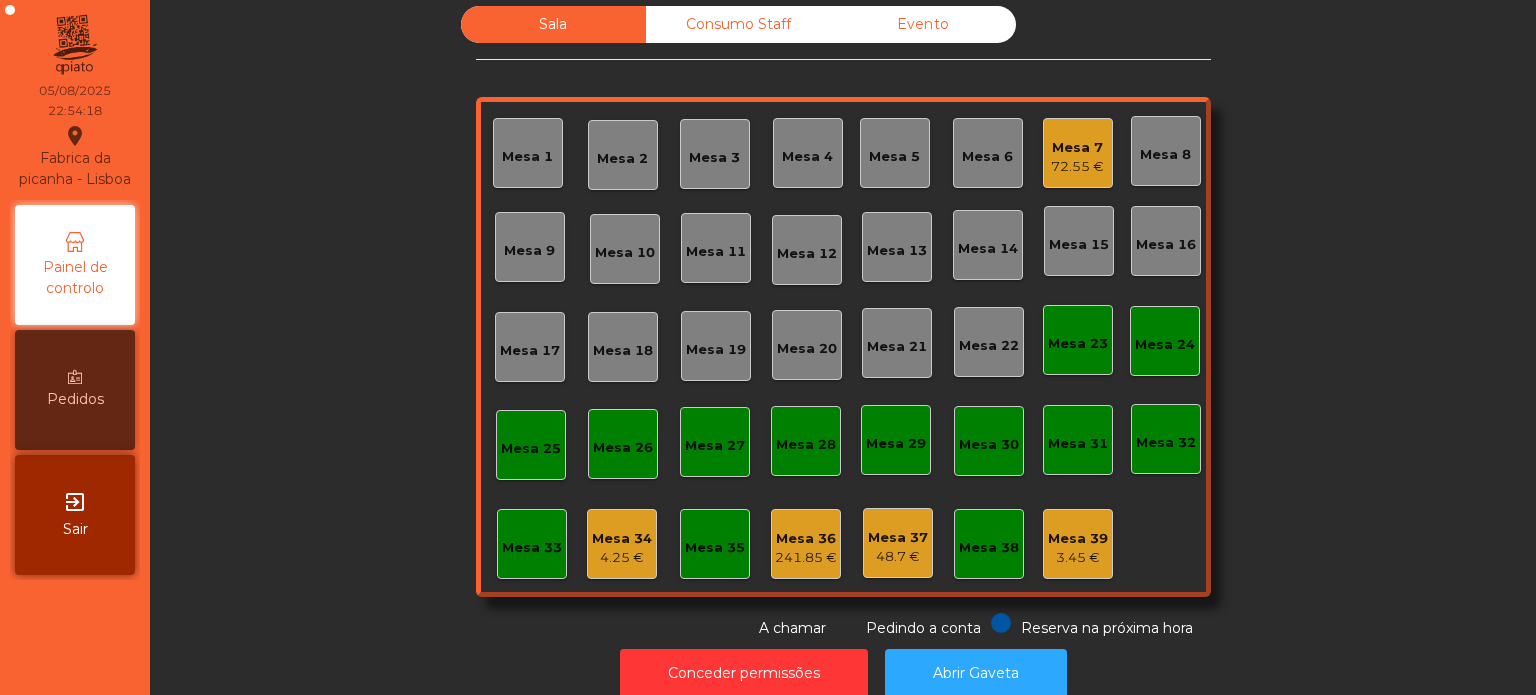 click on "Mesa 7   72.55 €" 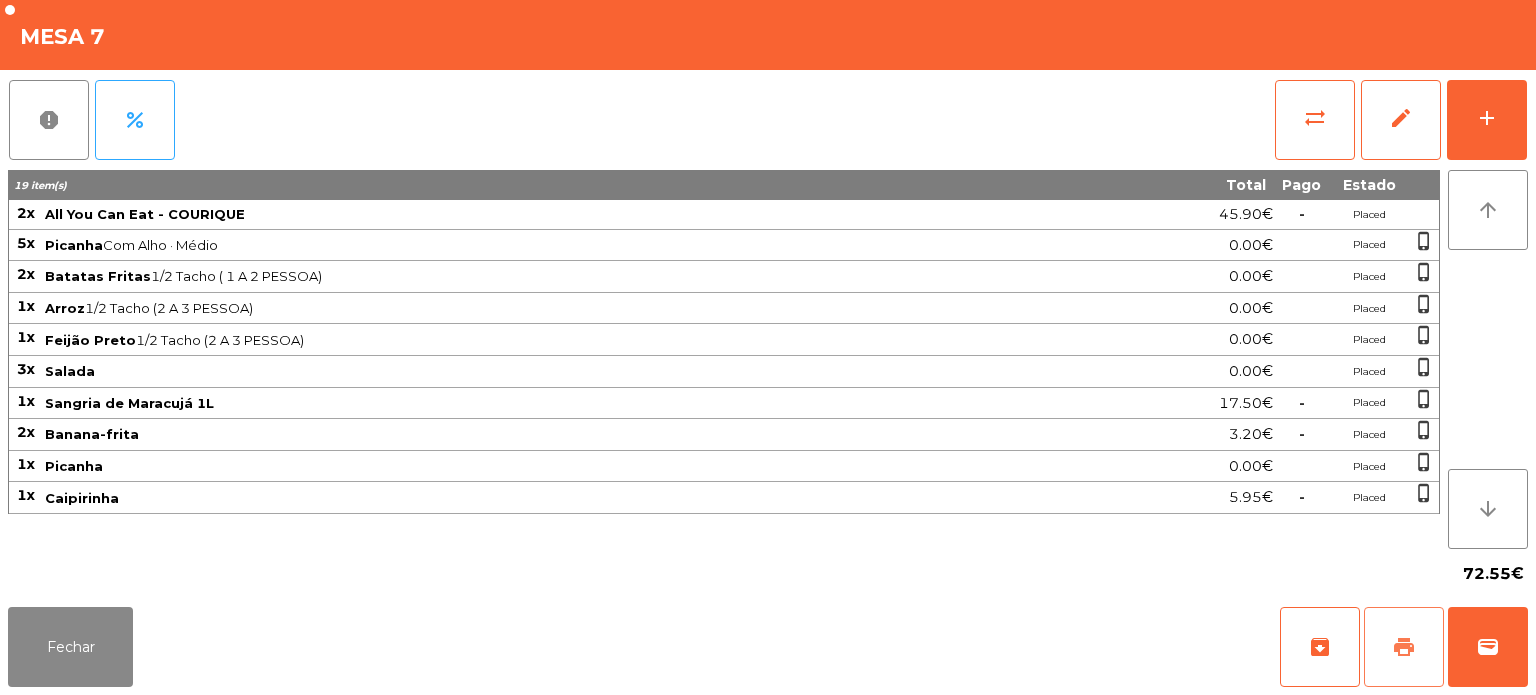 click on "print" 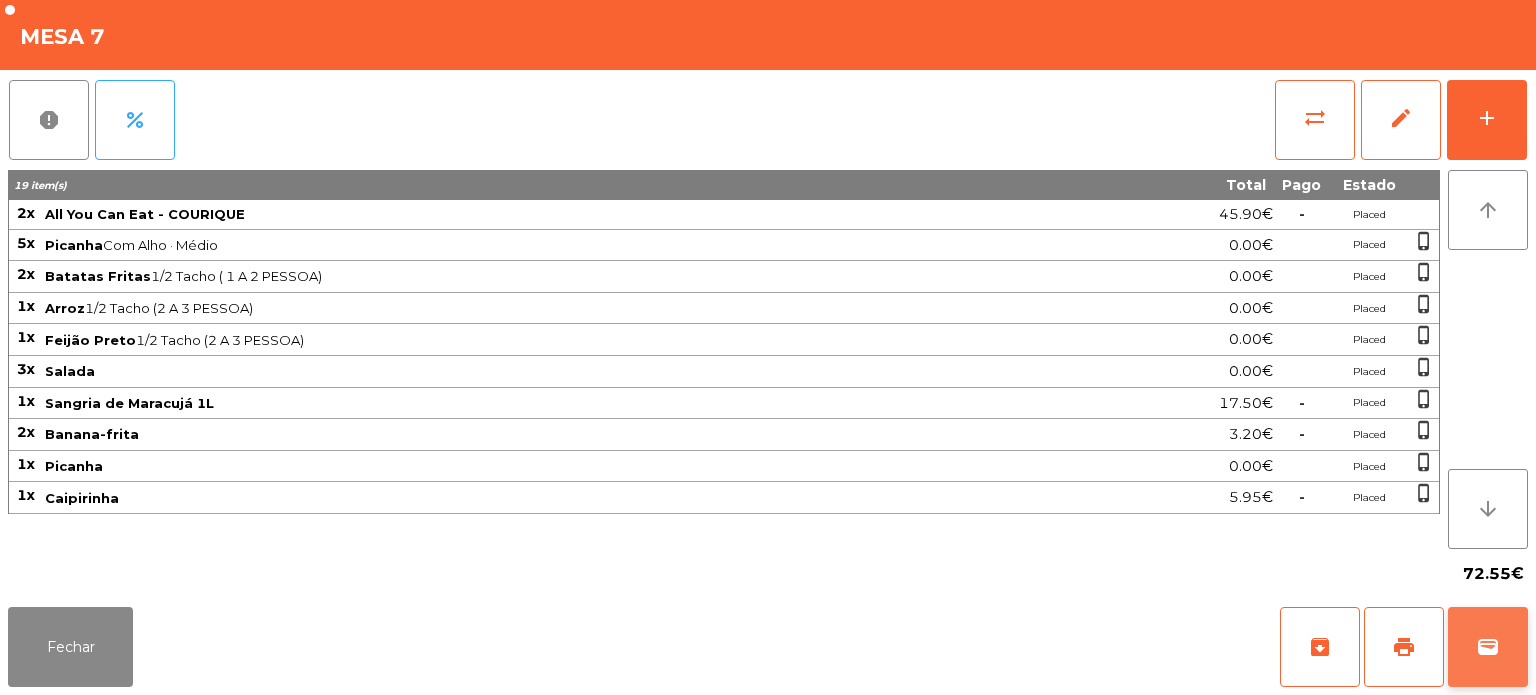click on "wallet" 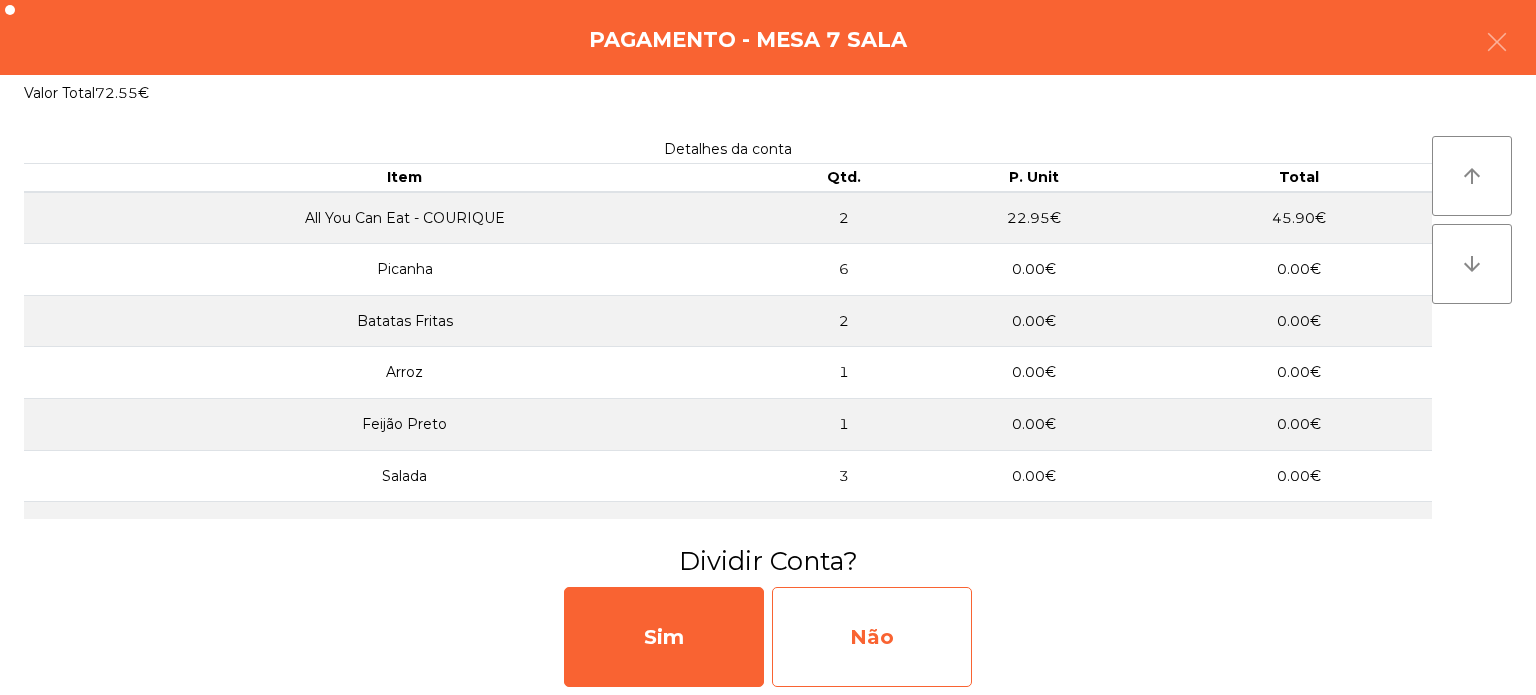 click on "Não" 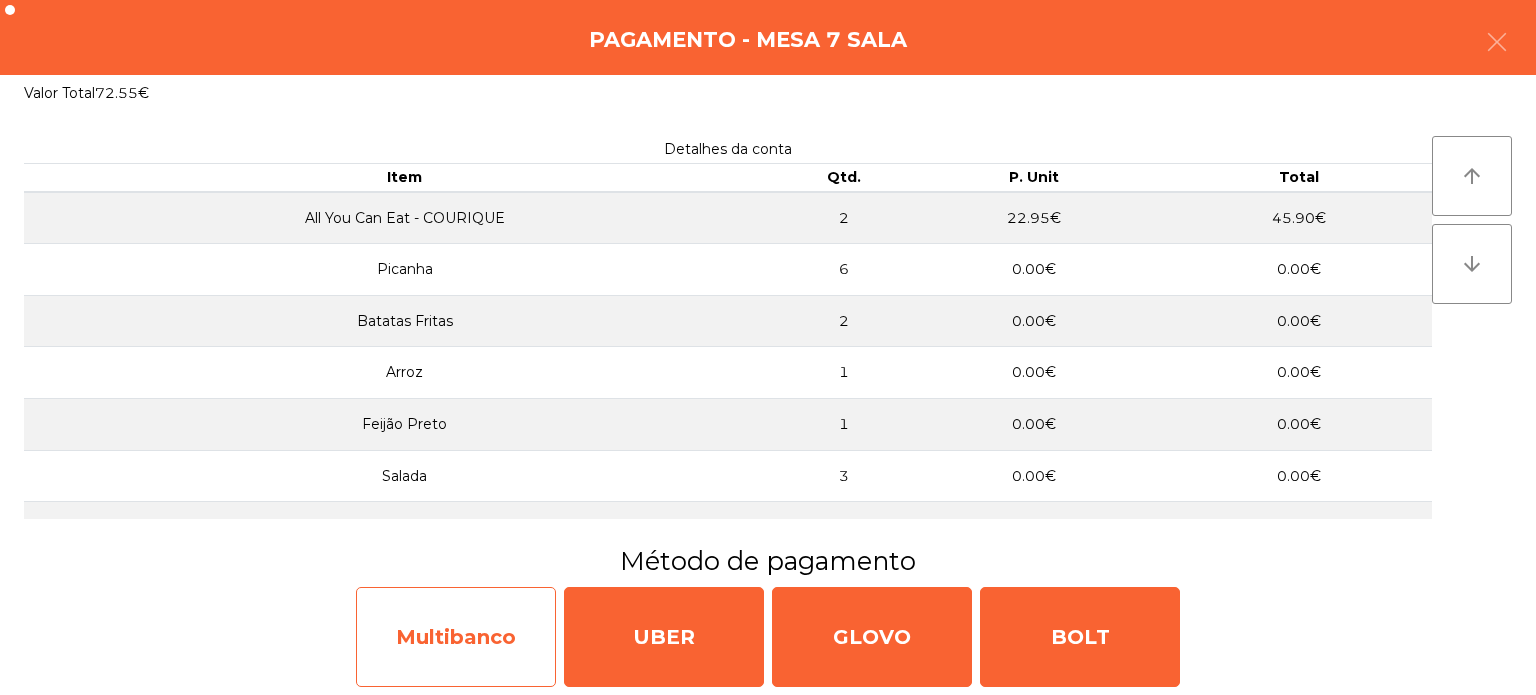 click on "Multibanco" 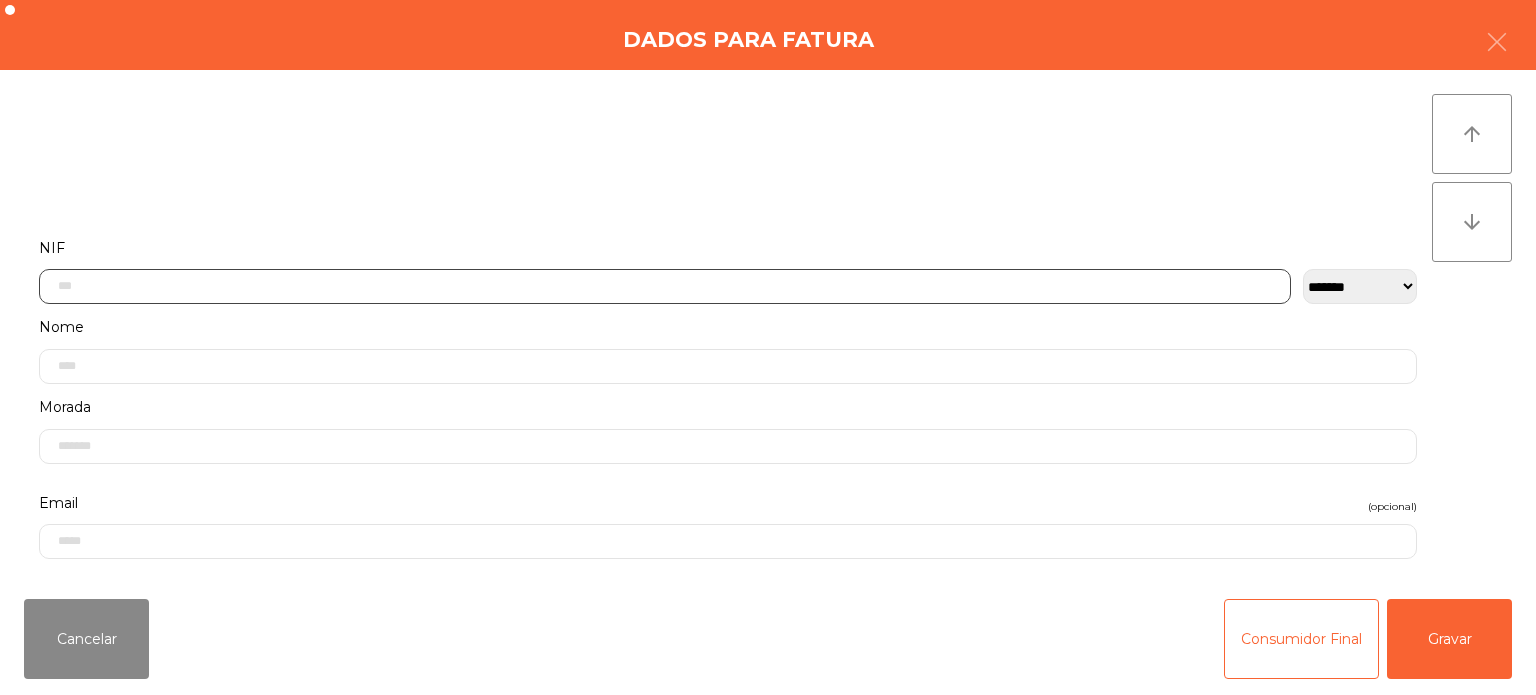 click 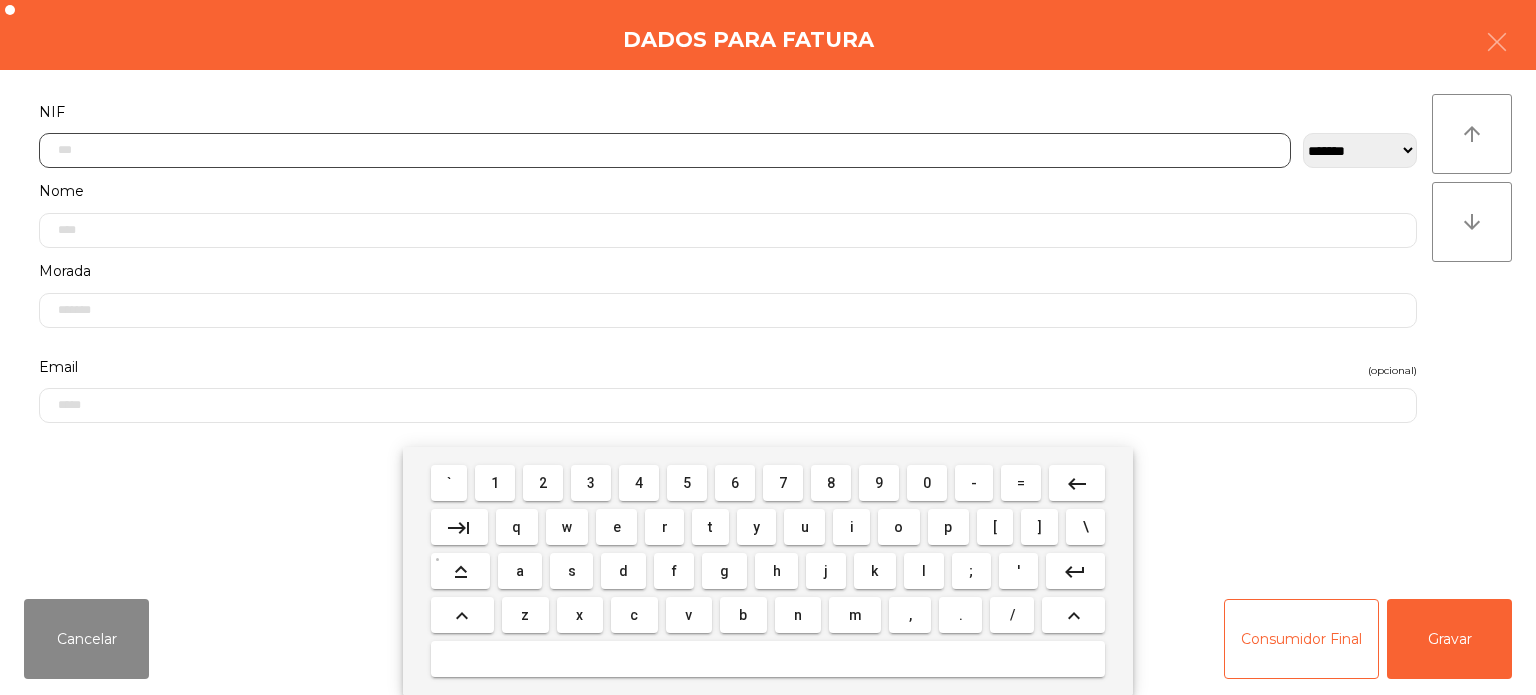 scroll, scrollTop: 139, scrollLeft: 0, axis: vertical 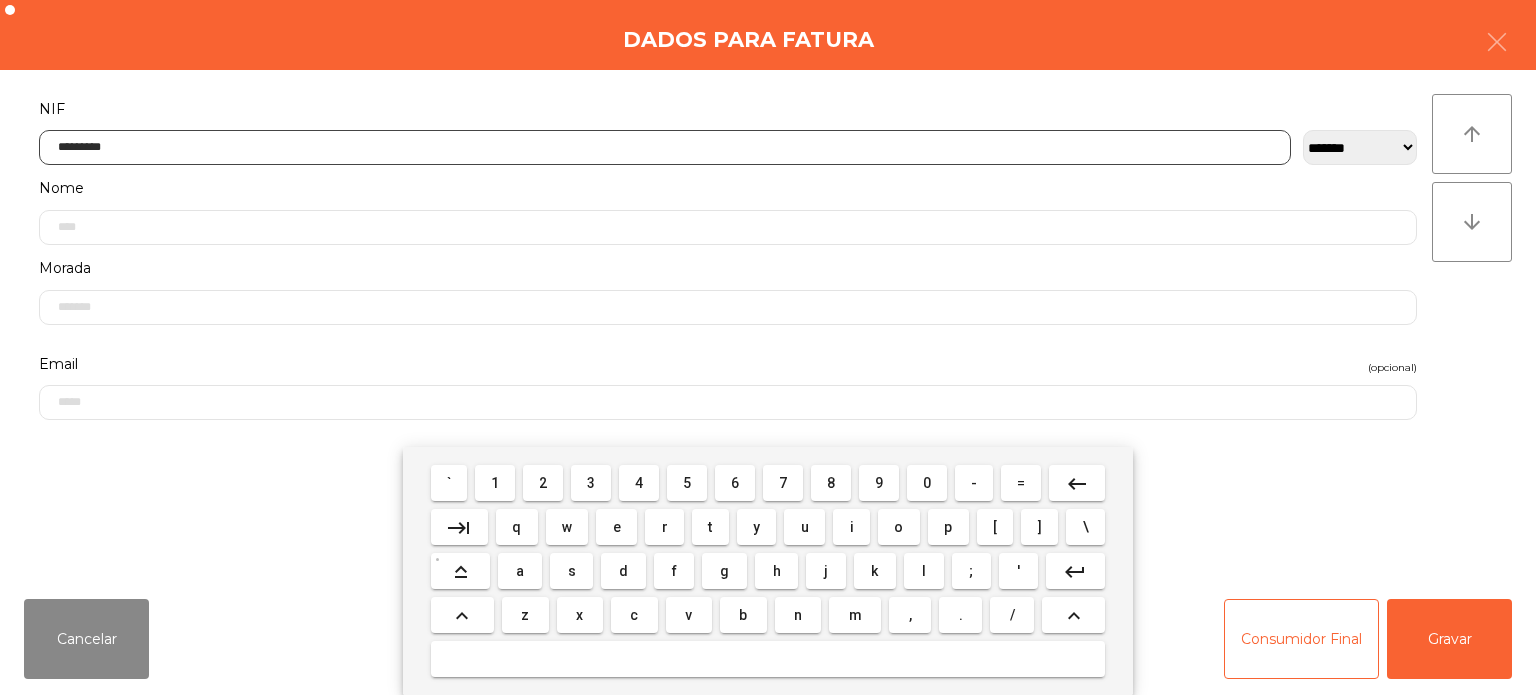 type on "*********" 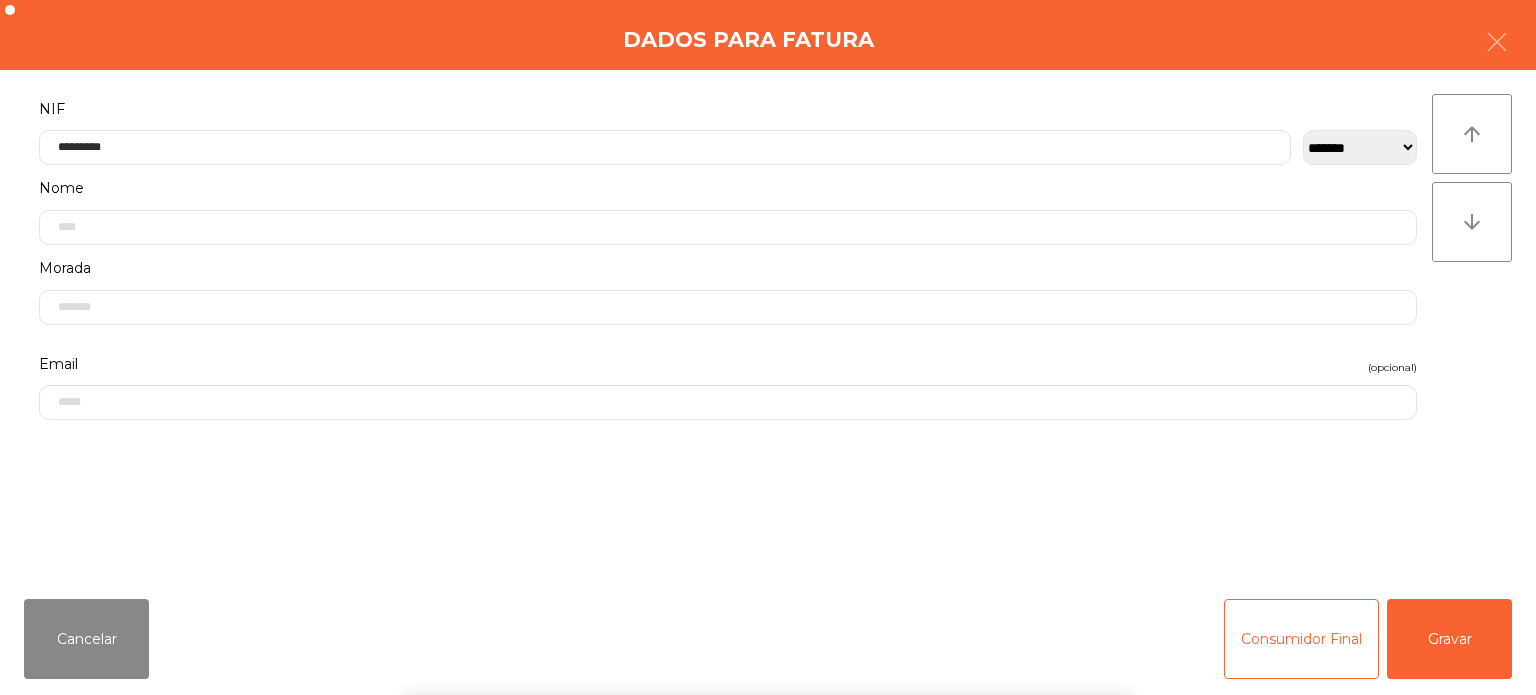 click on "arrow_upward arrow_downward" 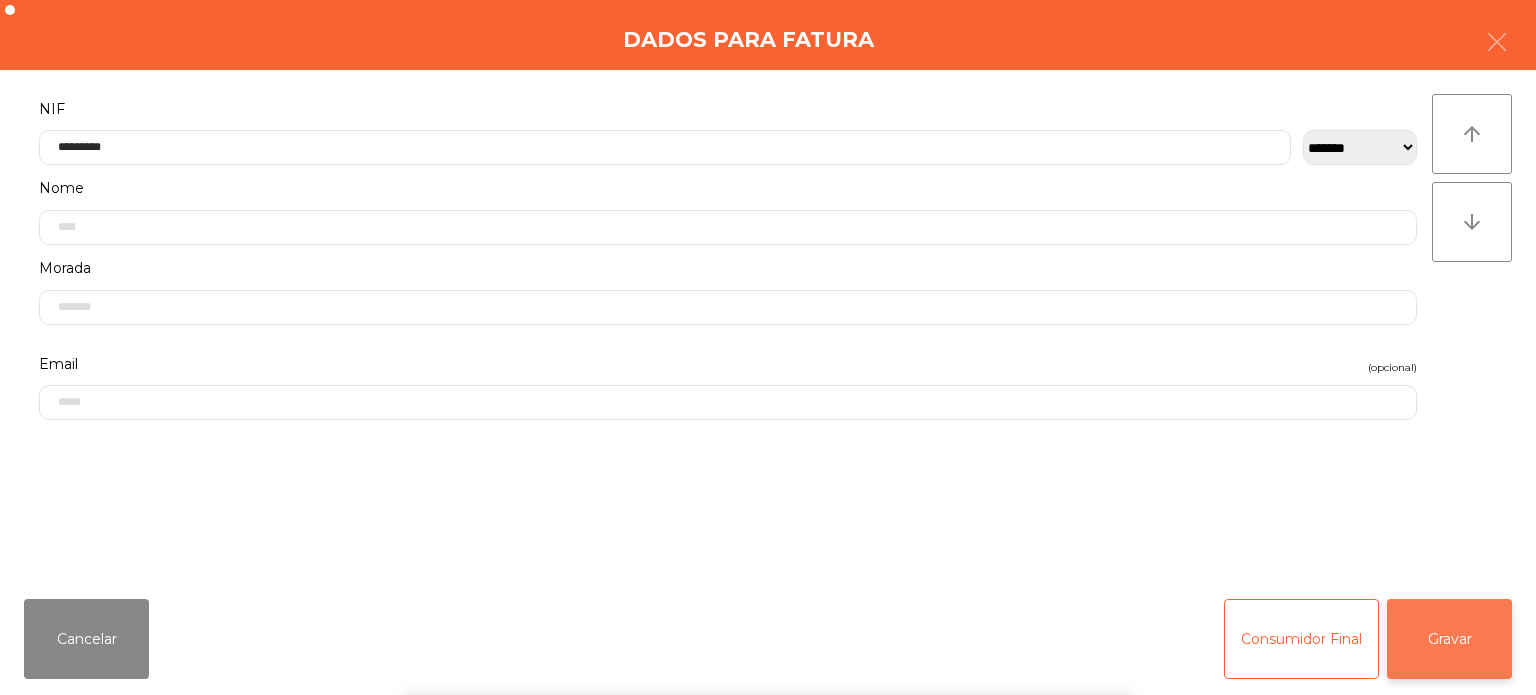 click on "Gravar" 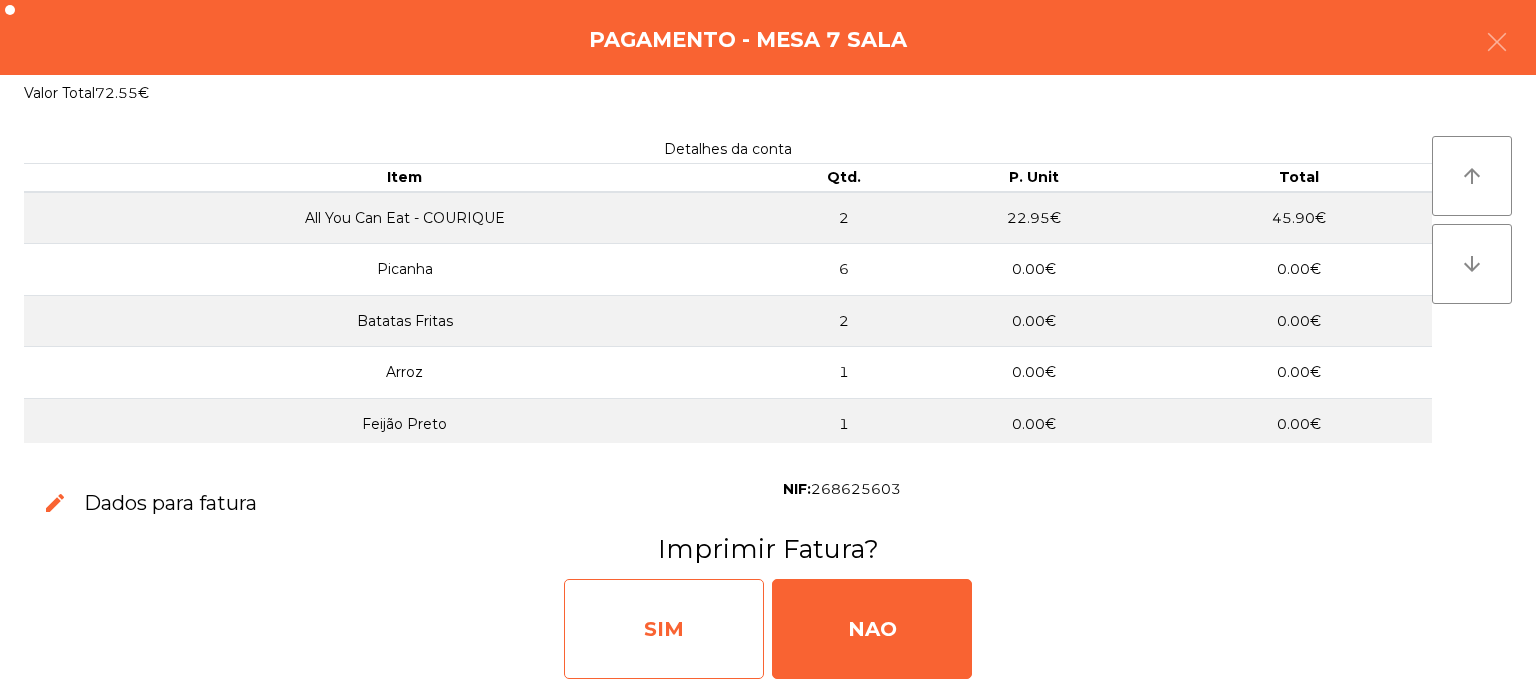 click on "SIM" 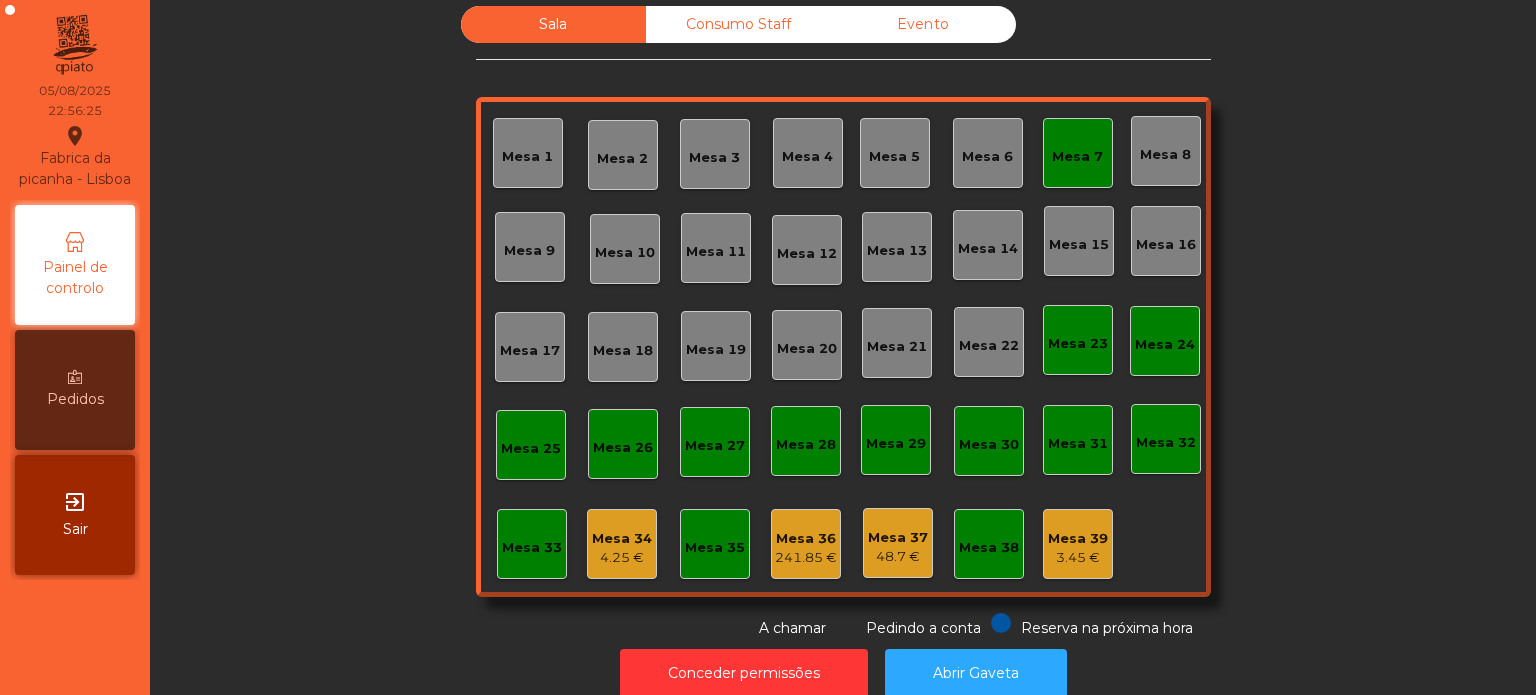 click on "Mesa 7" 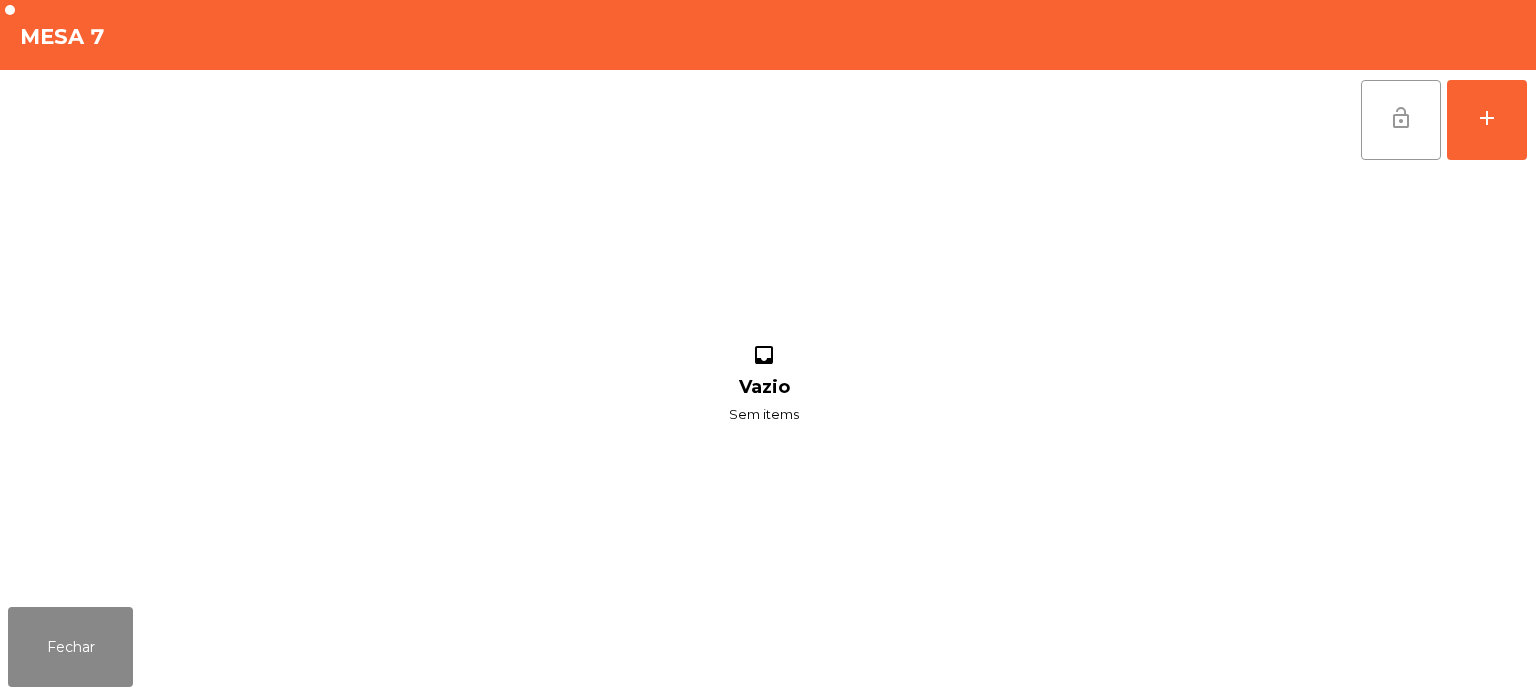 click on "lock_open" 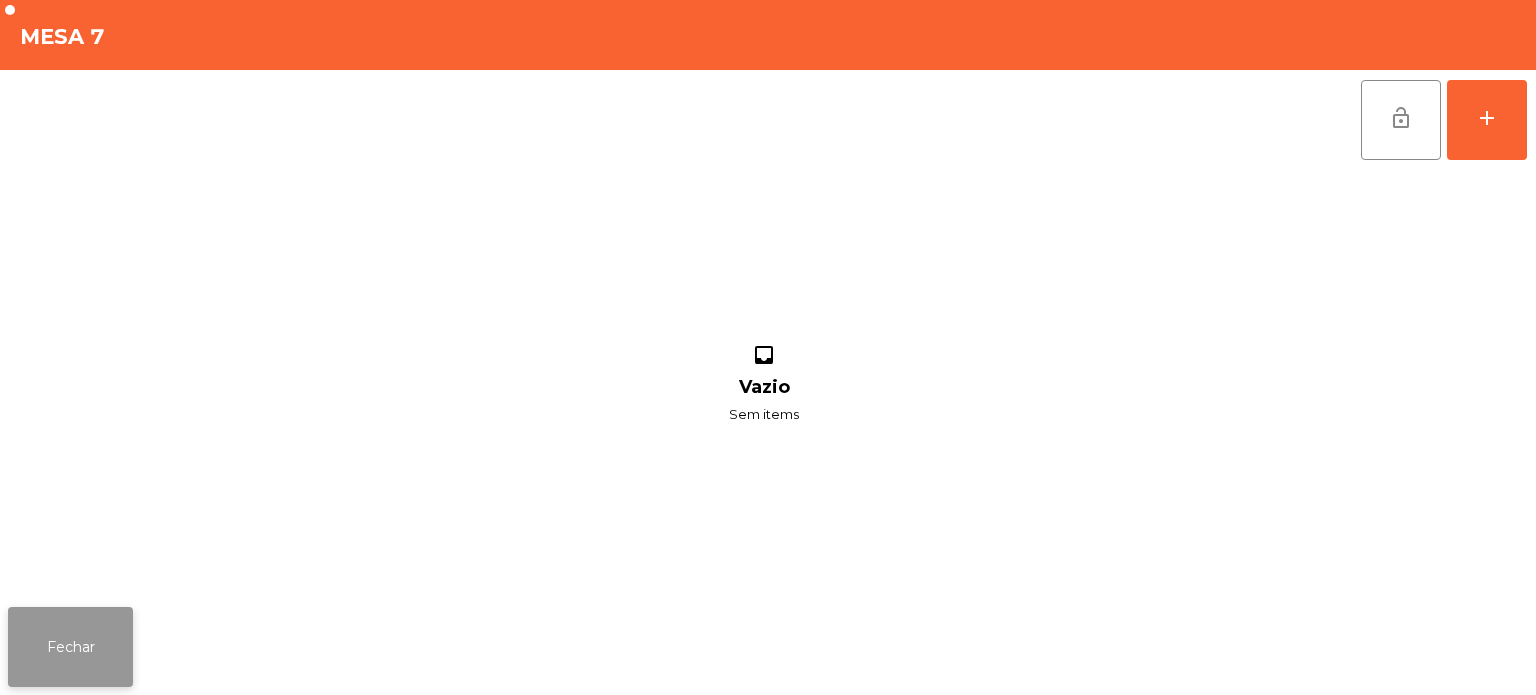 click on "Fechar" 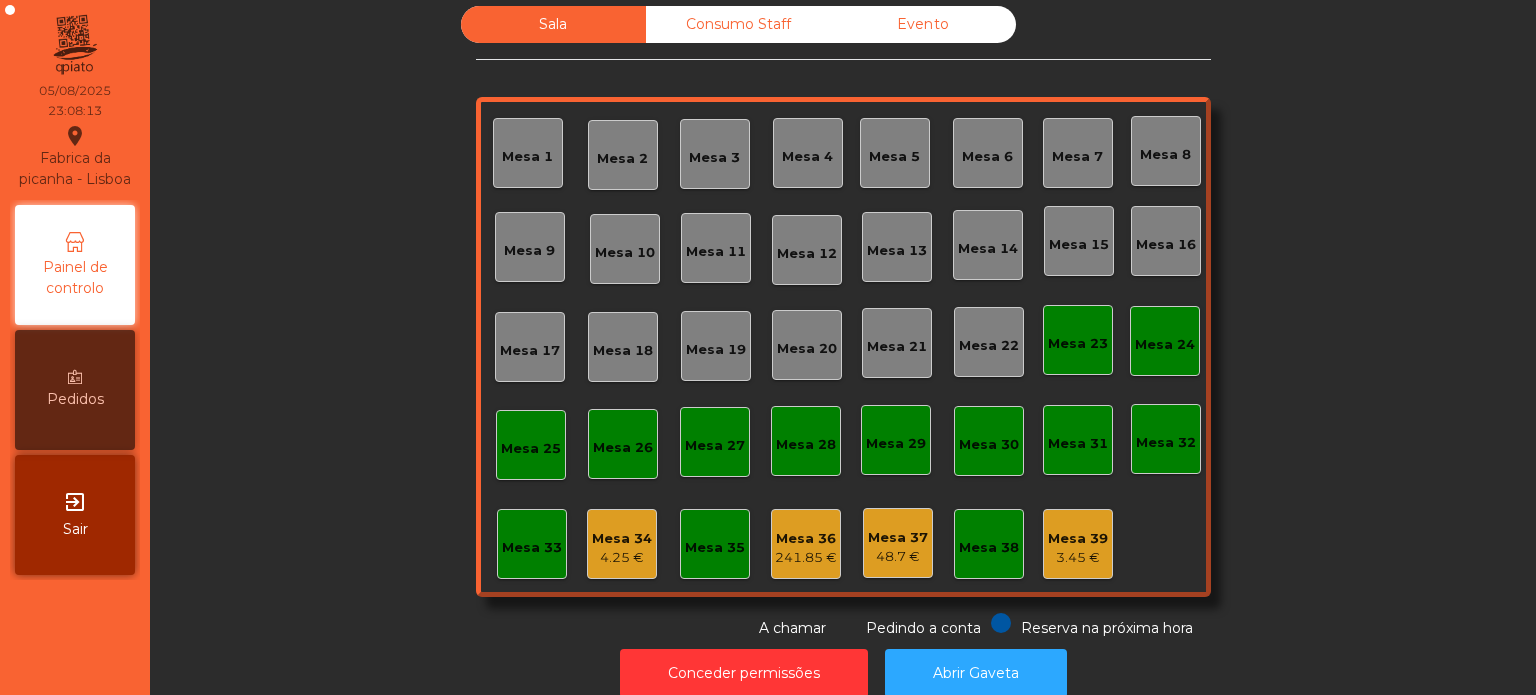 click on "241.85 €" 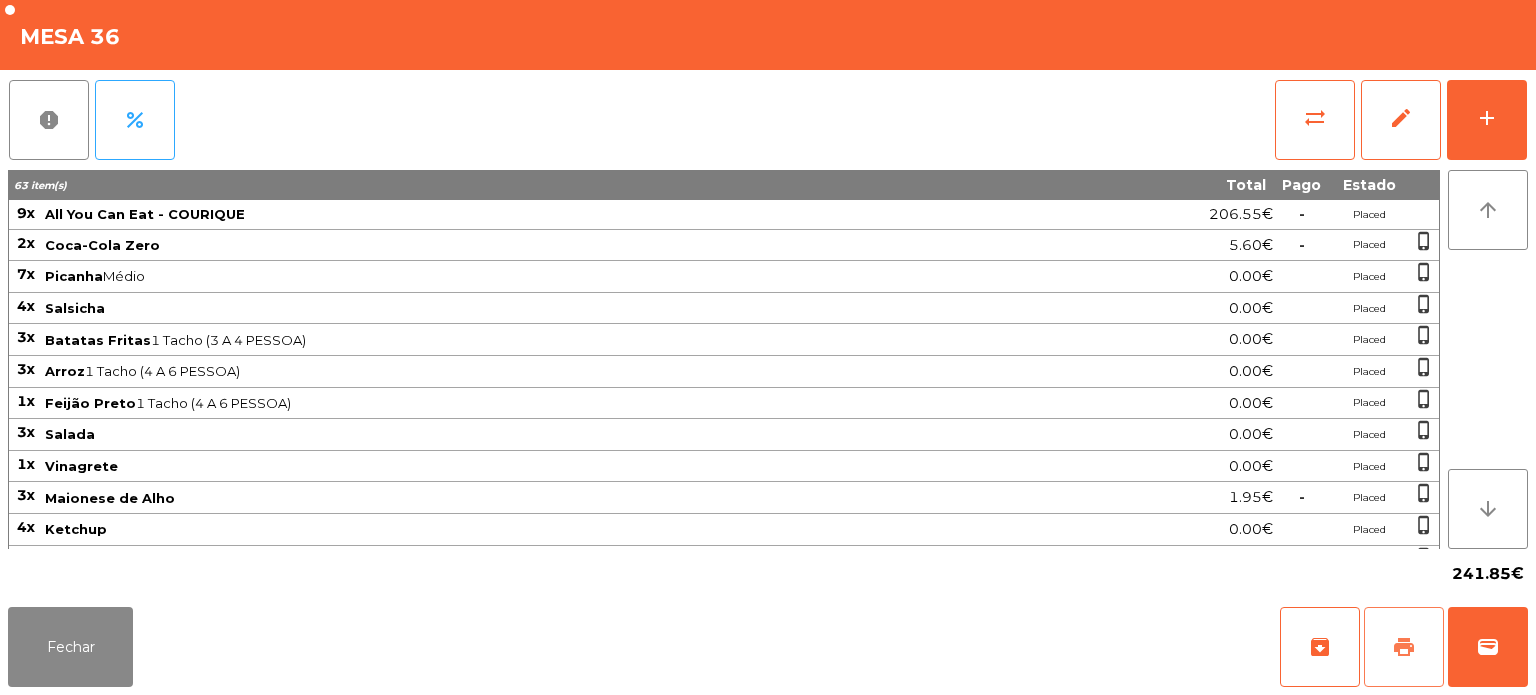 click on "print" 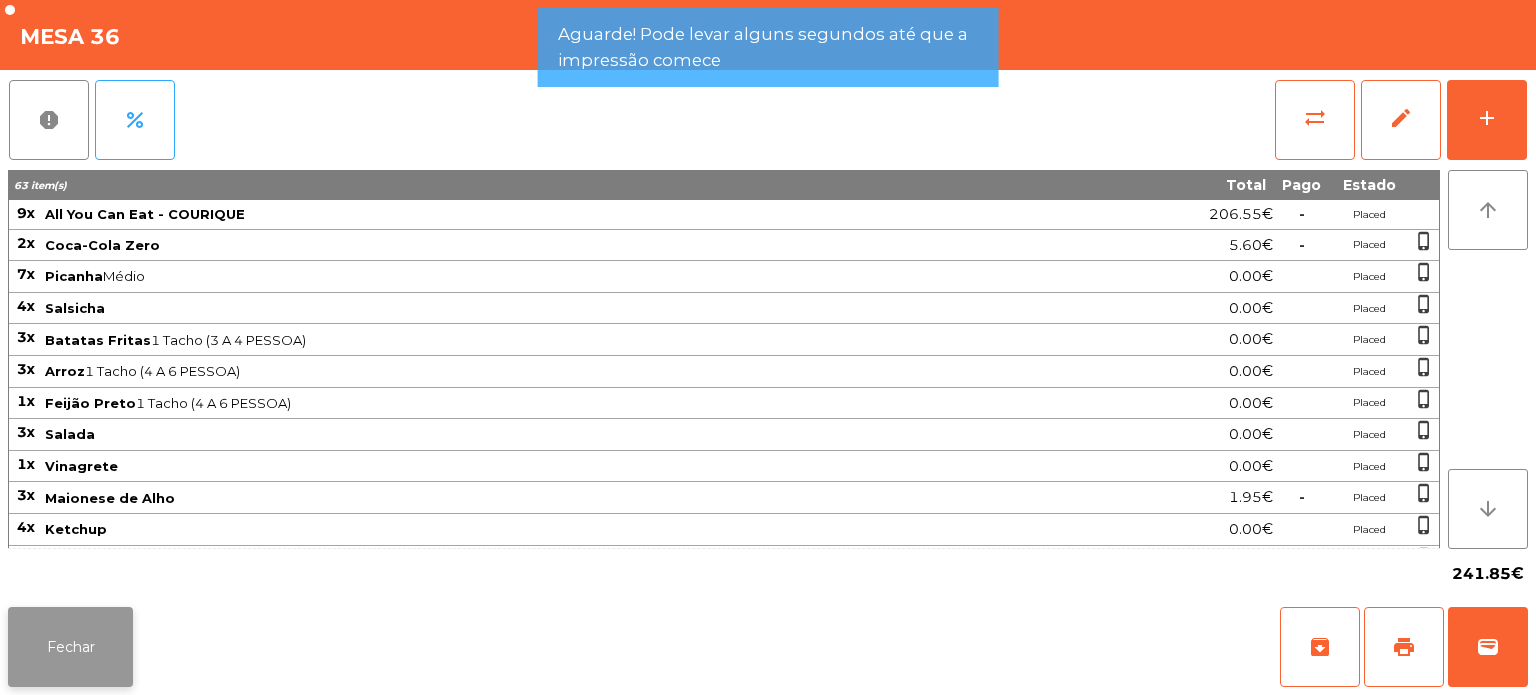click on "Fechar" 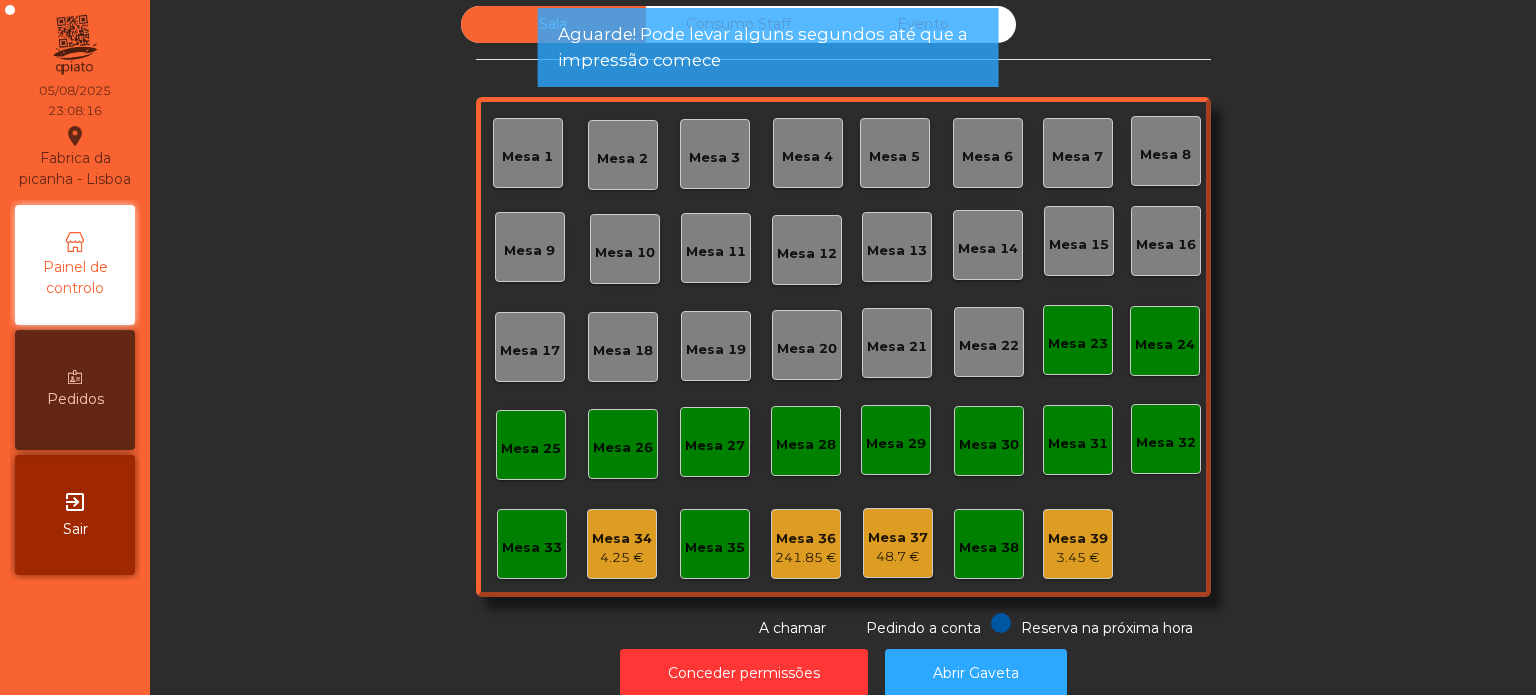 click on "3.45 €" 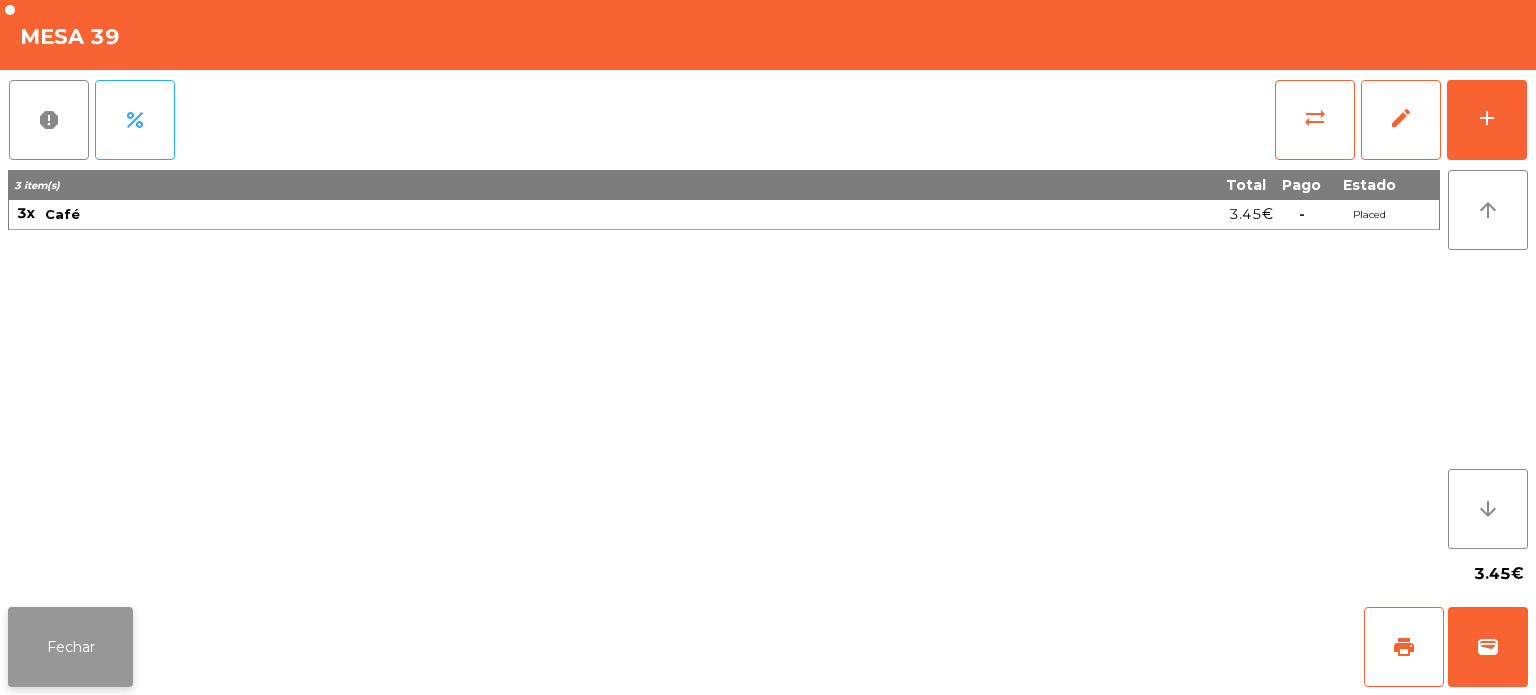 click on "Fechar" 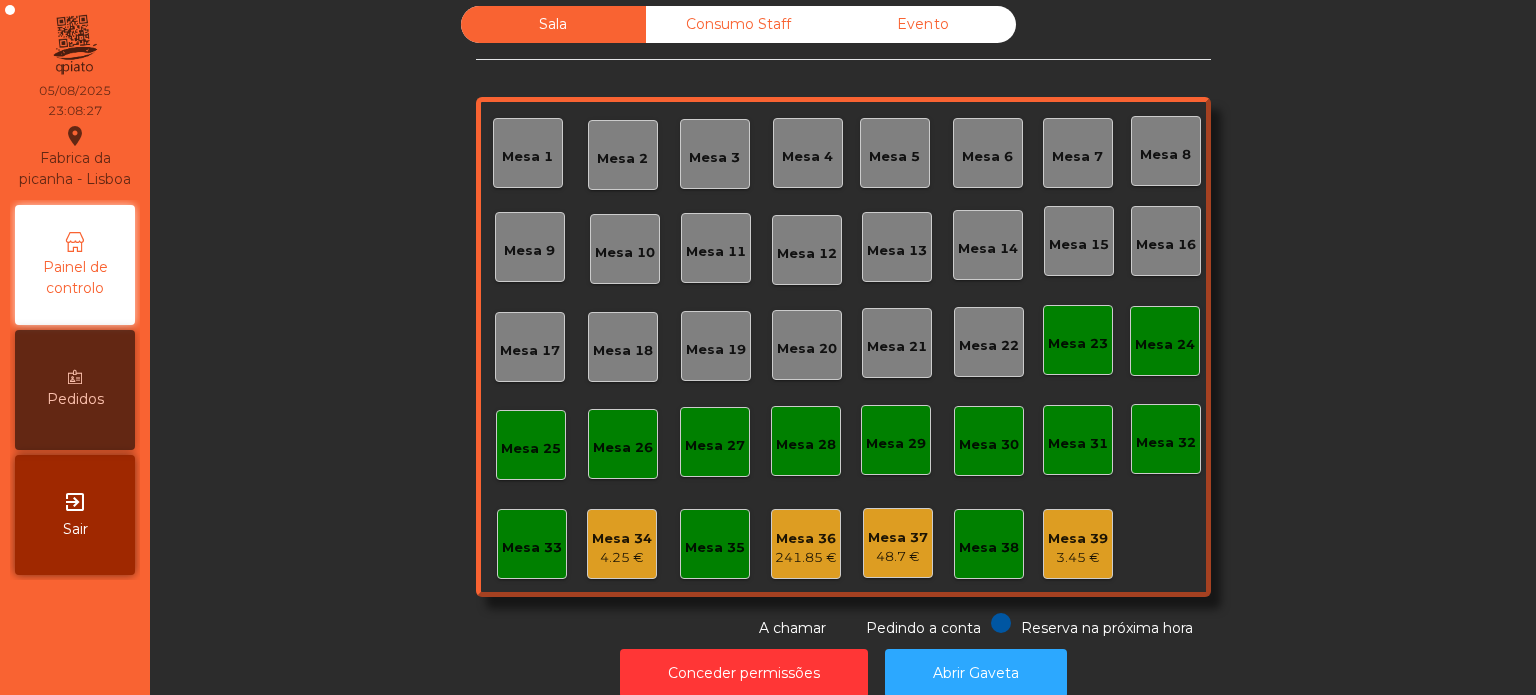 click on "Mesa 34" 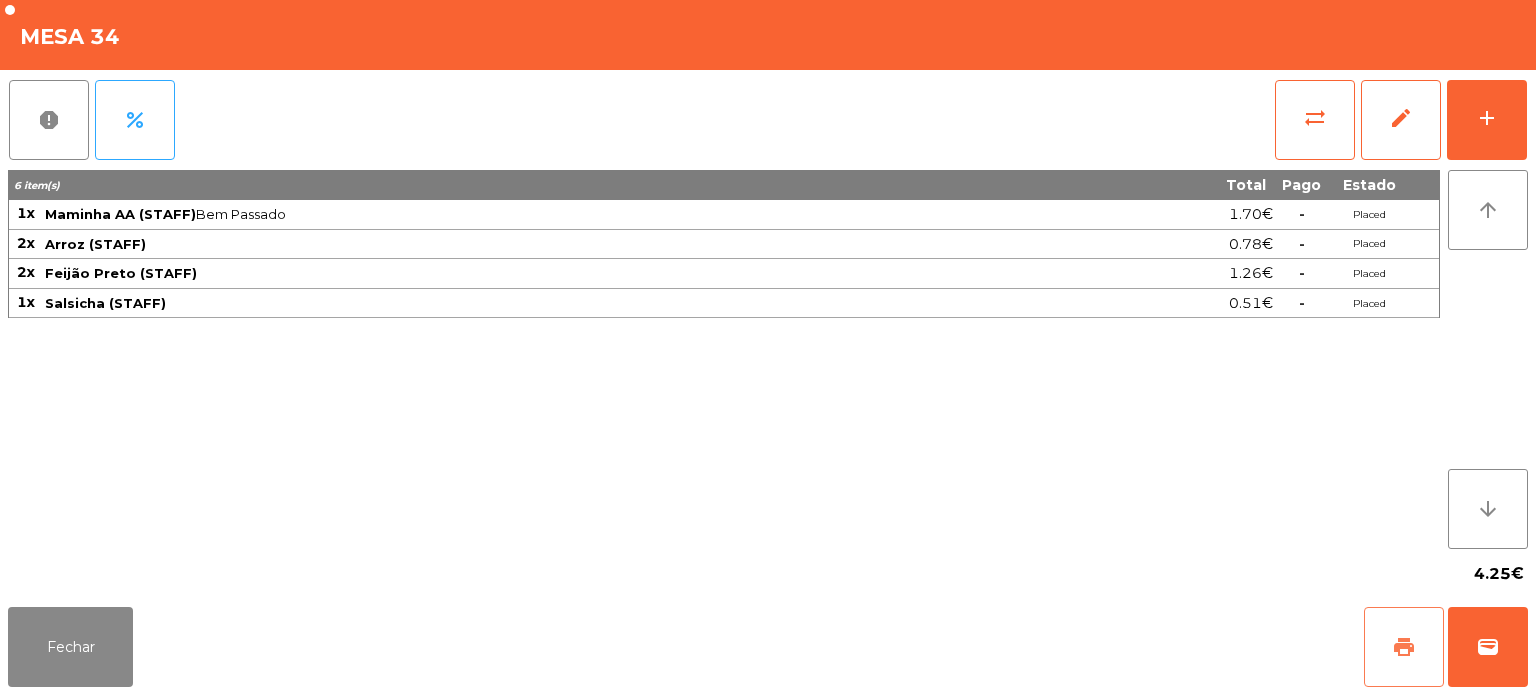 click on "print" 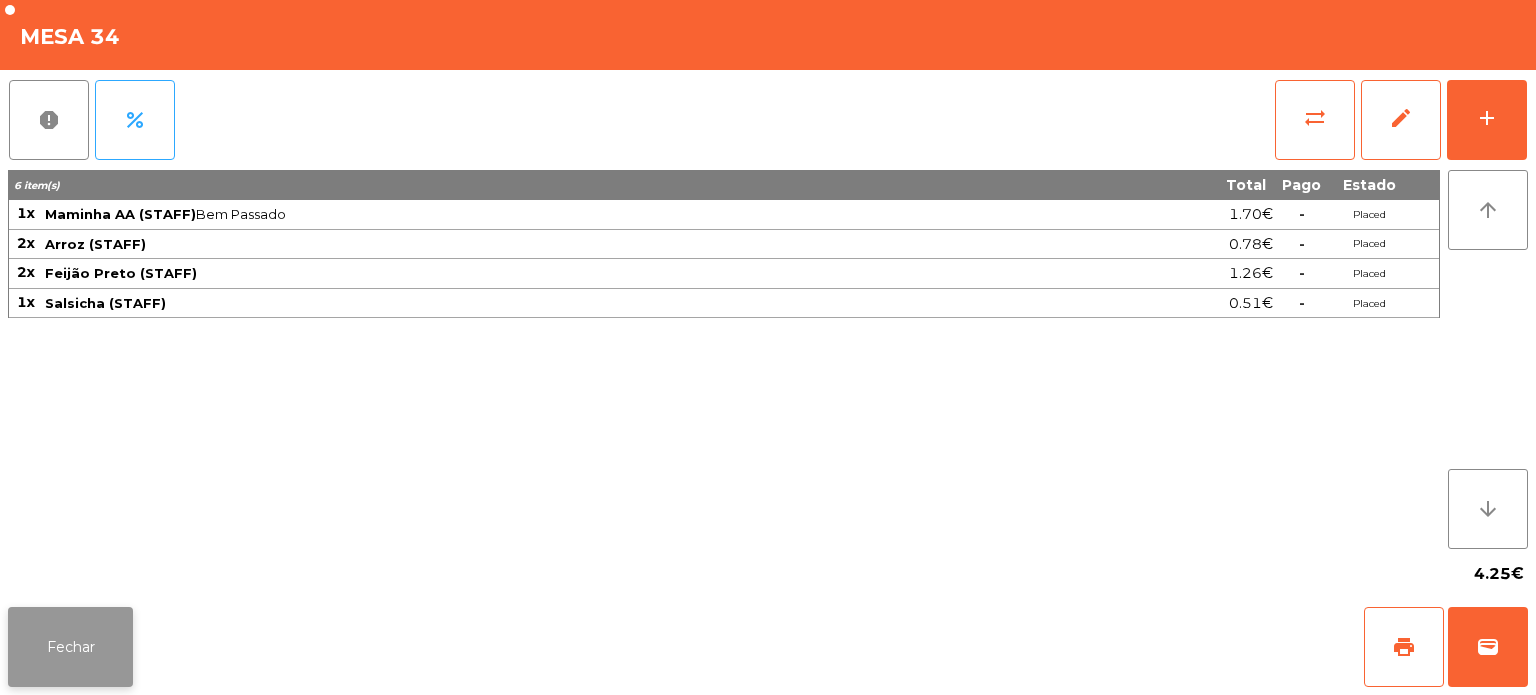 click on "Fechar" 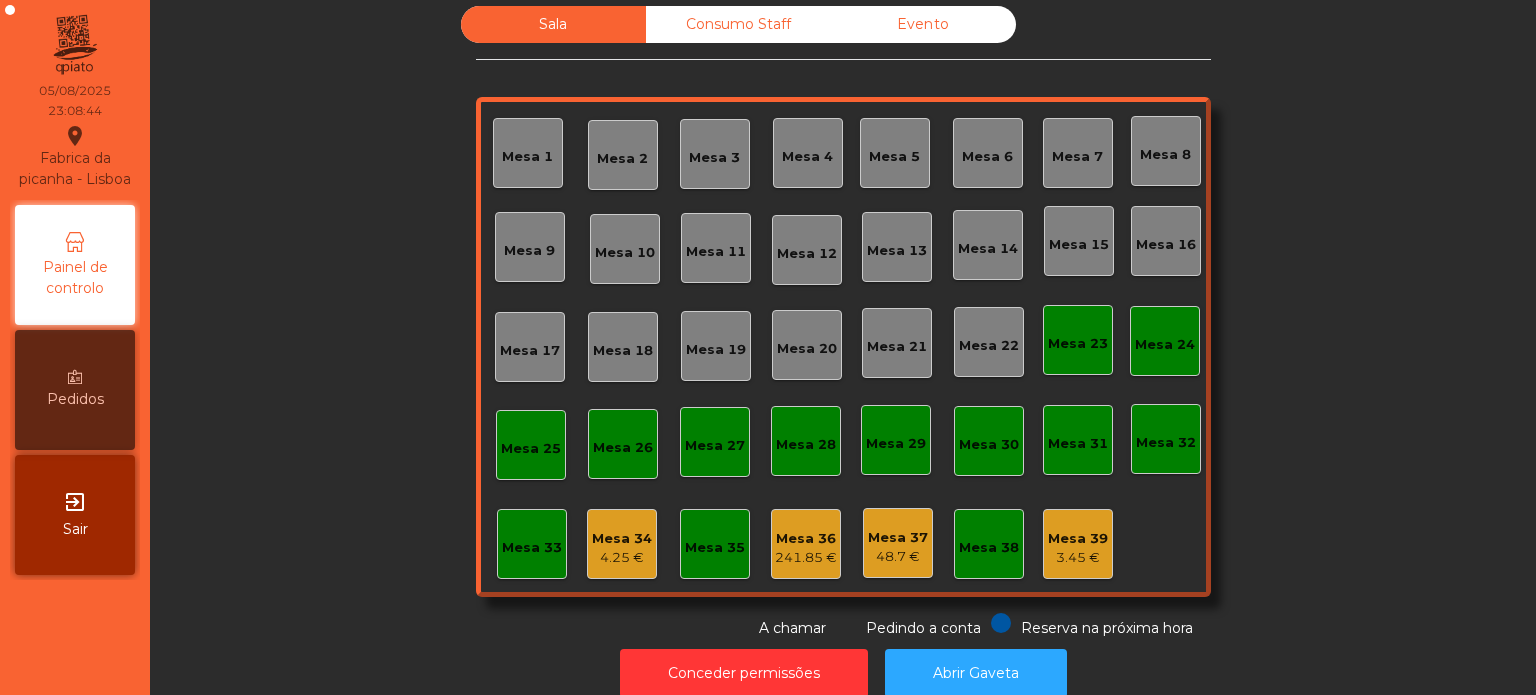 click on "Mesa 34   4.25 €" 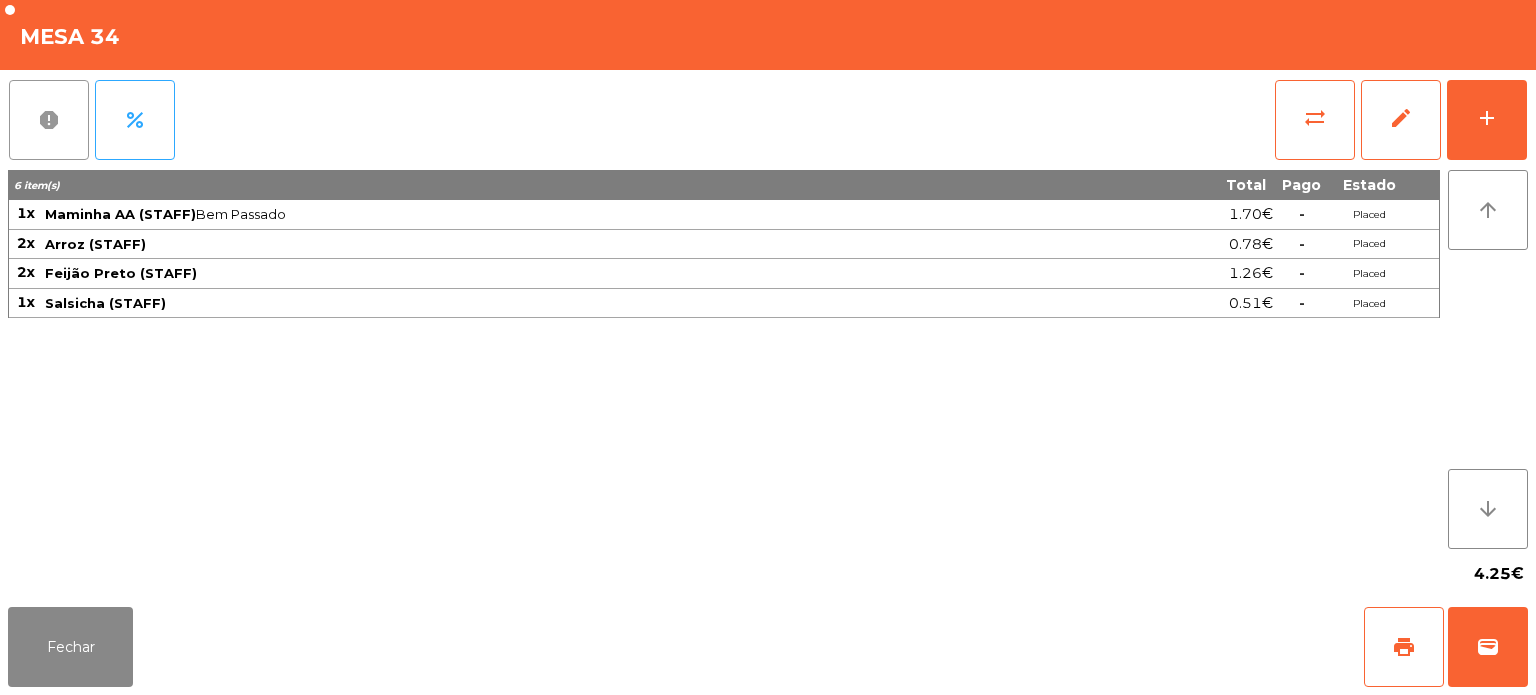 click on "report" 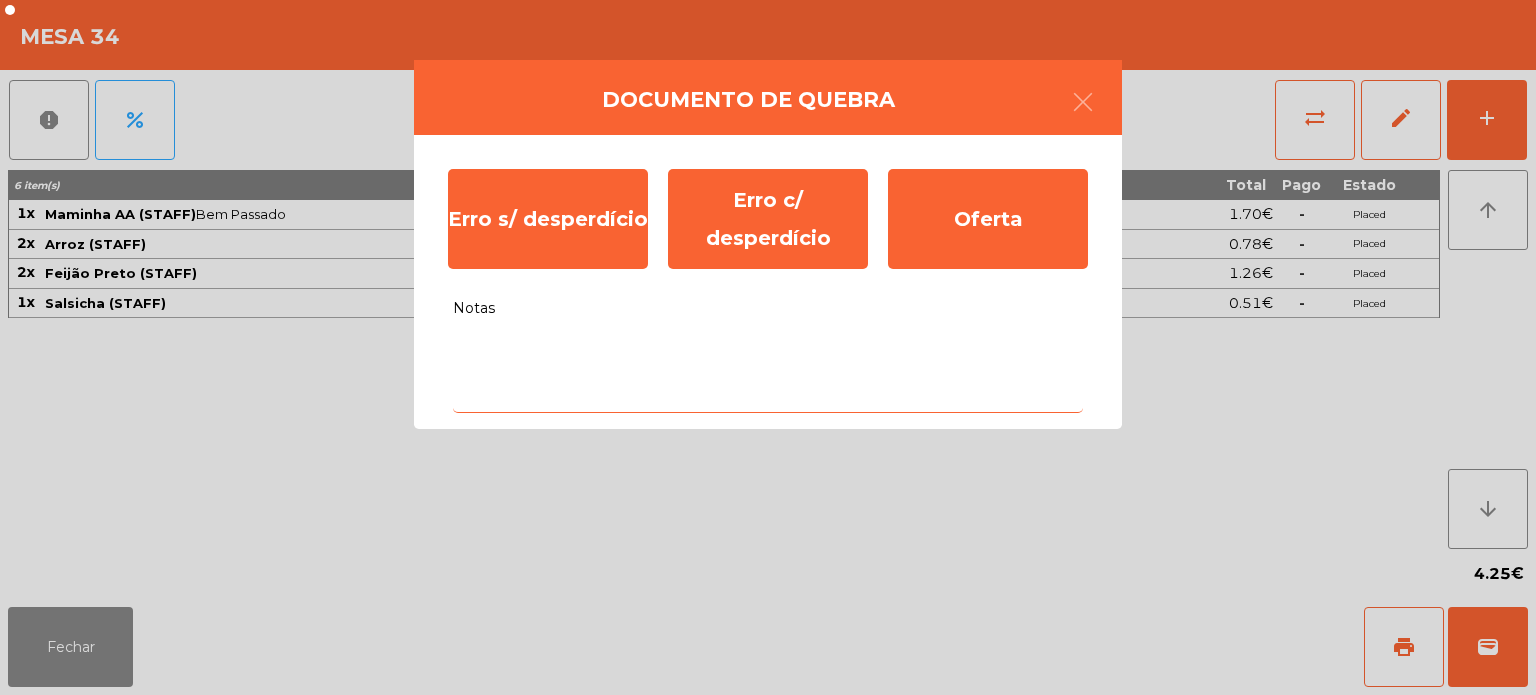 click on "Notas" at bounding box center (768, 371) 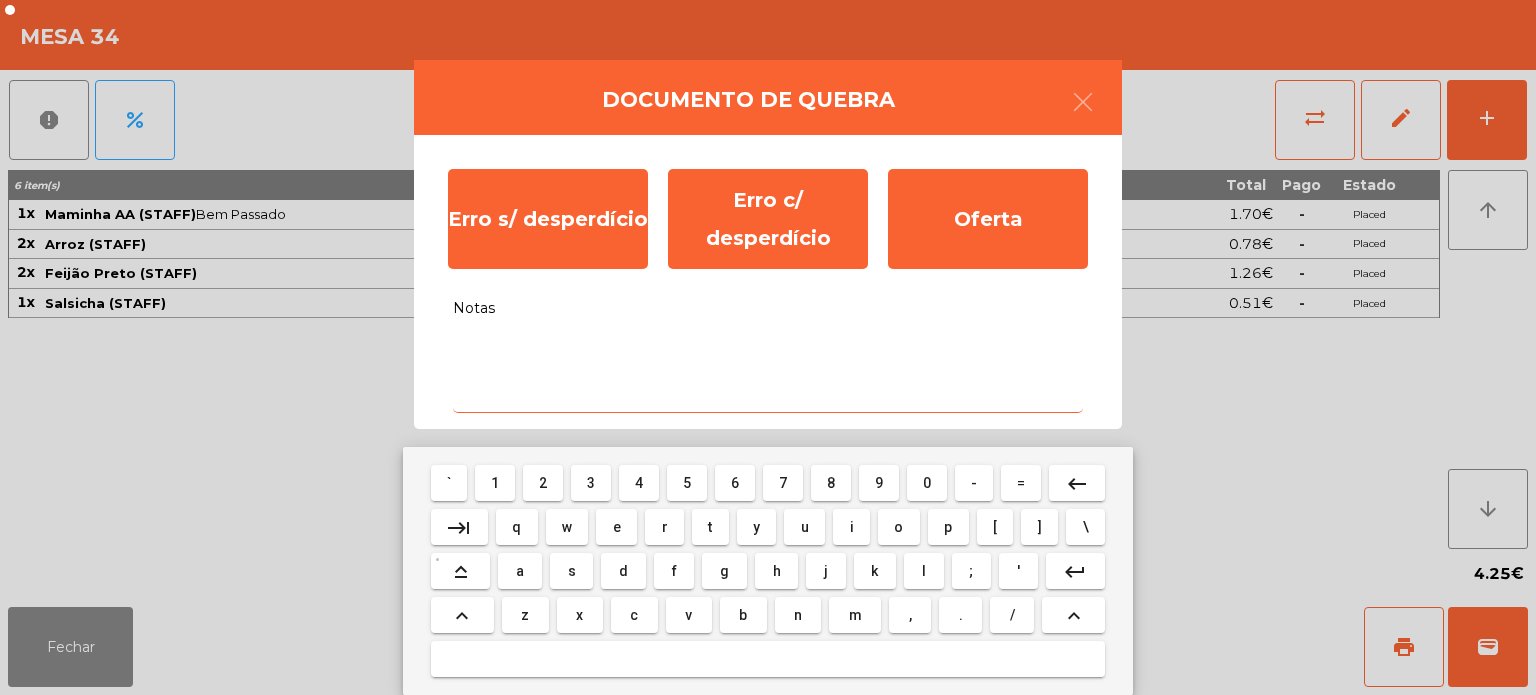 click on "a" at bounding box center [520, 571] 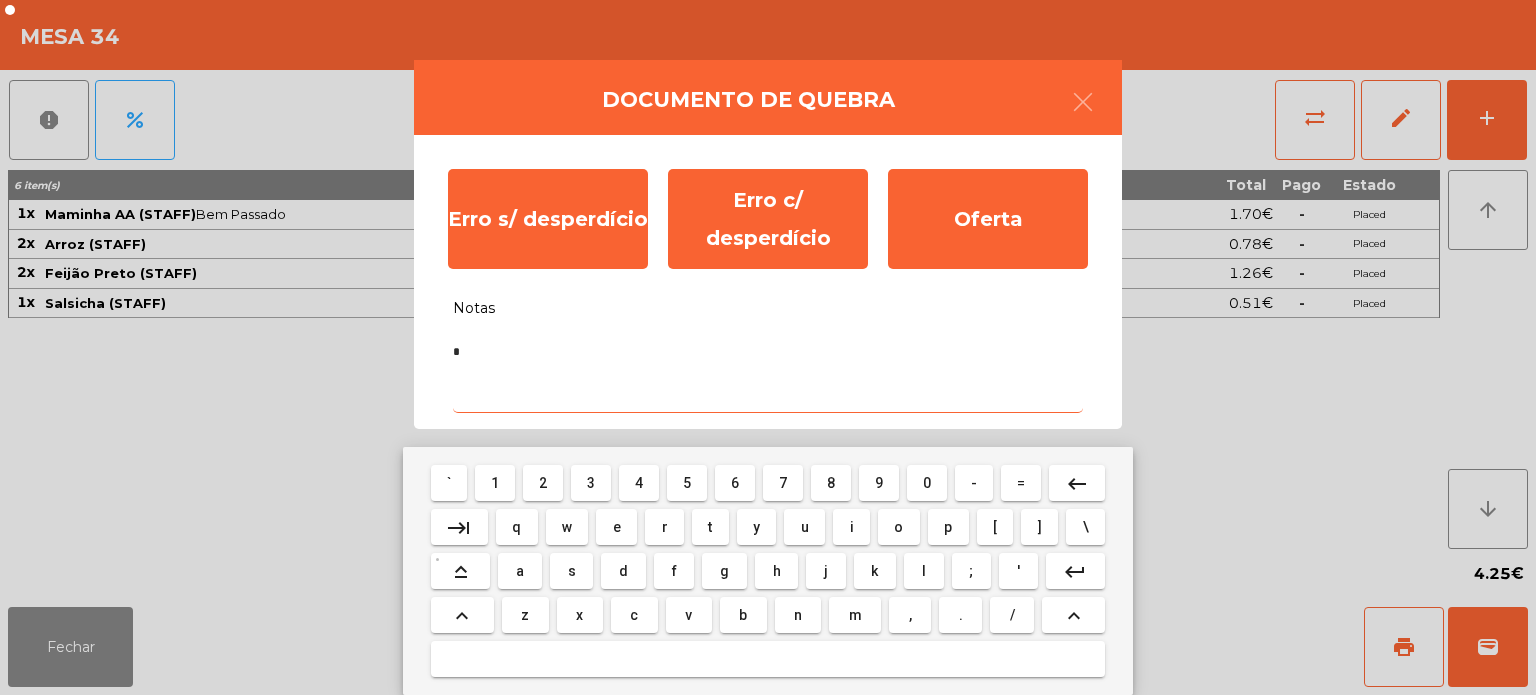 click on "l" at bounding box center (923, 571) 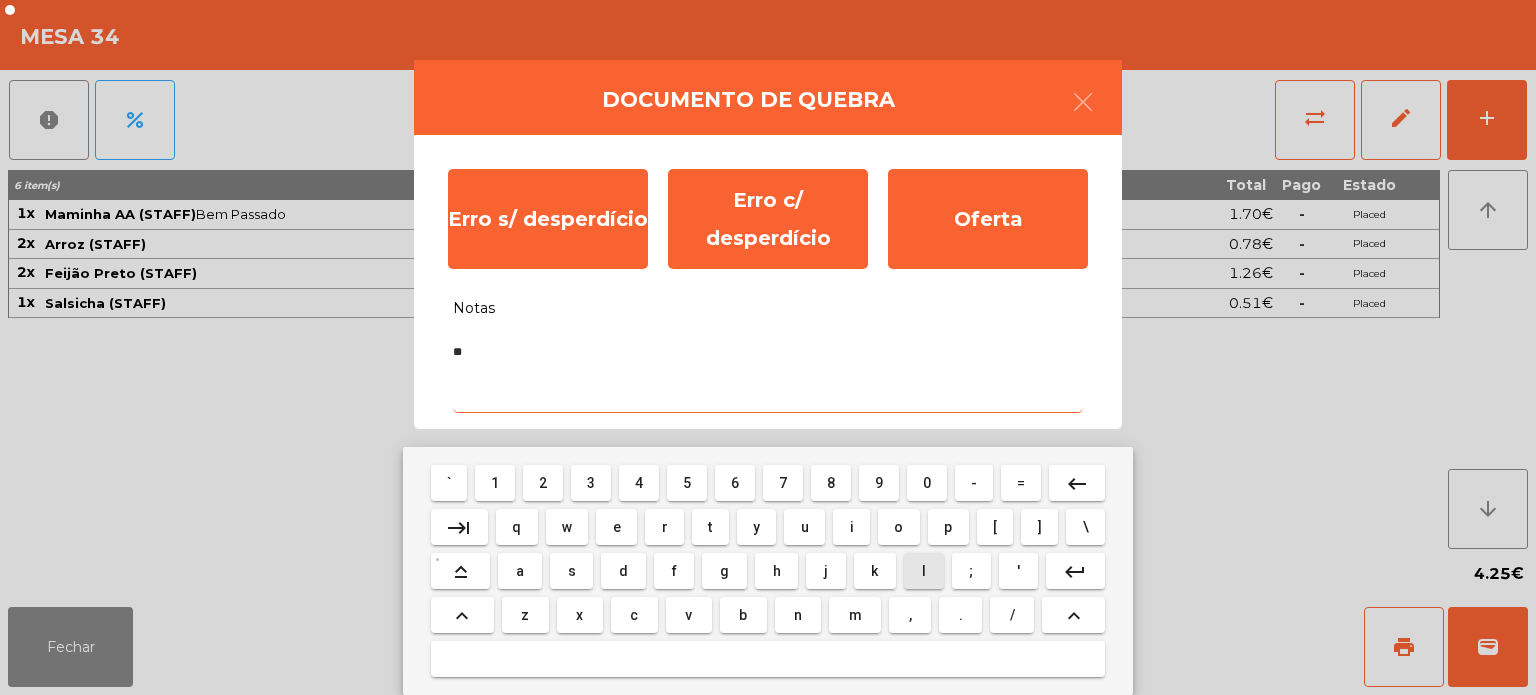 click on "i" at bounding box center [852, 527] 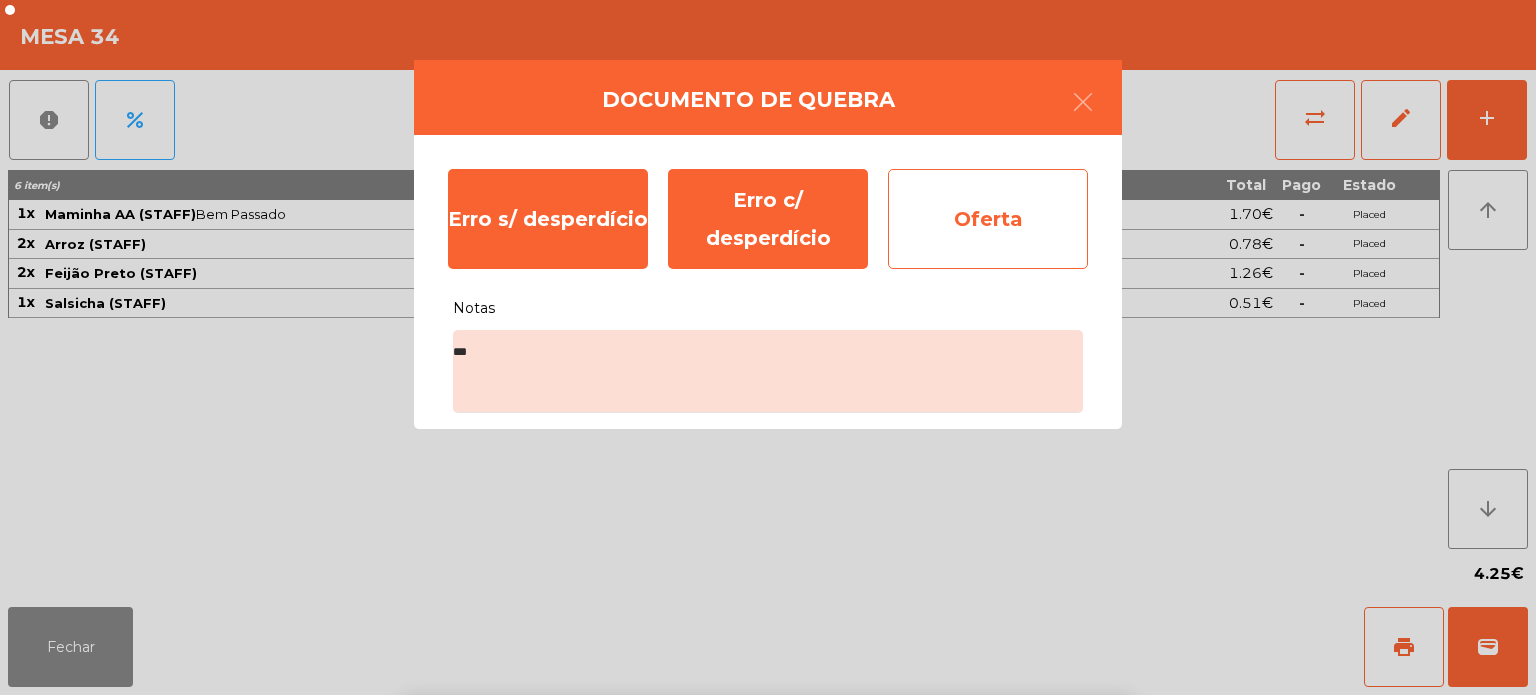 click on "Oferta" 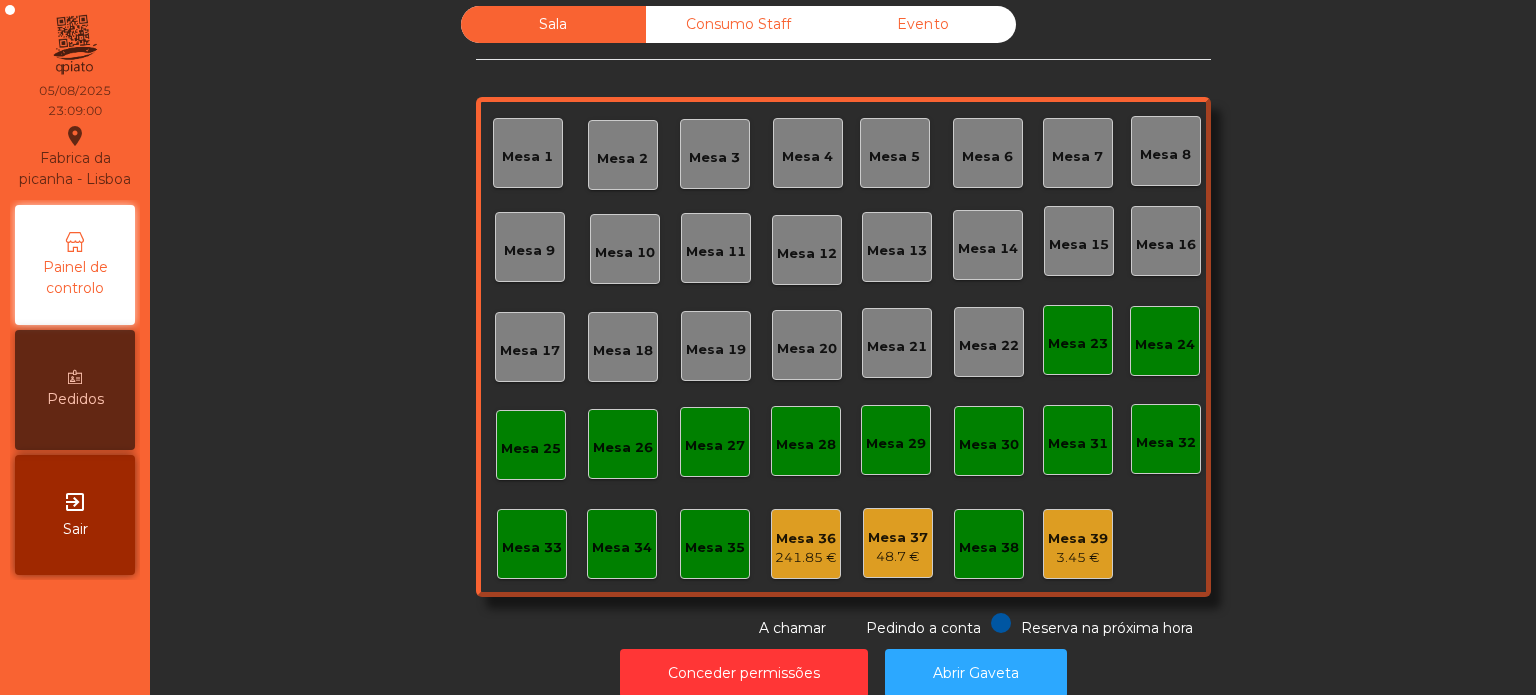 click on "Mesa 37   48.7 €" 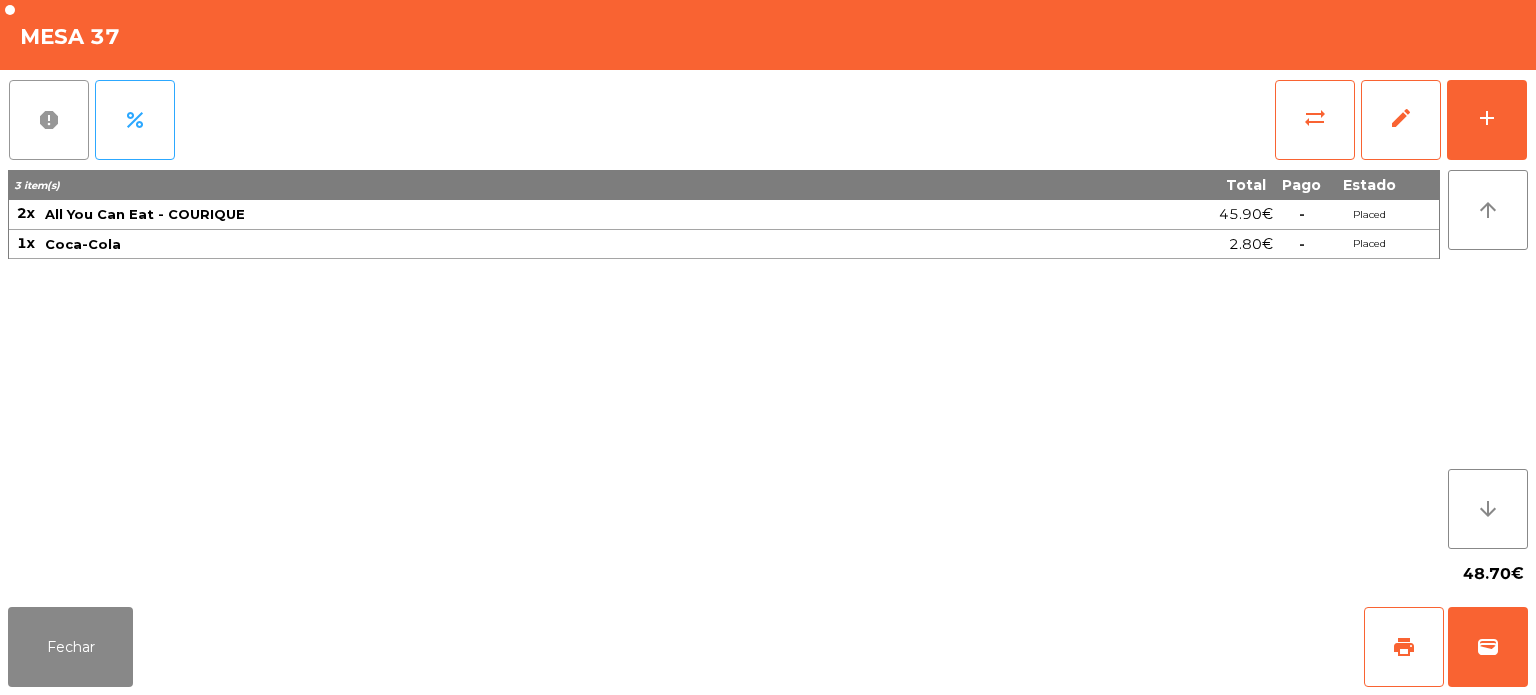 click on "report" 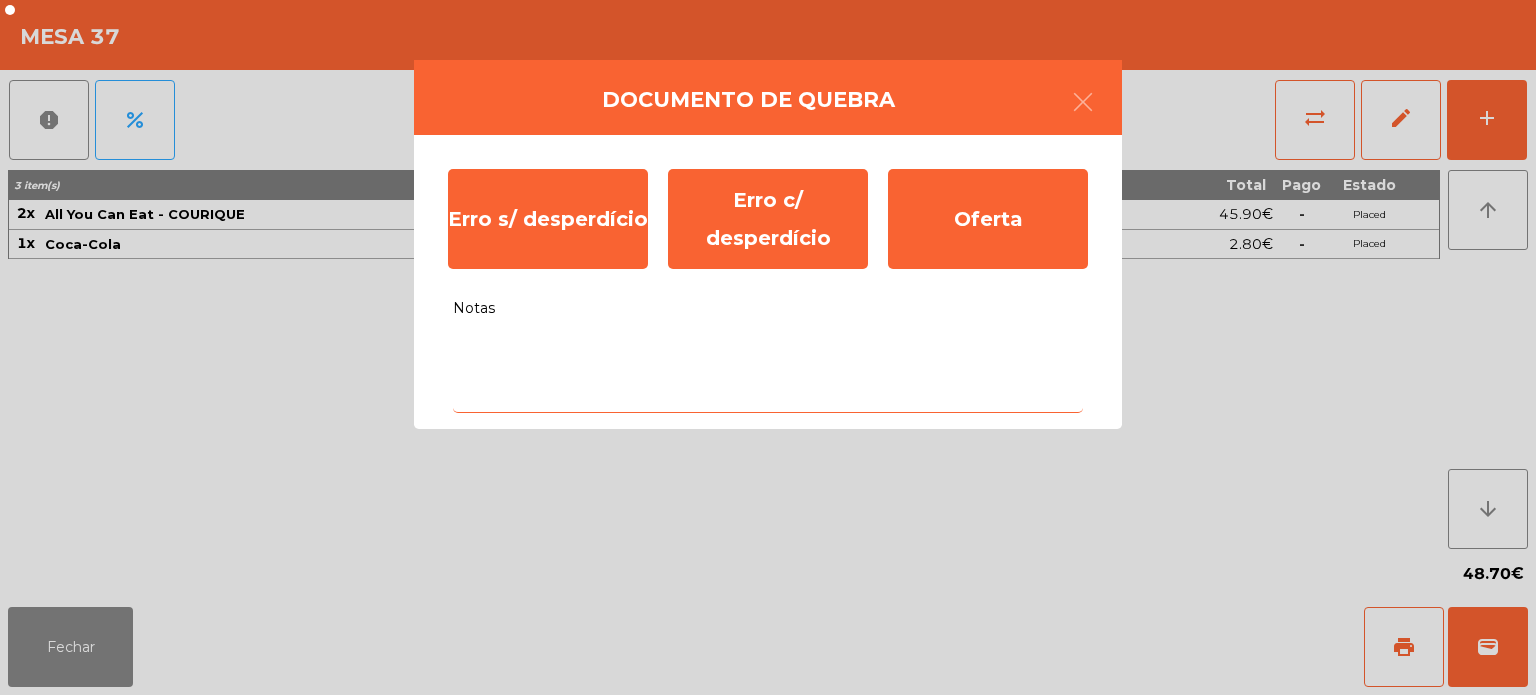 click on "Notas" at bounding box center (768, 371) 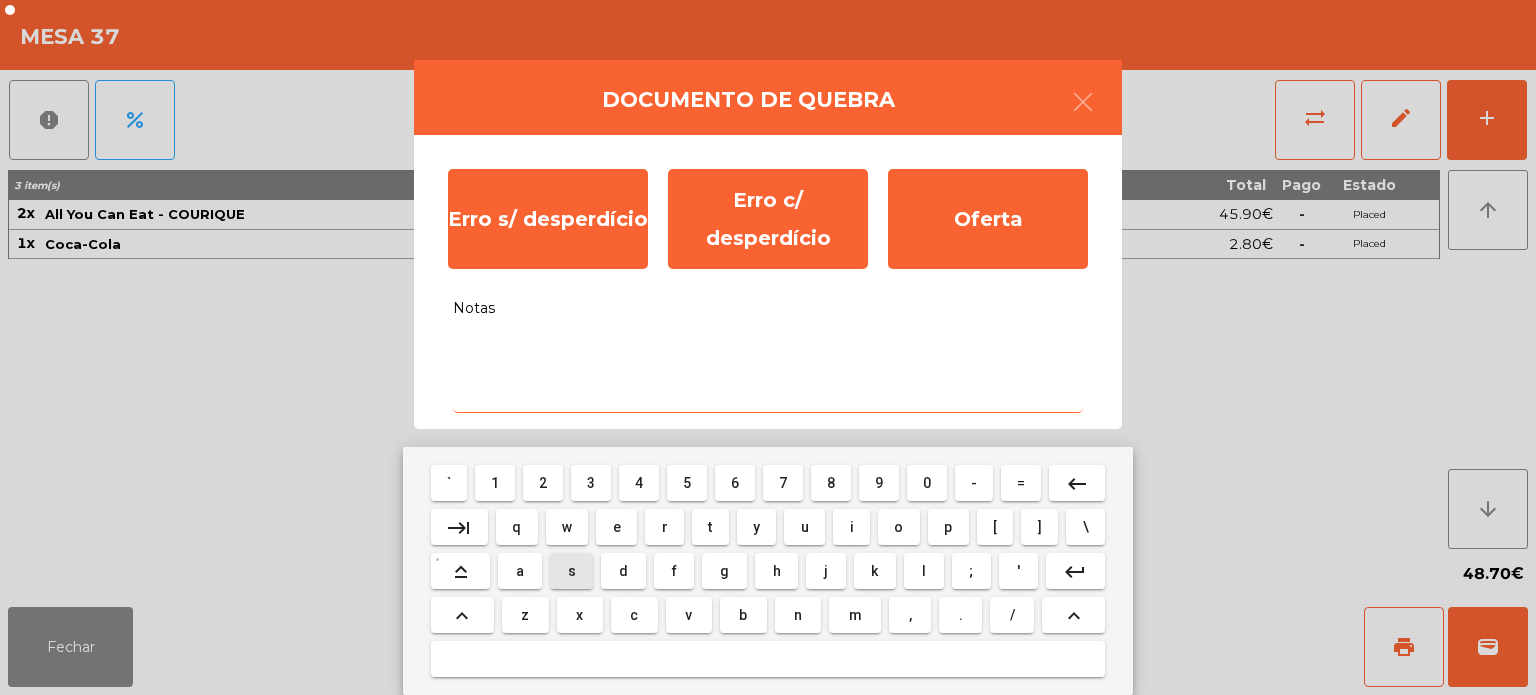 click on "s" at bounding box center [572, 571] 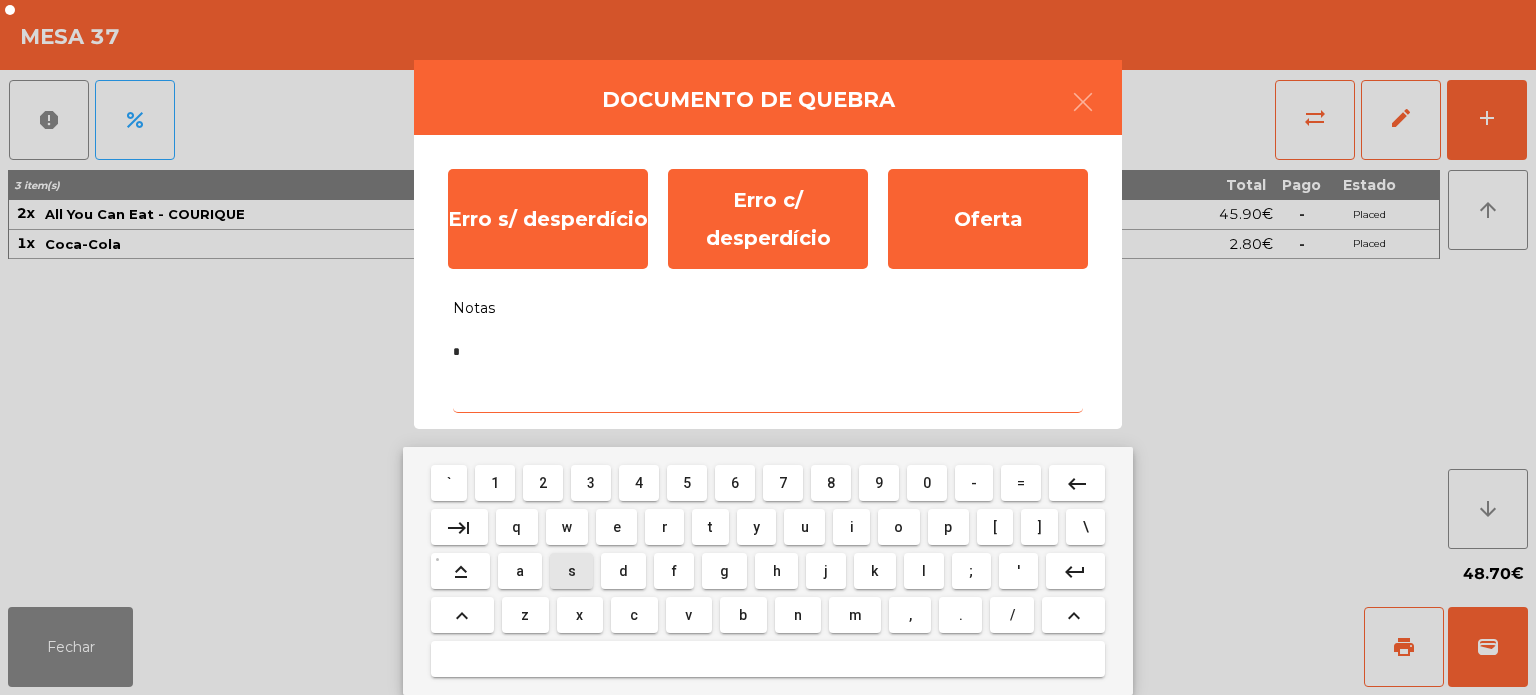 click on "e" at bounding box center (617, 527) 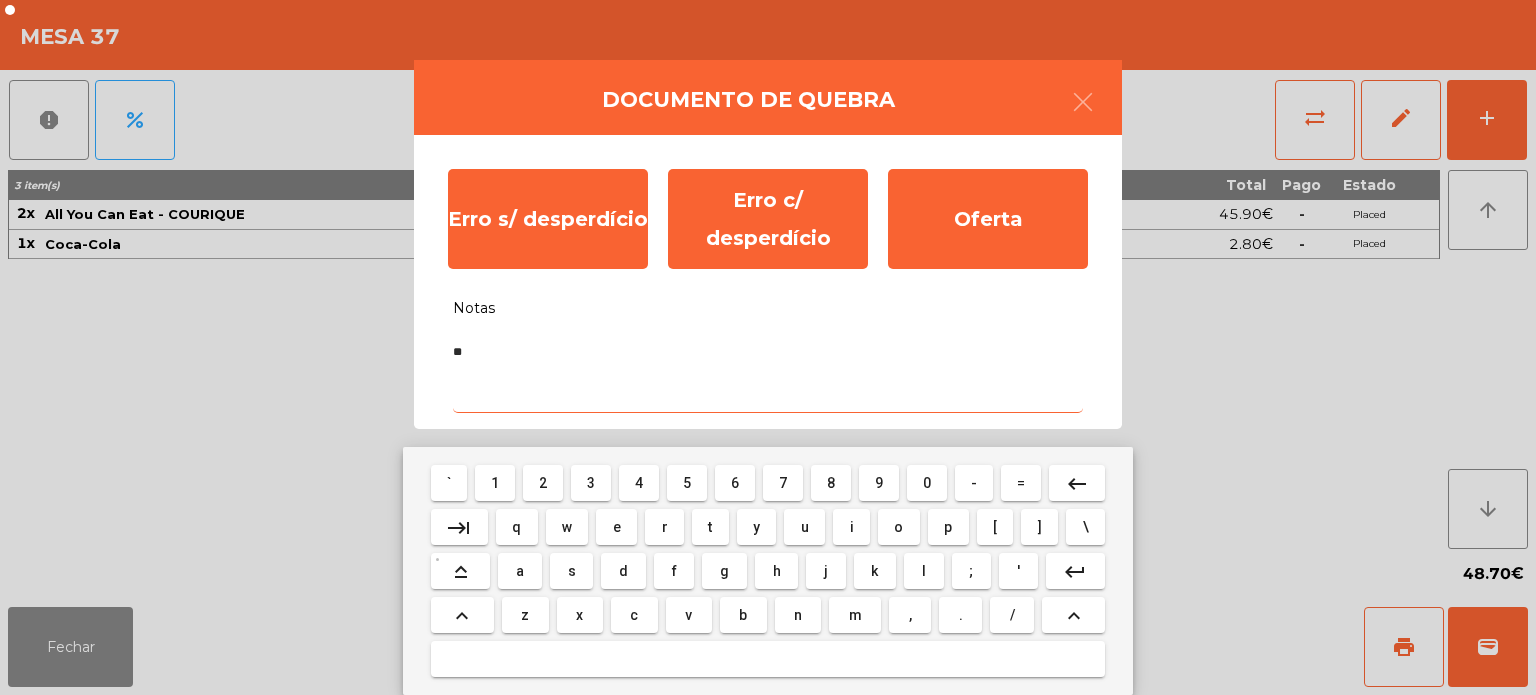 click on "m" at bounding box center [855, 615] 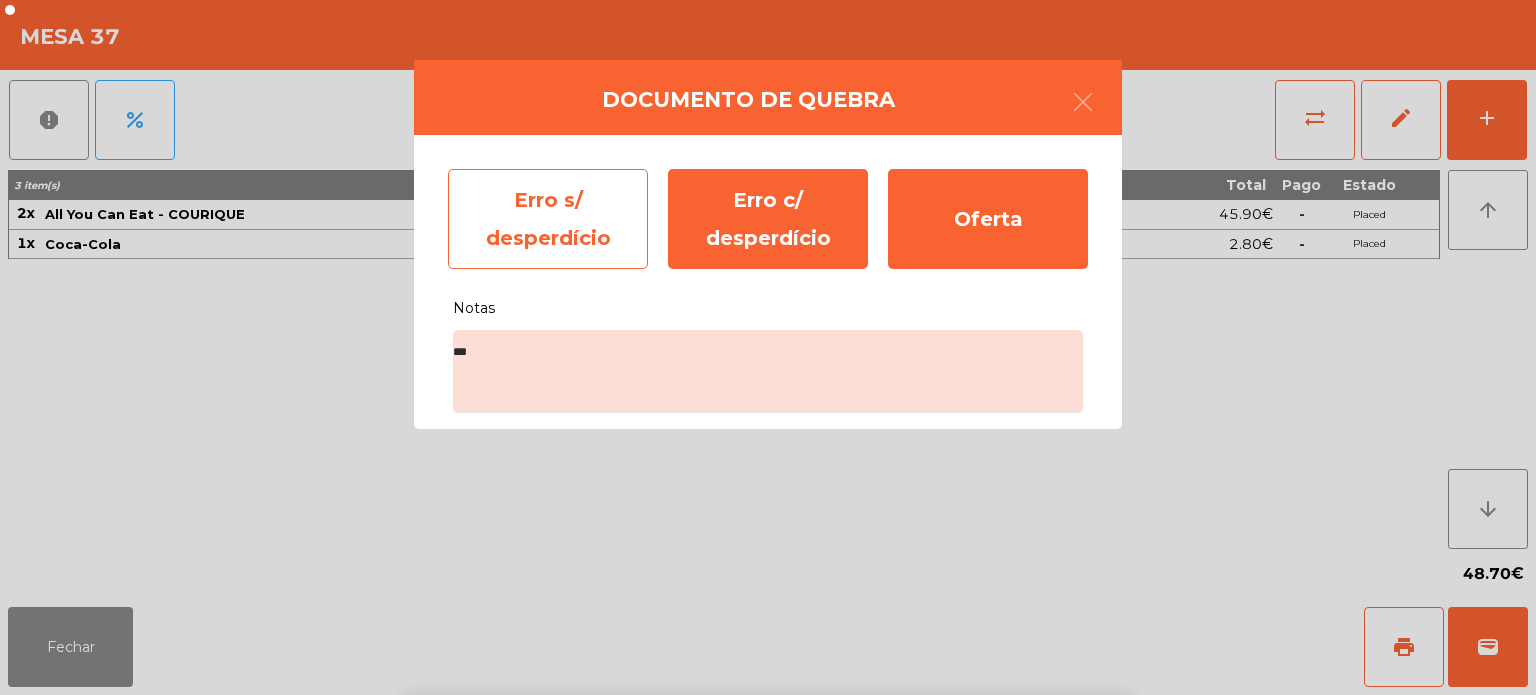 click on "Erro s/ desperdício" 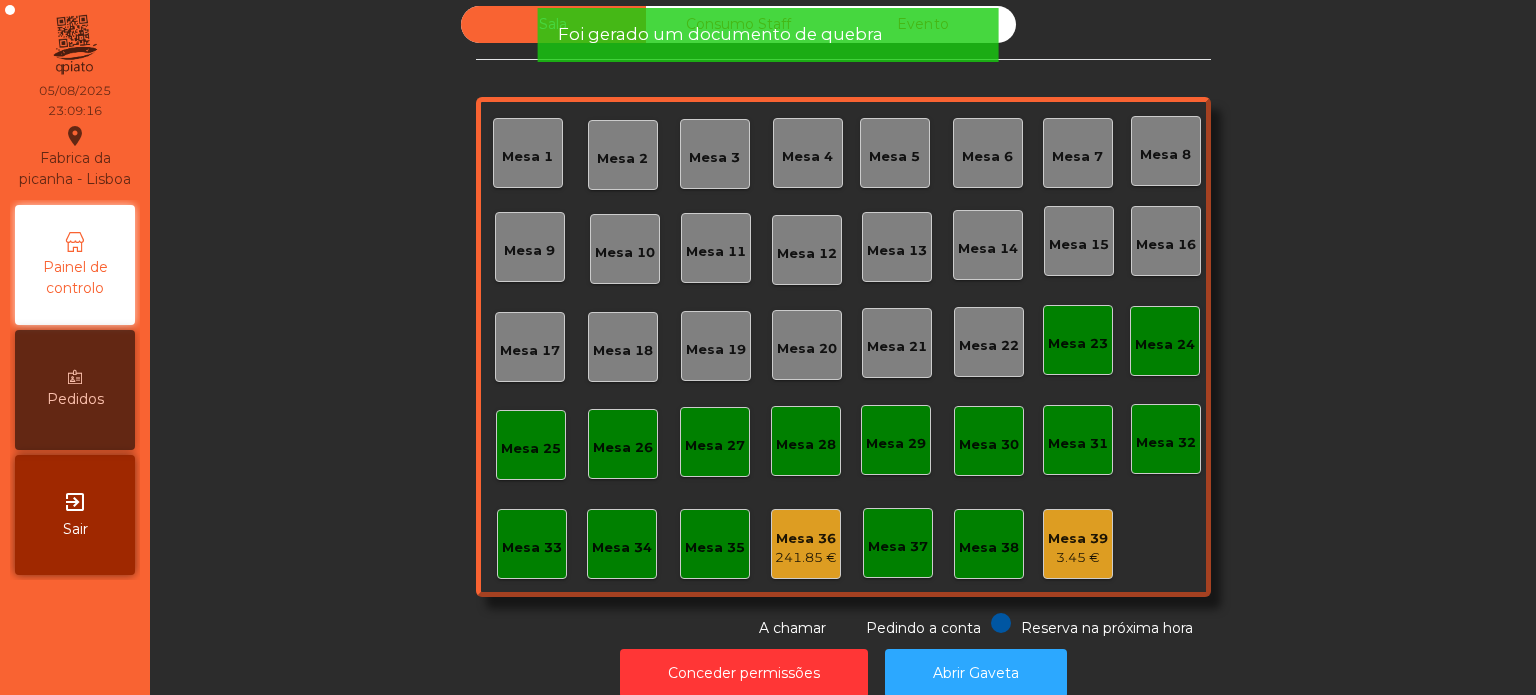 click on "Sala   Consumo Staff   Evento   Mesa 1   Mesa 2   Mesa 3   Mesa 4   Mesa 5   Mesa 6   Mesa 7   Mesa 8   Mesa 9   Mesa 10   Mesa 11   Mesa 12   Mesa 13   Mesa 14   Mesa 15   Mesa 16   Mesa 17   Mesa 18   Mesa 19   Mesa 20   Mesa 21   Mesa 22   Mesa 23   Mesa 24   Mesa 25   Mesa 26   Mesa 27   Mesa 28   Mesa 29   Mesa 30   Mesa 31   Mesa 32   Mesa 33   Mesa 34   Mesa 35   Mesa 36   241.85 €   Mesa 37   Mesa 38   Mesa 39   3.45 €  Reserva na próxima hora Pedindo a conta A chamar" 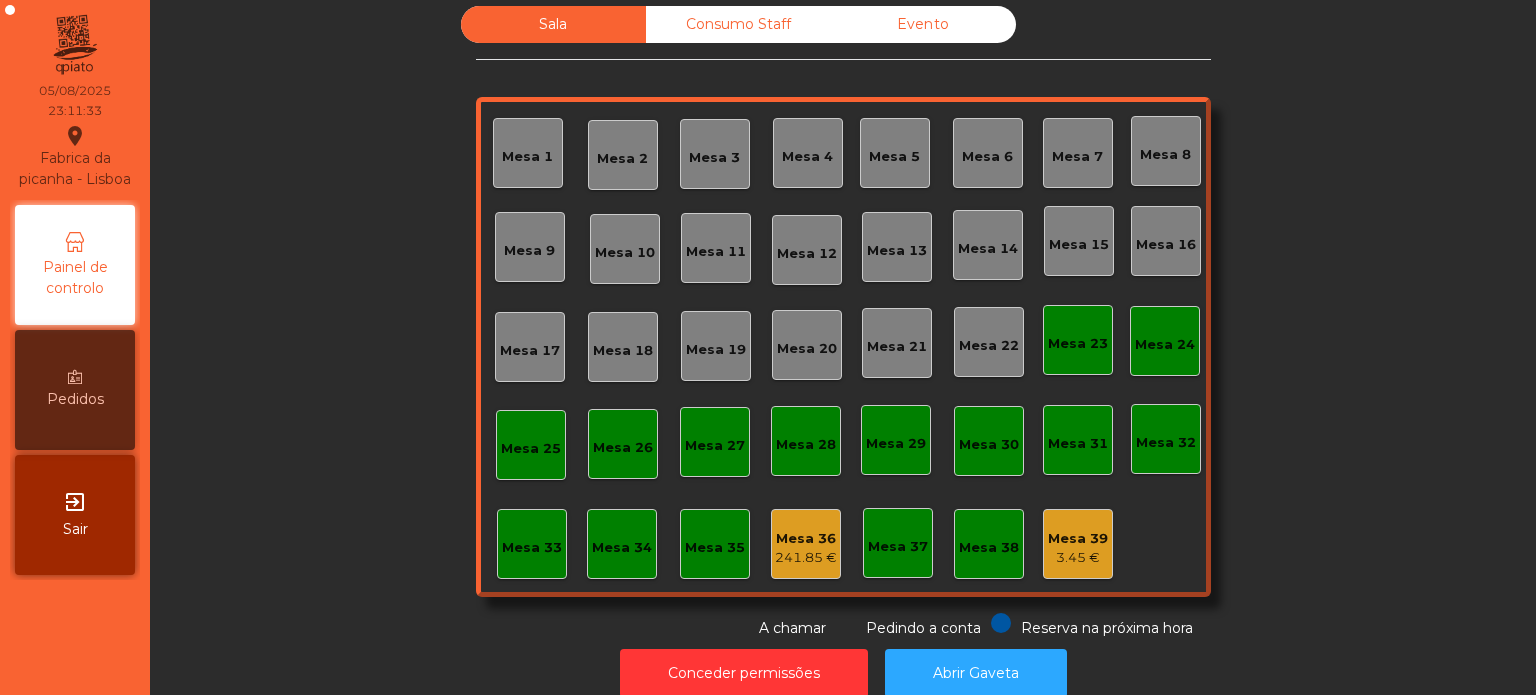 click on "Sala   Consumo Staff   Evento   Mesa 1   Mesa 2   Mesa 3   Mesa 4   Mesa 5   Mesa 6   Mesa 7   Mesa 8   Mesa 9   Mesa 10   Mesa 11   Mesa 12   Mesa 13   Mesa 14   Mesa 15   Mesa 16   Mesa 17   Mesa 18   Mesa 19   Mesa 20   Mesa 21   Mesa 22   Mesa 23   Mesa 24   Mesa 25   Mesa 26   Mesa 27   Mesa 28   Mesa 29   Mesa 30   Mesa 31   Mesa 32   Mesa 33   Mesa 34   Mesa 35   Mesa 36   241.85 €   Mesa 37   Mesa 38   Mesa 39   3.45 €  Reserva na próxima hora Pedindo a conta A chamar" 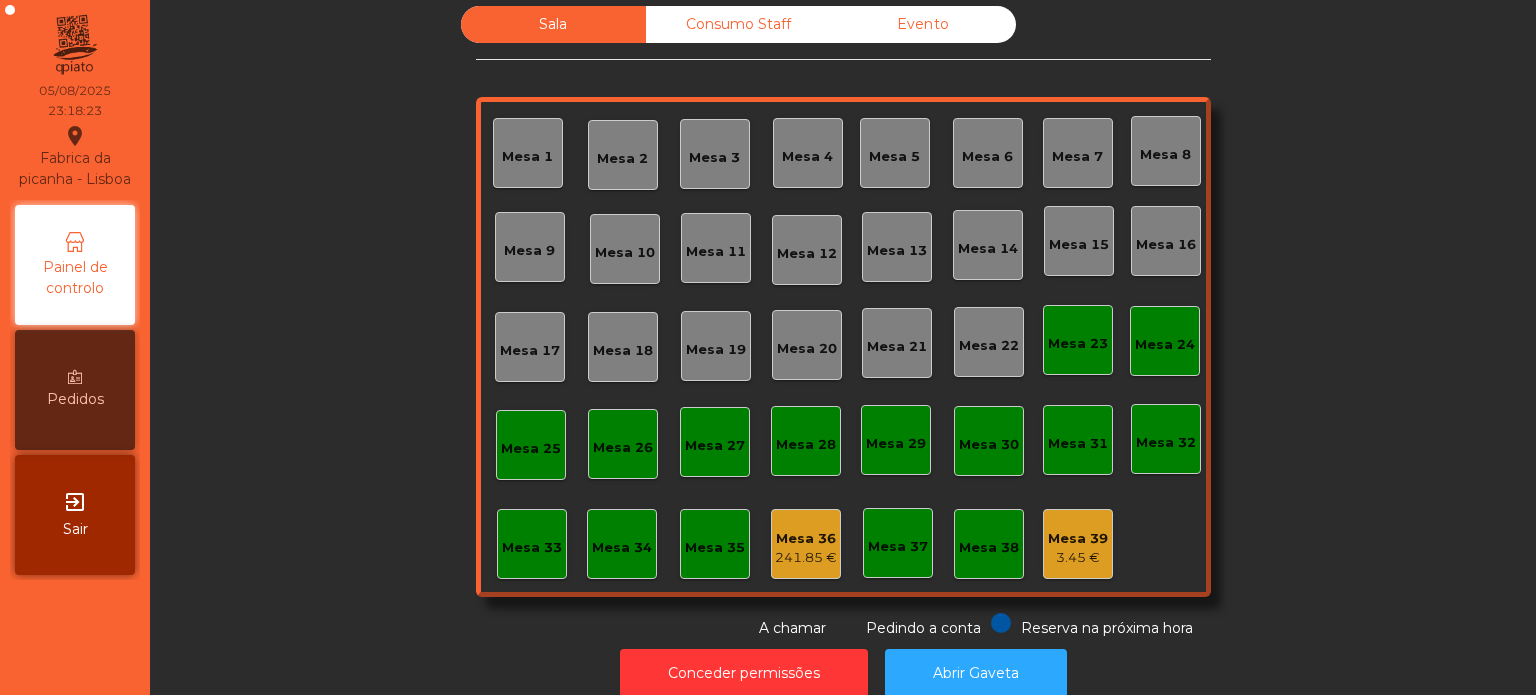 click on "Sala   Consumo Staff   Evento   Mesa 1   Mesa 2   Mesa 3   Mesa 4   Mesa 5   Mesa 6   Mesa 7   Mesa 8   Mesa 9   Mesa 10   Mesa 11   Mesa 12   Mesa 13   Mesa 14   Mesa 15   Mesa 16   Mesa 17   Mesa 18   Mesa 19   Mesa 20   Mesa 21   Mesa 22   Mesa 23   Mesa 24   Mesa 25   Mesa 26   Mesa 27   Mesa 28   Mesa 29   Mesa 30   Mesa 31   Mesa 32   Mesa 33   Mesa 34   Mesa 35   Mesa 36   241.85 €   Mesa 37   Mesa 38   Mesa 39   3.45 €  Reserva na próxima hora Pedindo a conta A chamar" 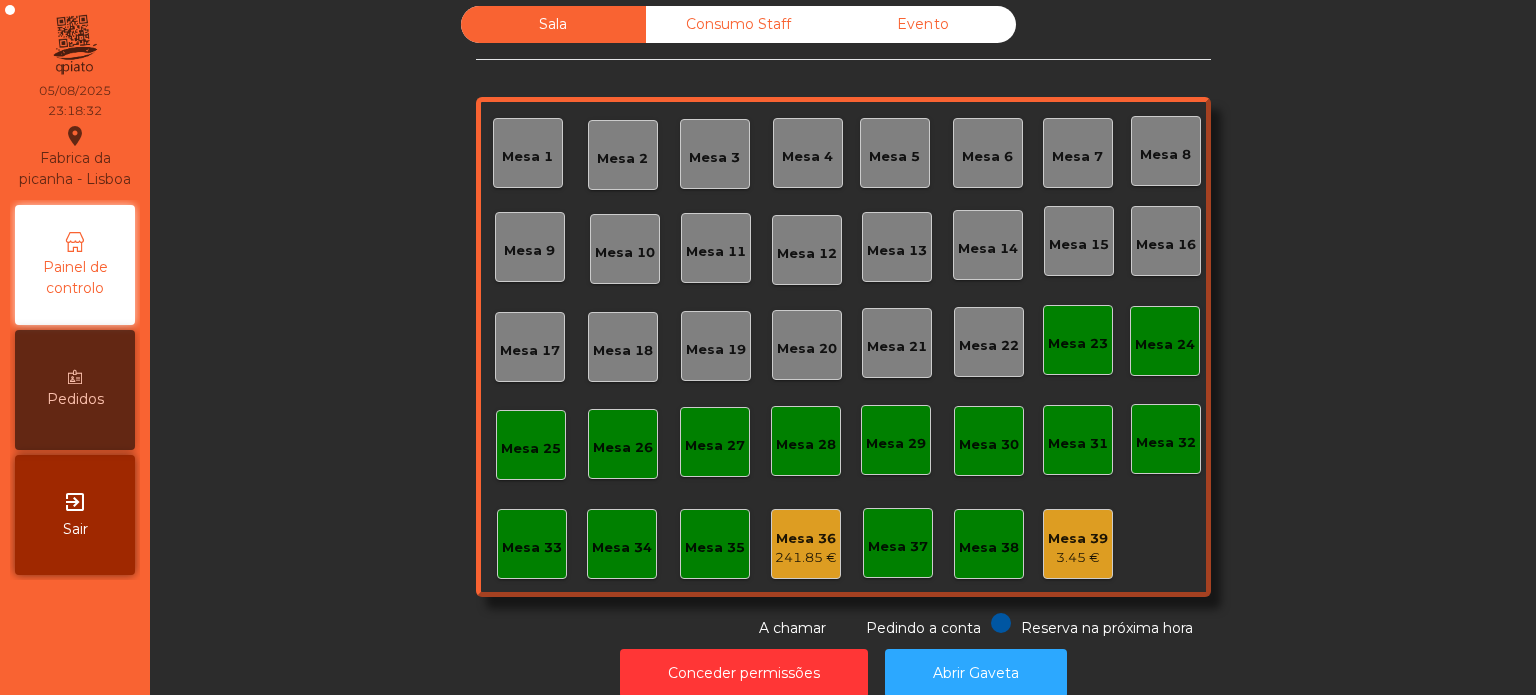click on "Mesa 39" 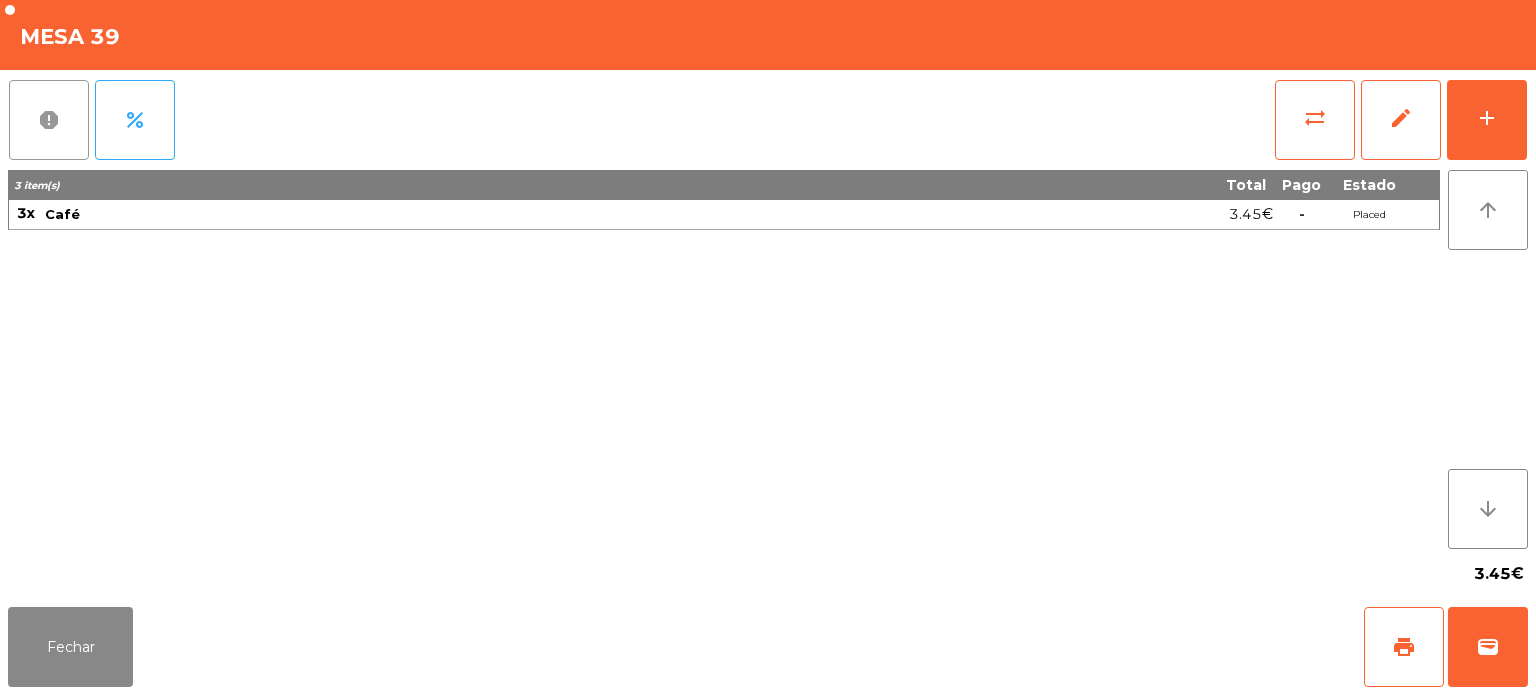 click on "report" 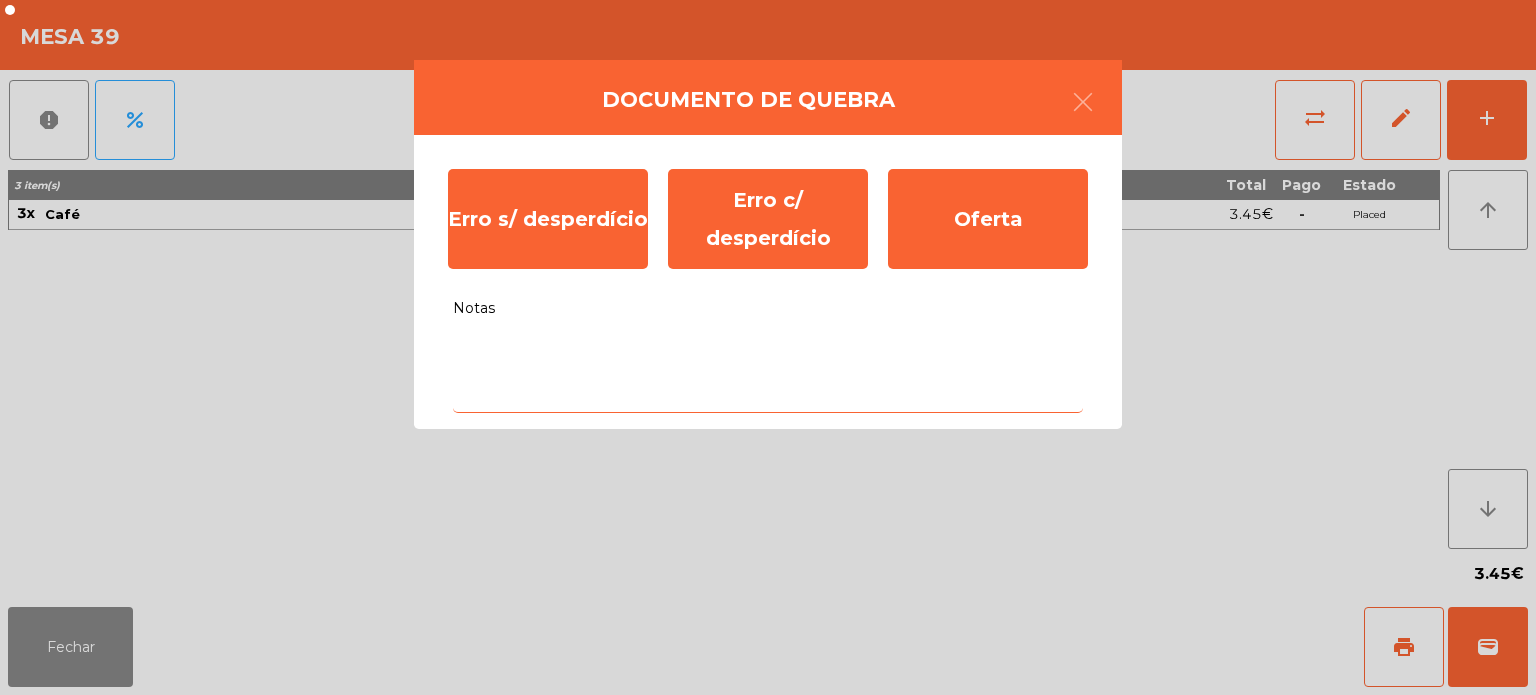 click on "Notas" at bounding box center (768, 371) 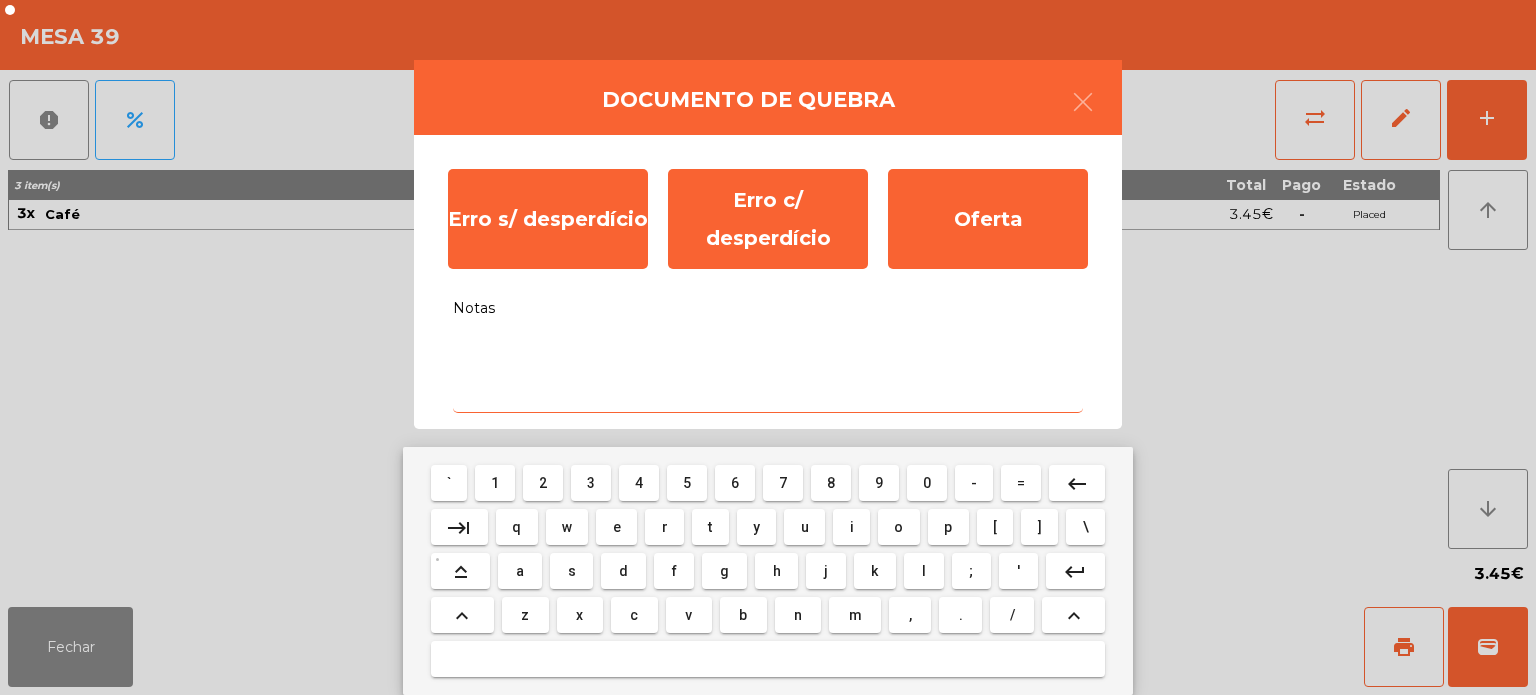 click on "c" at bounding box center (634, 615) 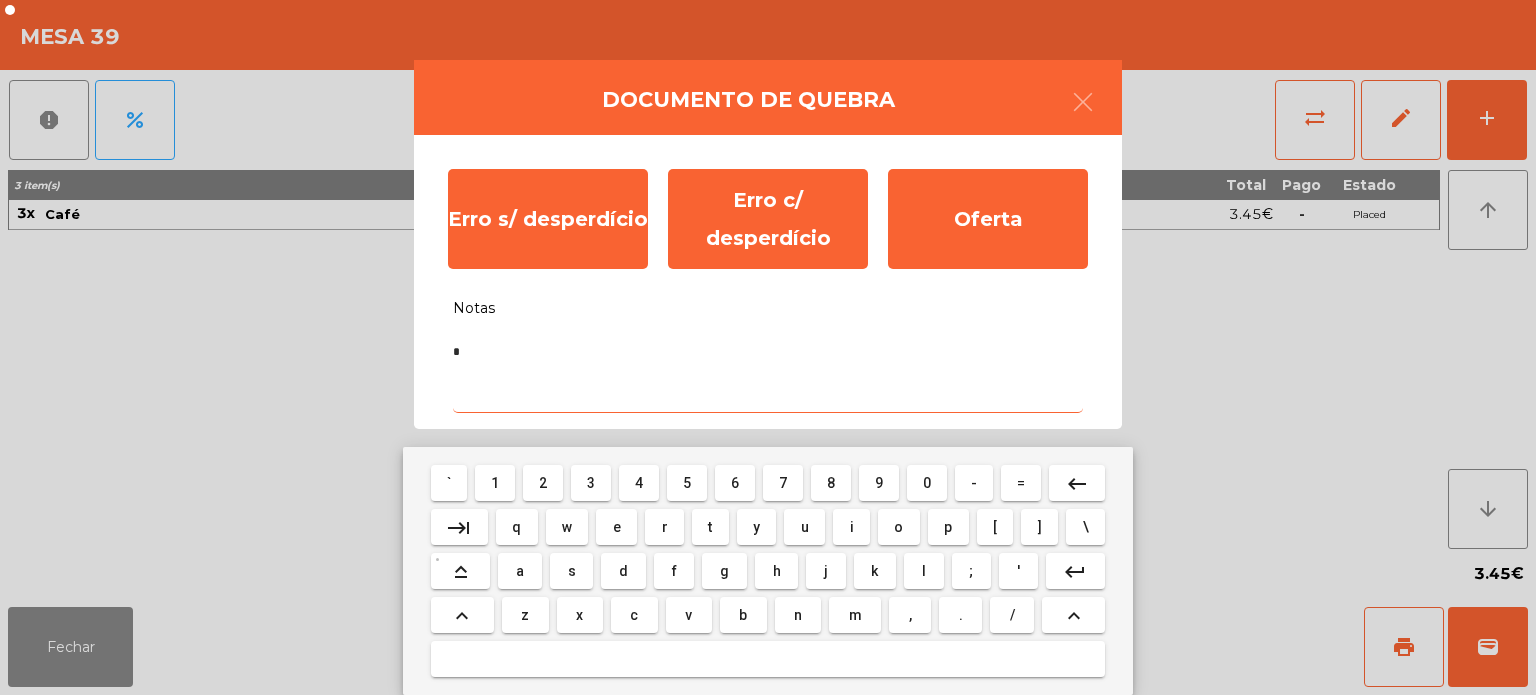 click on "keyboard_backspace" at bounding box center [1077, 483] 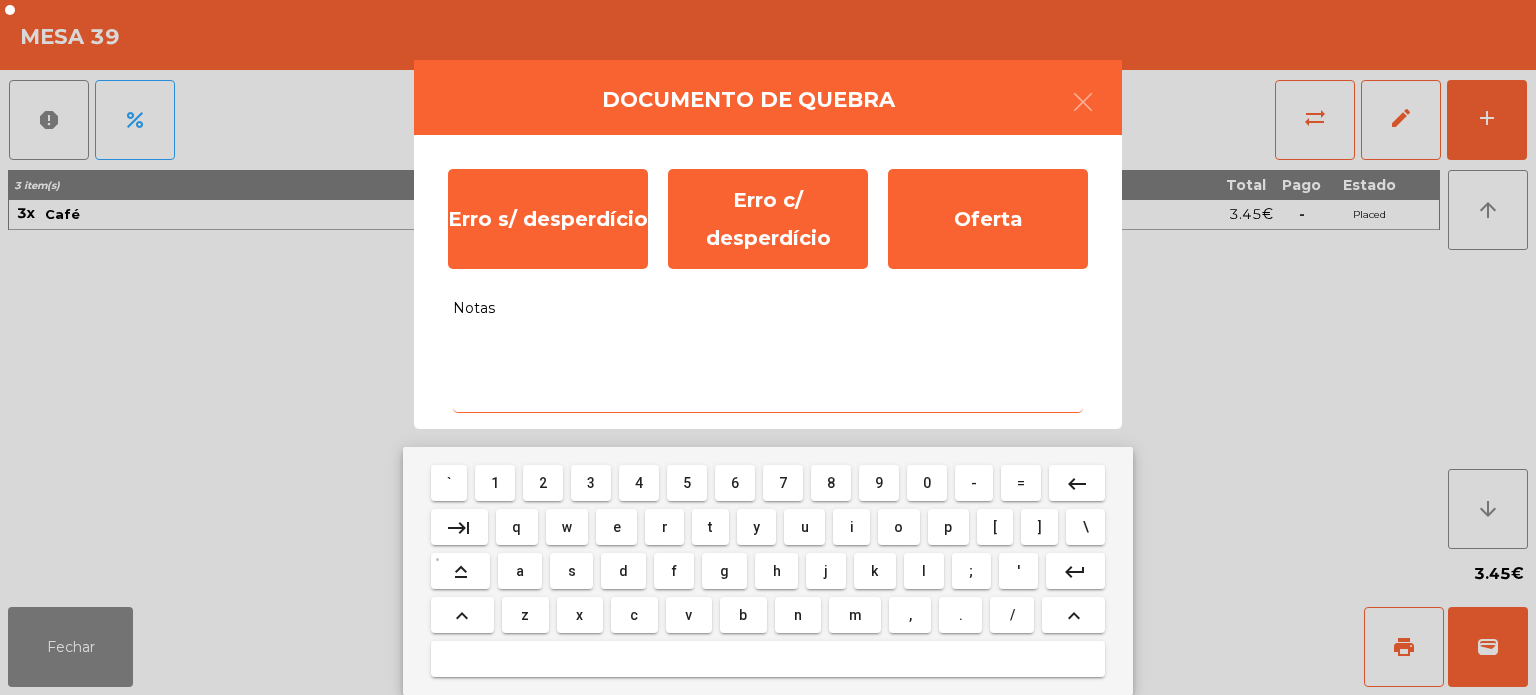 click on "0" at bounding box center (927, 483) 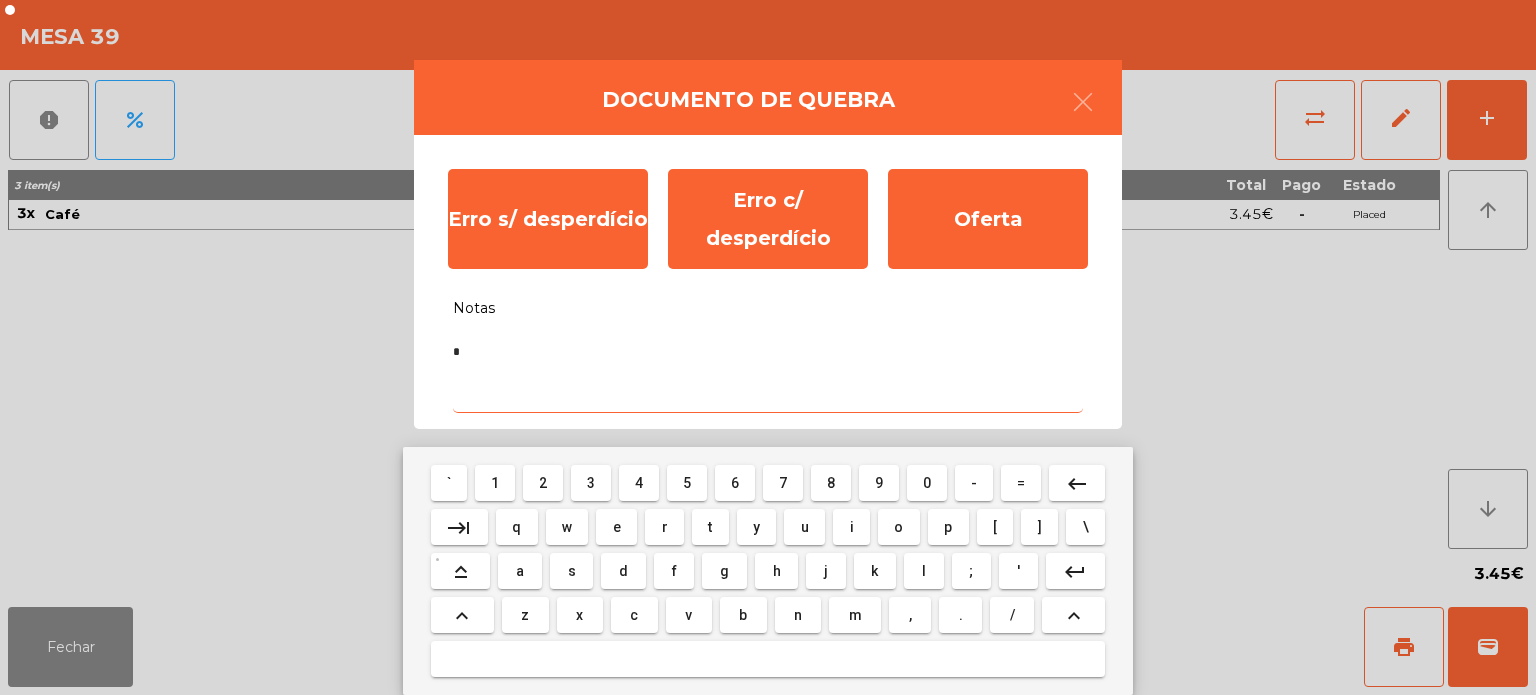 click on "f" at bounding box center [674, 571] 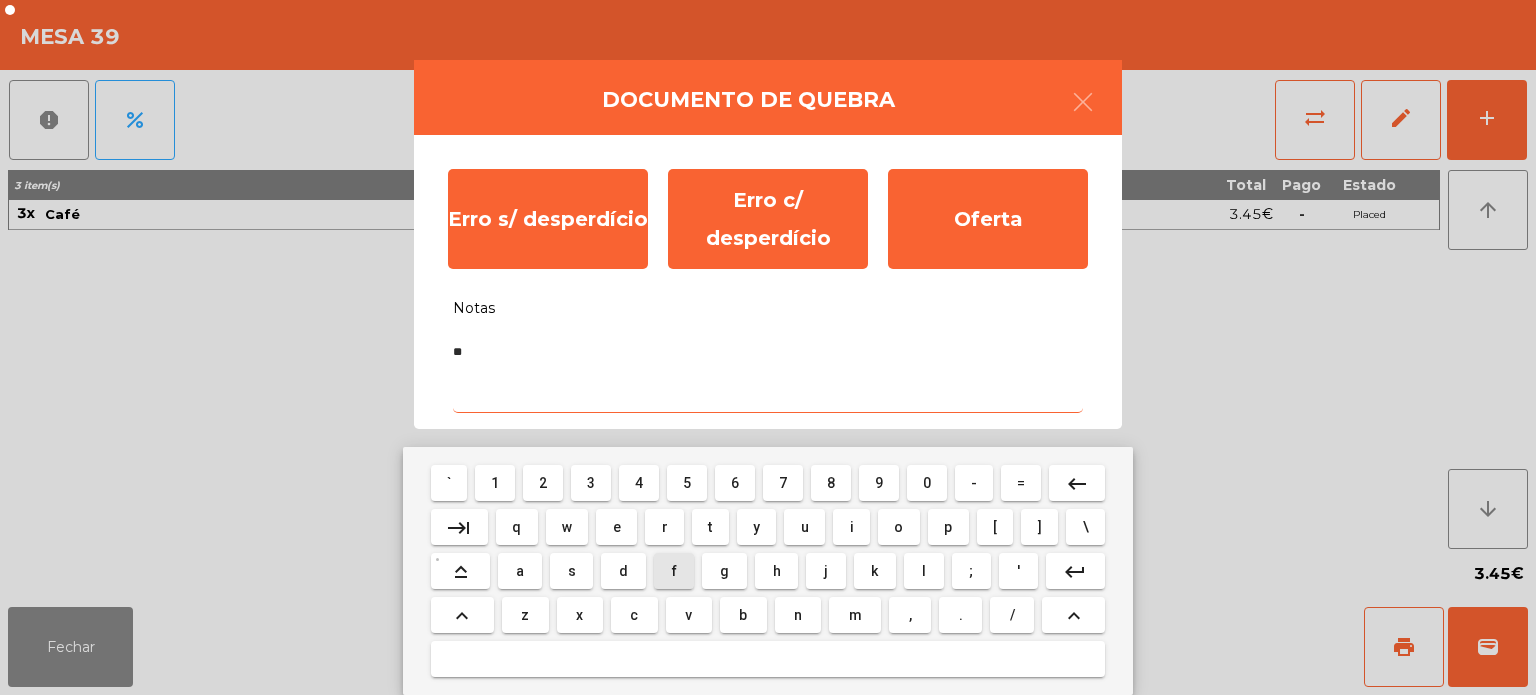 click on "e" at bounding box center (617, 527) 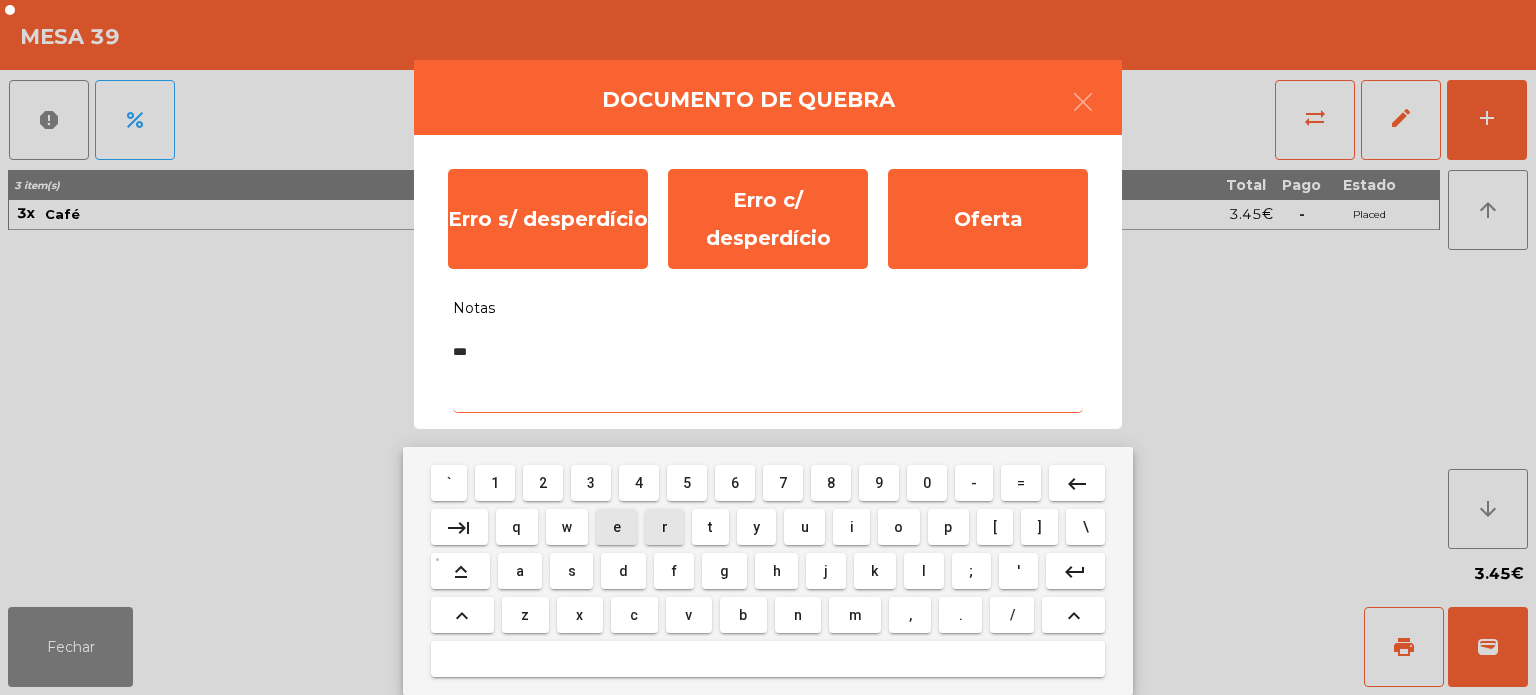 click on "r" at bounding box center (664, 527) 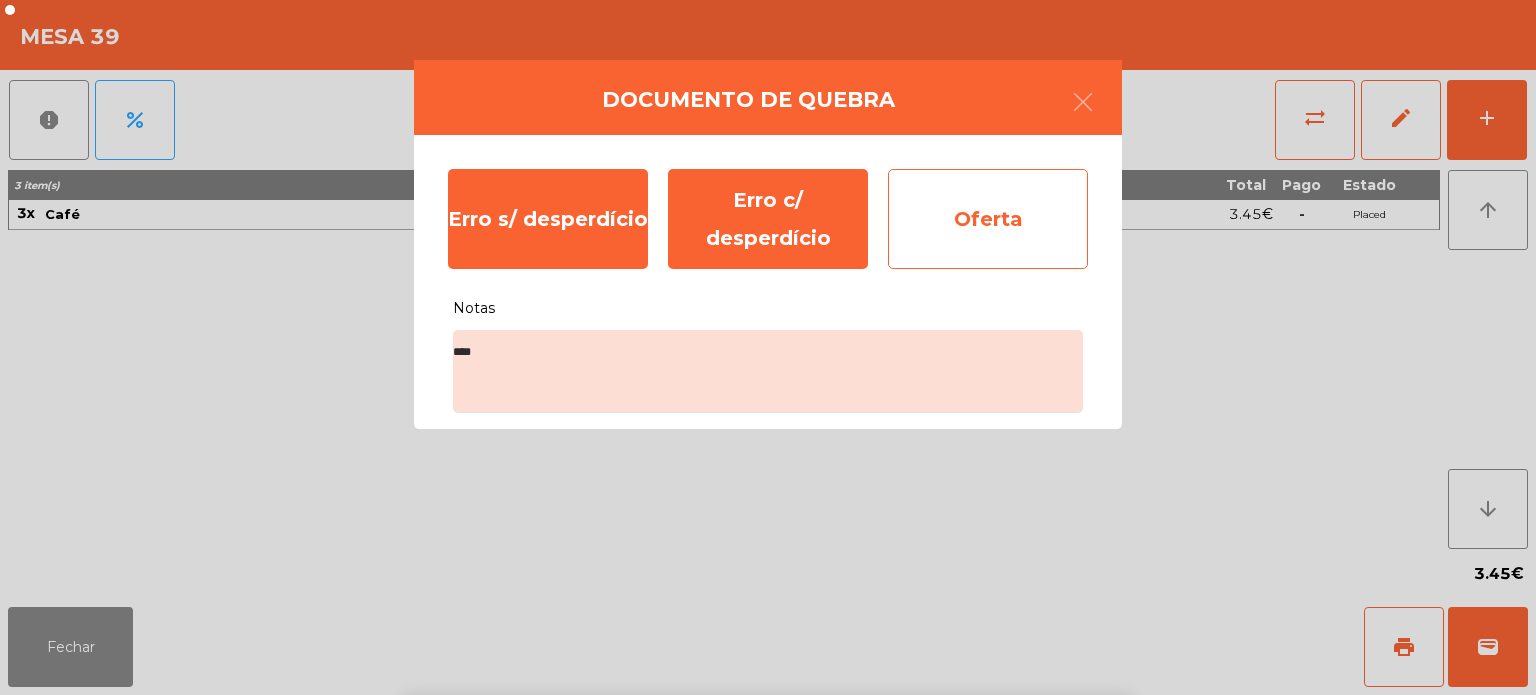 click on "Oferta" 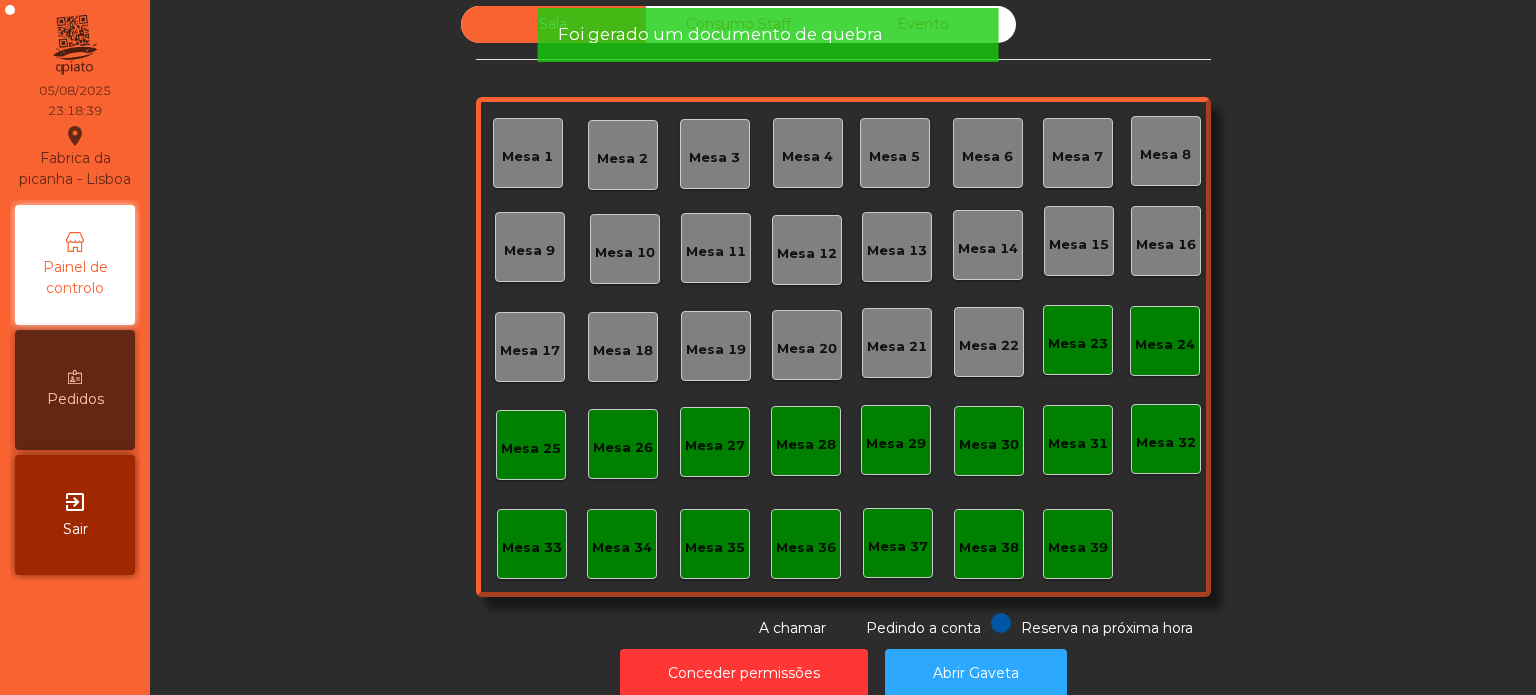 click on "Mesa 36" 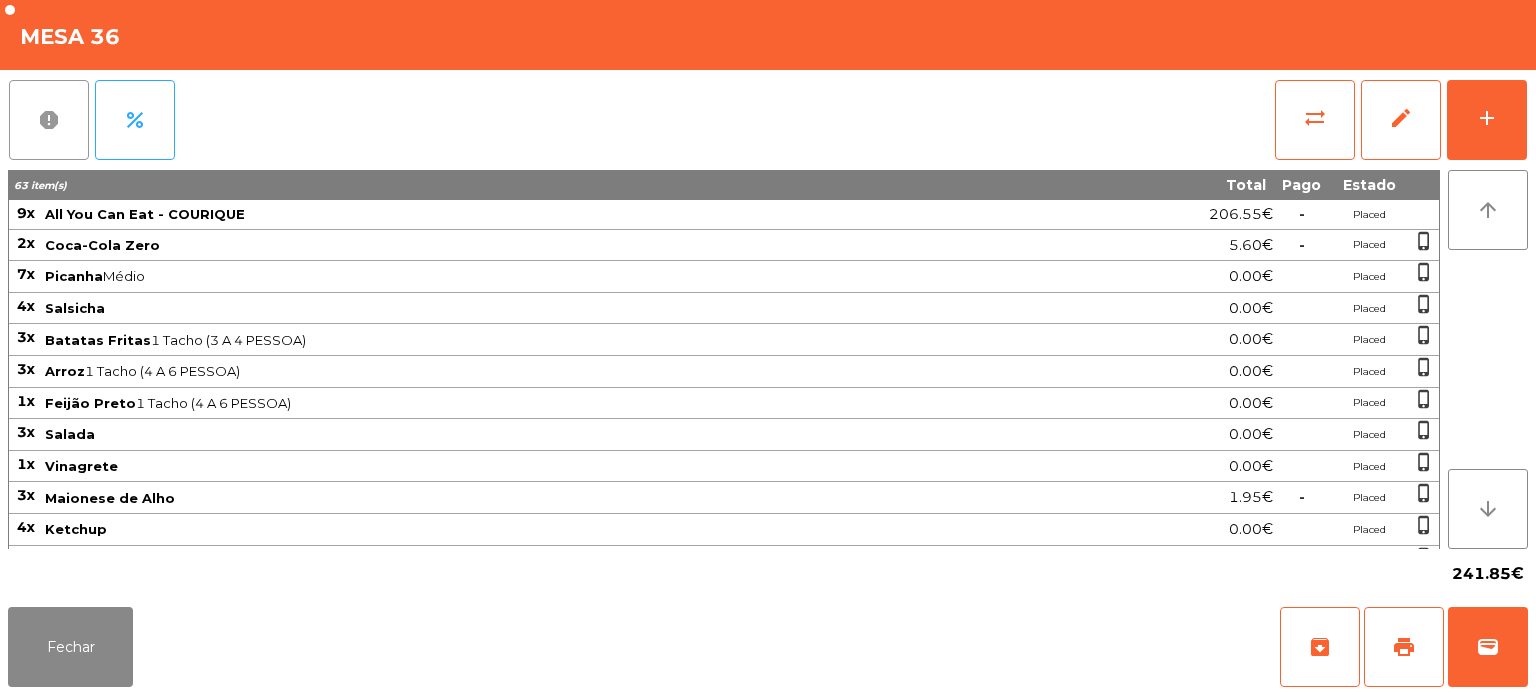 click on "report" 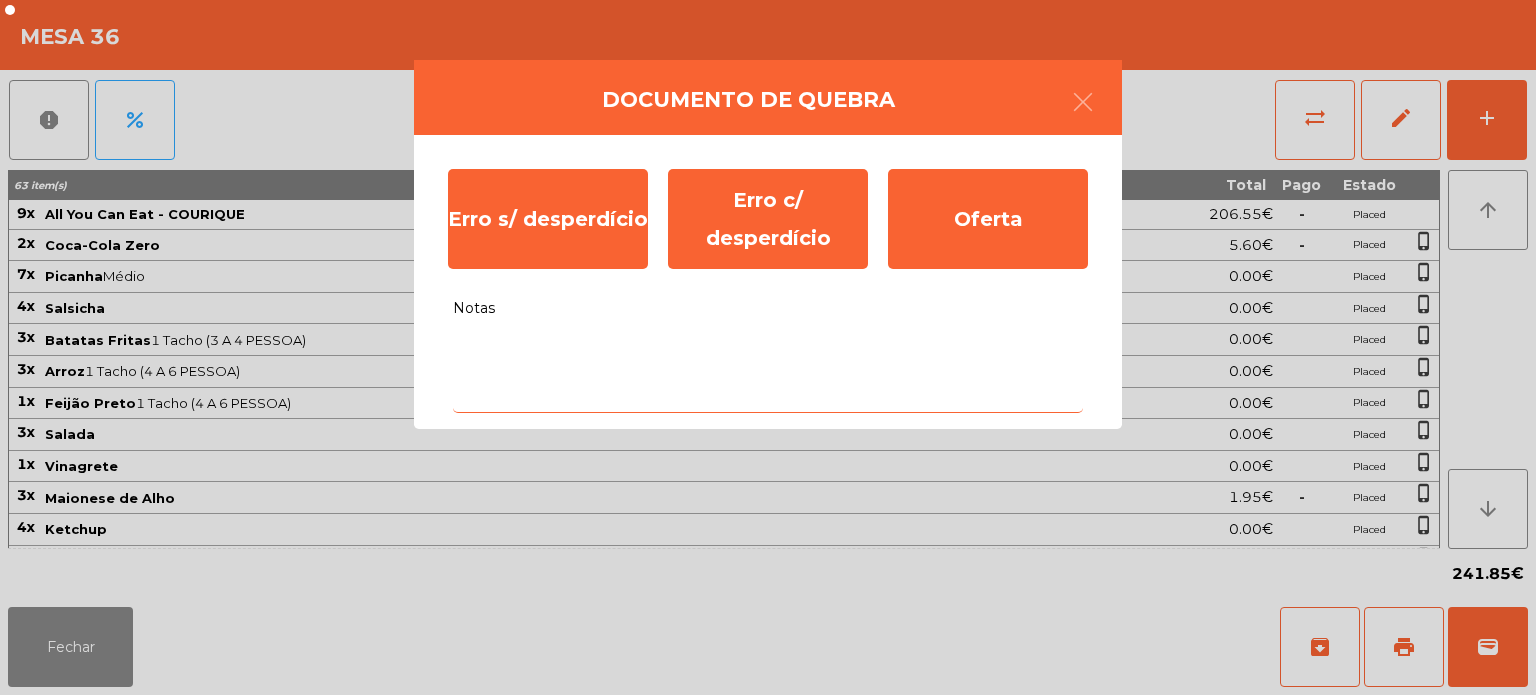 click on "Notas" at bounding box center [768, 371] 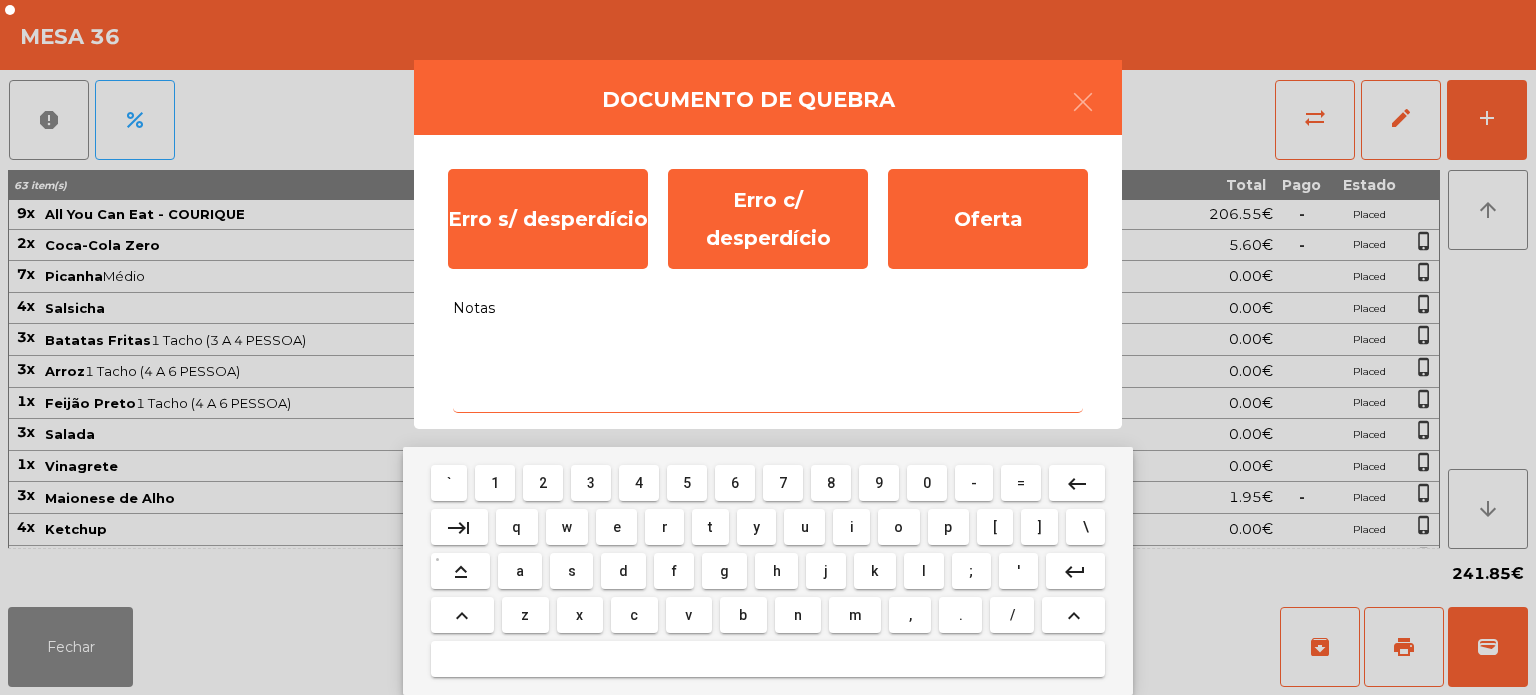 click on "s" at bounding box center (572, 571) 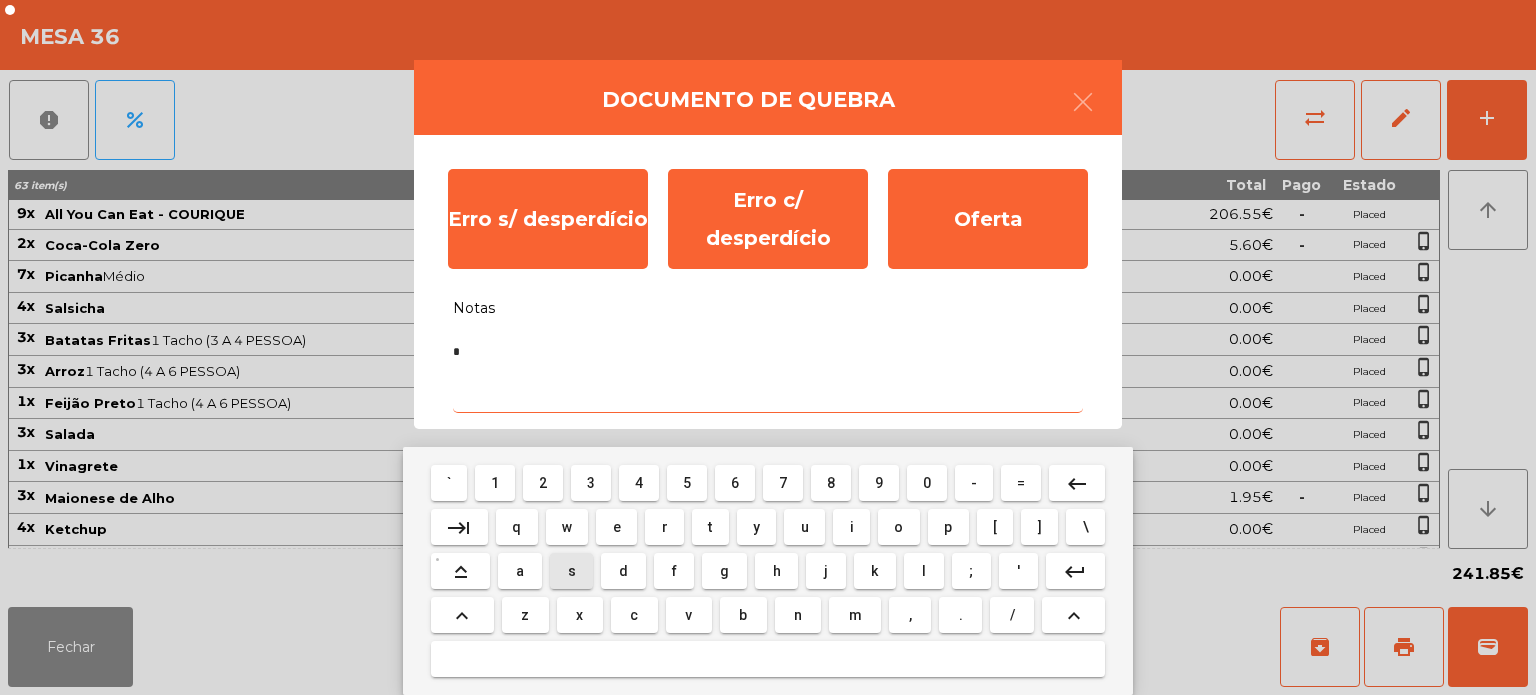 click on "e" at bounding box center (616, 527) 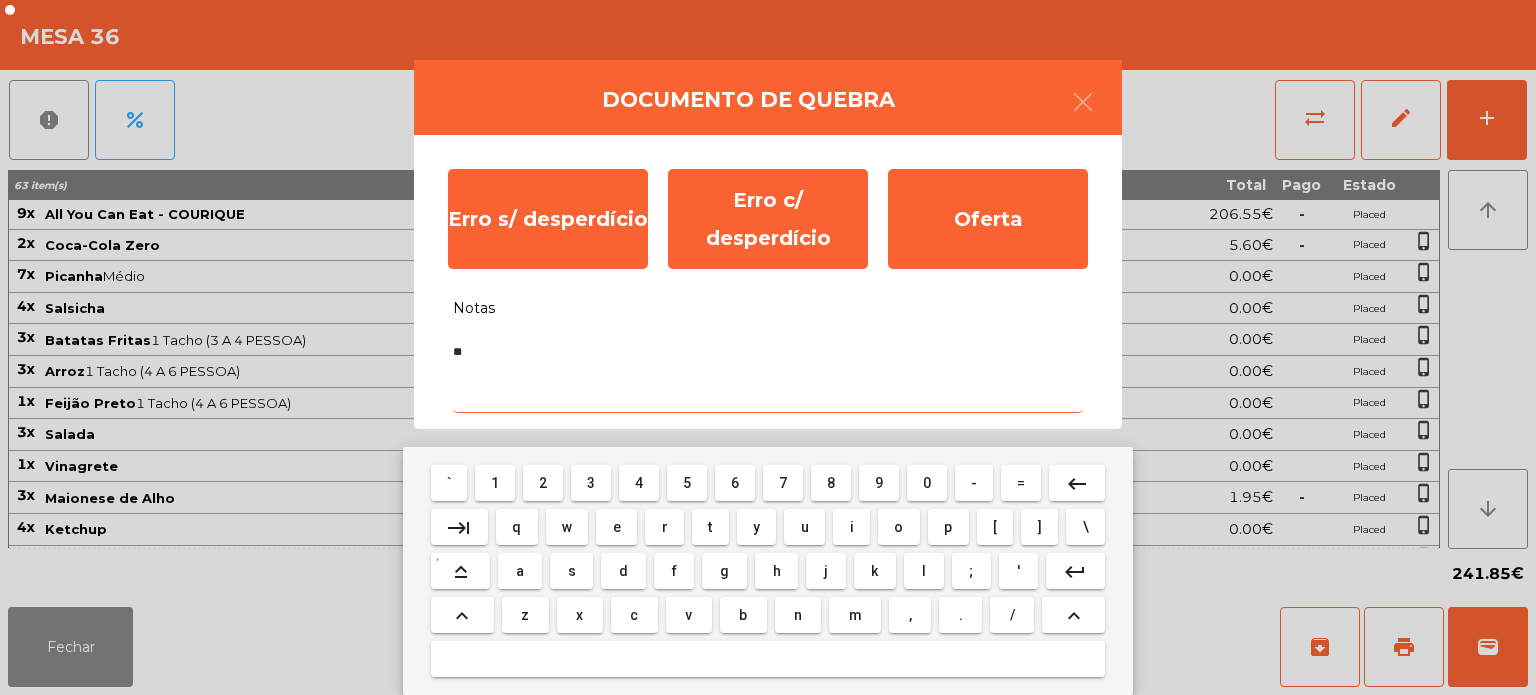 click on "m" at bounding box center (855, 615) 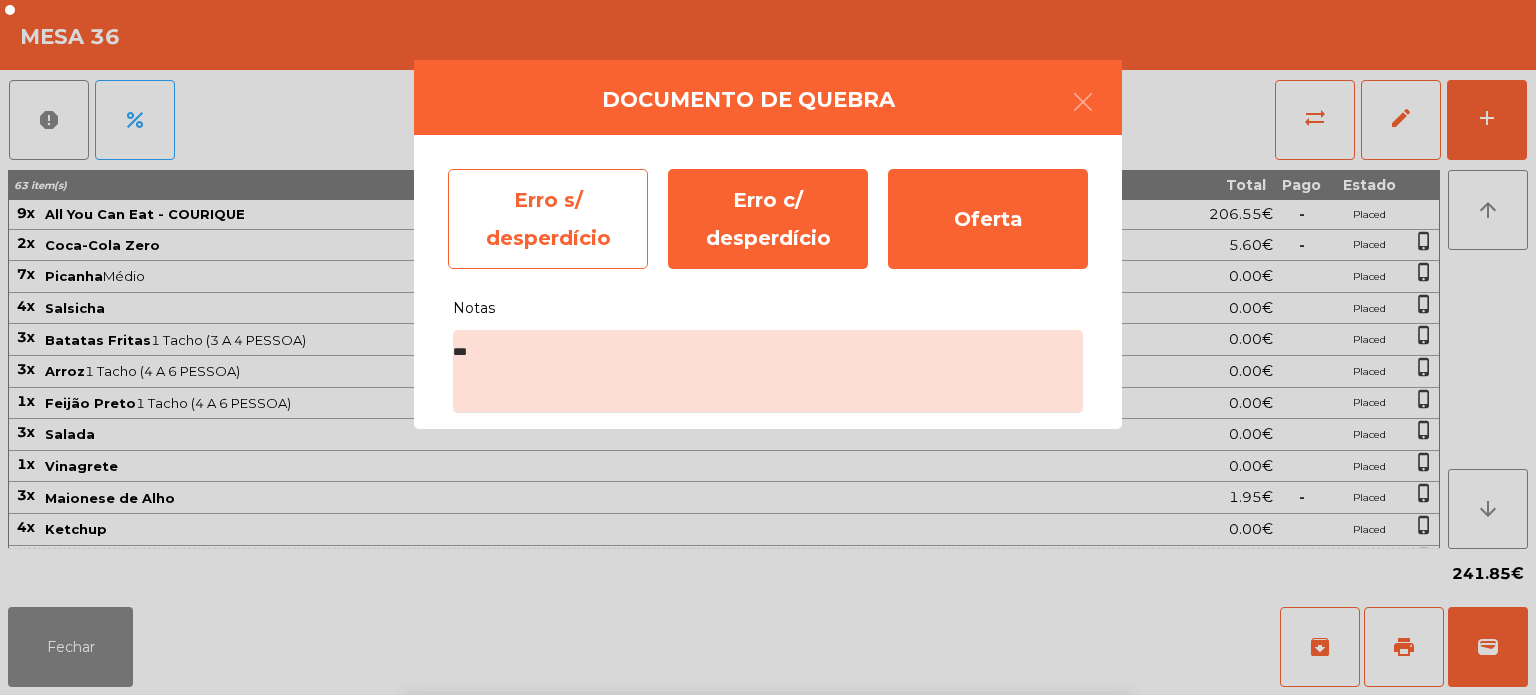 click on "Erro s/ desperdício" 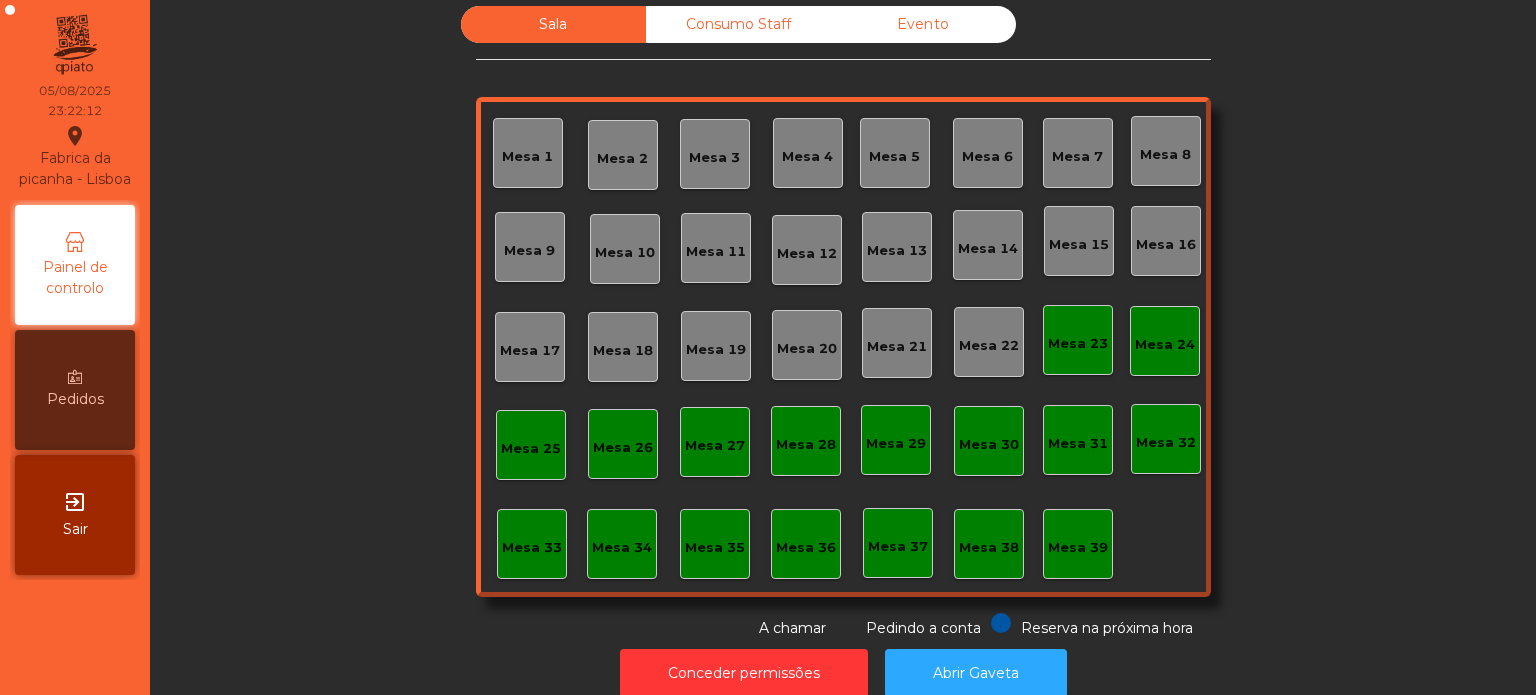 scroll, scrollTop: 55, scrollLeft: 0, axis: vertical 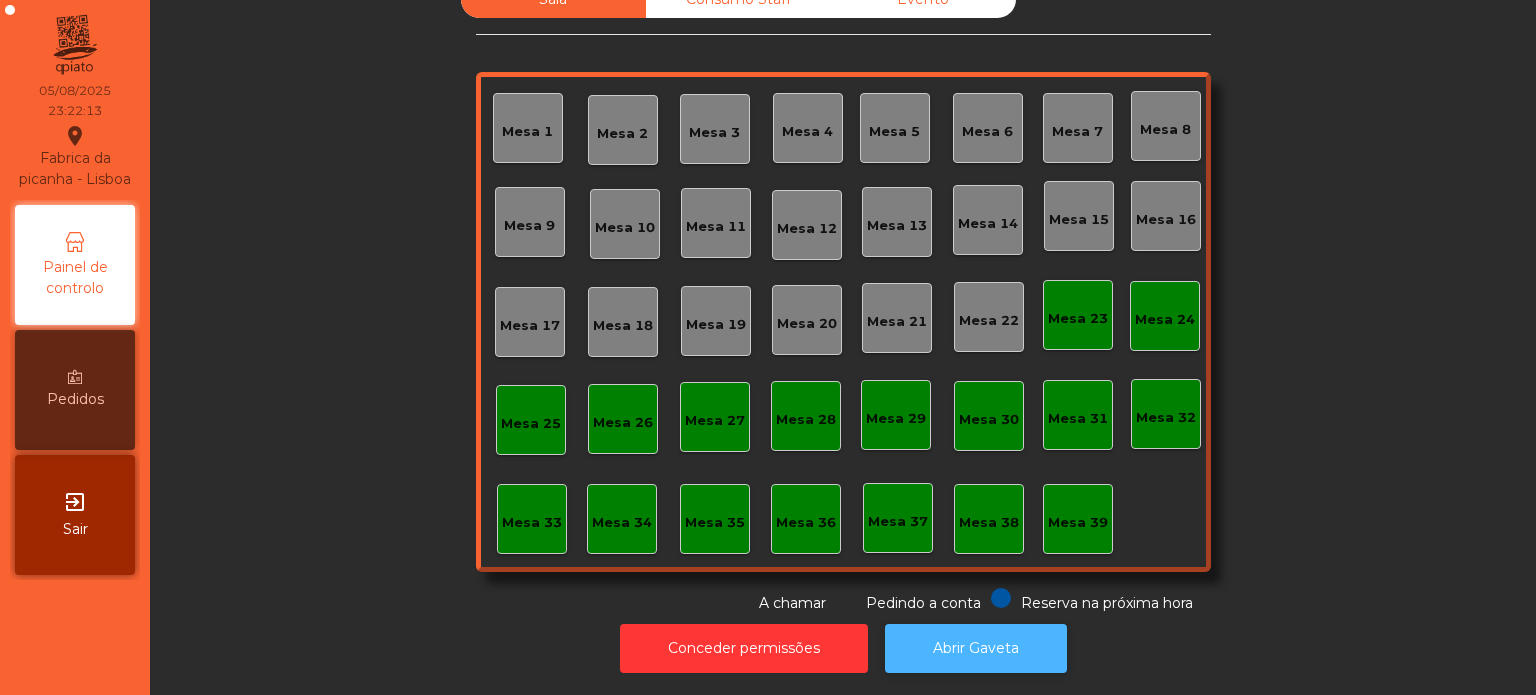 click on "Abrir Gaveta" 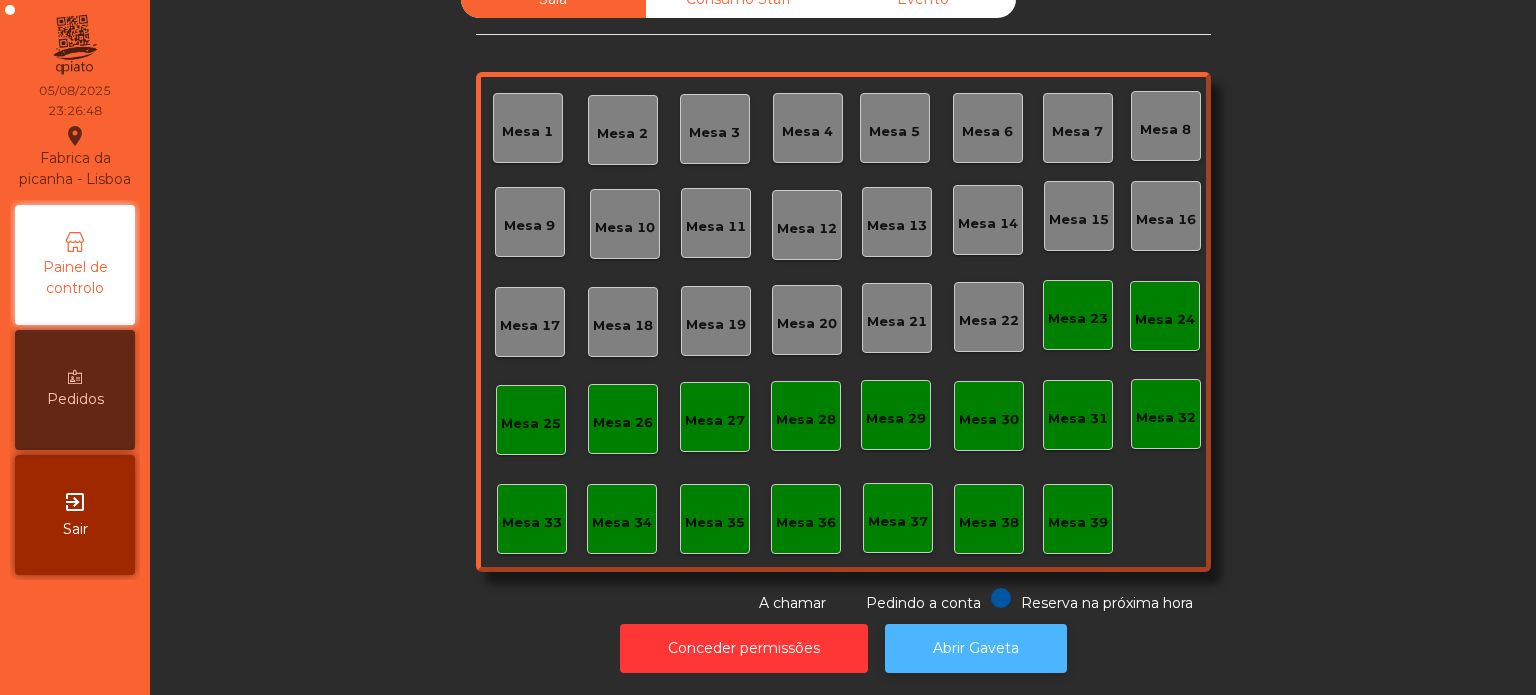 click on "Abrir Gaveta" 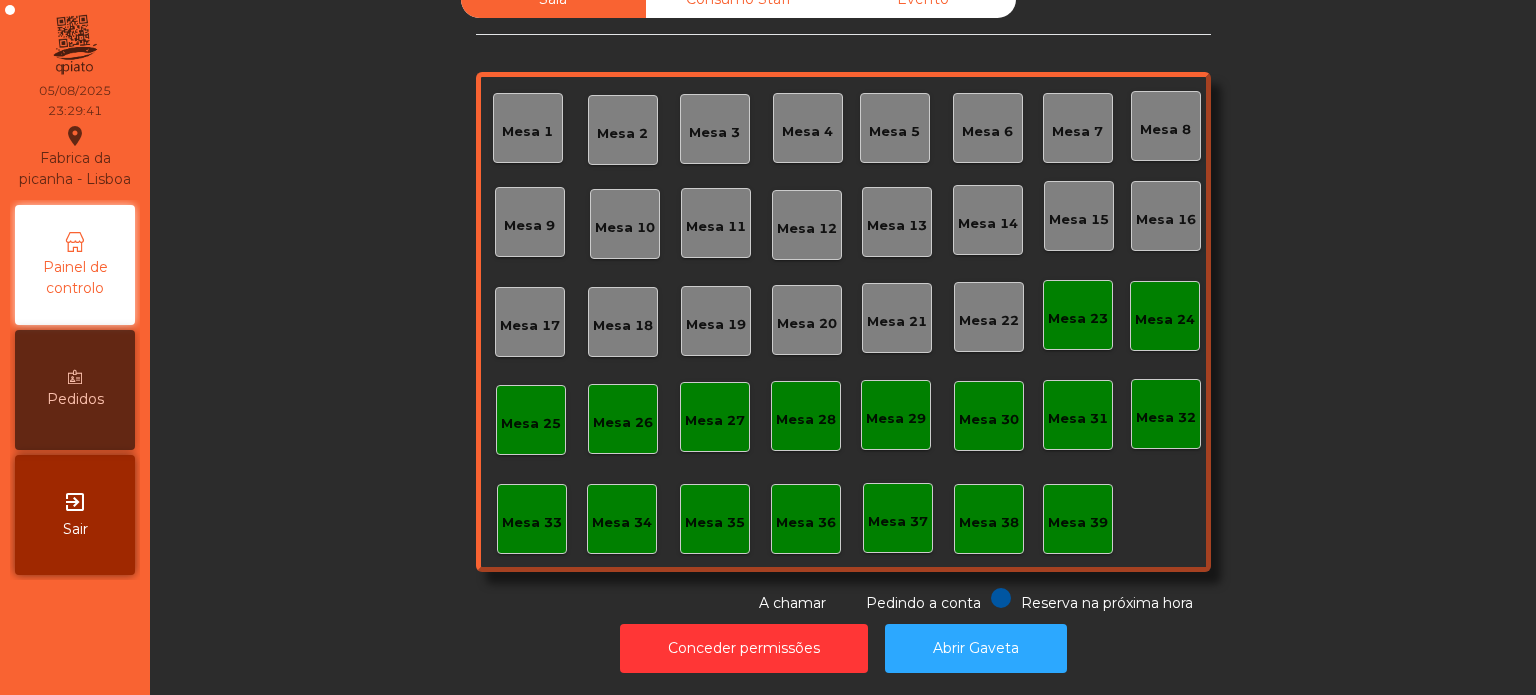 click on "Sala   Consumo Staff   Evento   Mesa 1   Mesa 2   Mesa 3   Mesa 4   Mesa 5   Mesa 6   Mesa 7   Mesa 8   Mesa 9   Mesa 10   Mesa 11   Mesa 12   Mesa 13   Mesa 14   Mesa 15   Mesa 16   Mesa 17   Mesa 18   Mesa 19   Mesa 20   Mesa 21   Mesa 22   Mesa 23   Mesa 24   Mesa 25   Mesa 26   Mesa 27   Mesa 28   Mesa 29   Mesa 30   Mesa 31   Mesa 32   Mesa 33   Mesa 34   Mesa 35   Mesa 36   Mesa 37   Mesa 38   Mesa 39  Reserva na próxima hora Pedindo a conta A chamar" 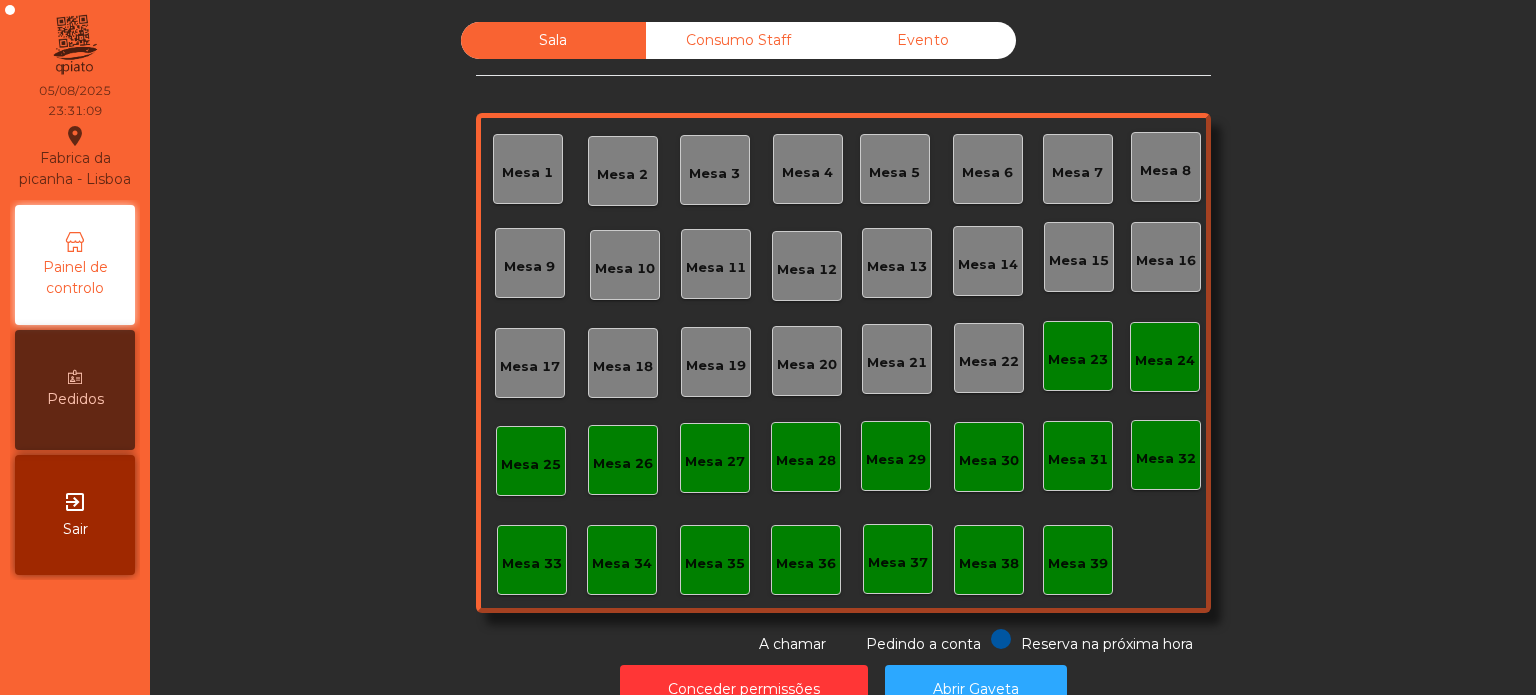 scroll, scrollTop: 55, scrollLeft: 0, axis: vertical 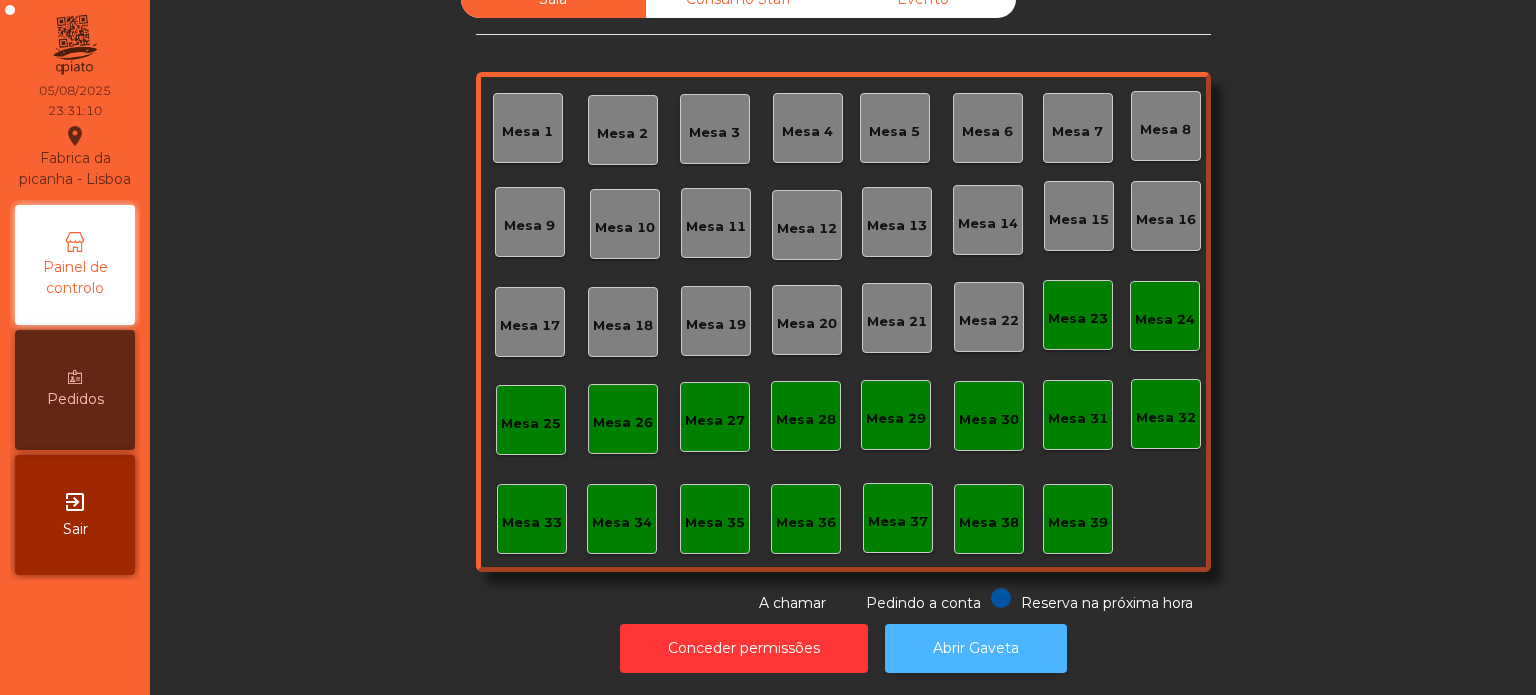 click on "Abrir Gaveta" 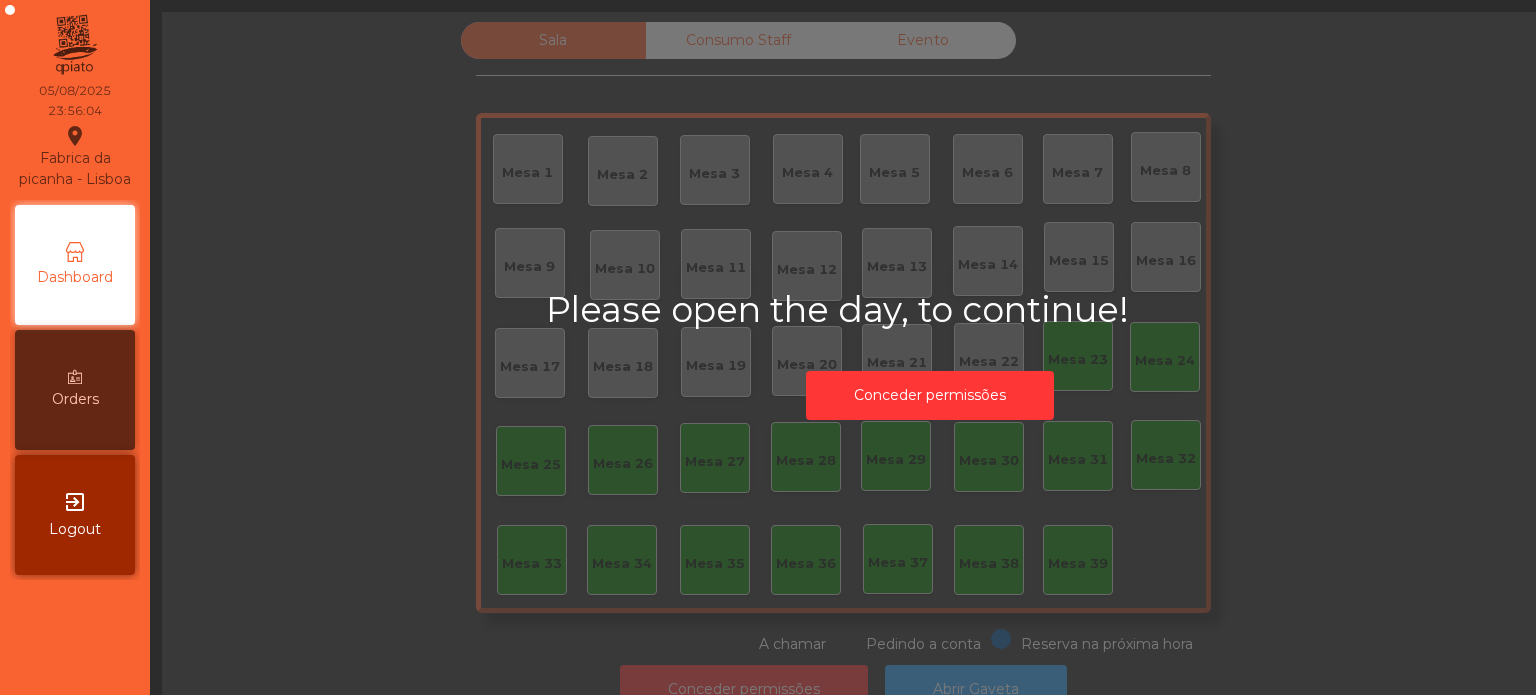 scroll, scrollTop: 0, scrollLeft: 0, axis: both 